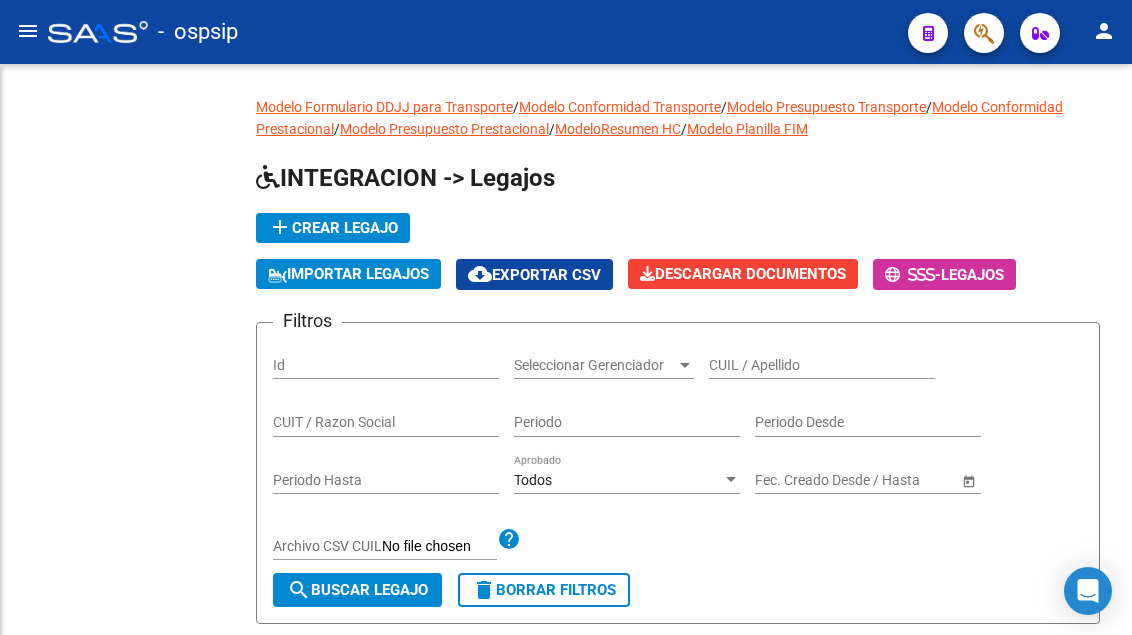 scroll, scrollTop: 0, scrollLeft: 0, axis: both 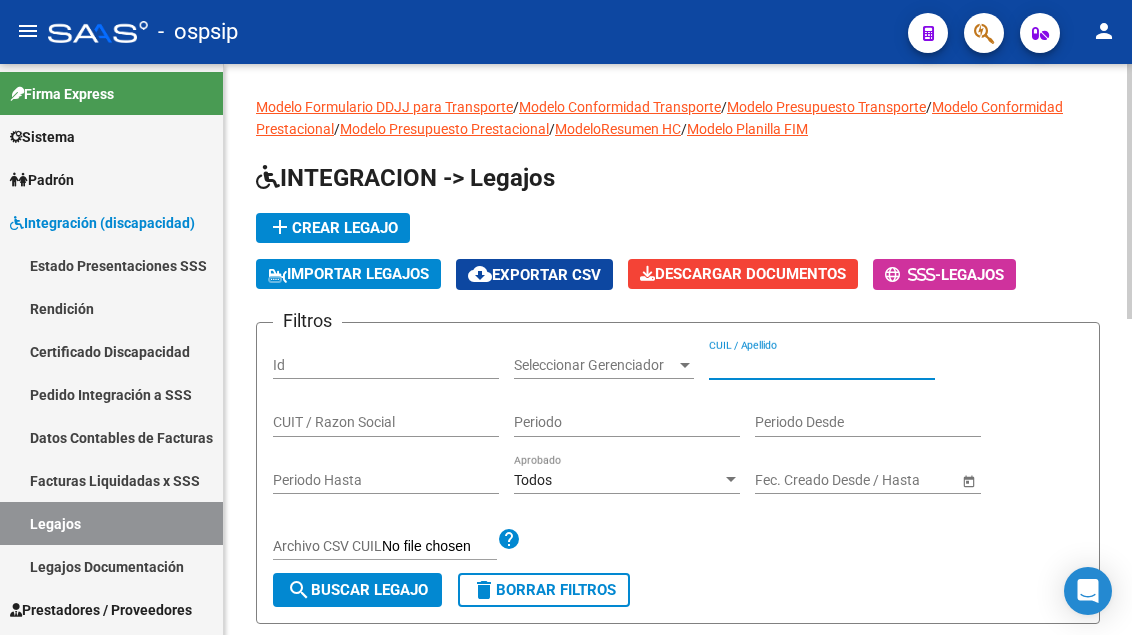 click on "CUIL / Apellido" at bounding box center [822, 365] 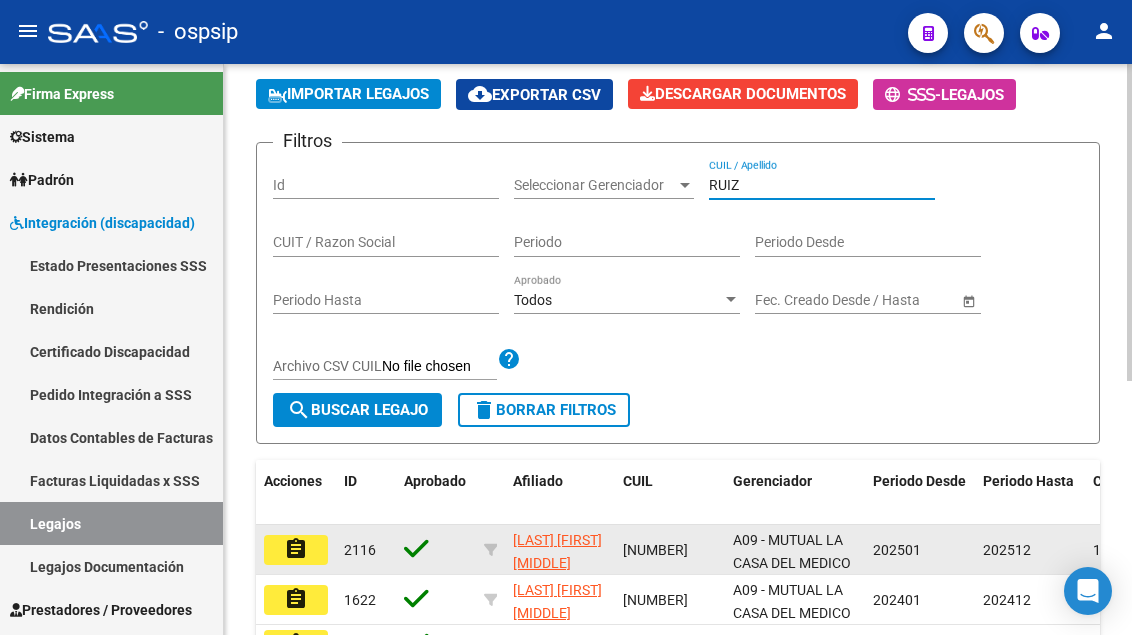 scroll, scrollTop: 200, scrollLeft: 0, axis: vertical 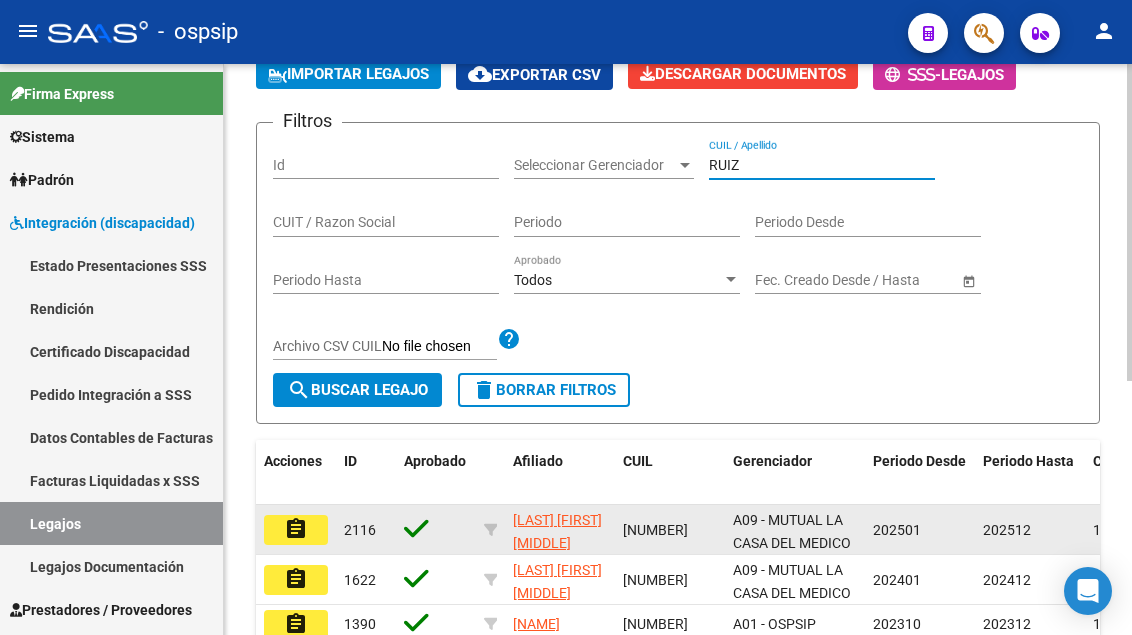 type on "RUIZ" 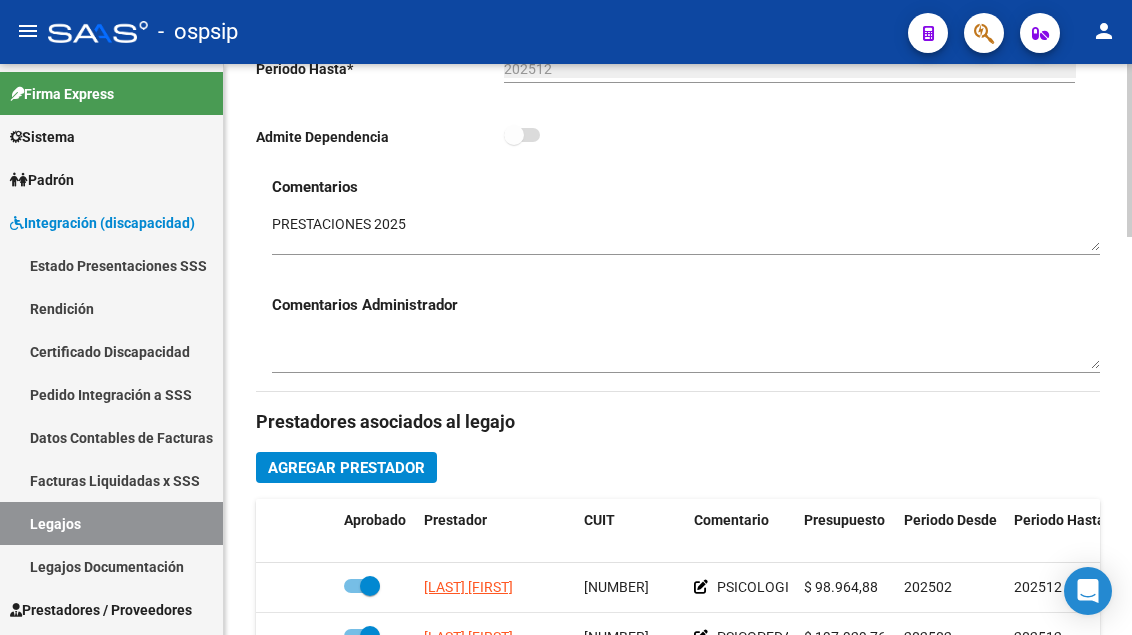 scroll, scrollTop: 800, scrollLeft: 0, axis: vertical 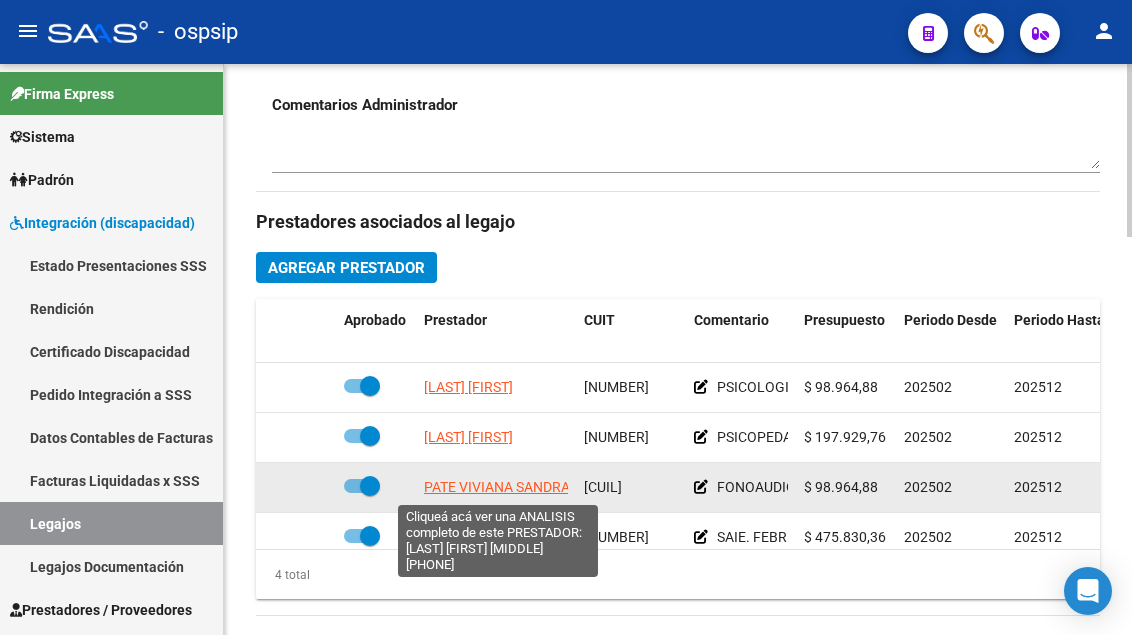 click on "PATE VIVIANA SANDRA" 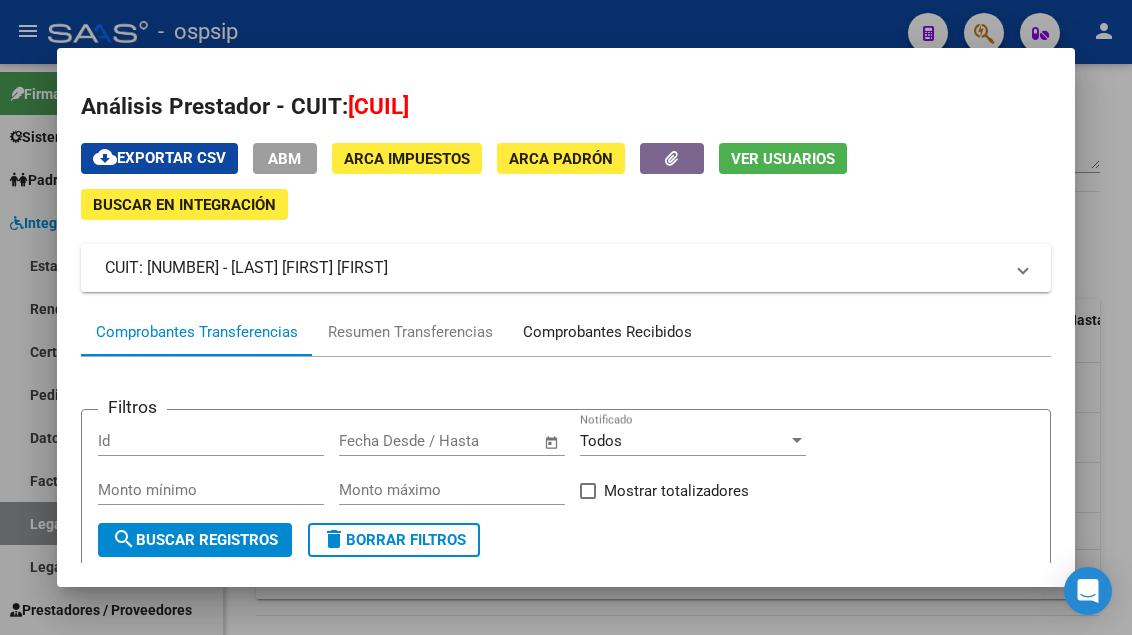 click on "Comprobantes Recibidos" at bounding box center (607, 332) 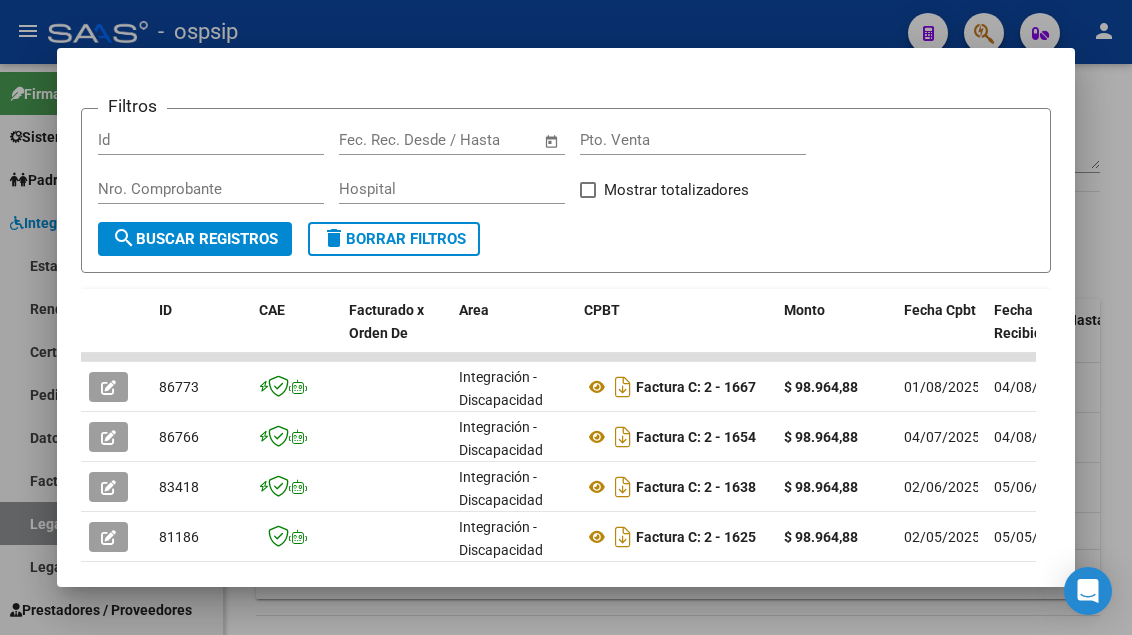 scroll, scrollTop: 385, scrollLeft: 0, axis: vertical 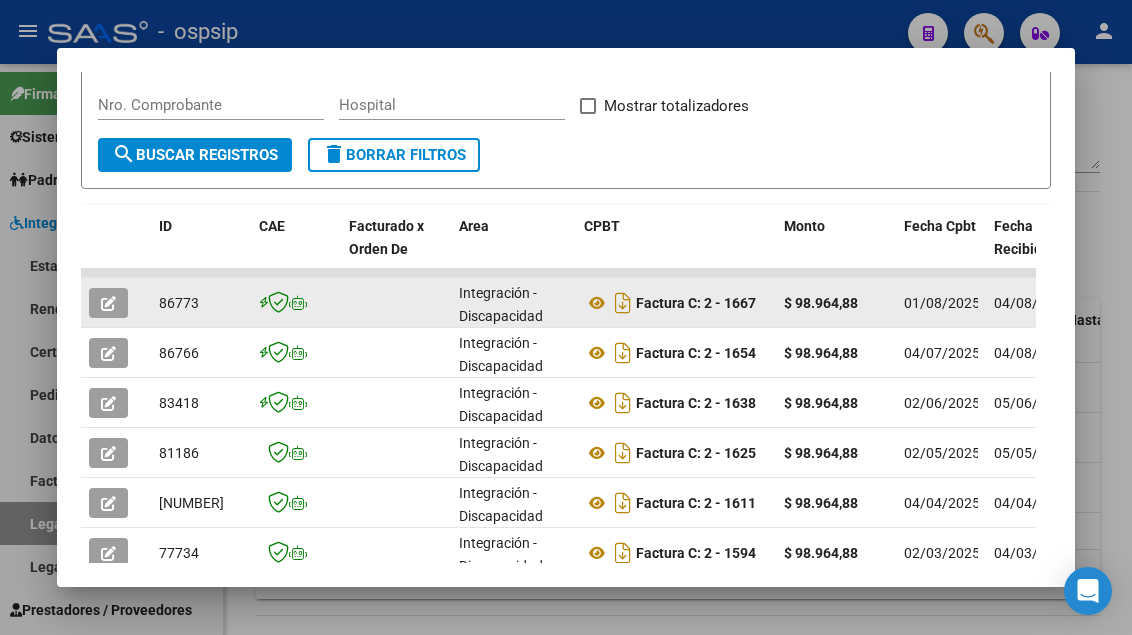 click 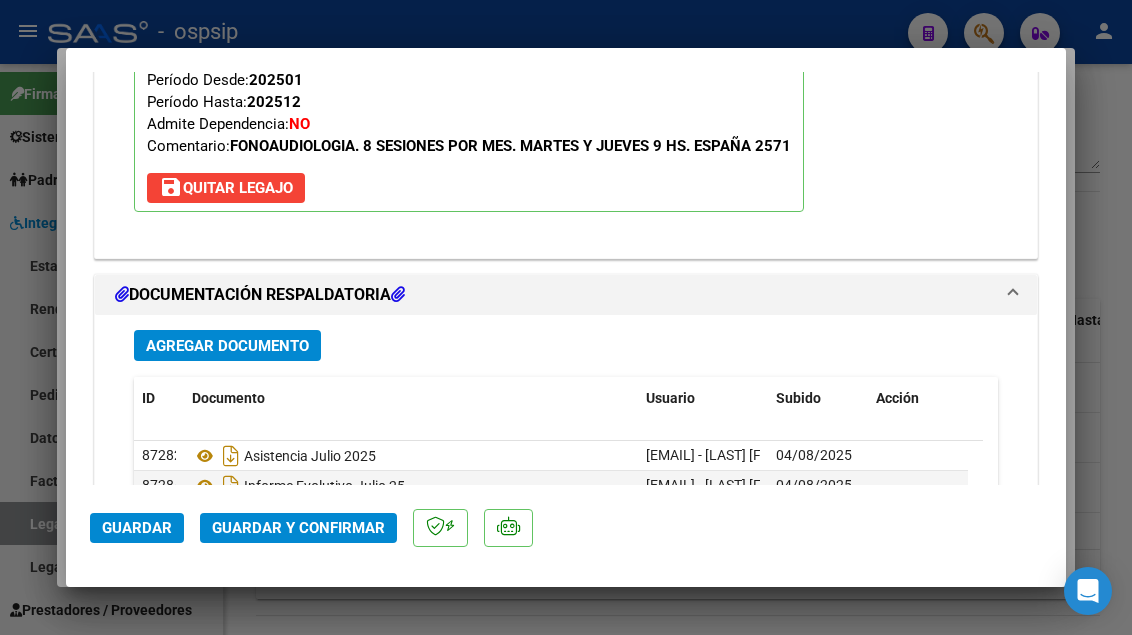 scroll, scrollTop: 2800, scrollLeft: 0, axis: vertical 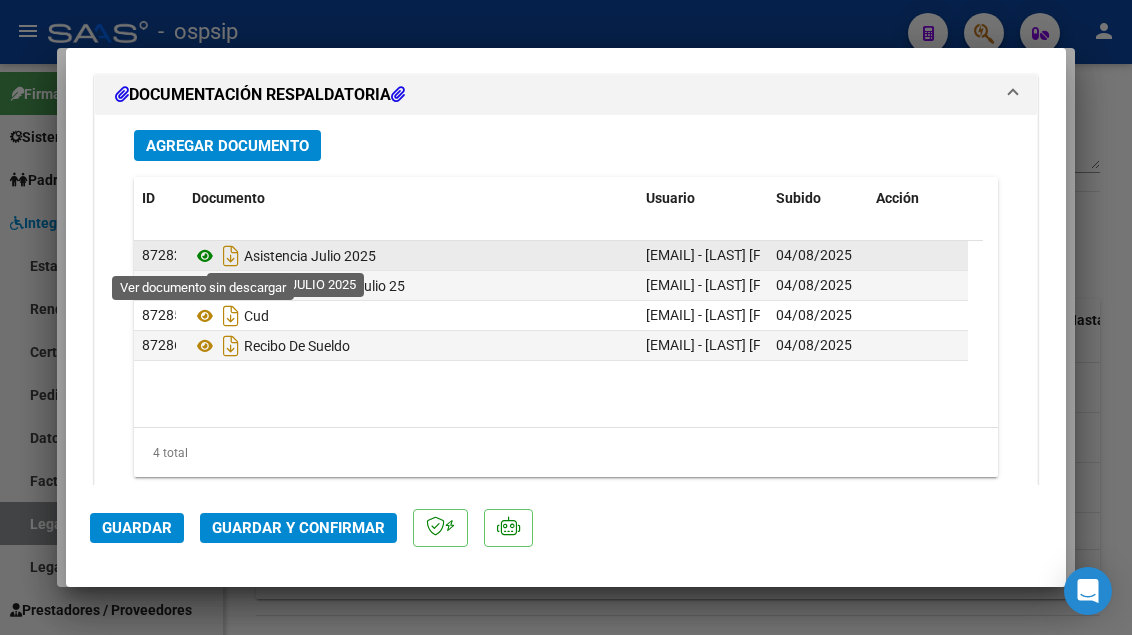 click 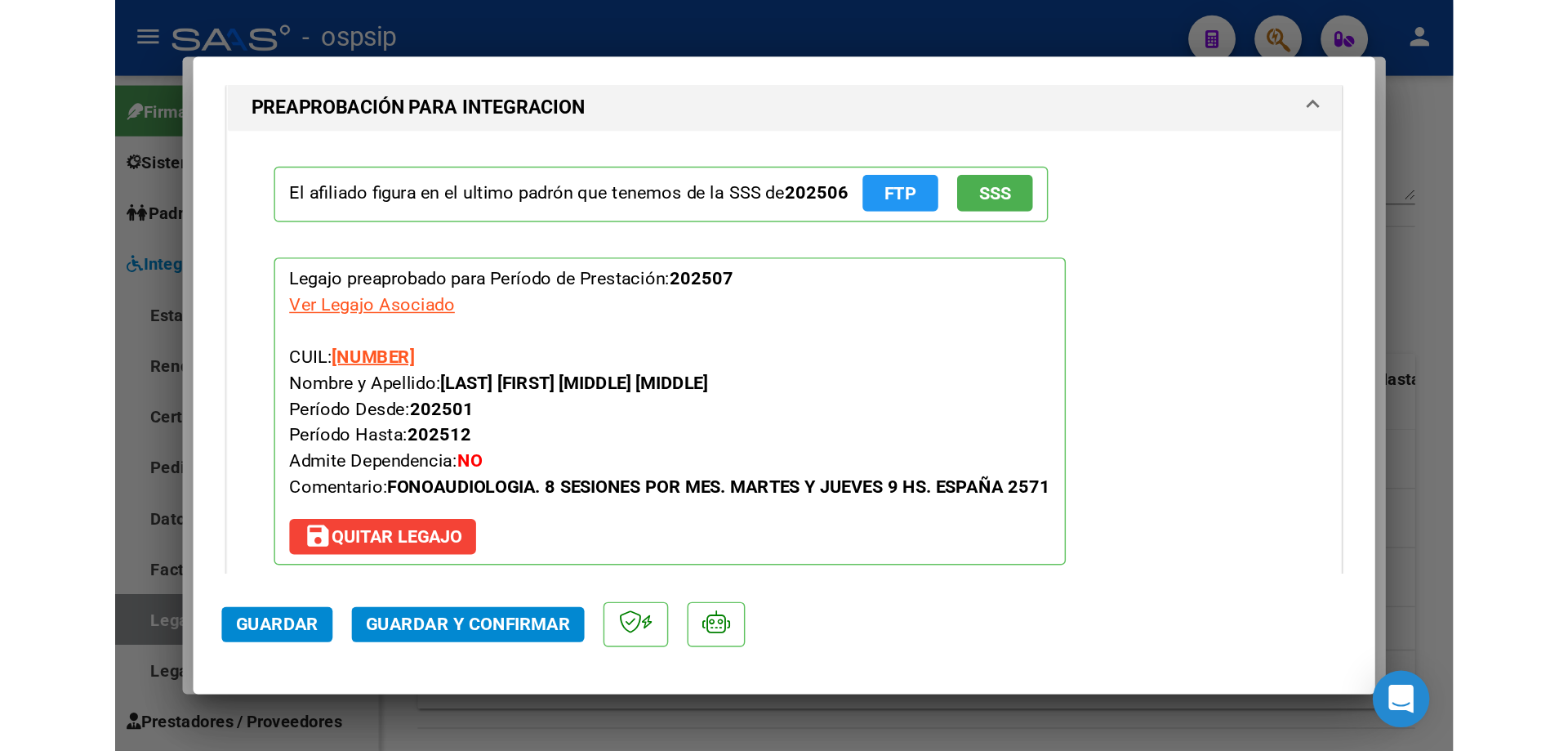 scroll, scrollTop: 1880, scrollLeft: 0, axis: vertical 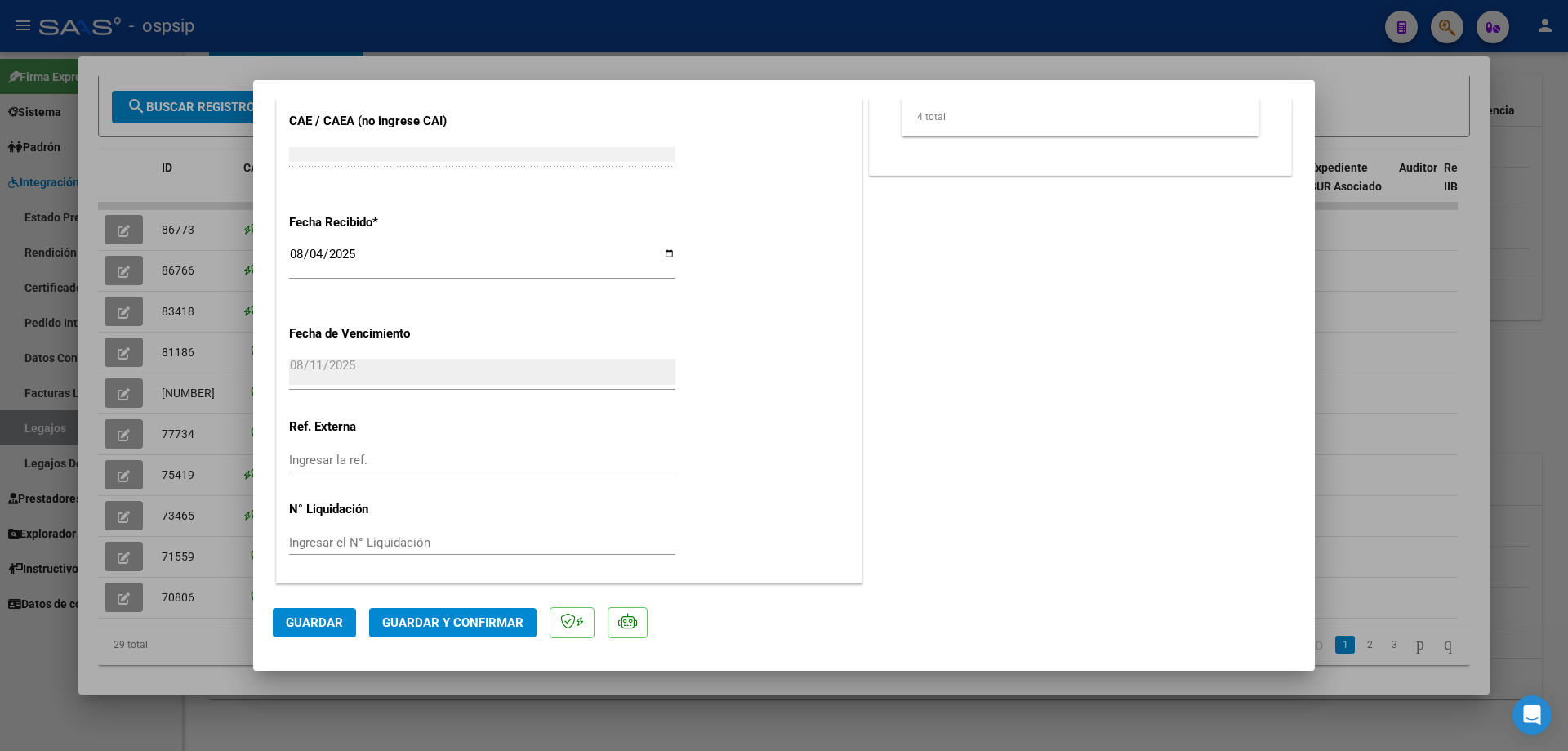 click at bounding box center (784, 375) 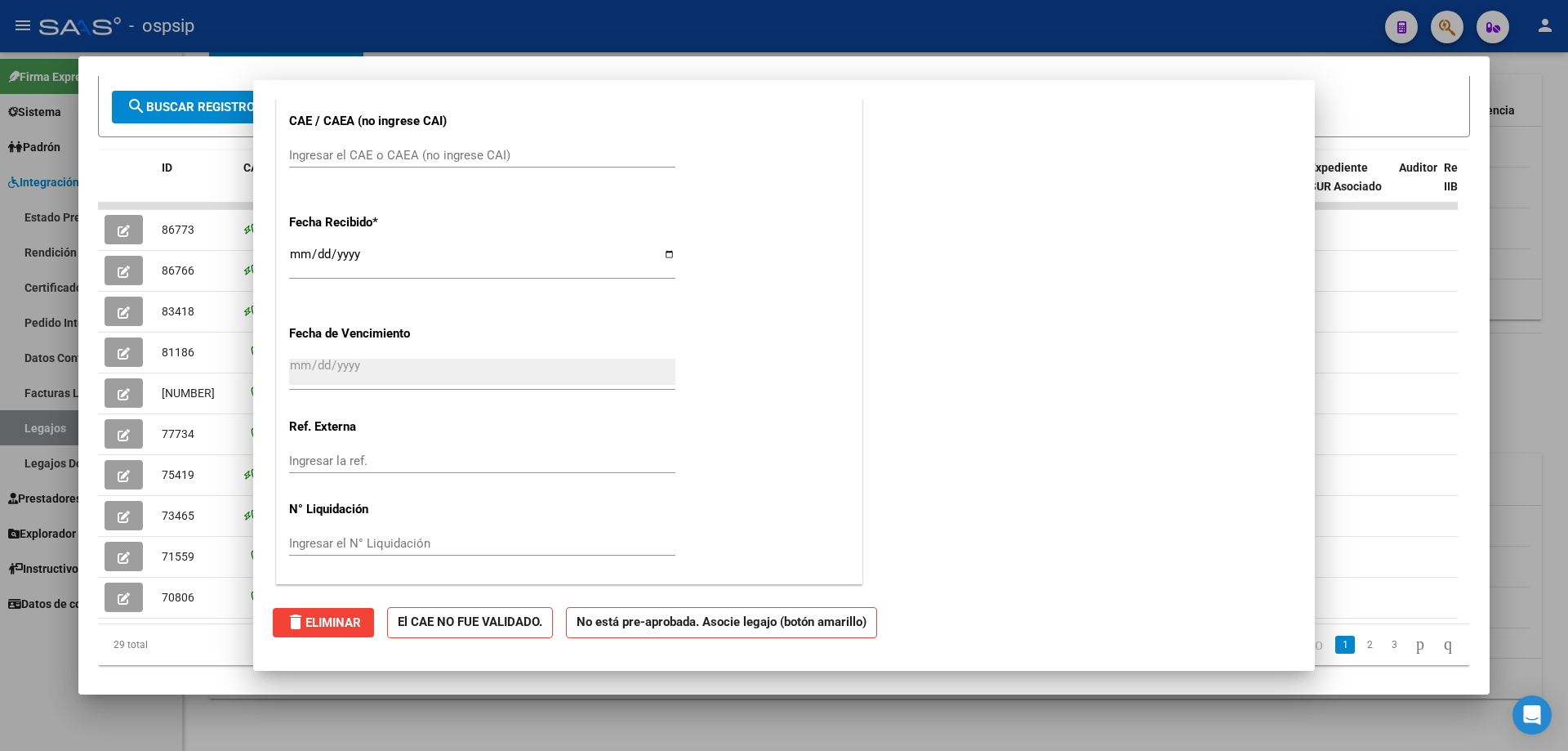 scroll, scrollTop: 1035, scrollLeft: 0, axis: vertical 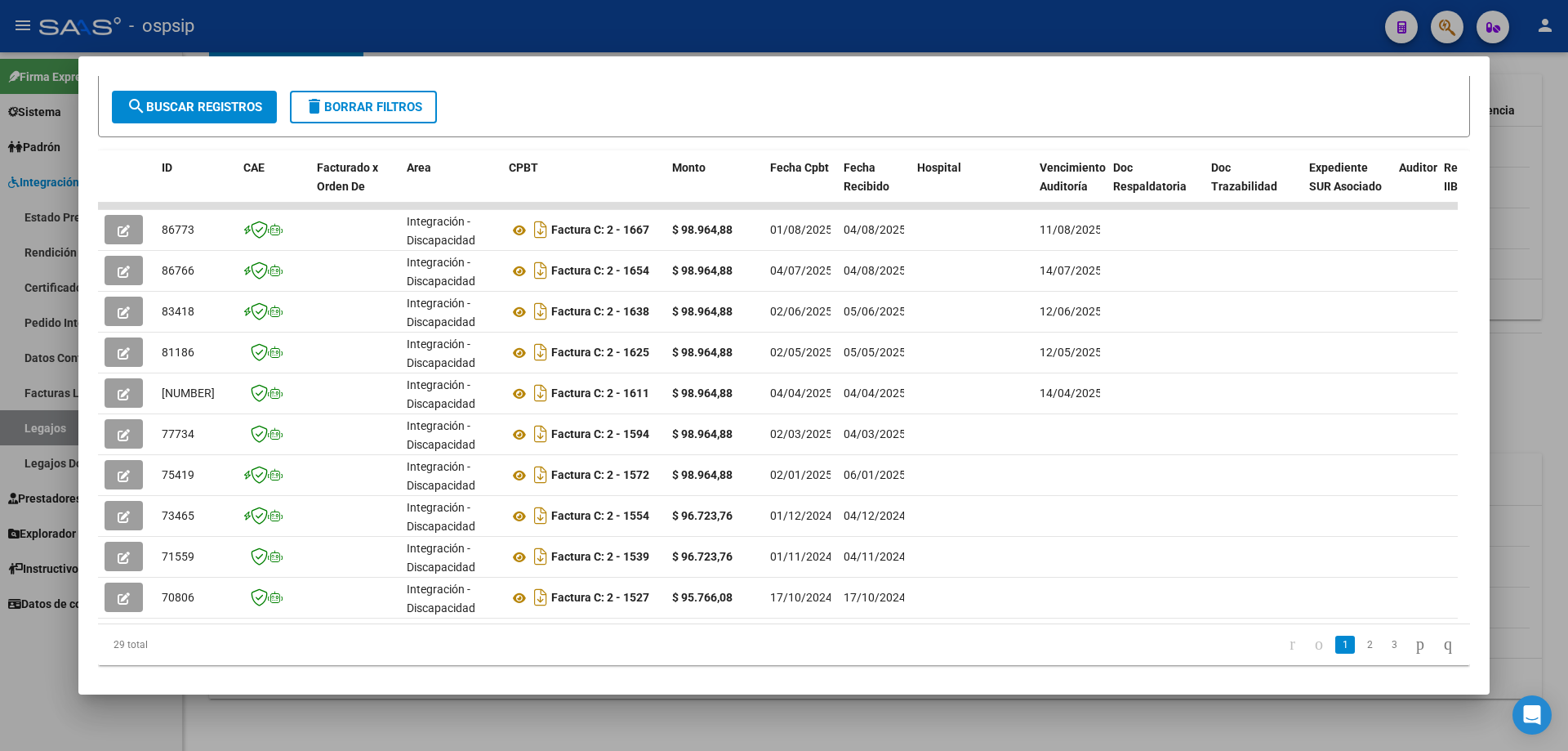 click at bounding box center [784, 375] 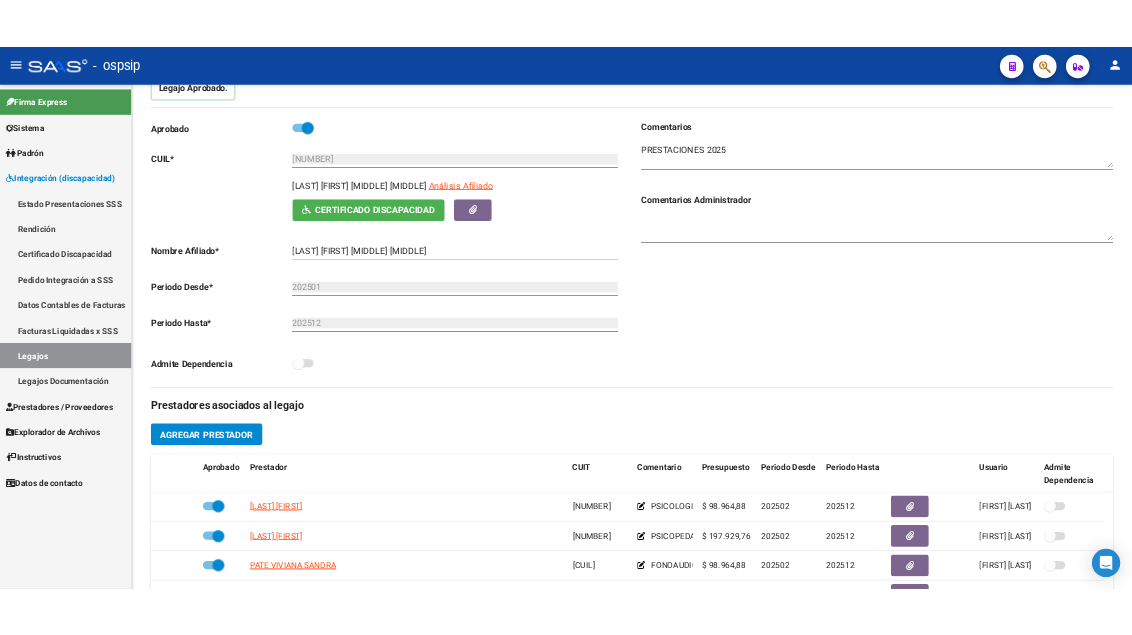 scroll, scrollTop: 222, scrollLeft: 0, axis: vertical 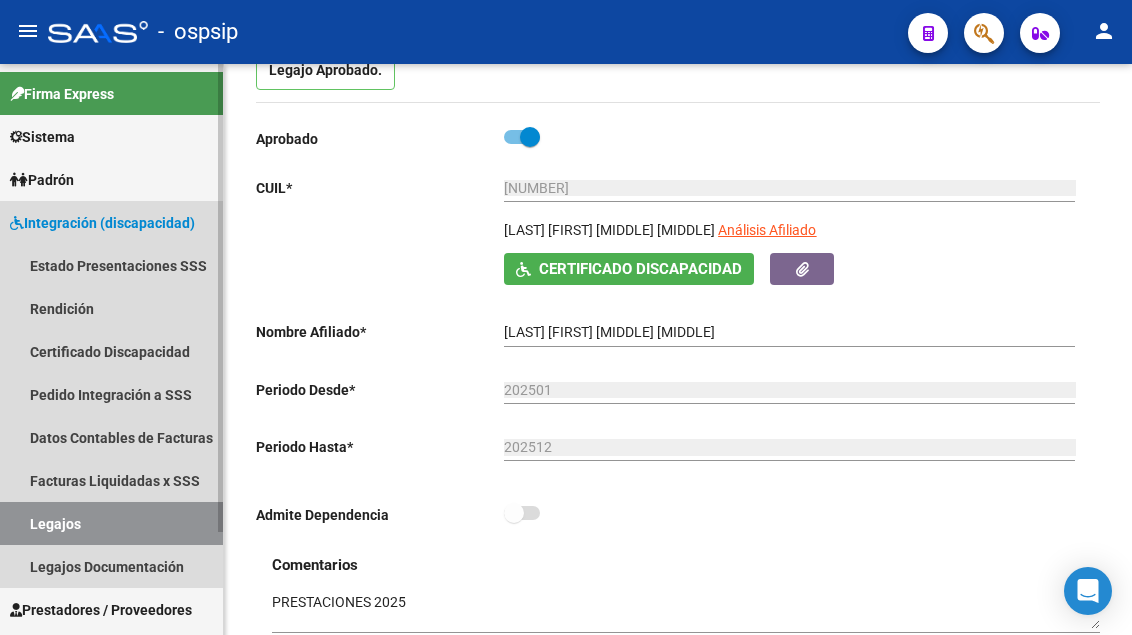 click on "Legajos" at bounding box center (111, 523) 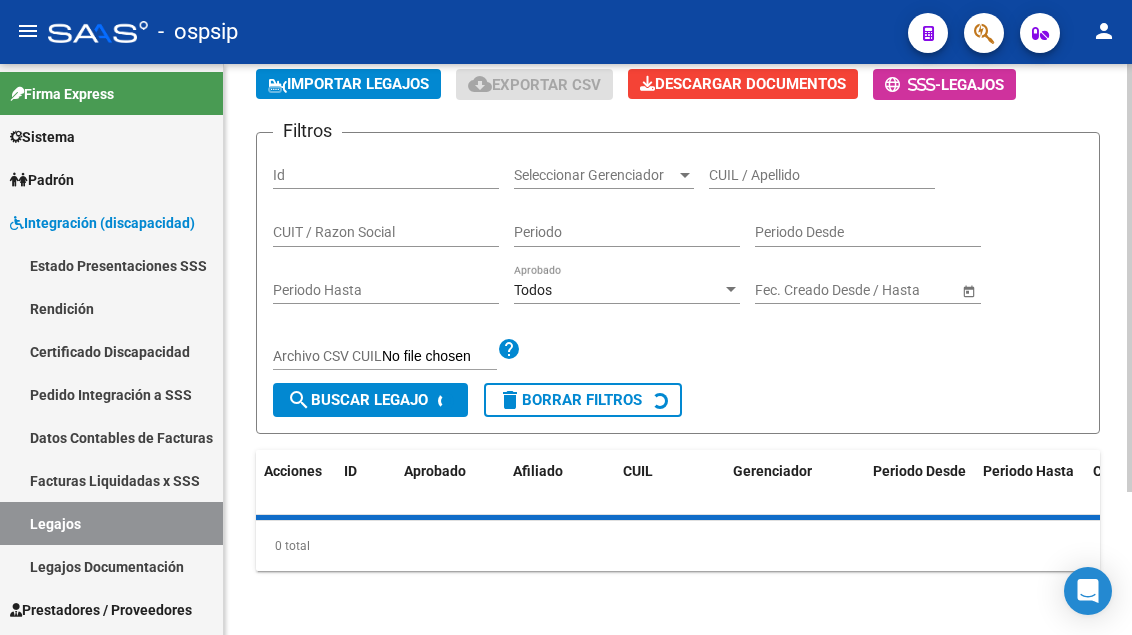 scroll, scrollTop: 222, scrollLeft: 0, axis: vertical 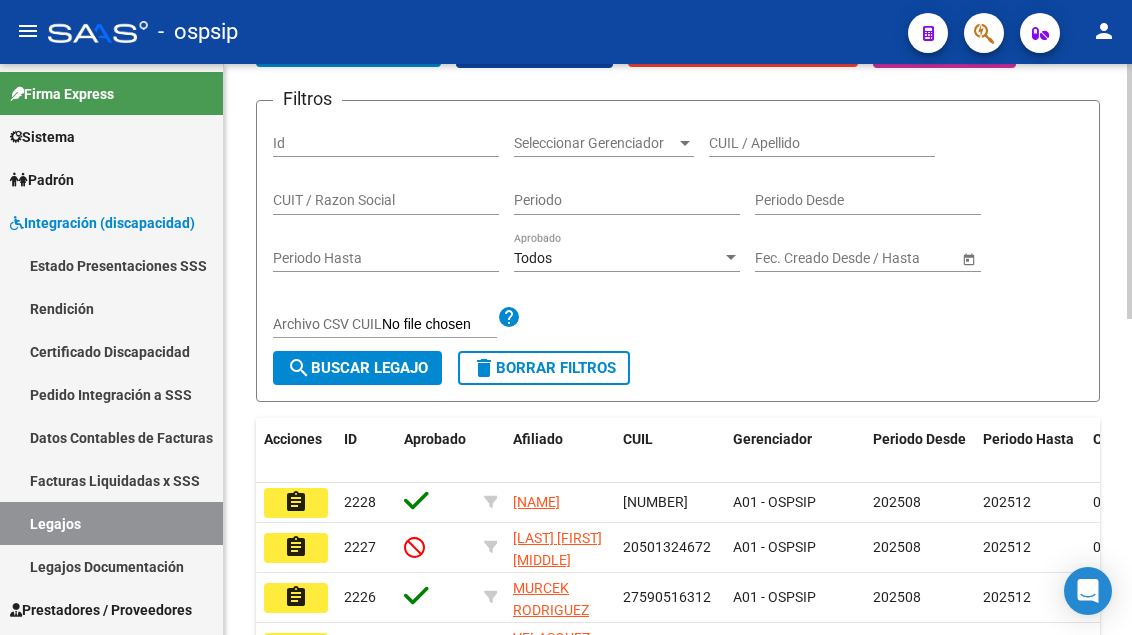 click on "CUIL / Apellido" 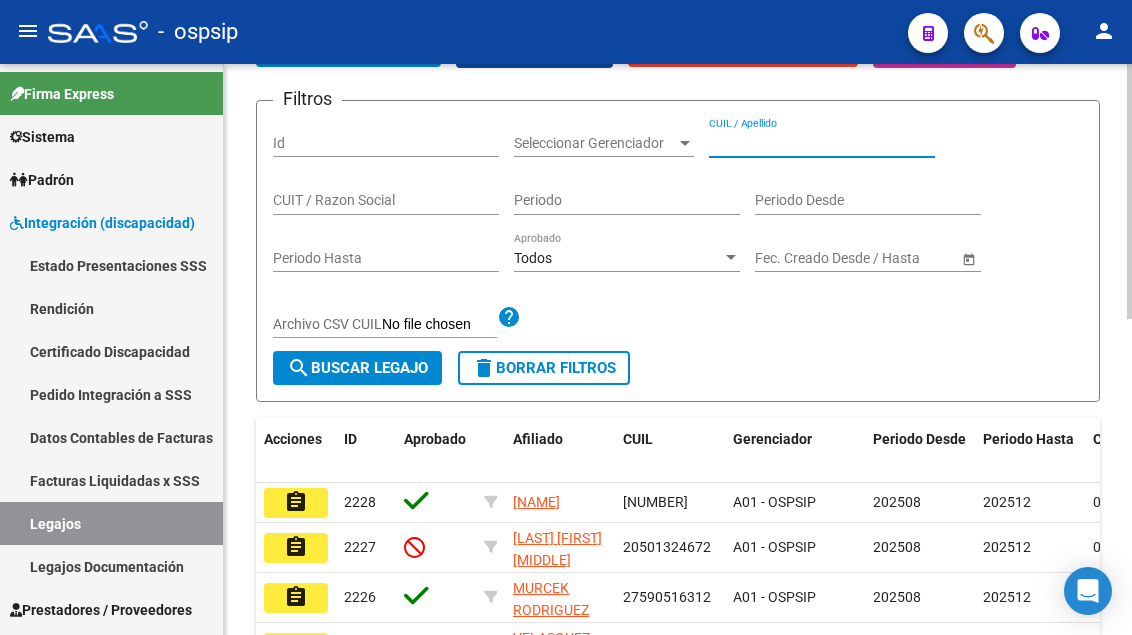 click on "CUIL / Apellido" at bounding box center [822, 143] 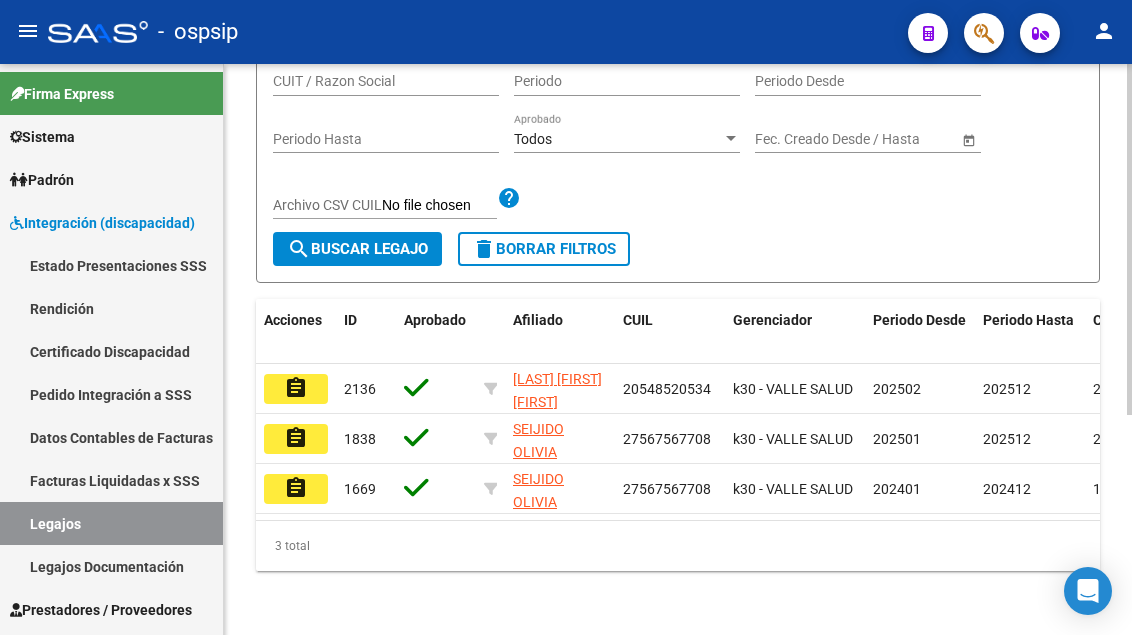 scroll, scrollTop: 358, scrollLeft: 0, axis: vertical 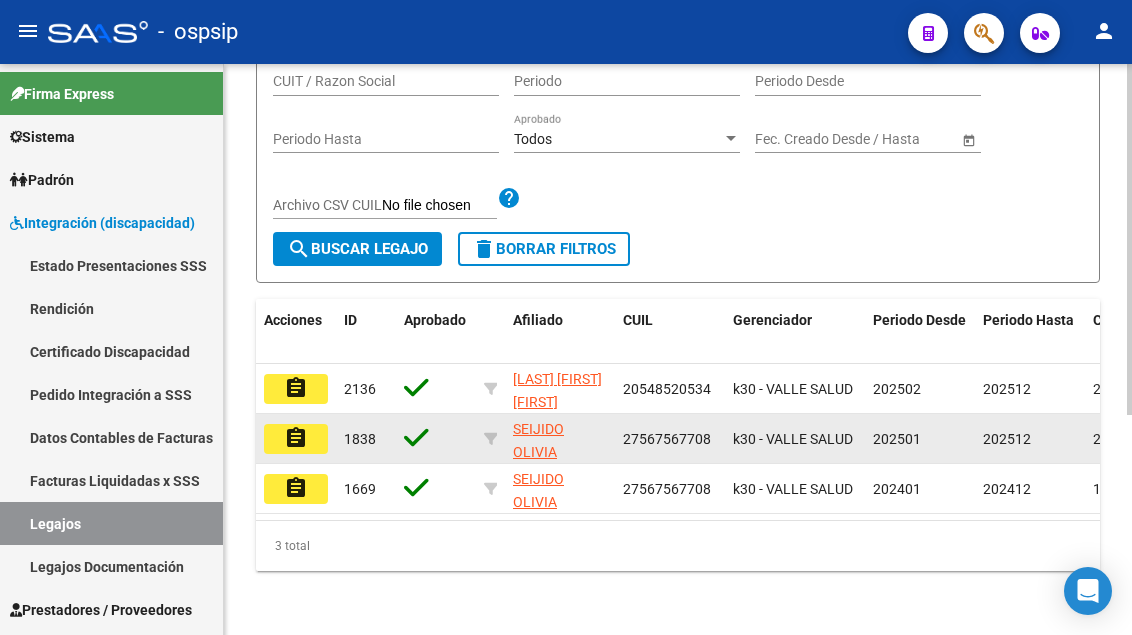 type on "seijido" 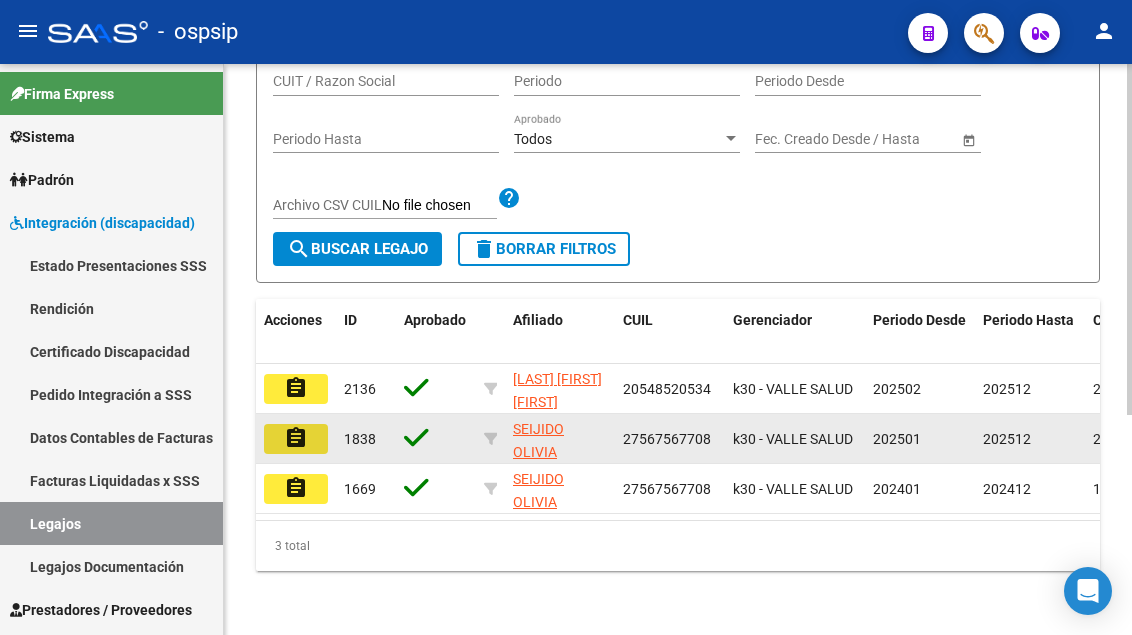 click on "assignment" 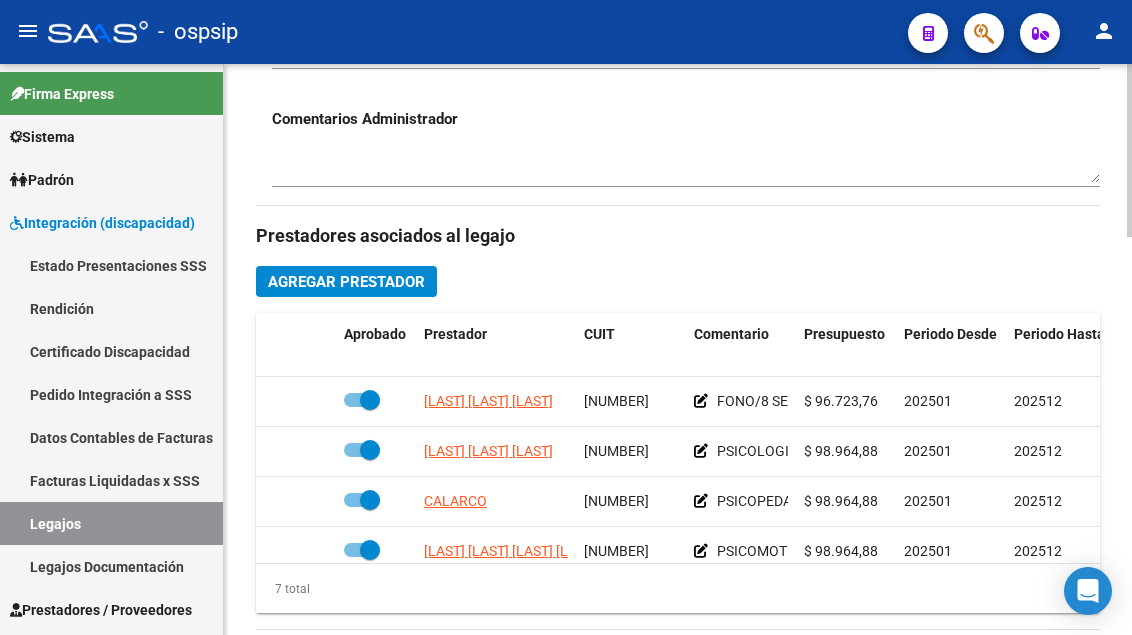 scroll, scrollTop: 900, scrollLeft: 0, axis: vertical 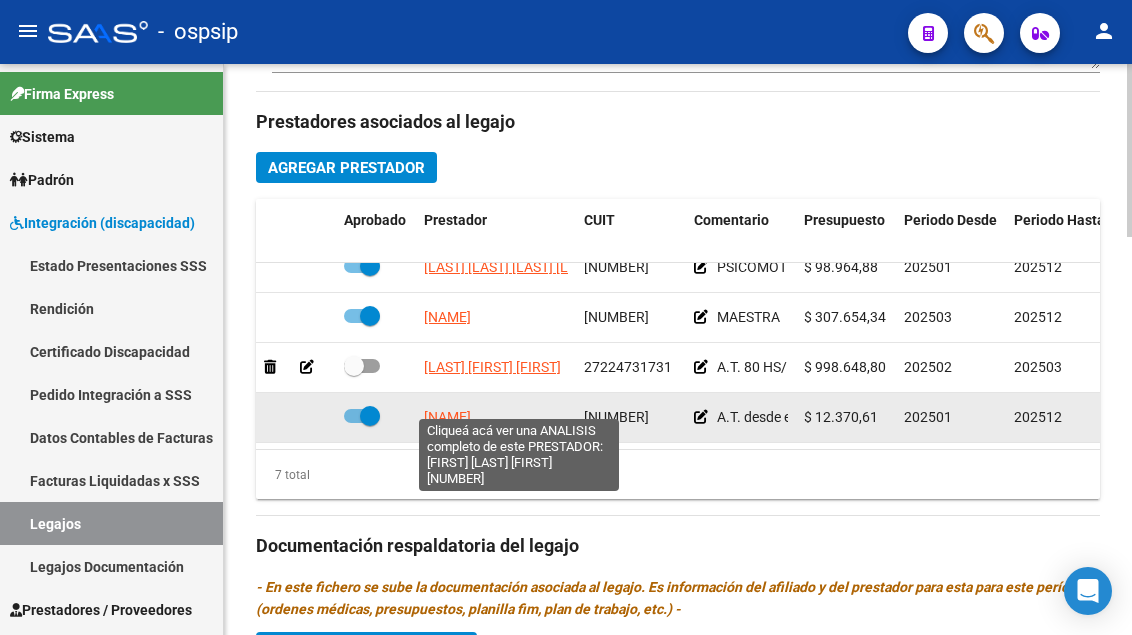 click on "[NAME]" 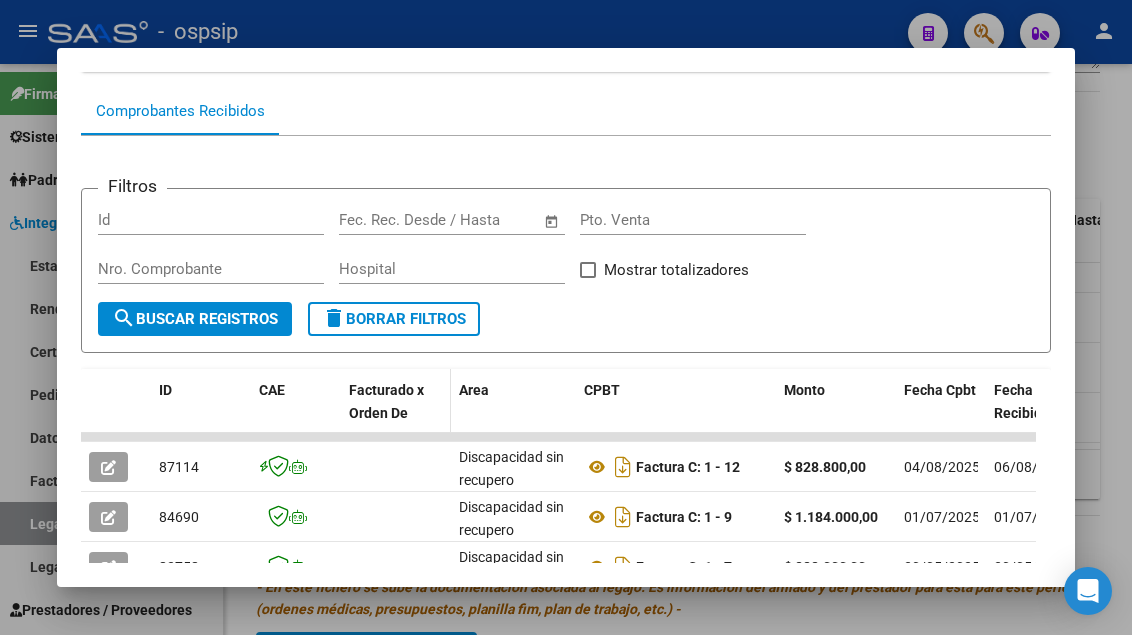 scroll, scrollTop: 0, scrollLeft: 0, axis: both 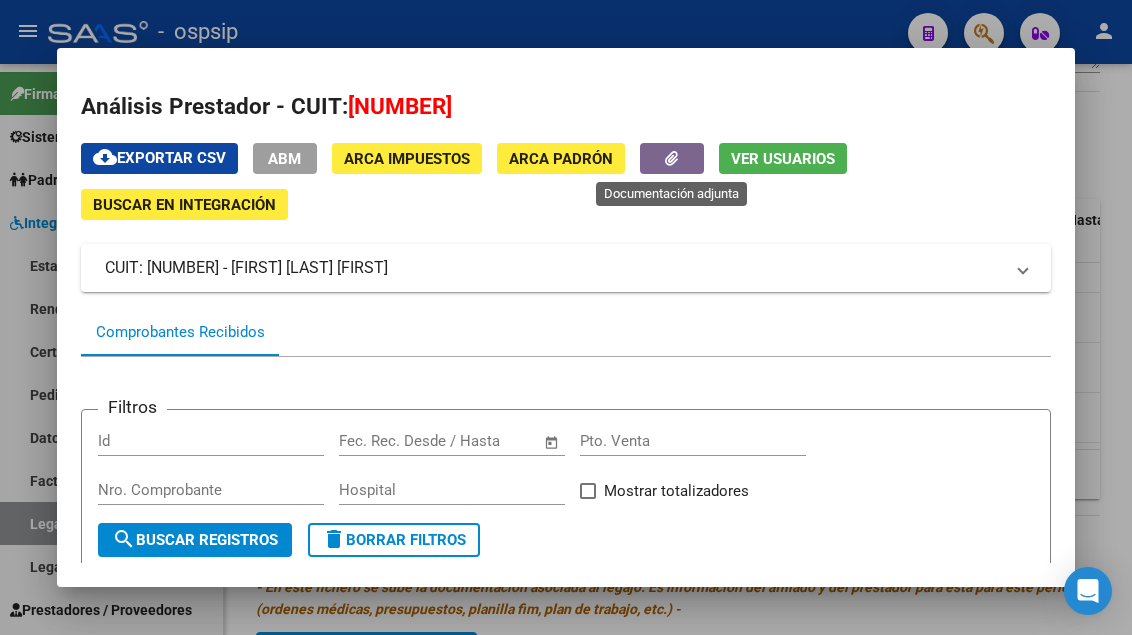 click 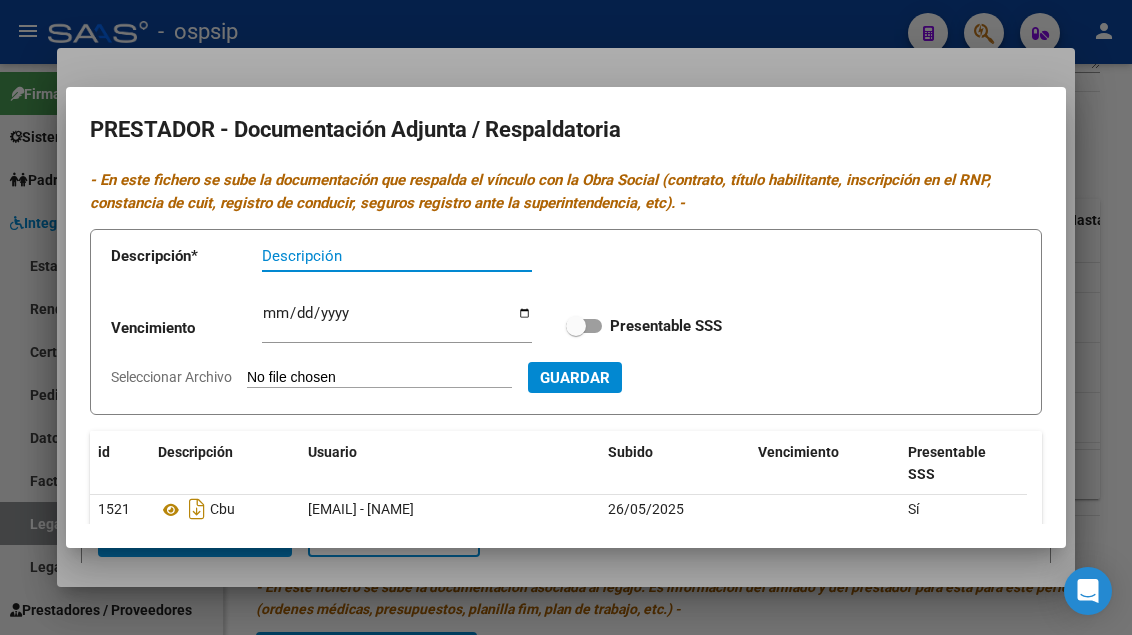 click on "Descripción" at bounding box center [397, 256] 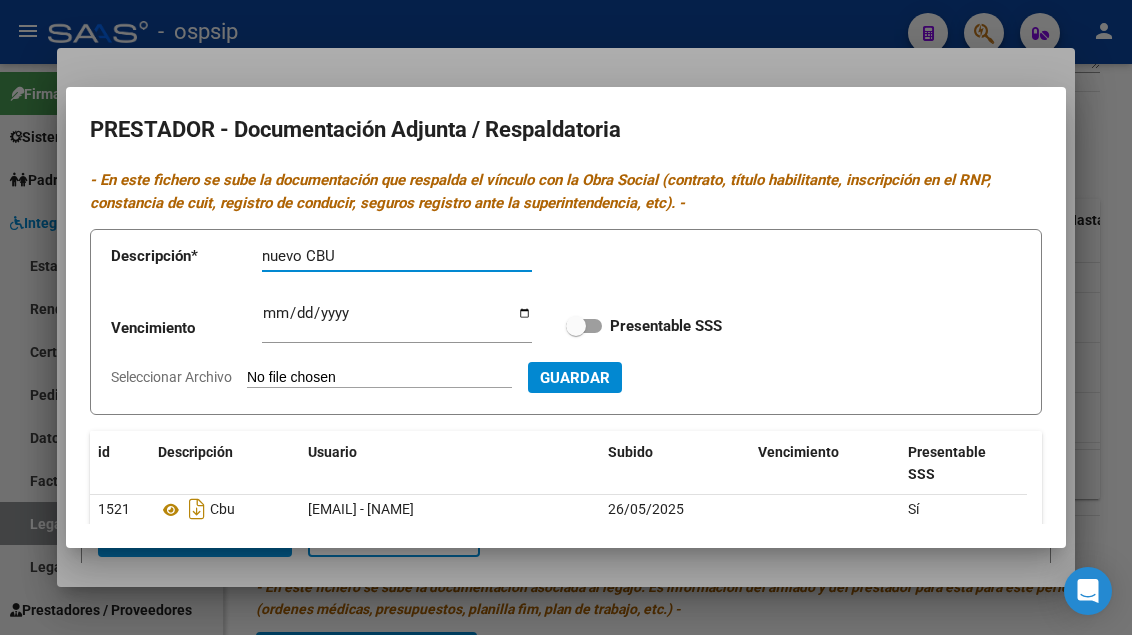 type on "nuevo CBU" 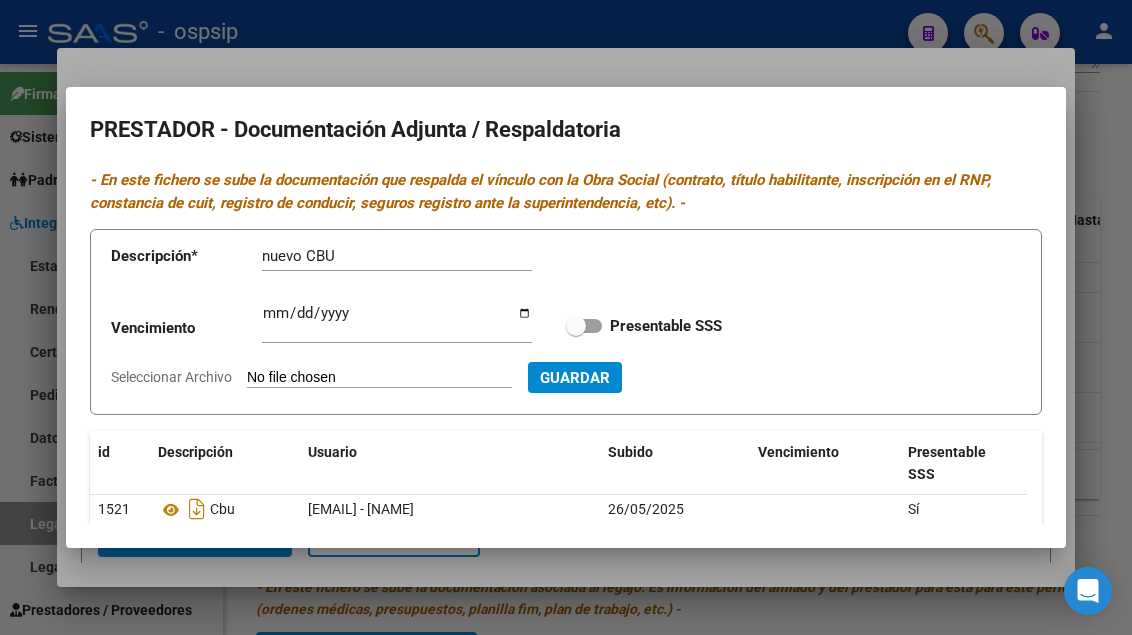 type on "C:\fakepath\COMP_HB3_DATO_CUENTA-20250807194421.pdf" 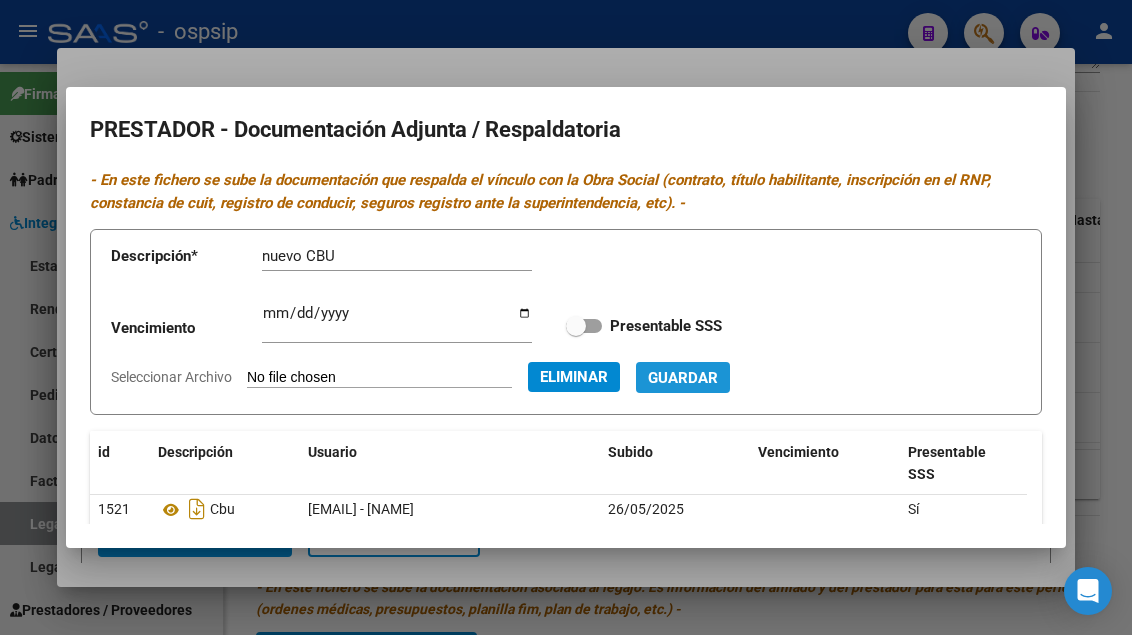 click on "Guardar" at bounding box center [683, 378] 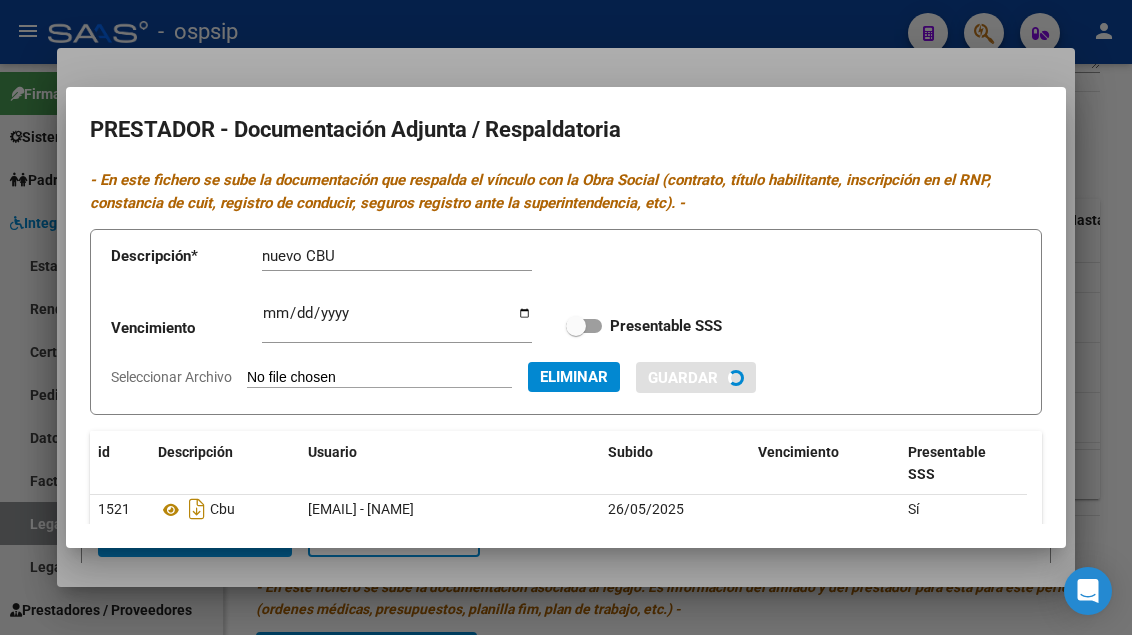 type 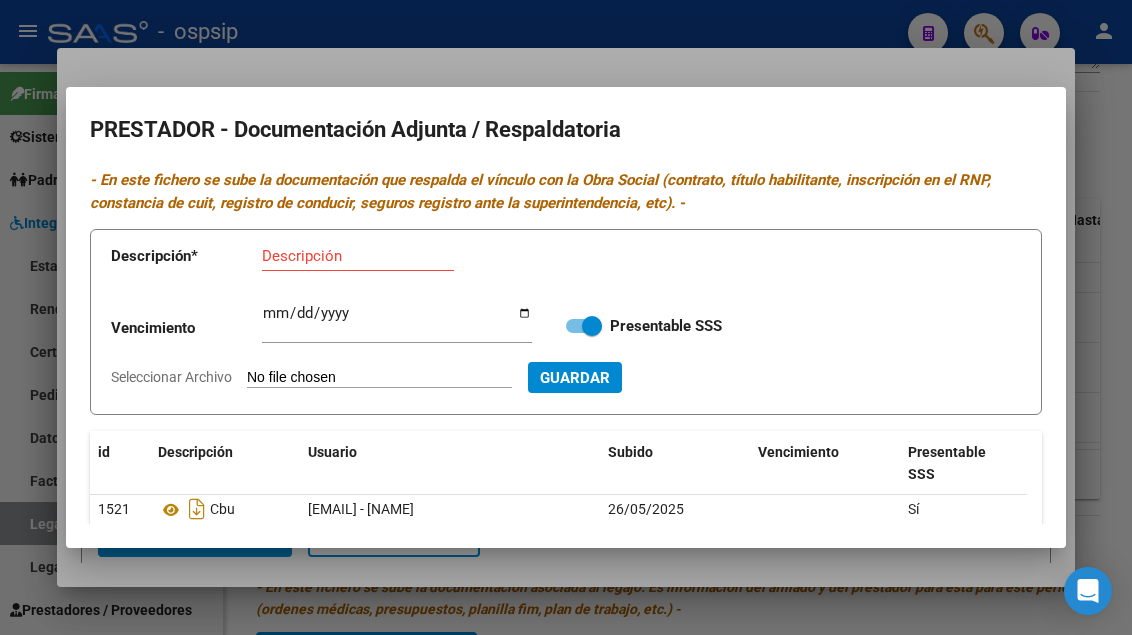 click at bounding box center [566, 317] 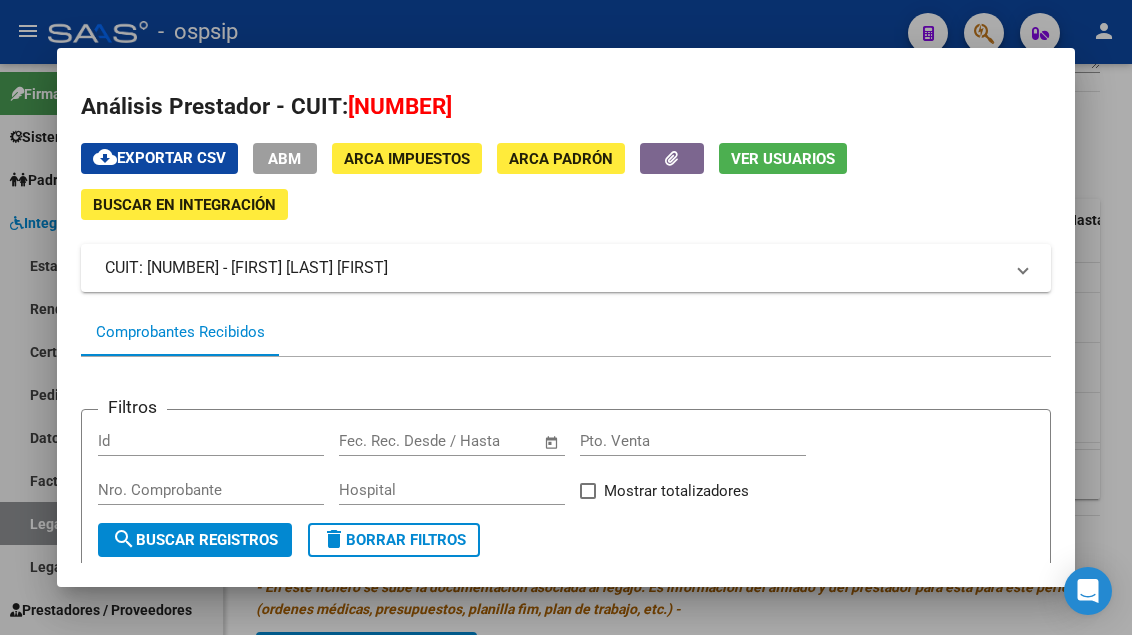 click at bounding box center [566, 317] 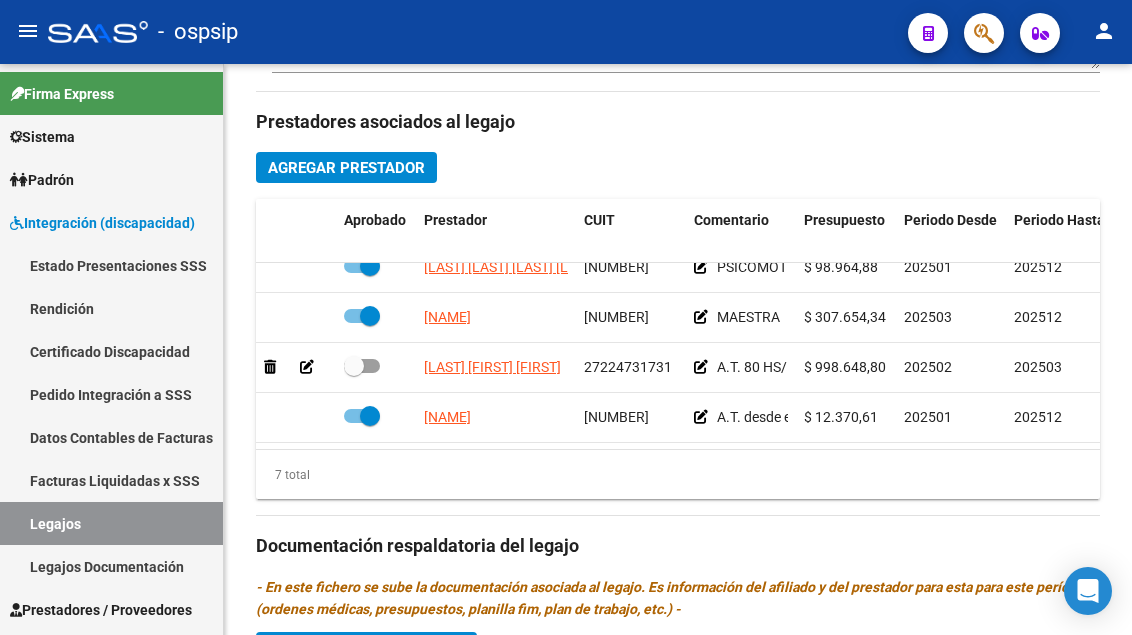 click on "Legajos" at bounding box center (111, 523) 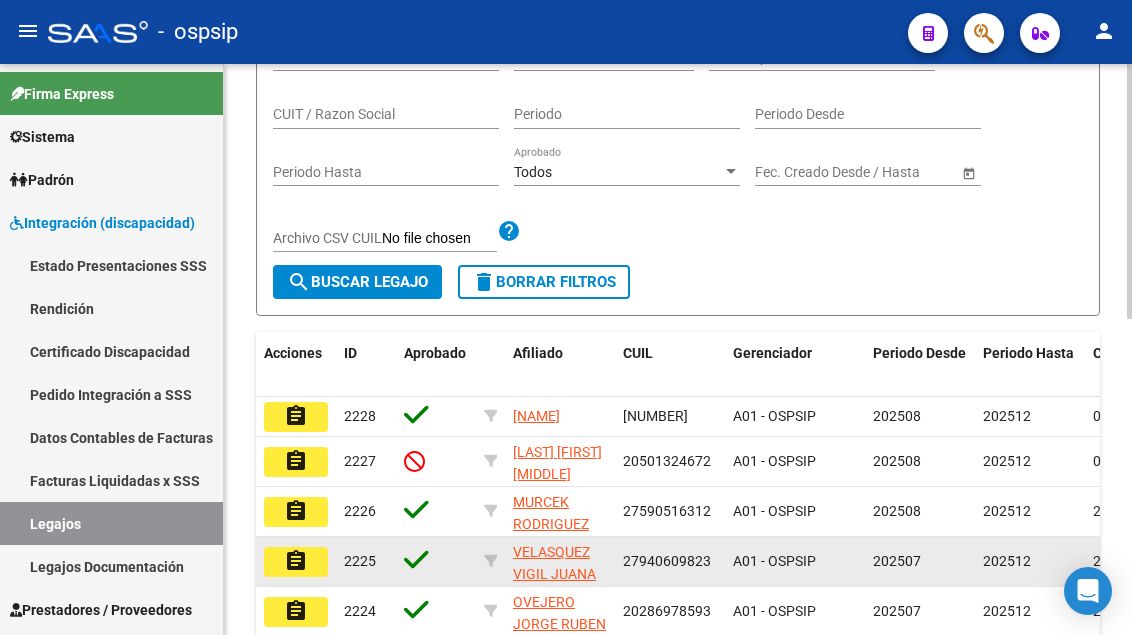scroll, scrollTop: 108, scrollLeft: 0, axis: vertical 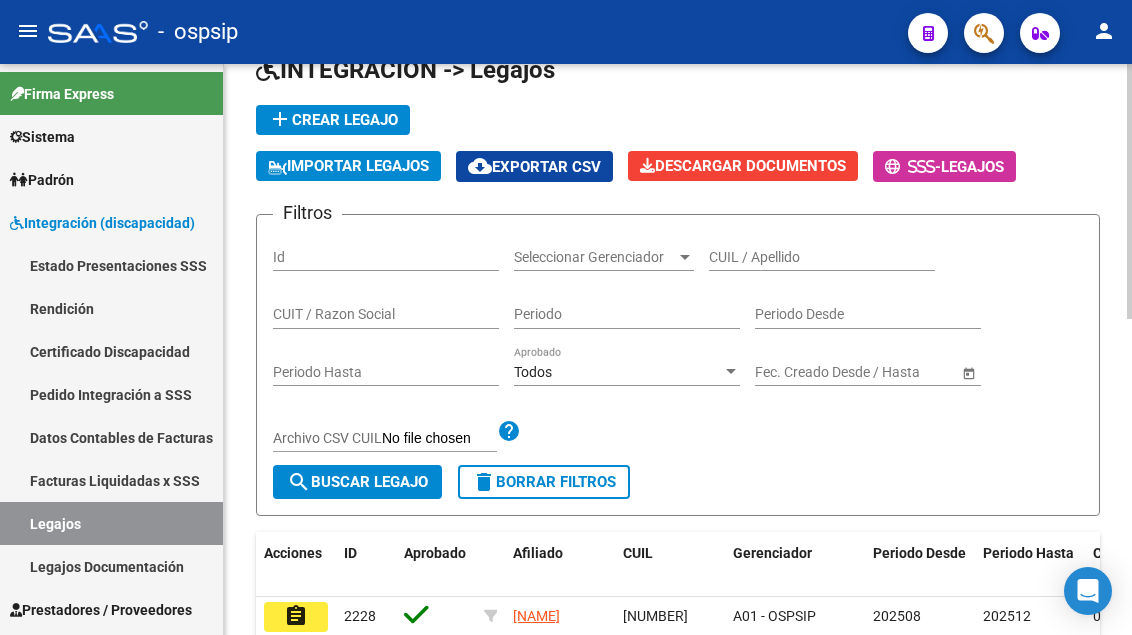 click on "CUIL / Apellido" 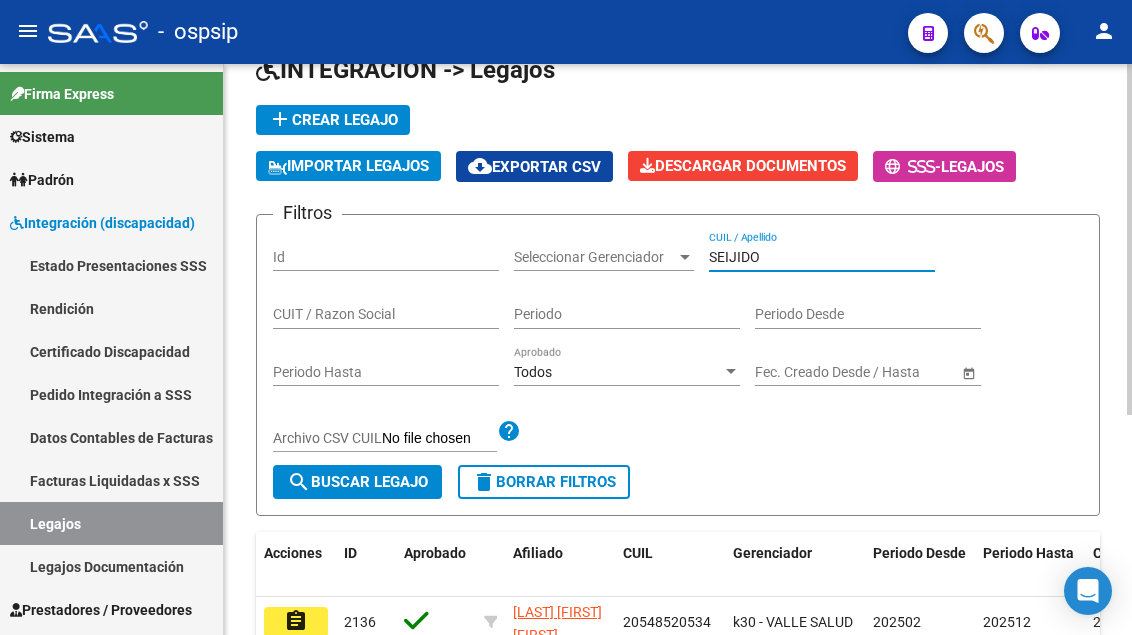 scroll, scrollTop: 208, scrollLeft: 0, axis: vertical 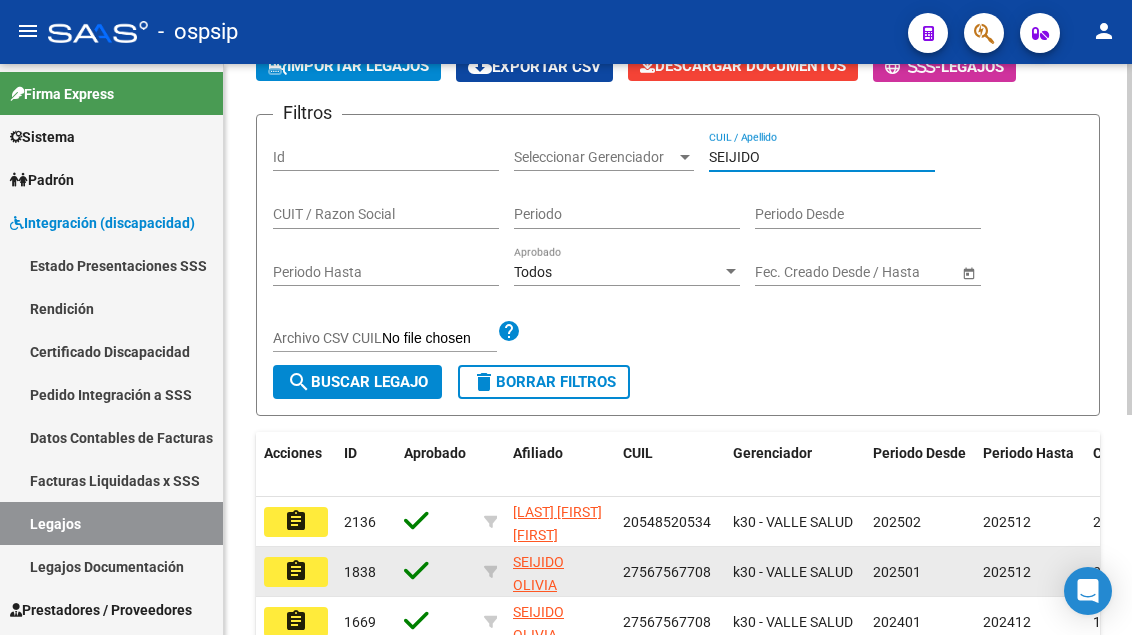 type on "SEIJIDO" 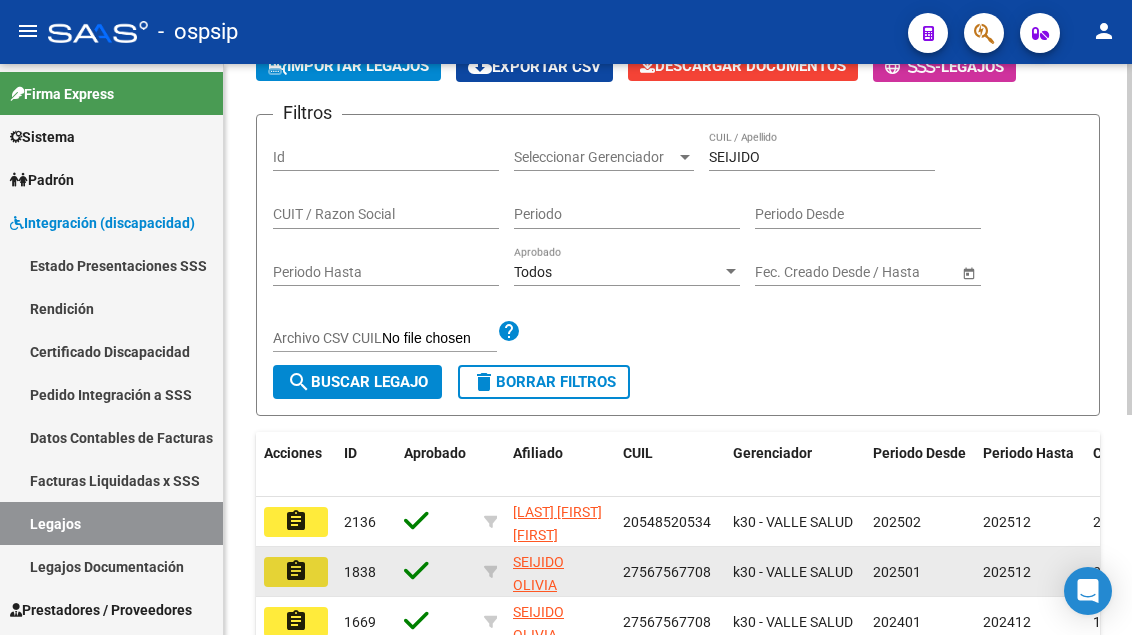 click on "assignment" 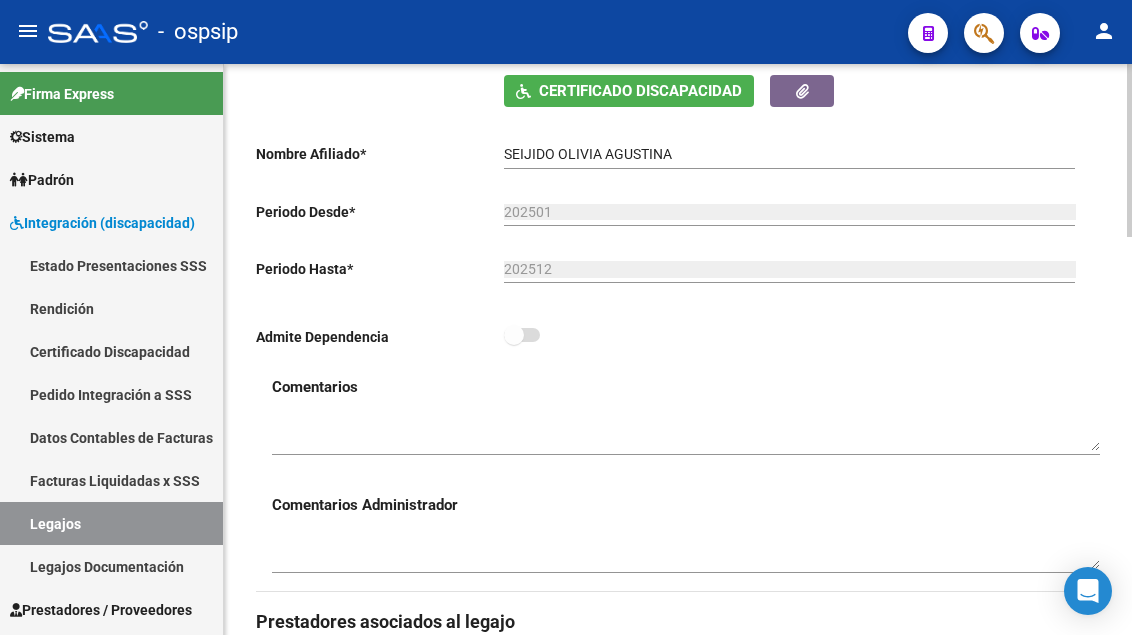 scroll, scrollTop: 800, scrollLeft: 0, axis: vertical 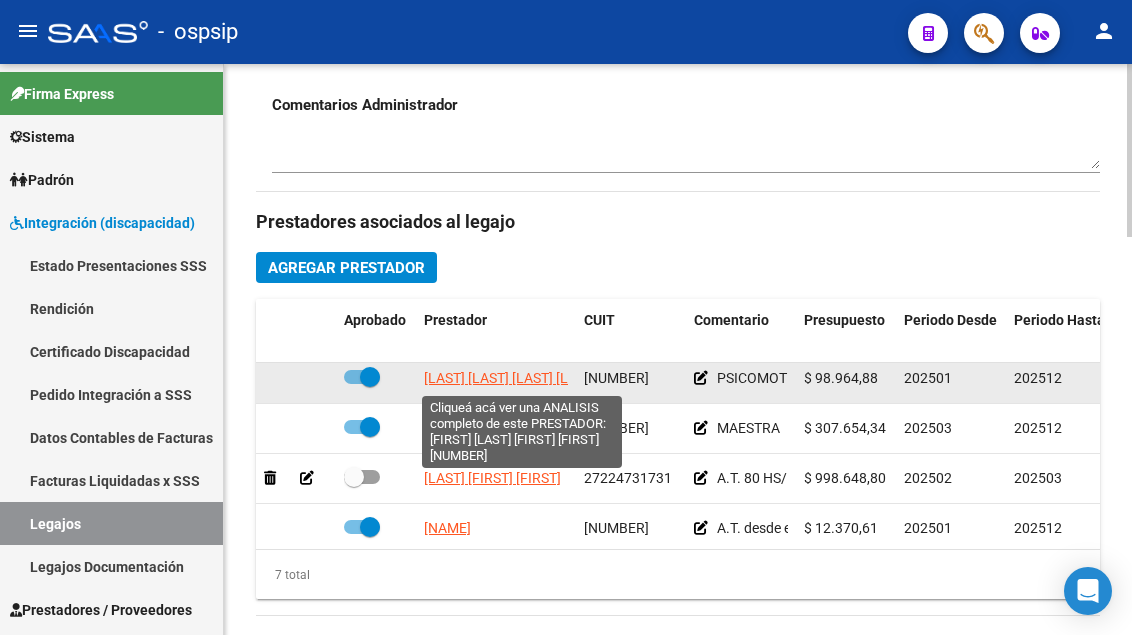 click on "[LAST] [LAST] [LAST] [LAST]" 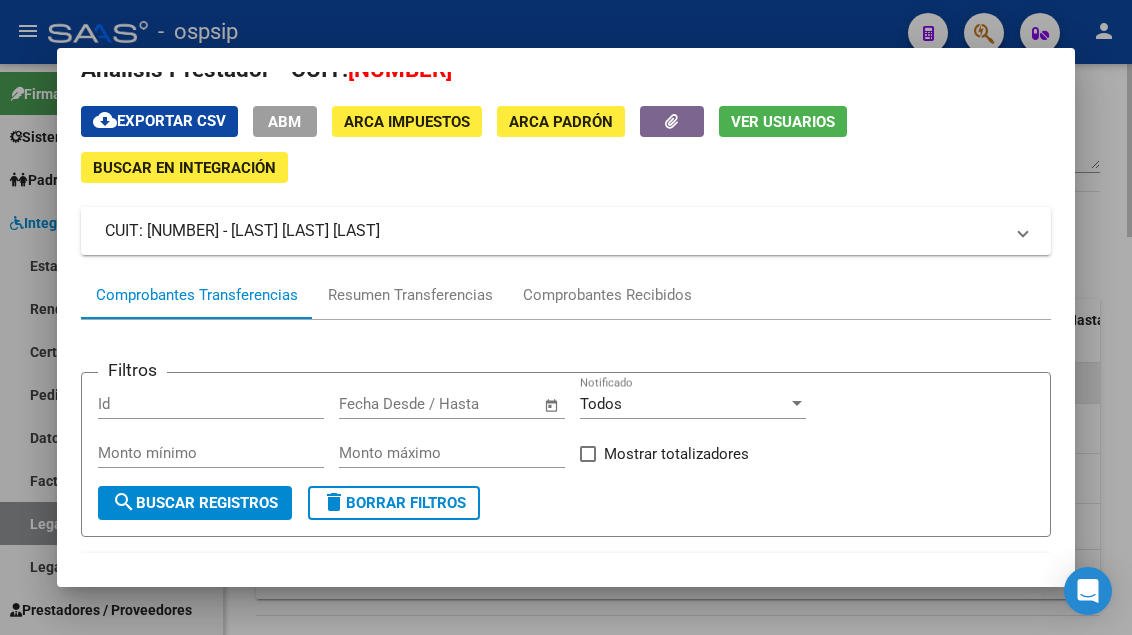 scroll, scrollTop: 36, scrollLeft: 0, axis: vertical 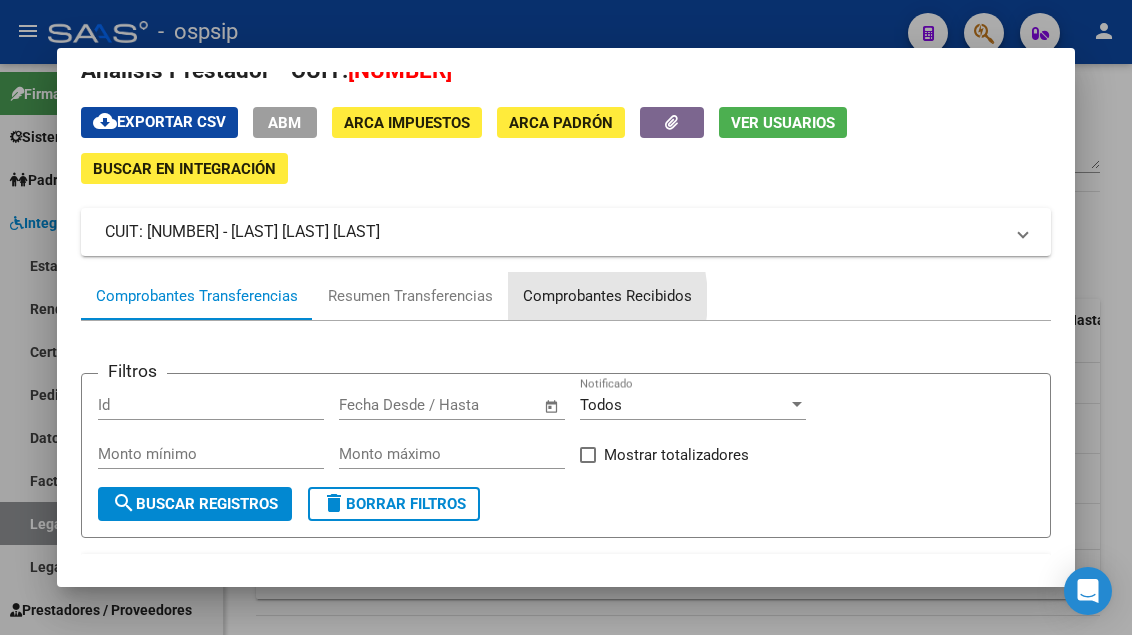 click on "Comprobantes Recibidos" at bounding box center [607, 296] 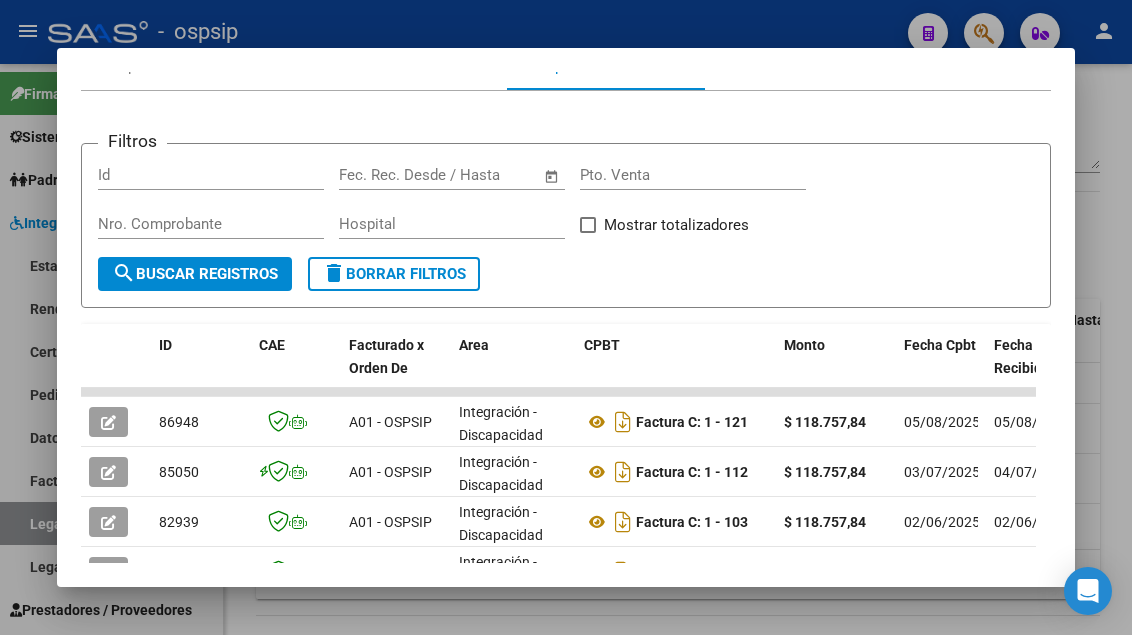 scroll, scrollTop: 400, scrollLeft: 0, axis: vertical 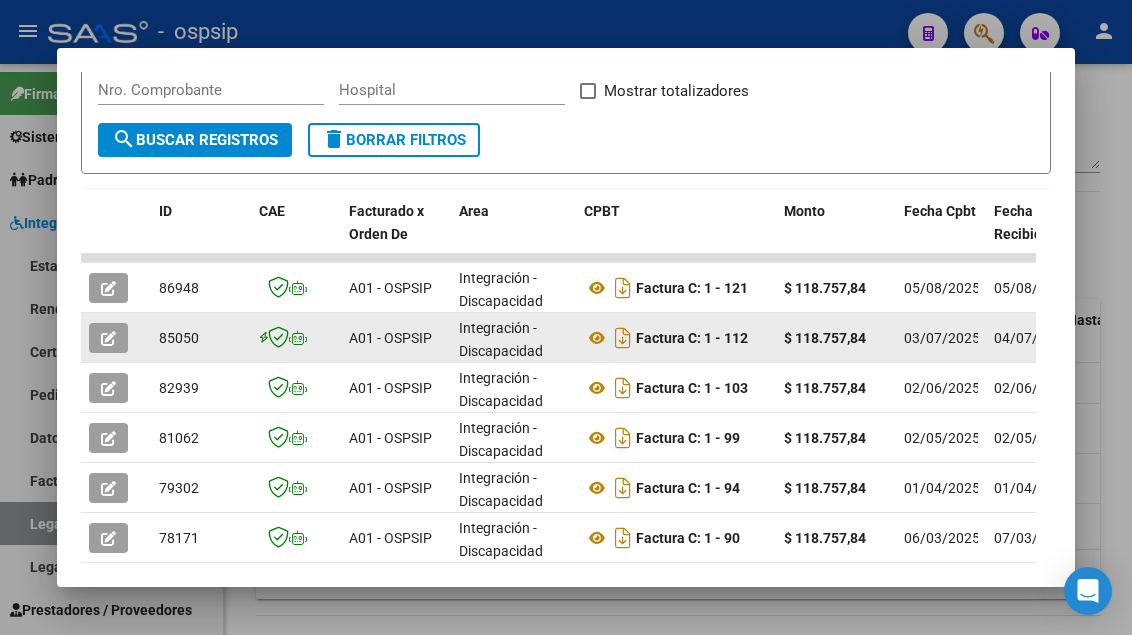 click 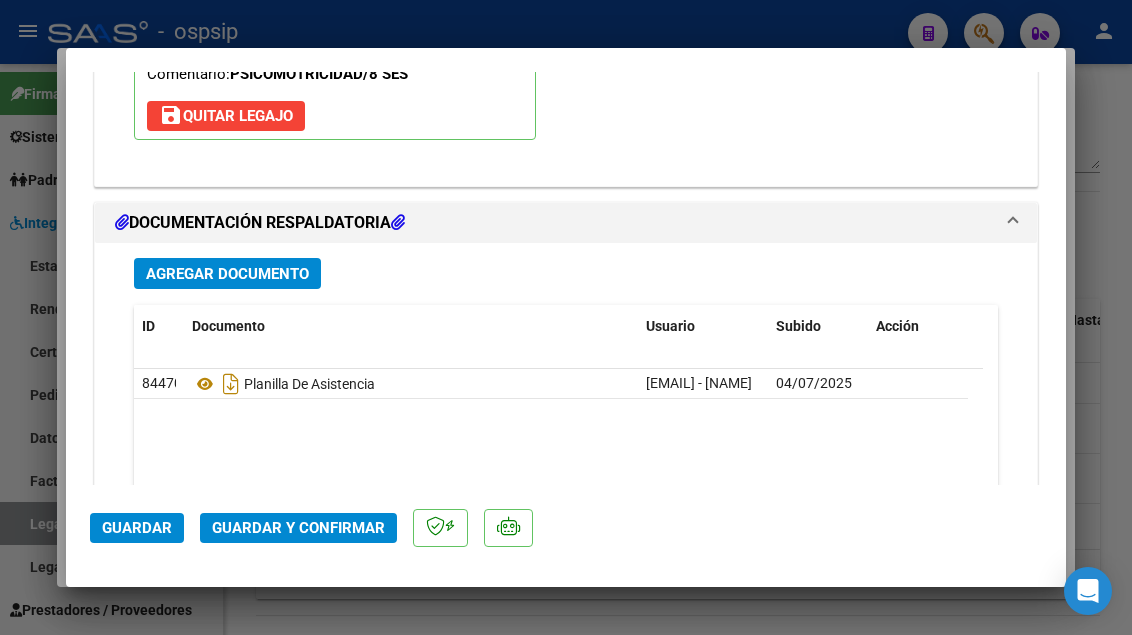 scroll, scrollTop: 2800, scrollLeft: 0, axis: vertical 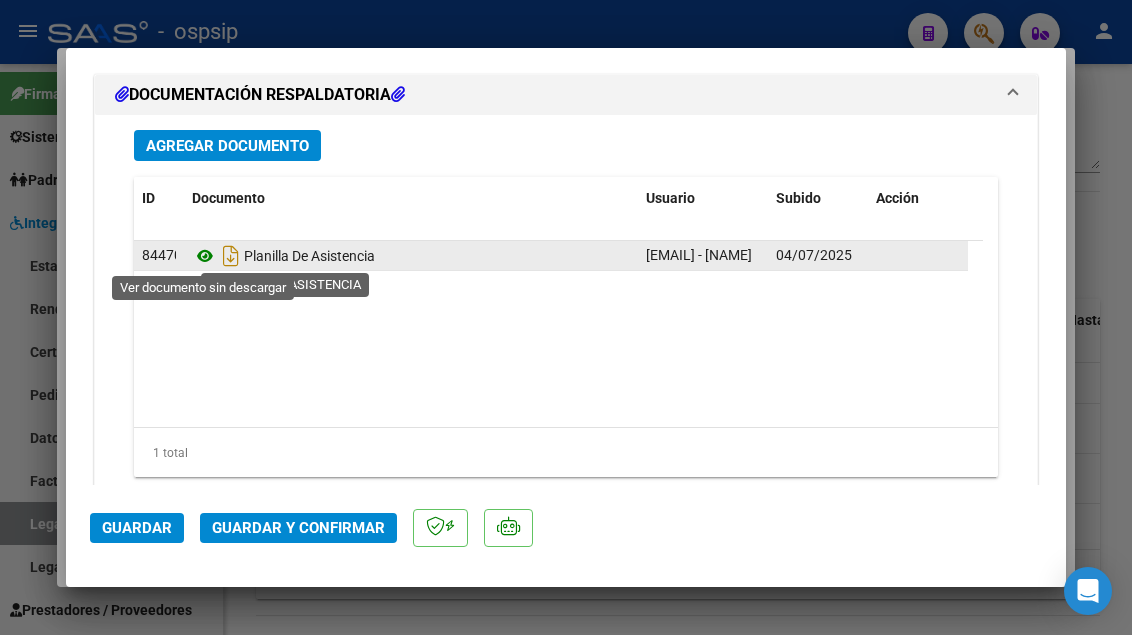 click 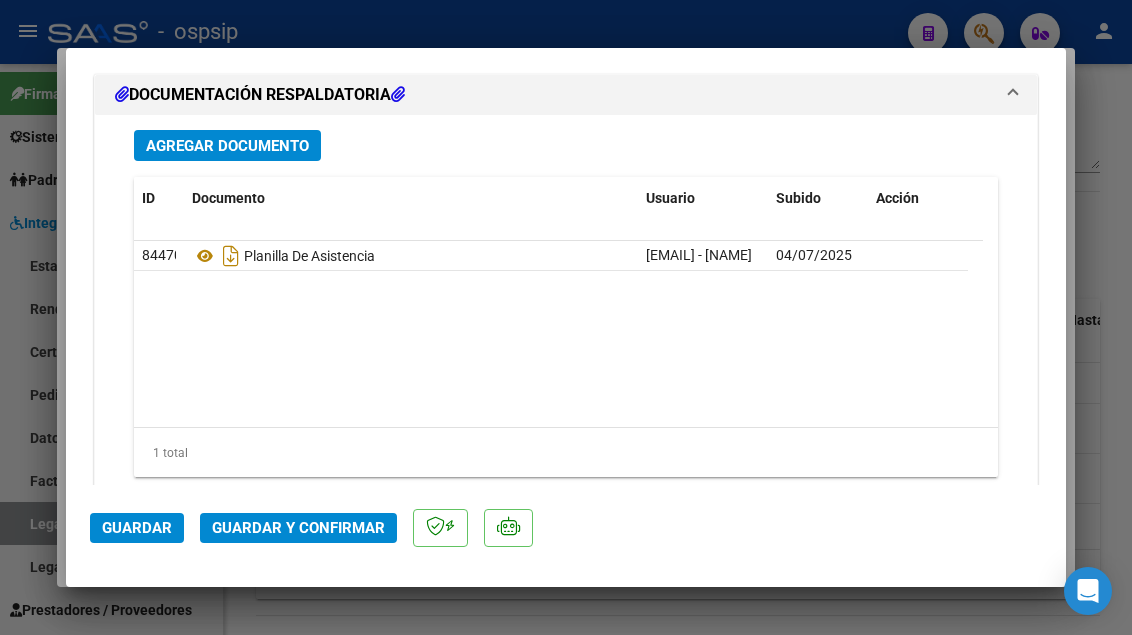 click at bounding box center (566, 317) 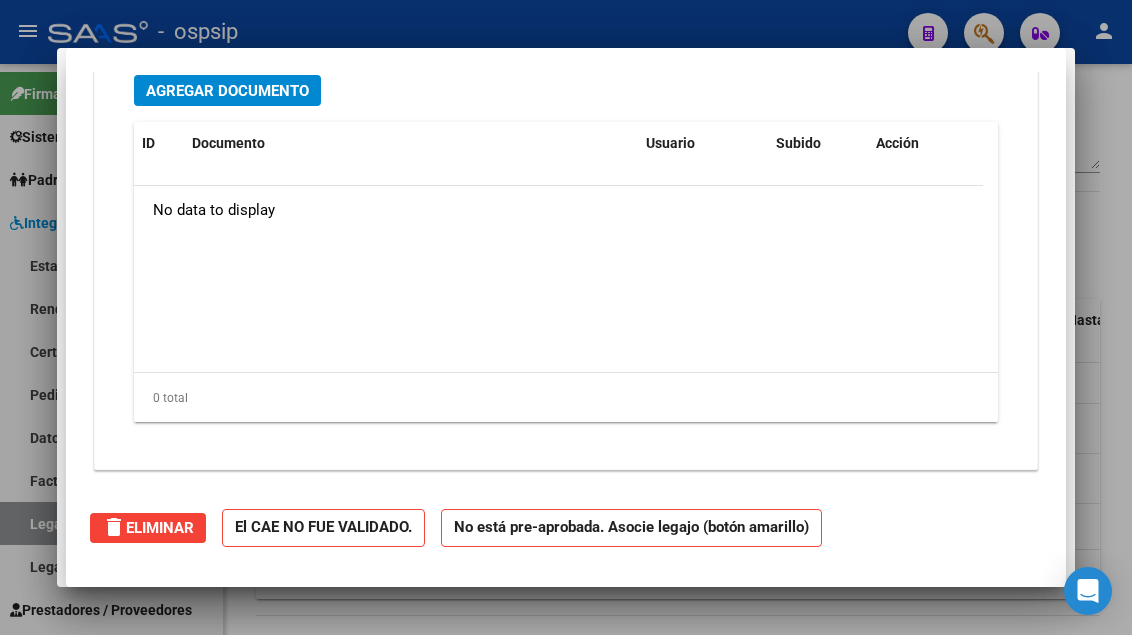 scroll, scrollTop: 0, scrollLeft: 0, axis: both 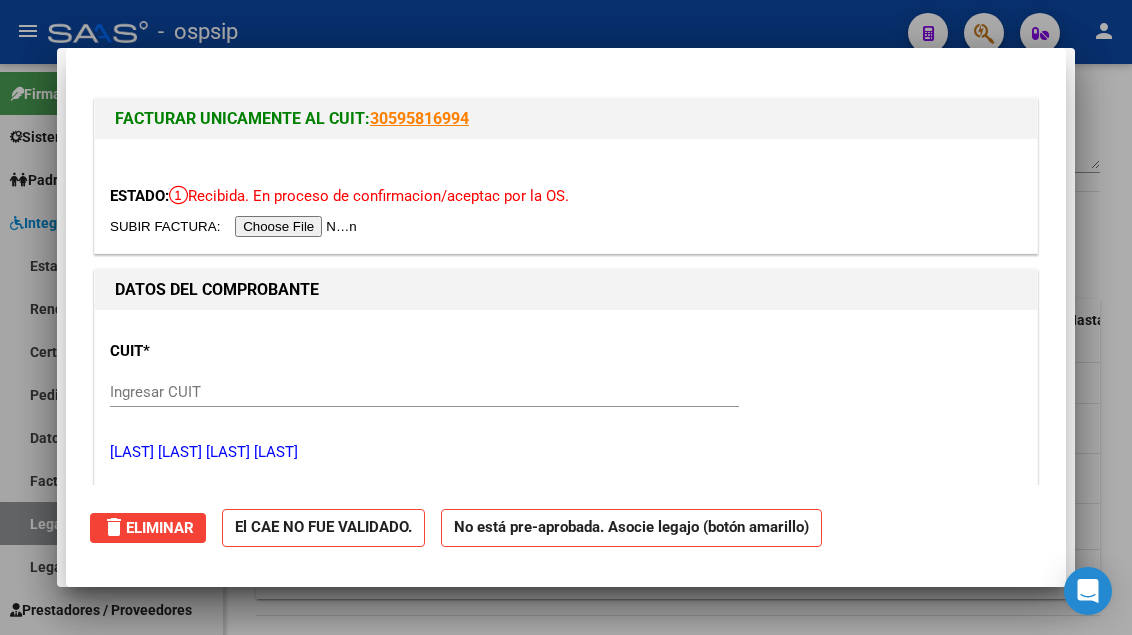 click at bounding box center (566, 317) 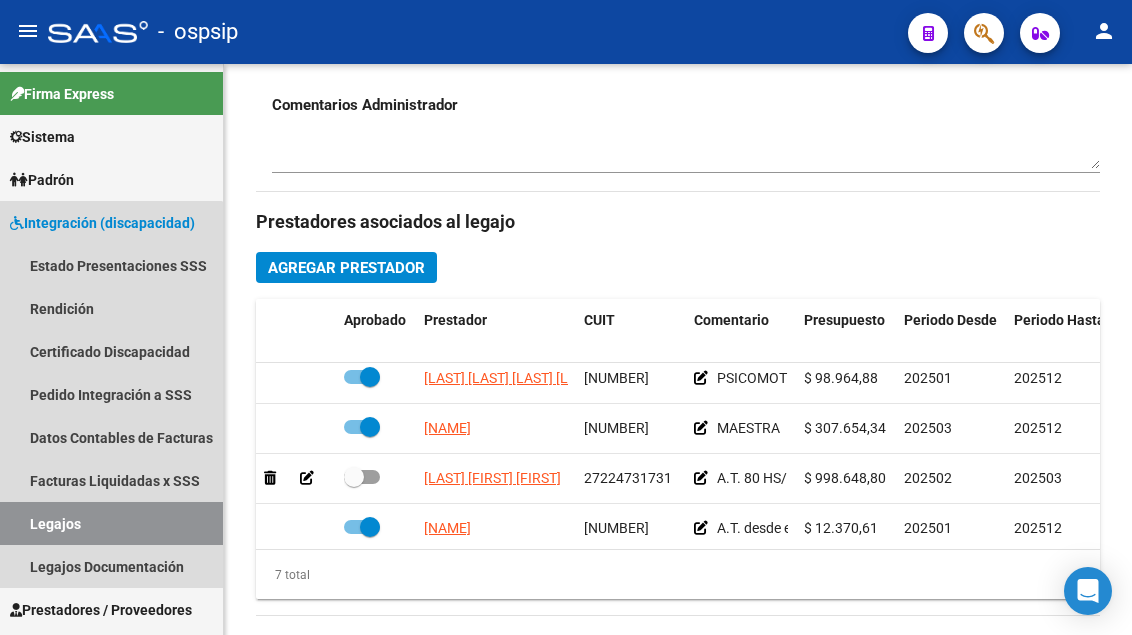 click on "Legajos" at bounding box center [111, 523] 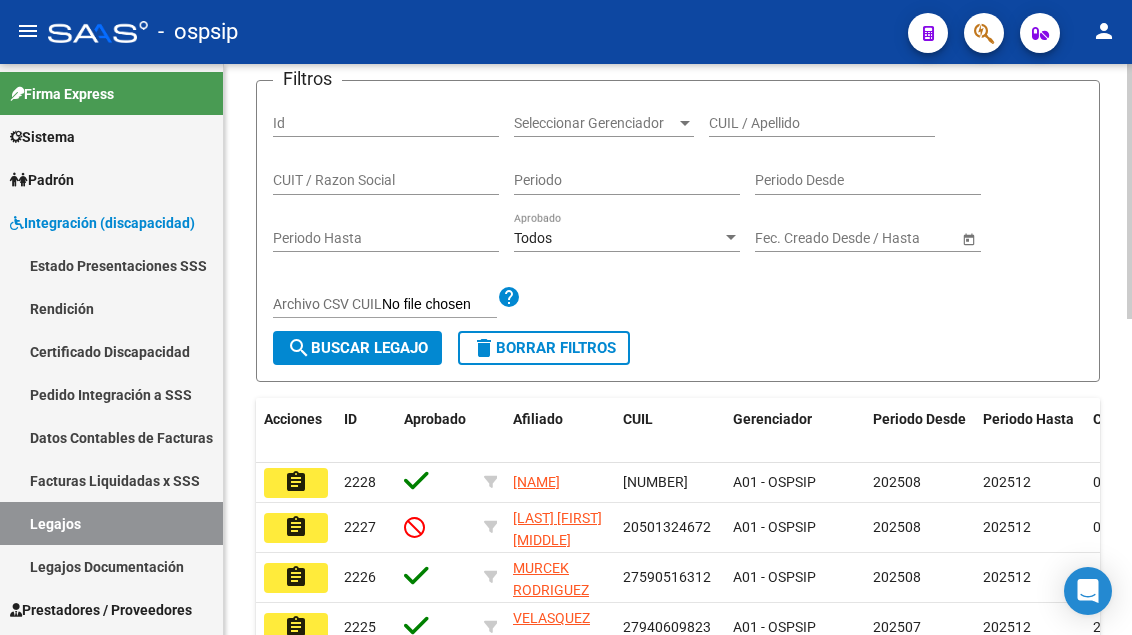 scroll, scrollTop: 208, scrollLeft: 0, axis: vertical 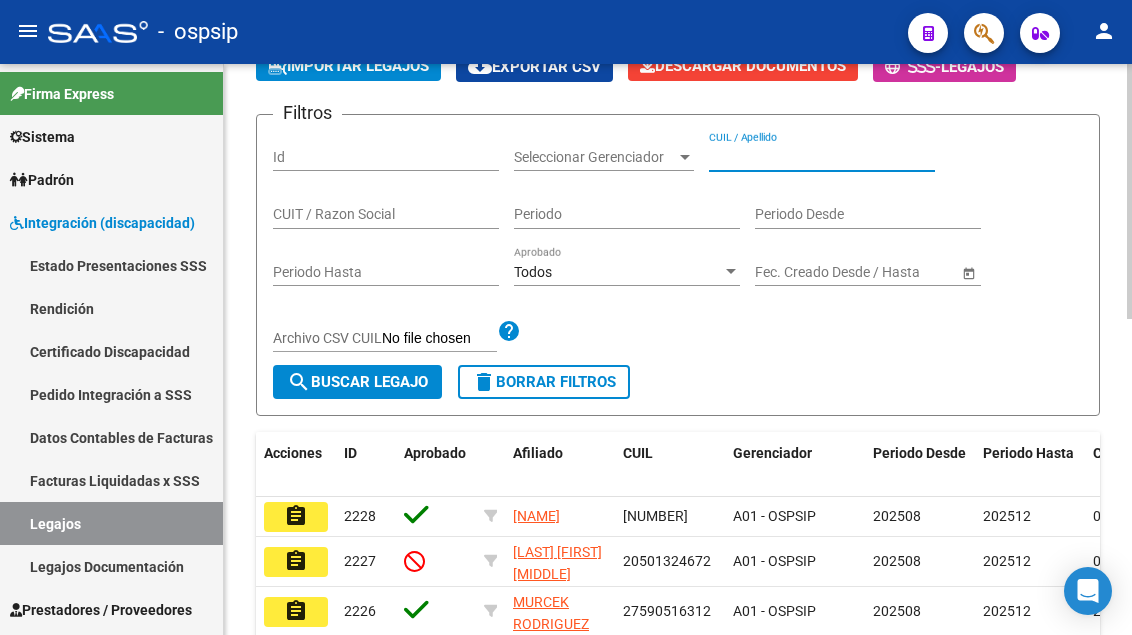click on "CUIL / Apellido" at bounding box center (822, 157) 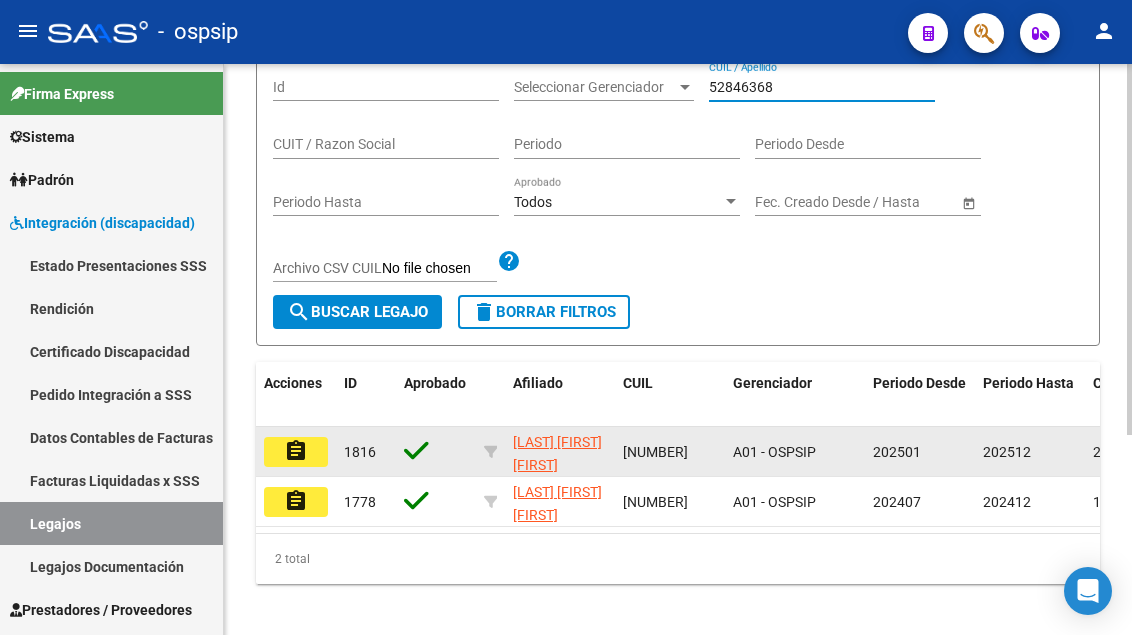 scroll, scrollTop: 308, scrollLeft: 0, axis: vertical 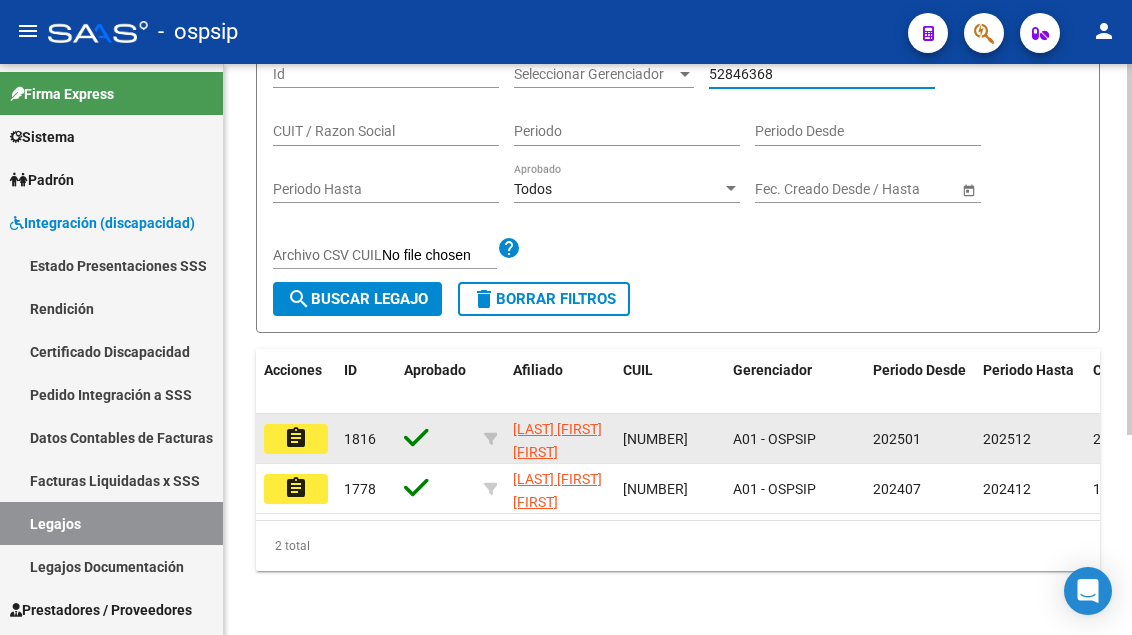 type on "52846368" 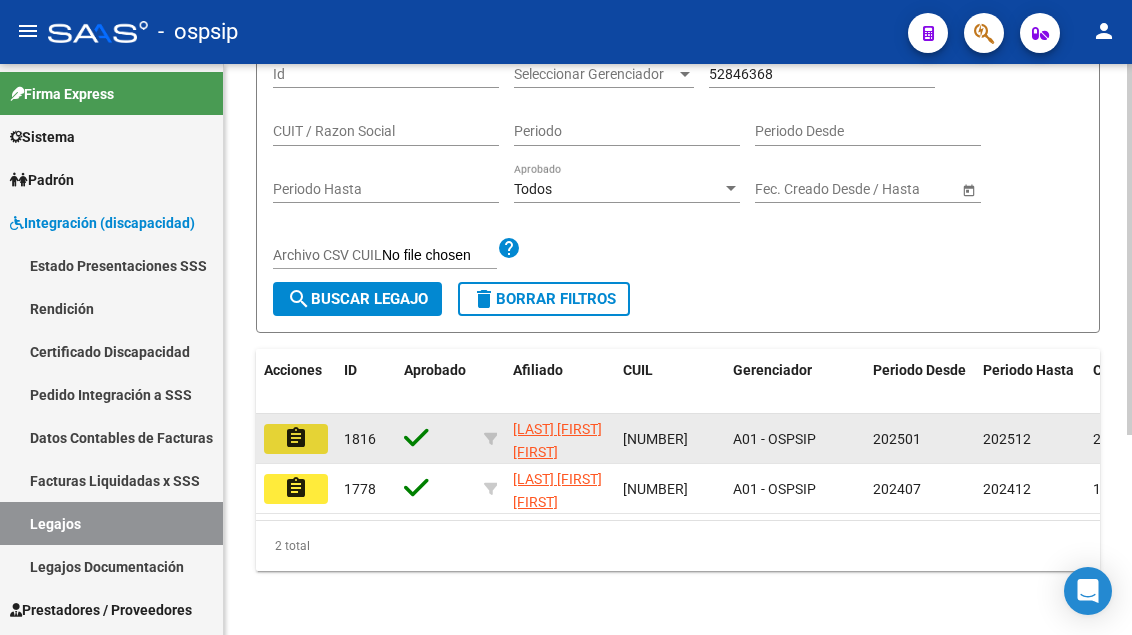 click on "assignment" 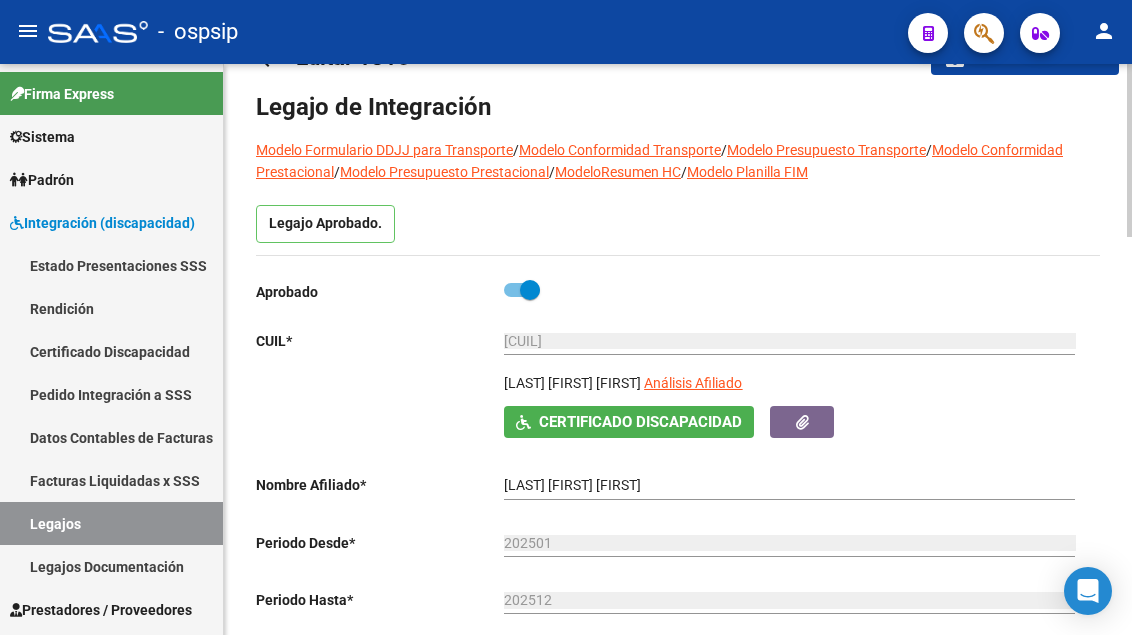 scroll, scrollTop: 100, scrollLeft: 0, axis: vertical 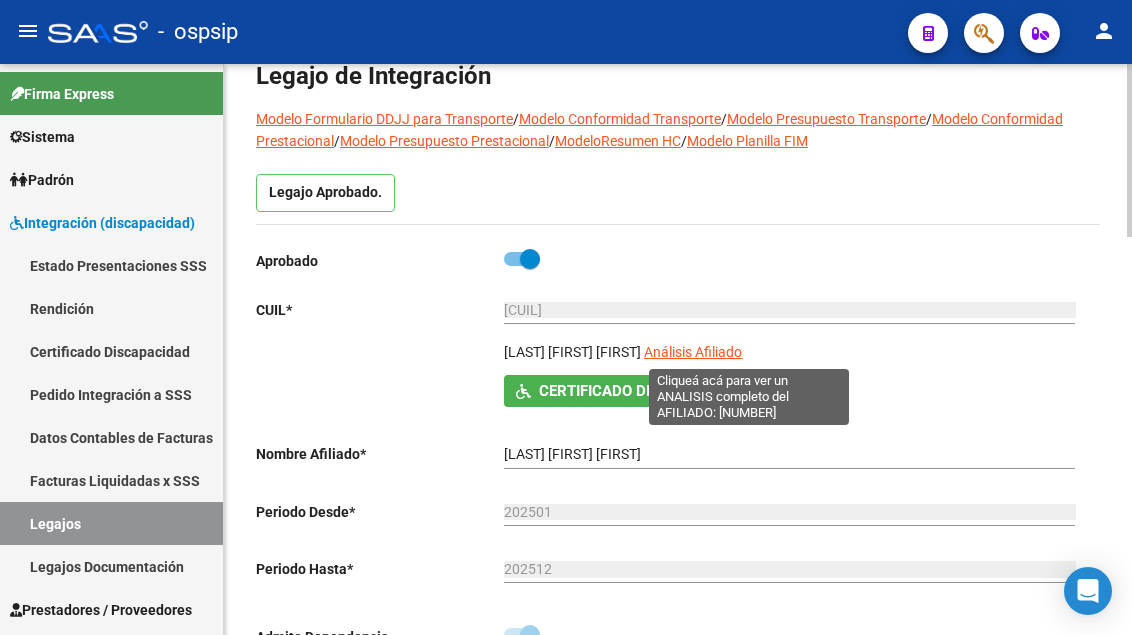 click on "Análisis Afiliado" 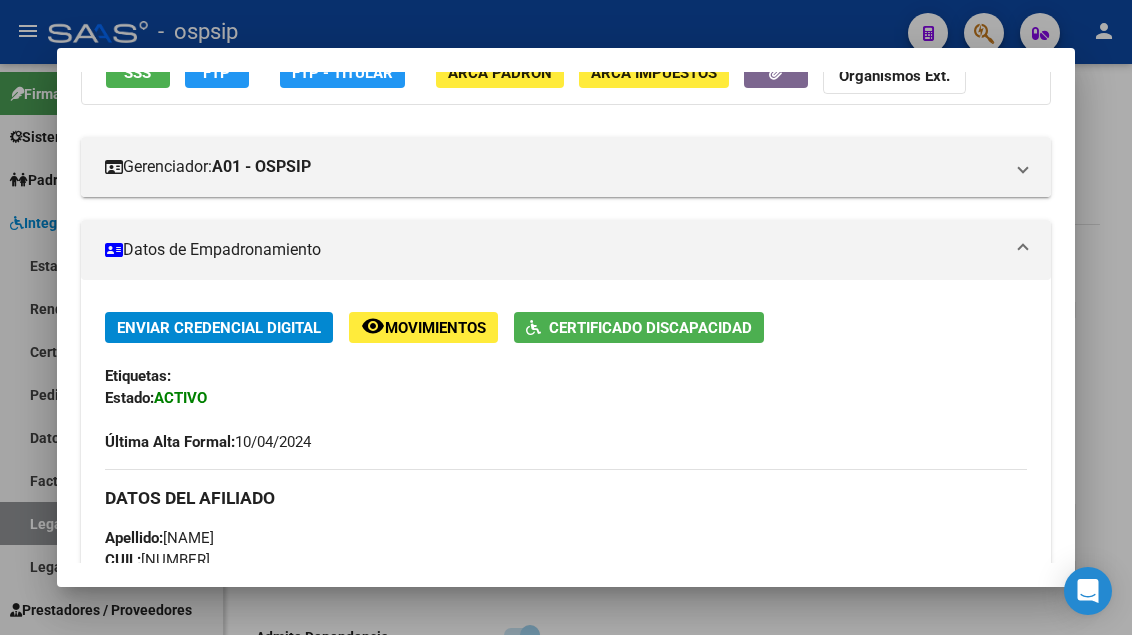scroll, scrollTop: 500, scrollLeft: 0, axis: vertical 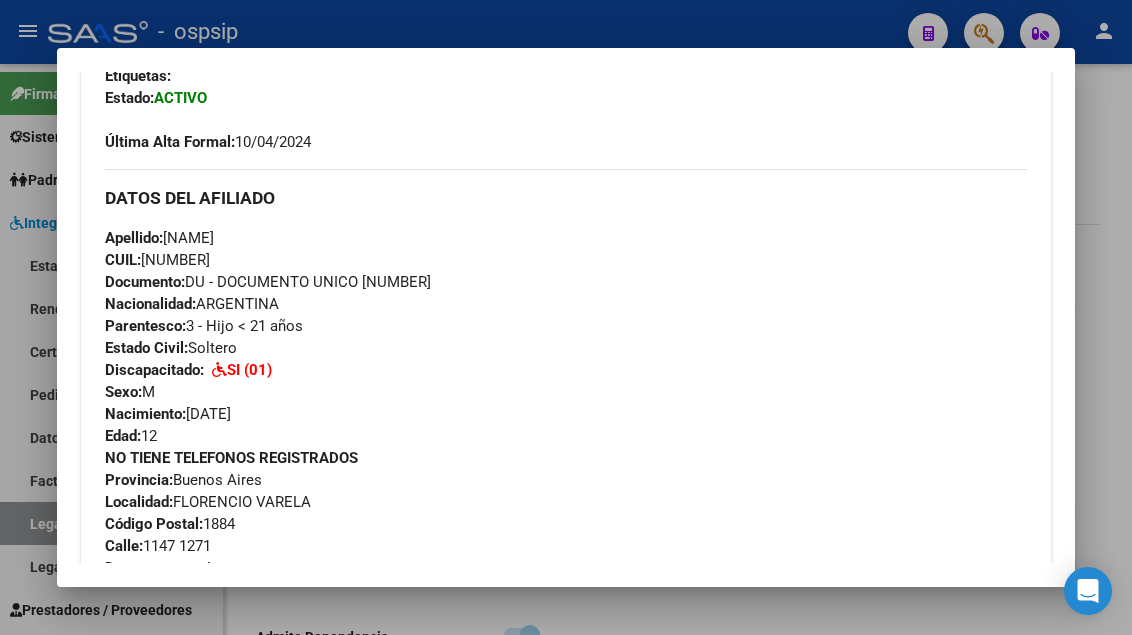 click at bounding box center [566, 317] 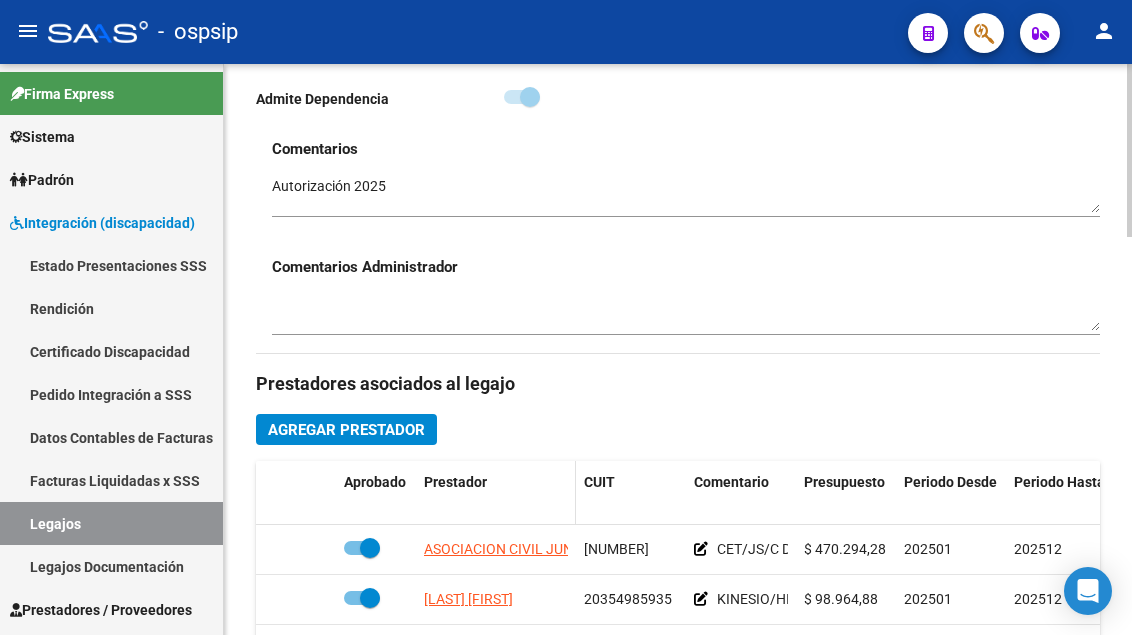 scroll, scrollTop: 700, scrollLeft: 0, axis: vertical 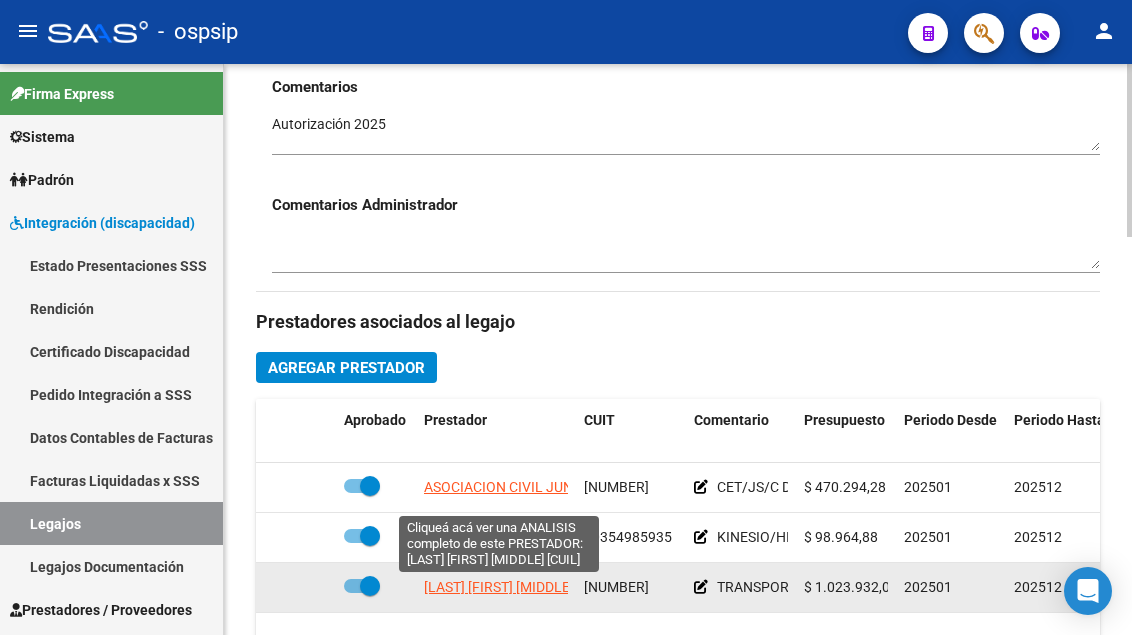 click on "[LAST] [FIRST] [MIDDLE]" 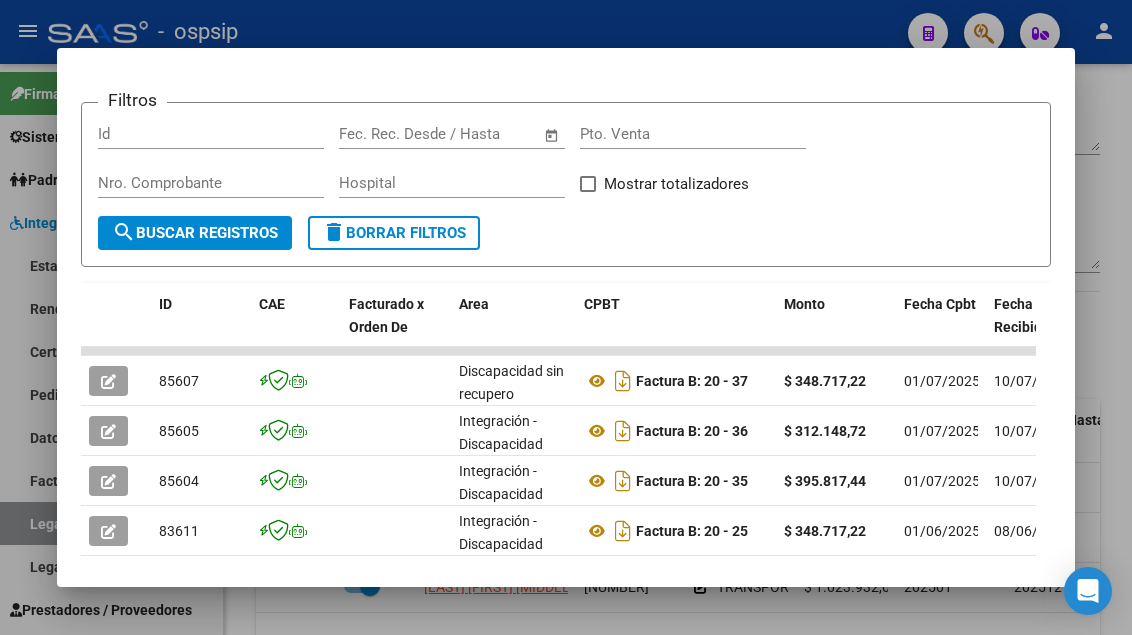 scroll, scrollTop: 485, scrollLeft: 0, axis: vertical 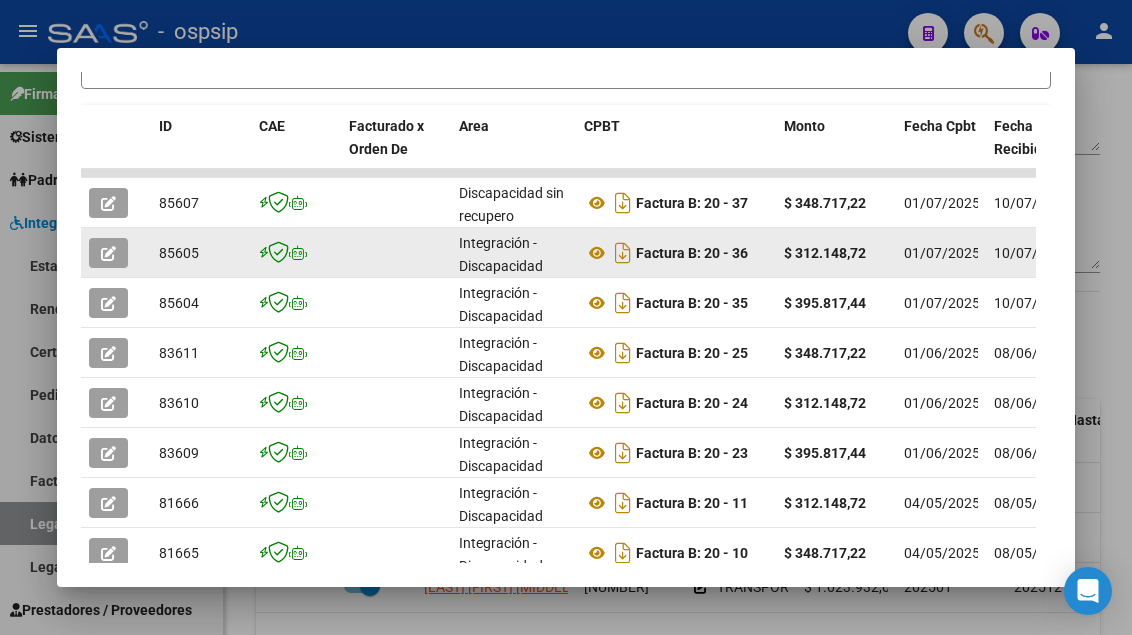 click 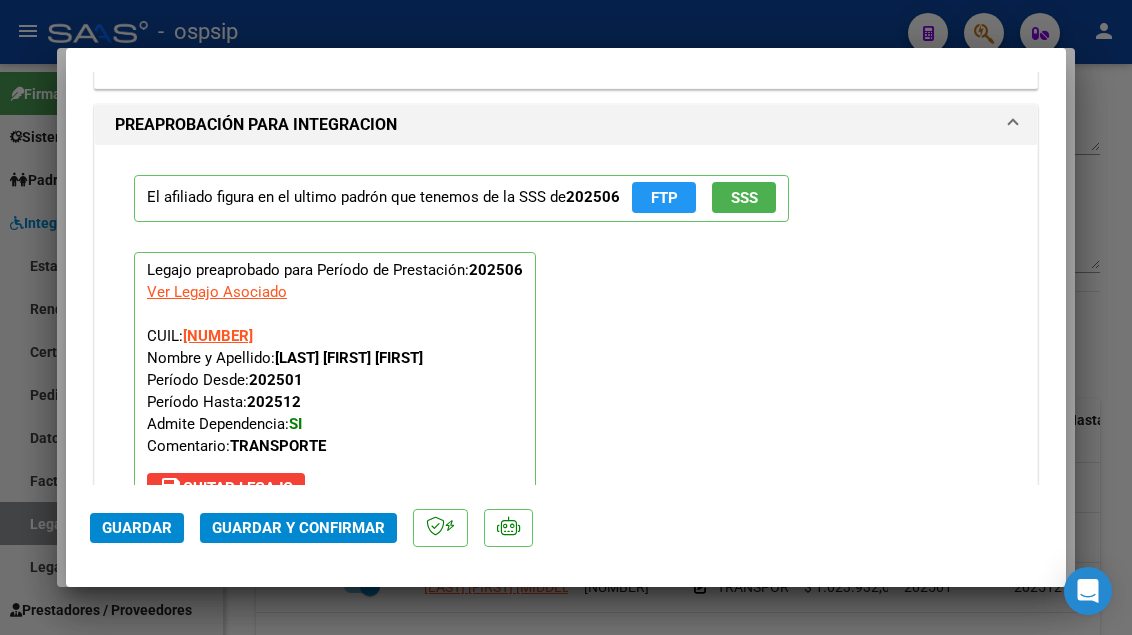 scroll, scrollTop: 2855, scrollLeft: 0, axis: vertical 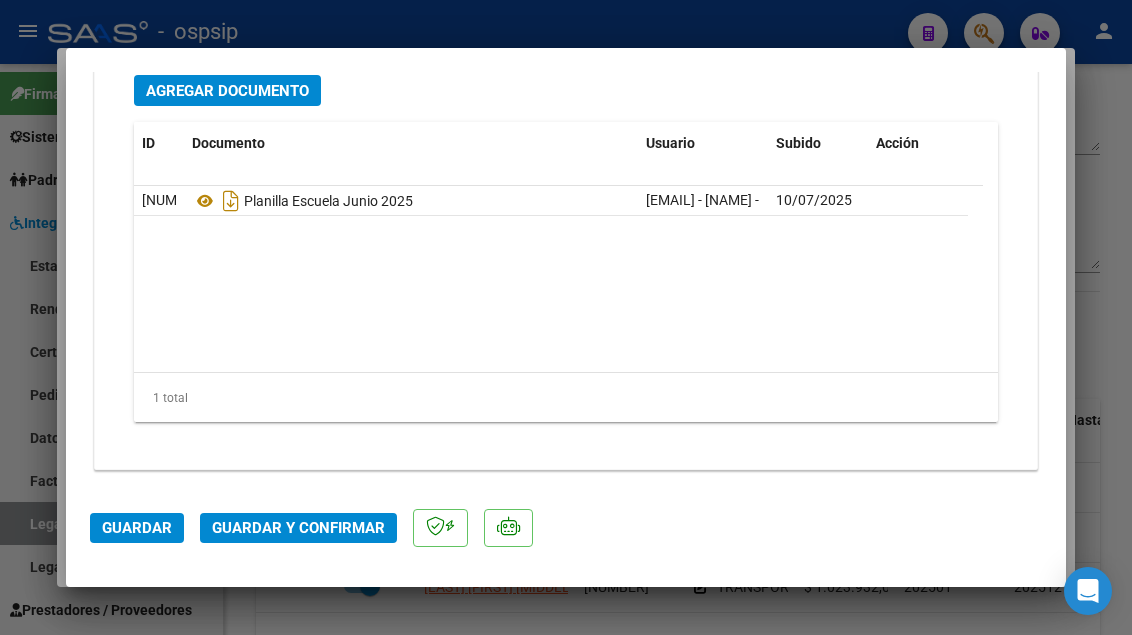 click at bounding box center (566, 317) 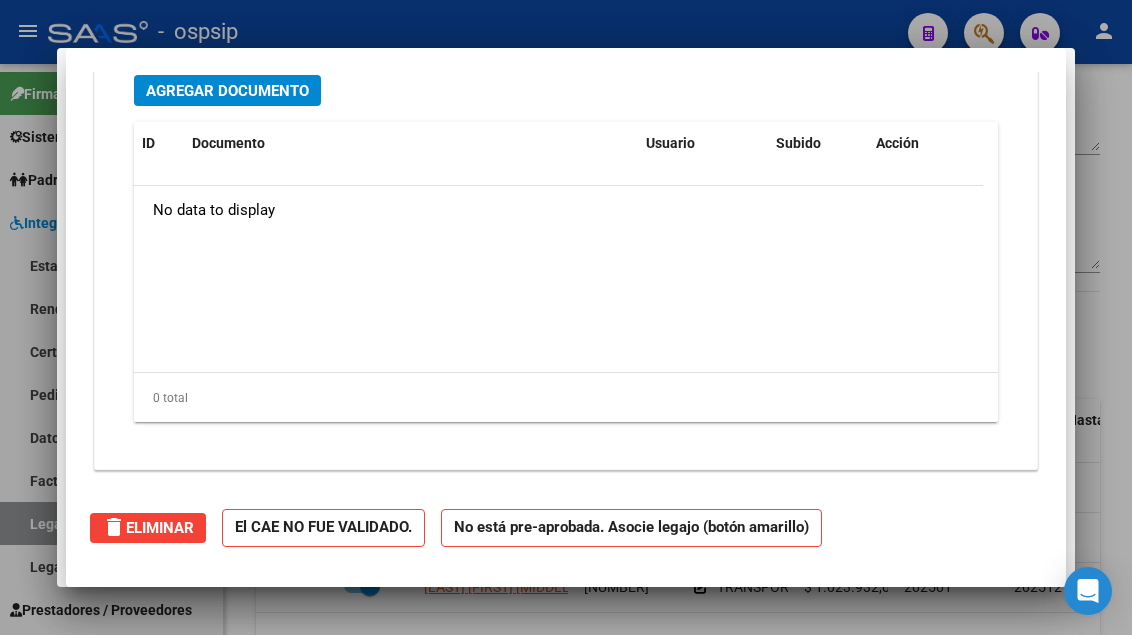 scroll, scrollTop: 0, scrollLeft: 0, axis: both 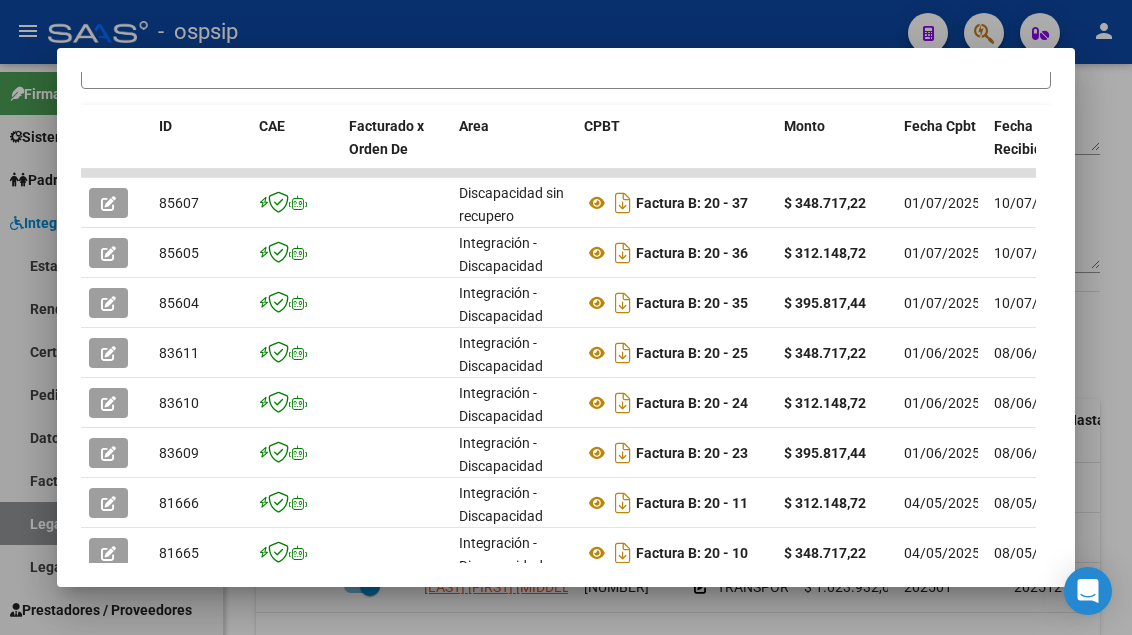 click at bounding box center [566, 317] 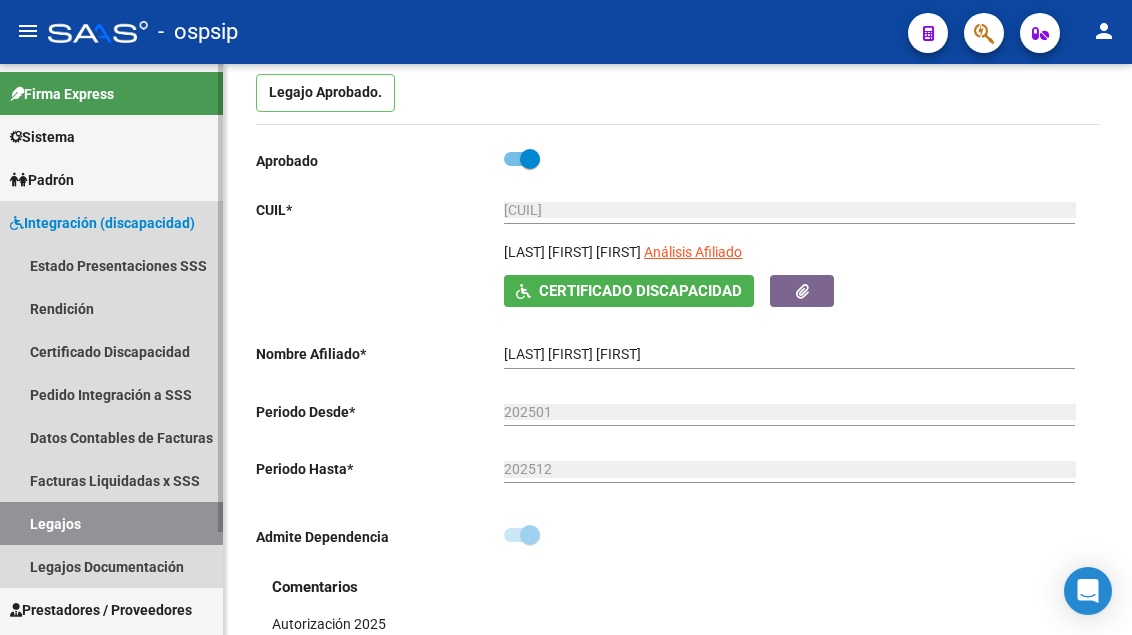 click on "Legajos" at bounding box center (111, 523) 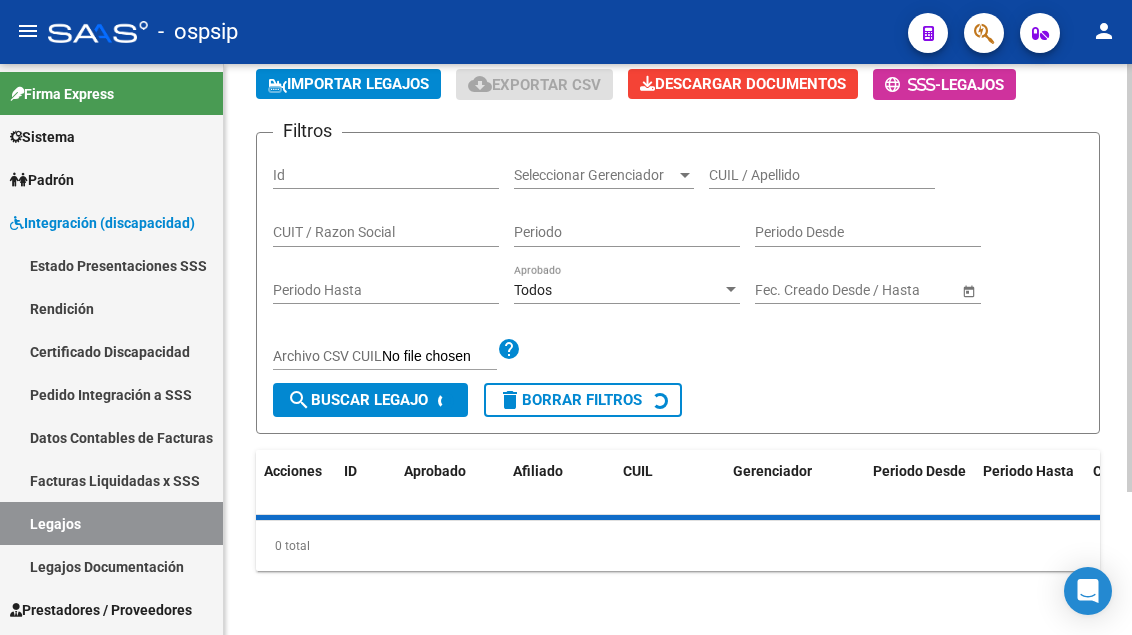 scroll, scrollTop: 200, scrollLeft: 0, axis: vertical 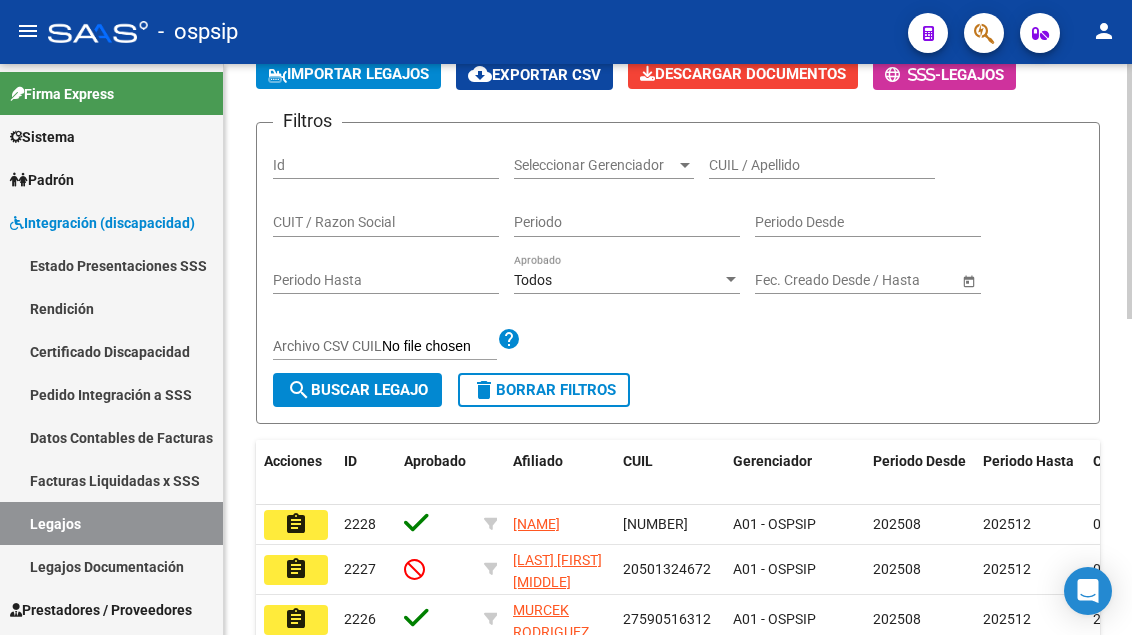 click on "CUIL / Apellido" at bounding box center [822, 165] 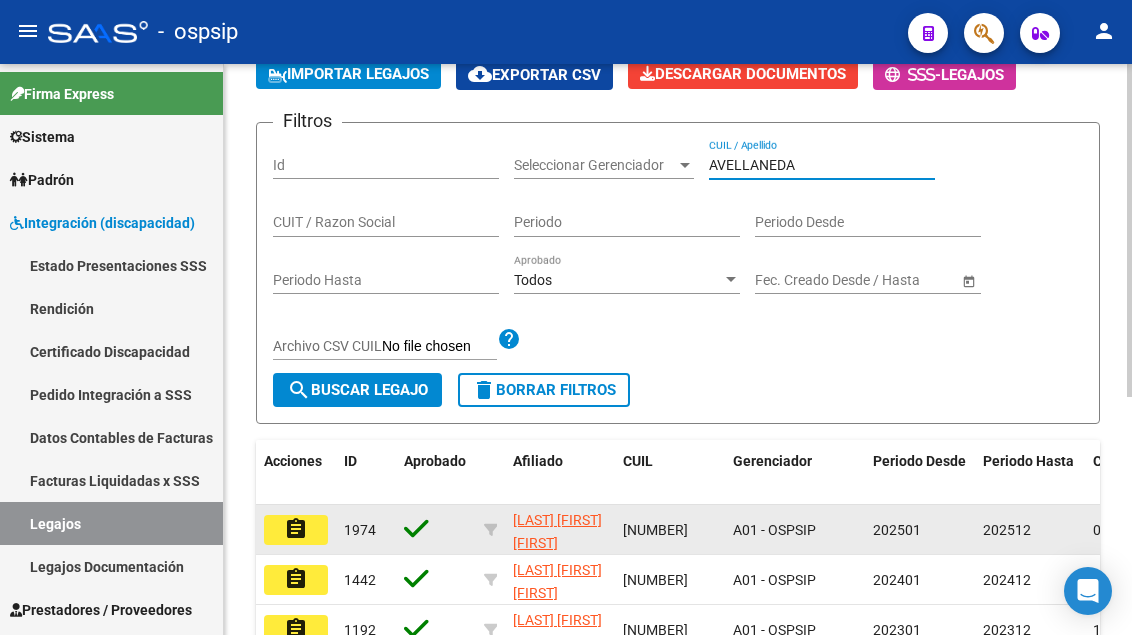 type on "AVELLANEDA" 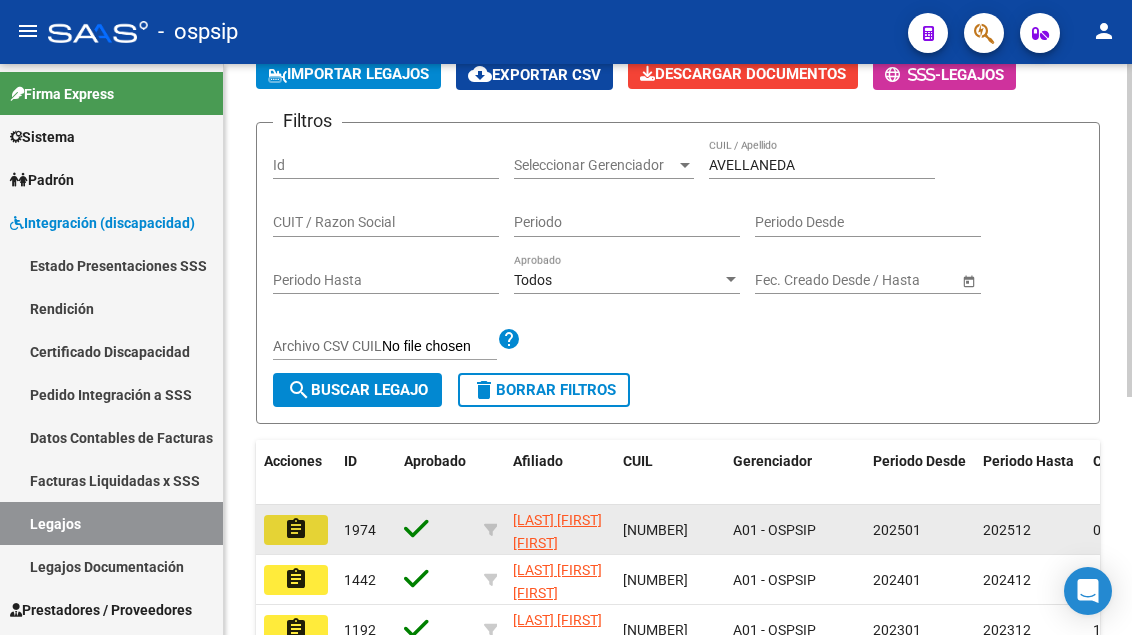click on "assignment" 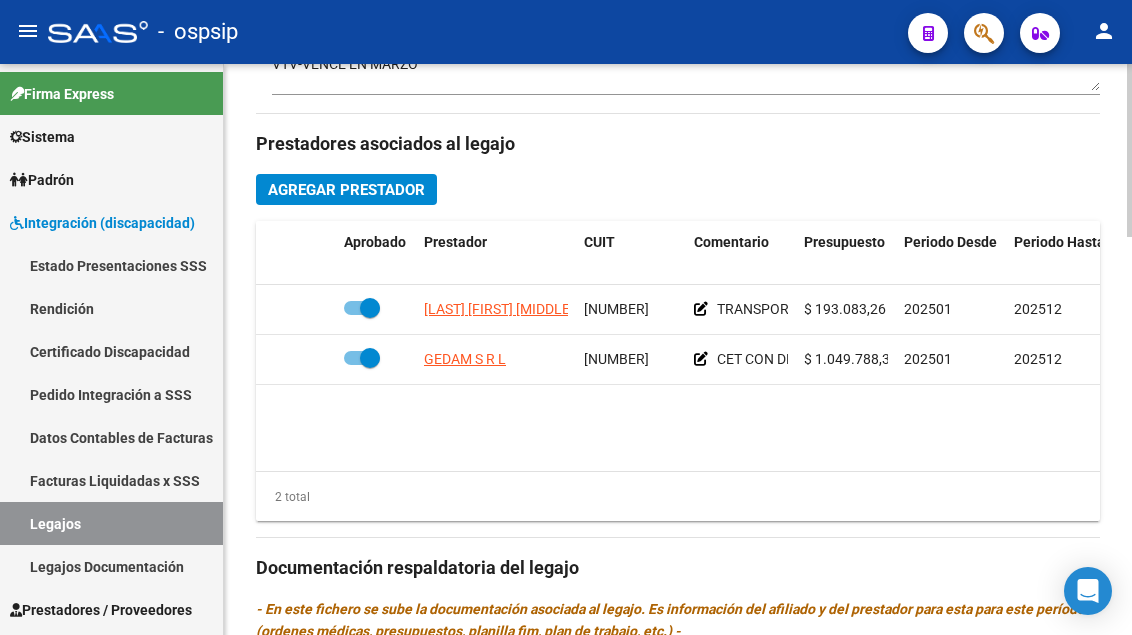 scroll, scrollTop: 1000, scrollLeft: 0, axis: vertical 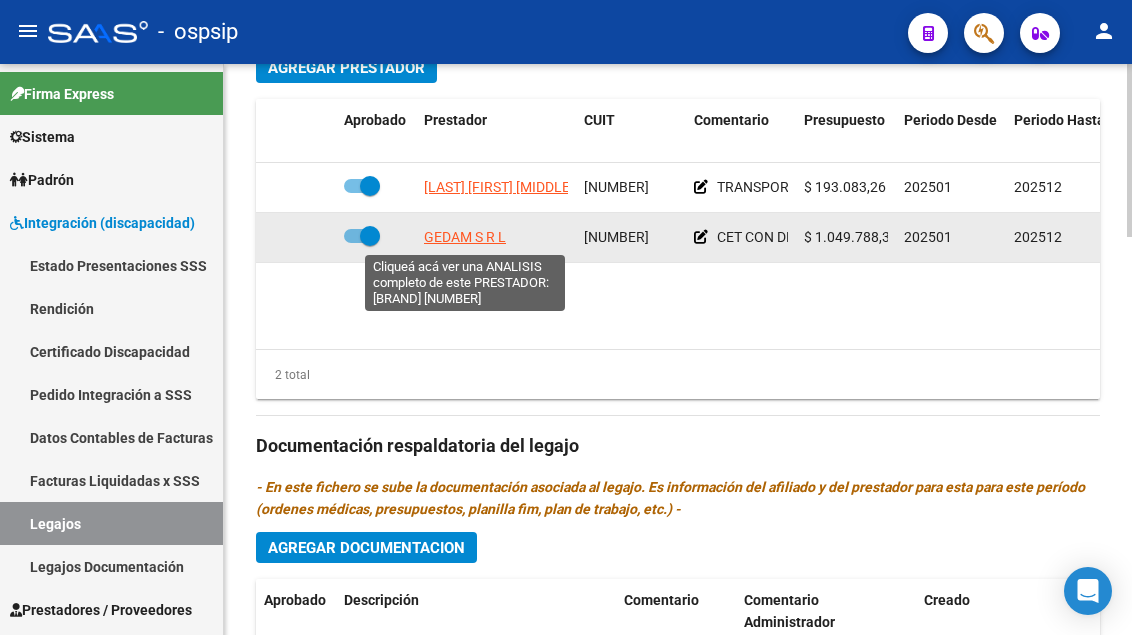 click on "GEDAM S R L" 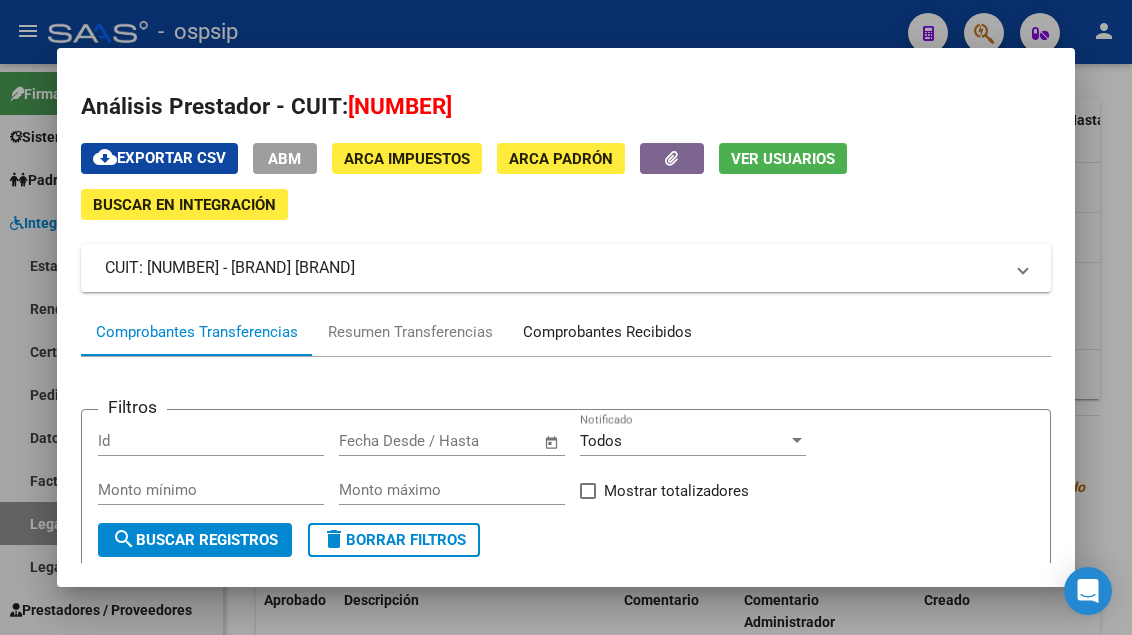 click on "Comprobantes Recibidos" at bounding box center (607, 332) 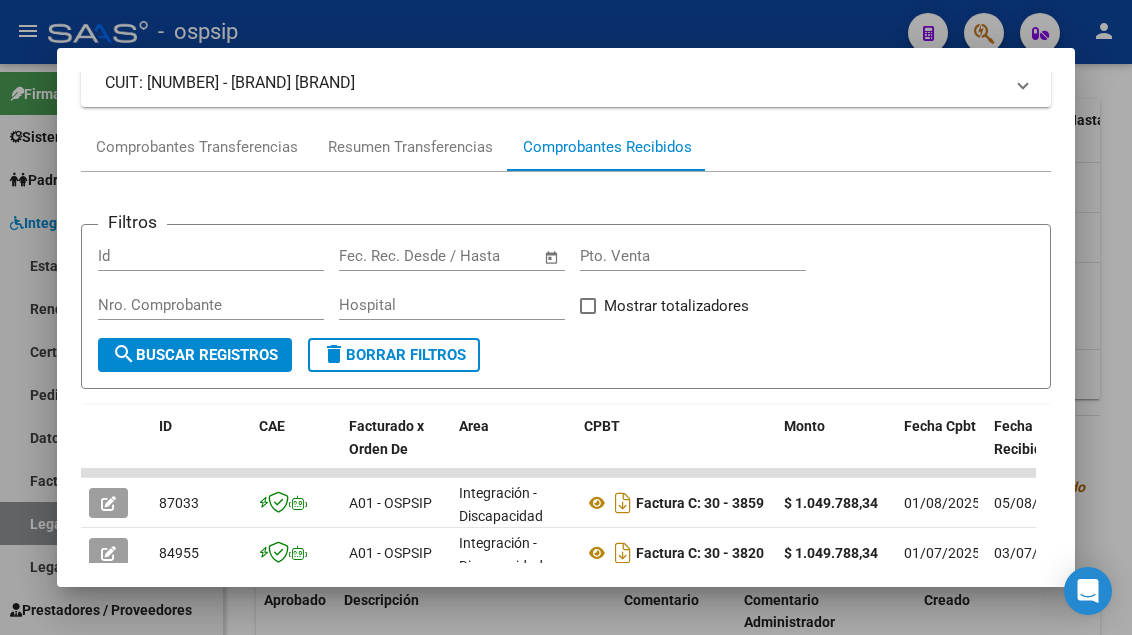 scroll, scrollTop: 385, scrollLeft: 0, axis: vertical 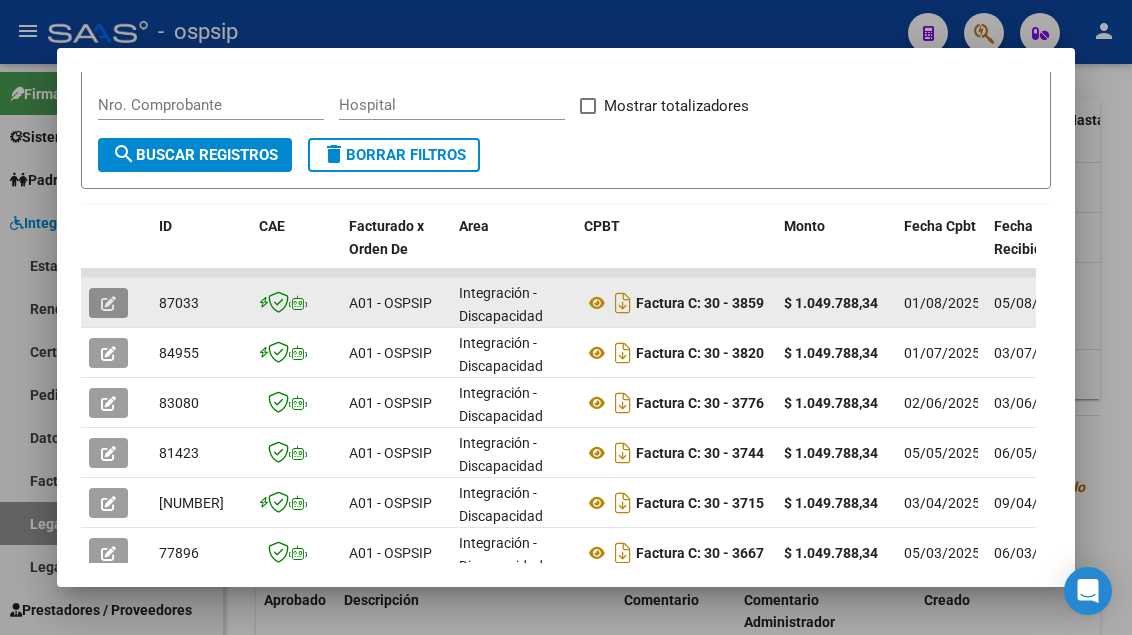 click 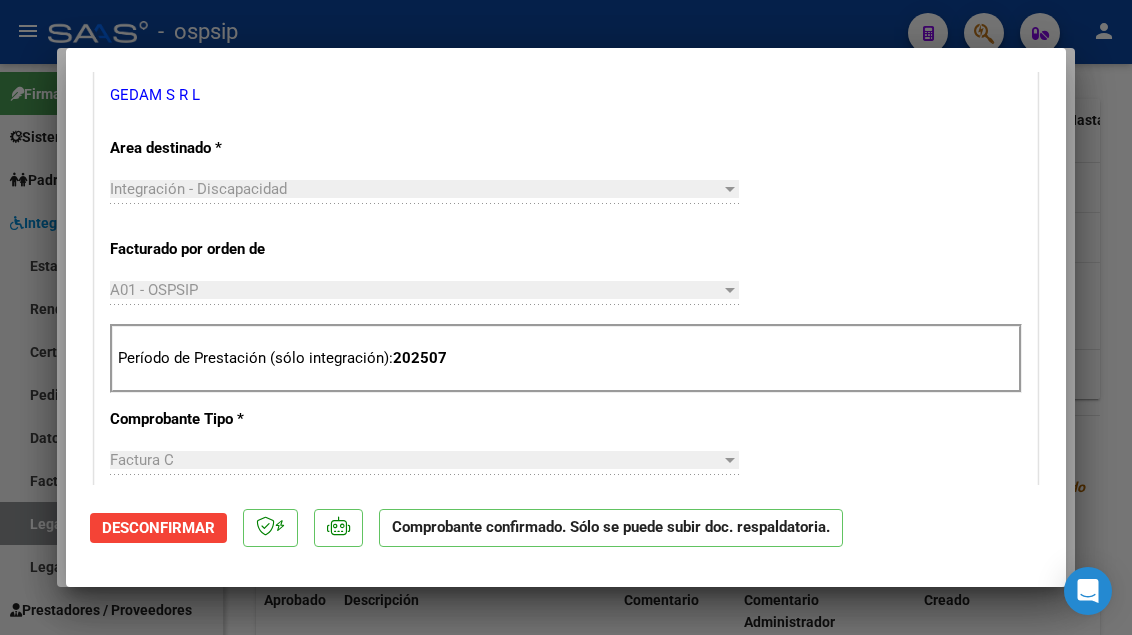 scroll, scrollTop: 500, scrollLeft: 0, axis: vertical 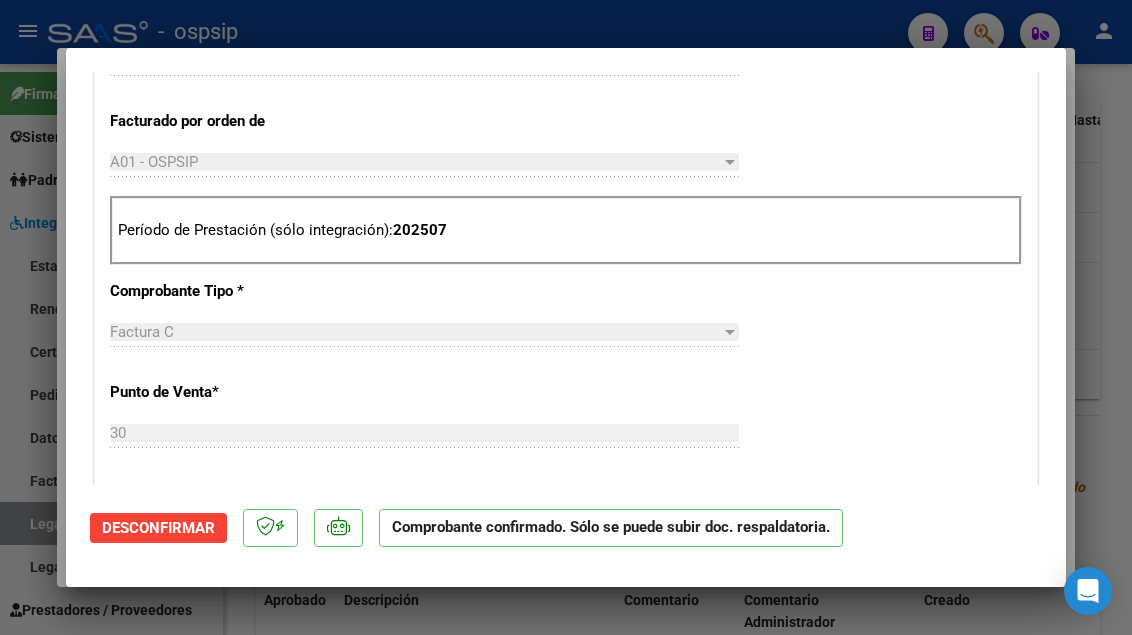 click at bounding box center (566, 317) 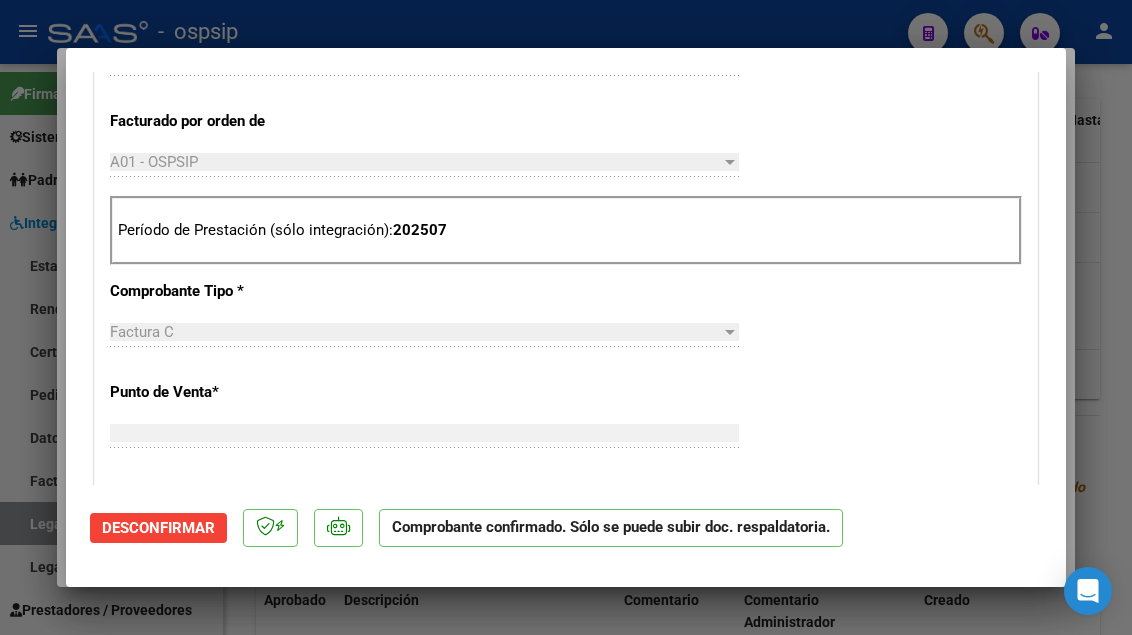 scroll, scrollTop: 0, scrollLeft: 0, axis: both 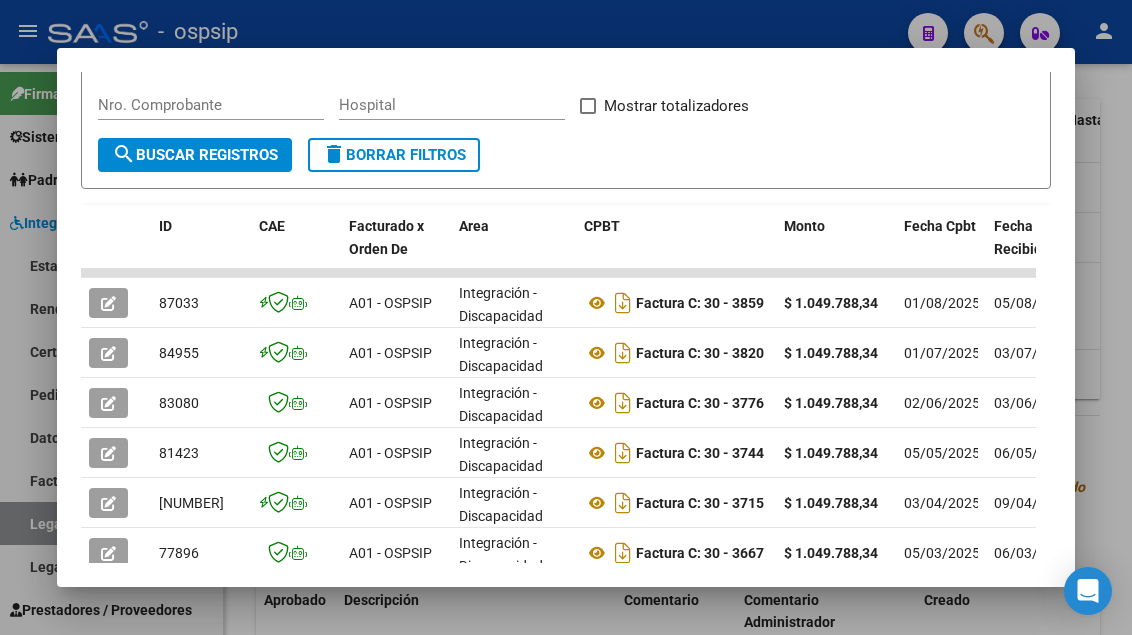 click at bounding box center (566, 317) 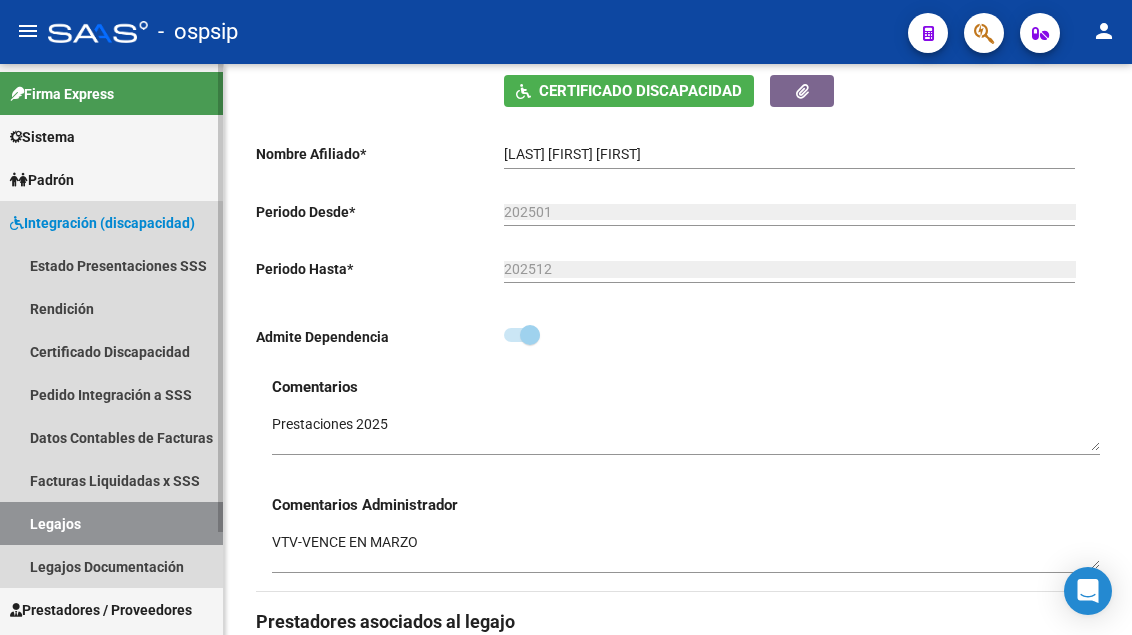 click on "Legajos" at bounding box center (111, 523) 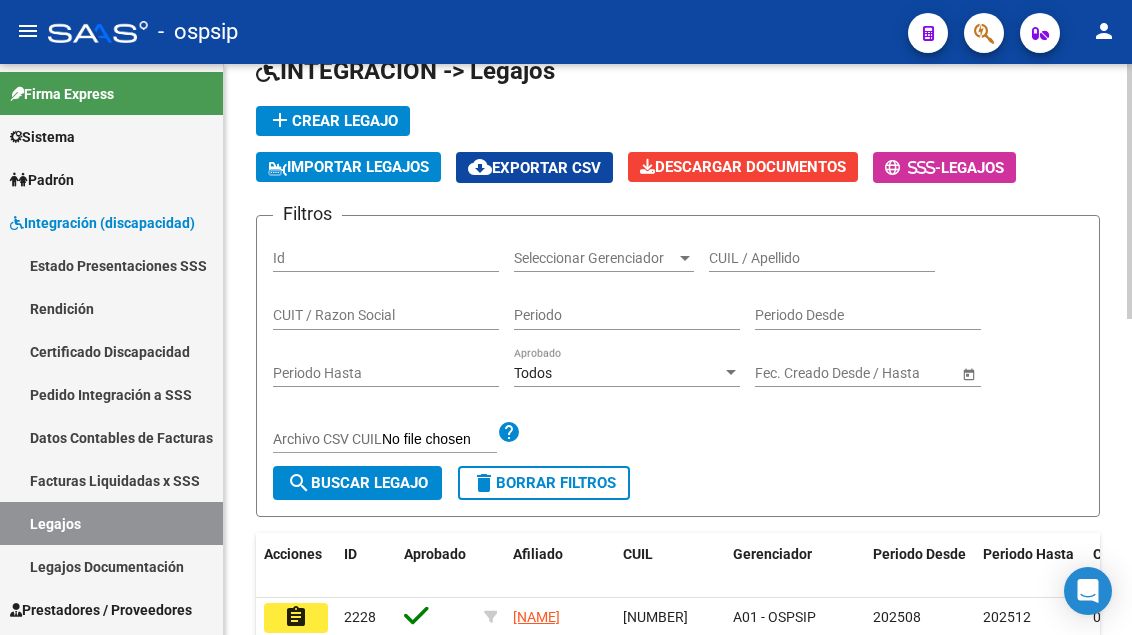 scroll, scrollTop: 100, scrollLeft: 0, axis: vertical 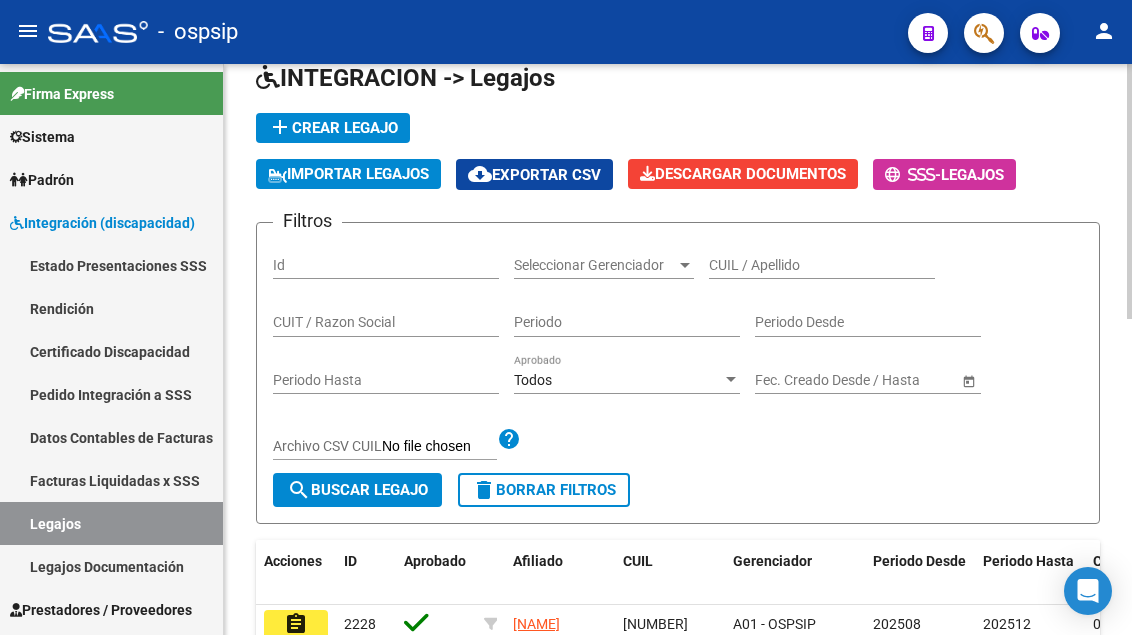 click on "CUIL / Apellido" at bounding box center (822, 265) 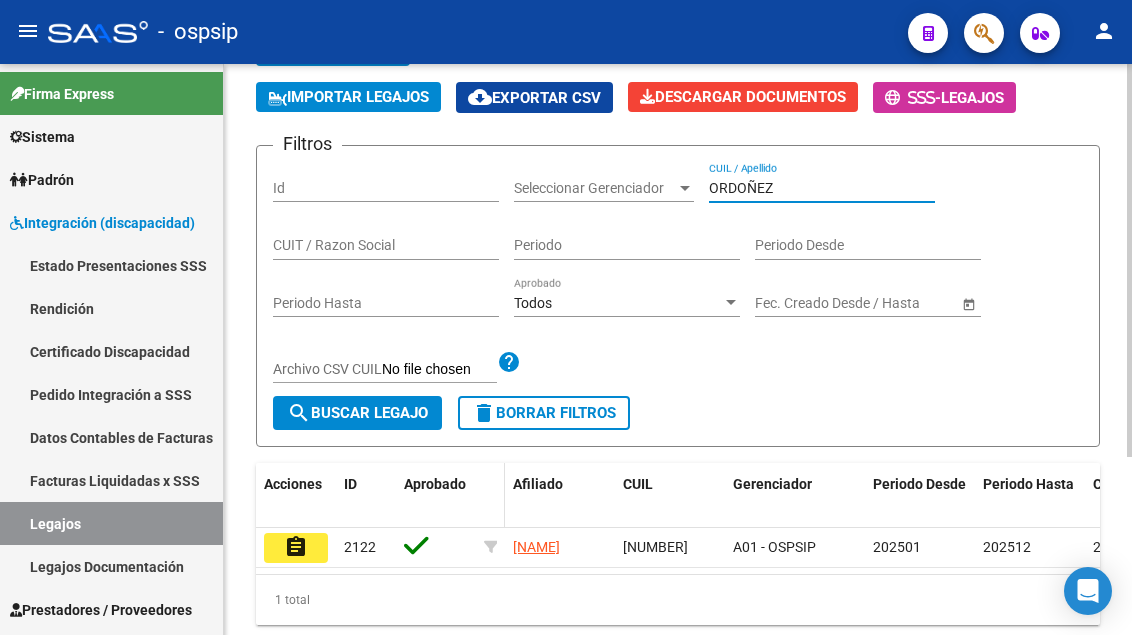 scroll, scrollTop: 258, scrollLeft: 0, axis: vertical 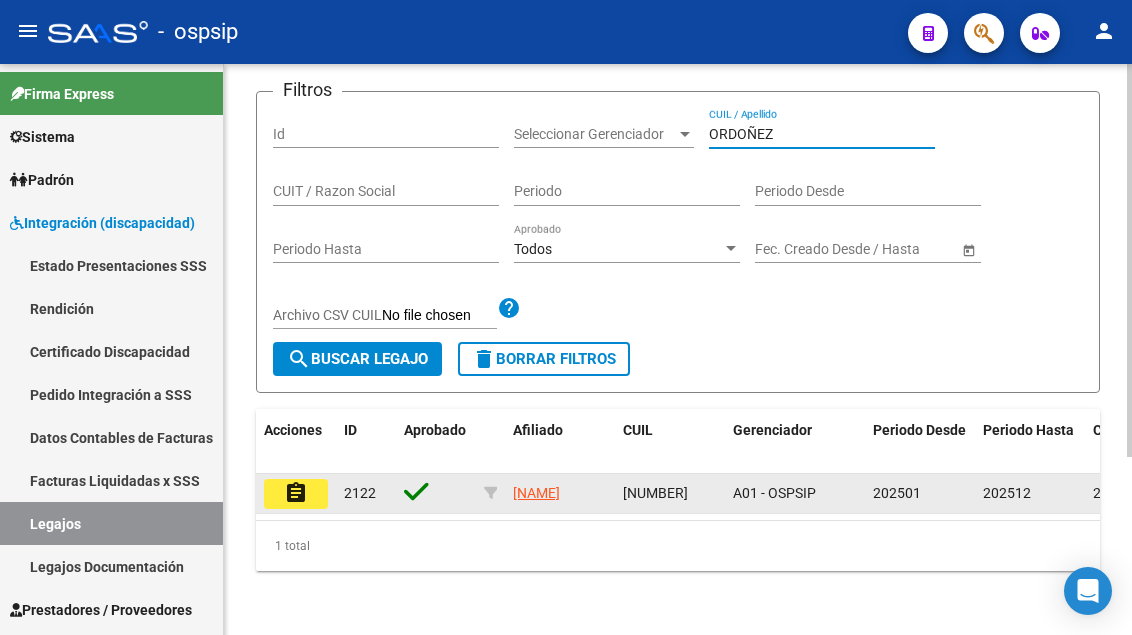 type on "ORDOÑEZ" 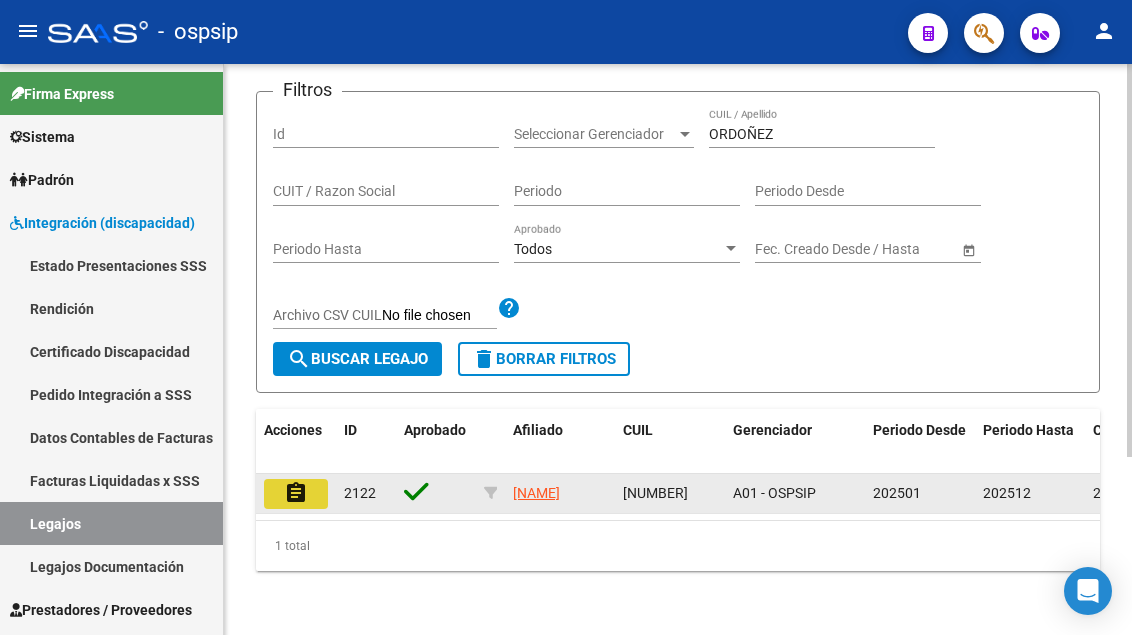 click on "assignment" 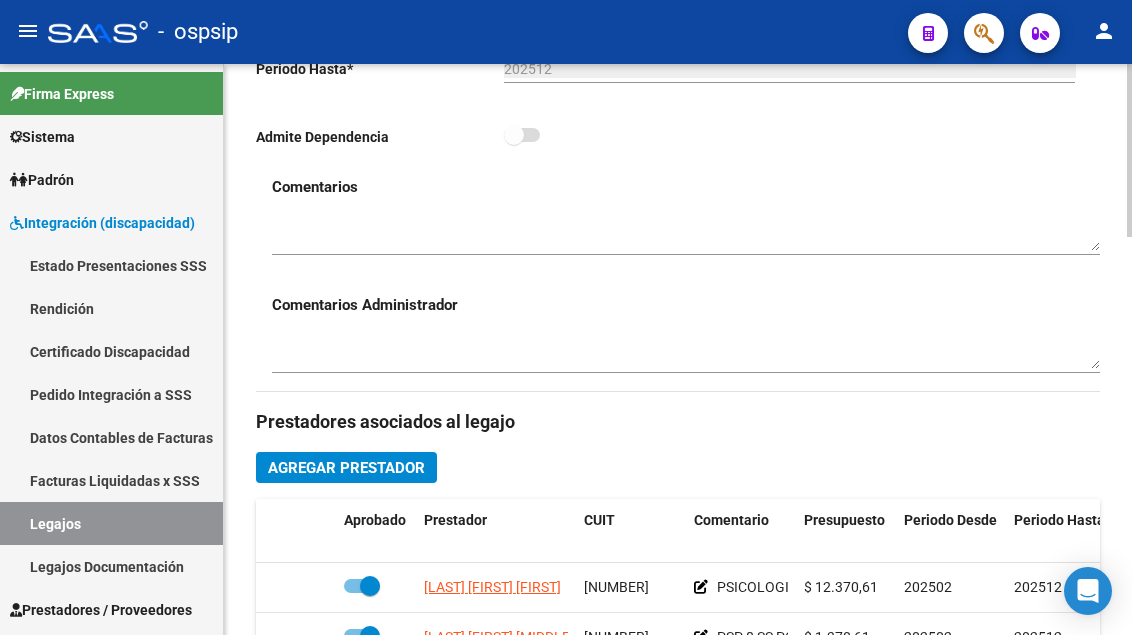 scroll, scrollTop: 800, scrollLeft: 0, axis: vertical 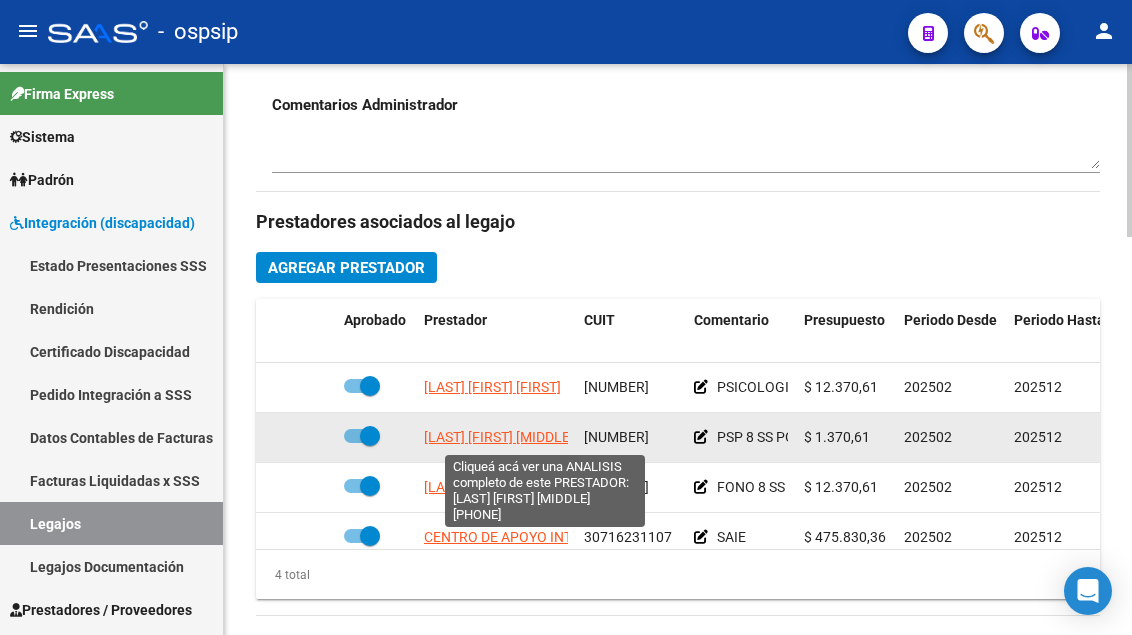 click on "[LAST] [FIRST] [MIDDLE] [MIDDLE]" 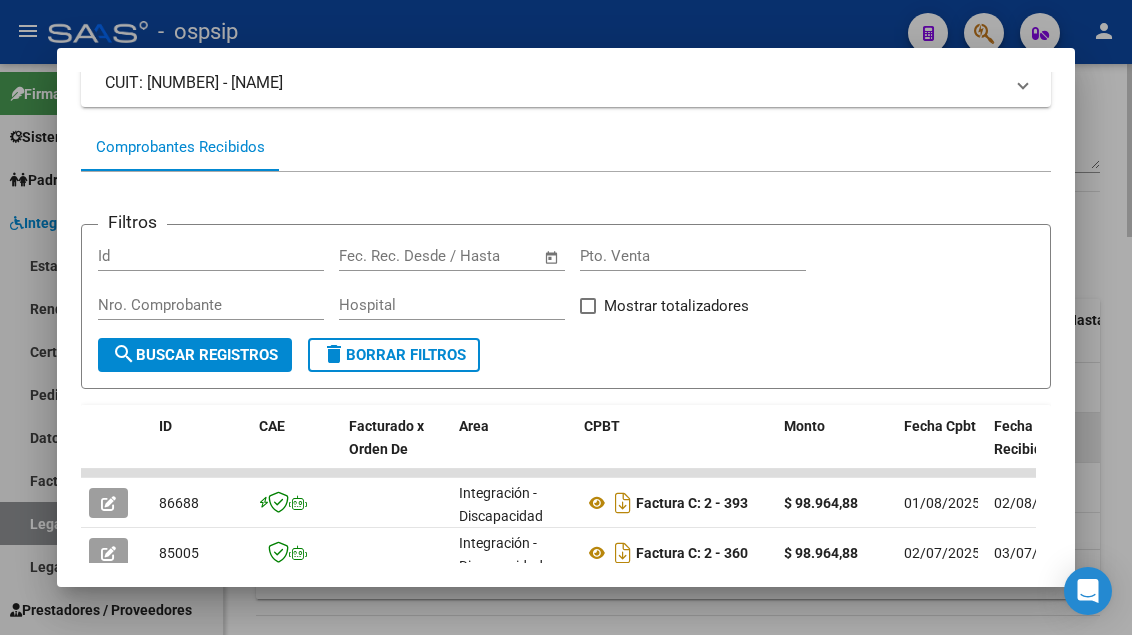 scroll, scrollTop: 186, scrollLeft: 0, axis: vertical 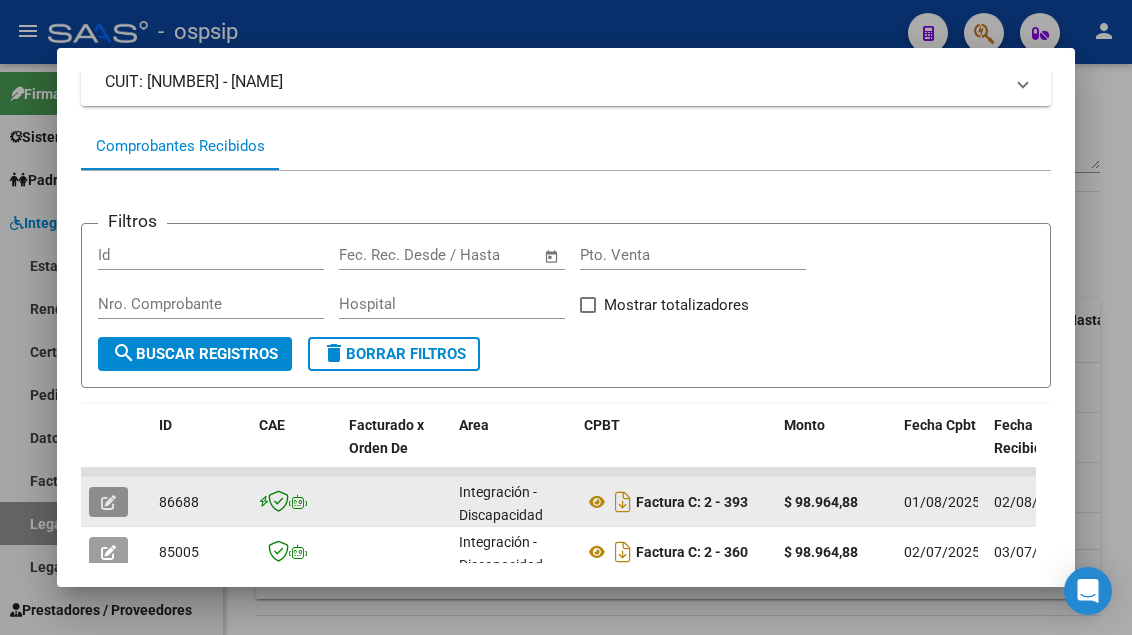 click 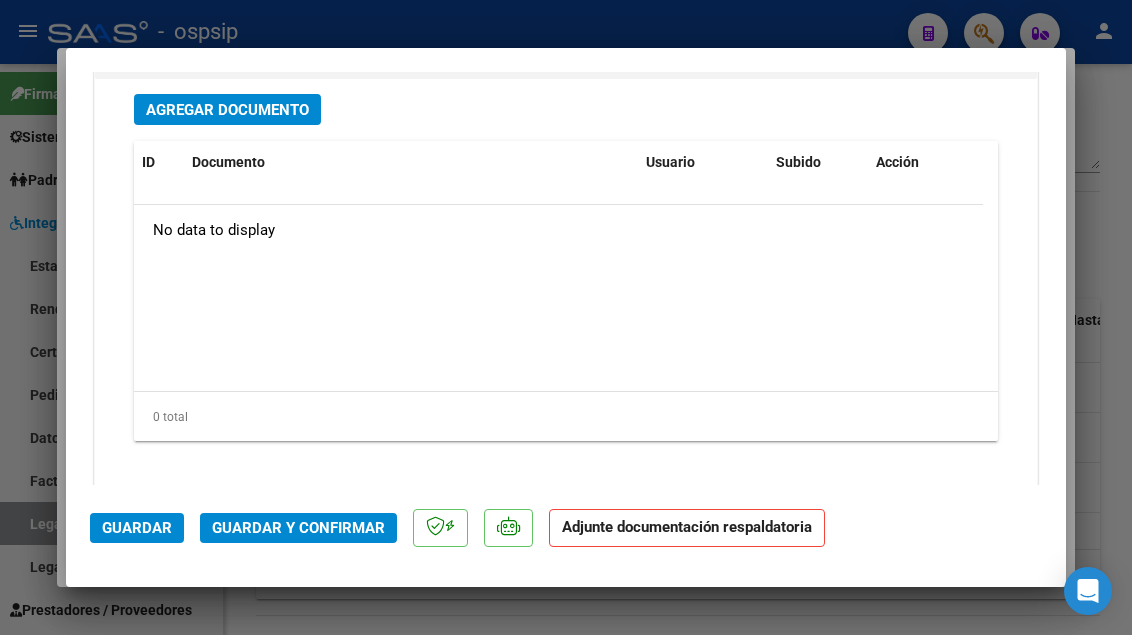 scroll, scrollTop: 2855, scrollLeft: 0, axis: vertical 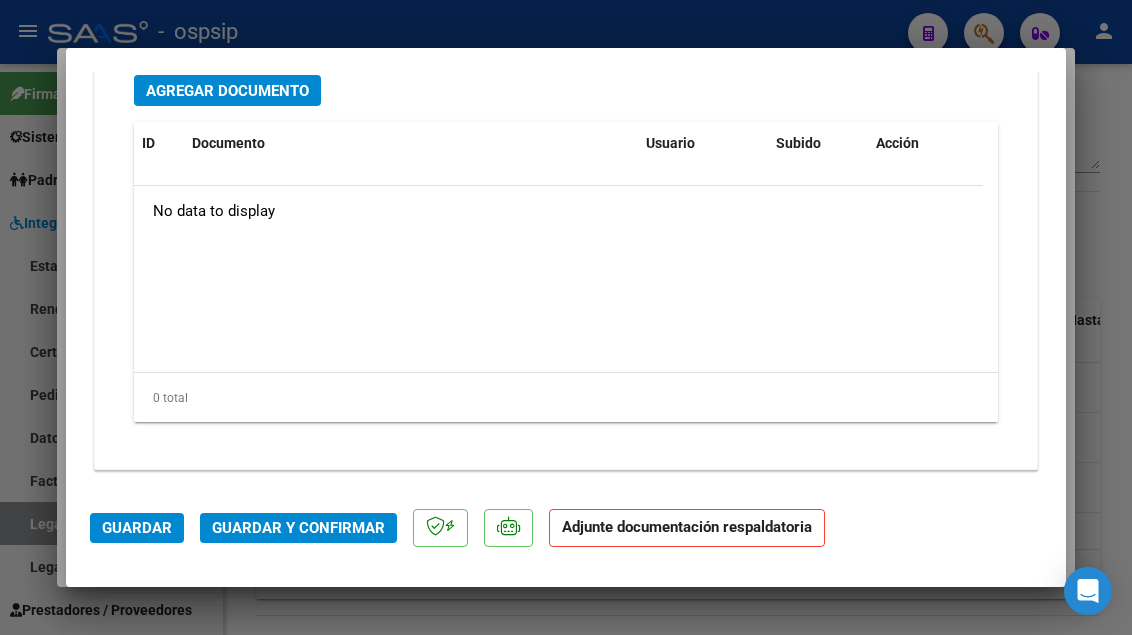click at bounding box center (566, 317) 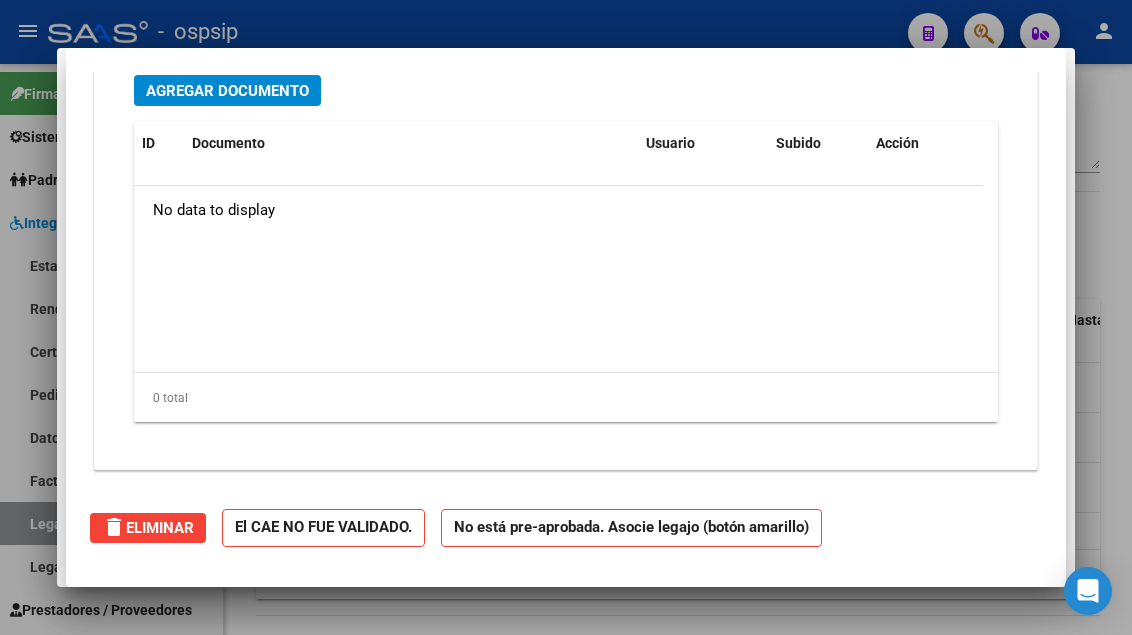 scroll, scrollTop: 0, scrollLeft: 0, axis: both 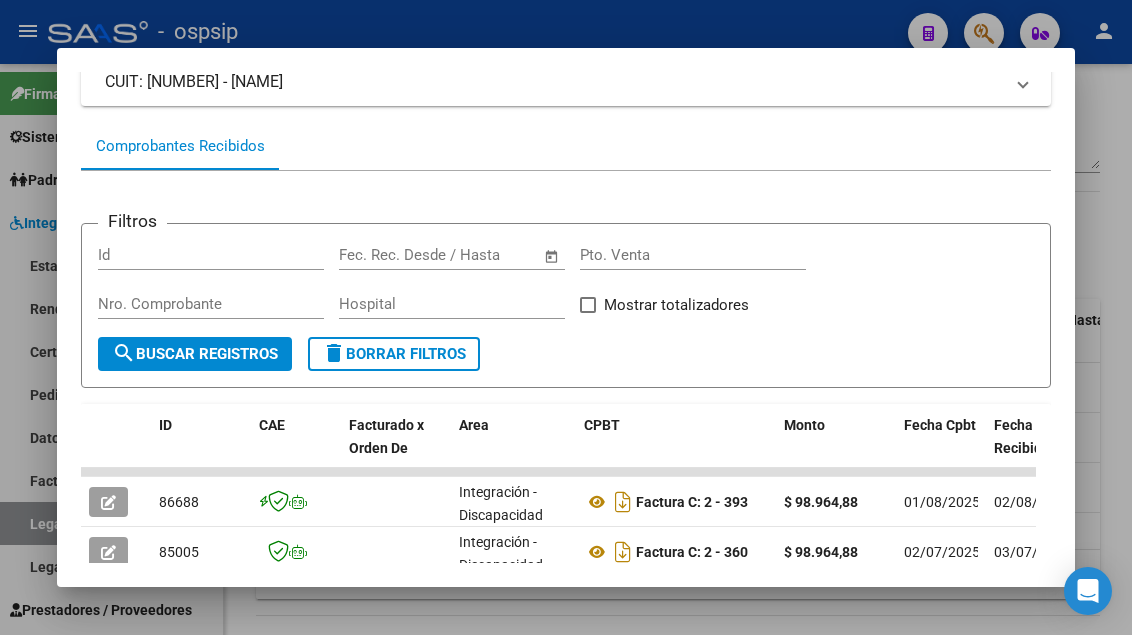 click at bounding box center (566, 317) 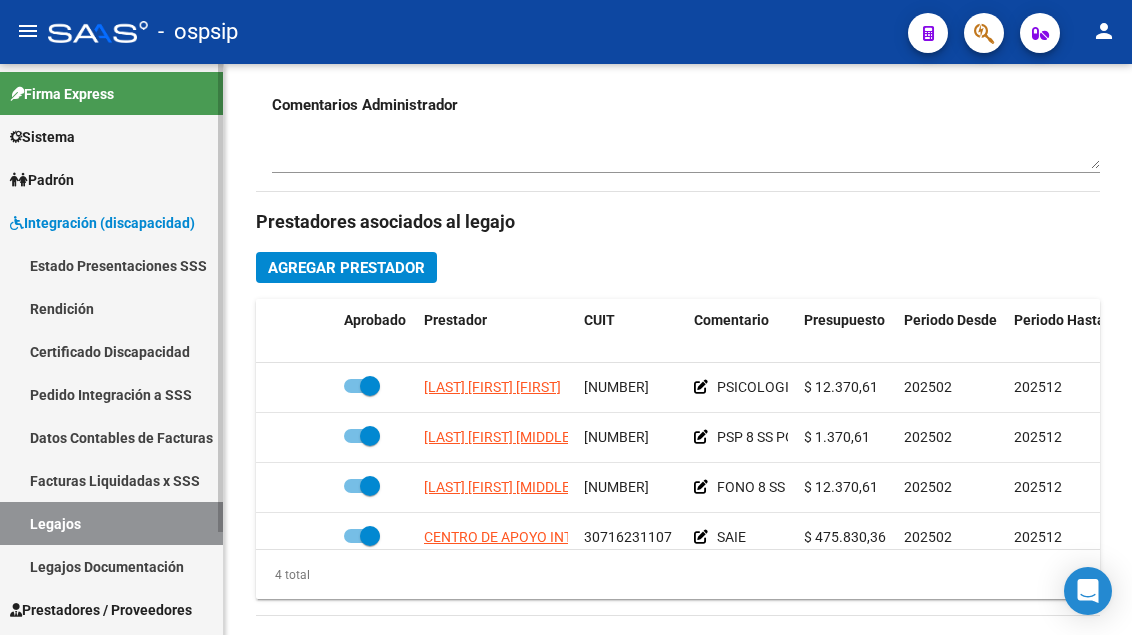 click on "Legajos" at bounding box center [111, 523] 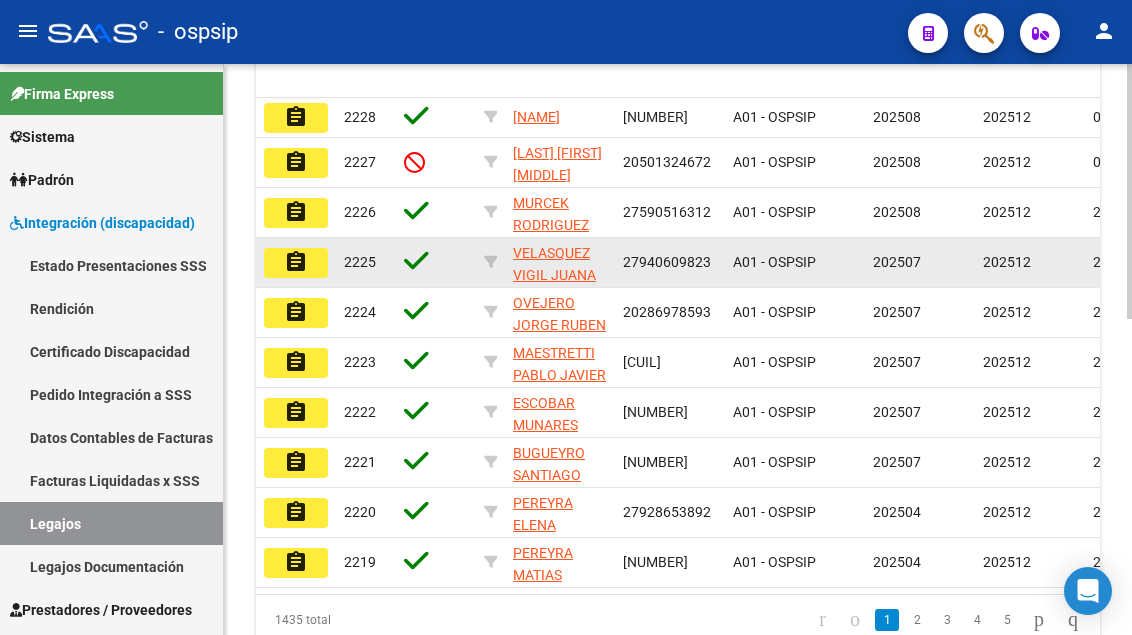 scroll, scrollTop: 207, scrollLeft: 0, axis: vertical 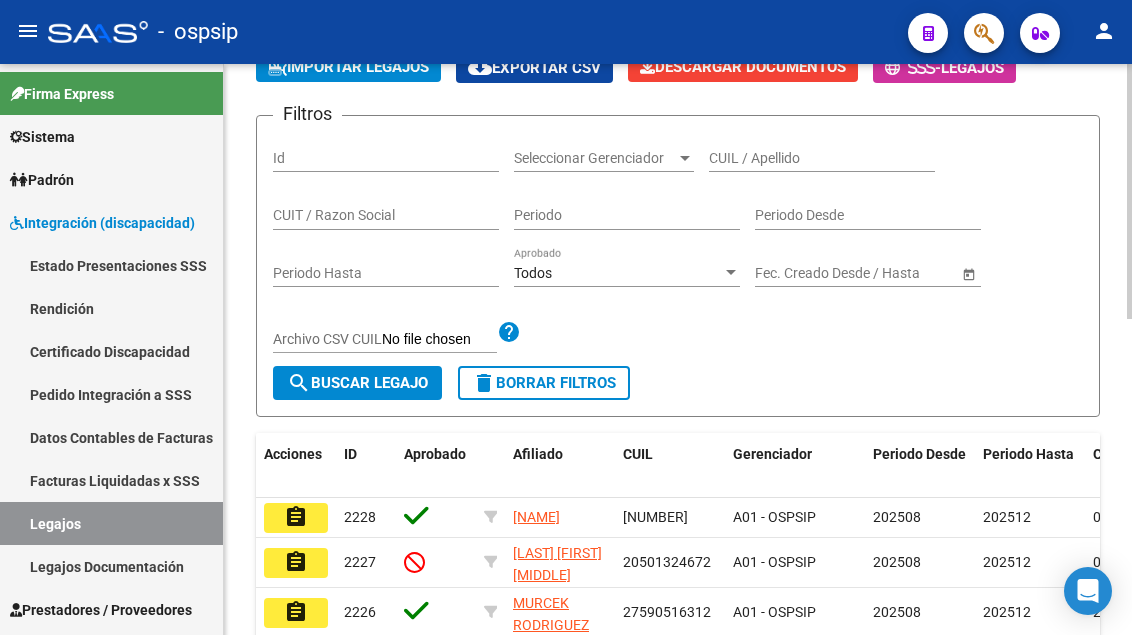 click on "CUIL / Apellido" 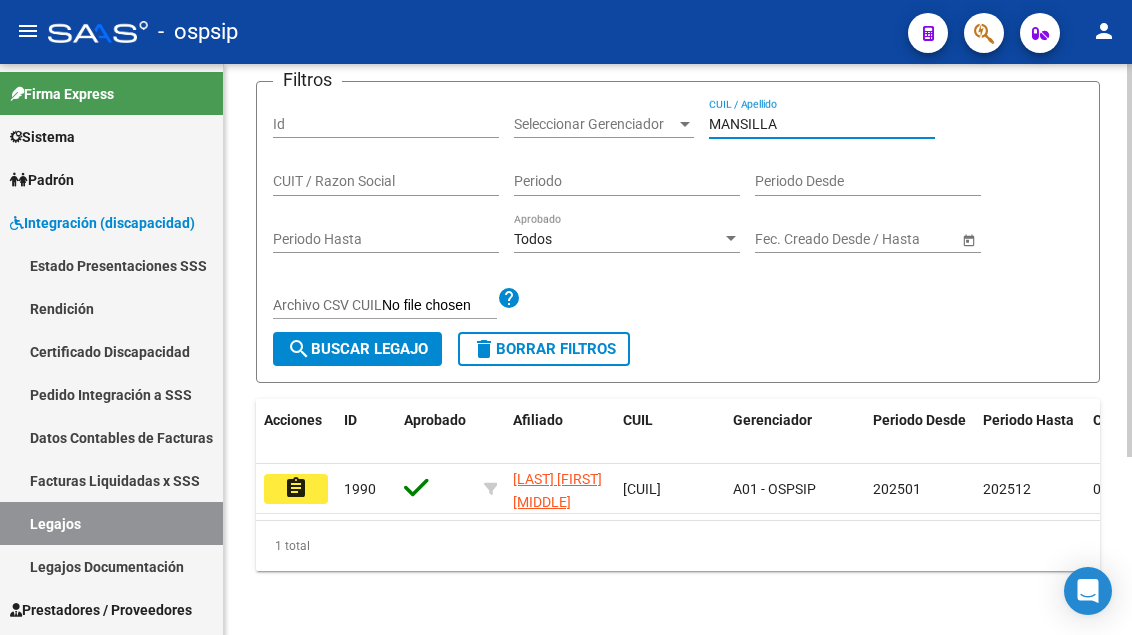 scroll, scrollTop: 258, scrollLeft: 0, axis: vertical 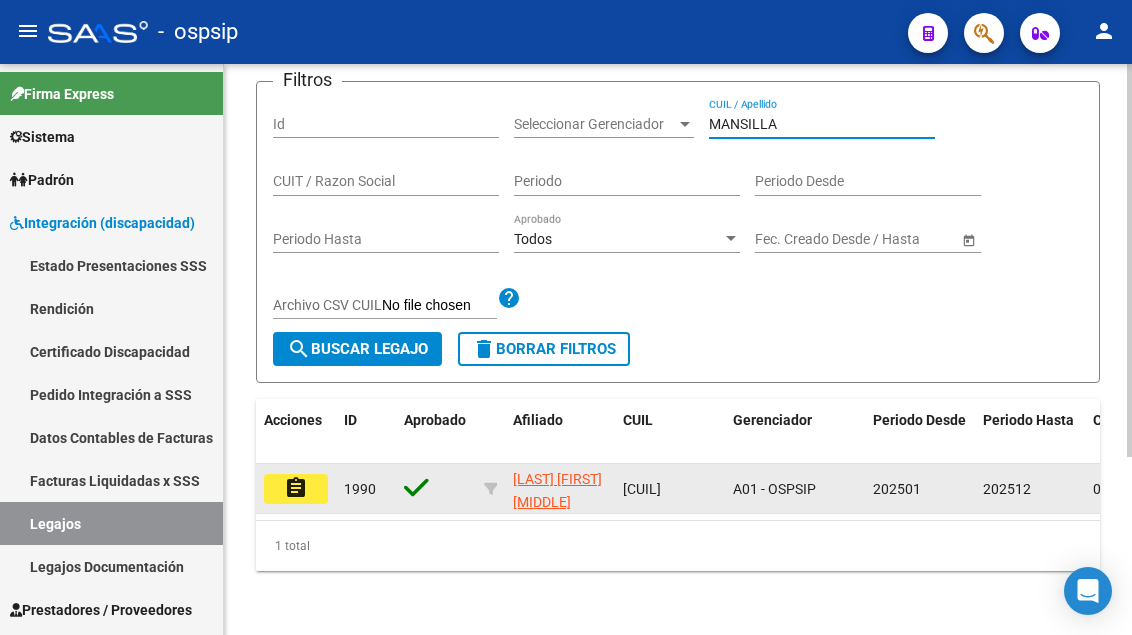 type on "MANSILLA" 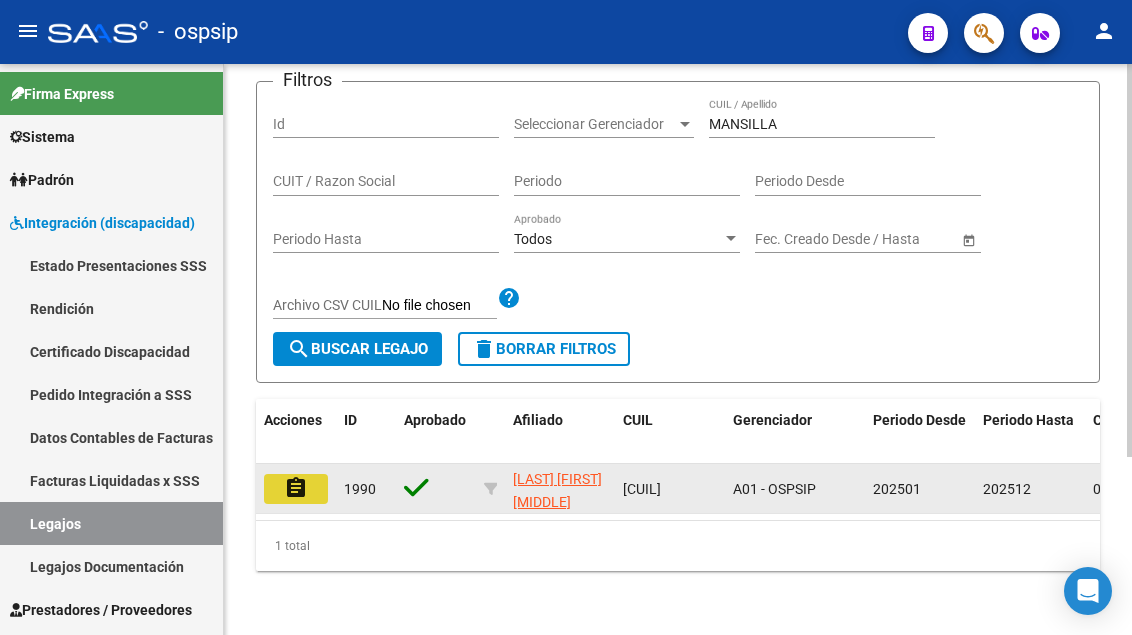 click on "assignment" 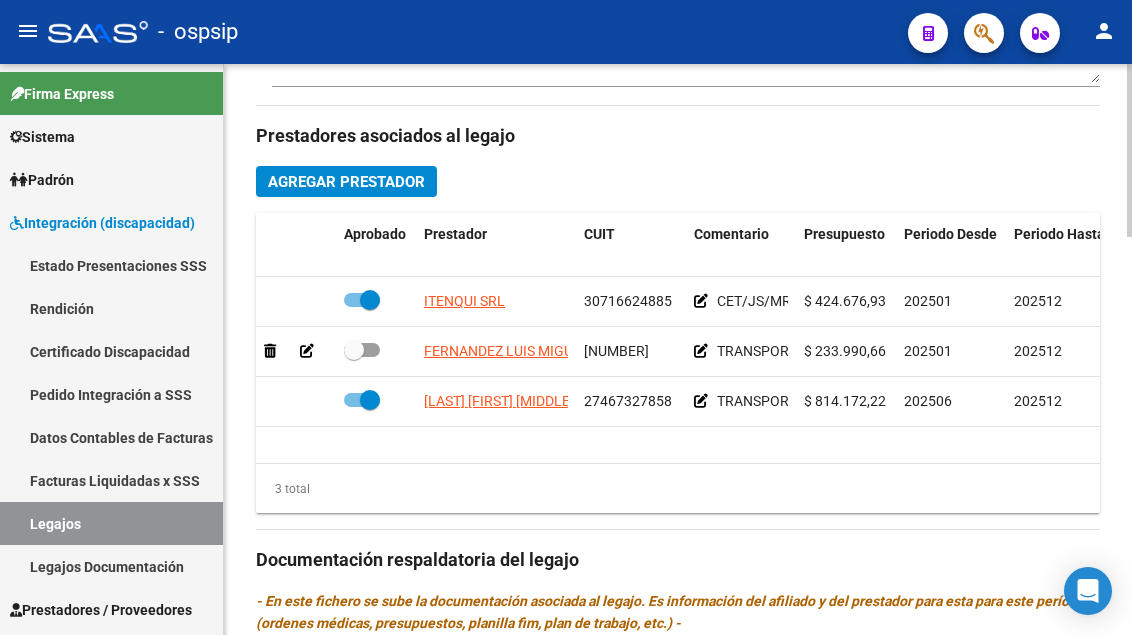 scroll, scrollTop: 900, scrollLeft: 0, axis: vertical 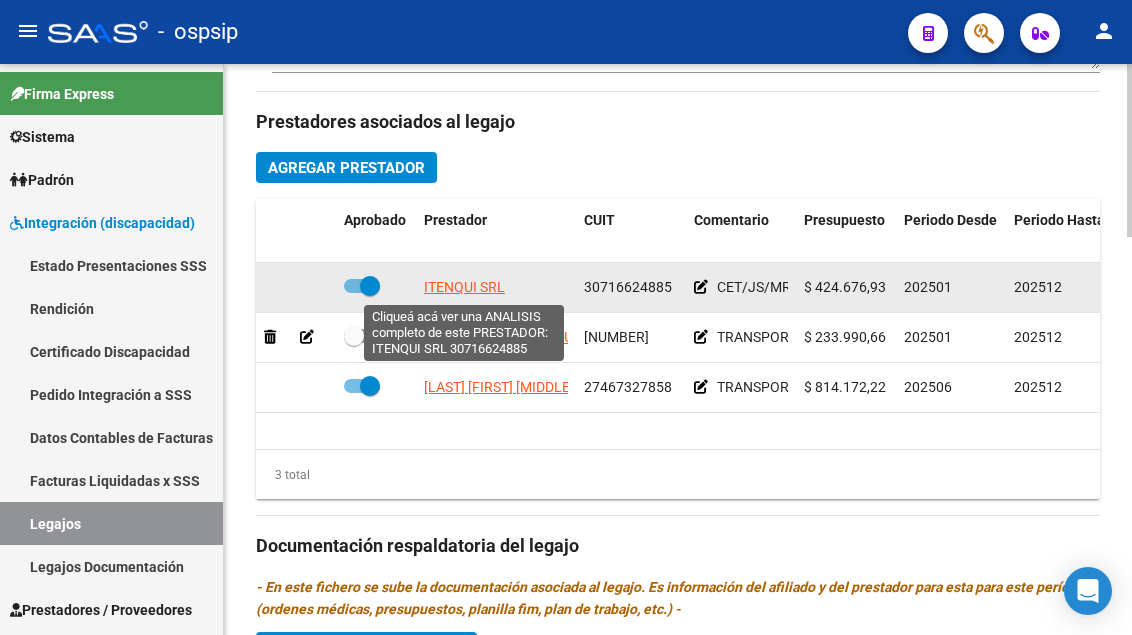 click on "ITENQUI SRL" 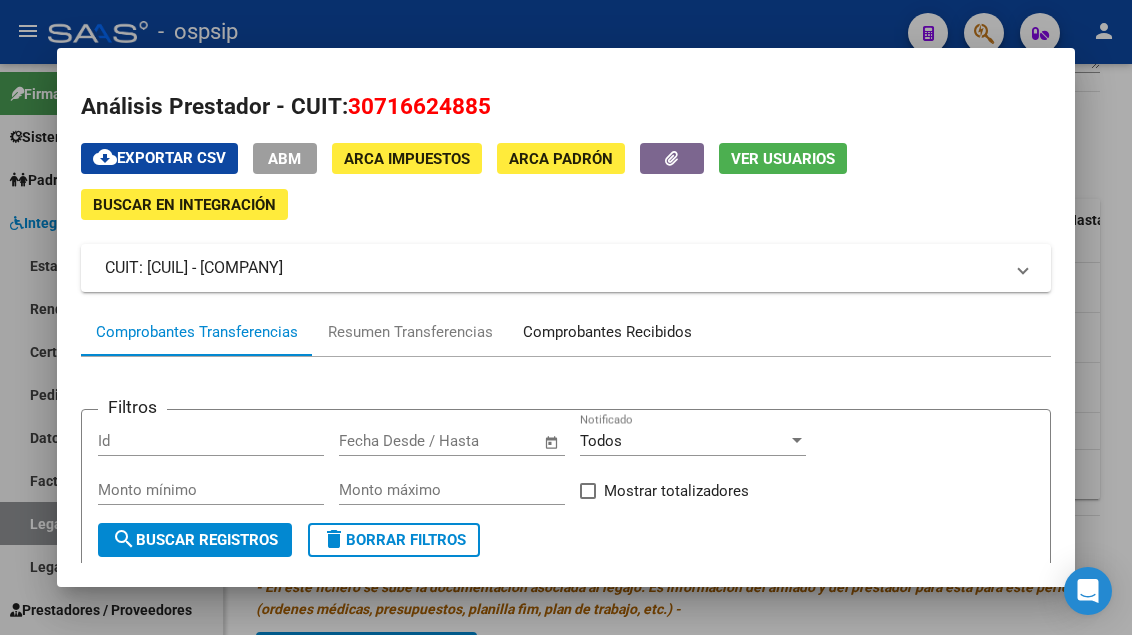 click on "Comprobantes Recibidos" at bounding box center [607, 332] 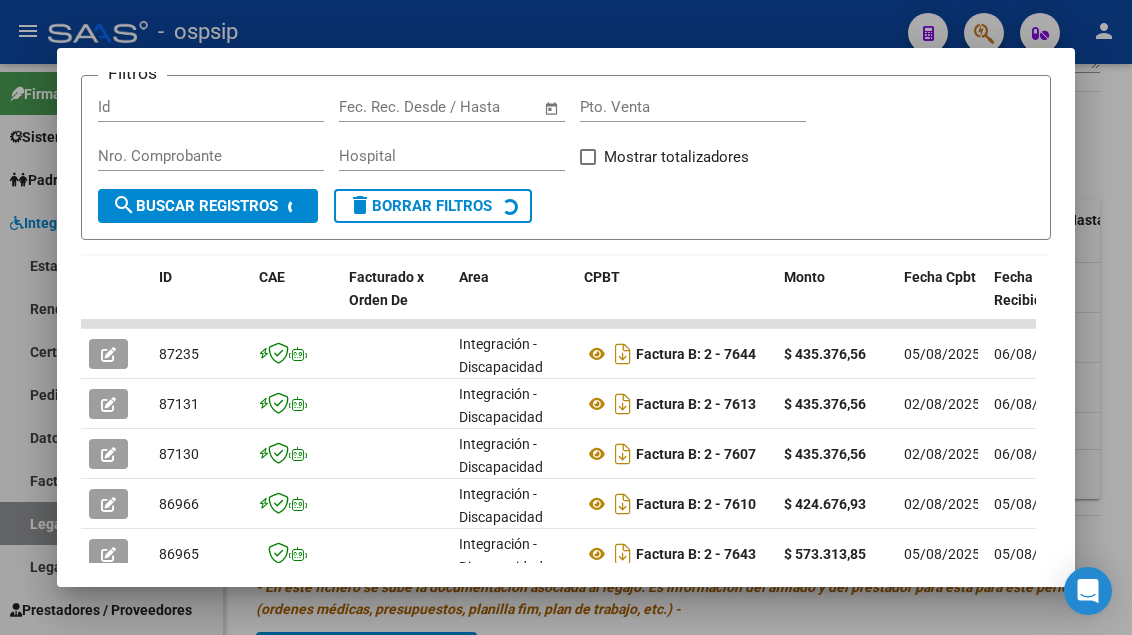 scroll, scrollTop: 385, scrollLeft: 0, axis: vertical 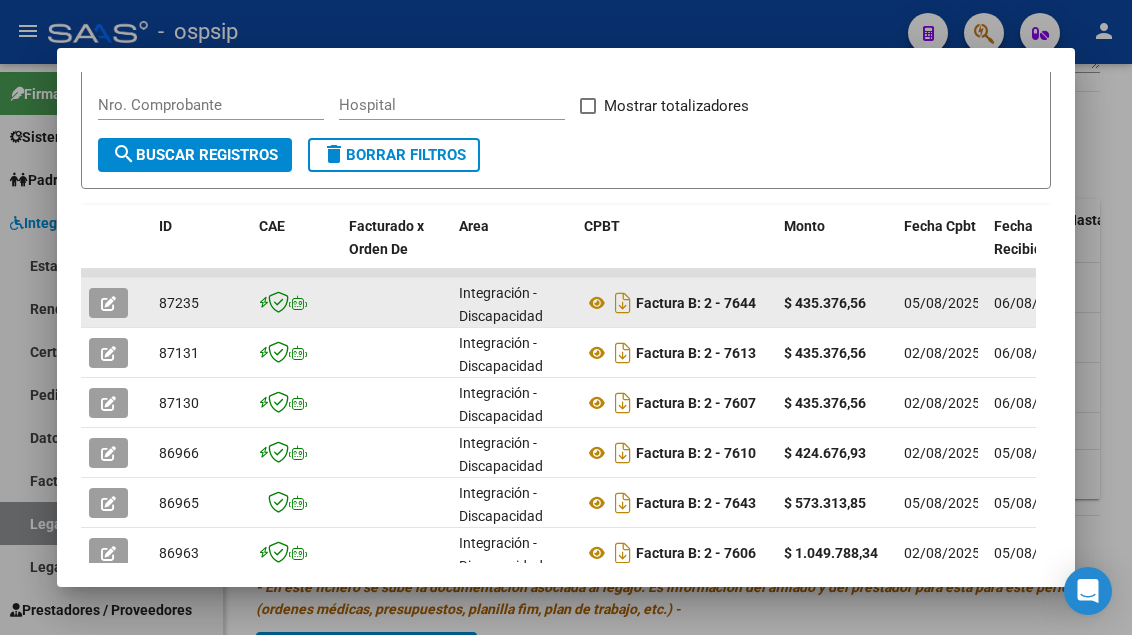 click 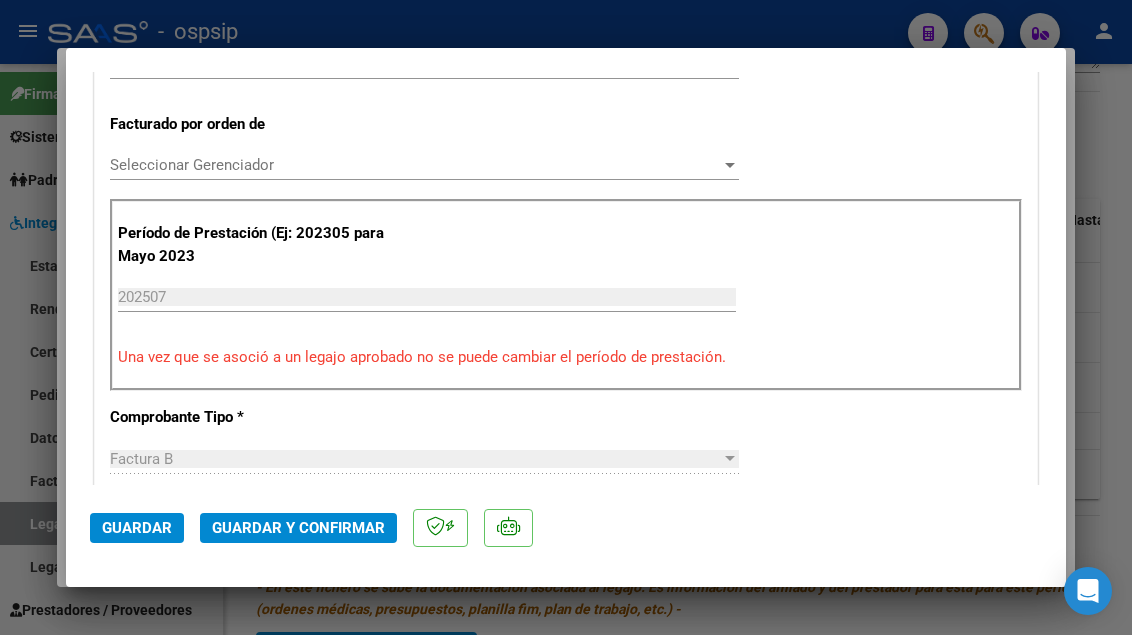 scroll, scrollTop: 500, scrollLeft: 0, axis: vertical 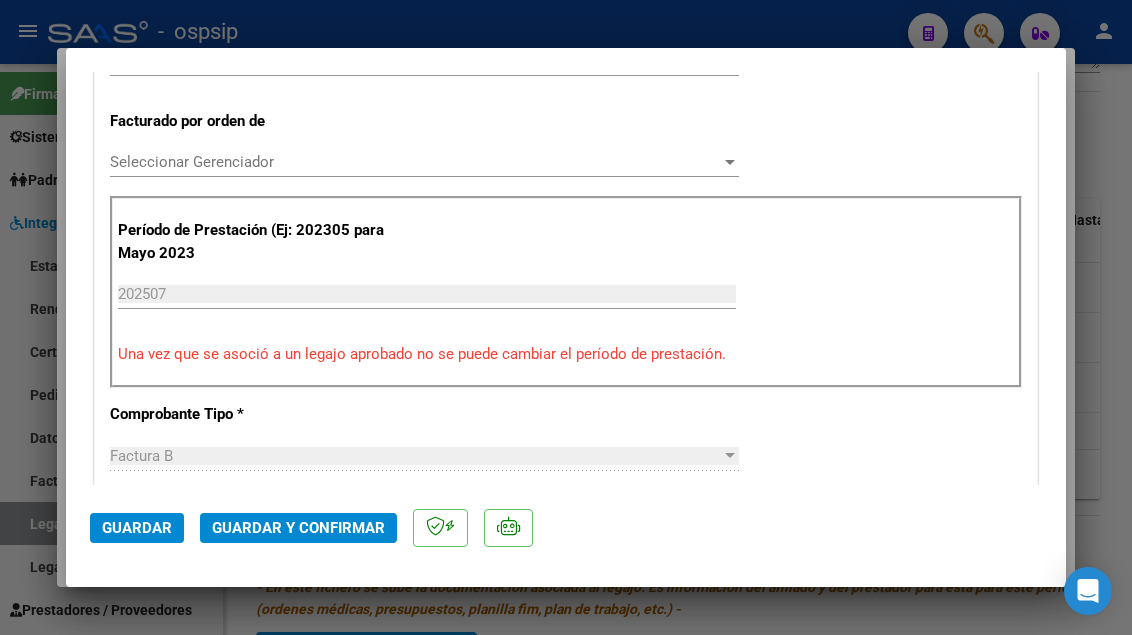 click at bounding box center [566, 317] 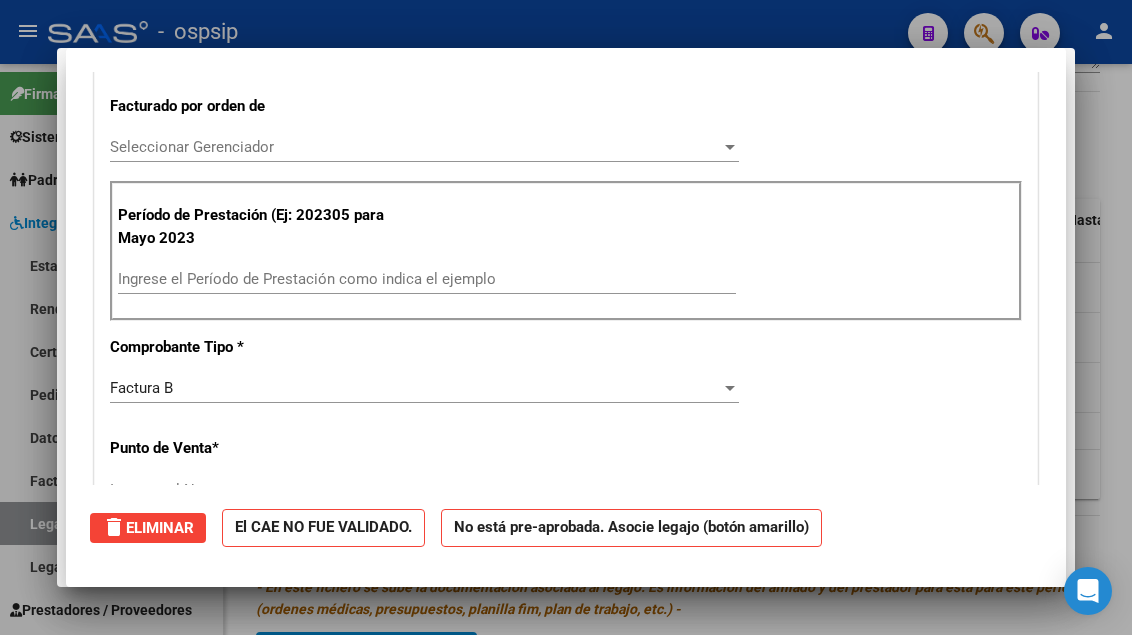 scroll, scrollTop: 0, scrollLeft: 0, axis: both 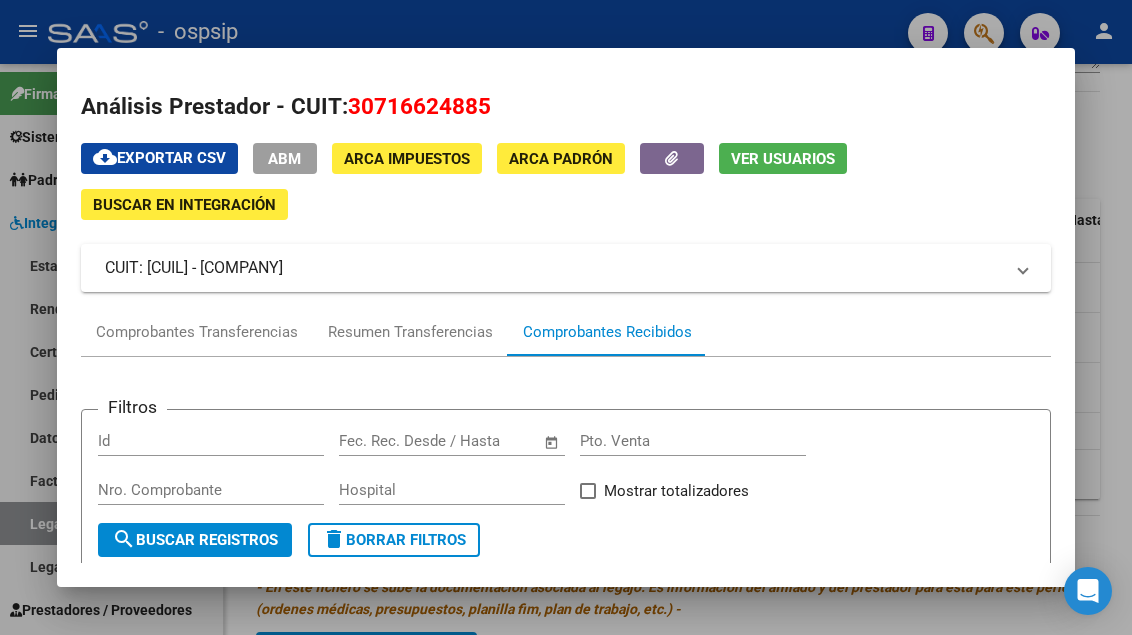 click at bounding box center [566, 317] 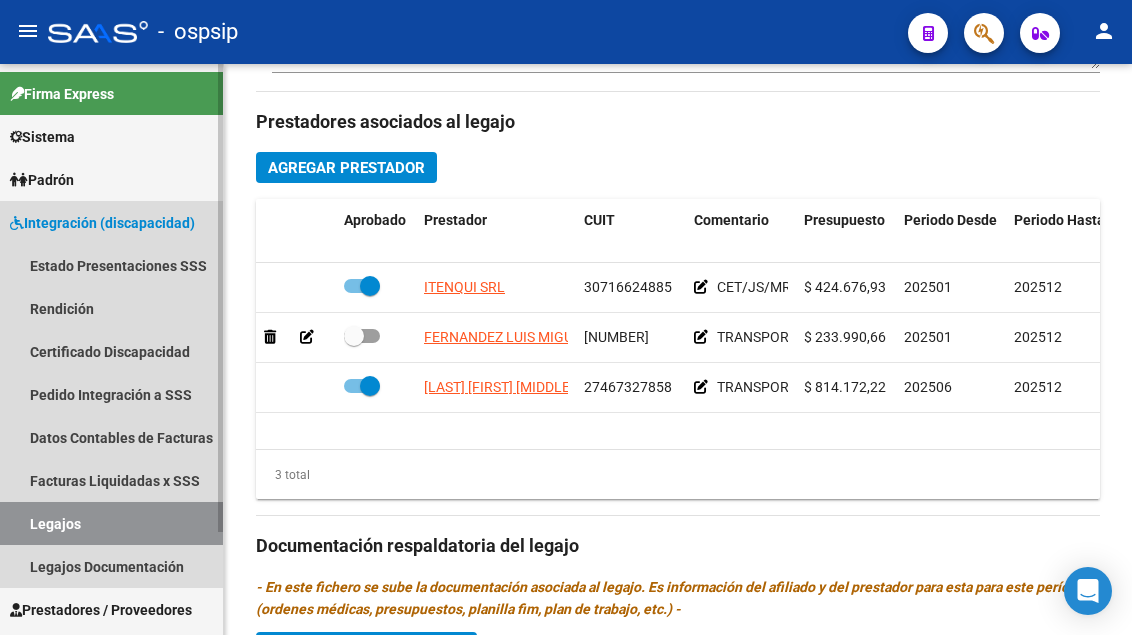 click on "Legajos" at bounding box center [111, 523] 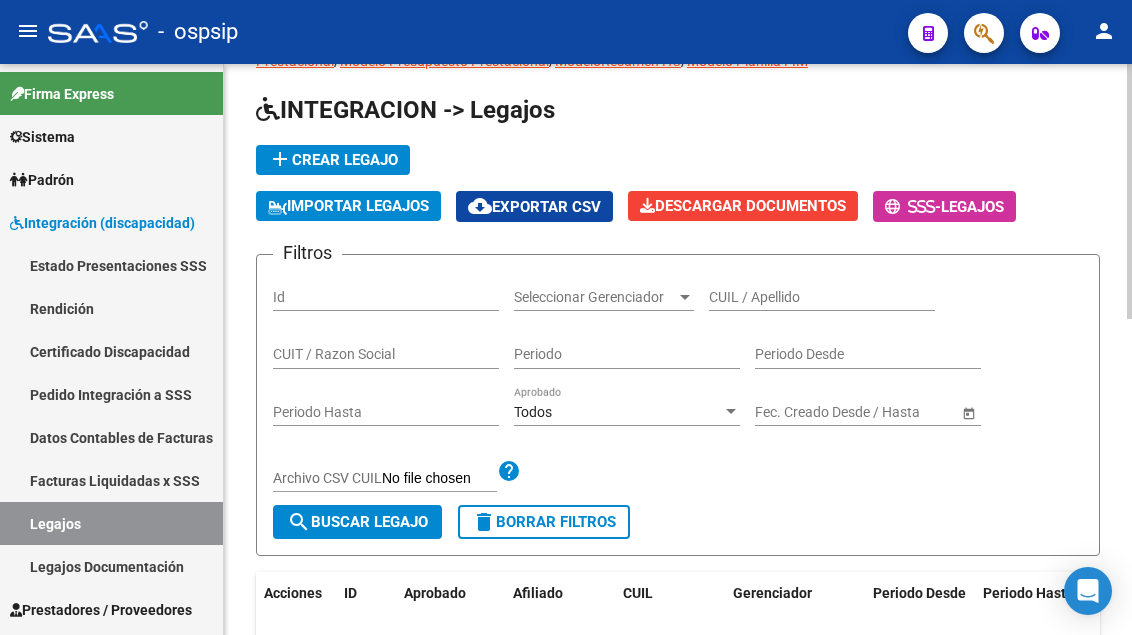 scroll, scrollTop: 0, scrollLeft: 0, axis: both 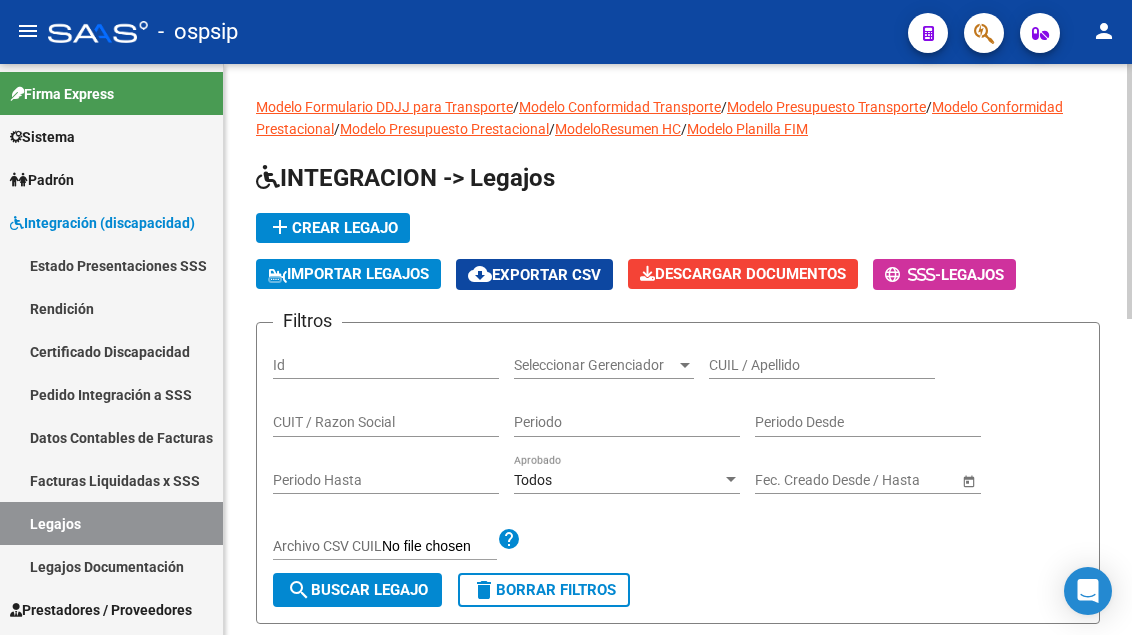click on "CUIL / Apellido" at bounding box center (822, 365) 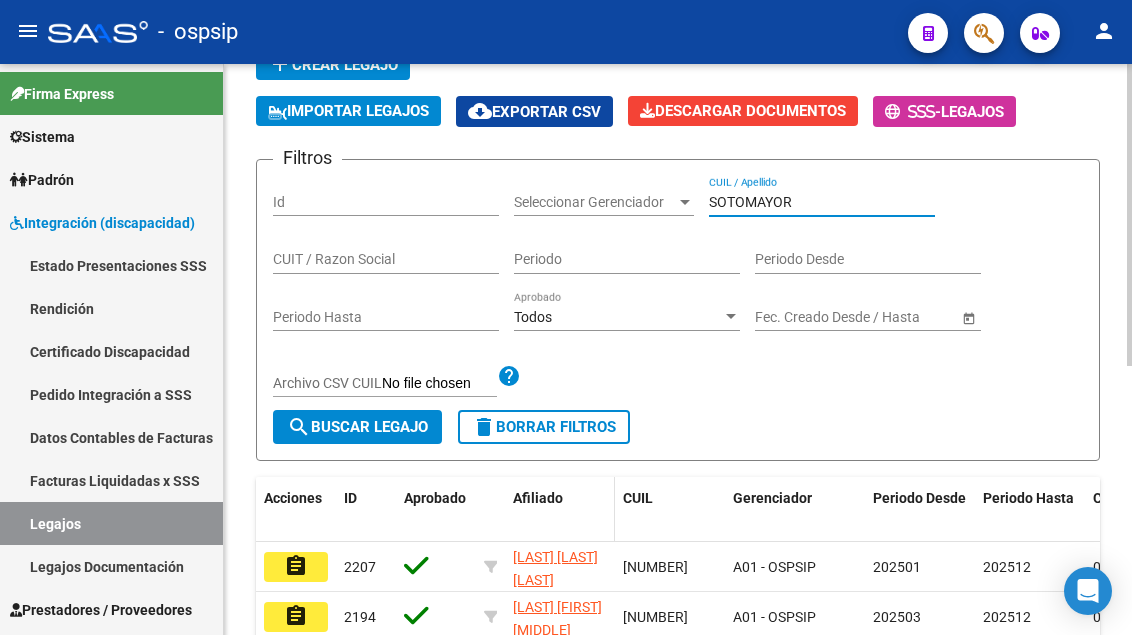 scroll, scrollTop: 300, scrollLeft: 0, axis: vertical 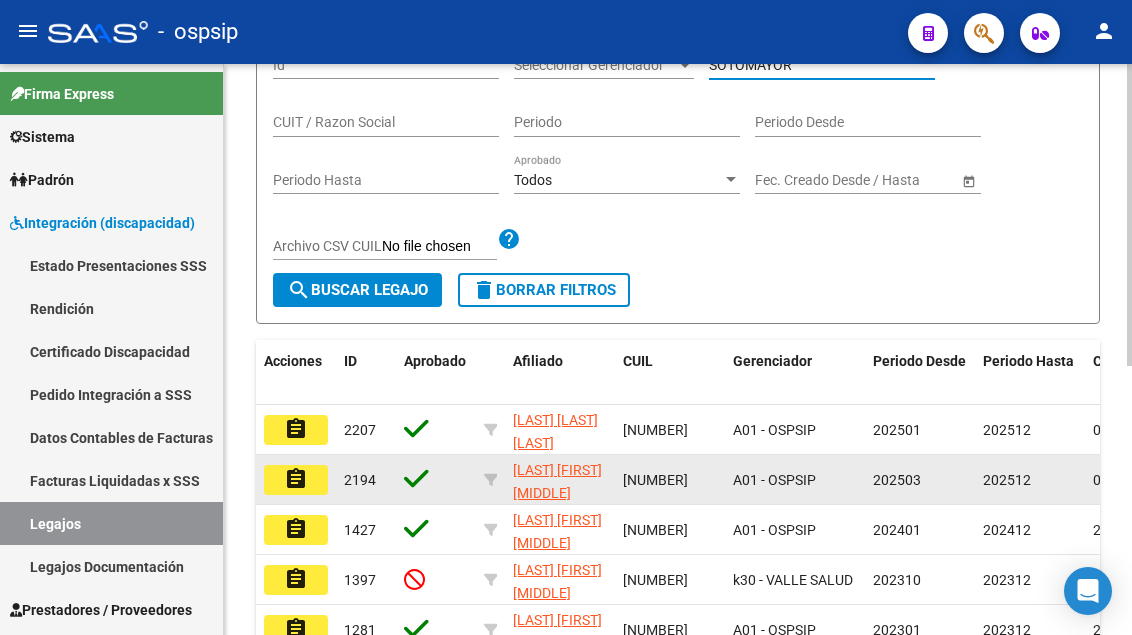 type on "SOTOMAYOR" 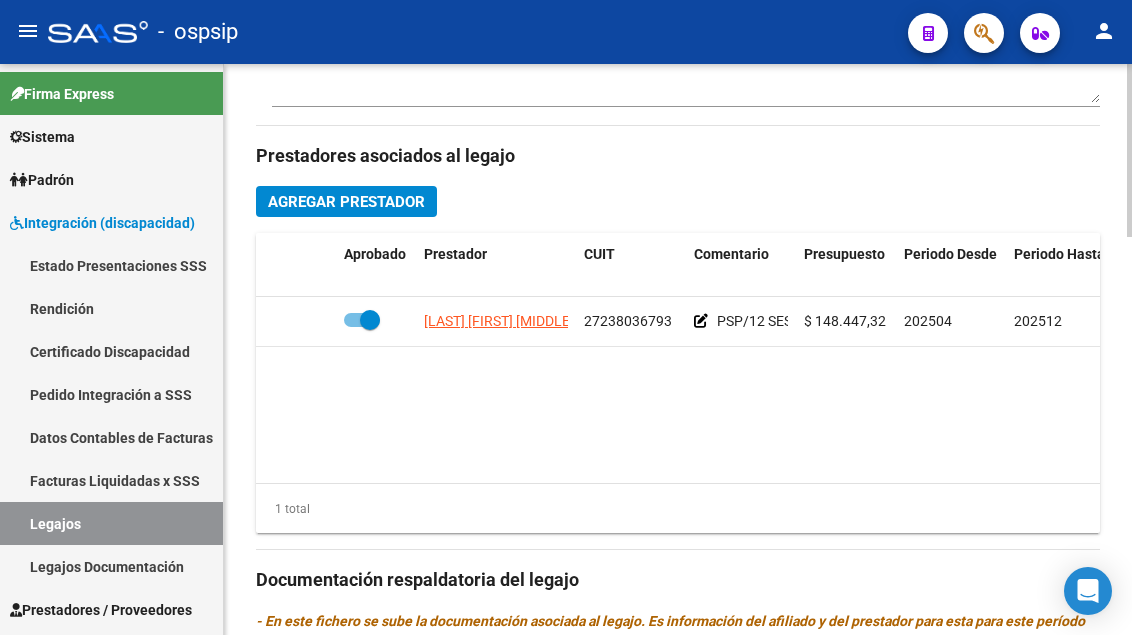 scroll, scrollTop: 900, scrollLeft: 0, axis: vertical 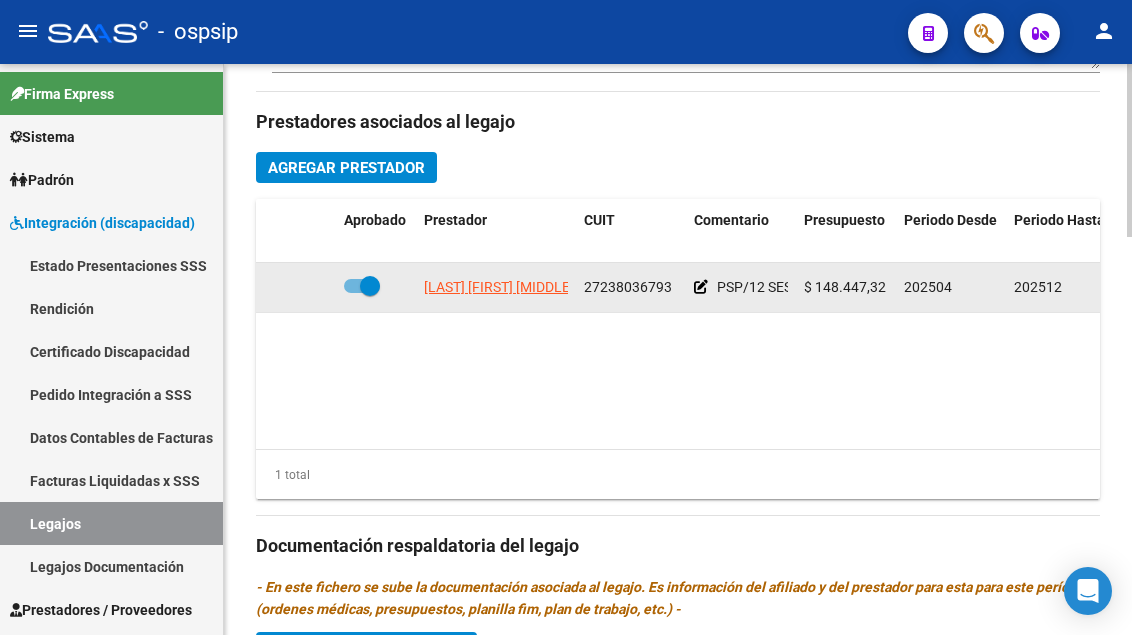 click on "[LAST] [FIRST] [MIDDLE]" 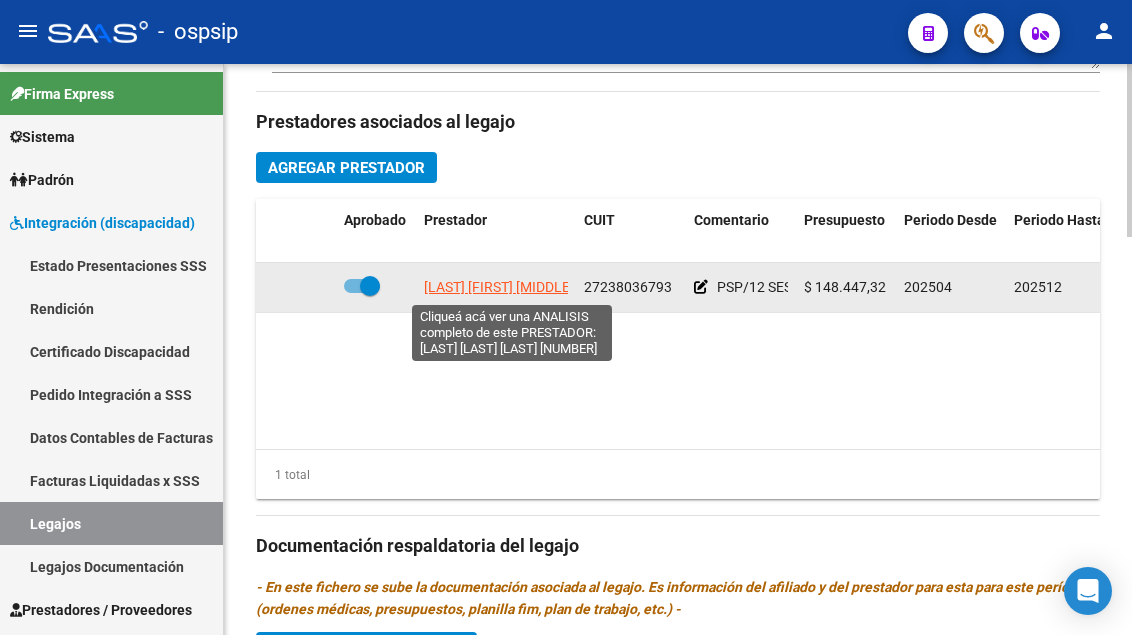 click on "[LAST] [FIRST] [MIDDLE]" 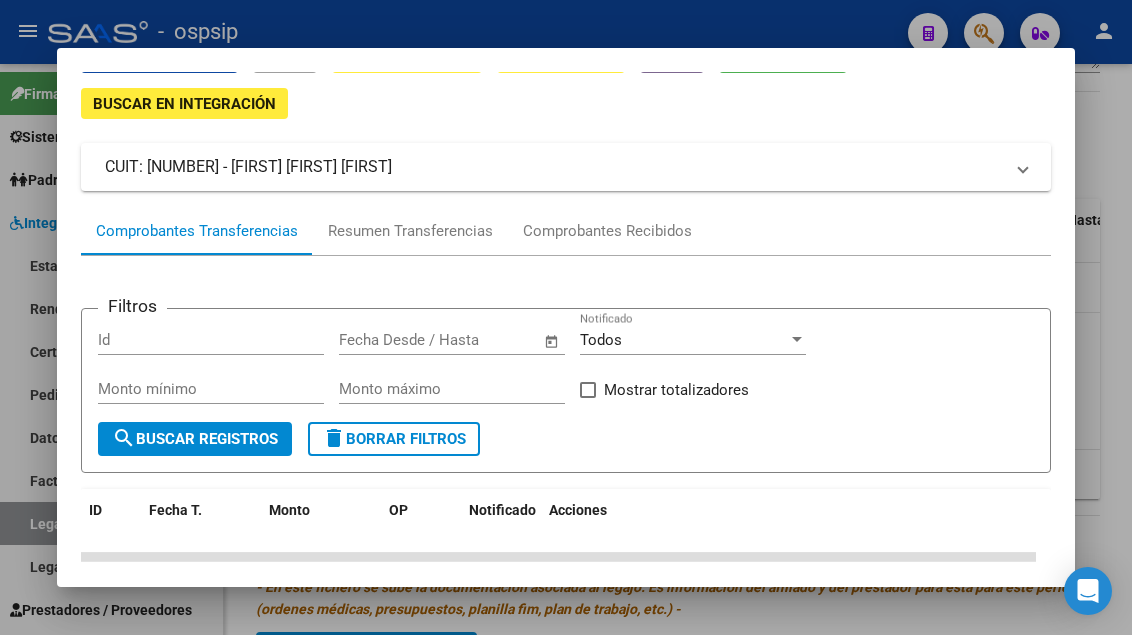 scroll, scrollTop: 100, scrollLeft: 0, axis: vertical 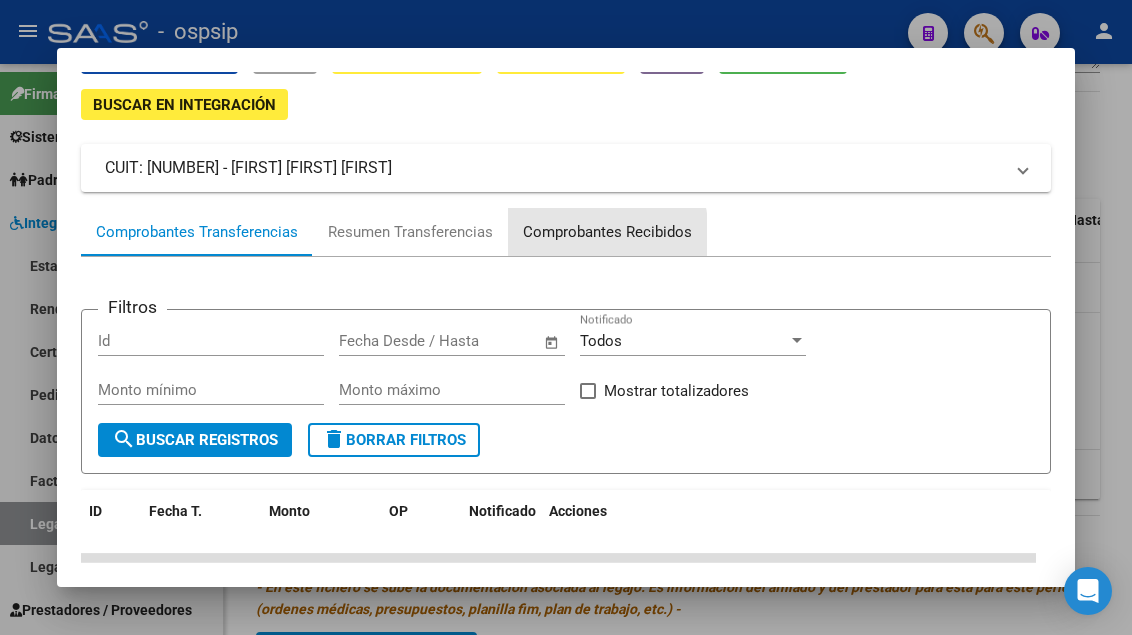 click on "Comprobantes Recibidos" at bounding box center [607, 232] 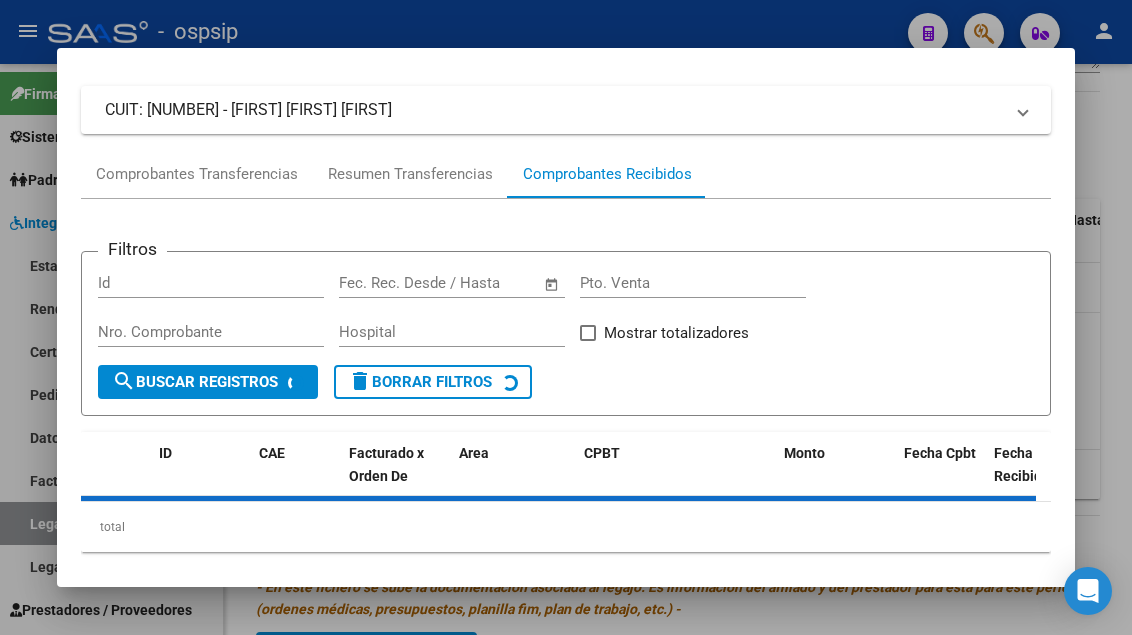 scroll, scrollTop: 185, scrollLeft: 0, axis: vertical 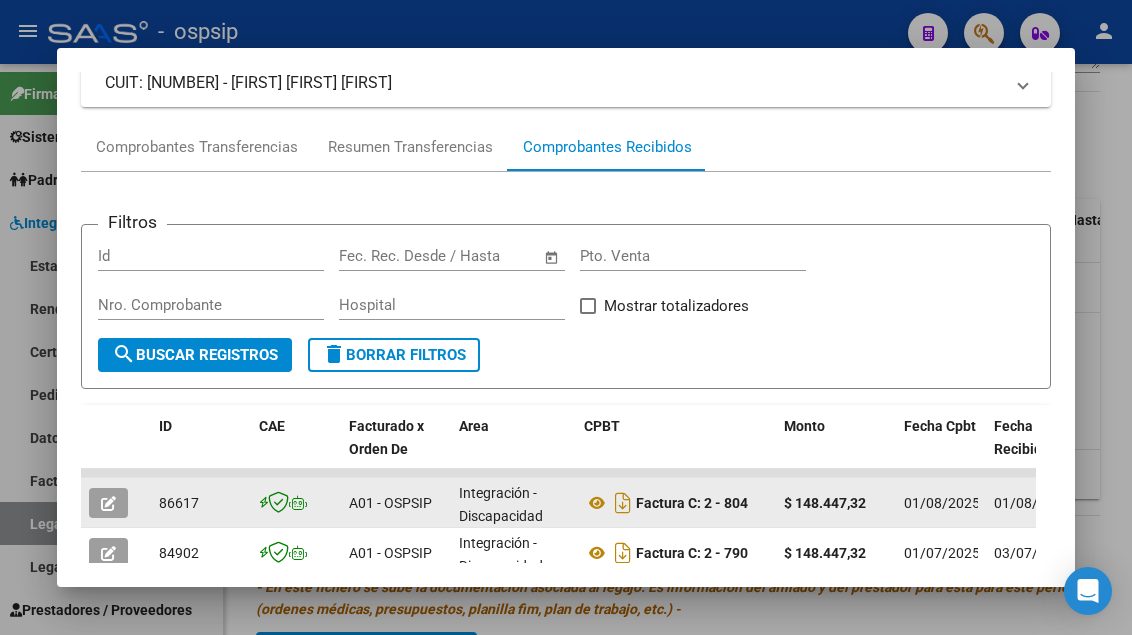 click 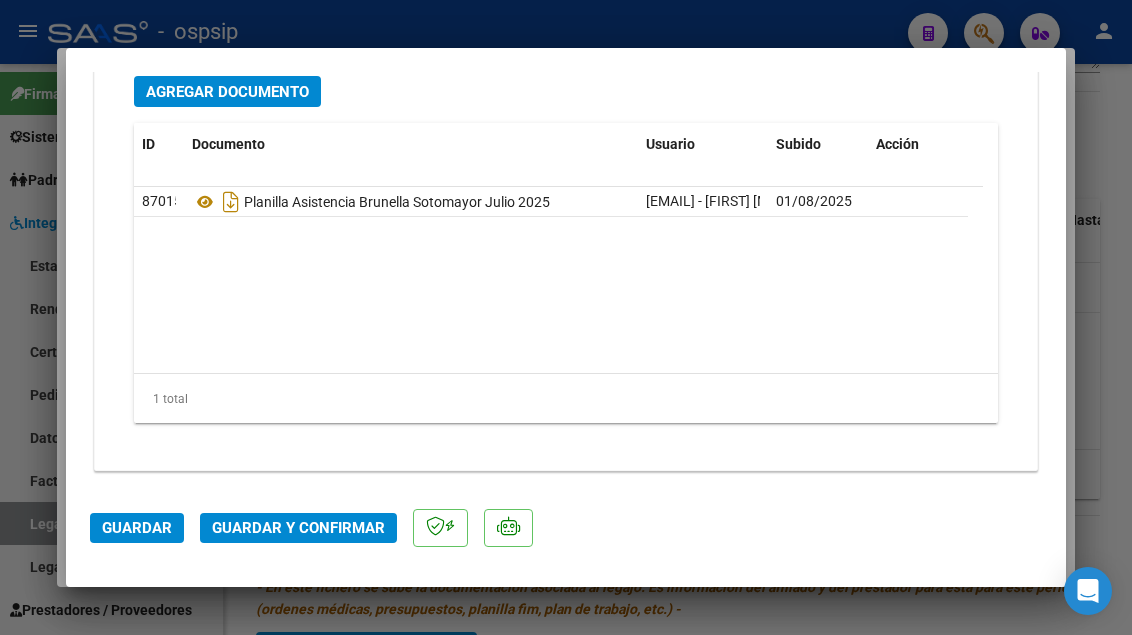 scroll, scrollTop: 2855, scrollLeft: 0, axis: vertical 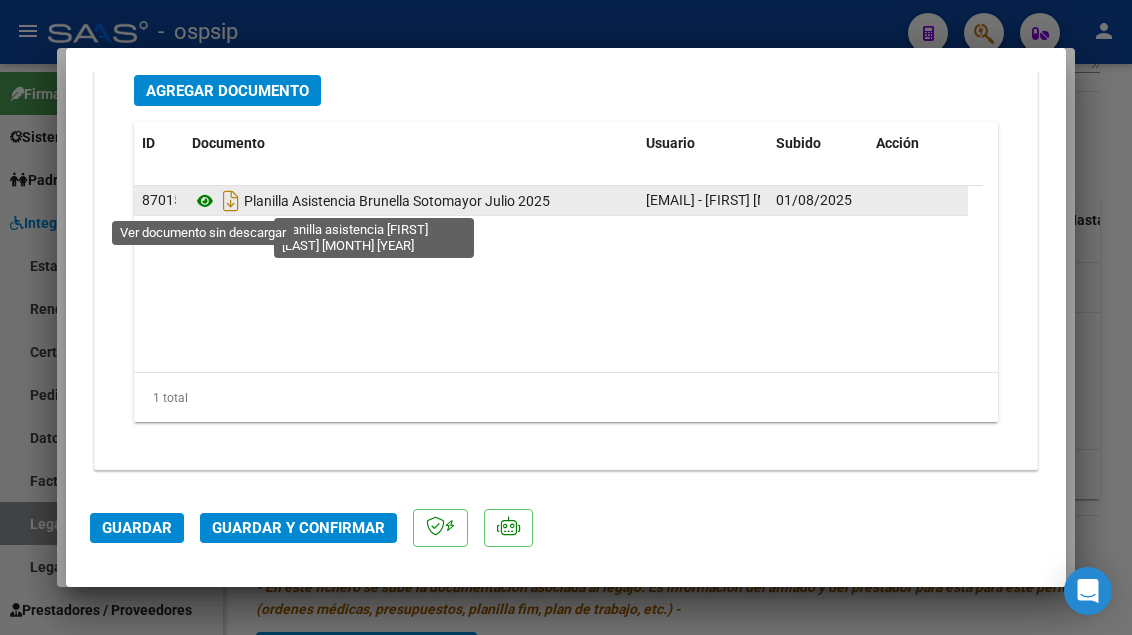 click 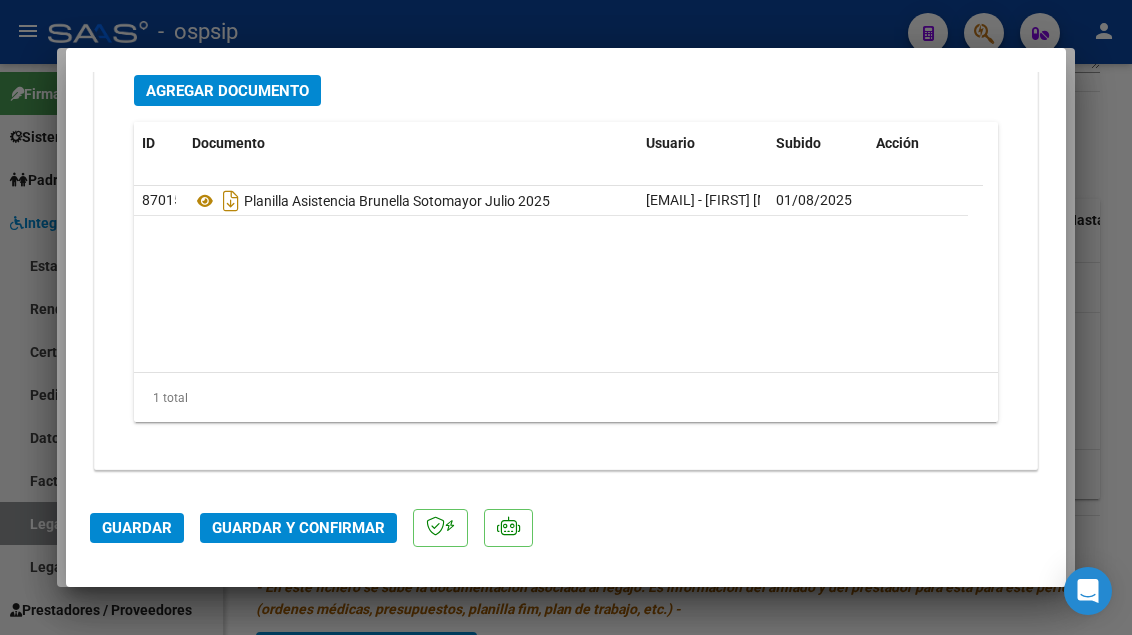 click at bounding box center [566, 317] 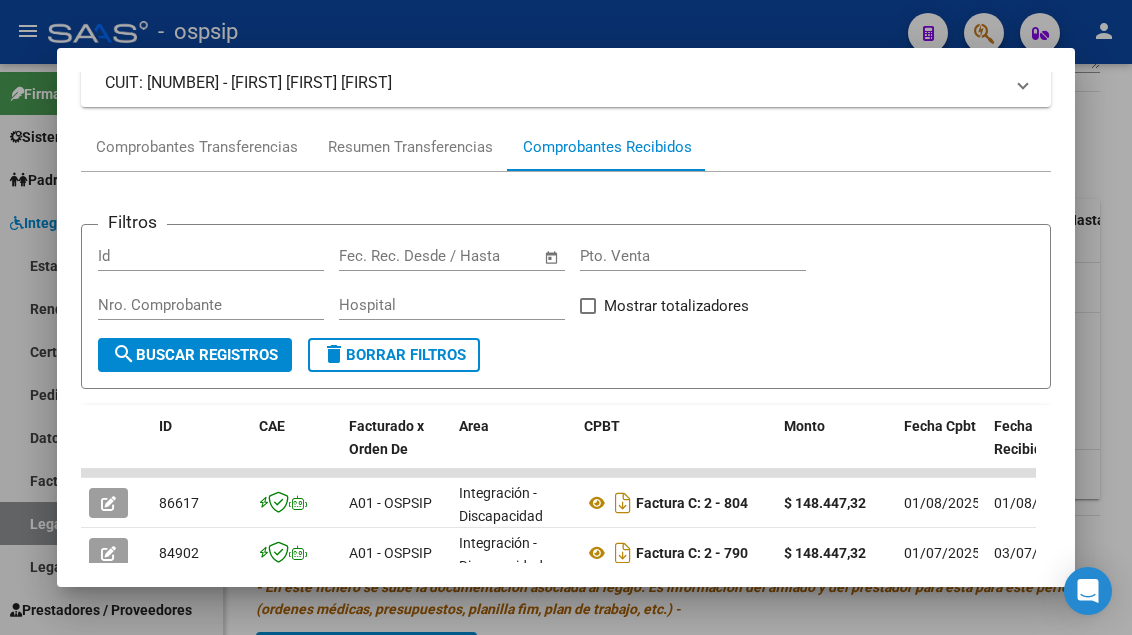 click at bounding box center [566, 317] 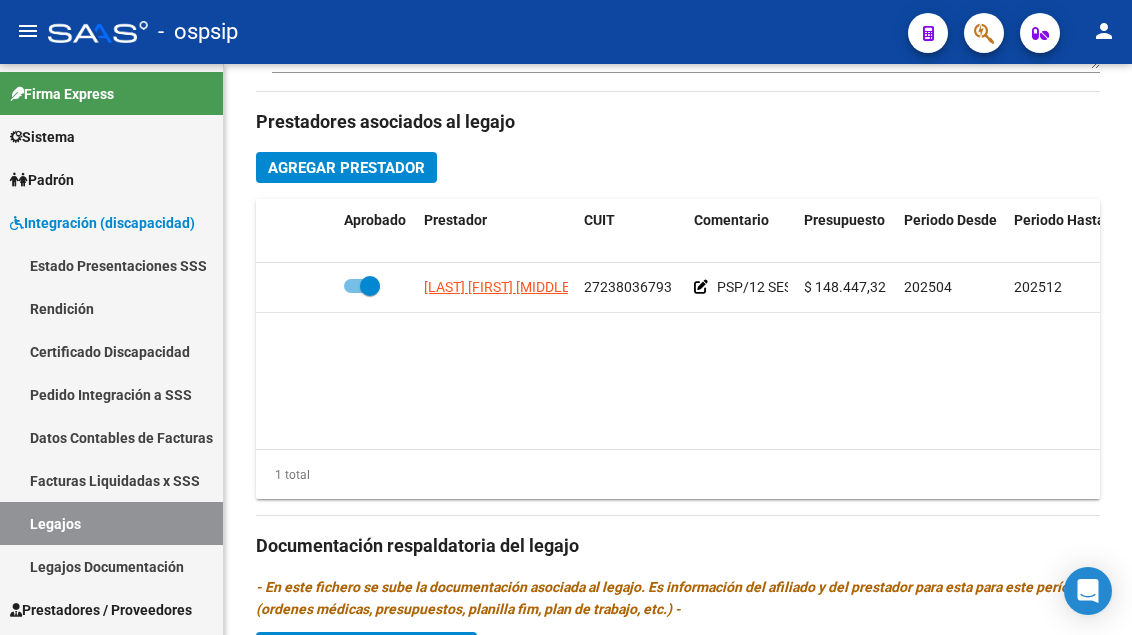 click on "Legajos" at bounding box center (111, 523) 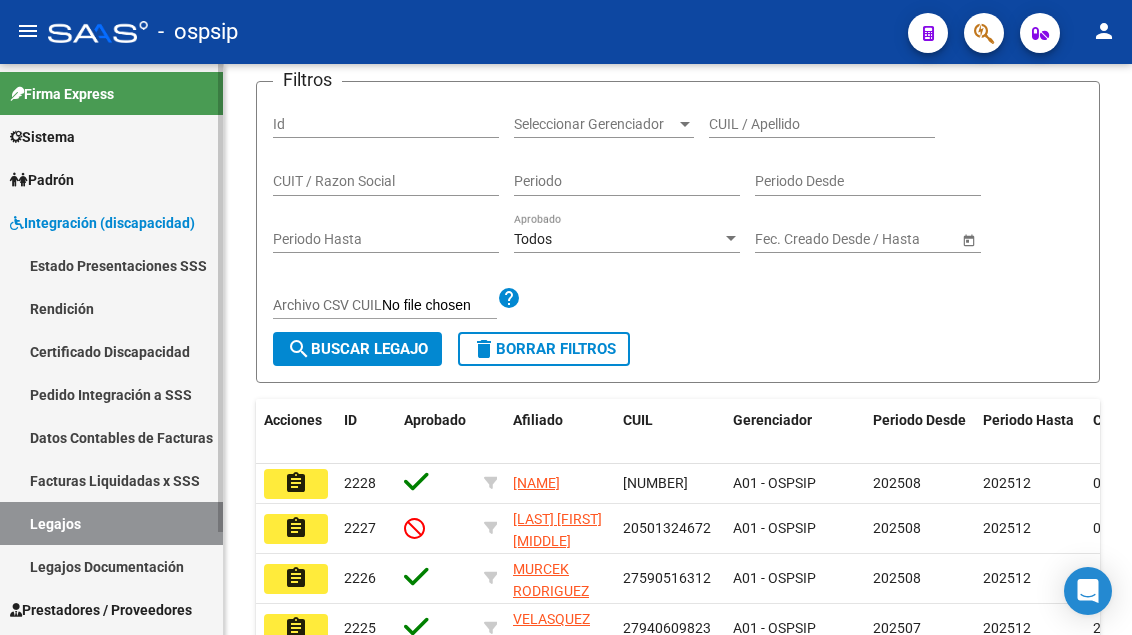 scroll, scrollTop: 108, scrollLeft: 0, axis: vertical 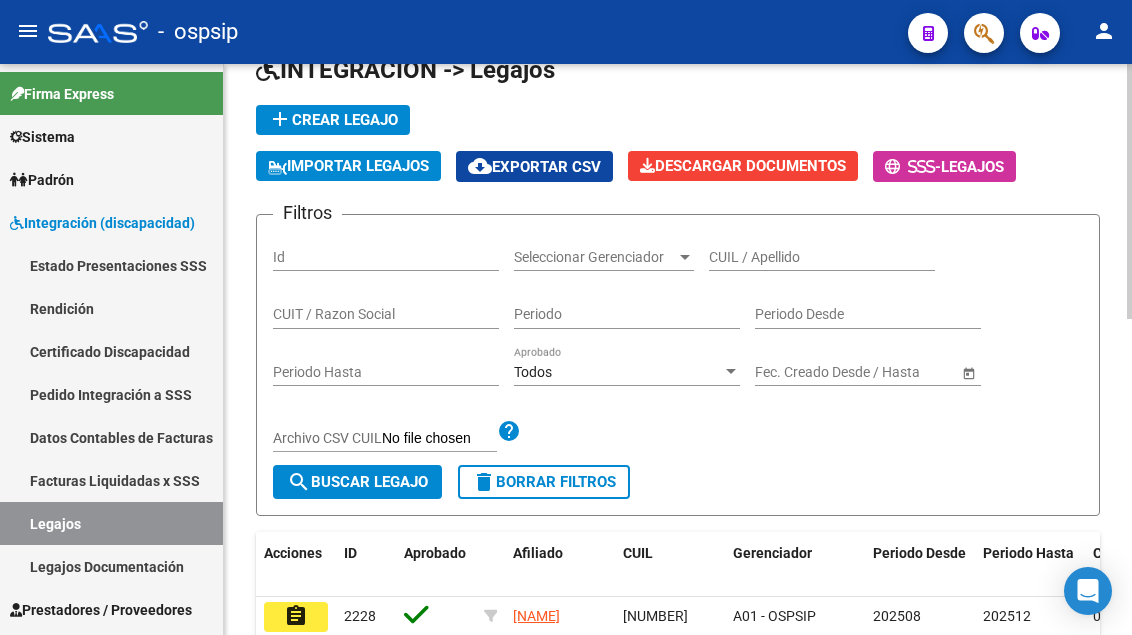 click on "CUIL / Apellido" at bounding box center (822, 257) 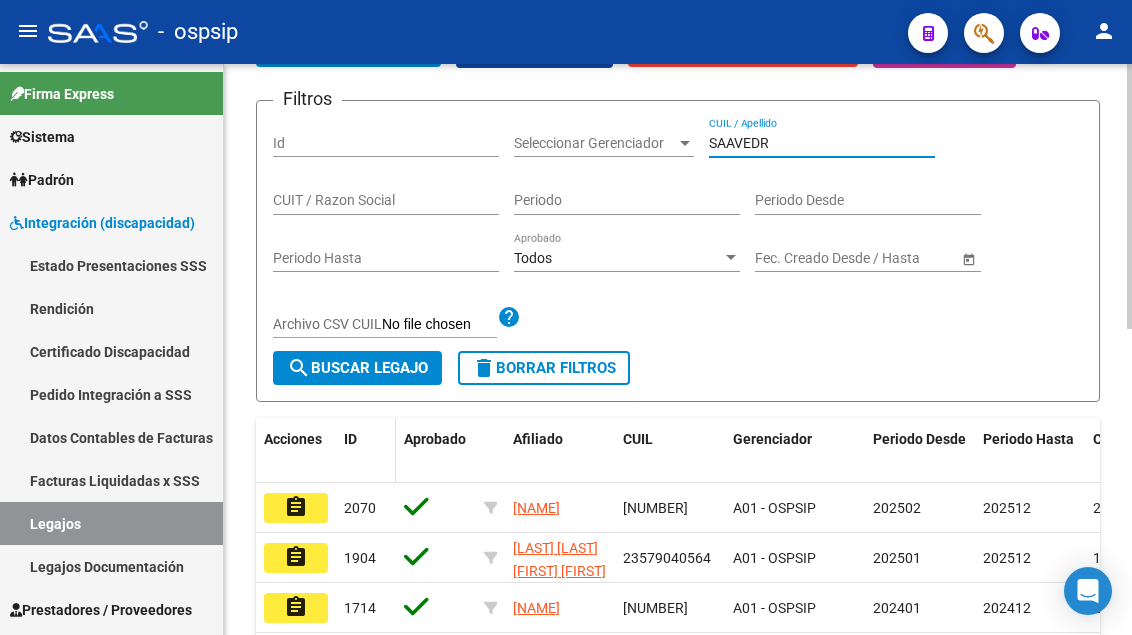 scroll, scrollTop: 308, scrollLeft: 0, axis: vertical 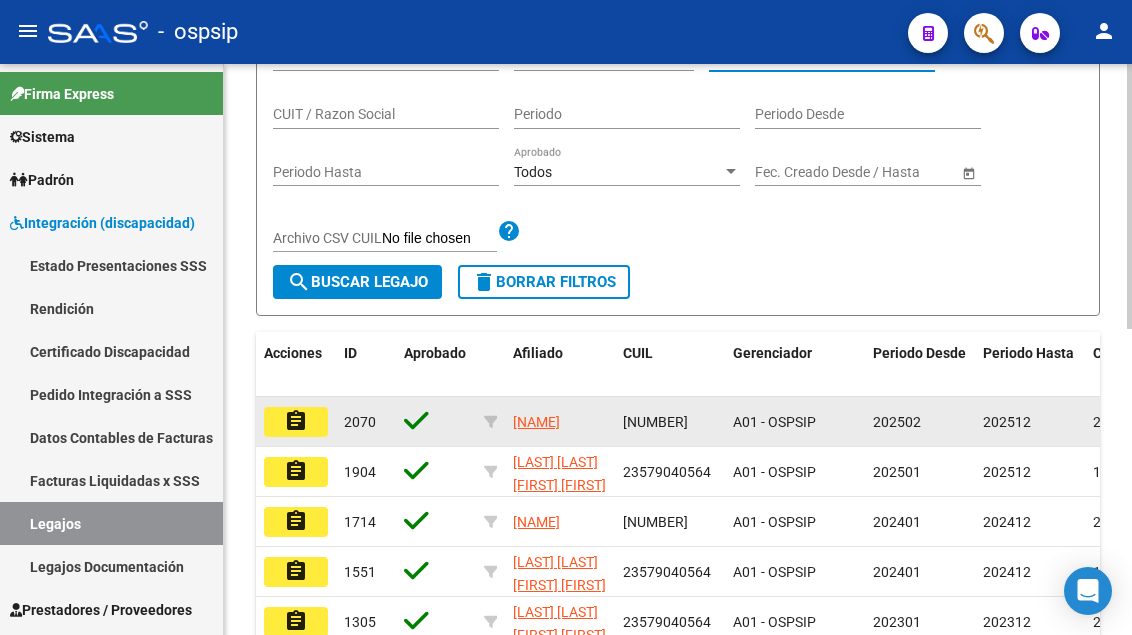 type on "SAAVEDR" 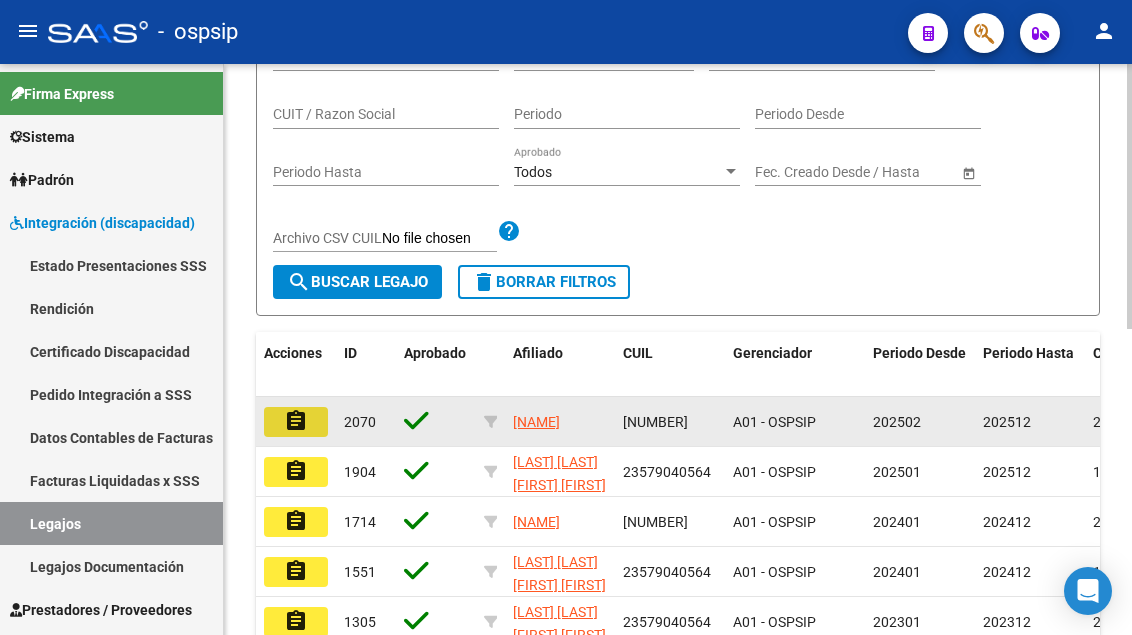 click on "assignment" 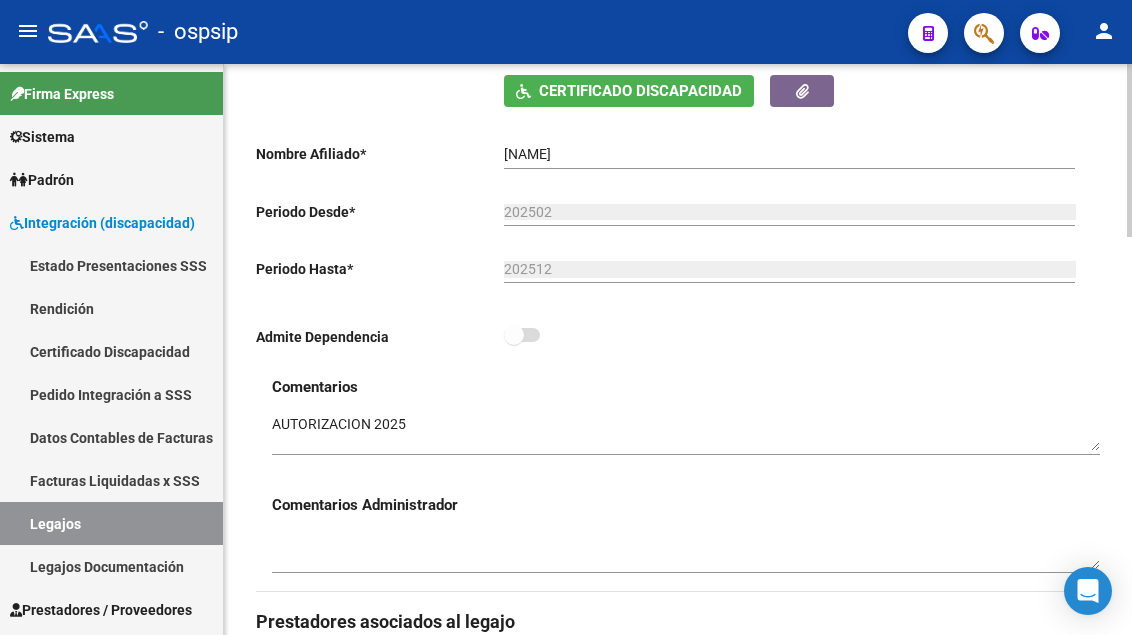 scroll, scrollTop: 700, scrollLeft: 0, axis: vertical 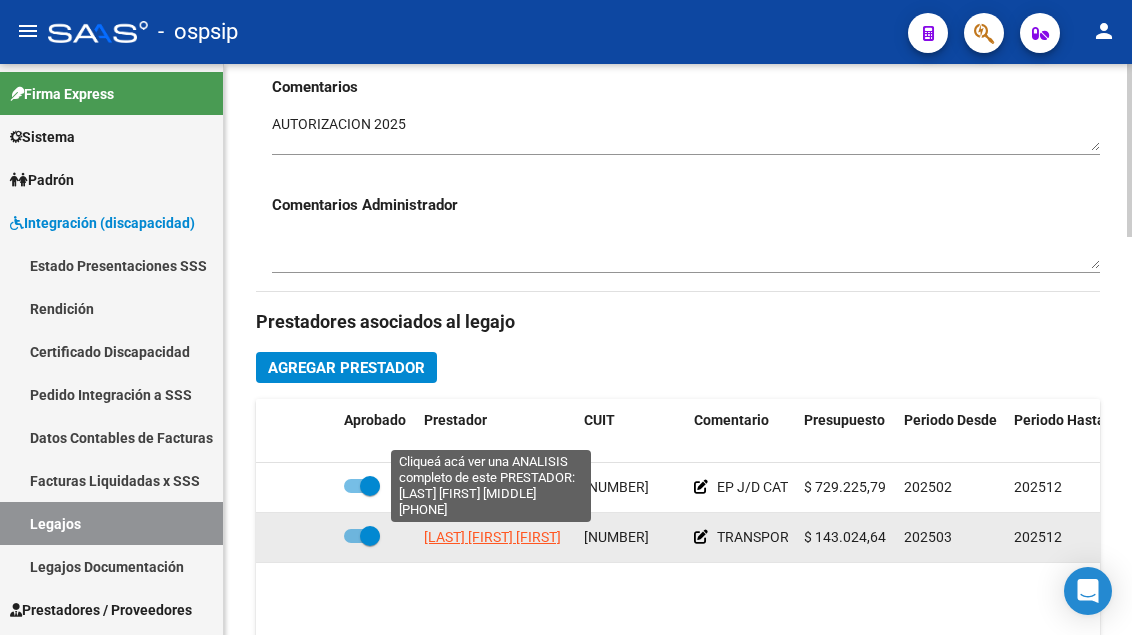 click on "[LAST] [FIRST] [FIRST]" 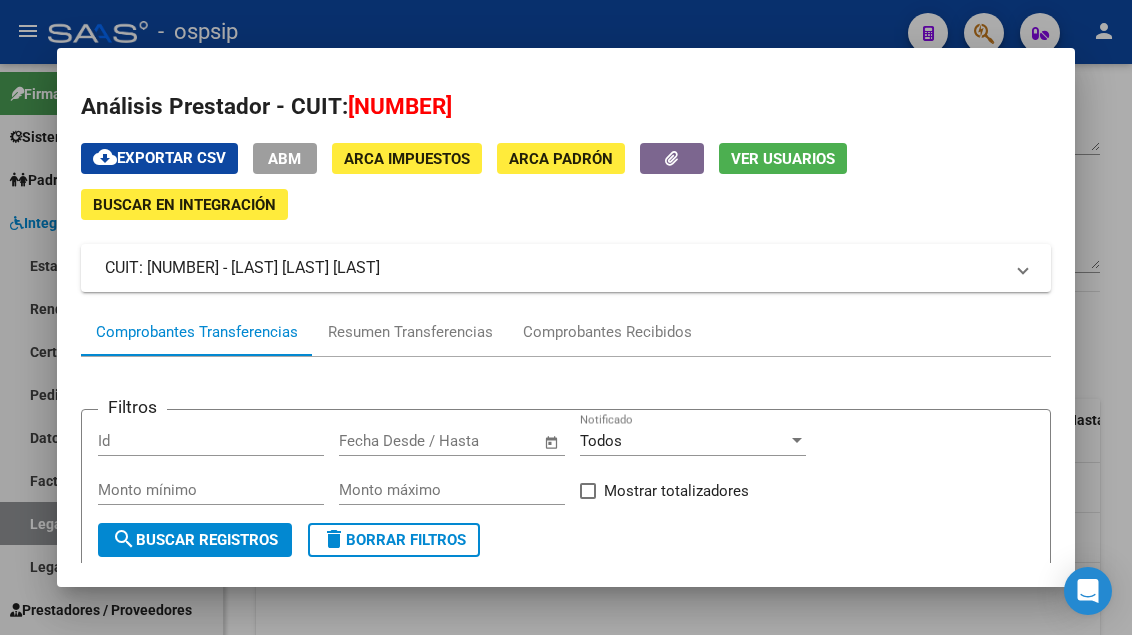click at bounding box center (566, 317) 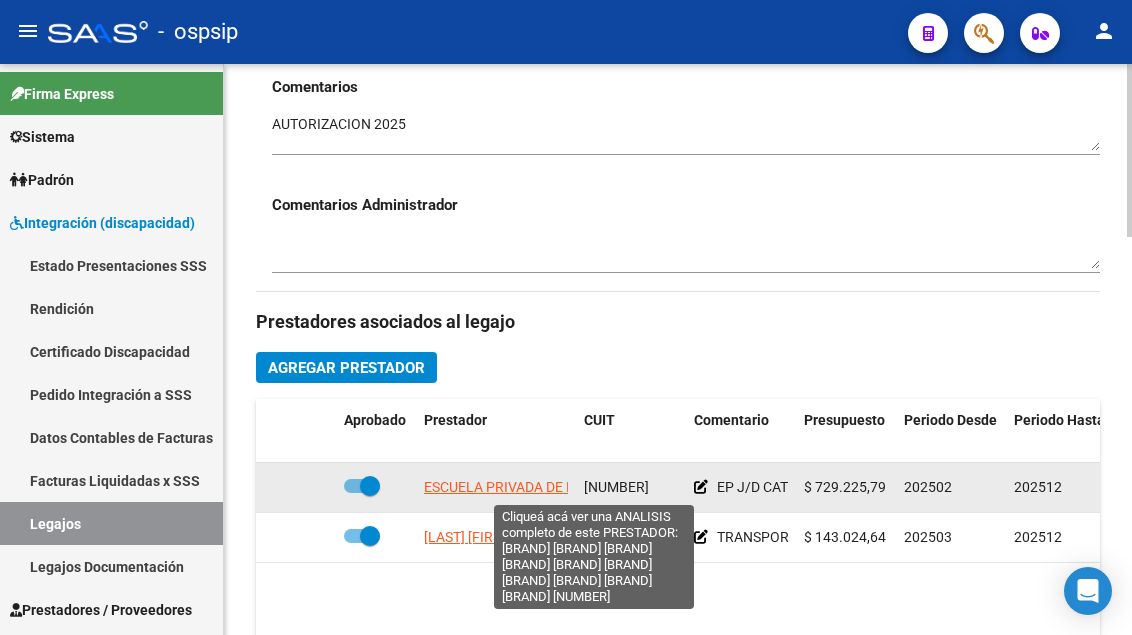 click on "ESCUELA PRIVADA DE ENSEÑANZA NIVELADORA S.A." 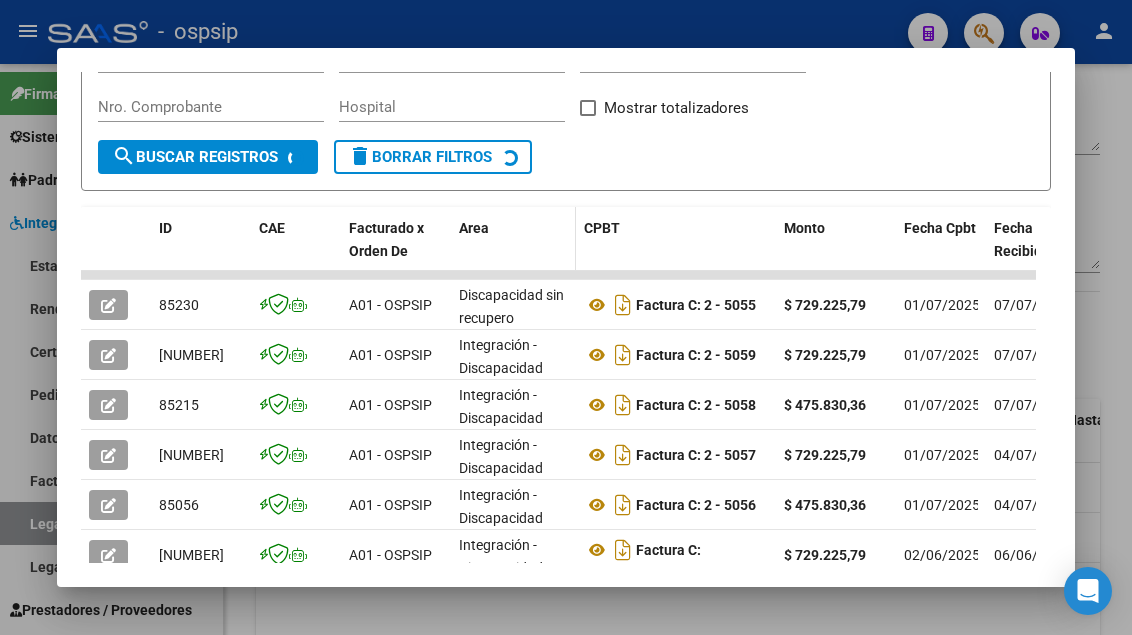 scroll, scrollTop: 385, scrollLeft: 0, axis: vertical 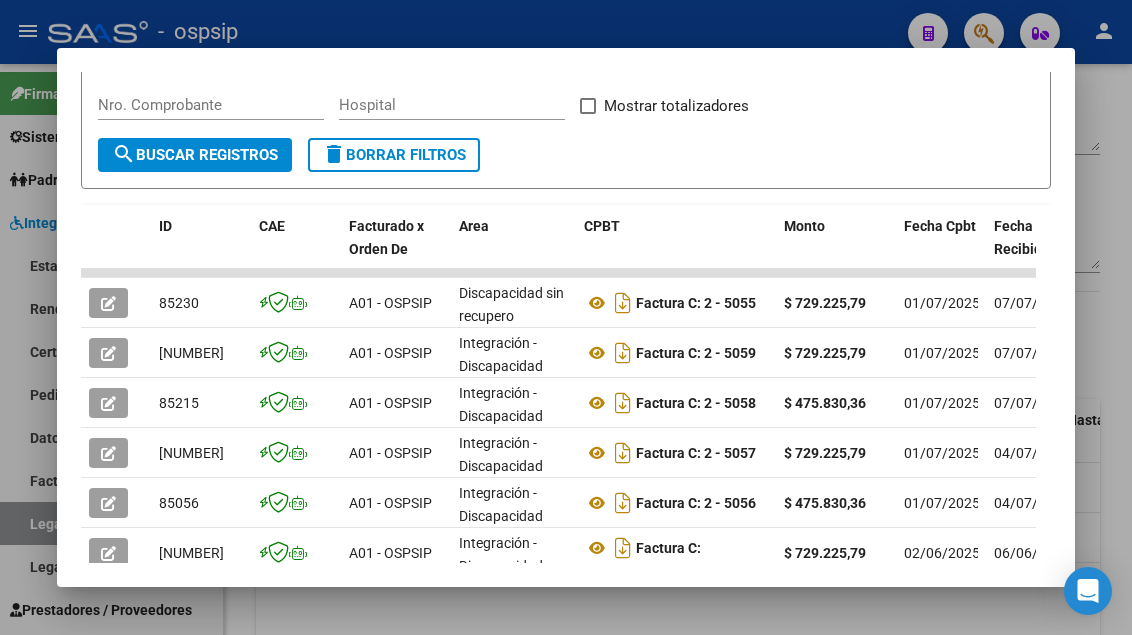 click at bounding box center (566, 317) 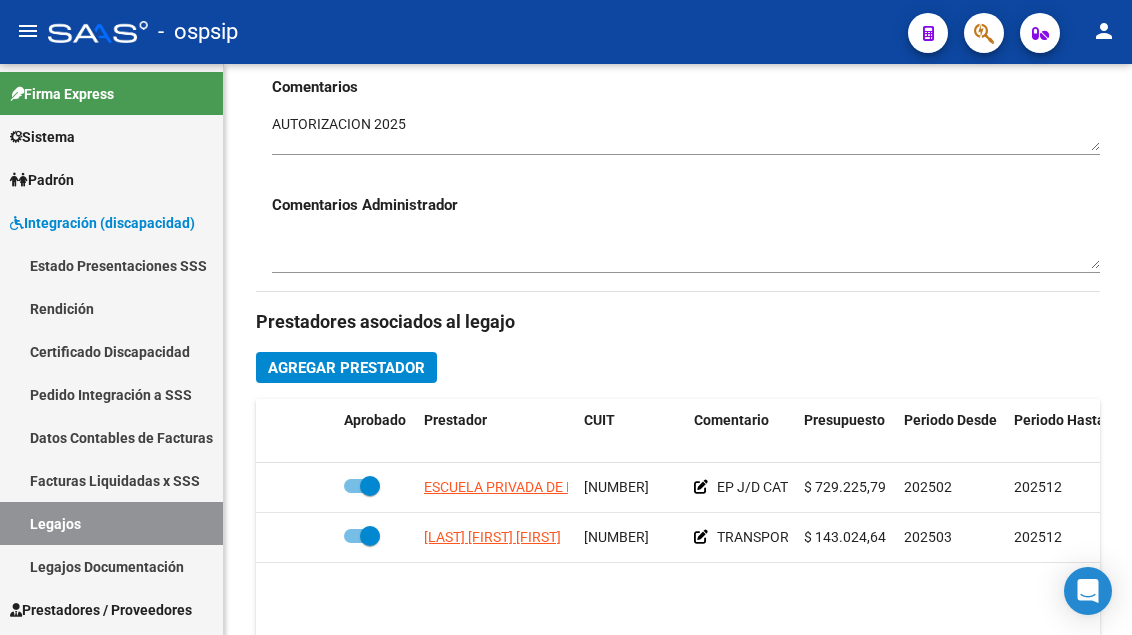 click on "Legajos" at bounding box center (111, 523) 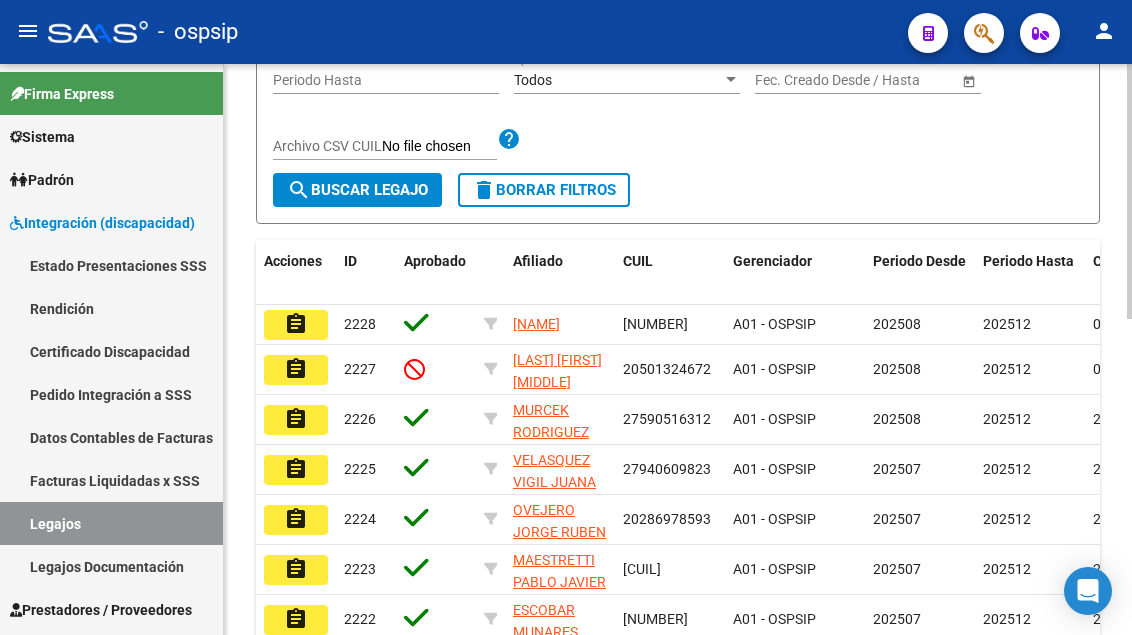 scroll, scrollTop: 200, scrollLeft: 0, axis: vertical 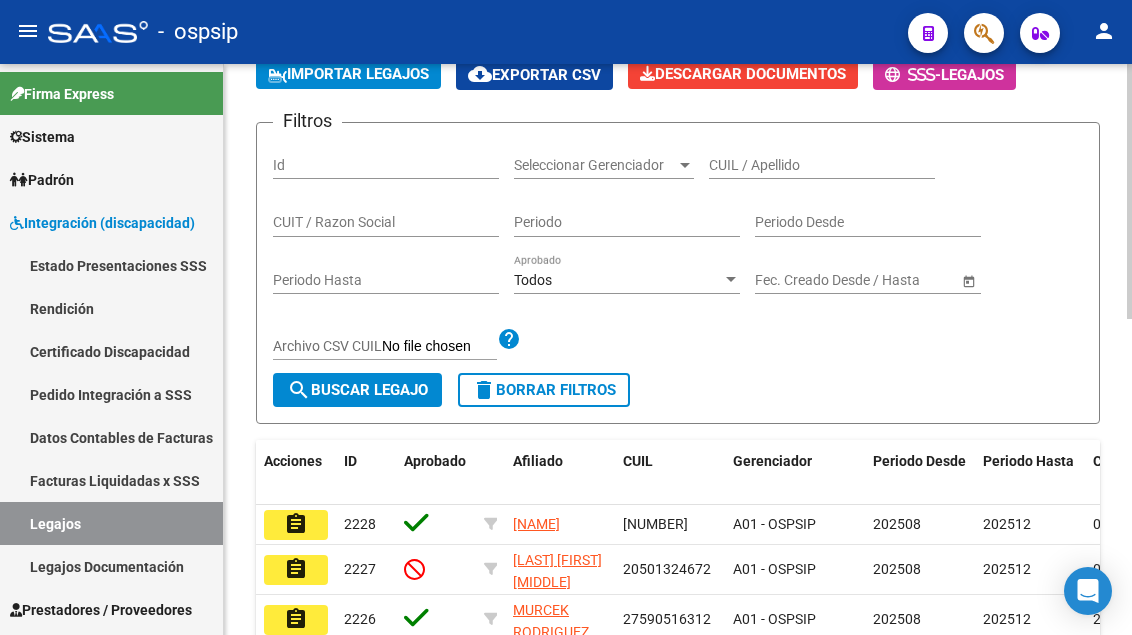 click on "CUIL / Apellido" 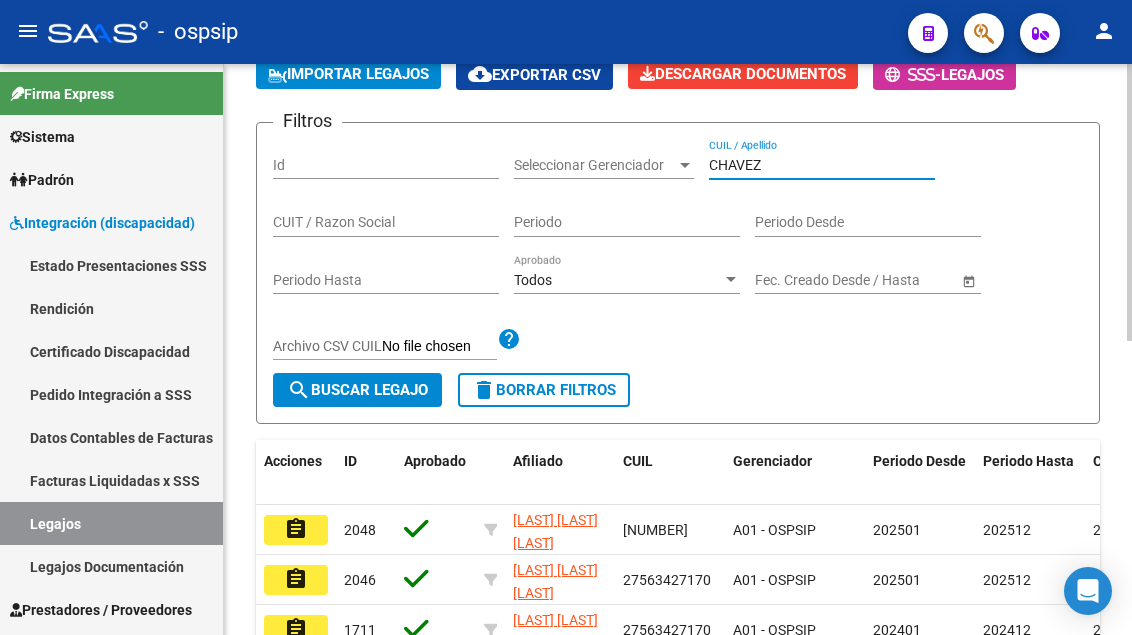 scroll, scrollTop: 400, scrollLeft: 0, axis: vertical 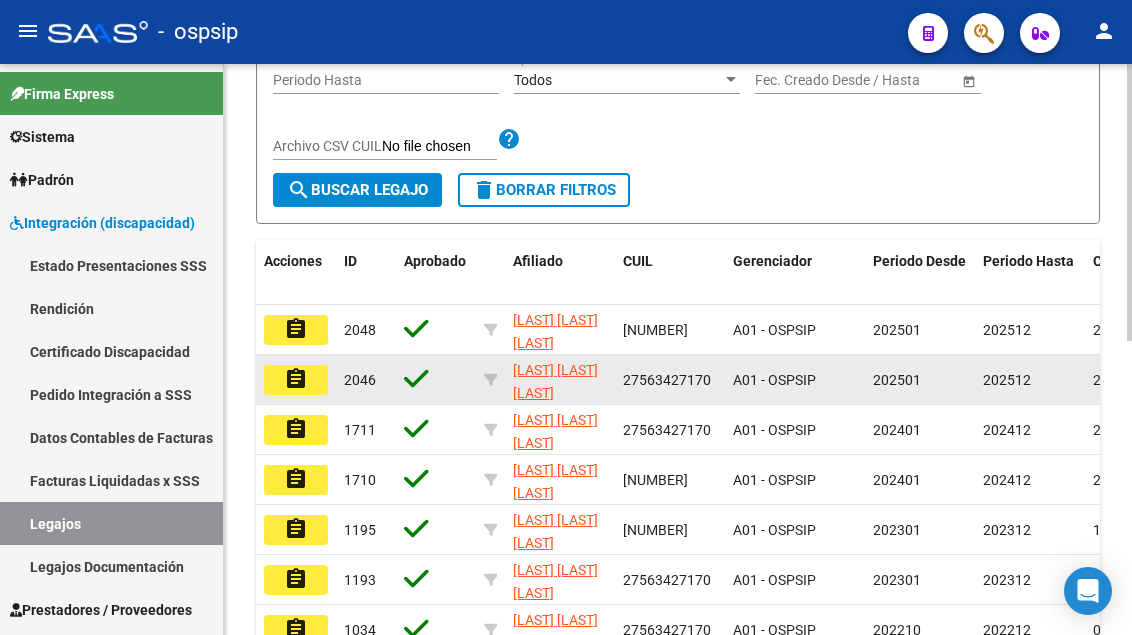 type on "CHAVEZ" 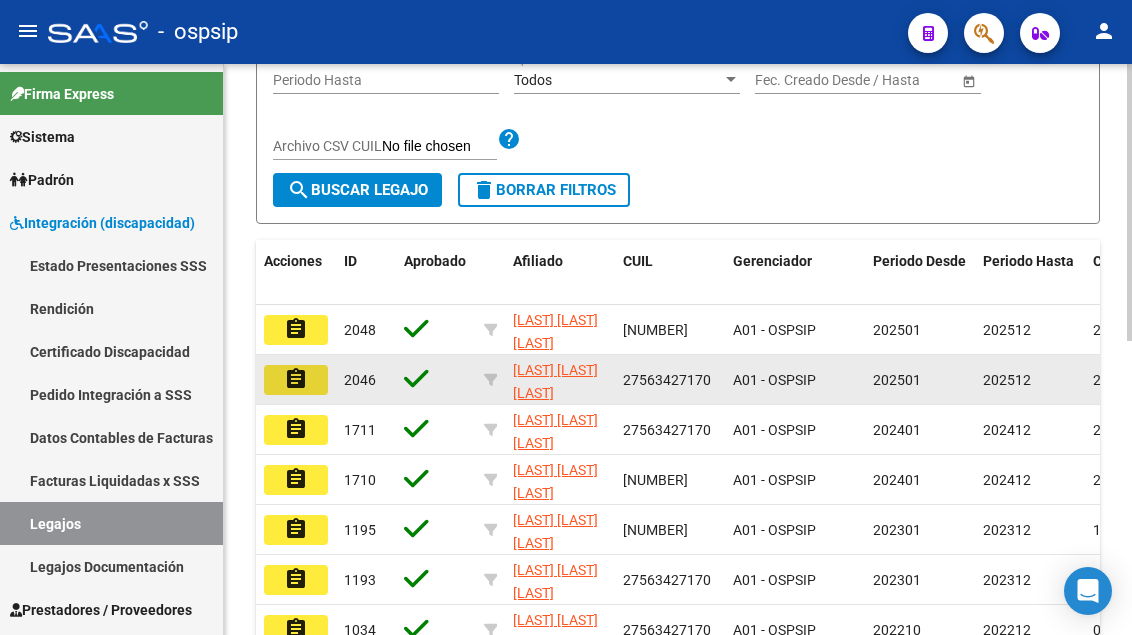 click on "assignment" 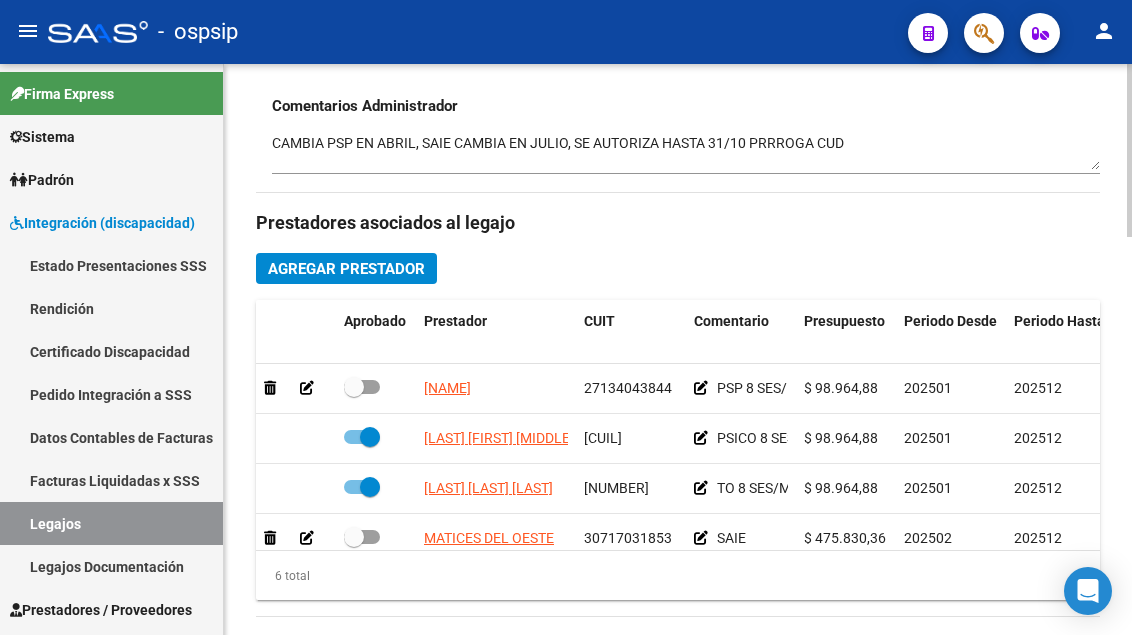 scroll, scrollTop: 800, scrollLeft: 0, axis: vertical 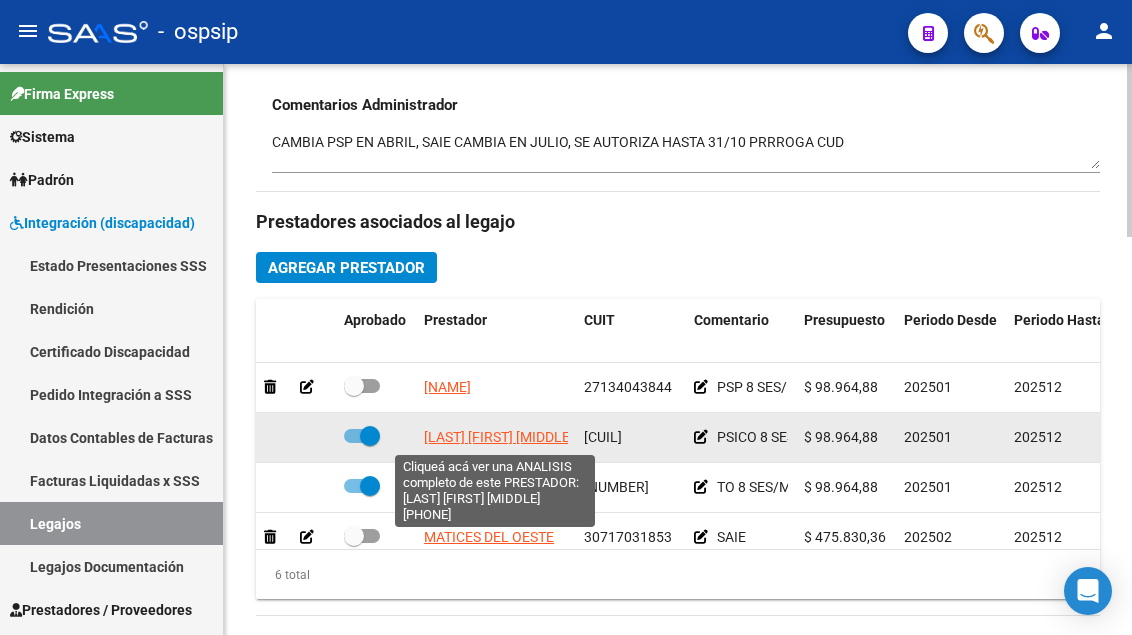 click on "[LAST] [FIRST] [MIDDLE]" 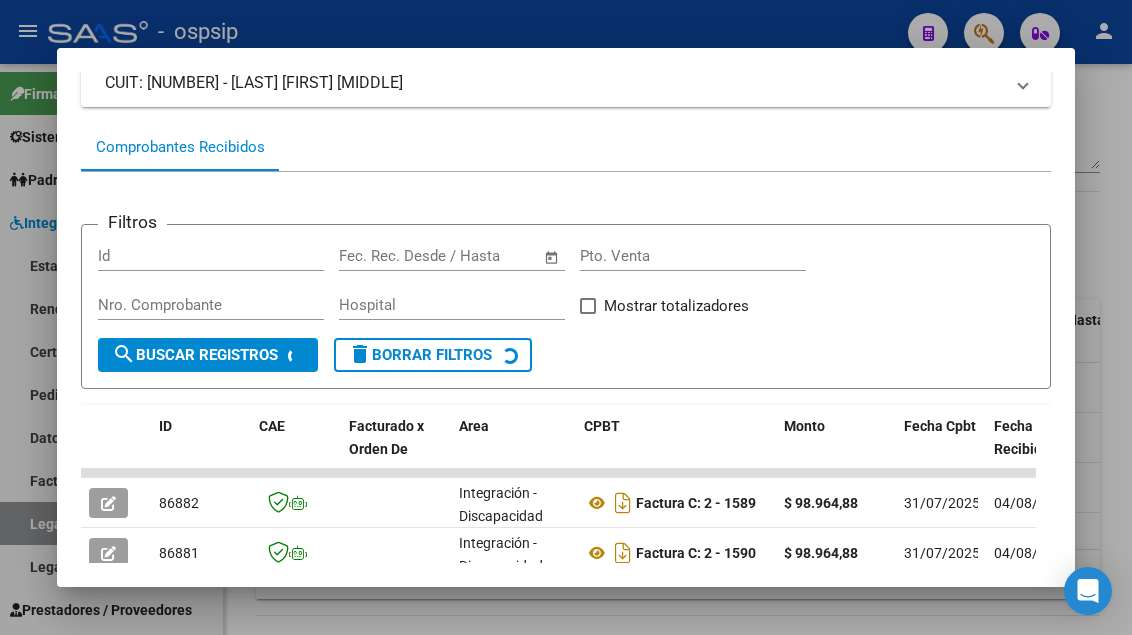 scroll, scrollTop: 285, scrollLeft: 0, axis: vertical 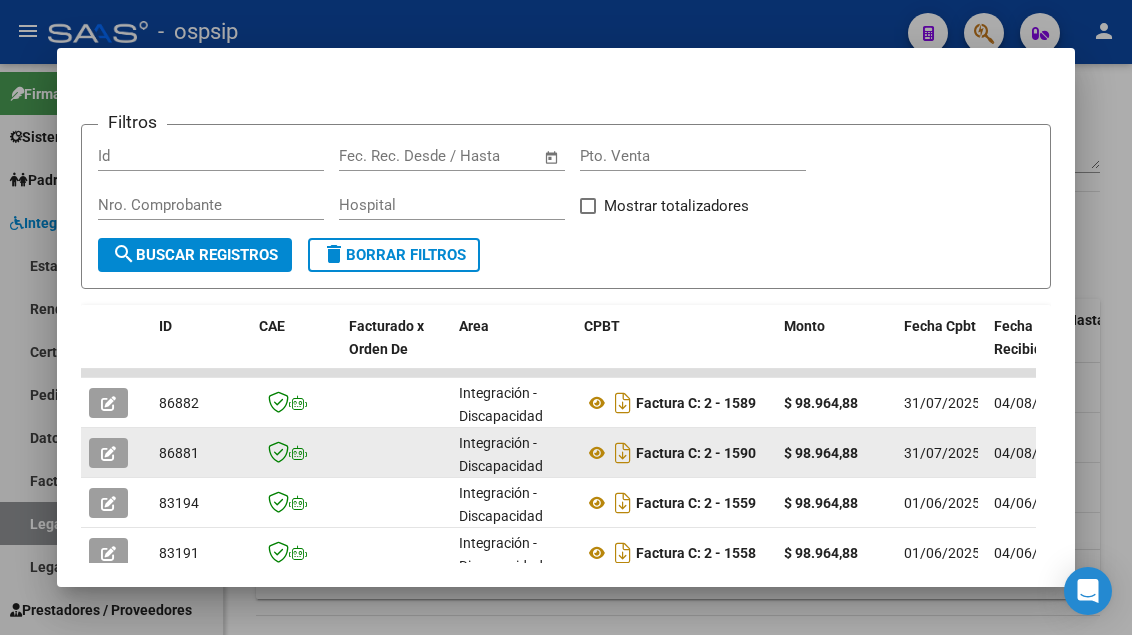click 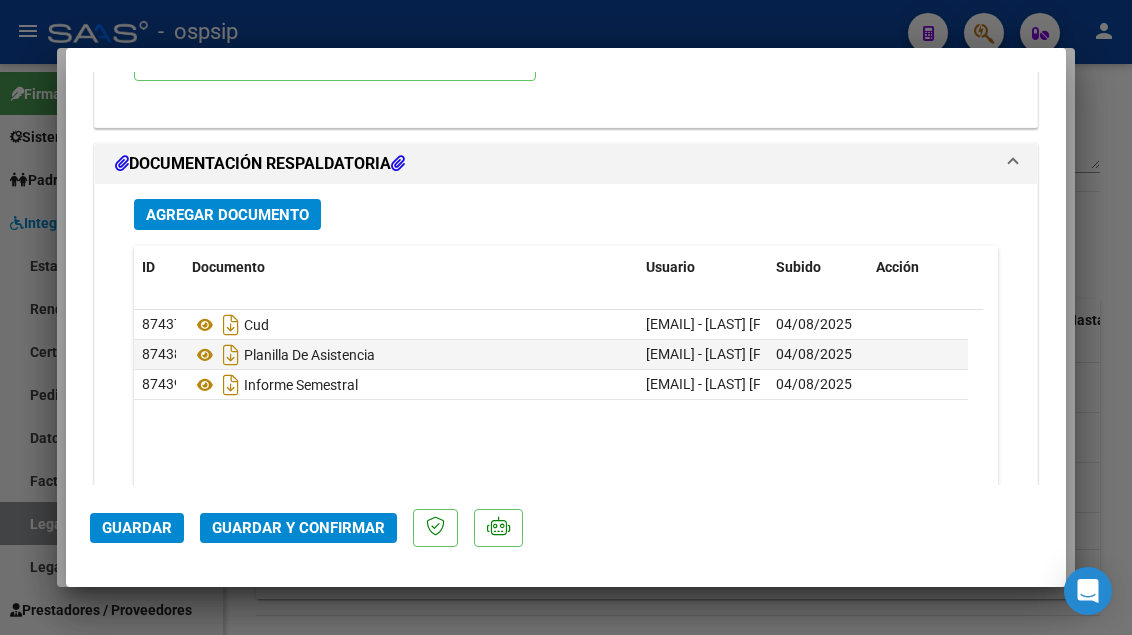 scroll, scrollTop: 2855, scrollLeft: 0, axis: vertical 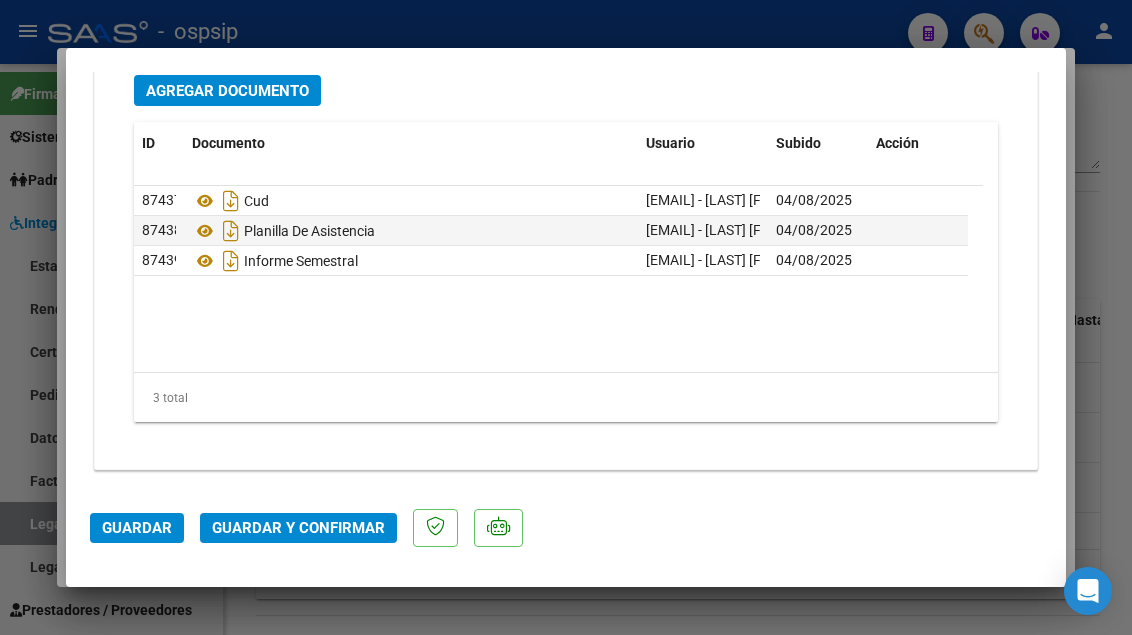 click at bounding box center [566, 317] 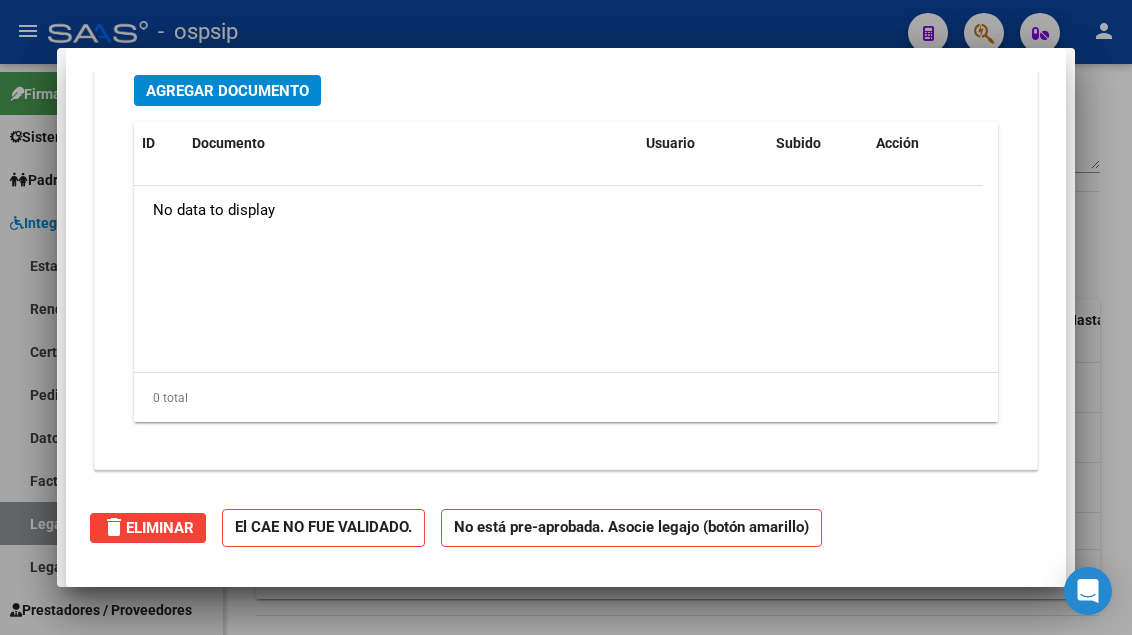 type 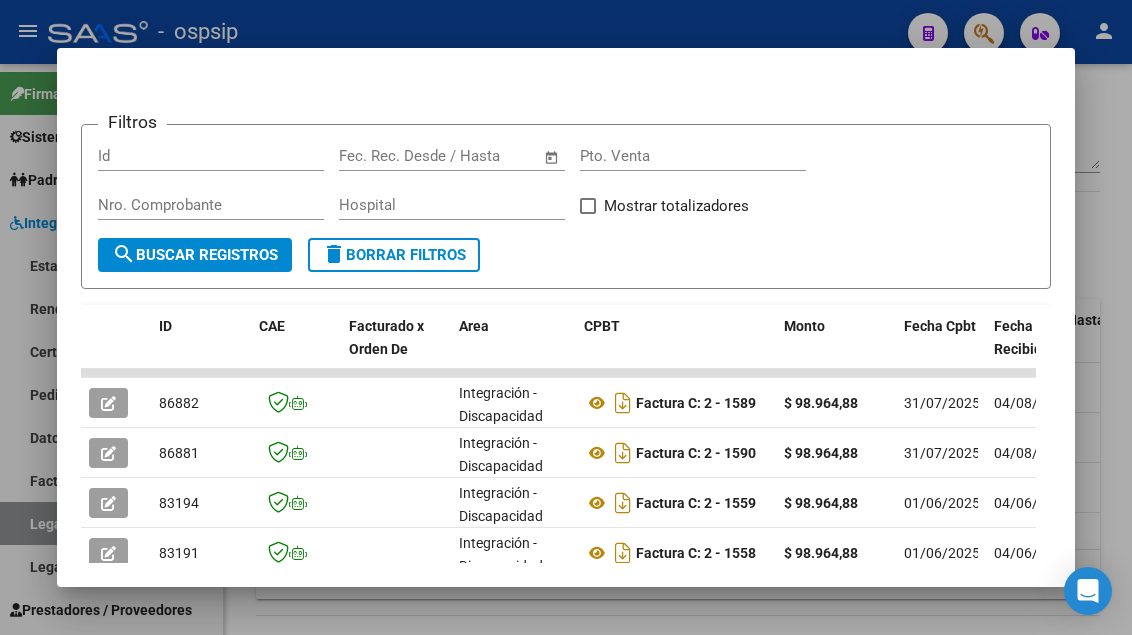 click at bounding box center (566, 317) 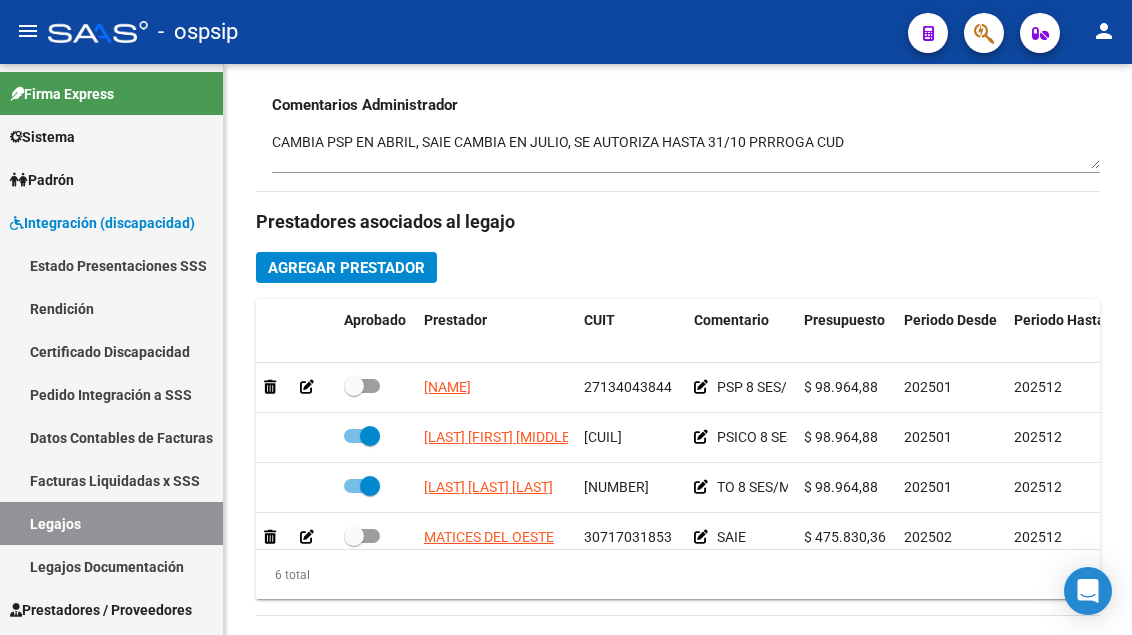 click on "Legajos" at bounding box center [111, 523] 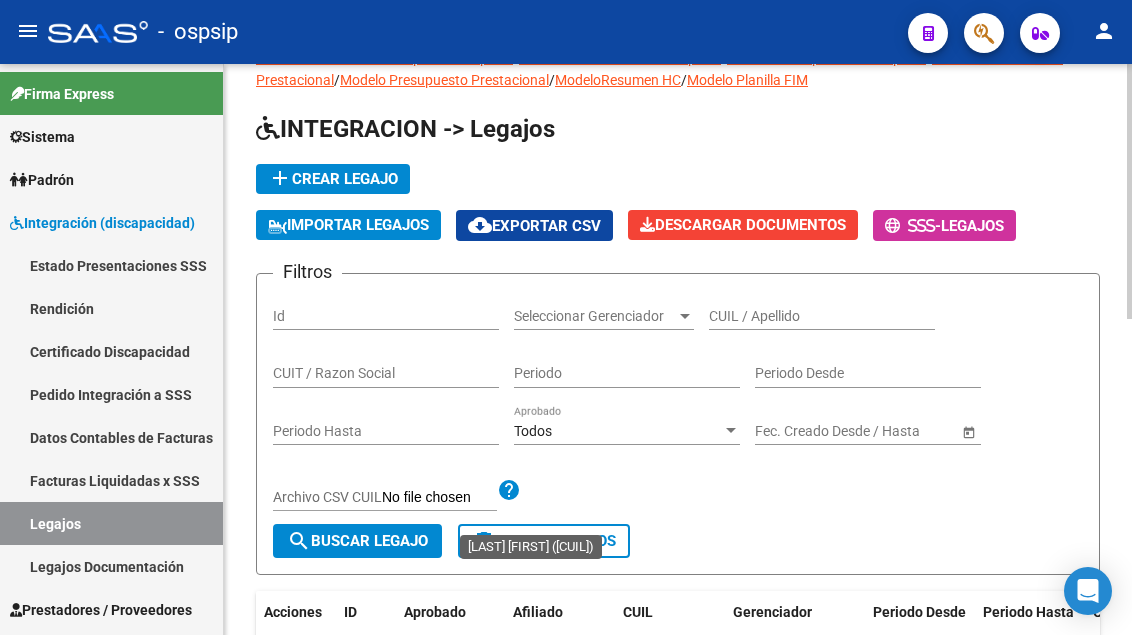 scroll, scrollTop: 0, scrollLeft: 0, axis: both 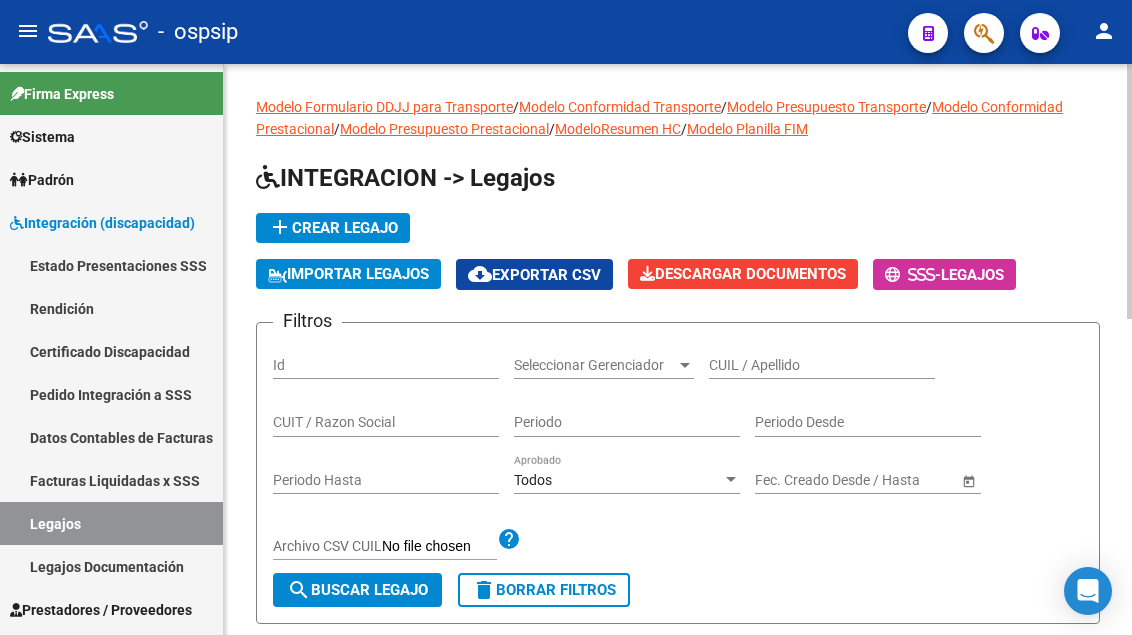 click on "CUIL / Apellido" at bounding box center [822, 365] 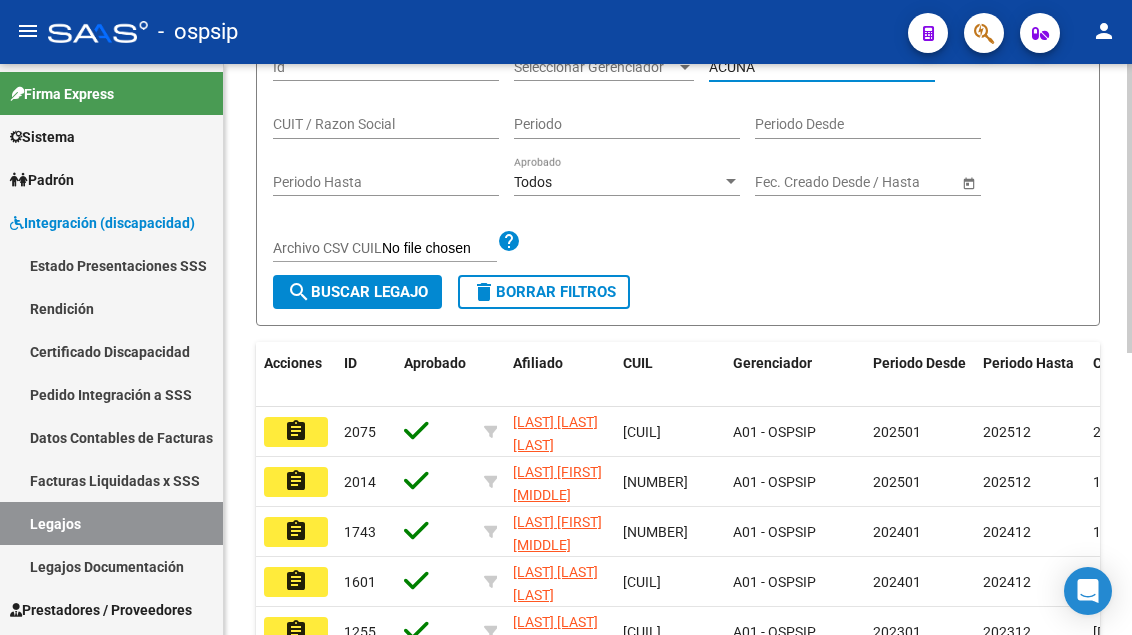 scroll, scrollTop: 300, scrollLeft: 0, axis: vertical 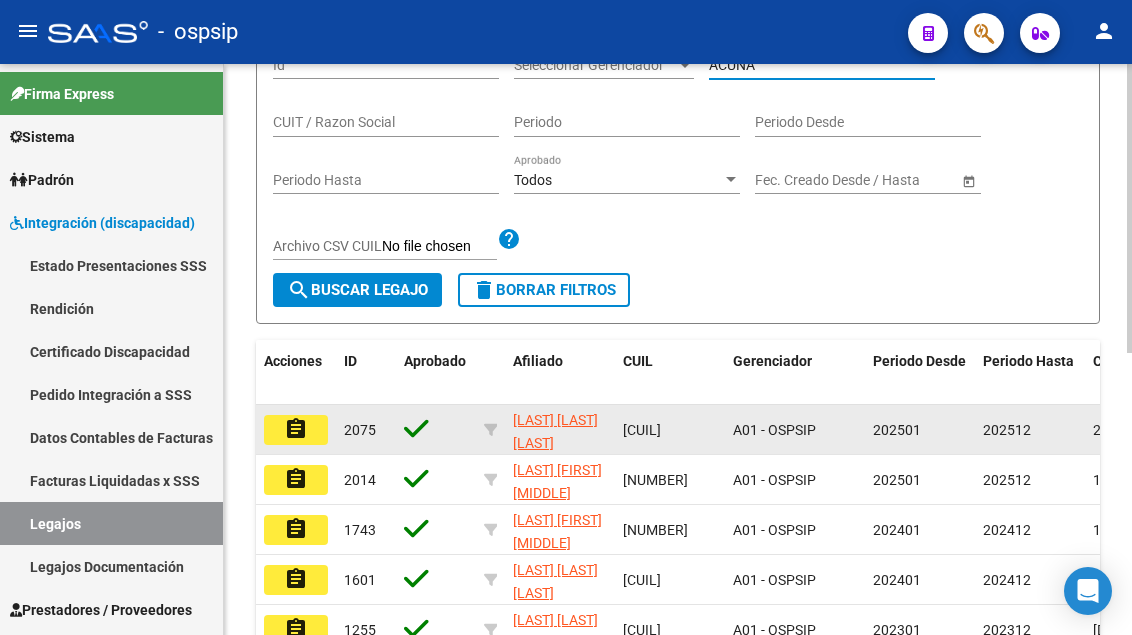 type on "ACUÑA" 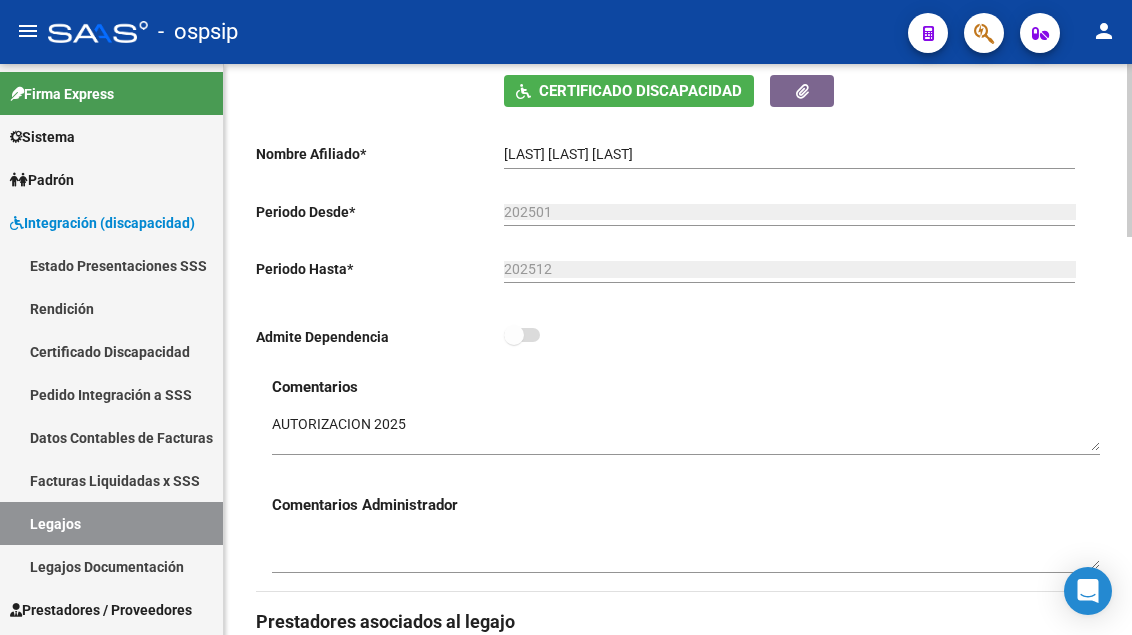 scroll, scrollTop: 700, scrollLeft: 0, axis: vertical 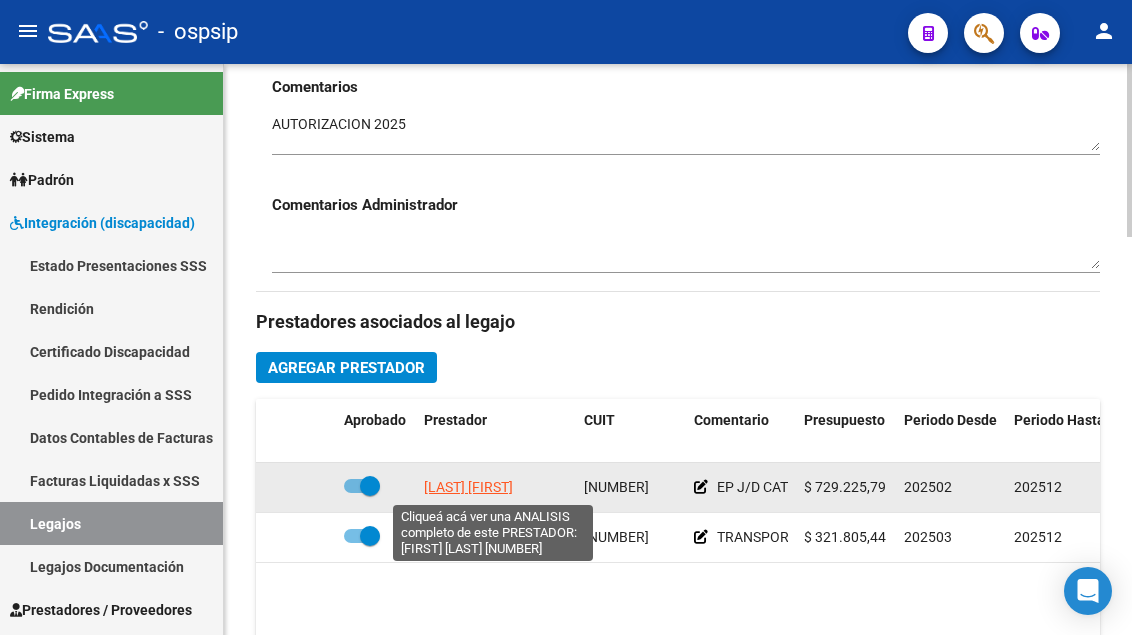 click on "[LAST] [FIRST]" 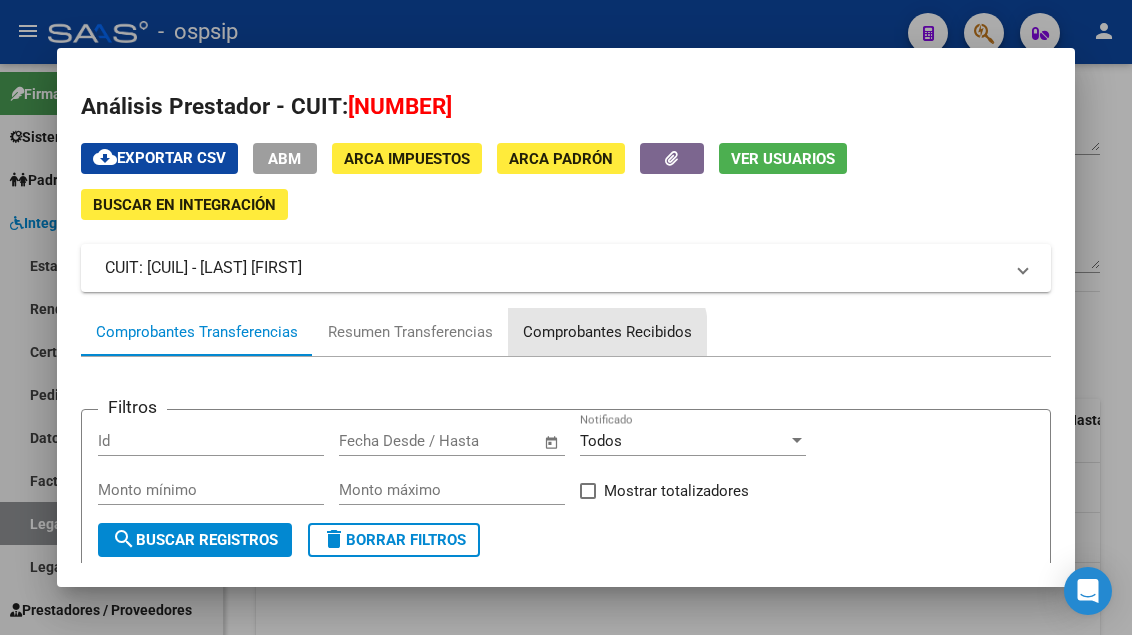 click on "Comprobantes Recibidos" at bounding box center [607, 332] 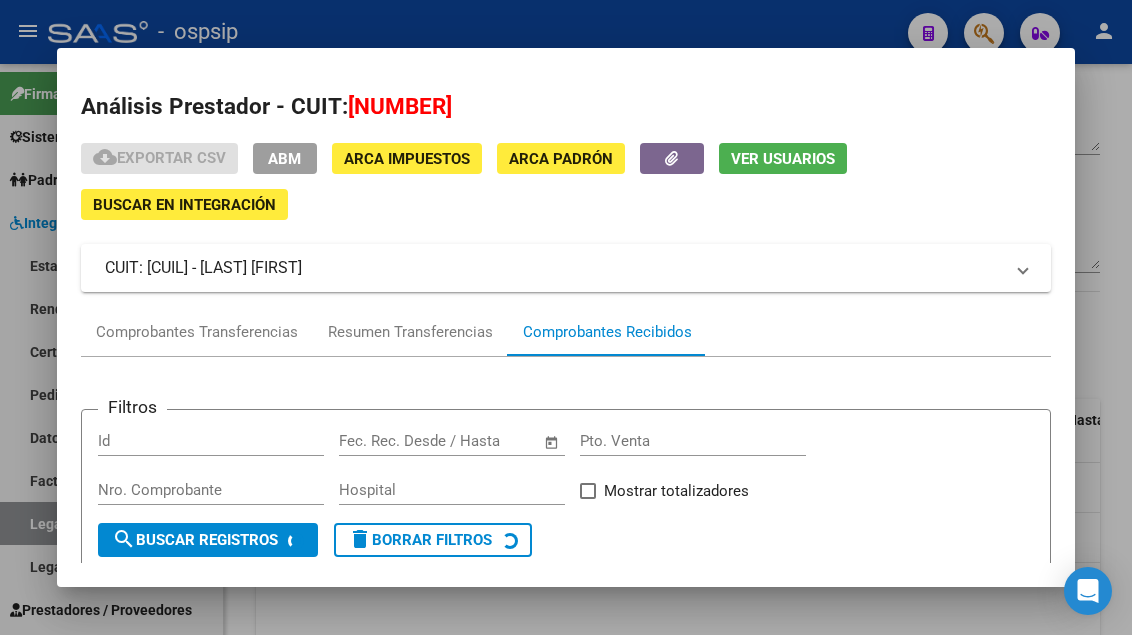 scroll, scrollTop: 185, scrollLeft: 0, axis: vertical 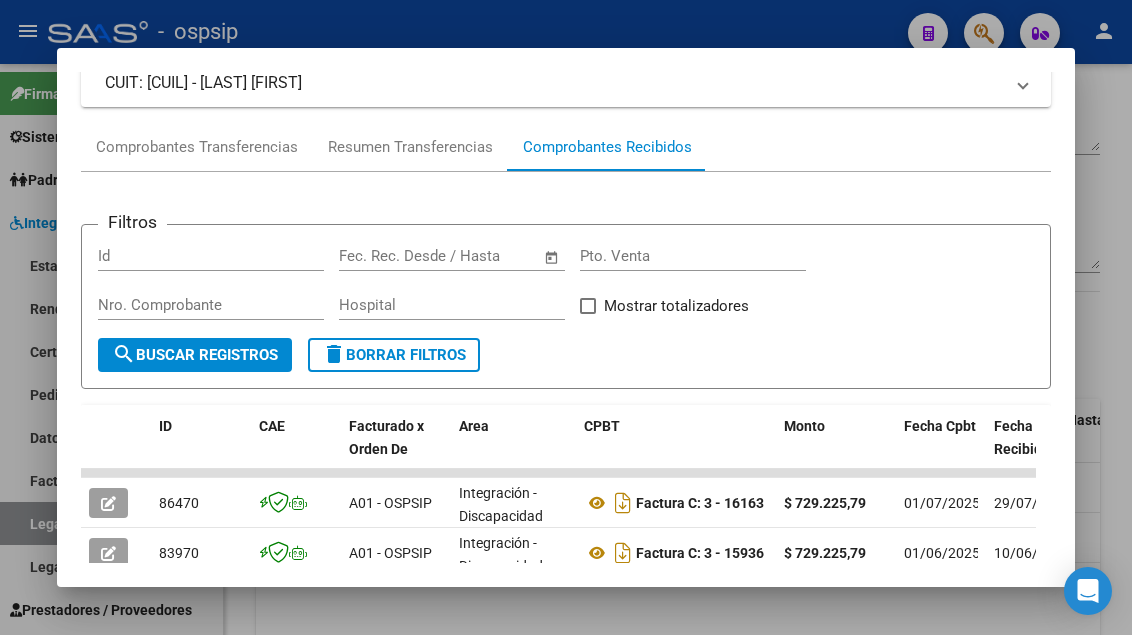 click at bounding box center (566, 317) 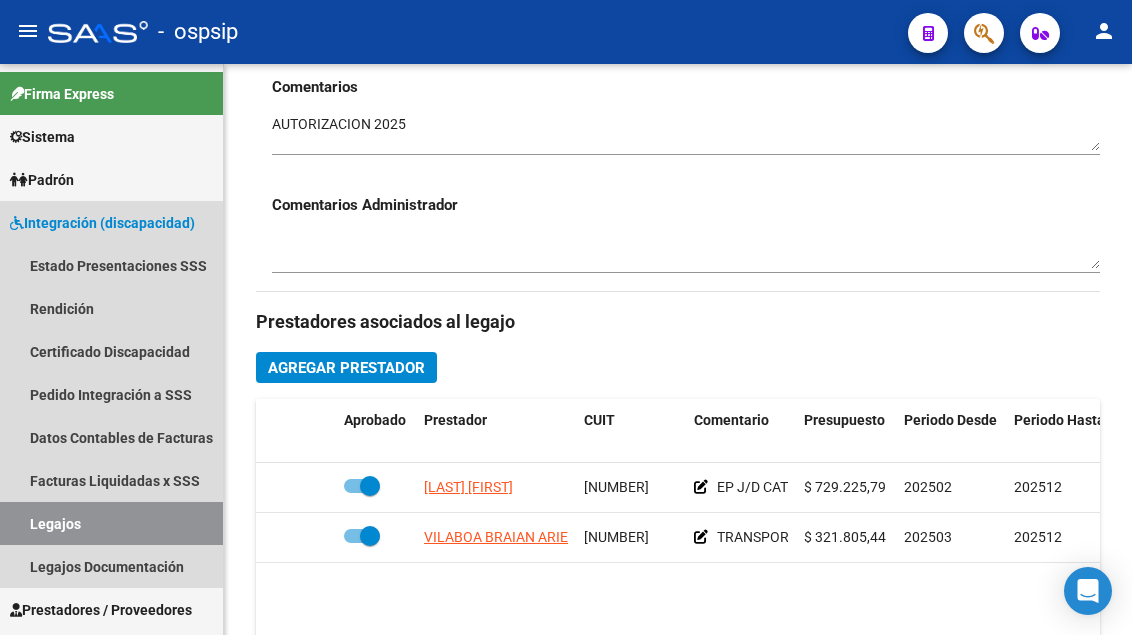 click on "Legajos" at bounding box center [111, 523] 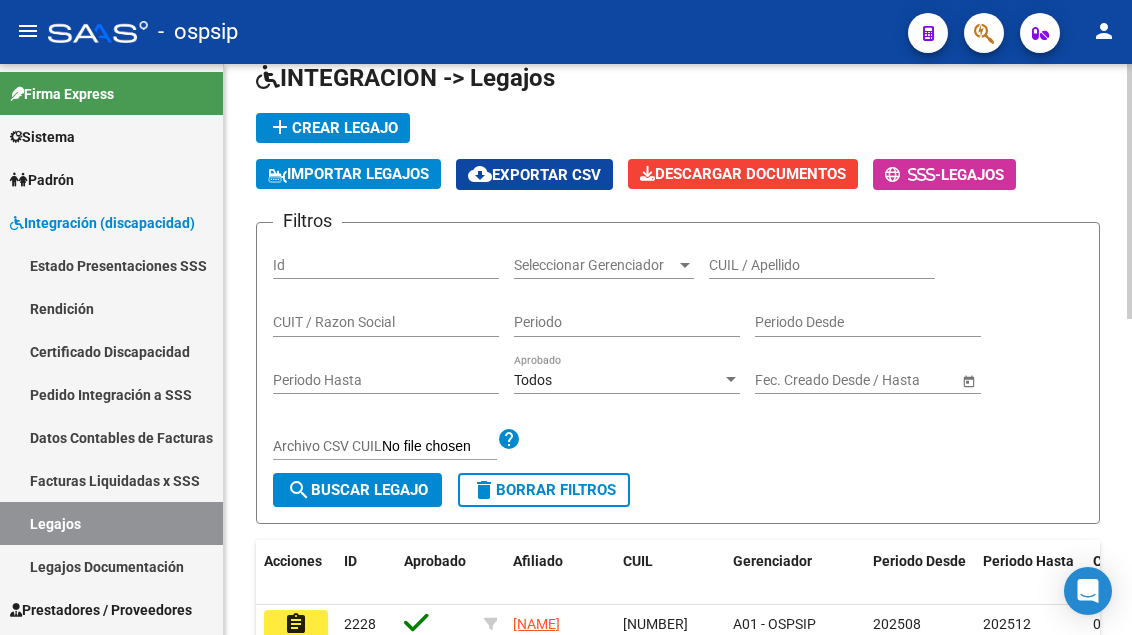 scroll, scrollTop: 0, scrollLeft: 0, axis: both 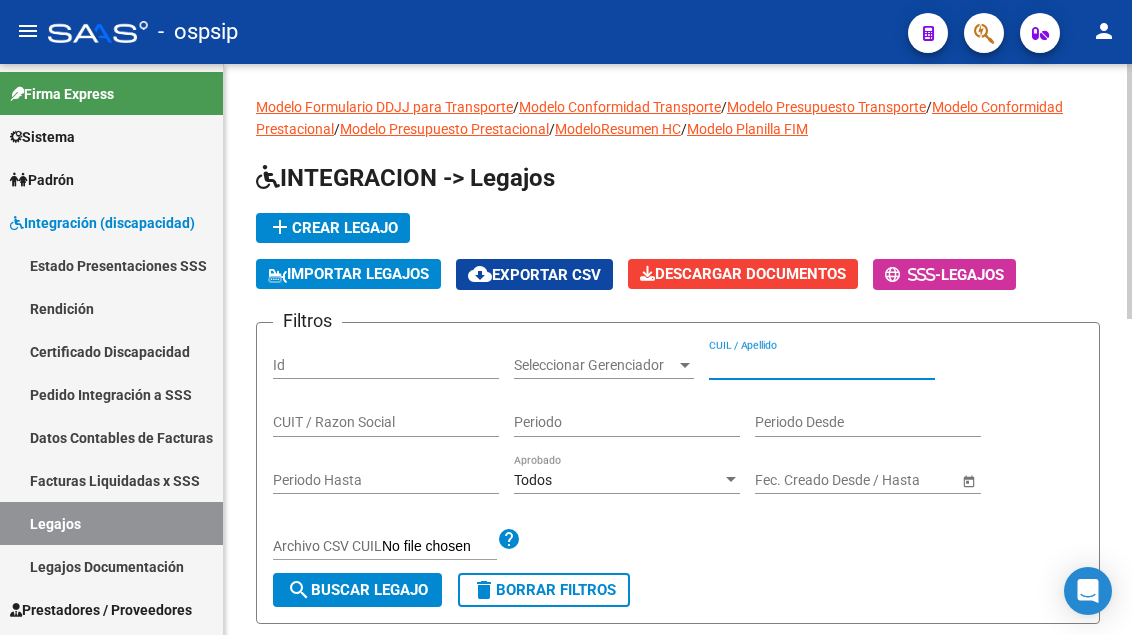 click on "CUIL / Apellido" at bounding box center (822, 365) 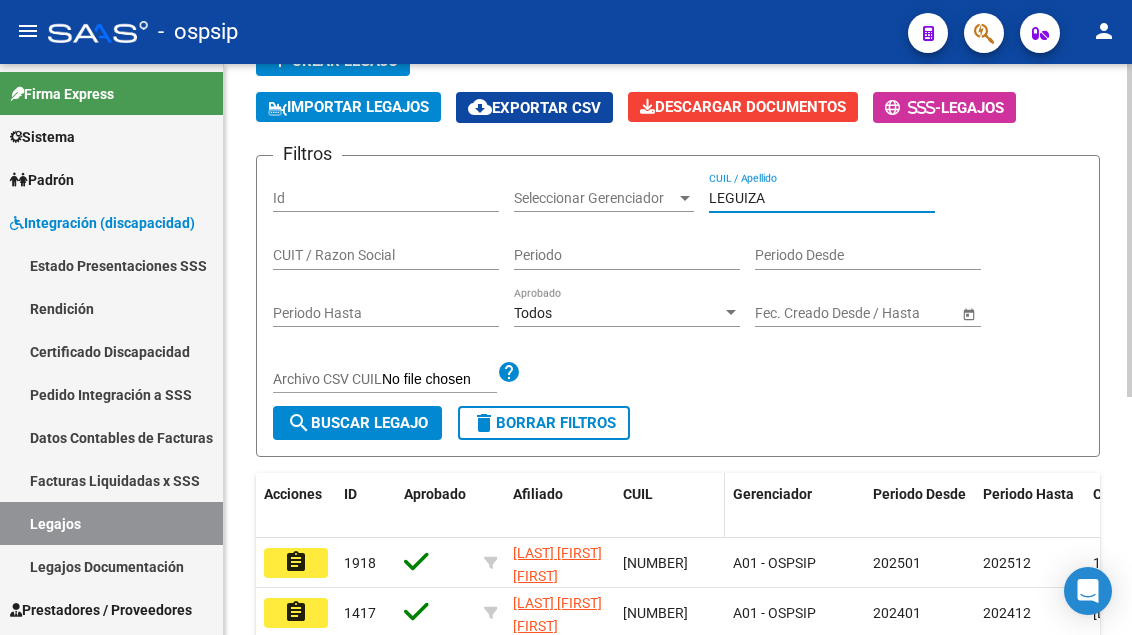 scroll, scrollTop: 300, scrollLeft: 0, axis: vertical 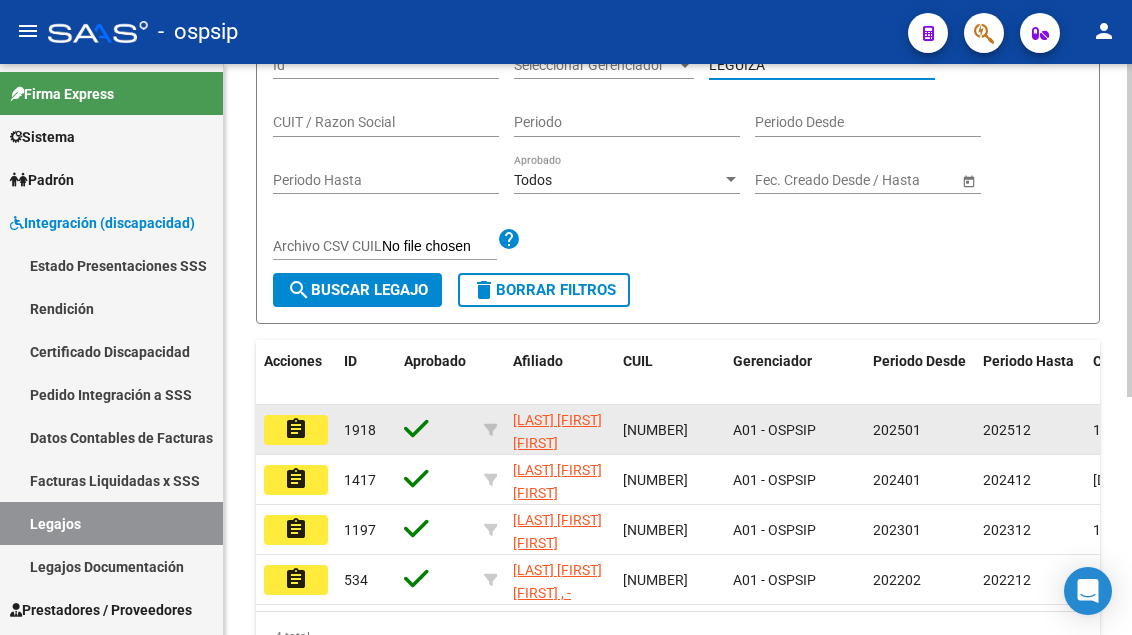 type on "LEGUIZA" 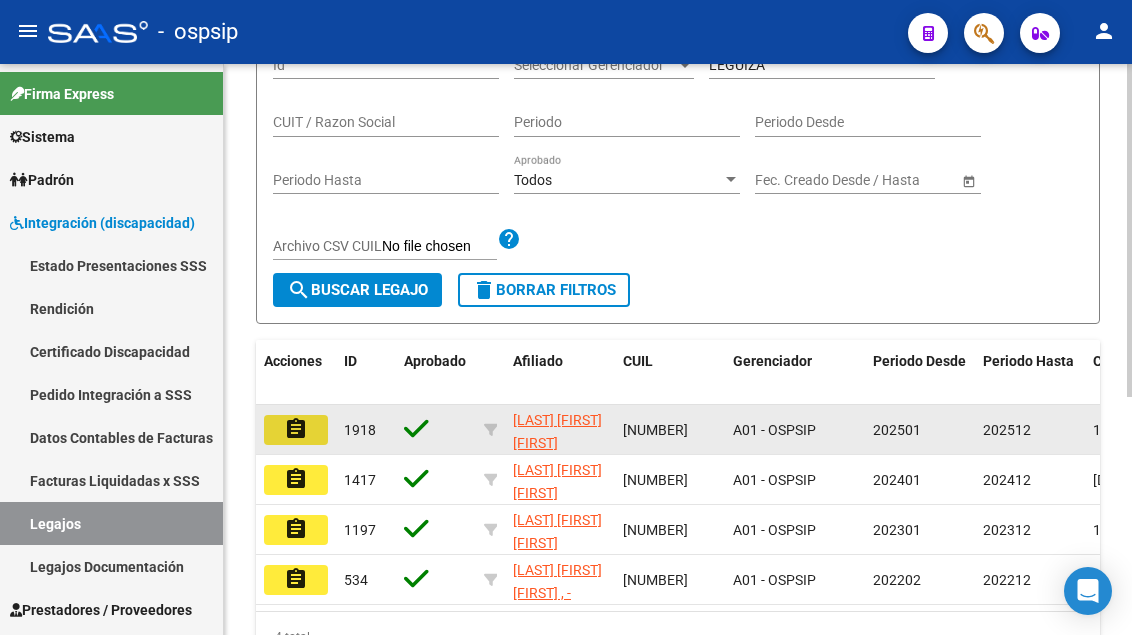 click on "assignment" 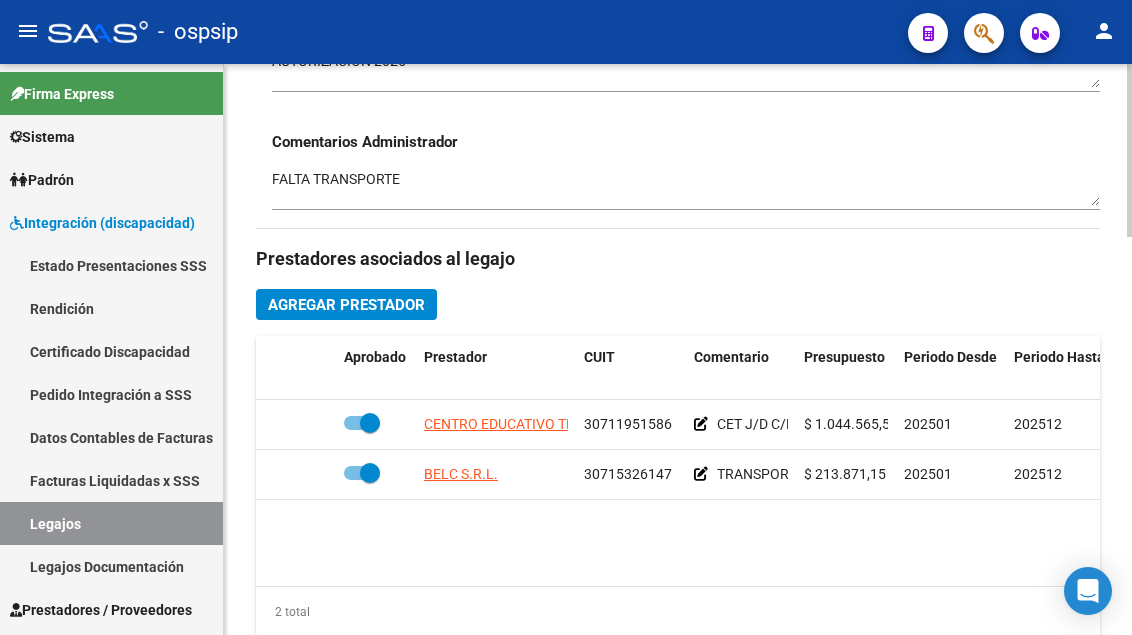 scroll, scrollTop: 900, scrollLeft: 0, axis: vertical 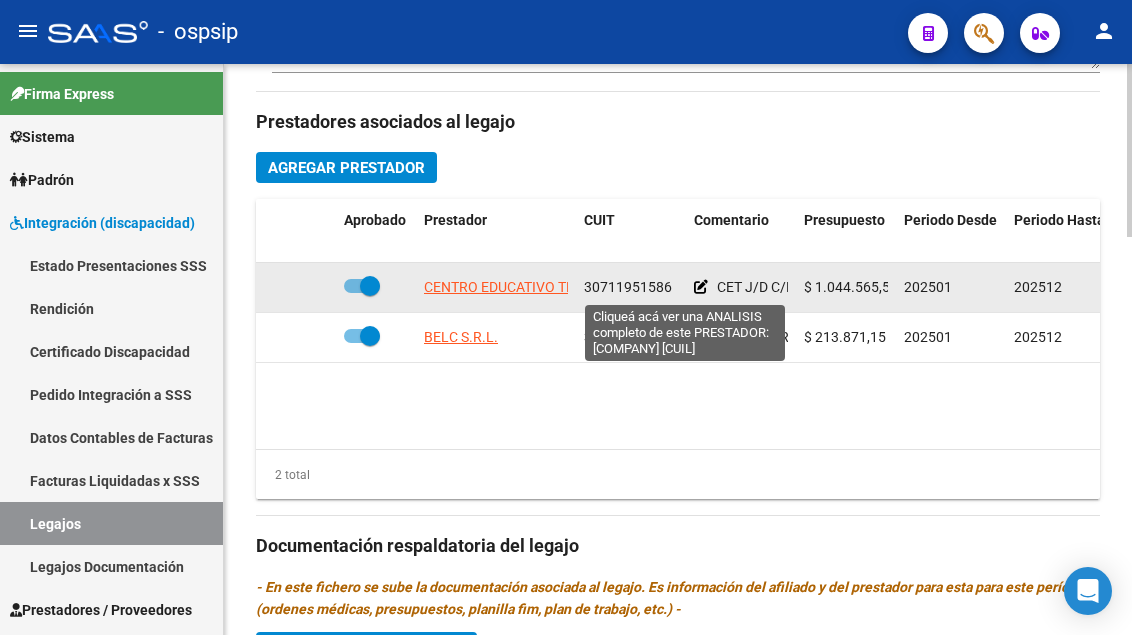 click on "CENTRO EDUCATIVO TERAPEUTICO Y DE ESTIMULACION TEMPRANA SAN MIGUEL" 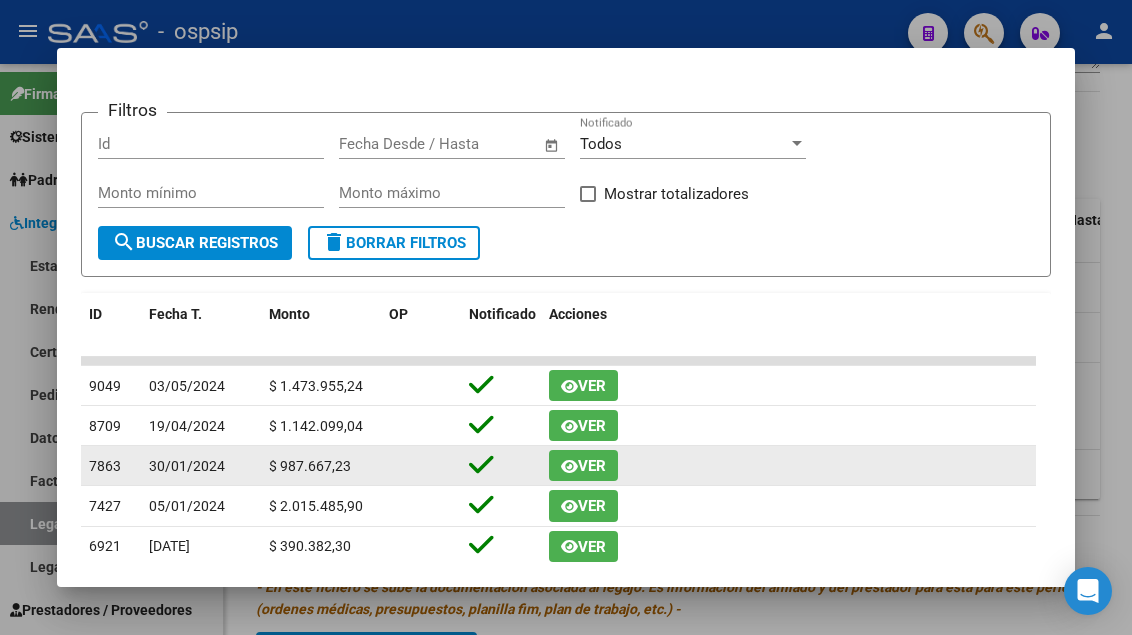 scroll, scrollTop: 86, scrollLeft: 0, axis: vertical 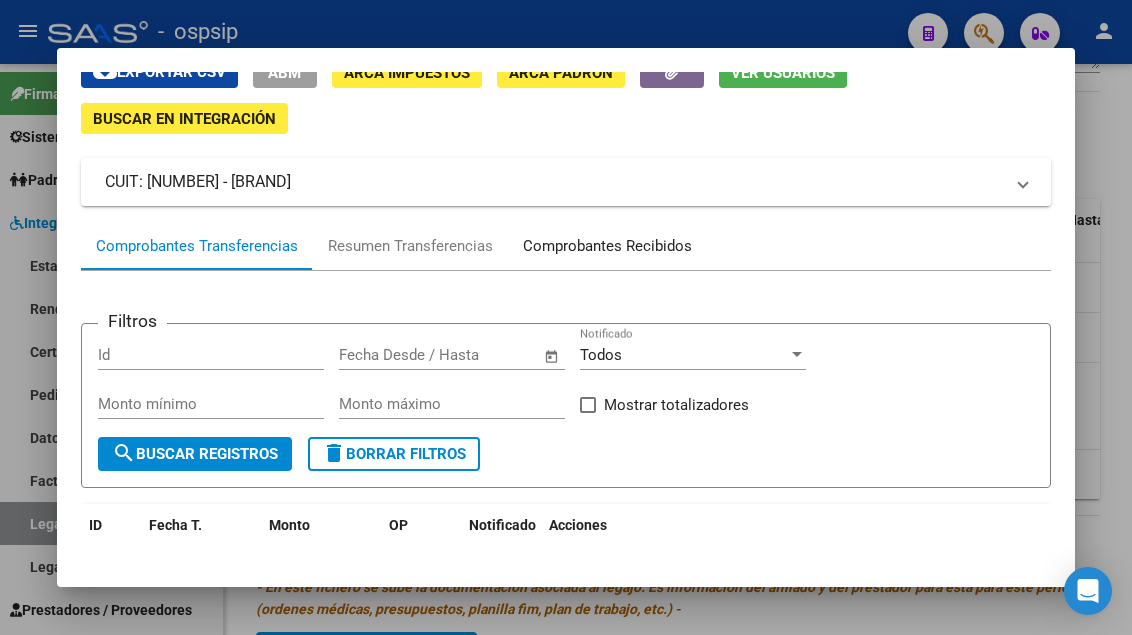 click on "Comprobantes Recibidos" at bounding box center [607, 246] 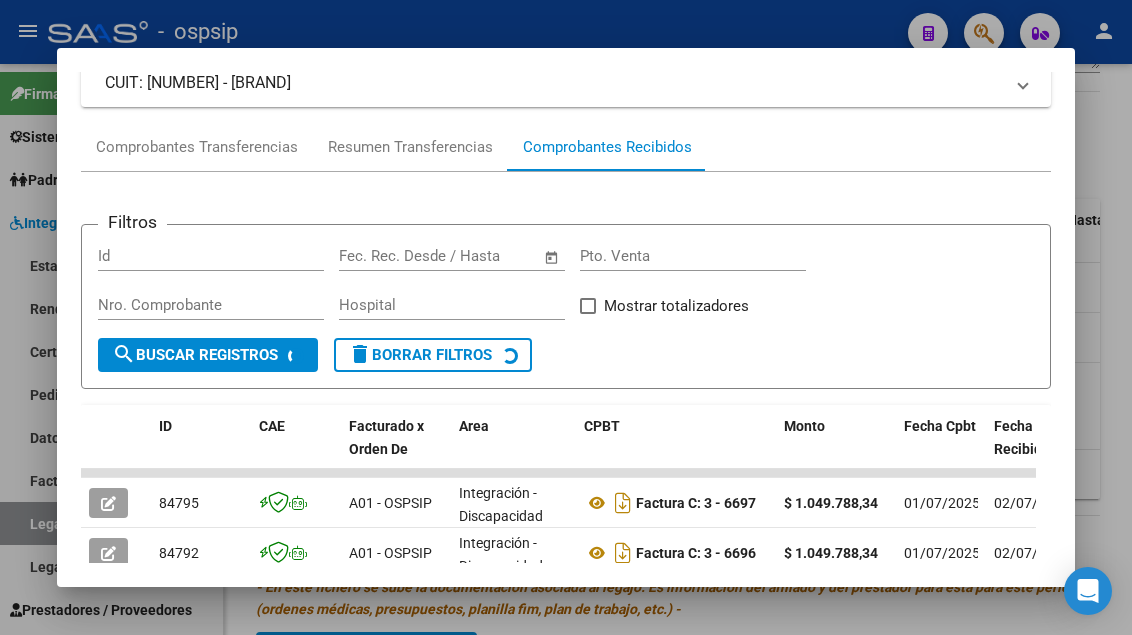 scroll, scrollTop: 285, scrollLeft: 0, axis: vertical 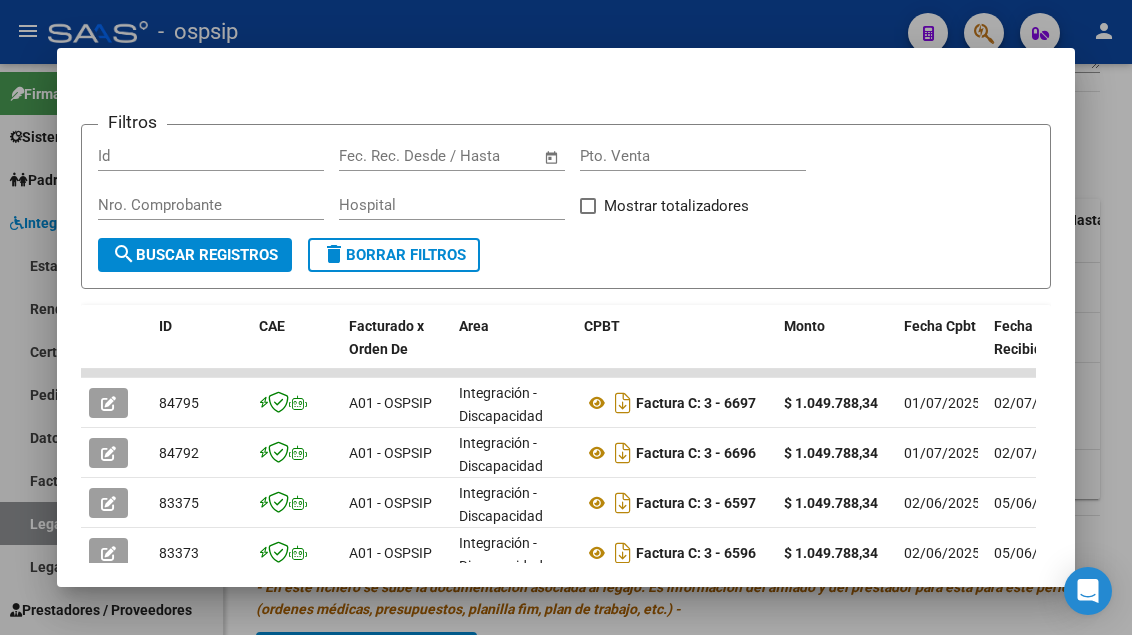 click at bounding box center [566, 317] 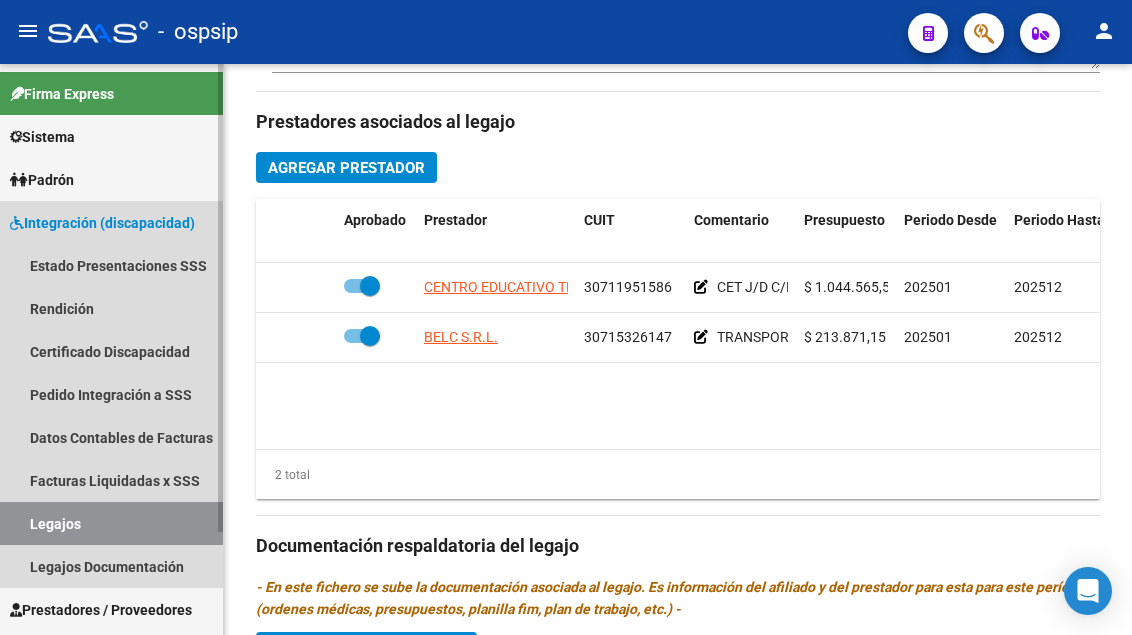 click on "Legajos" at bounding box center [111, 523] 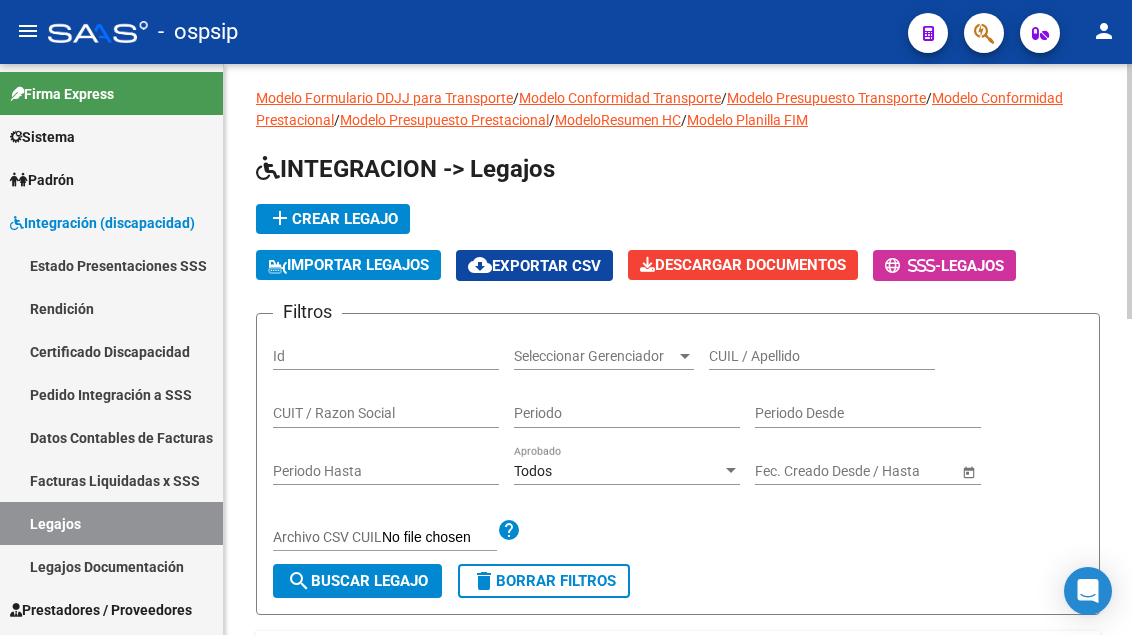 scroll, scrollTop: 8, scrollLeft: 0, axis: vertical 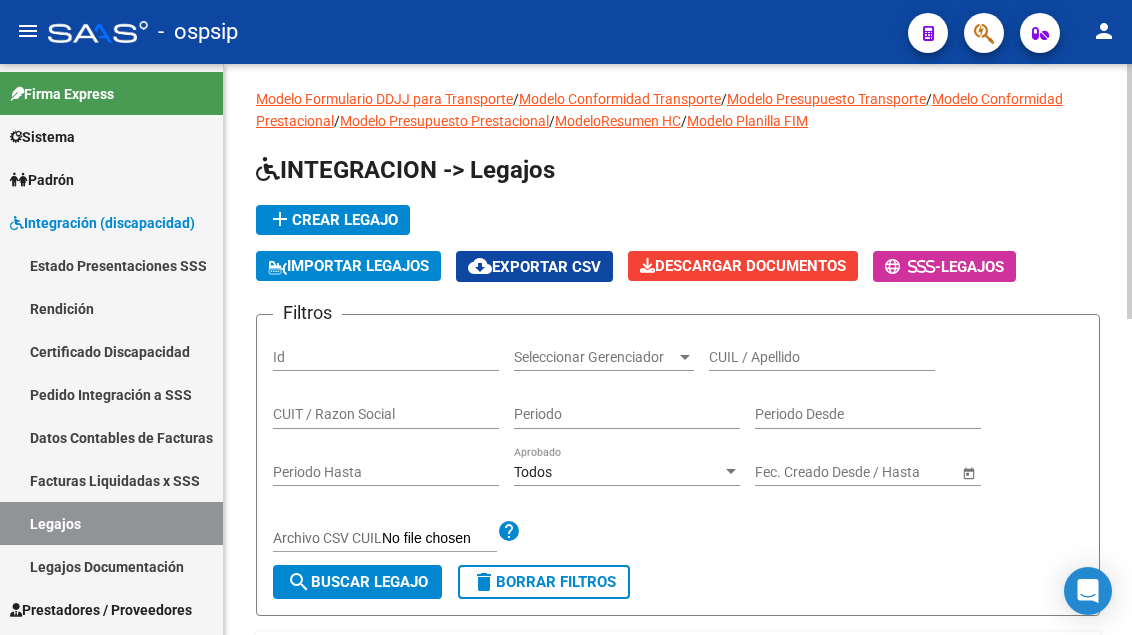 click on "CUIL / Apellido" at bounding box center (822, 357) 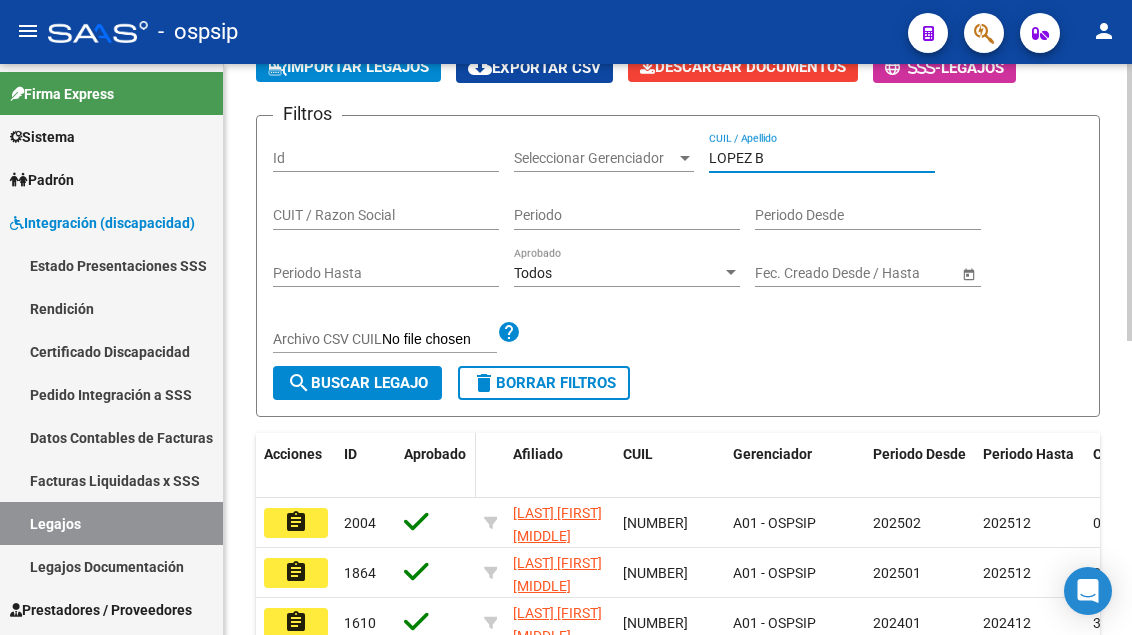 scroll, scrollTop: 208, scrollLeft: 0, axis: vertical 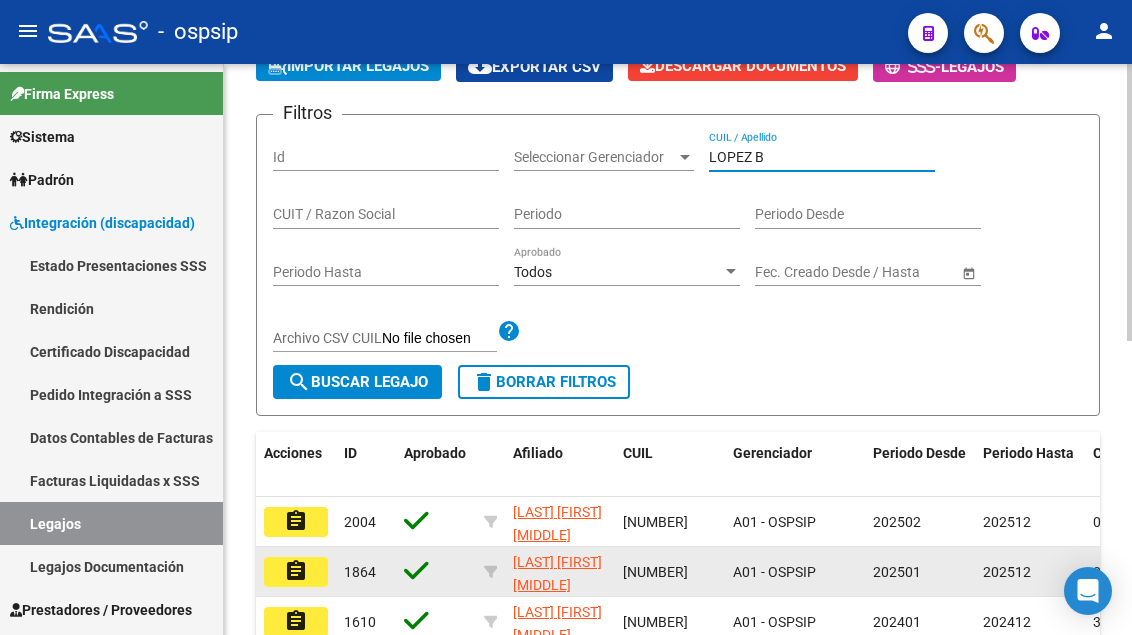 type on "LOPEZ B" 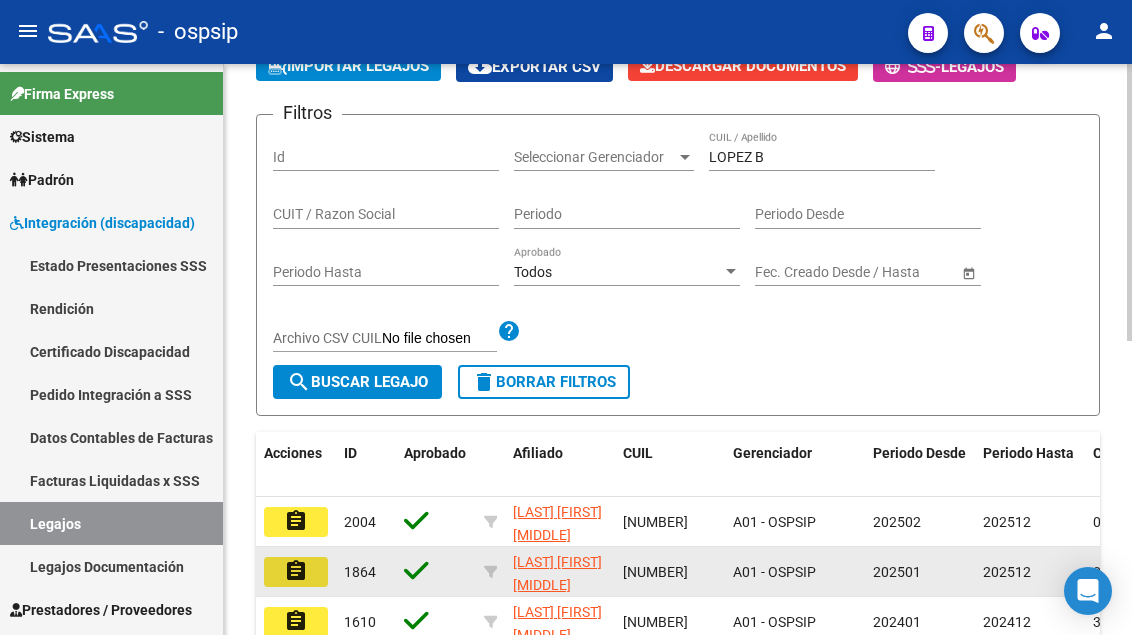 click on "assignment" 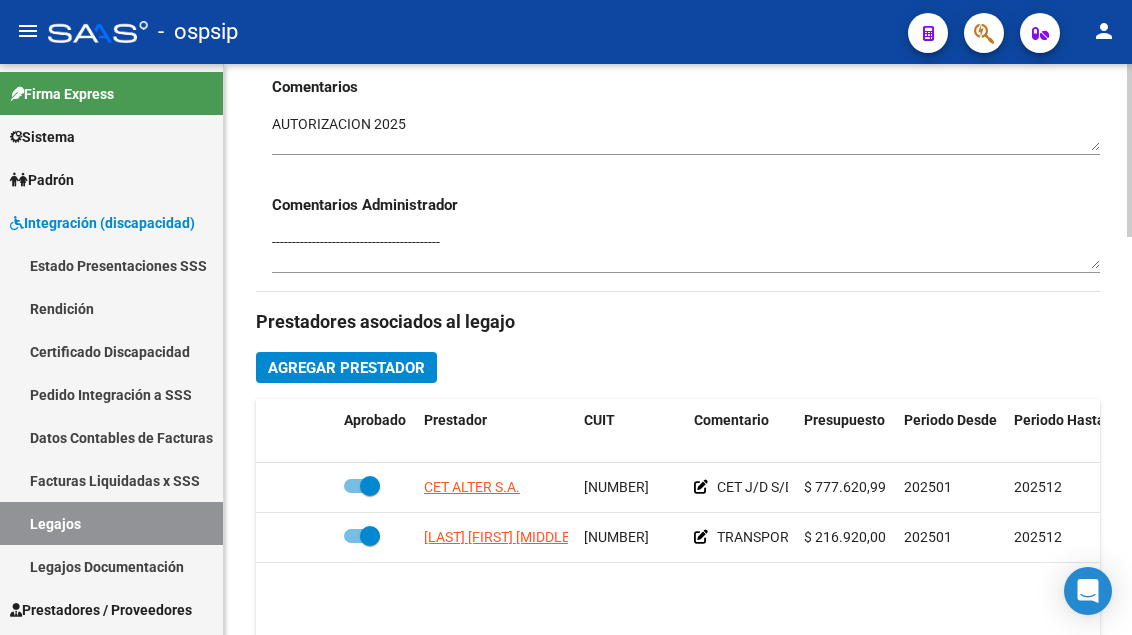 scroll, scrollTop: 1000, scrollLeft: 0, axis: vertical 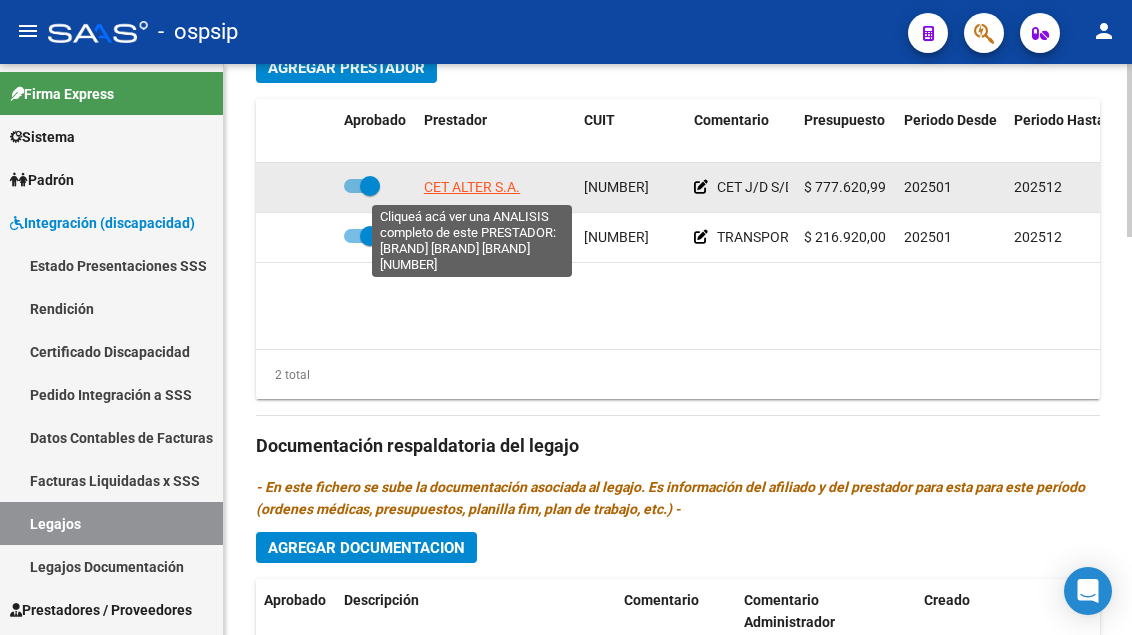 click on "CET ALTER S.A." 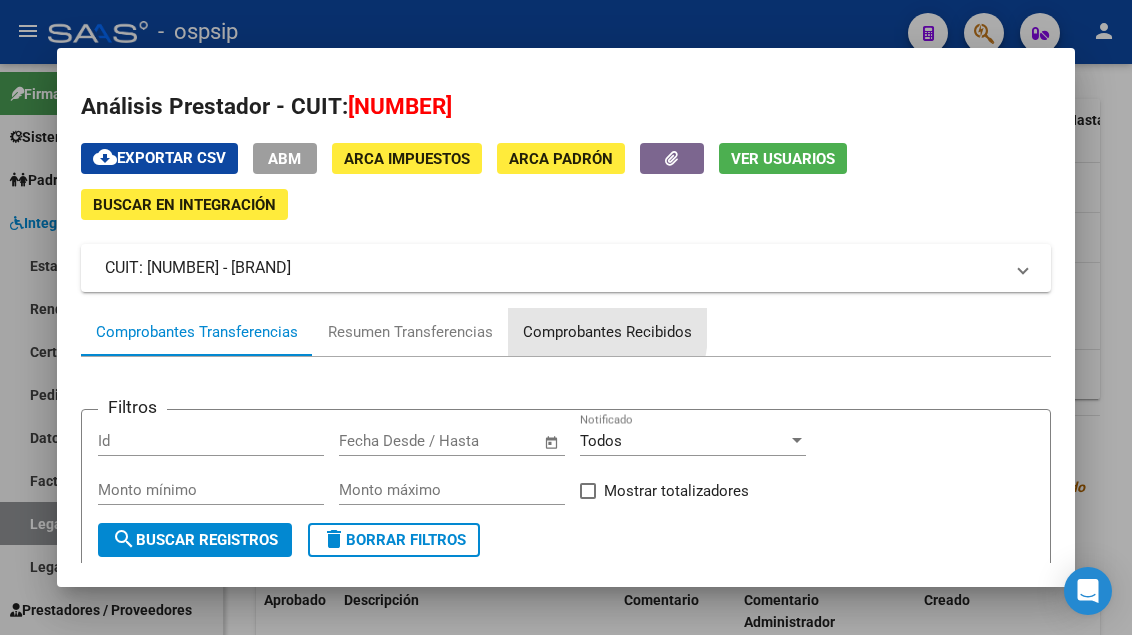 click on "Comprobantes Recibidos" at bounding box center [607, 332] 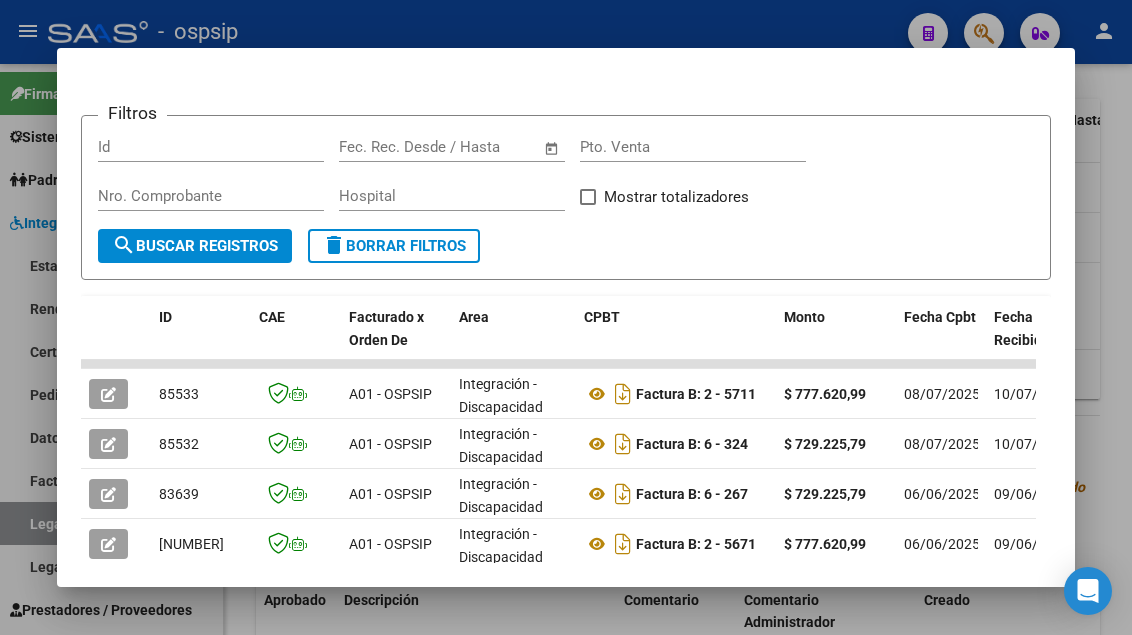 scroll, scrollTop: 385, scrollLeft: 0, axis: vertical 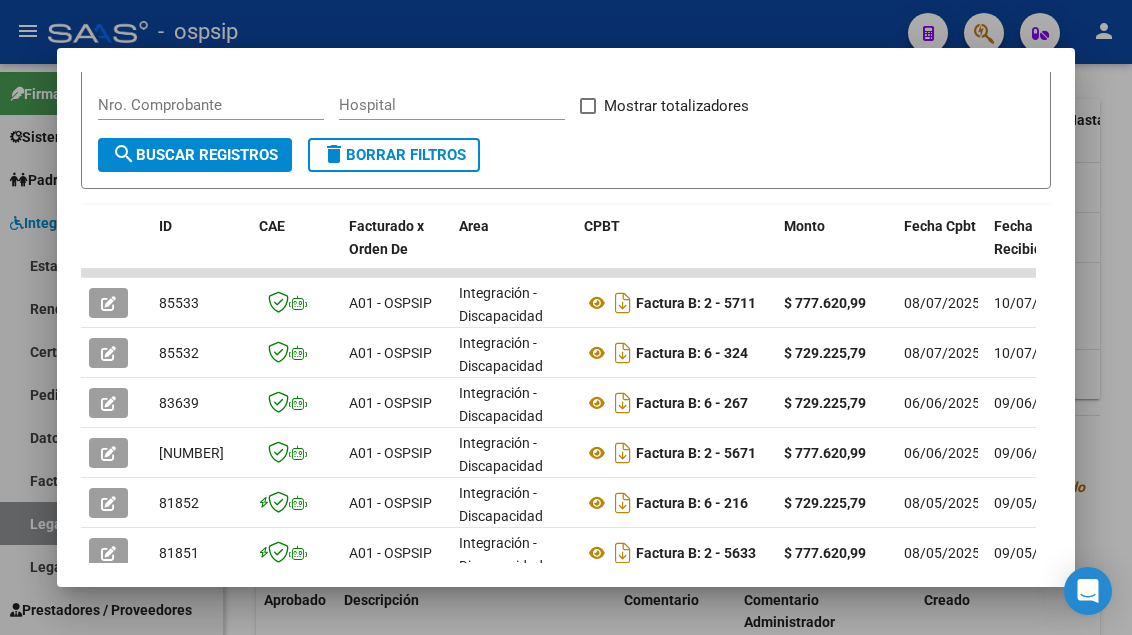 click at bounding box center [566, 317] 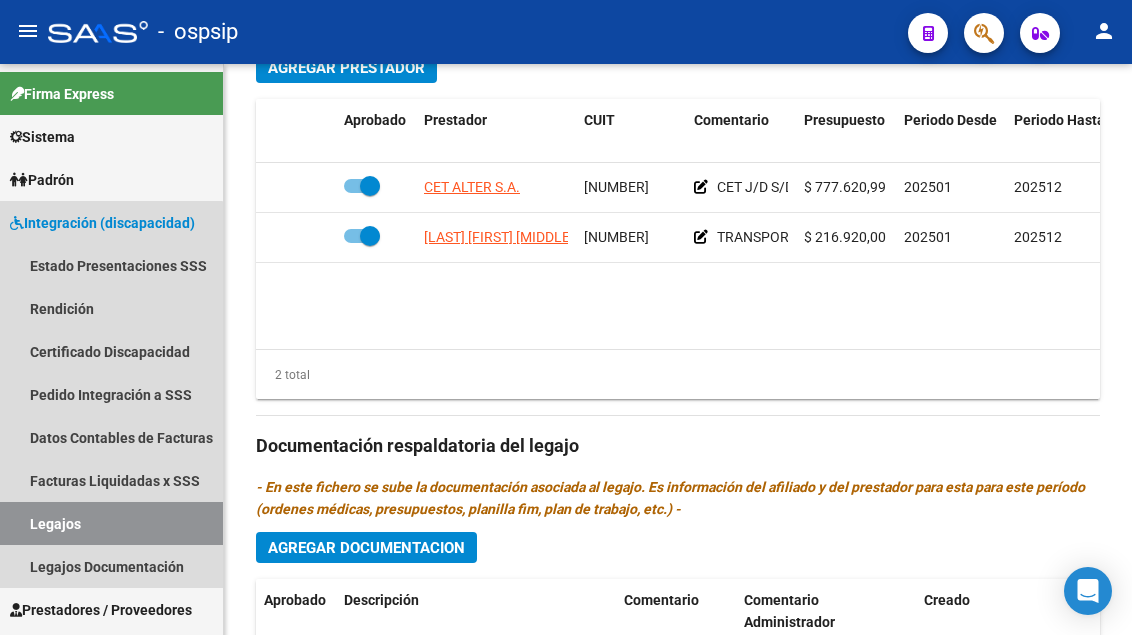 click on "Legajos" at bounding box center [111, 523] 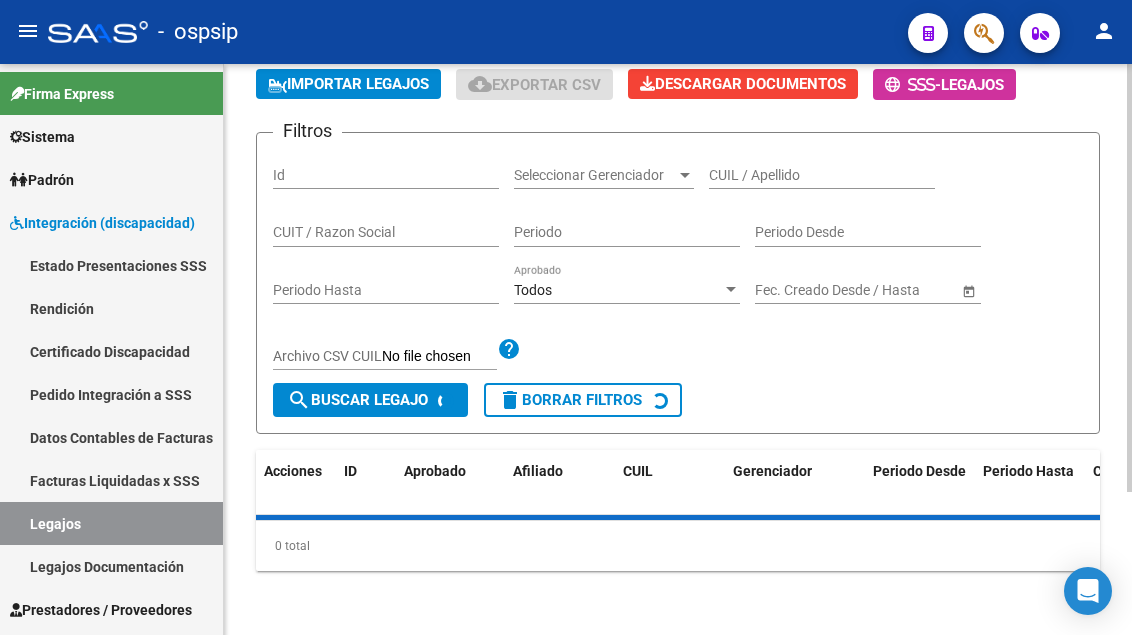 scroll, scrollTop: 0, scrollLeft: 0, axis: both 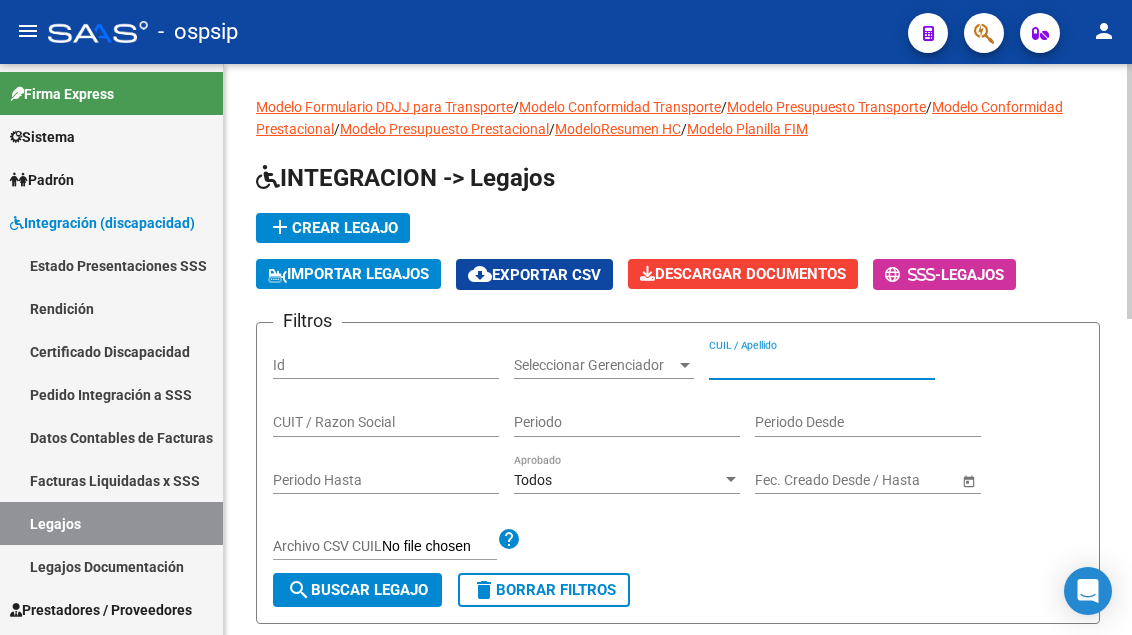 click on "CUIL / Apellido" at bounding box center (822, 365) 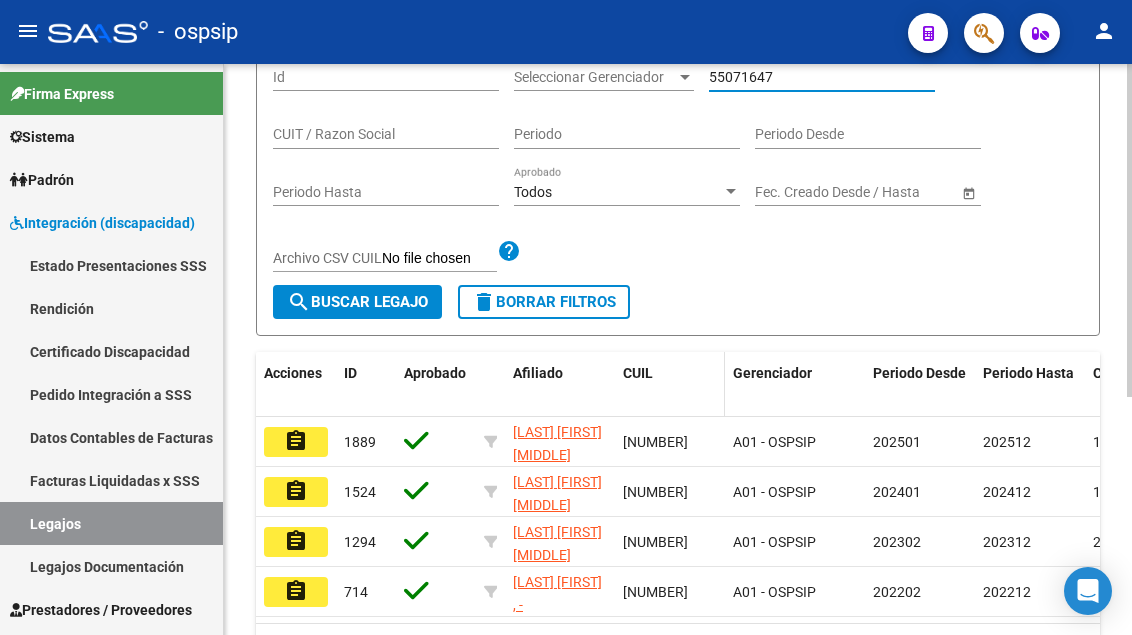scroll, scrollTop: 300, scrollLeft: 0, axis: vertical 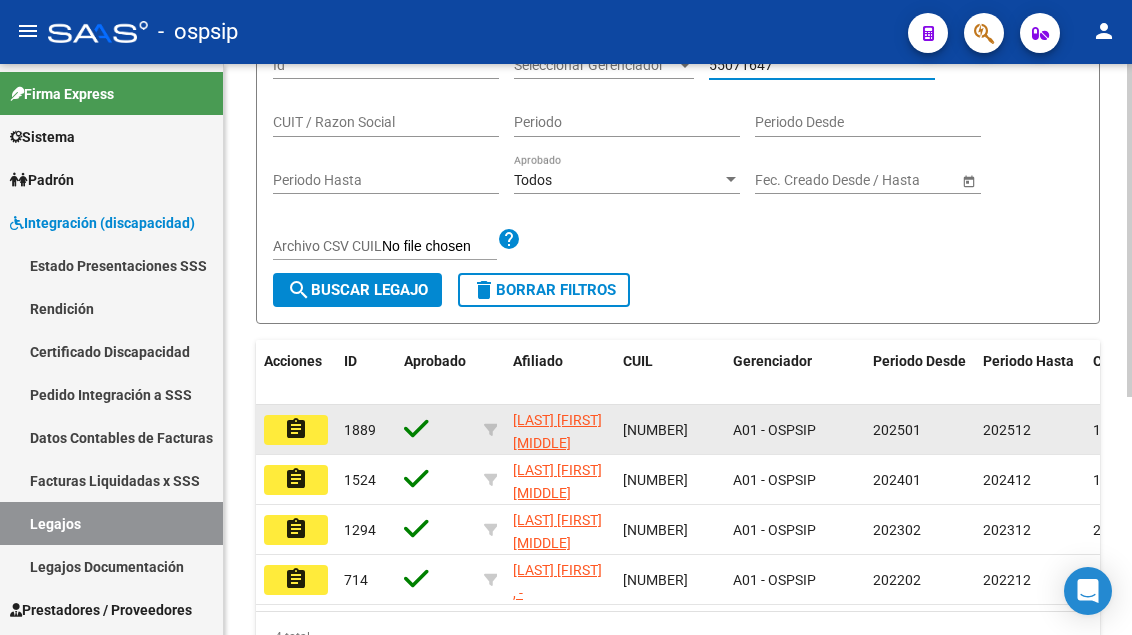 type on "55071647" 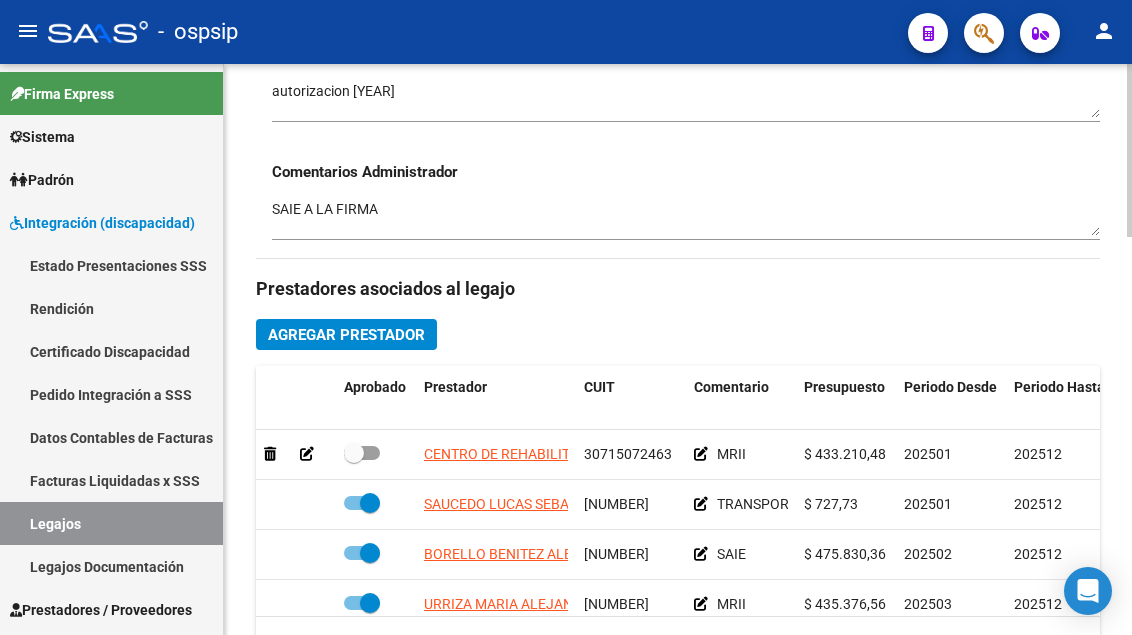 scroll, scrollTop: 800, scrollLeft: 0, axis: vertical 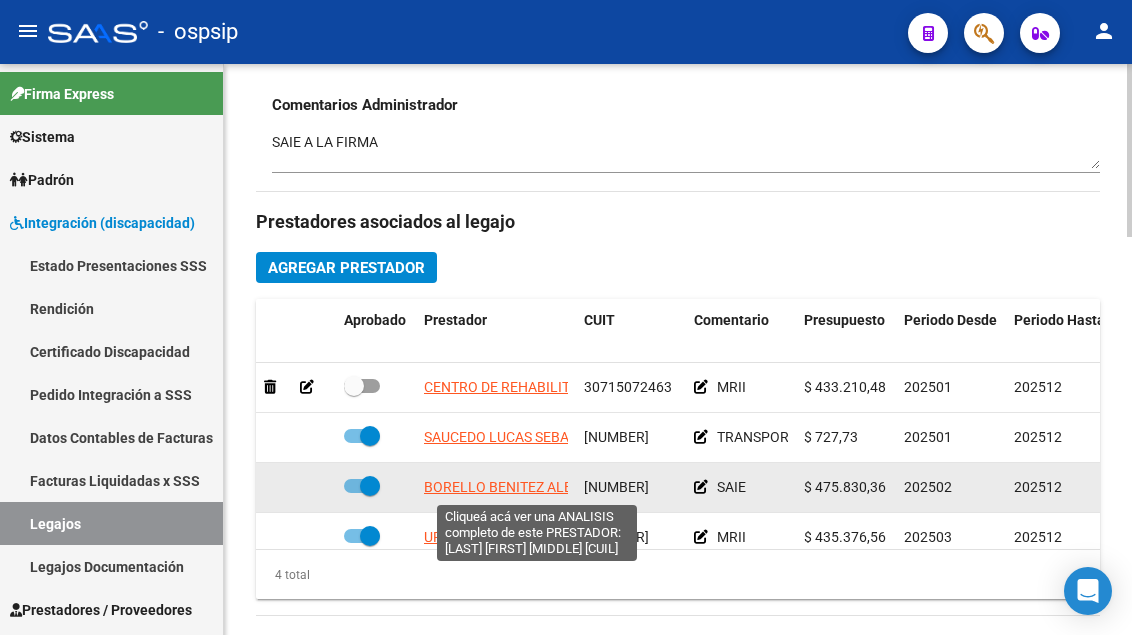 click on "BORELLO BENITEZ ALEXIA PAMELA" 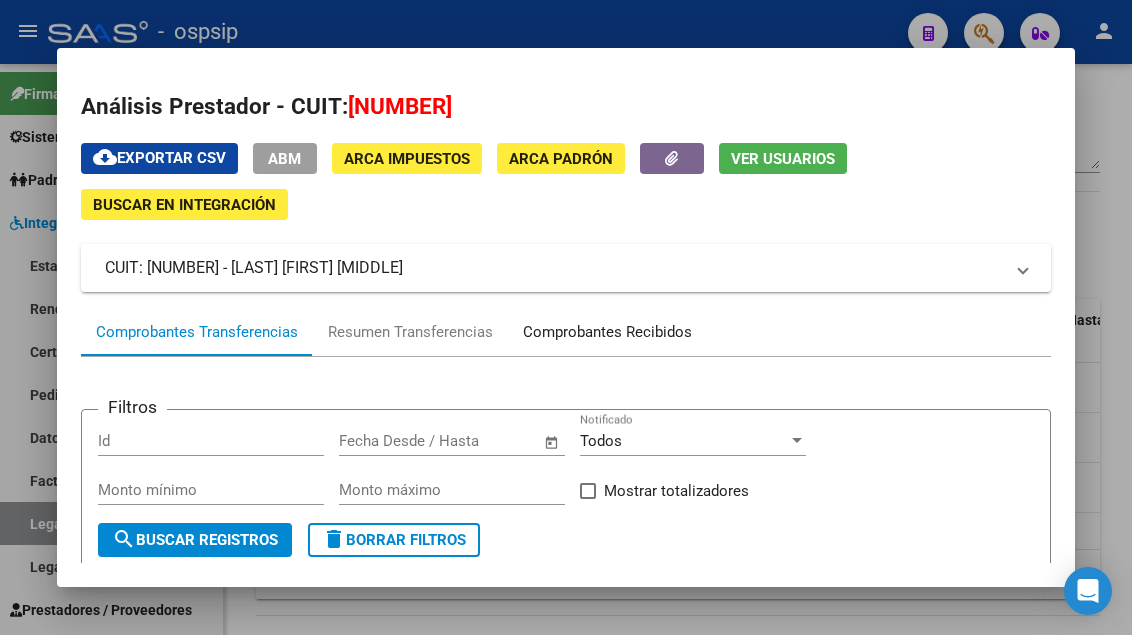 click on "Comprobantes Recibidos" at bounding box center [607, 332] 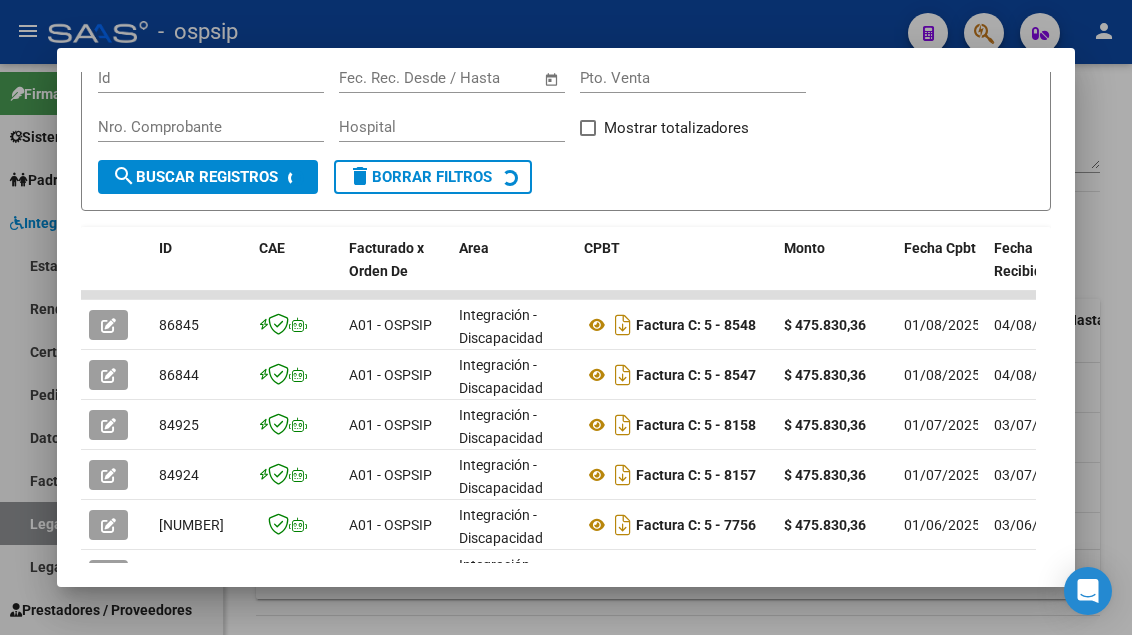 scroll, scrollTop: 385, scrollLeft: 0, axis: vertical 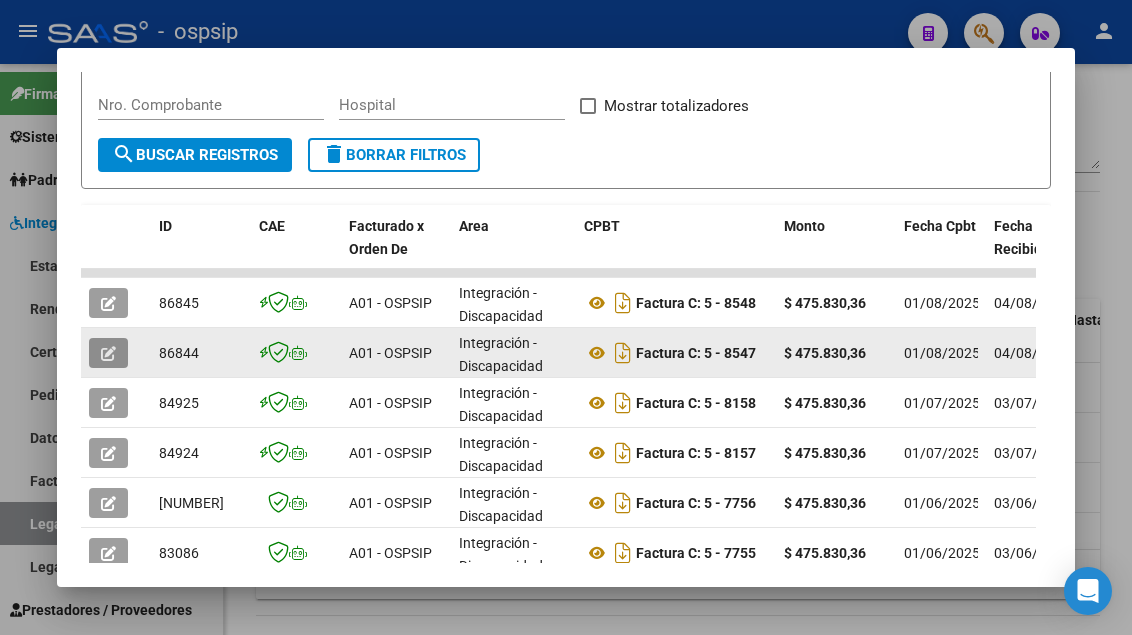 click 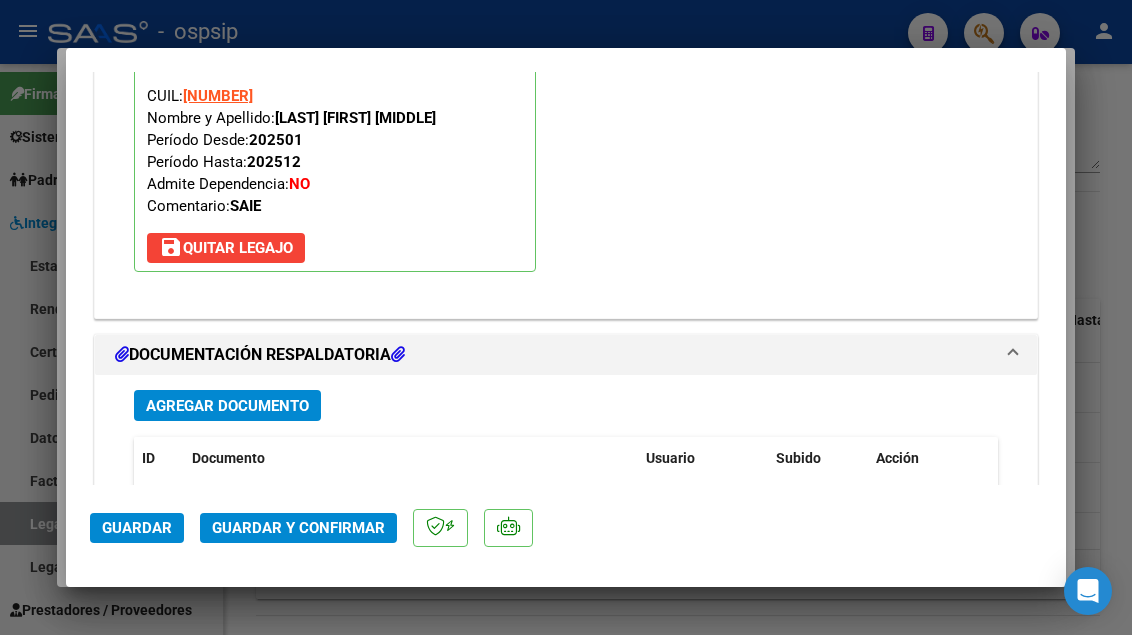scroll, scrollTop: 2300, scrollLeft: 0, axis: vertical 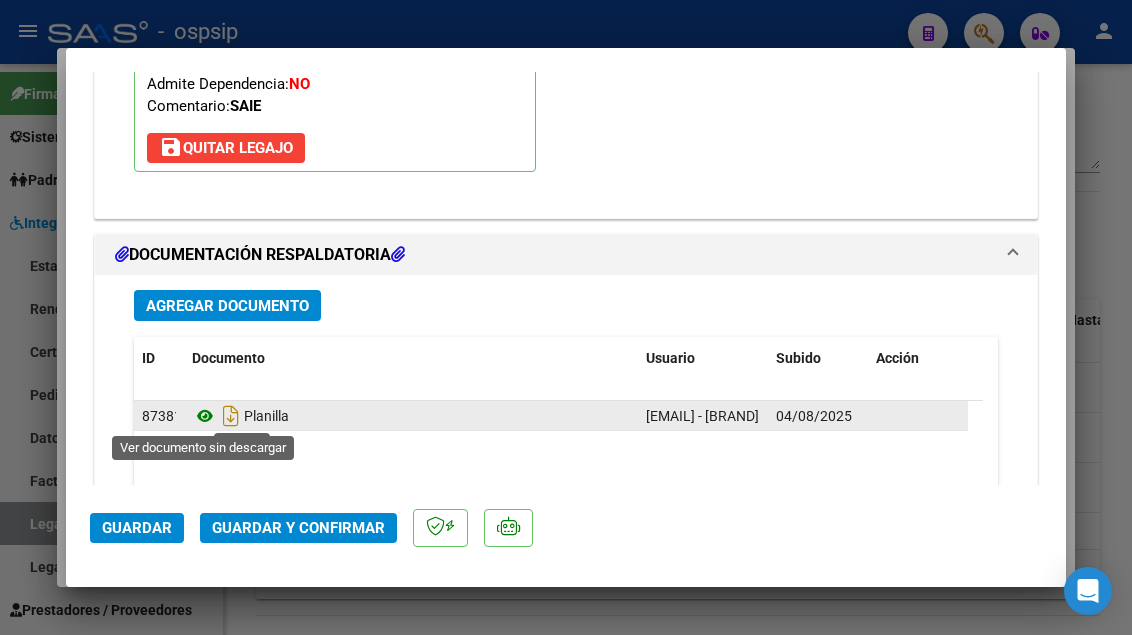 click 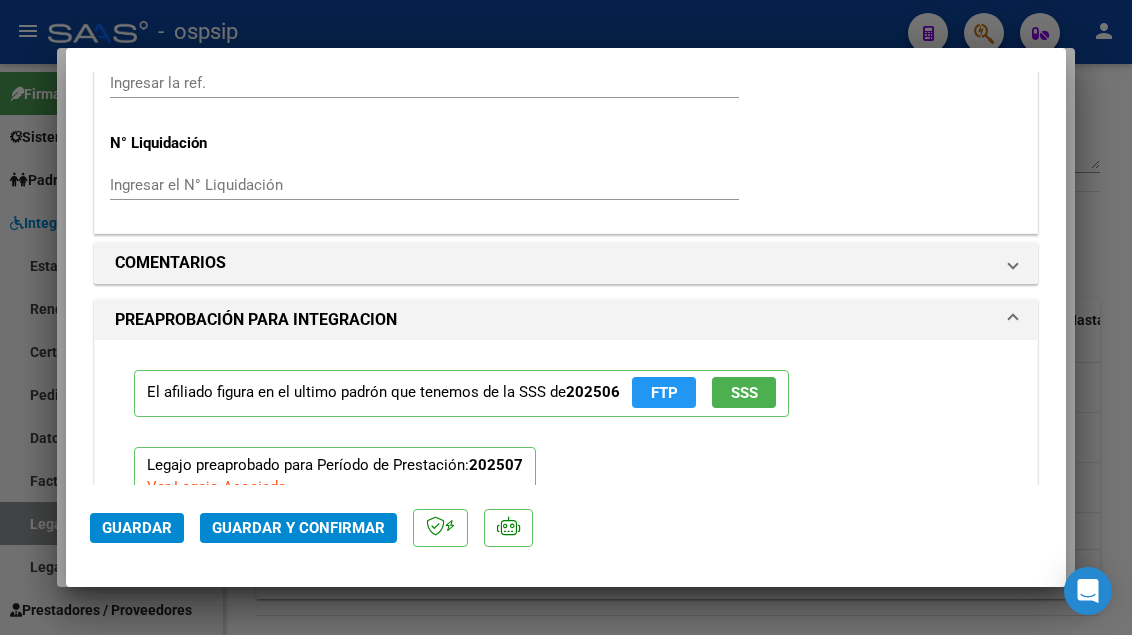 scroll, scrollTop: 1800, scrollLeft: 0, axis: vertical 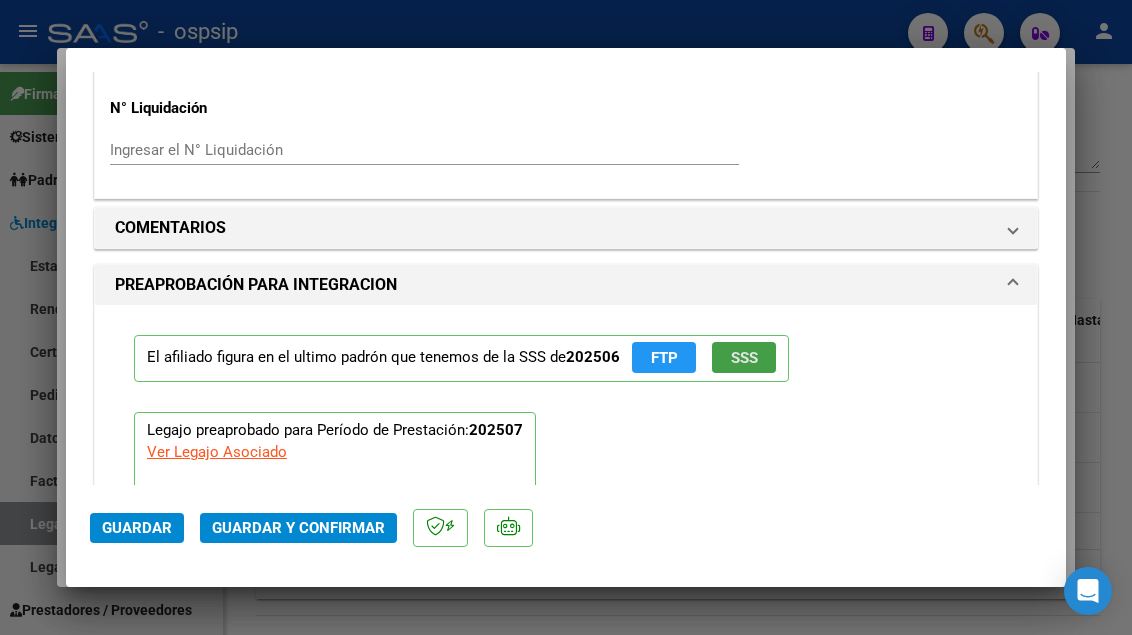 click on "SSS" 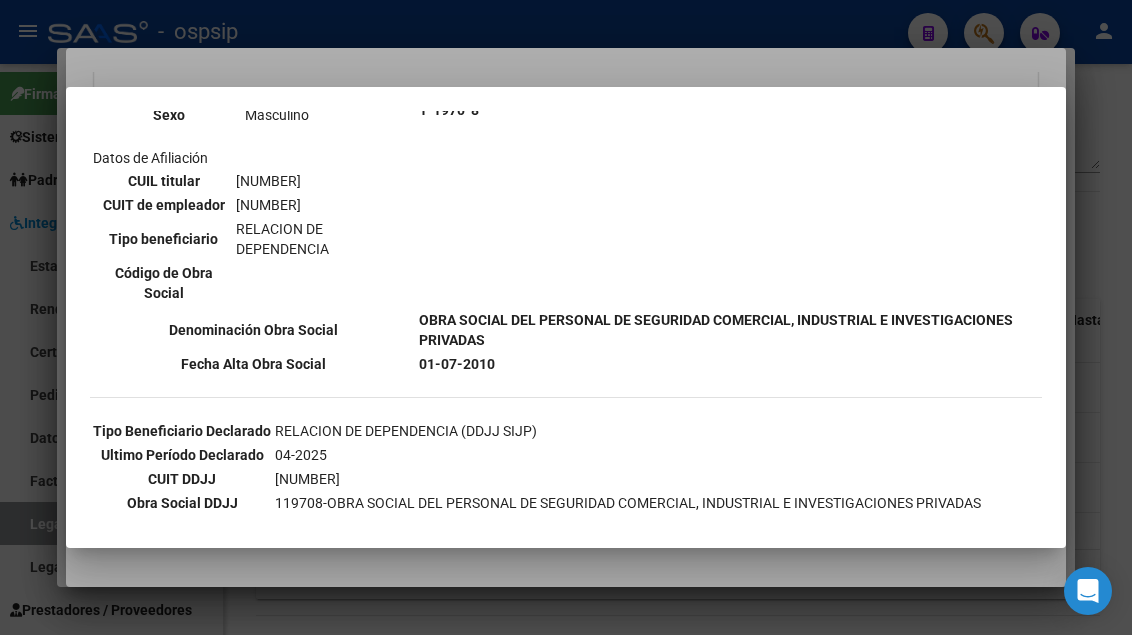 scroll, scrollTop: 100, scrollLeft: 0, axis: vertical 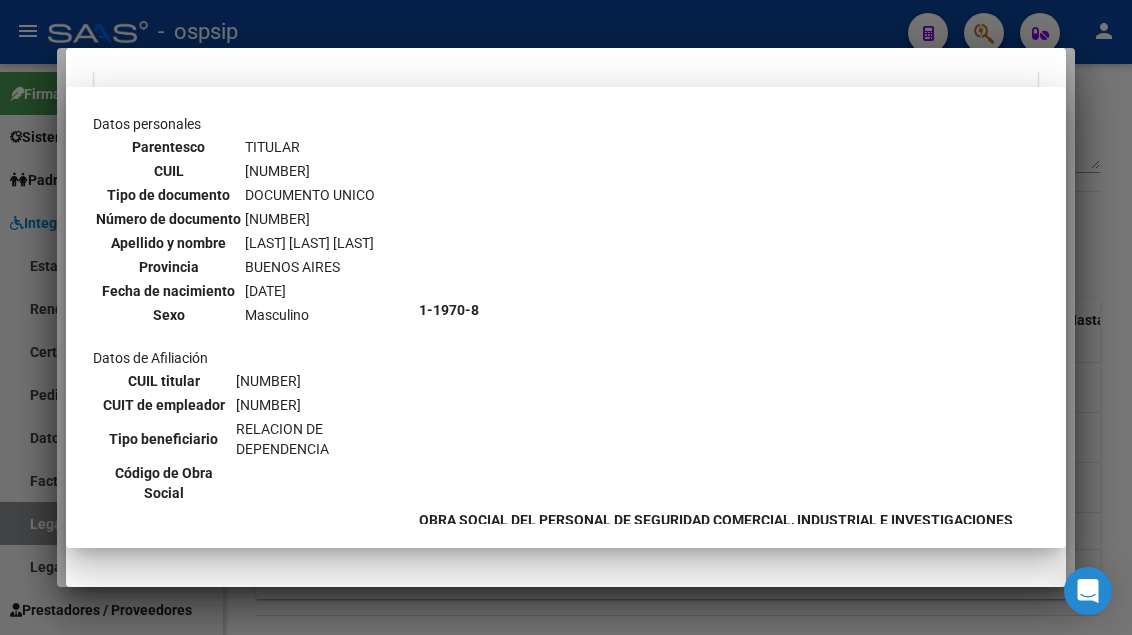 type 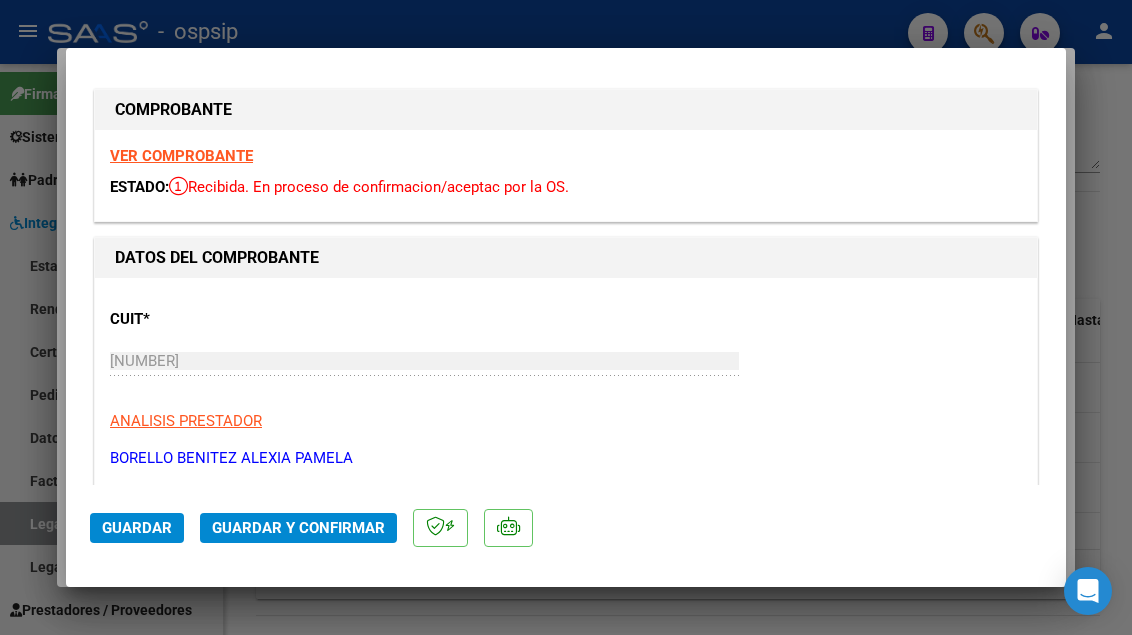 scroll, scrollTop: 0, scrollLeft: 0, axis: both 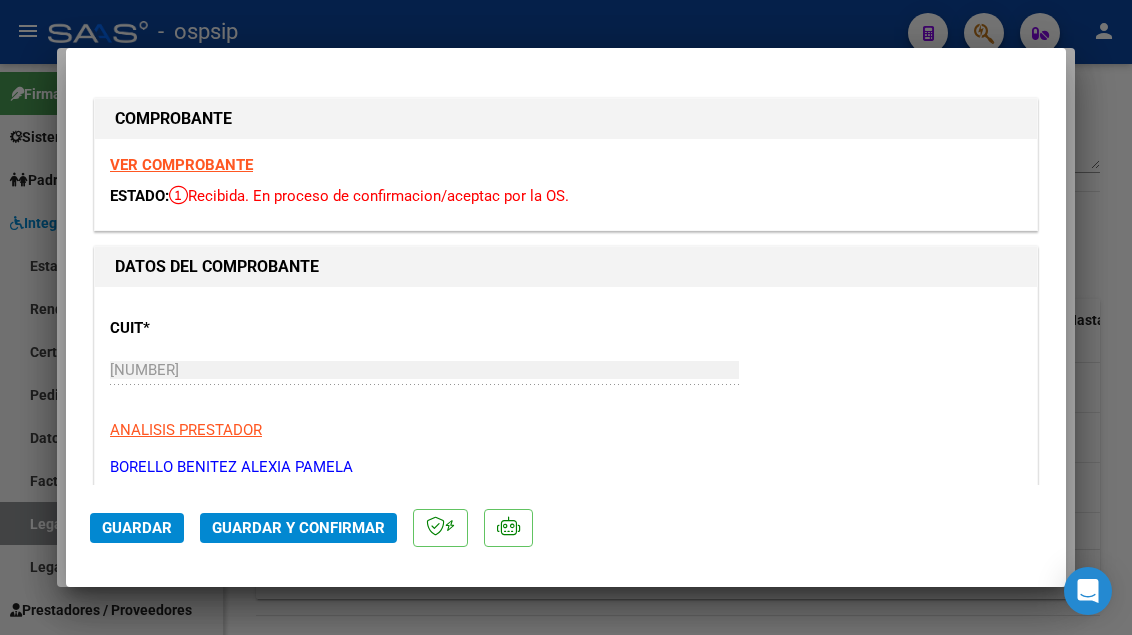 type 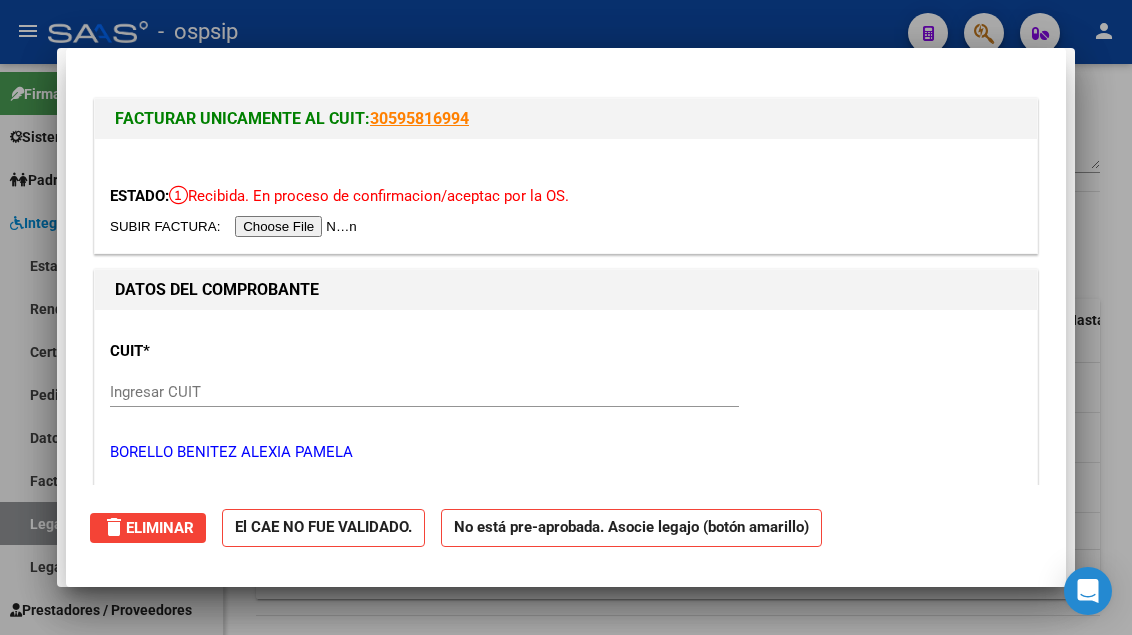 type 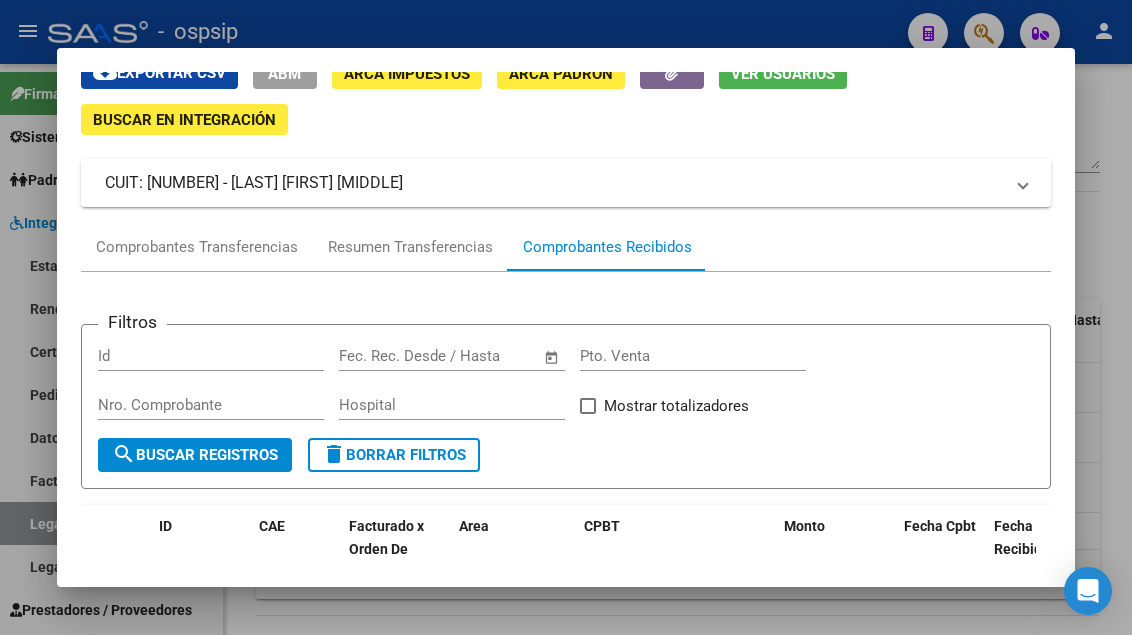 scroll, scrollTop: 0, scrollLeft: 0, axis: both 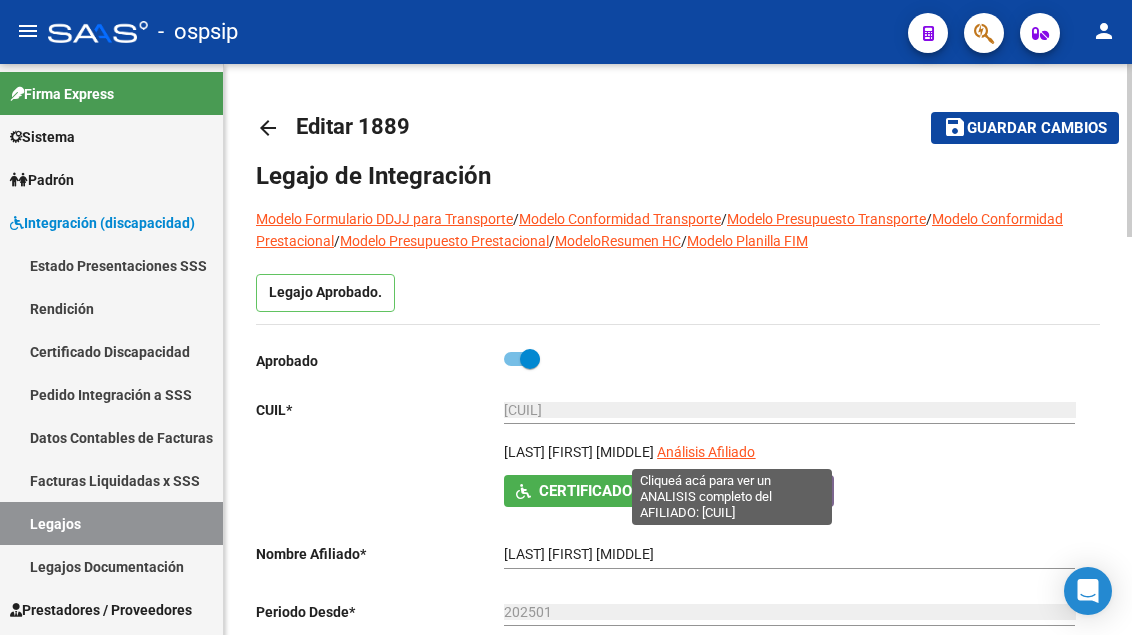 click on "Análisis Afiliado" 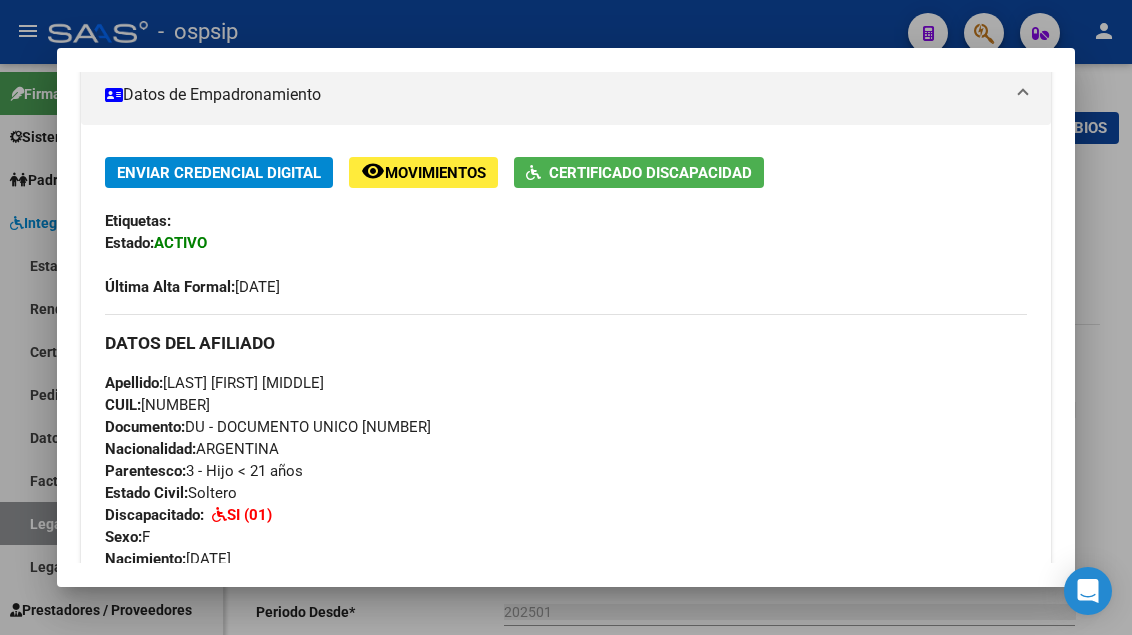 scroll, scrollTop: 400, scrollLeft: 0, axis: vertical 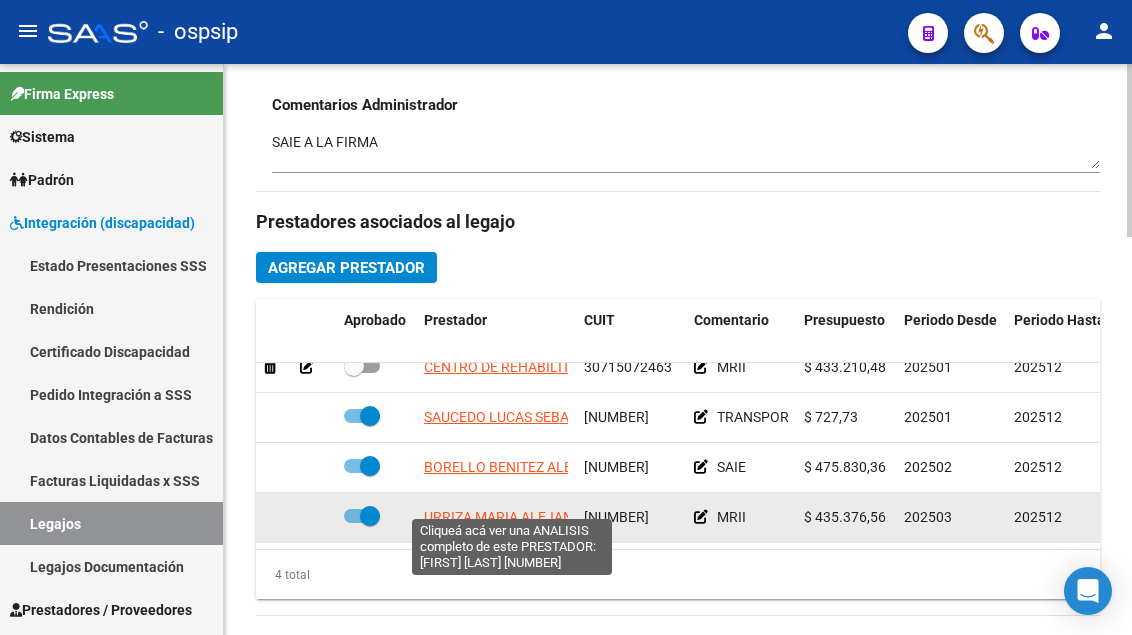 click on "URRIZA MARIA ALEJANDRA" 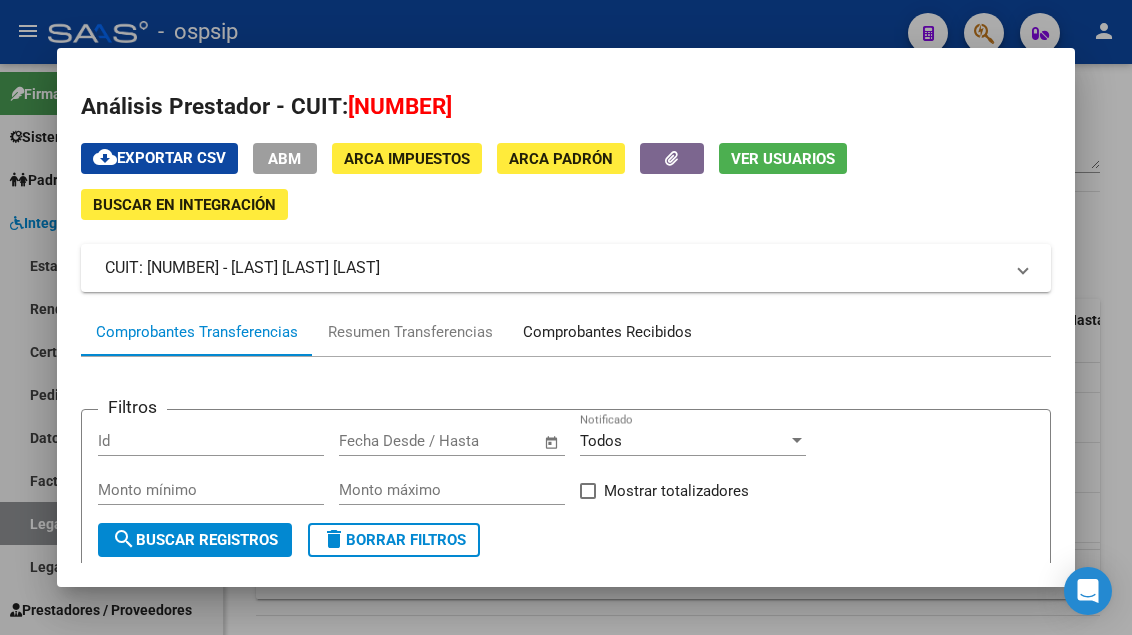 click on "Comprobantes Recibidos" at bounding box center [607, 332] 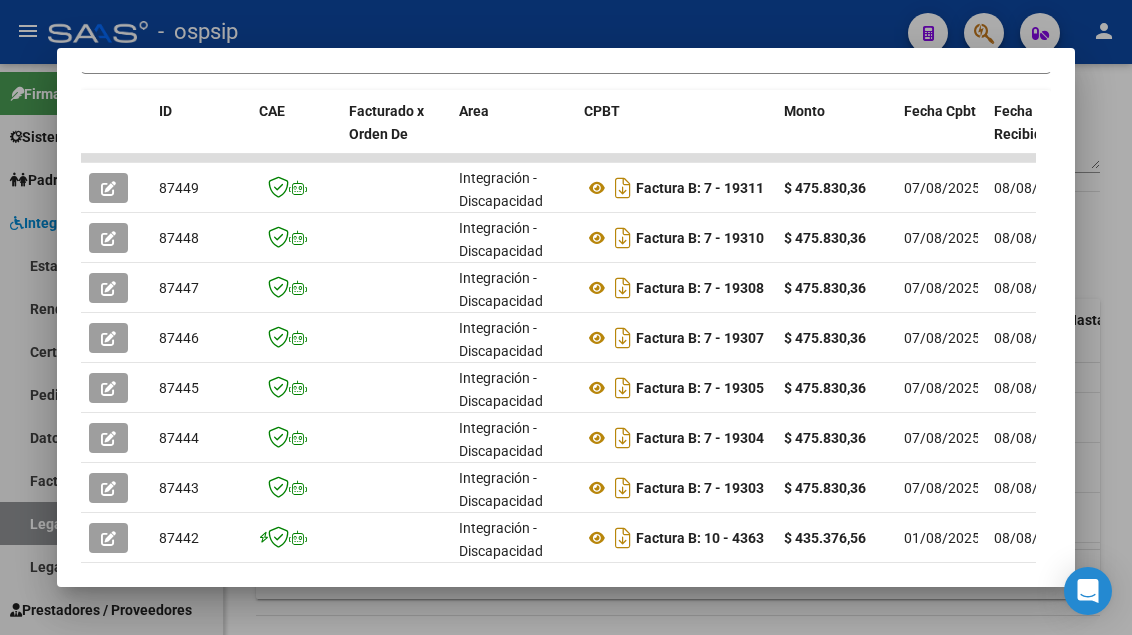 scroll, scrollTop: 400, scrollLeft: 0, axis: vertical 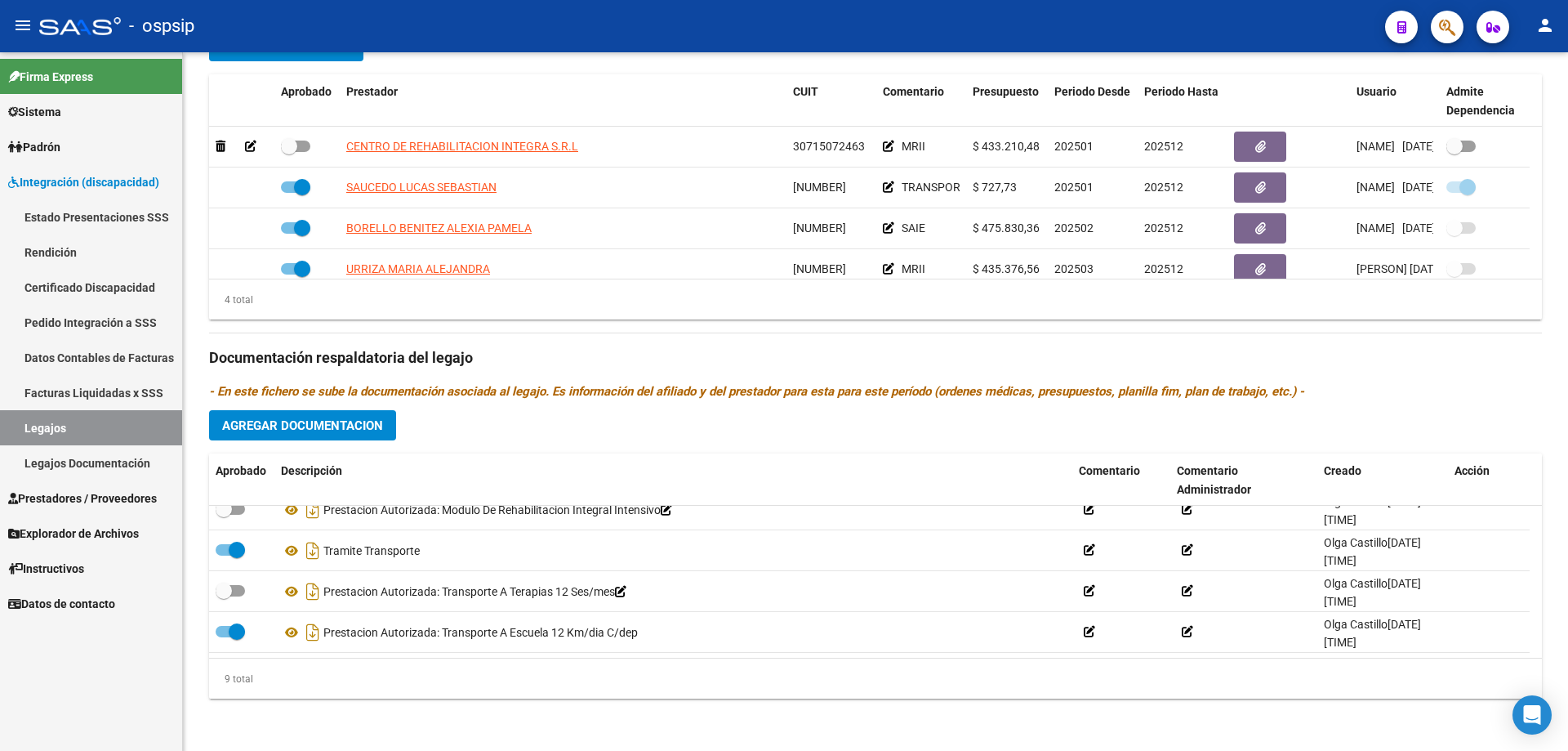 click on "Legajos" at bounding box center (91, 427) 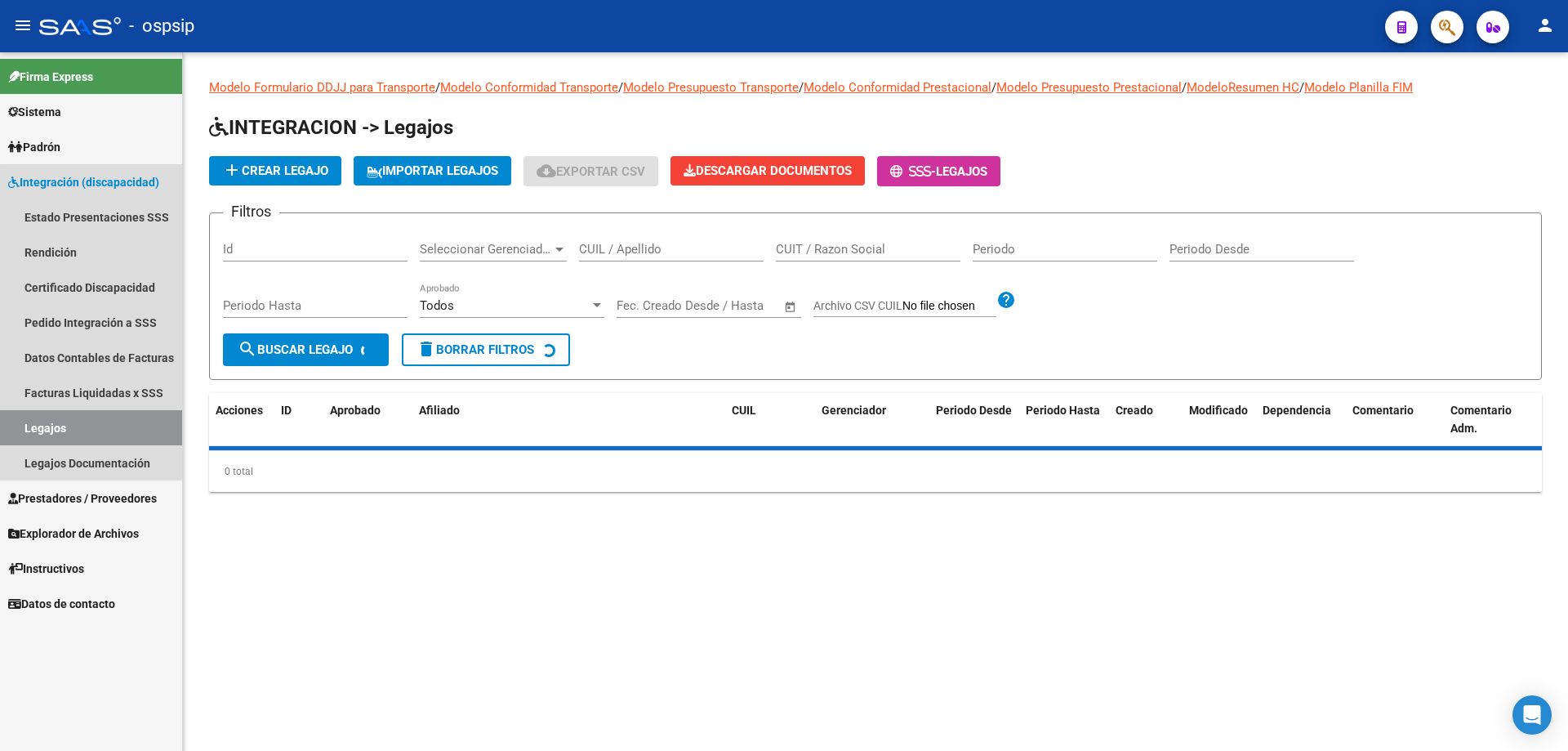scroll, scrollTop: 0, scrollLeft: 0, axis: both 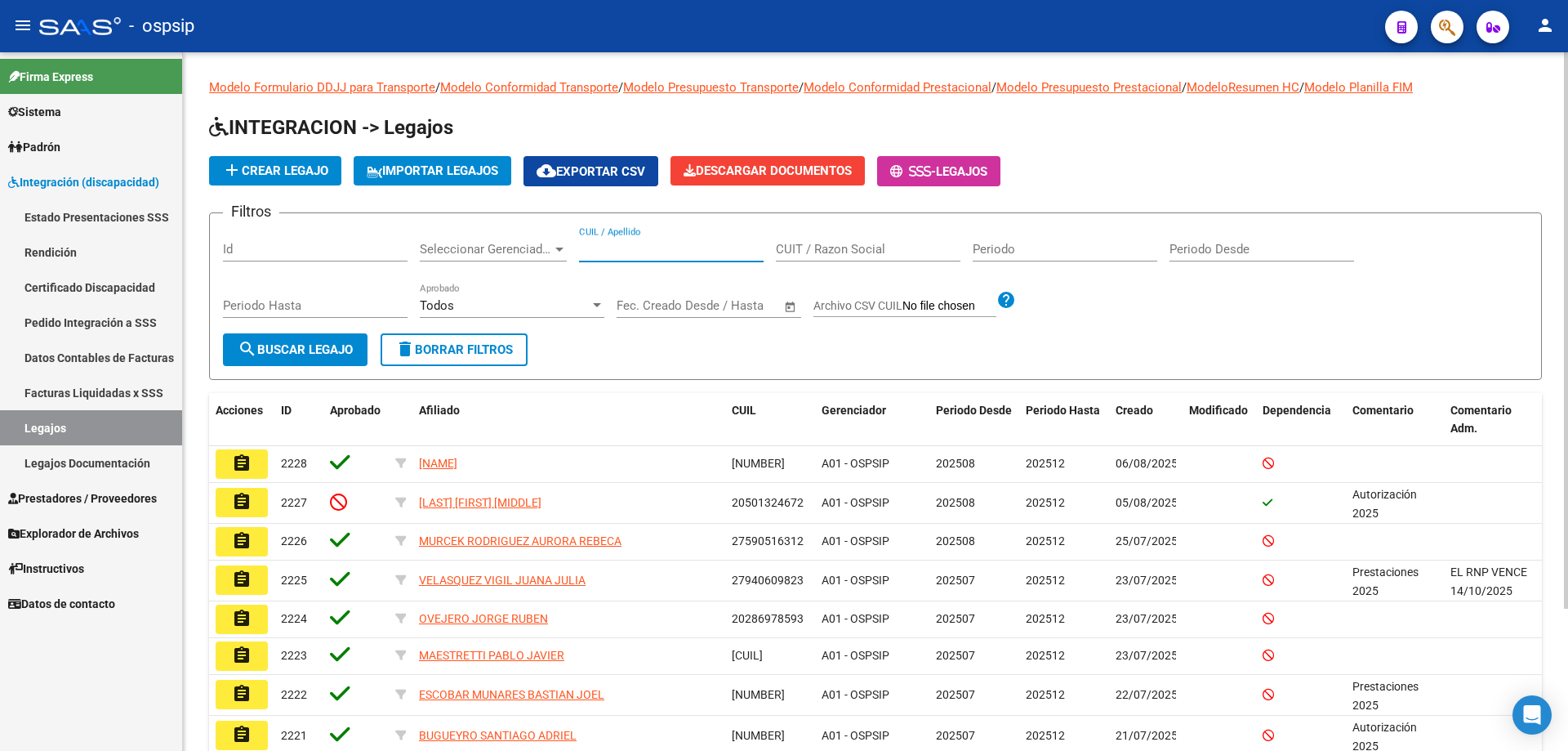click on "CUIL / Apellido" at bounding box center [671, 249] 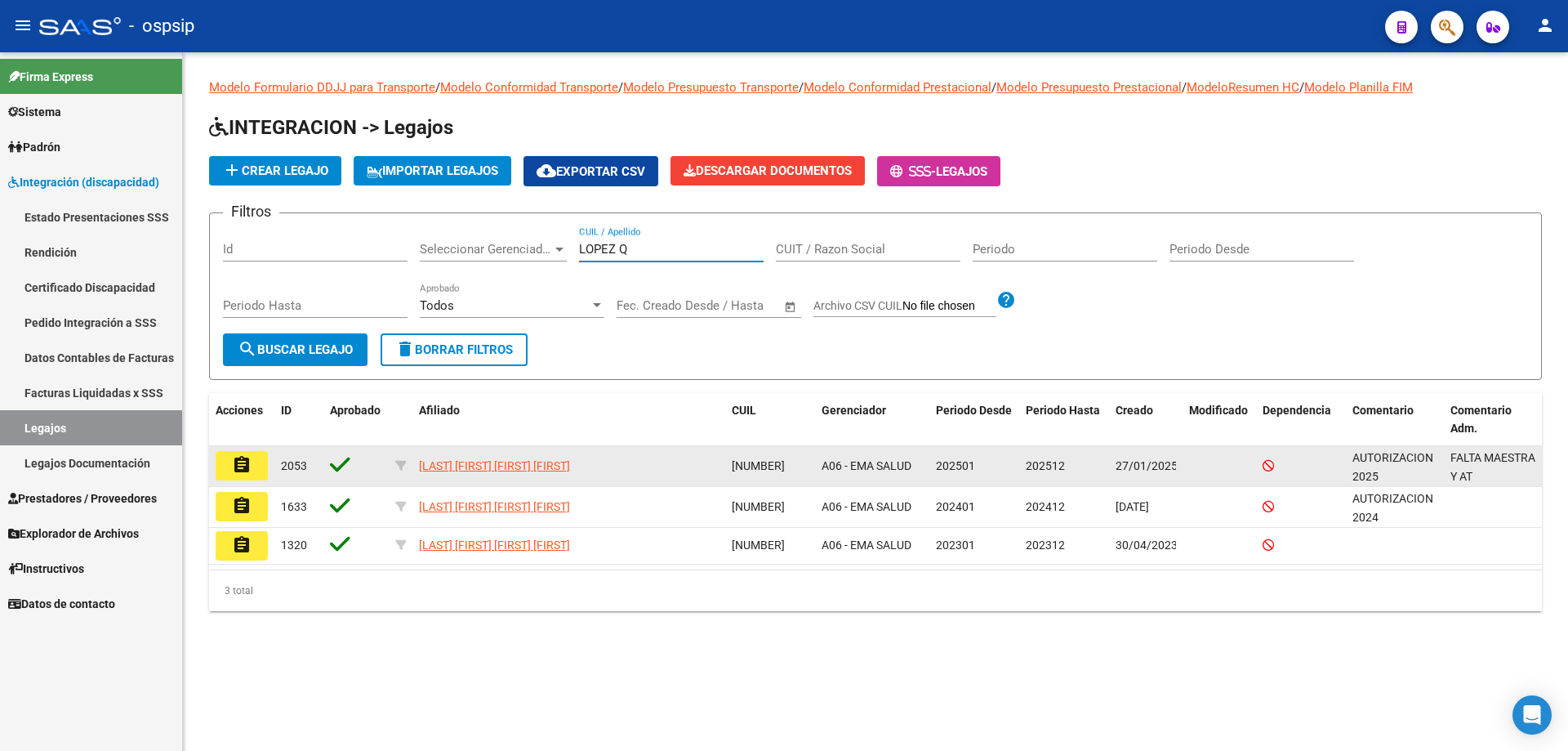 type on "LOPEZ Q" 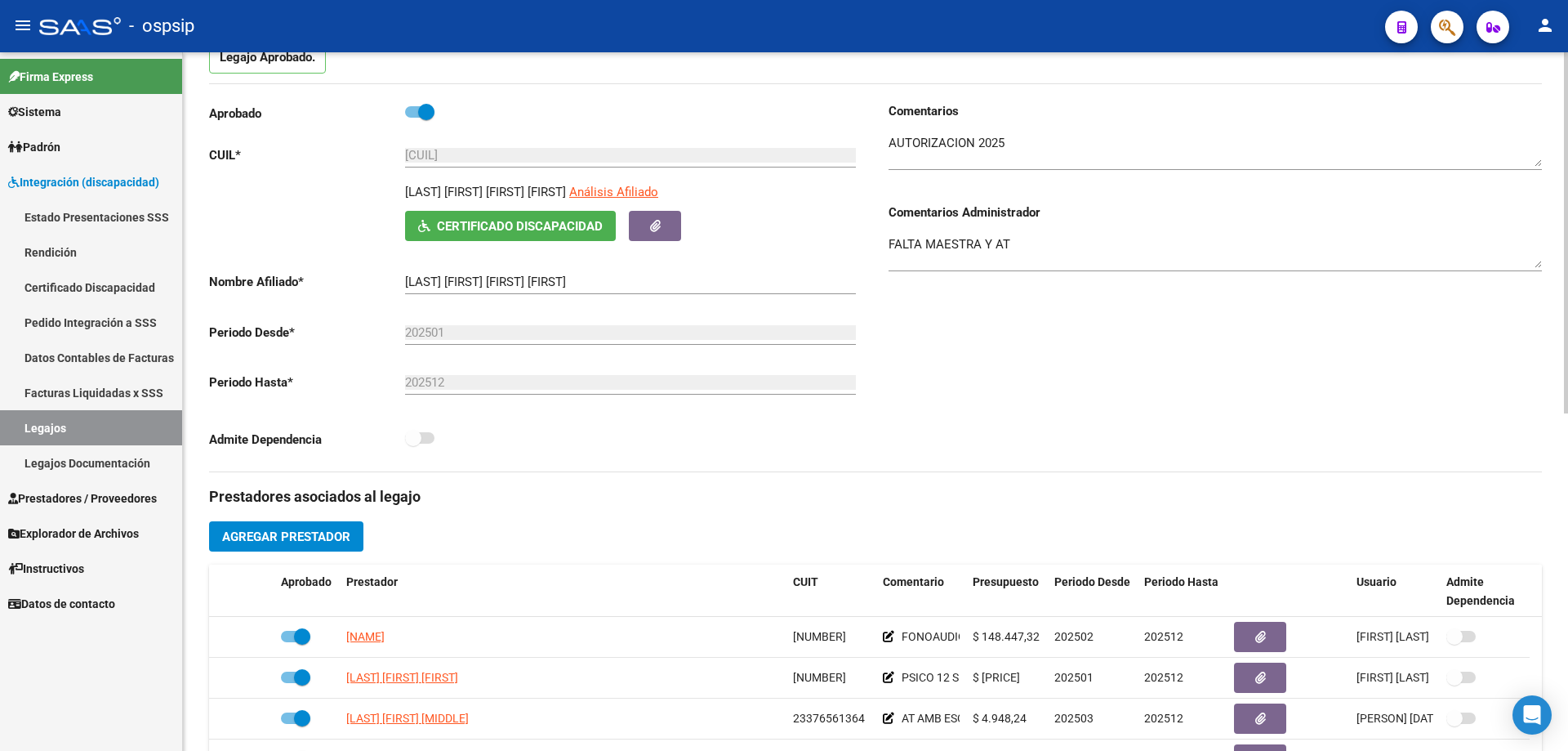 scroll, scrollTop: 327, scrollLeft: 0, axis: vertical 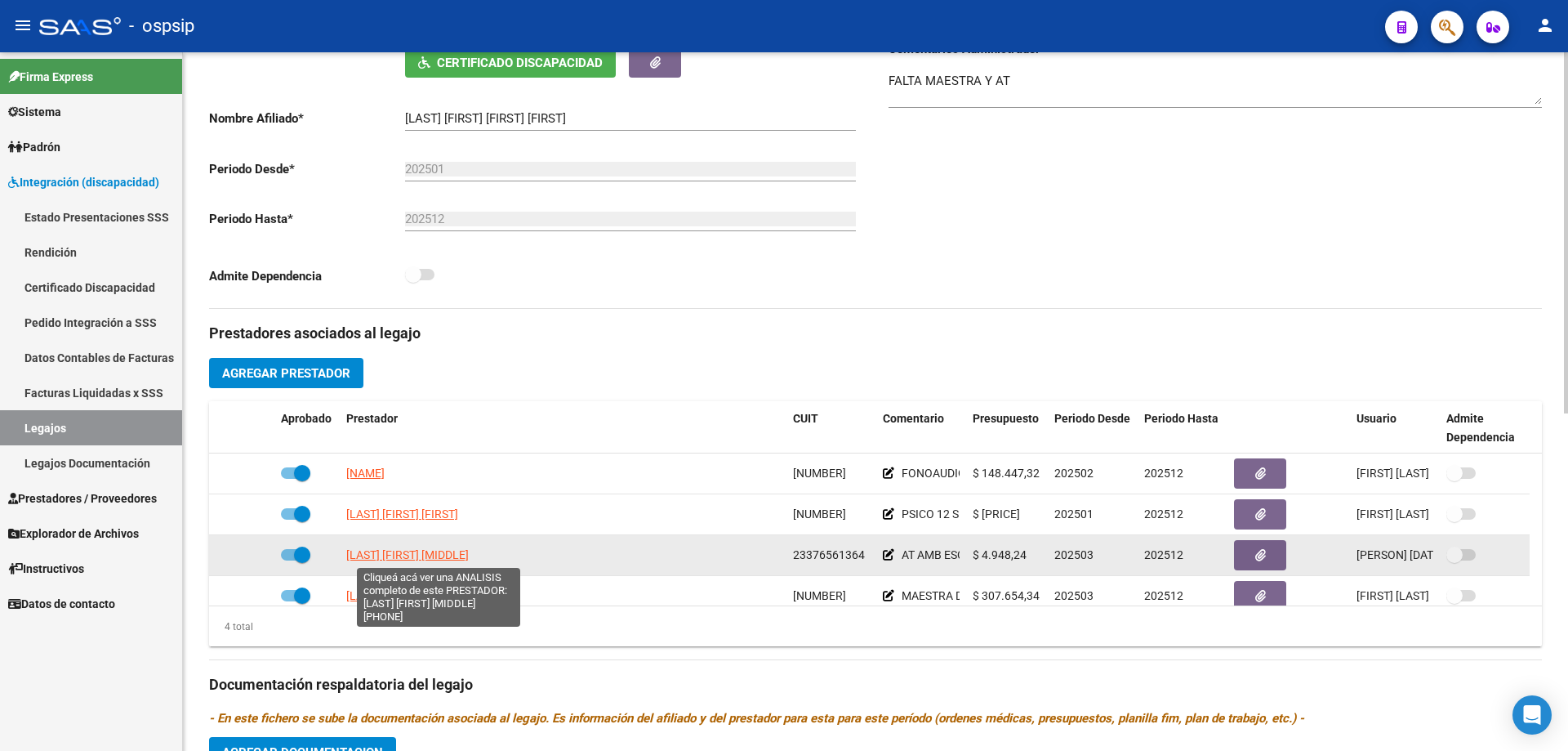 click on "[LAST] [FIRST] [MIDDLE]" 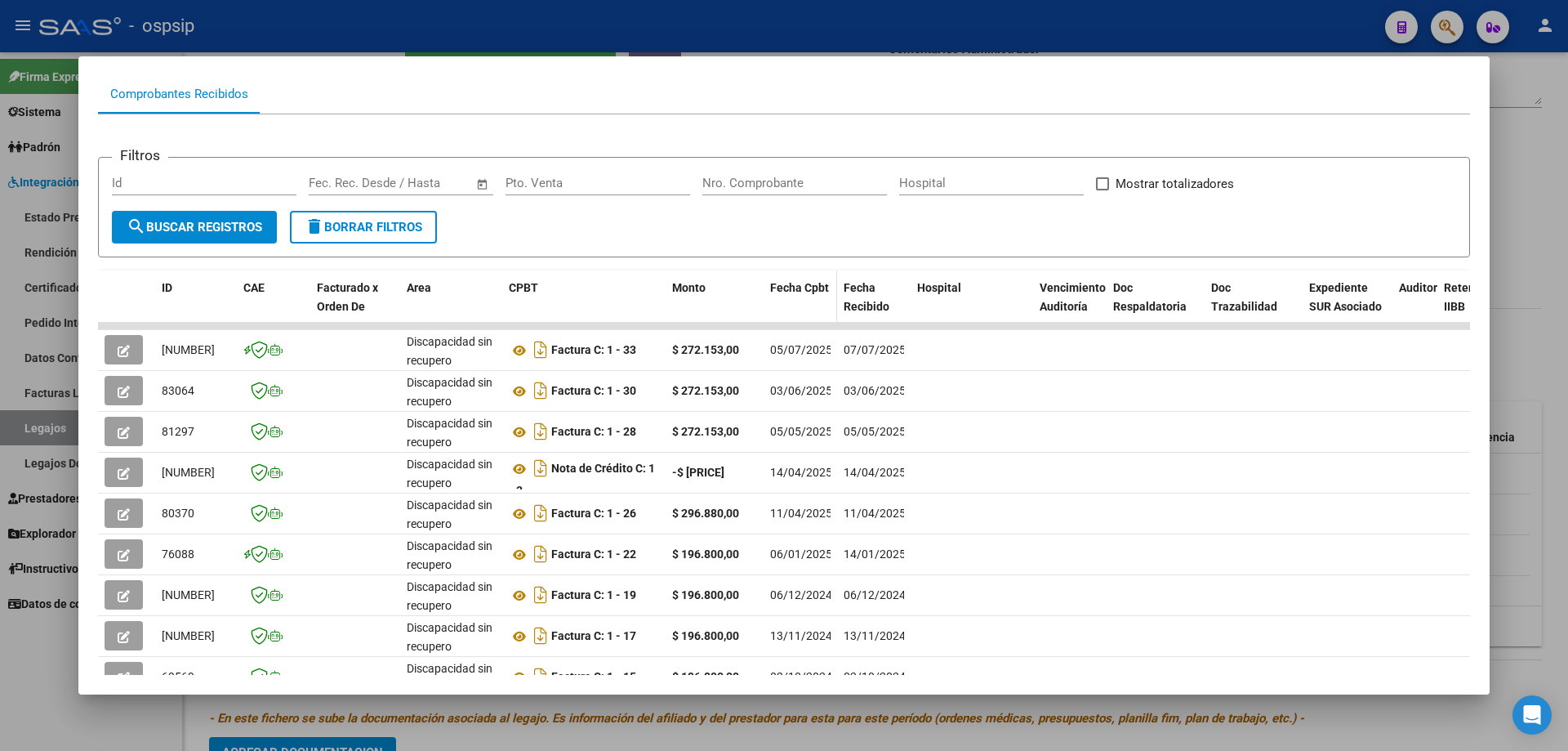 scroll, scrollTop: 163, scrollLeft: 0, axis: vertical 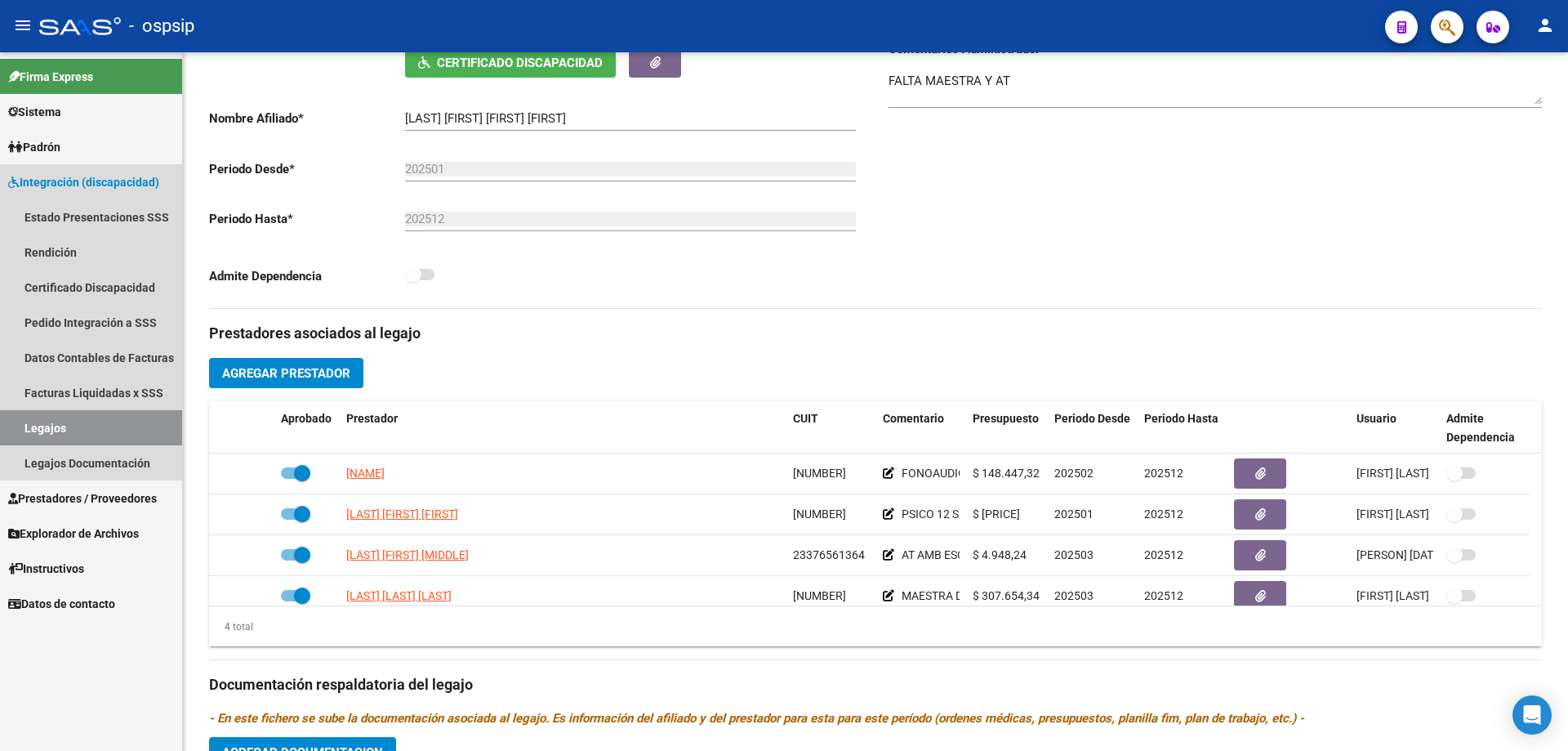 click on "Legajos" at bounding box center (91, 427) 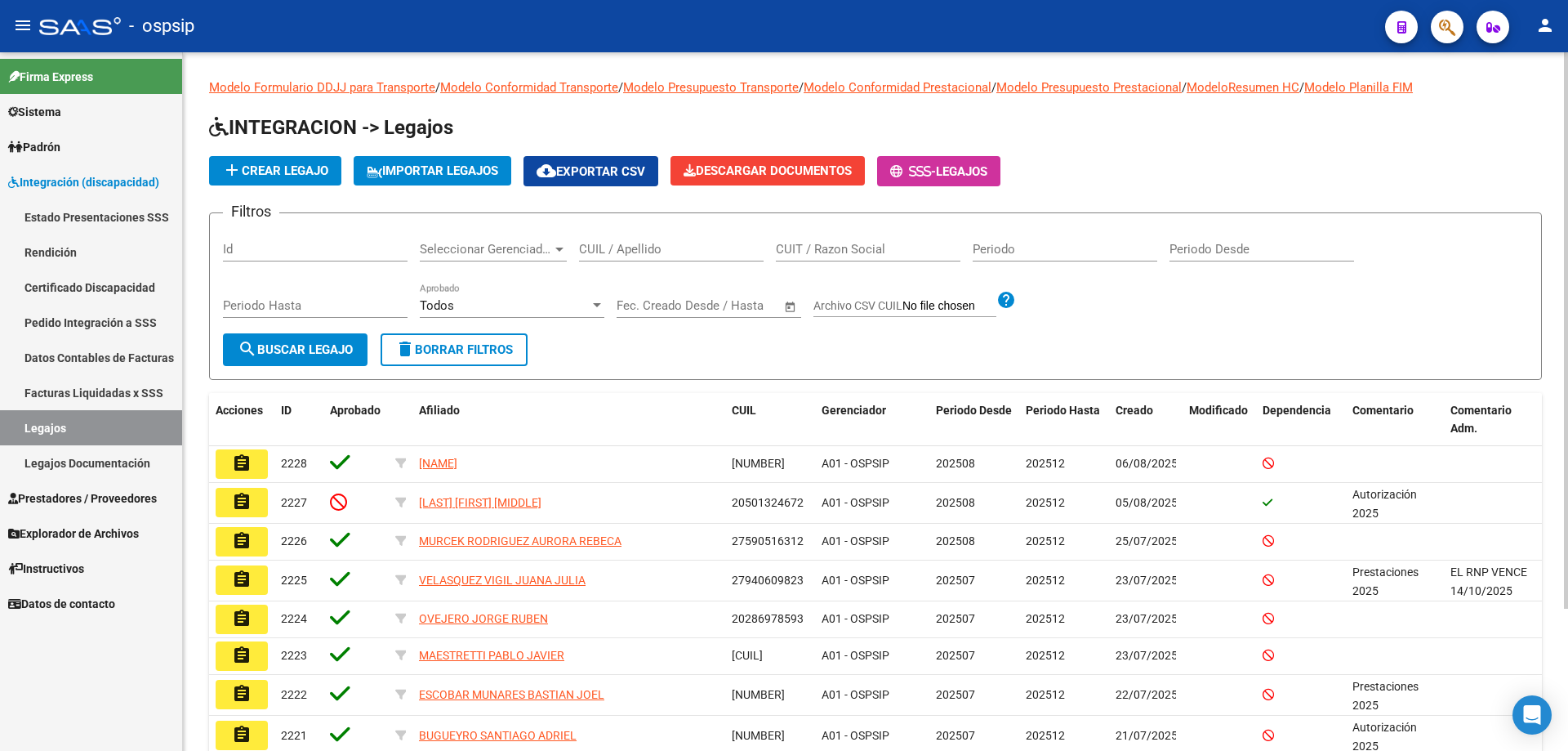 click on "CUIL / Apellido" at bounding box center [671, 249] 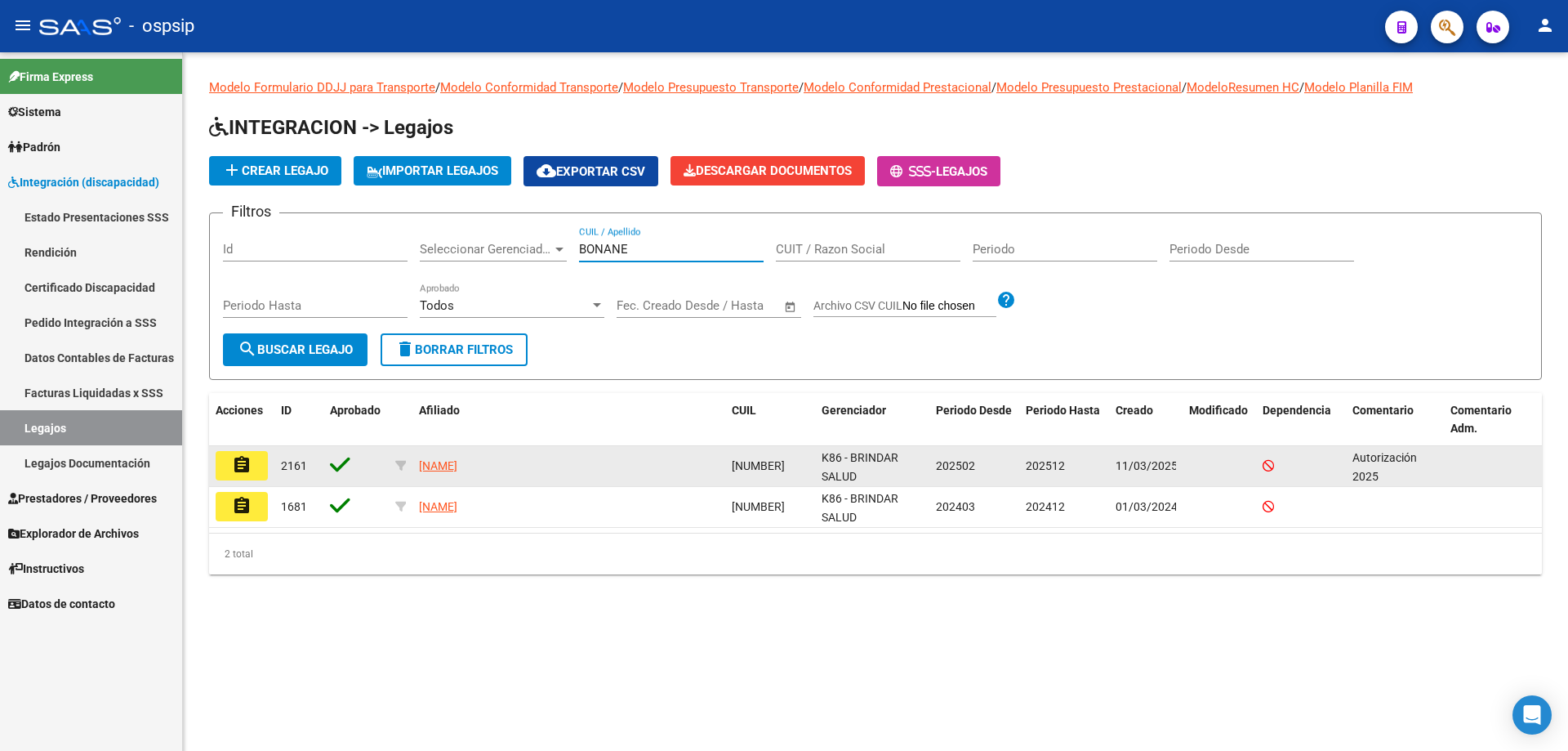 type on "BONANE" 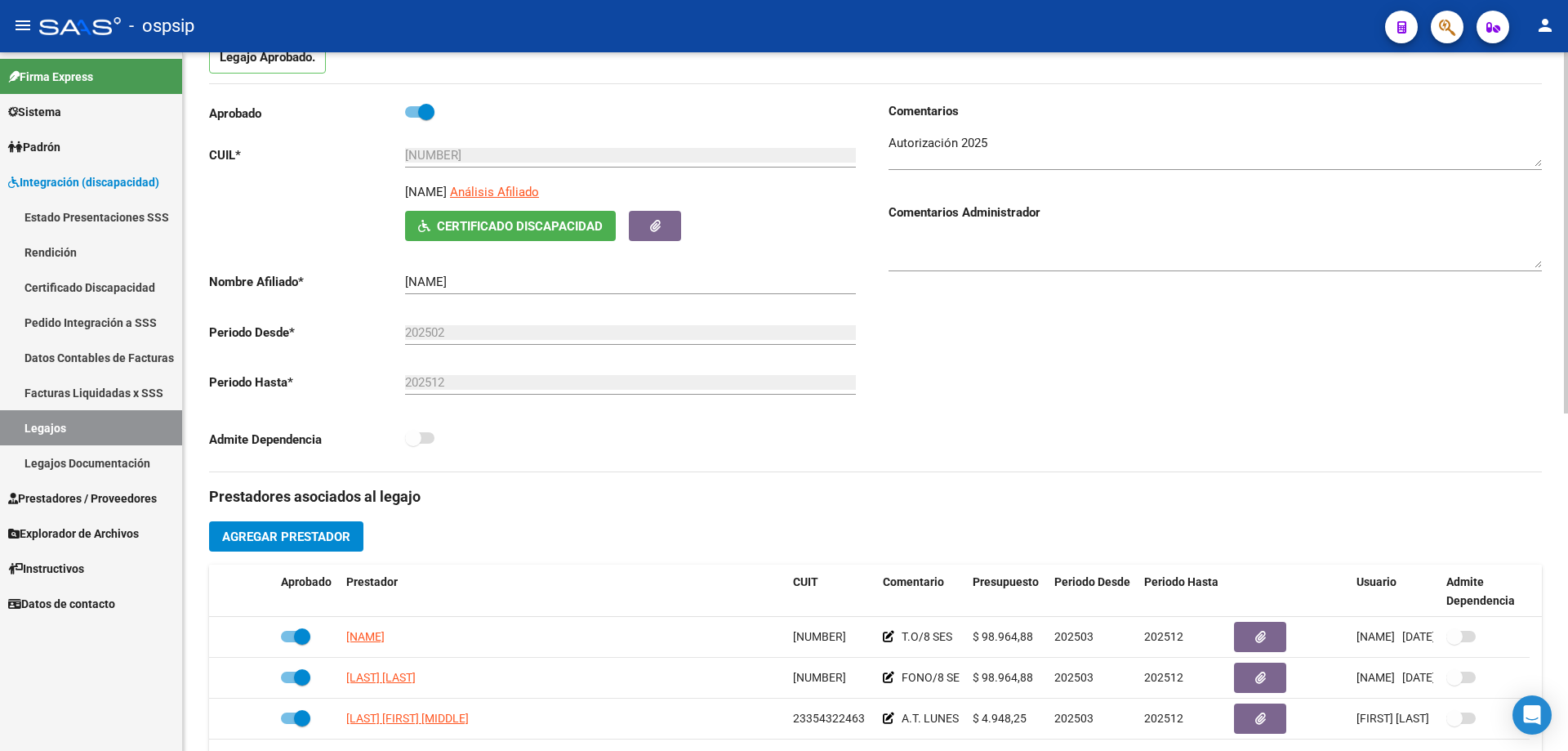 scroll, scrollTop: 327, scrollLeft: 0, axis: vertical 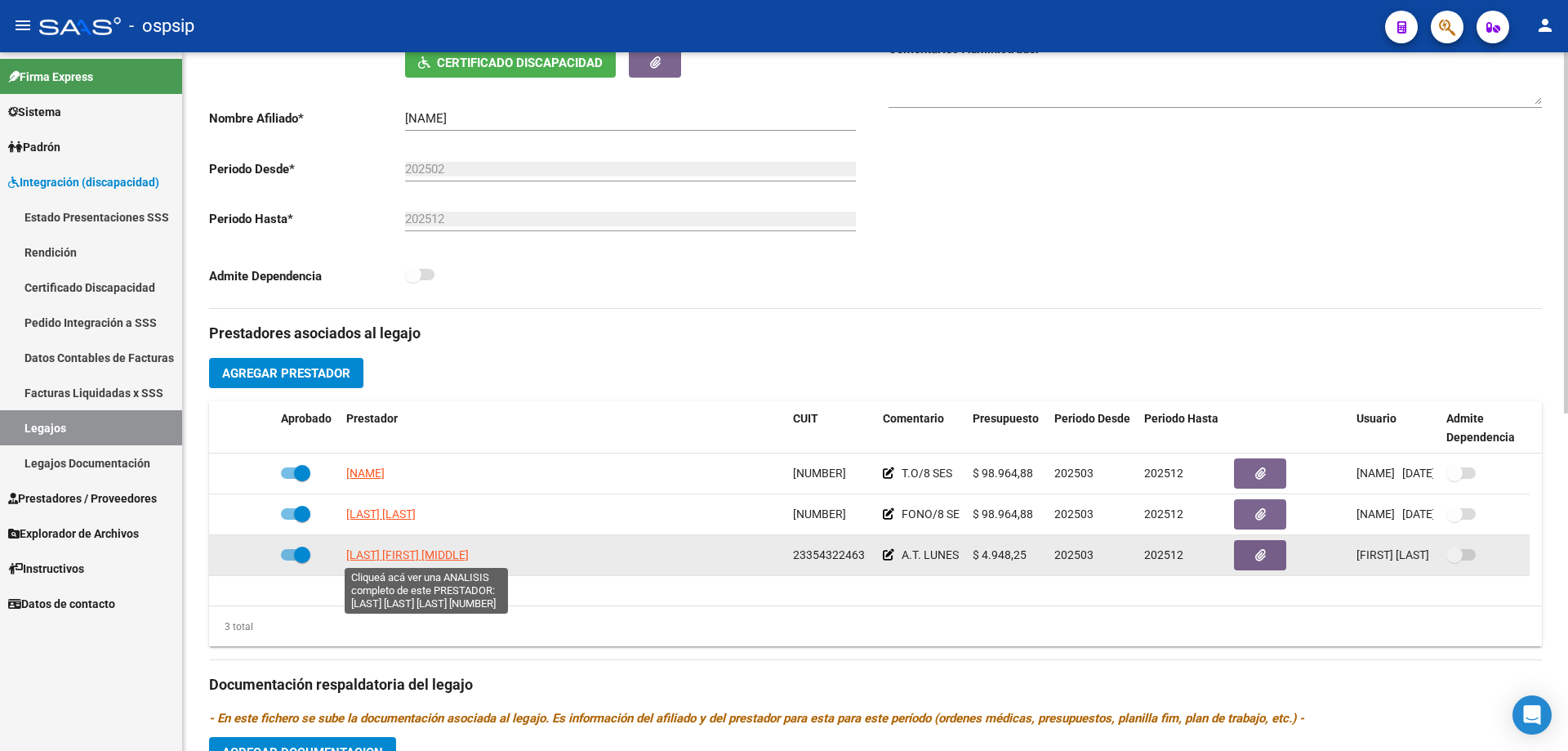 click on "[LAST] [FIRST] [MIDDLE]" 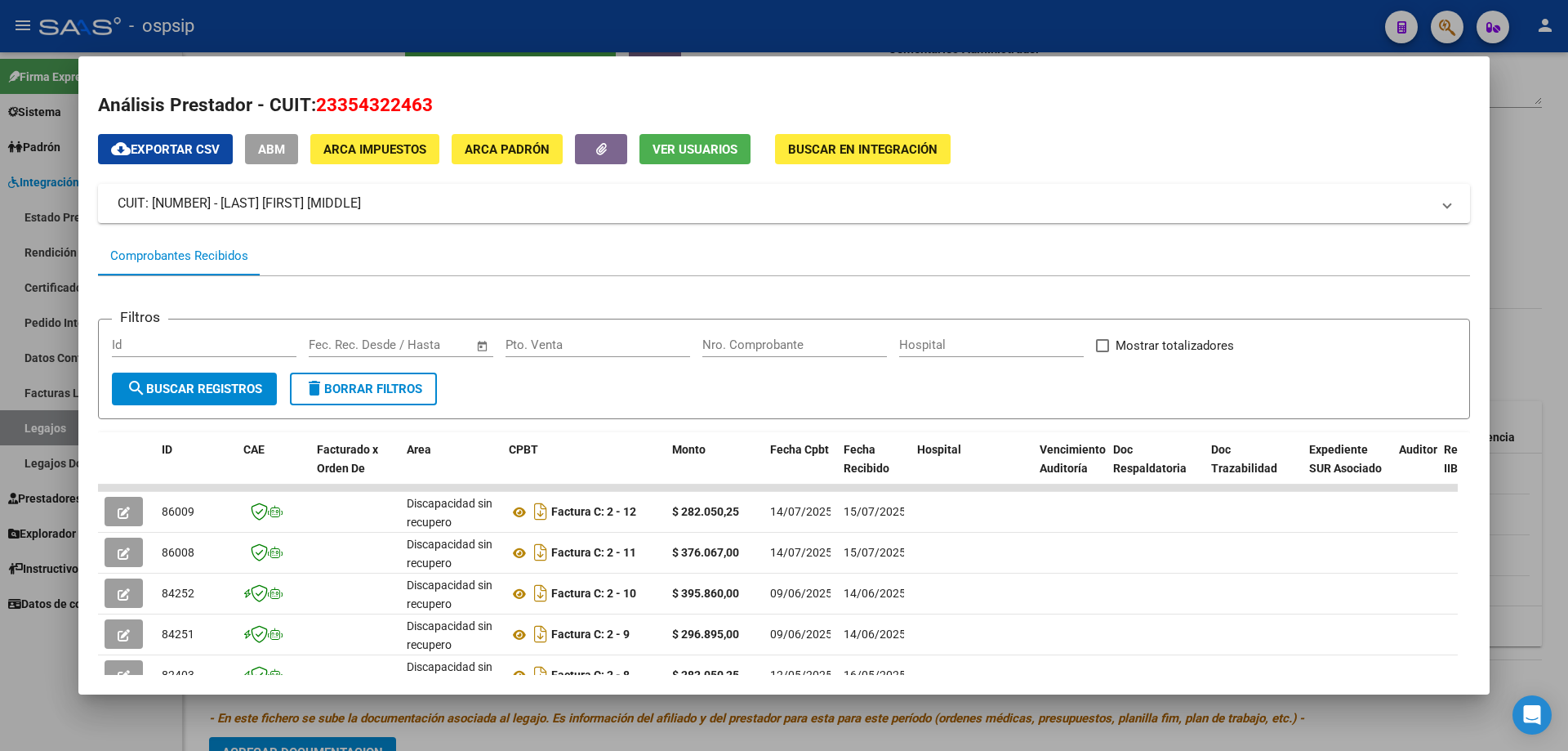 click at bounding box center [784, 375] 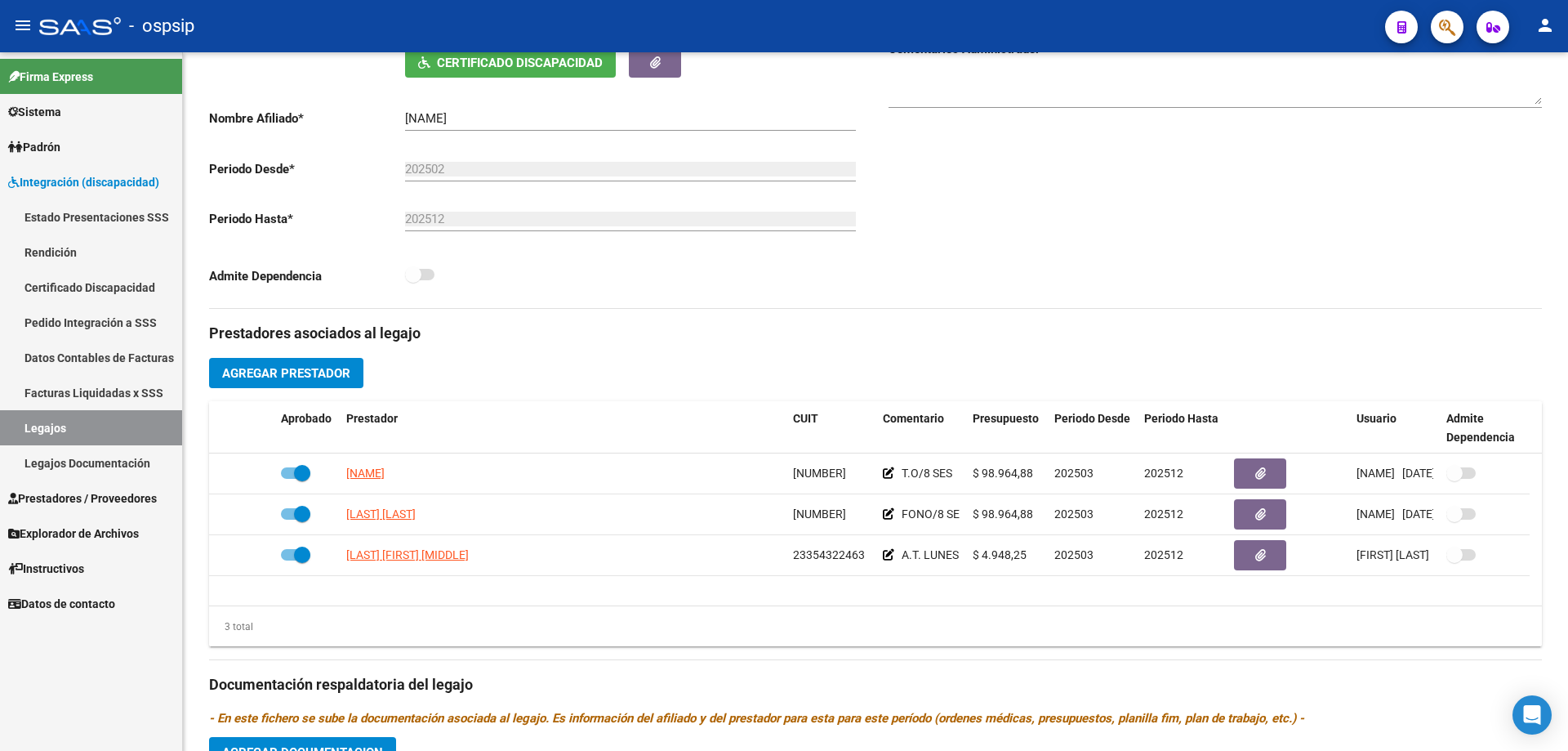 click on "Legajos" at bounding box center [91, 427] 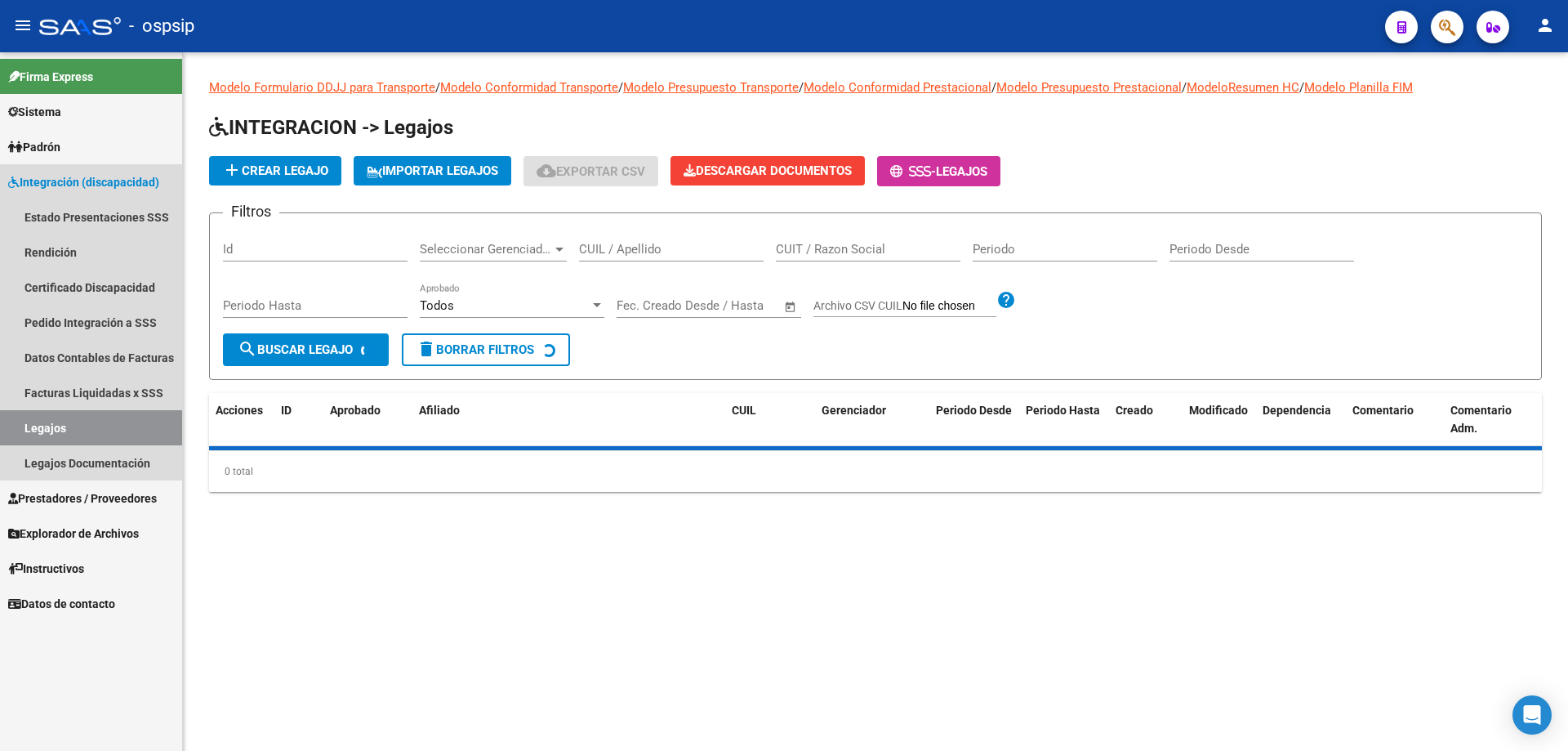 scroll, scrollTop: 0, scrollLeft: 0, axis: both 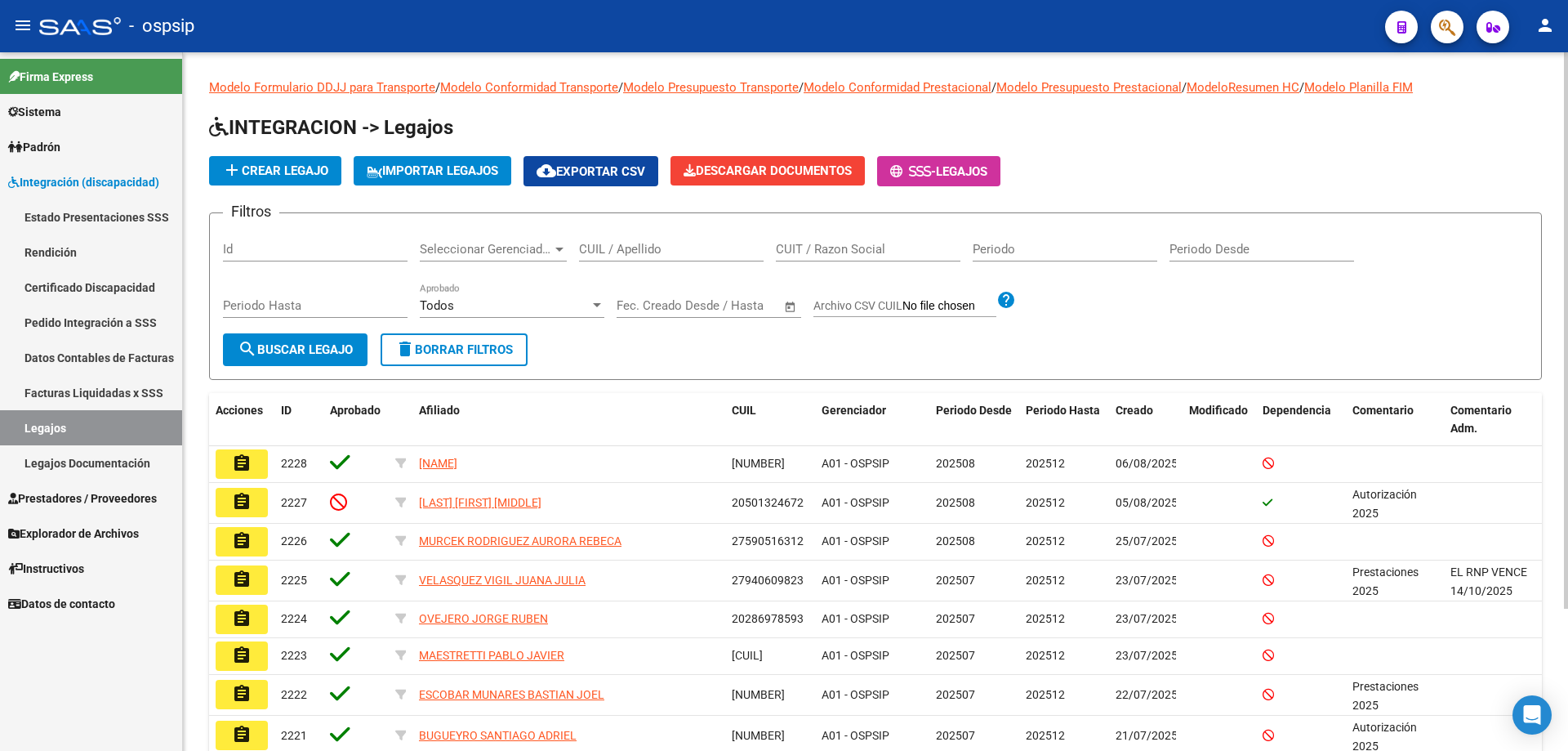 click on "CUIL / Apellido" at bounding box center (671, 249) 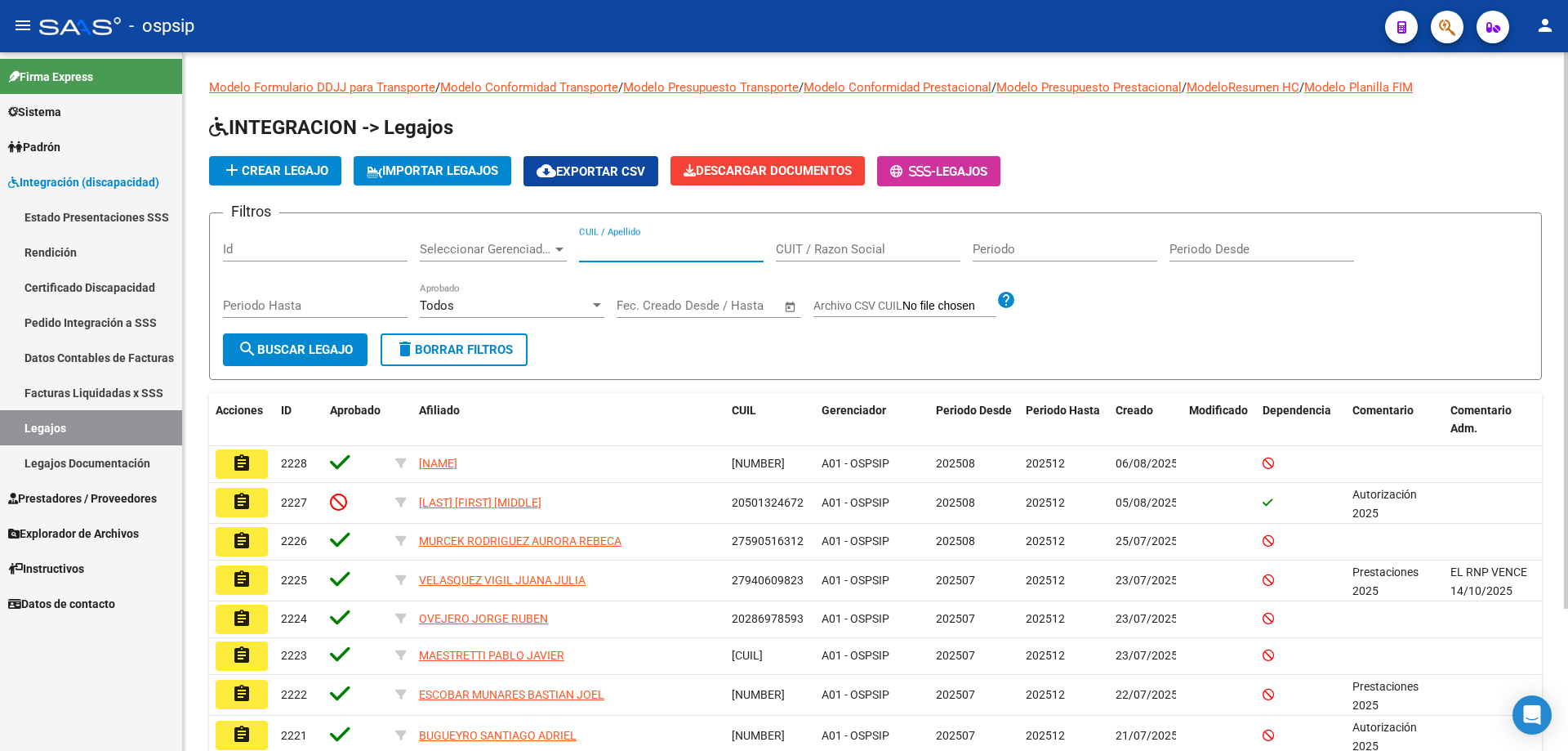 click on "CUIL / Apellido" at bounding box center (671, 249) 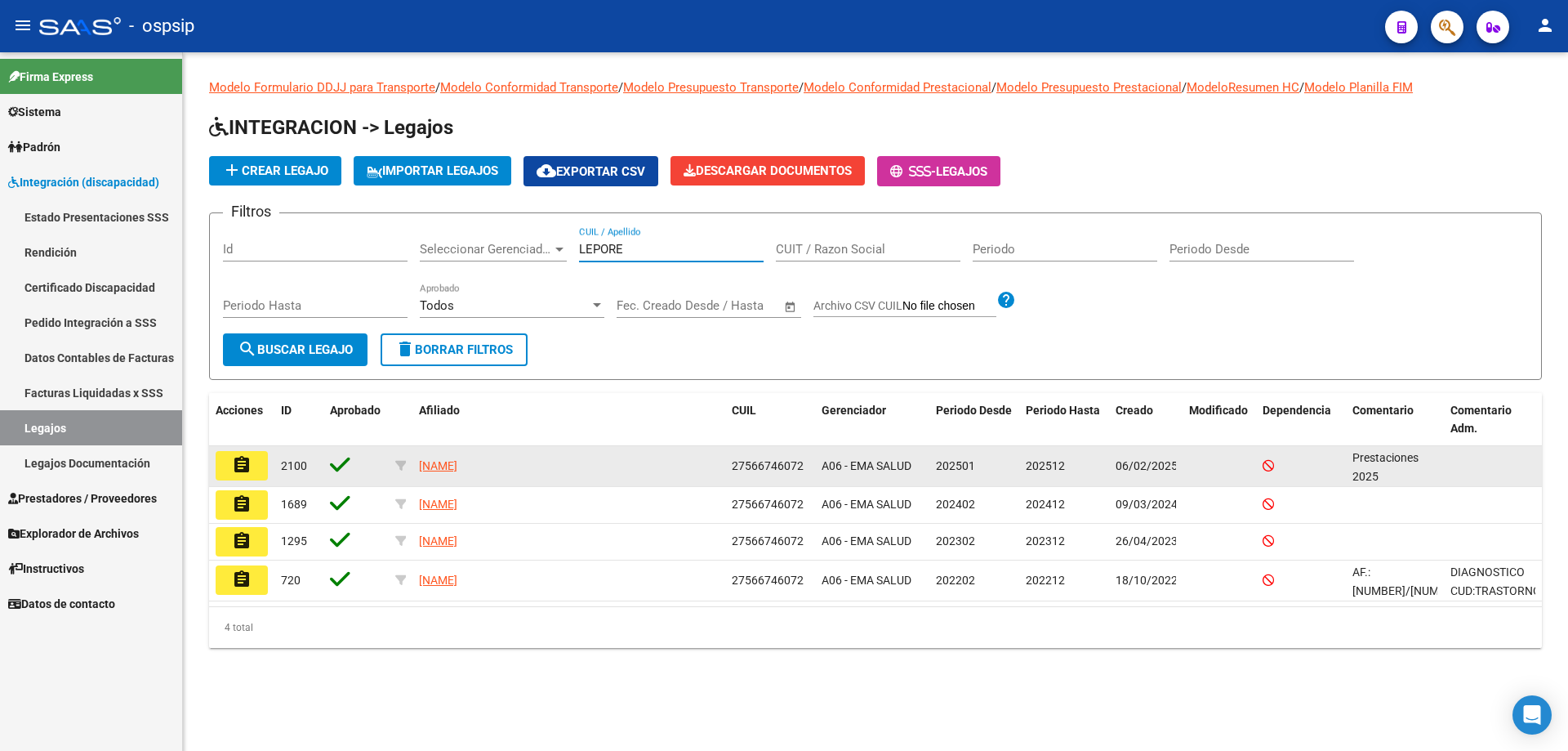 type on "LEPORE" 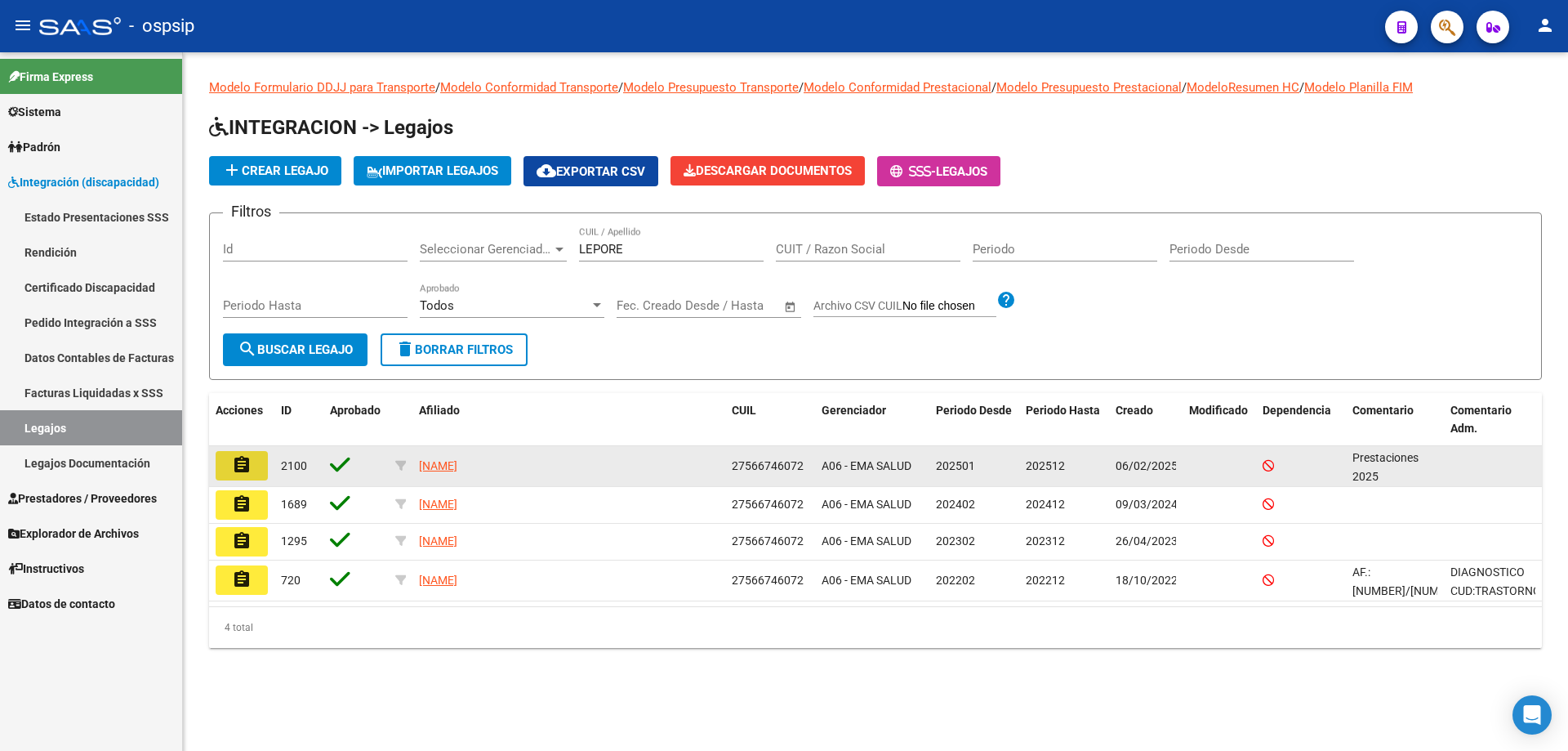click on "assignment" 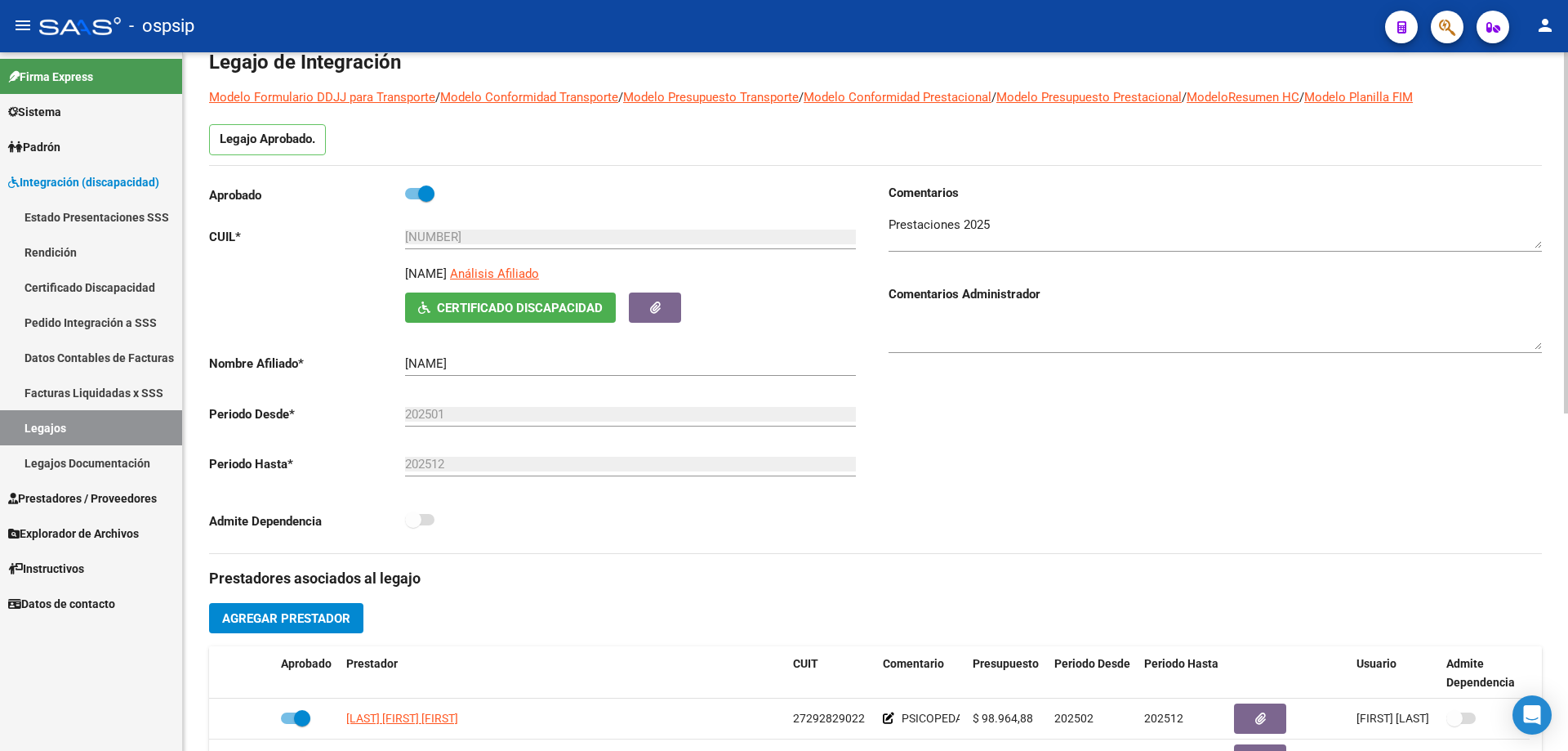 scroll, scrollTop: 327, scrollLeft: 0, axis: vertical 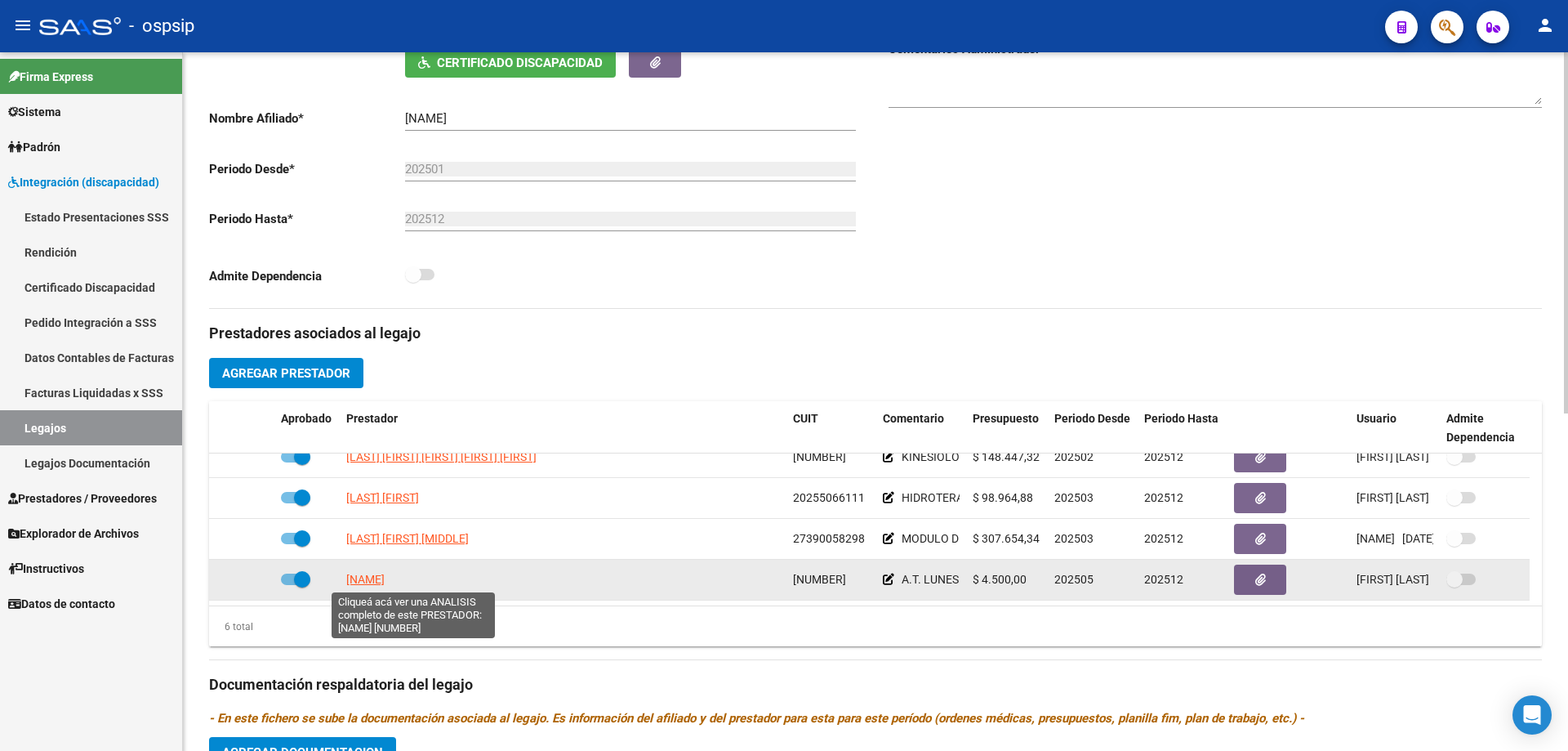click on "[NAME]" 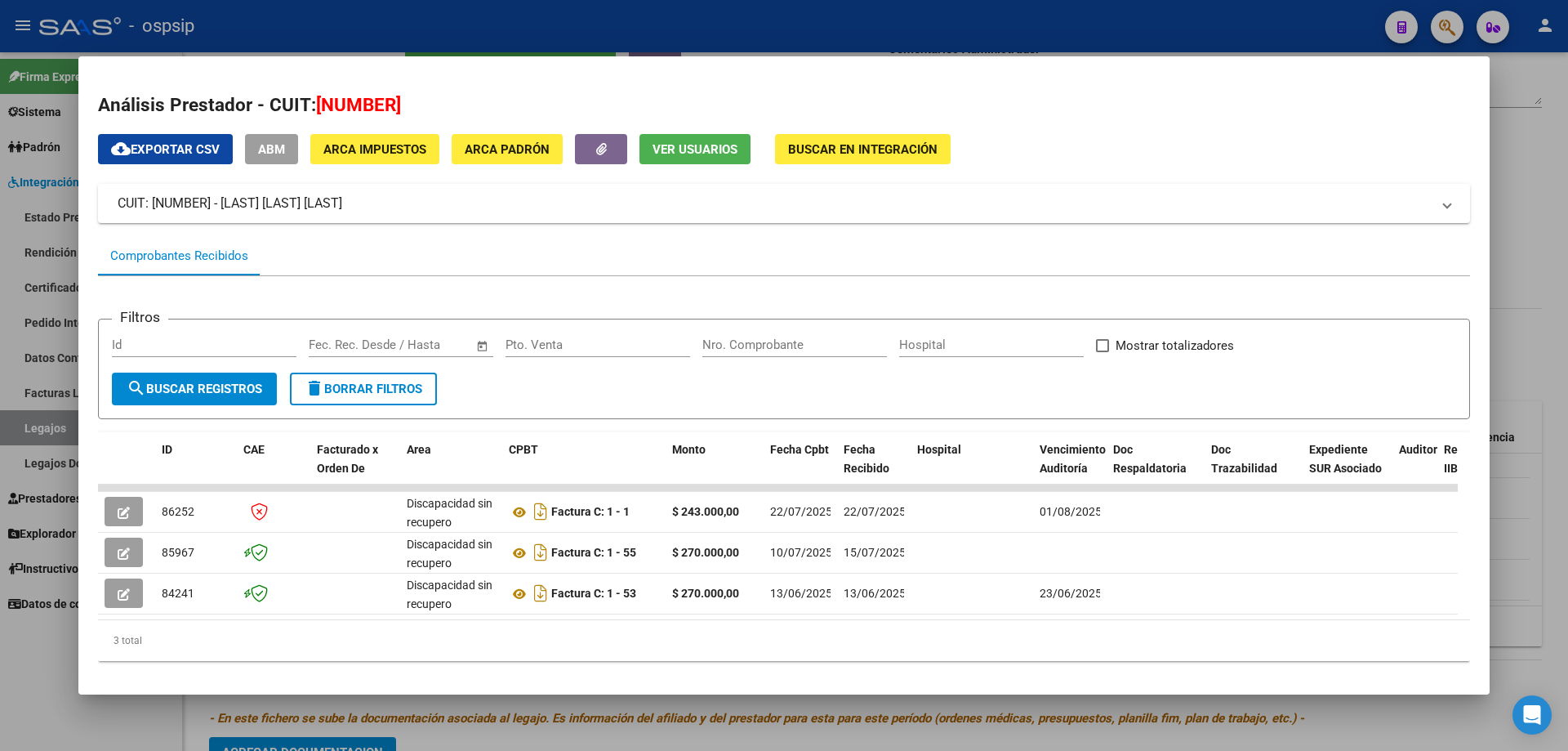 click at bounding box center (784, 375) 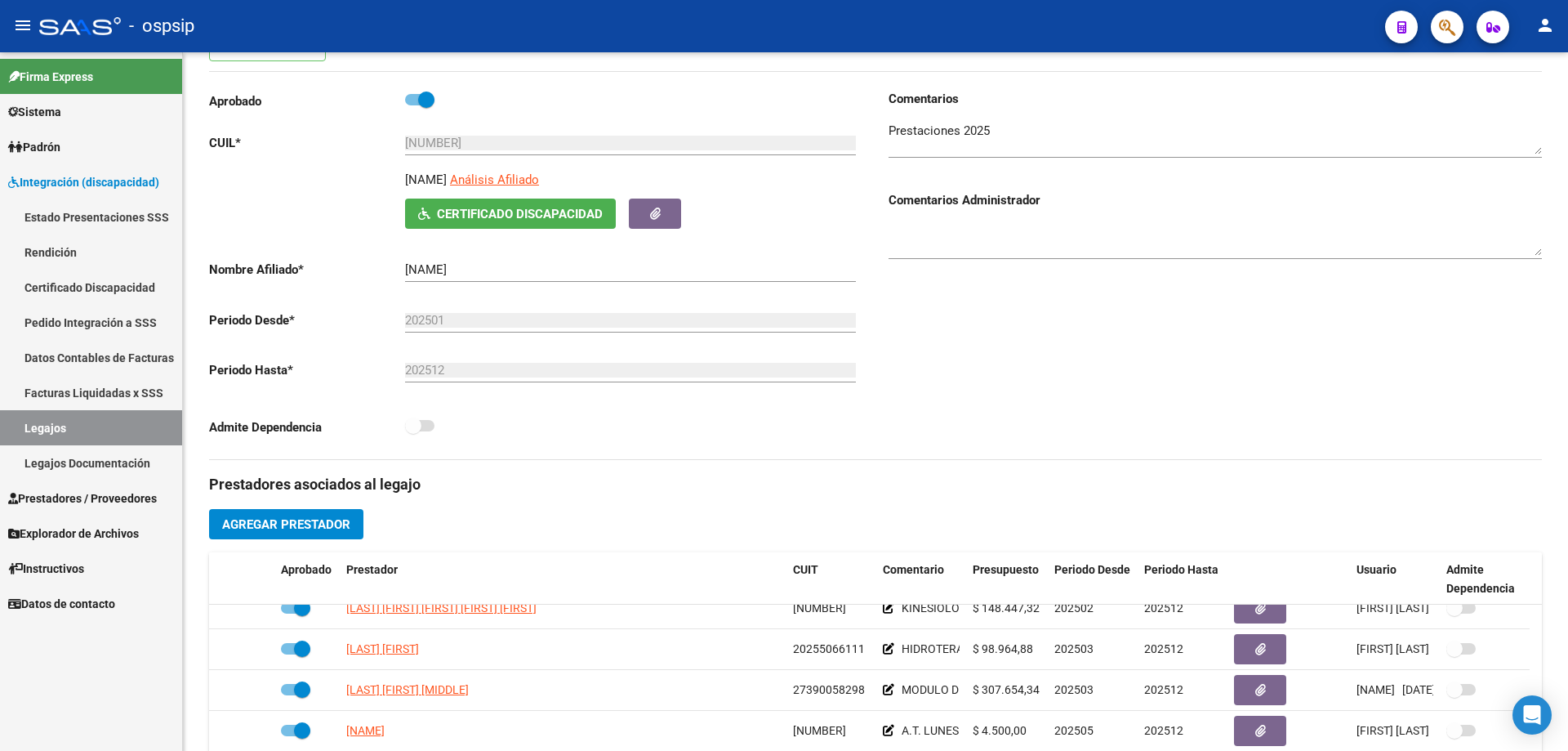scroll, scrollTop: 163, scrollLeft: 0, axis: vertical 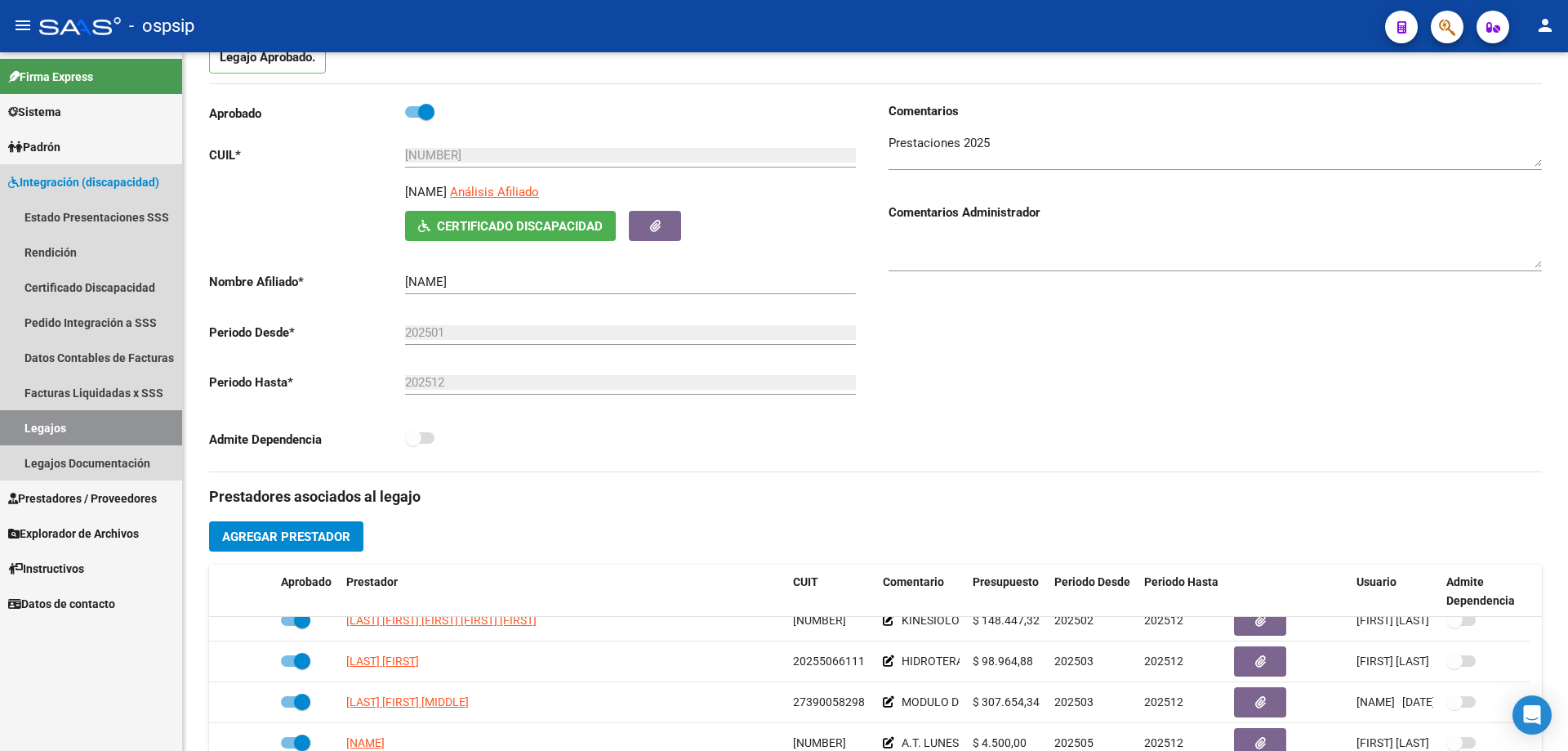 click on "Legajos" at bounding box center (91, 427) 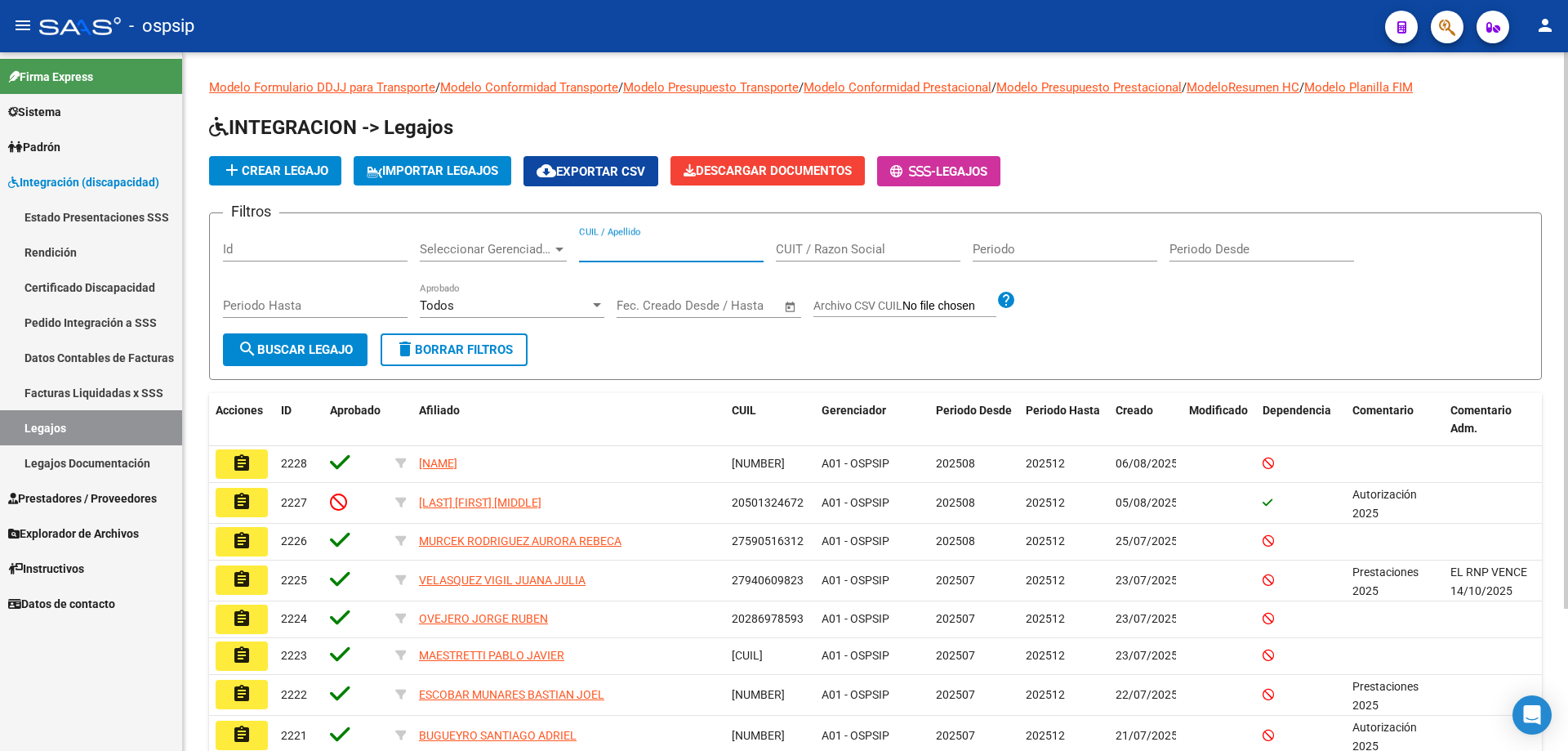 click on "CUIL / Apellido" at bounding box center (671, 249) 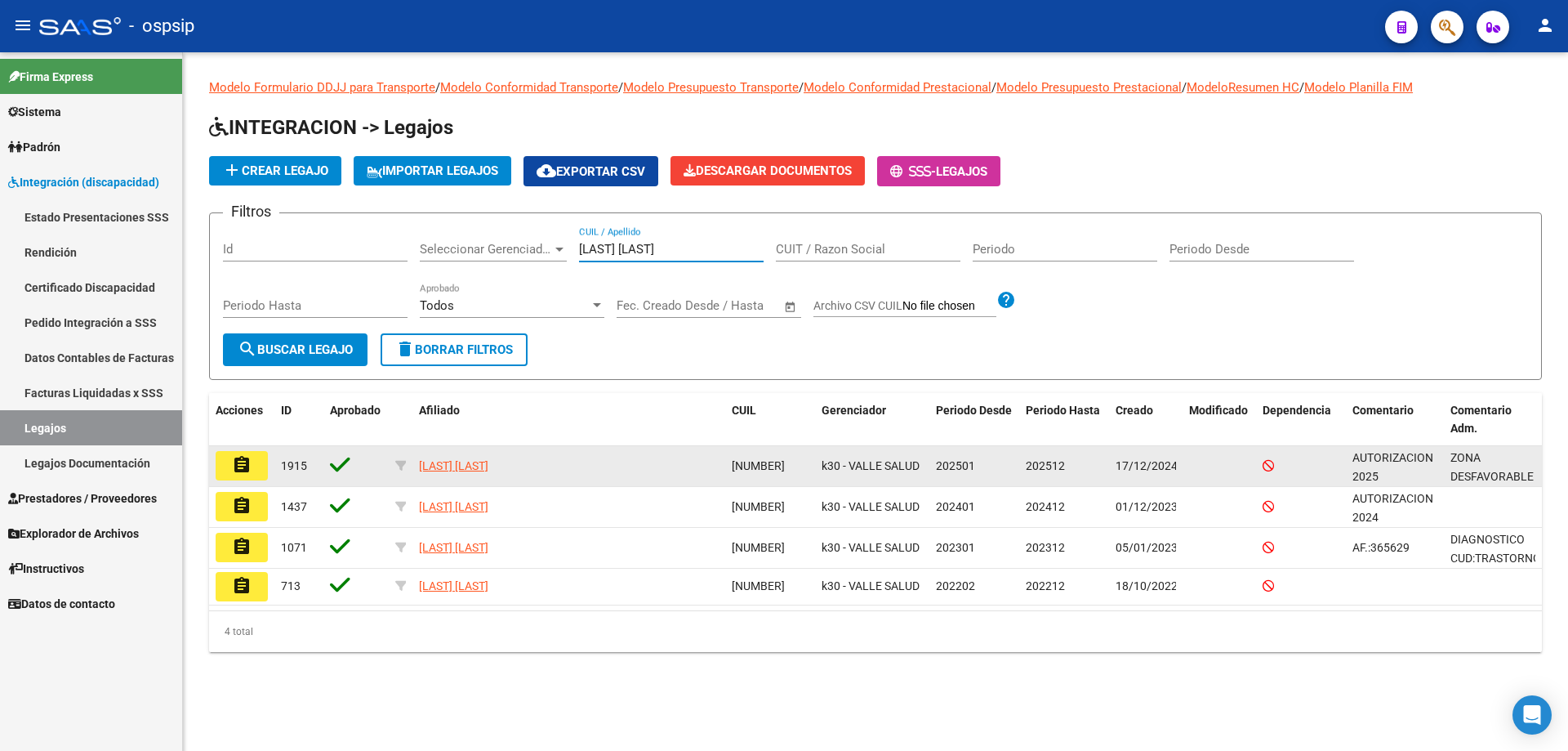 type on "[LAST] [LAST]" 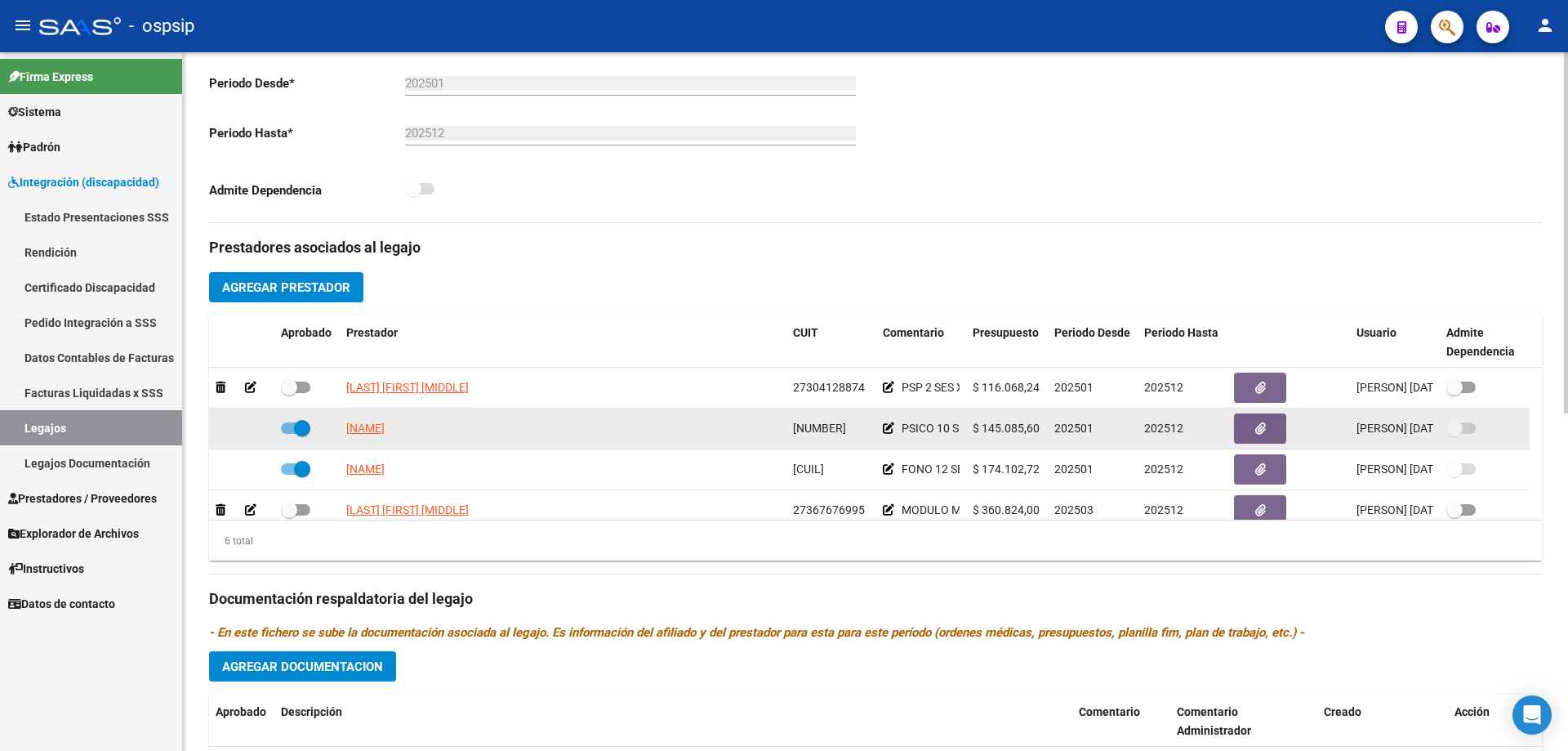 scroll, scrollTop: 409, scrollLeft: 0, axis: vertical 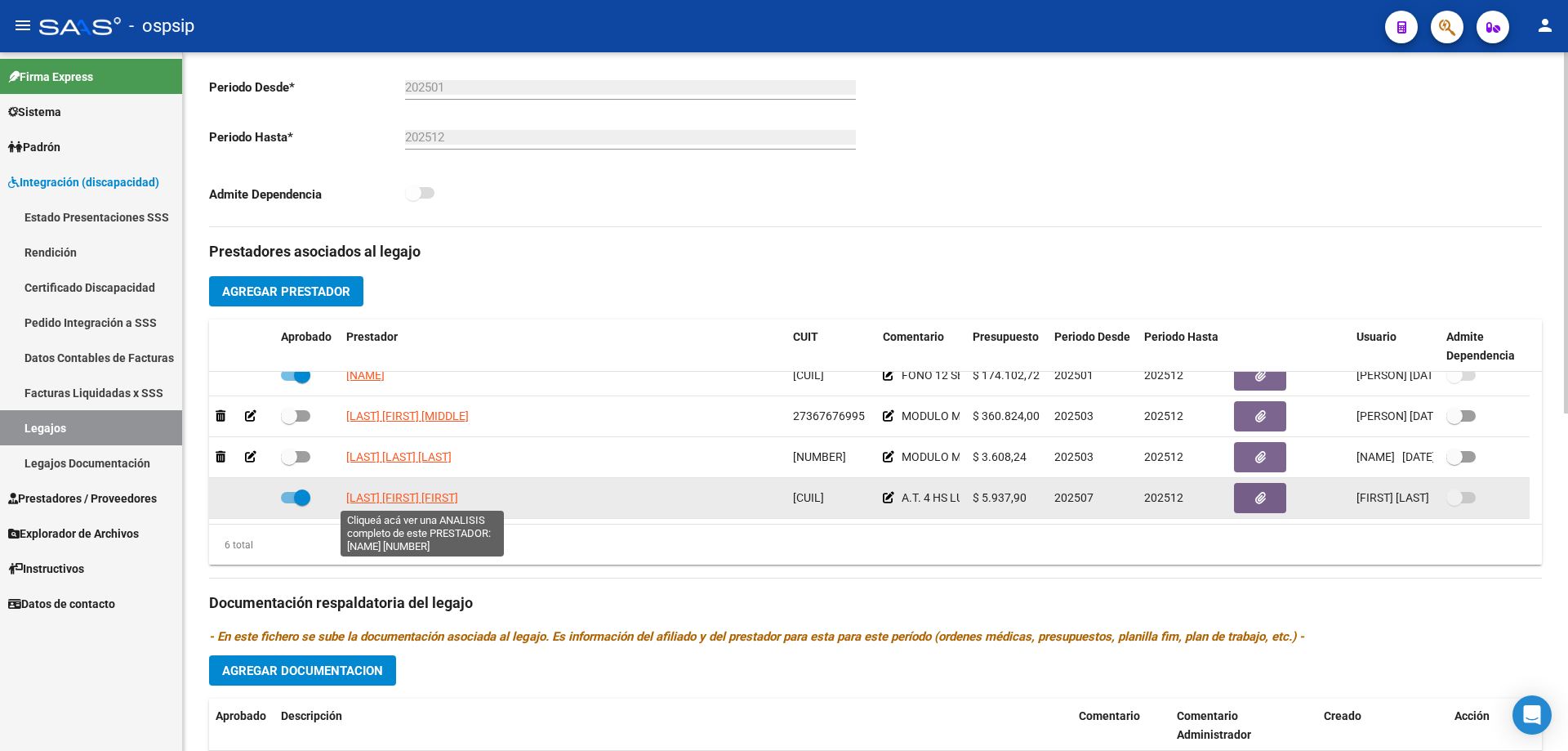 click on "[LAST] [FIRST] [FIRST]" 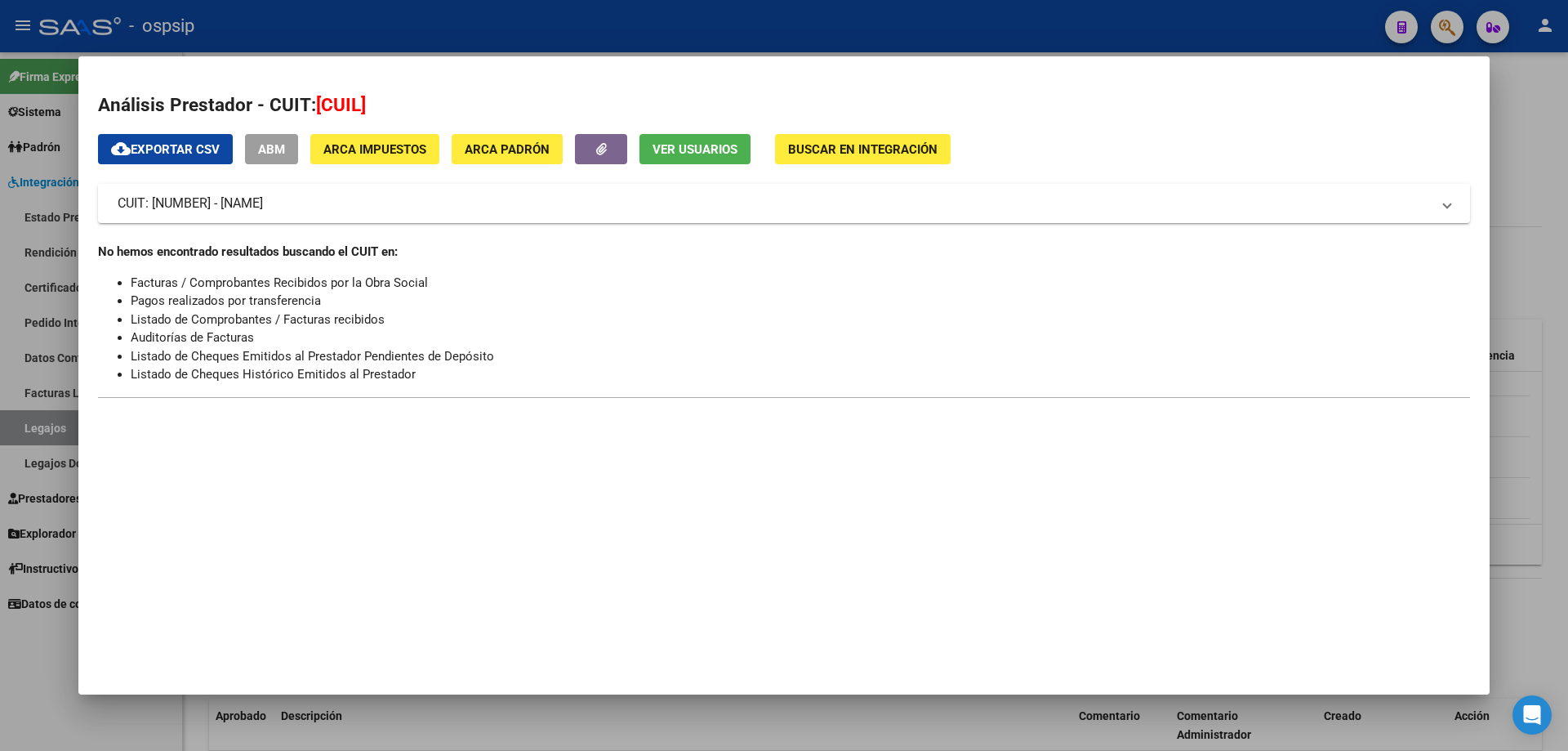 click at bounding box center [784, 375] 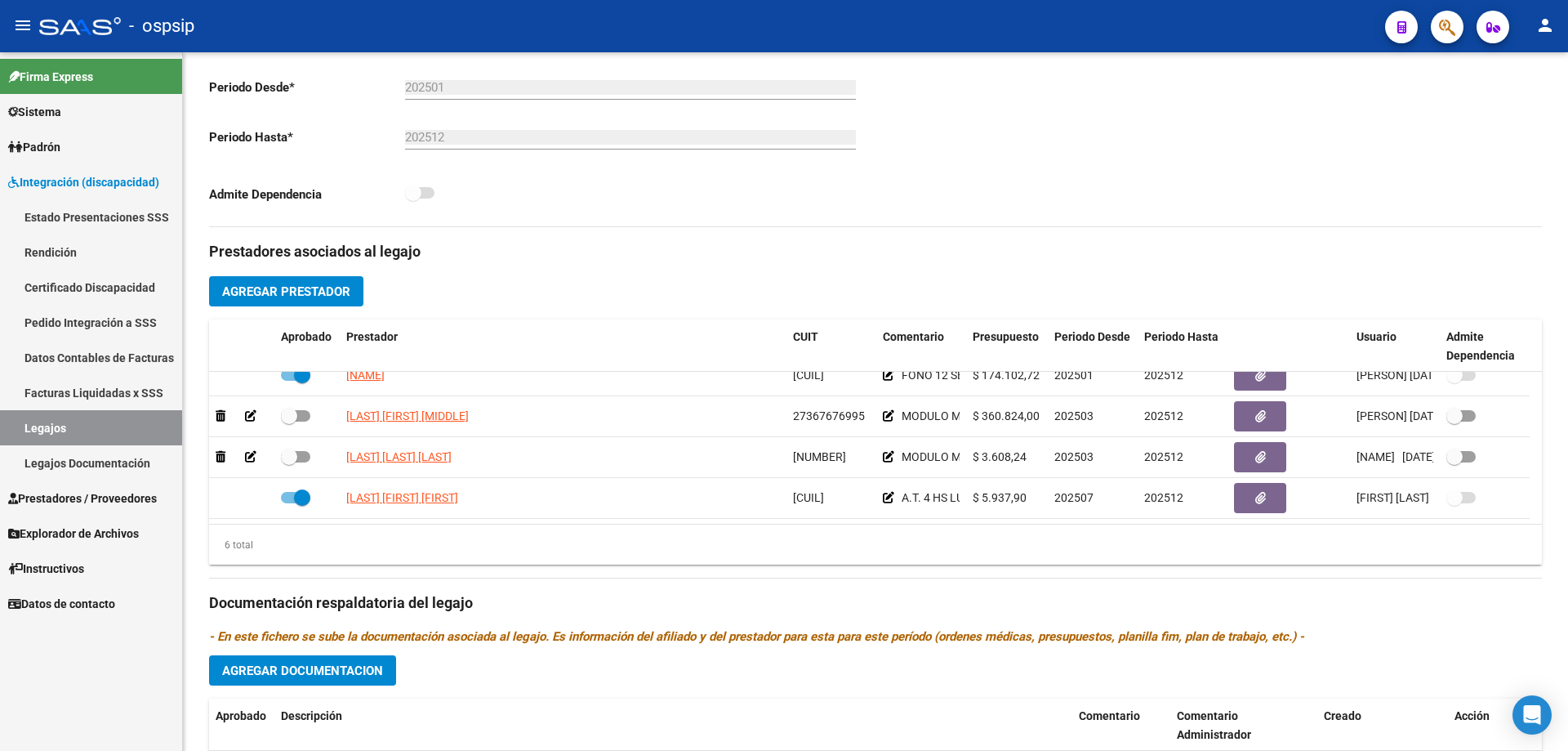 click on "Legajos" at bounding box center [91, 427] 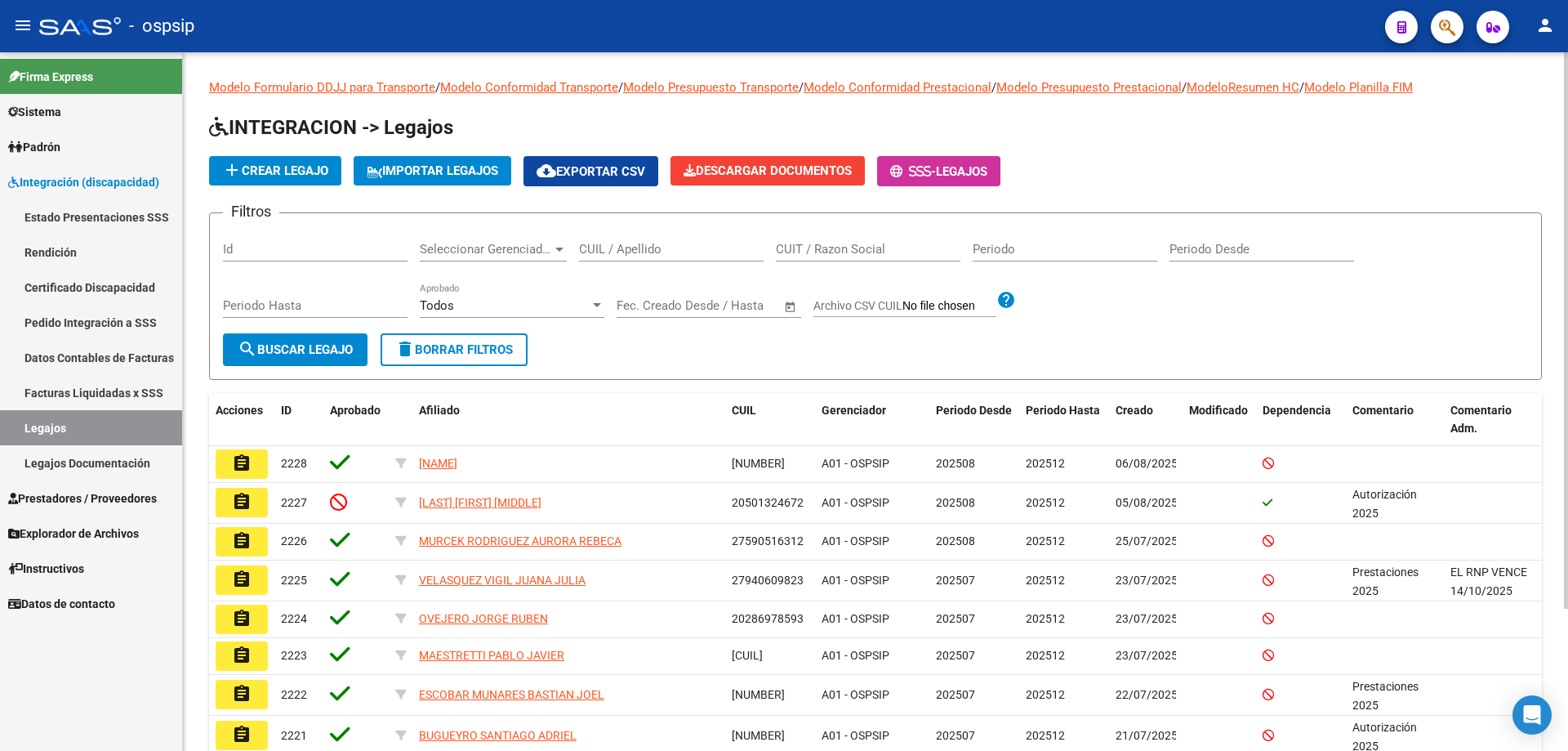click on "CUIL / Apellido" 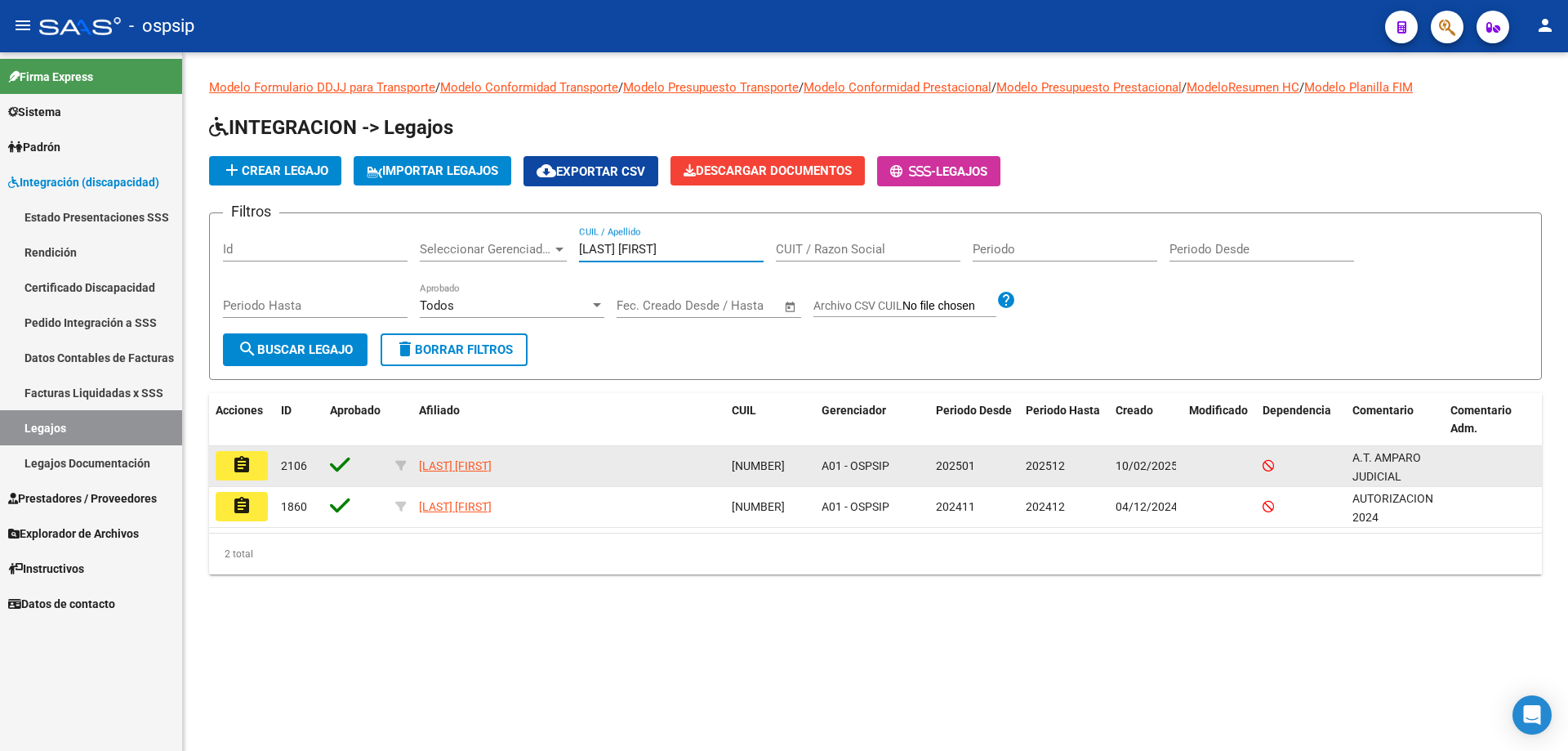 type on "[LAST] [FIRST]" 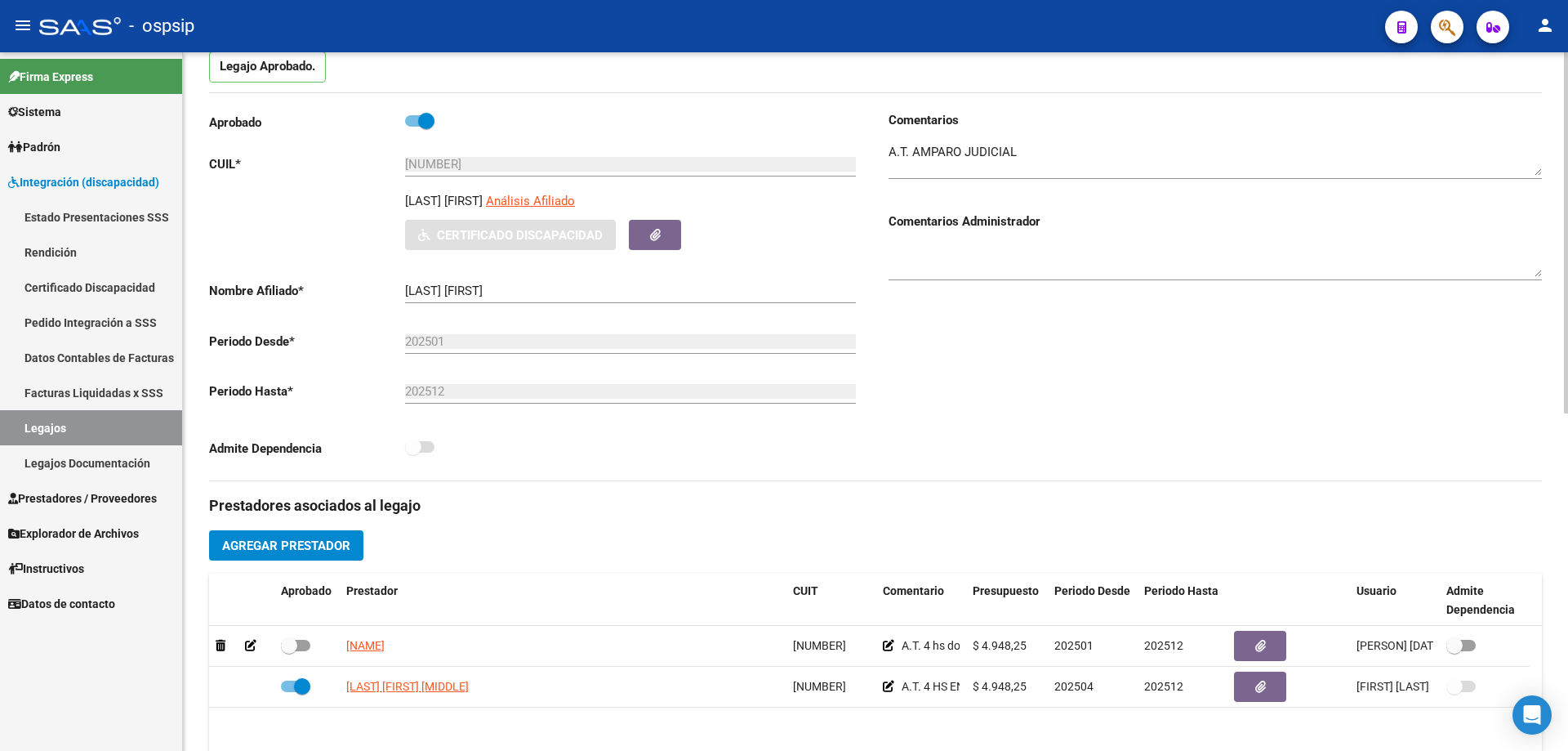 scroll, scrollTop: 327, scrollLeft: 0, axis: vertical 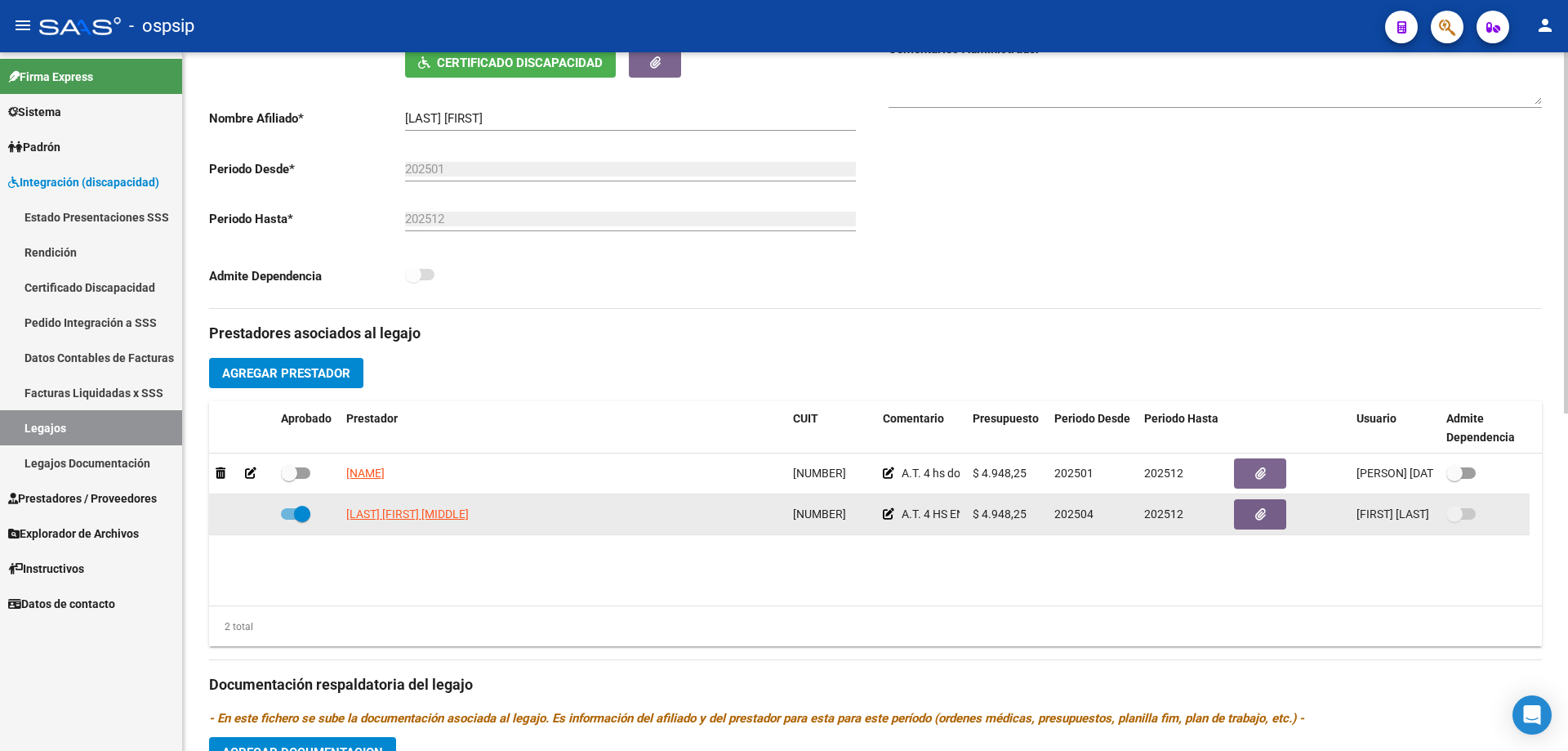 click on "[LAST] [FIRST] [MIDDLE]" 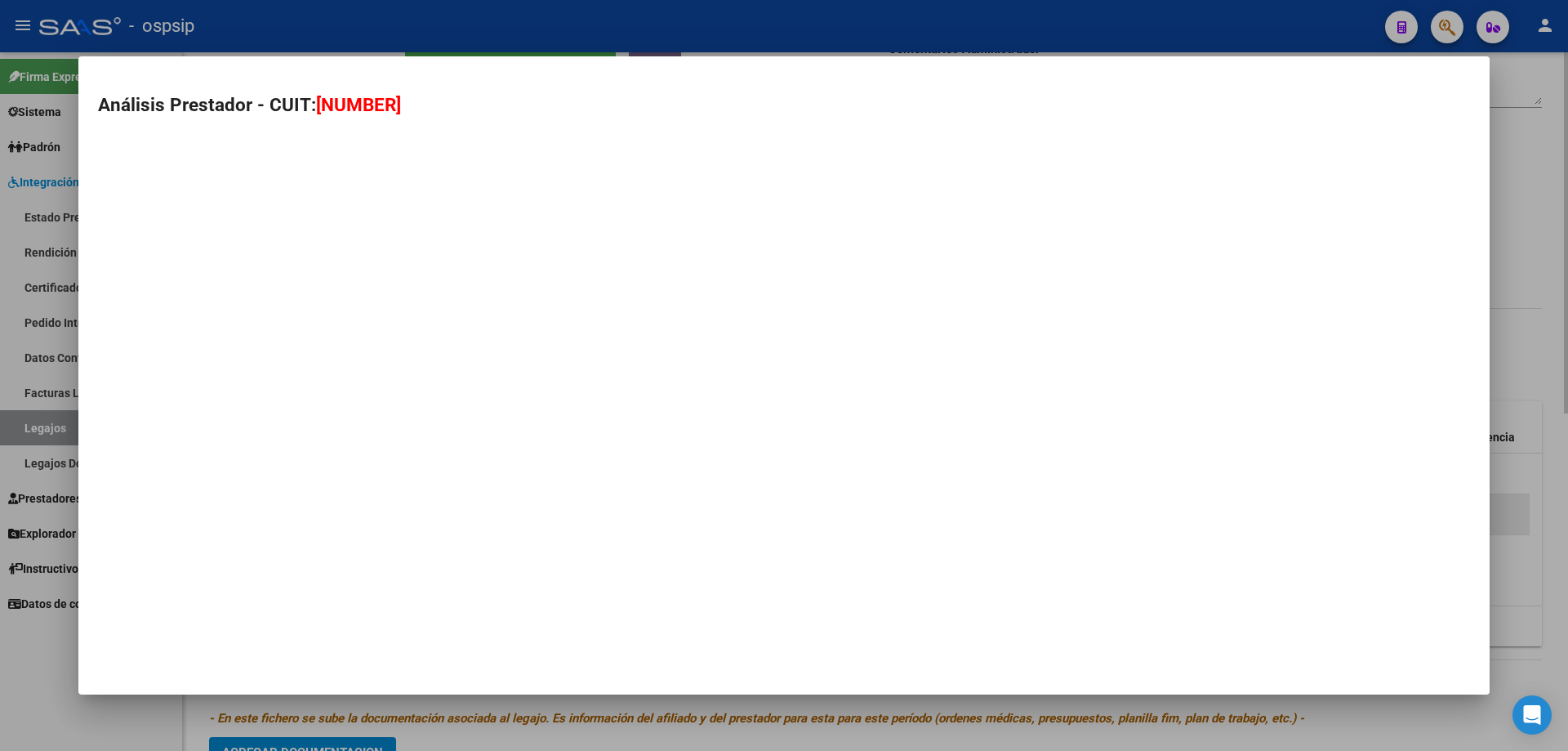 type on "[NUMBER]" 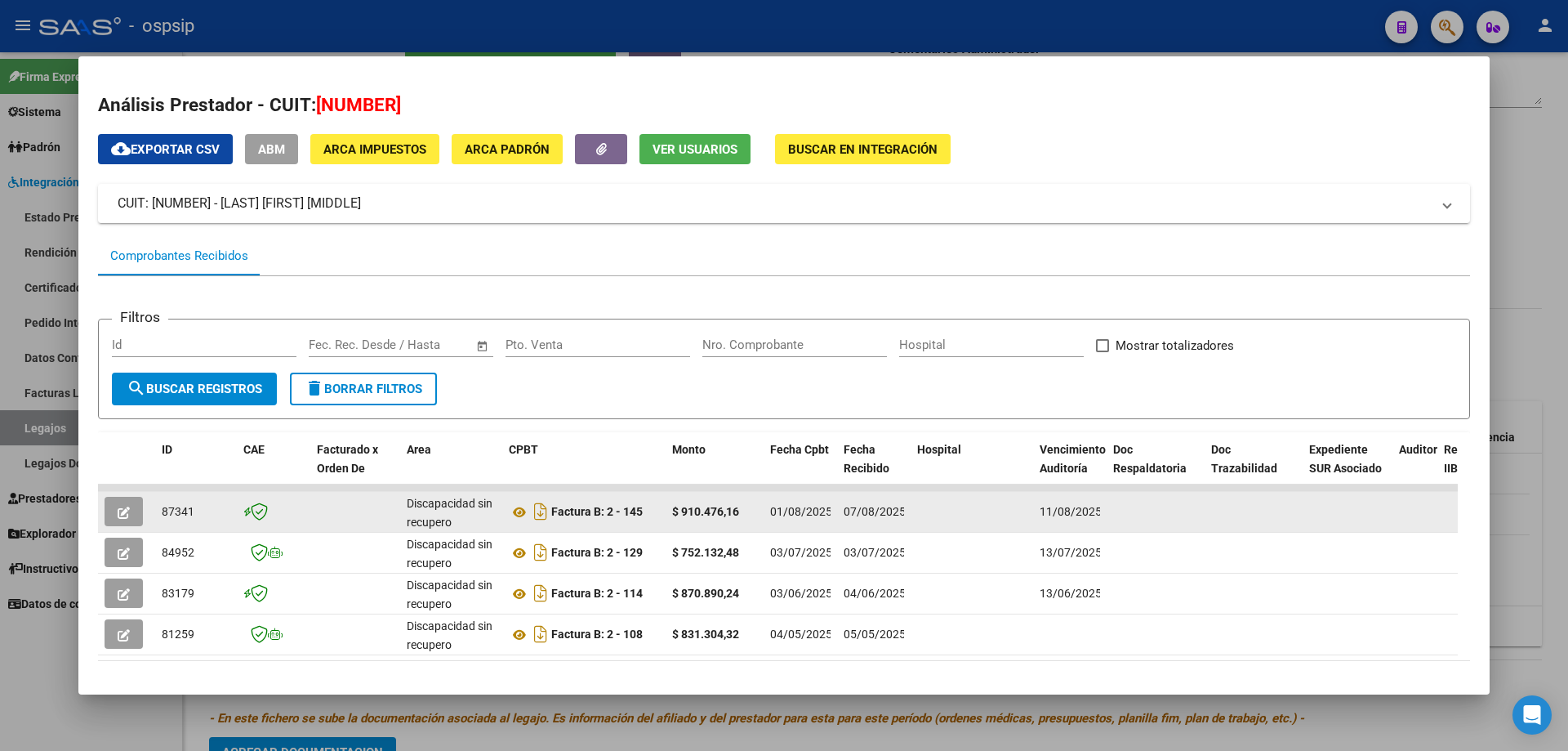 click 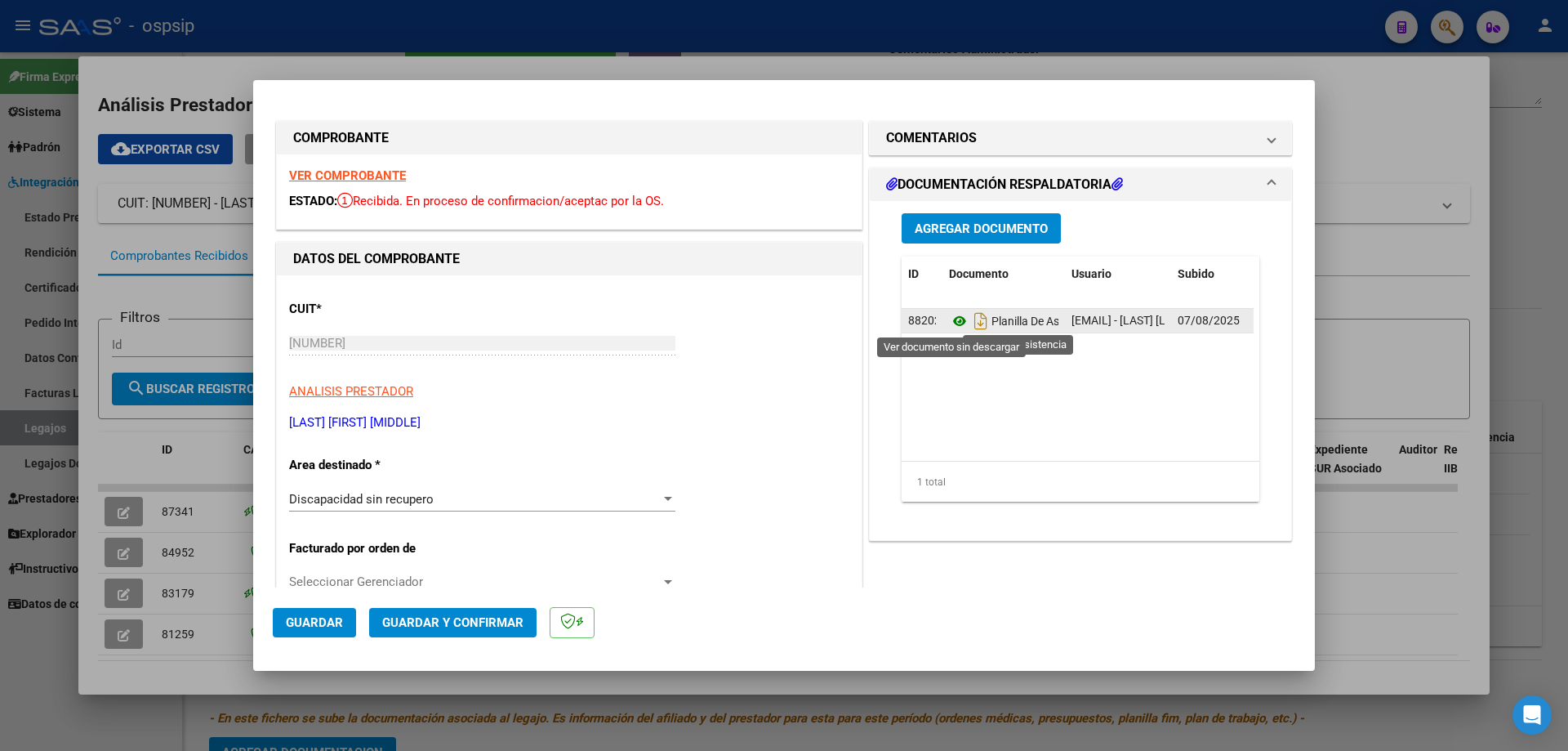 click 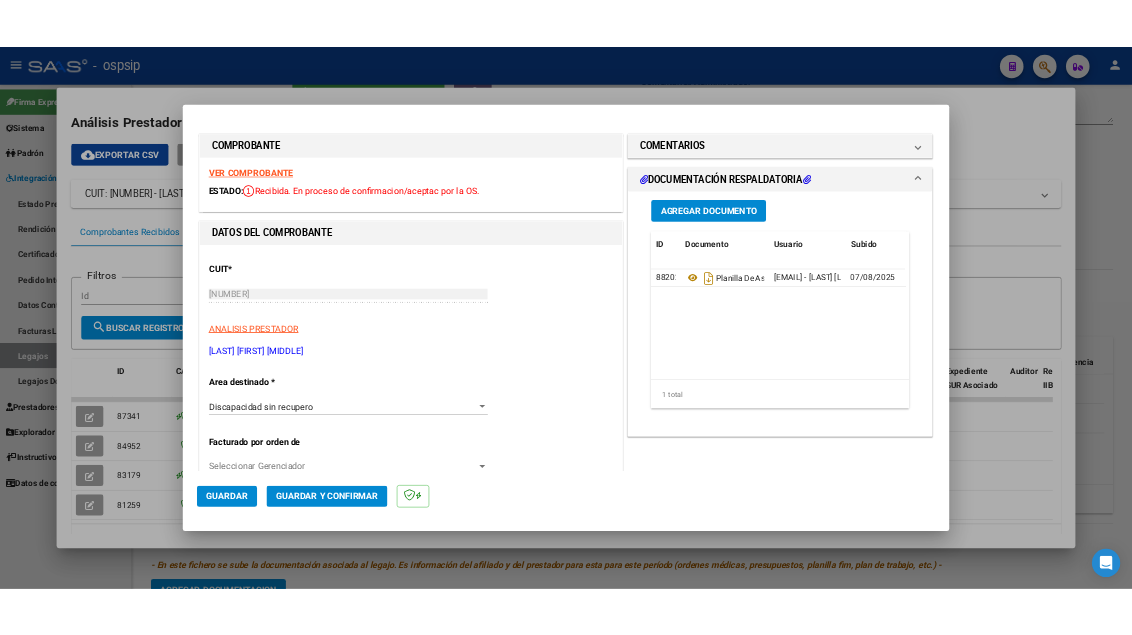scroll, scrollTop: 0, scrollLeft: 0, axis: both 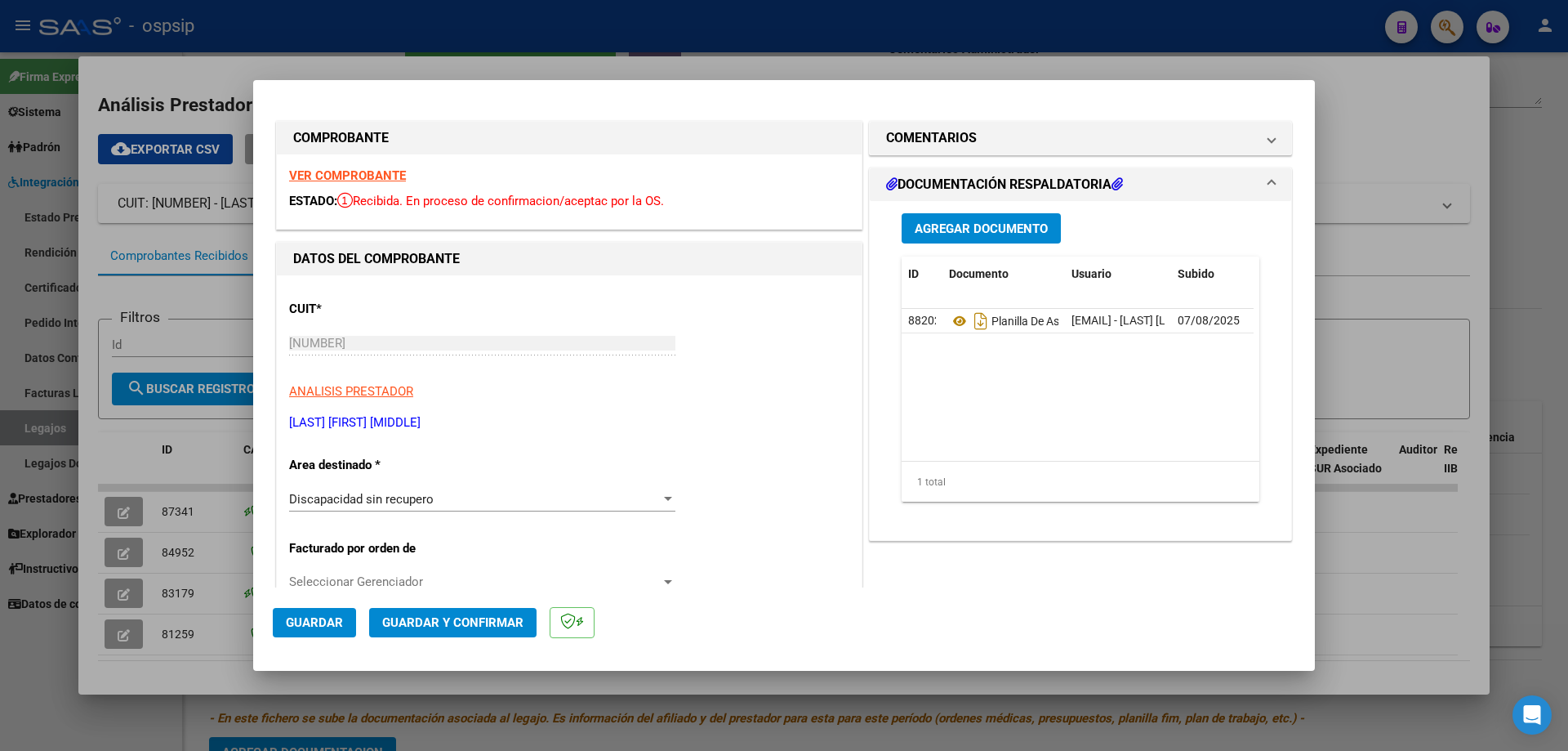 type 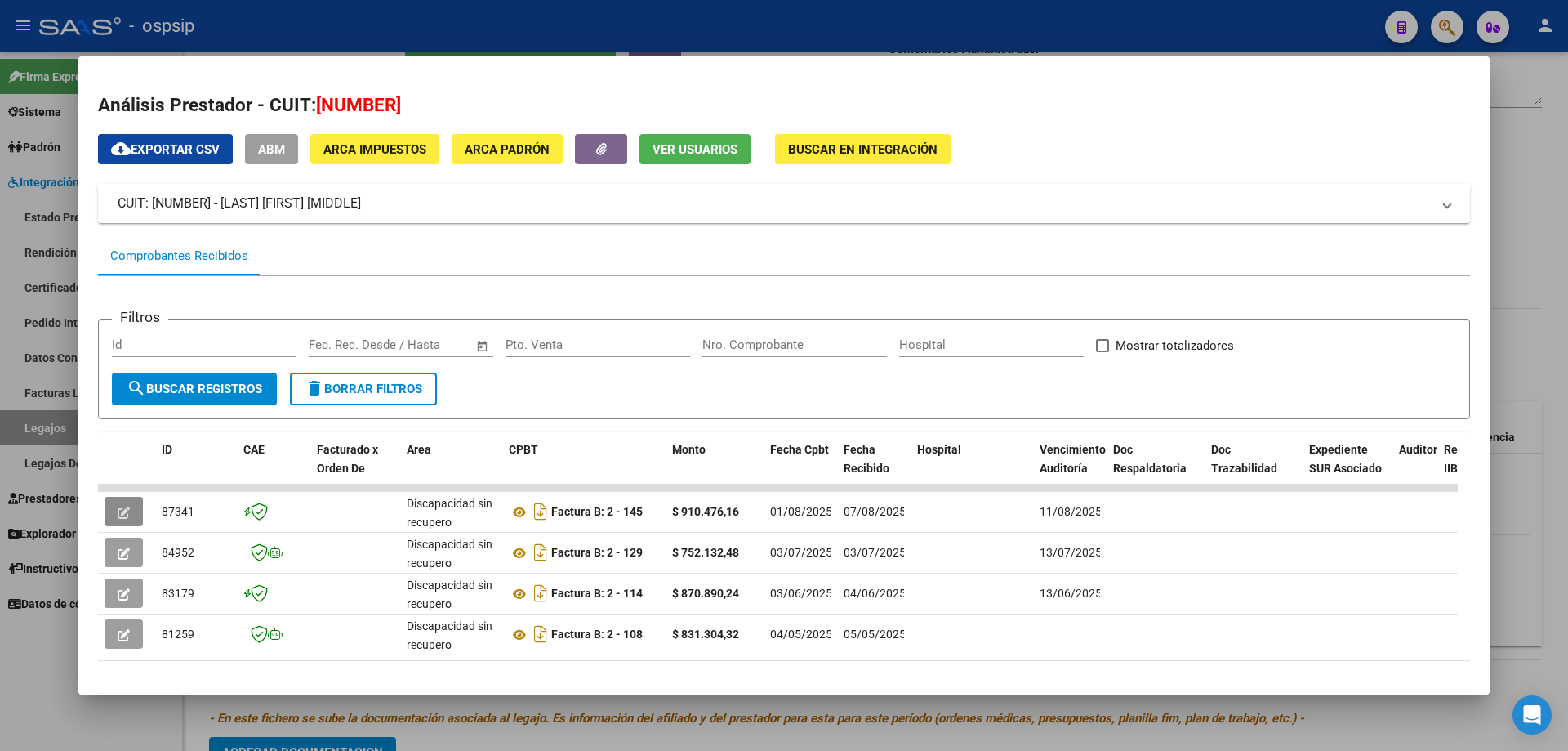 type 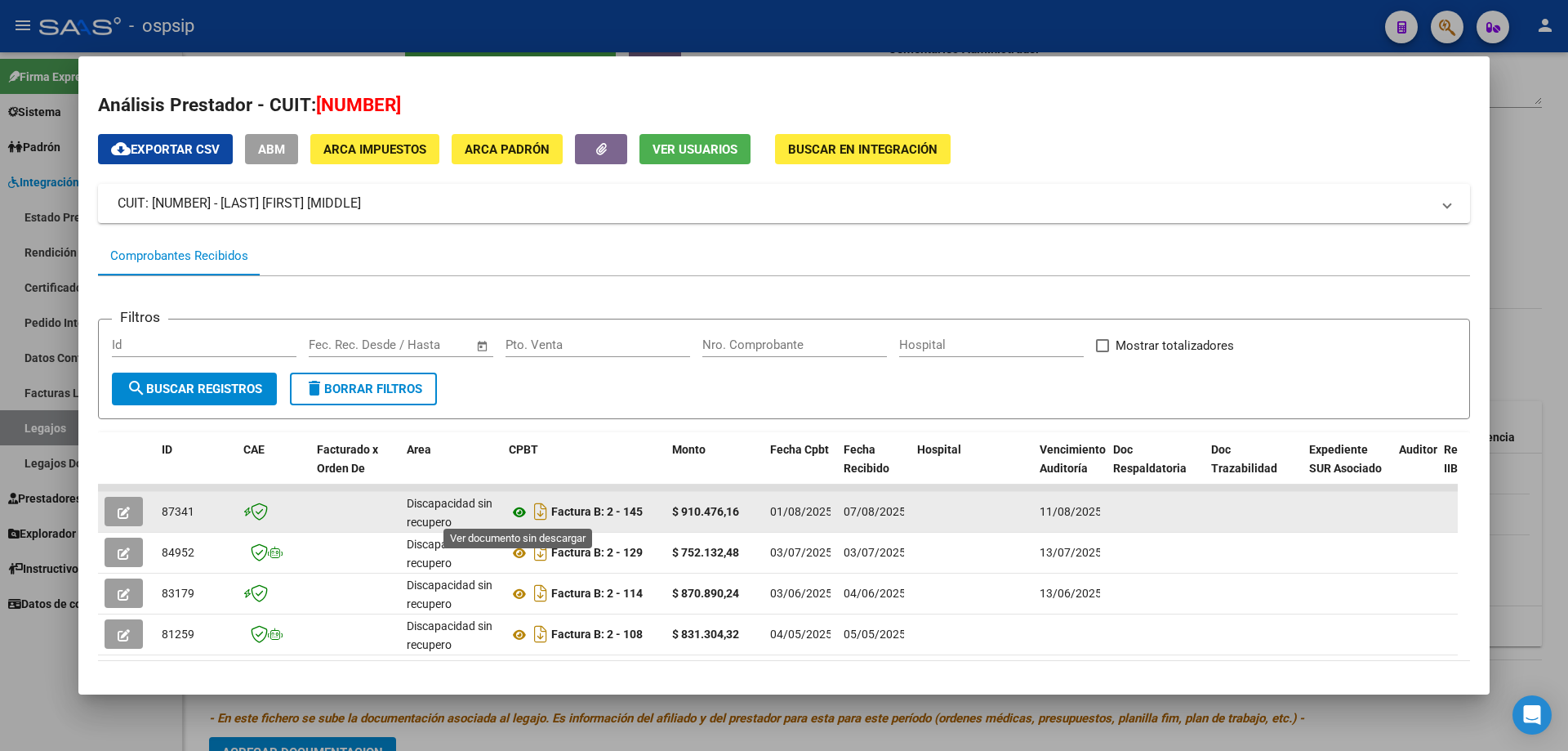 click 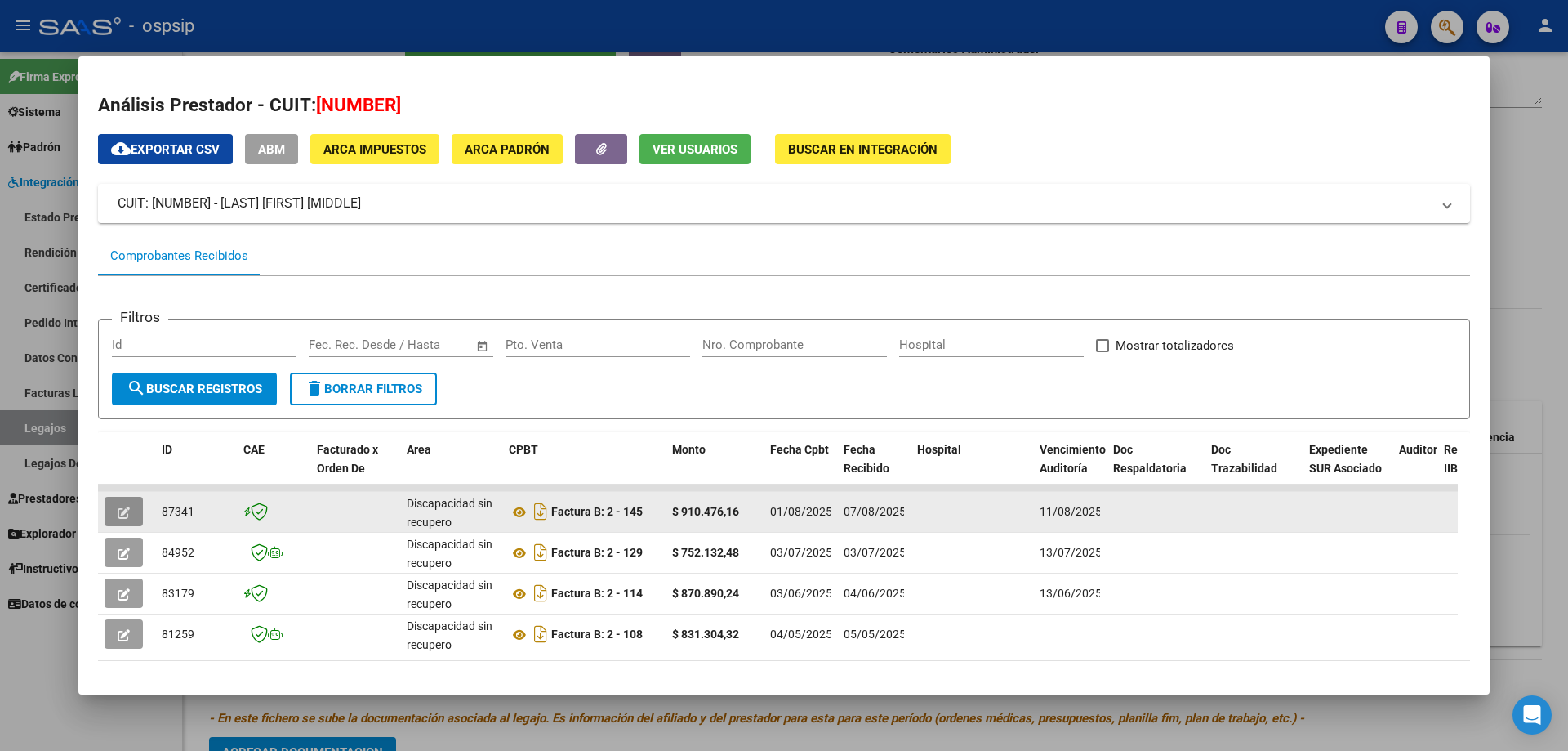 click 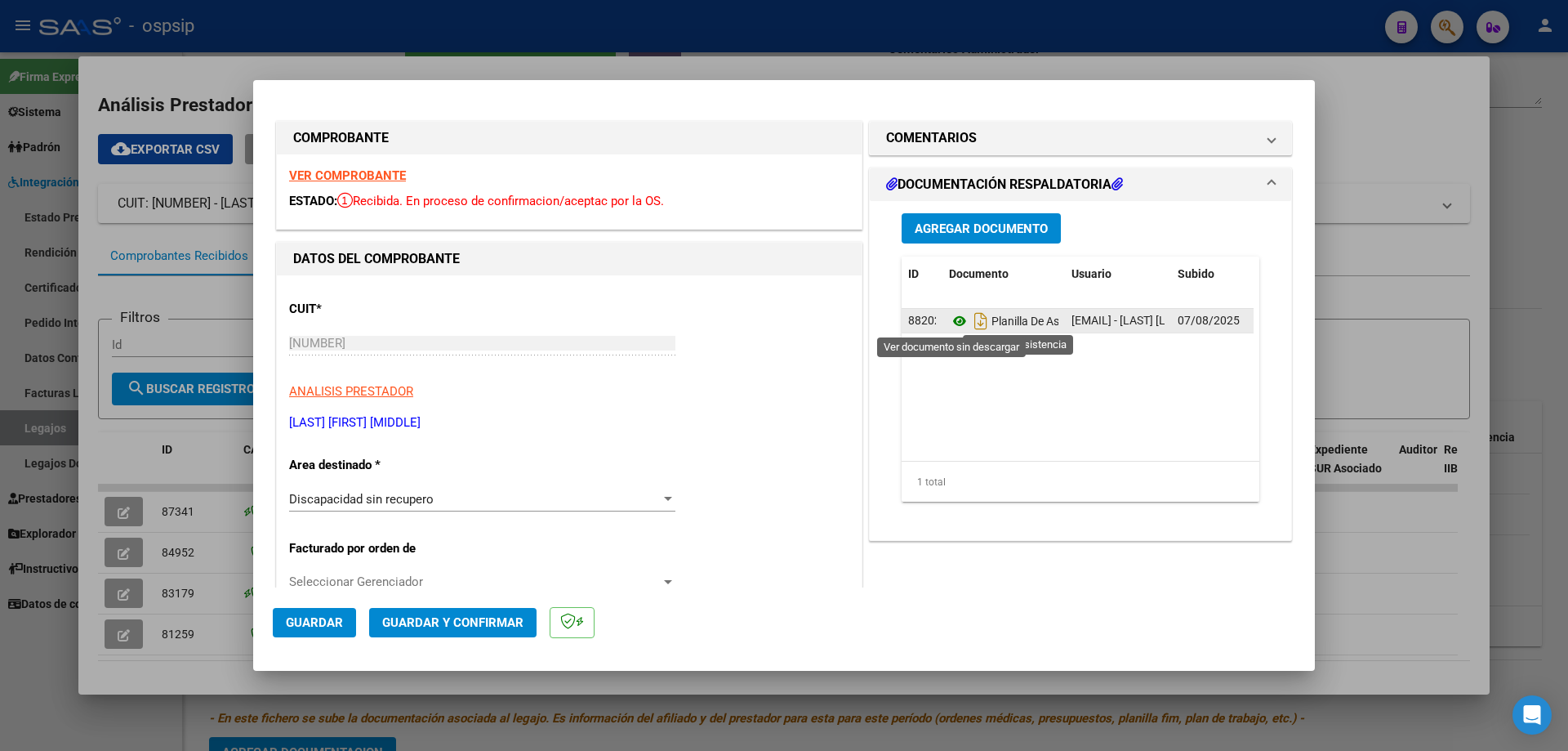 click 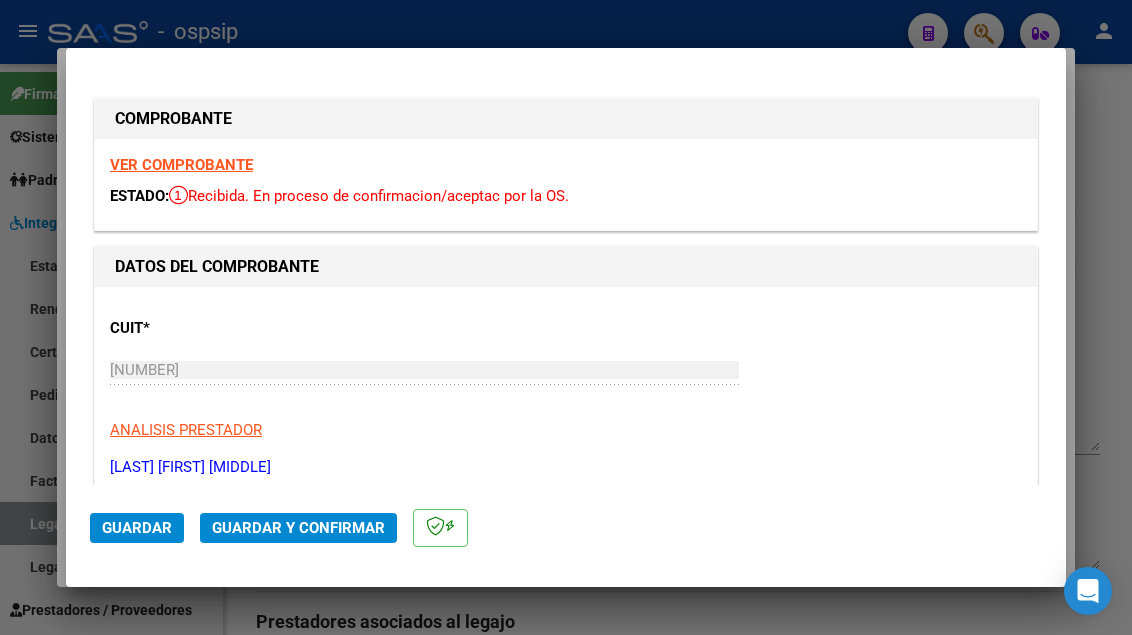 click at bounding box center [566, 317] 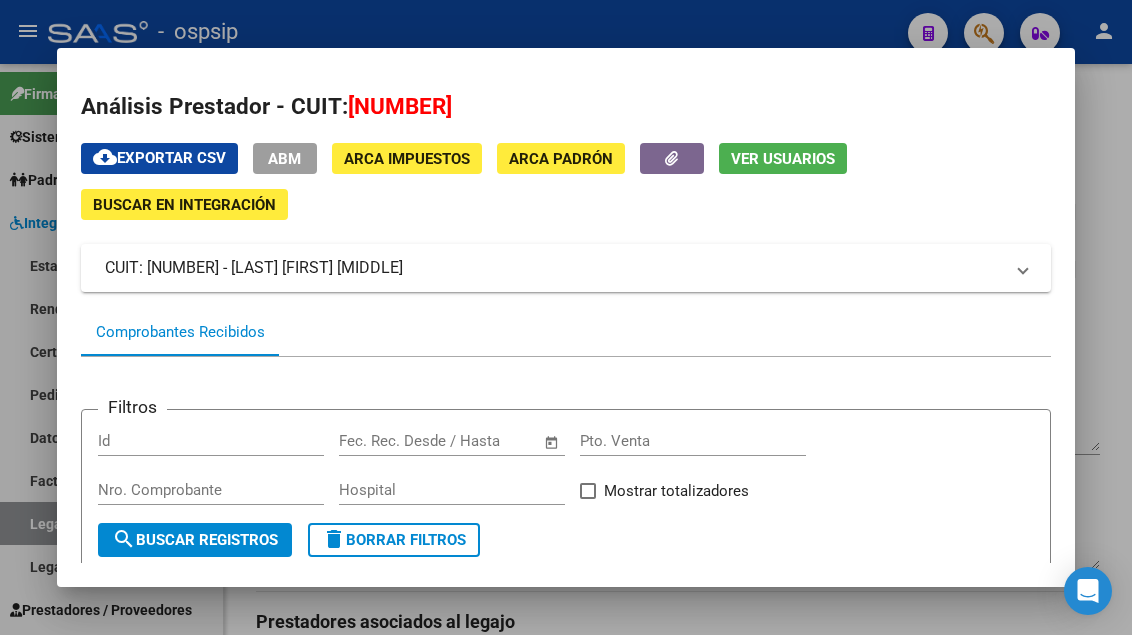 scroll, scrollTop: 370, scrollLeft: 0, axis: vertical 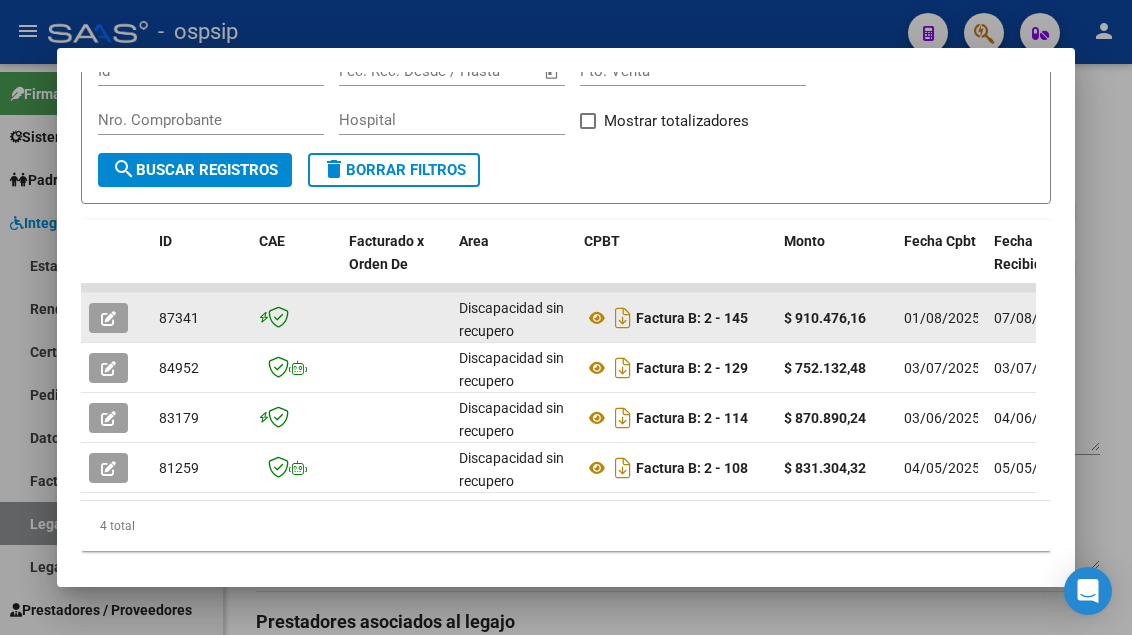 click 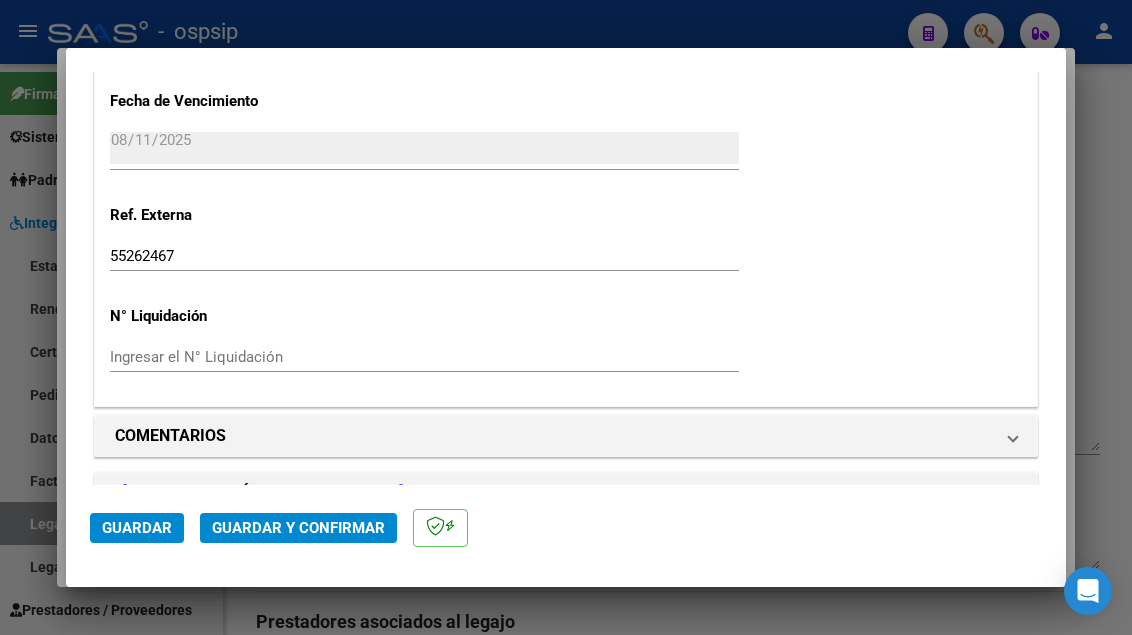 scroll, scrollTop: 1700, scrollLeft: 0, axis: vertical 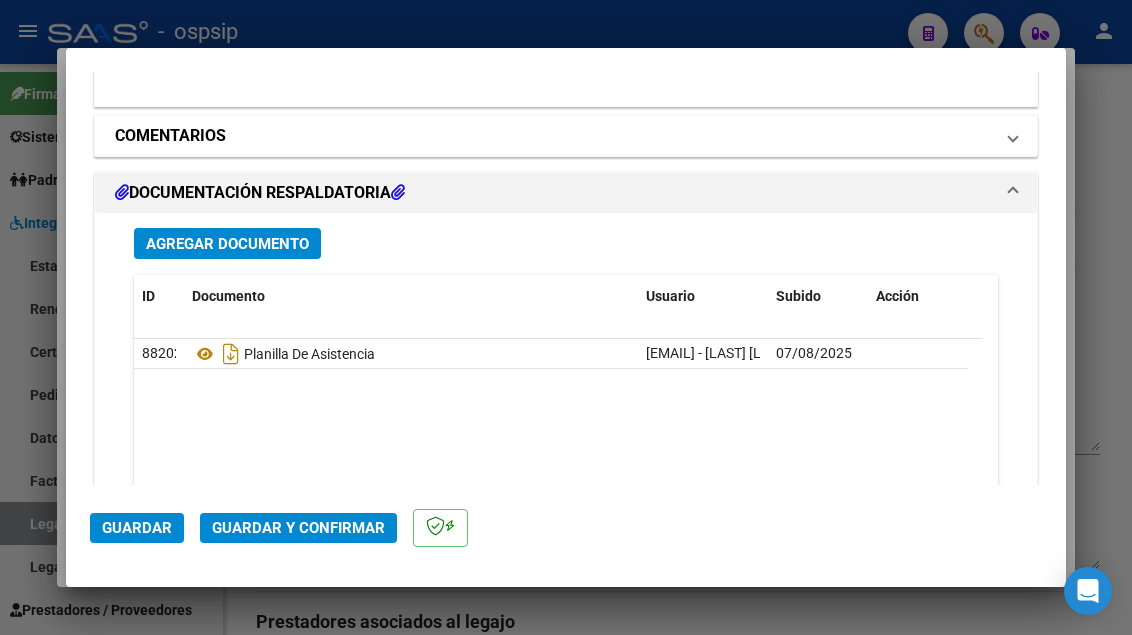 click on "COMENTARIOS" at bounding box center [566, 136] 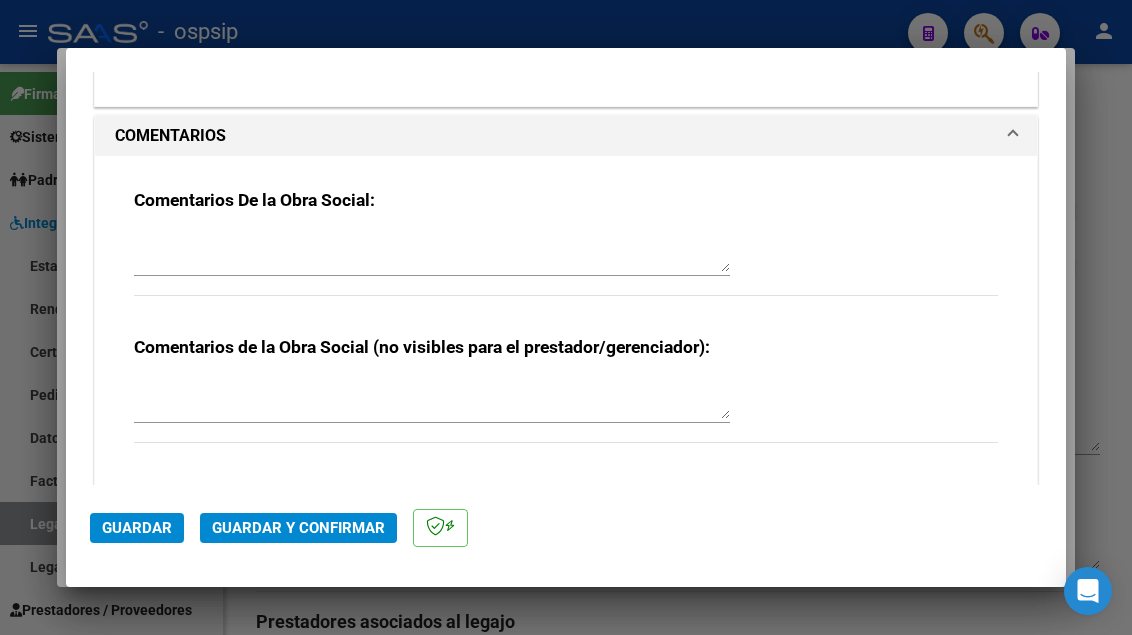 click at bounding box center [432, 252] 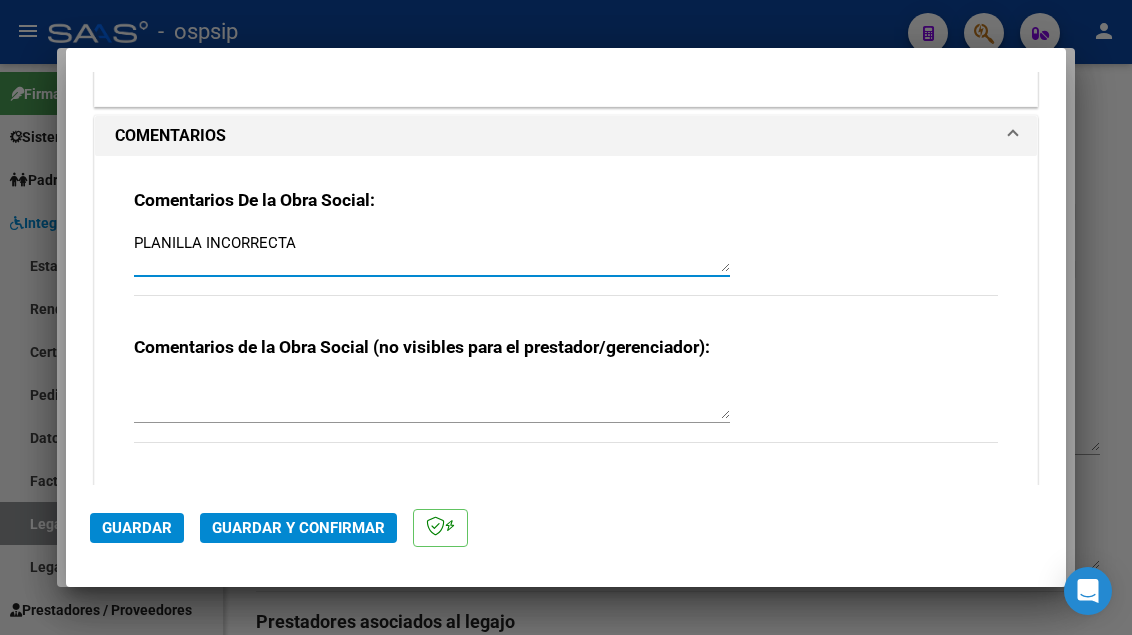 type on "PLANILLA INCORRECTA" 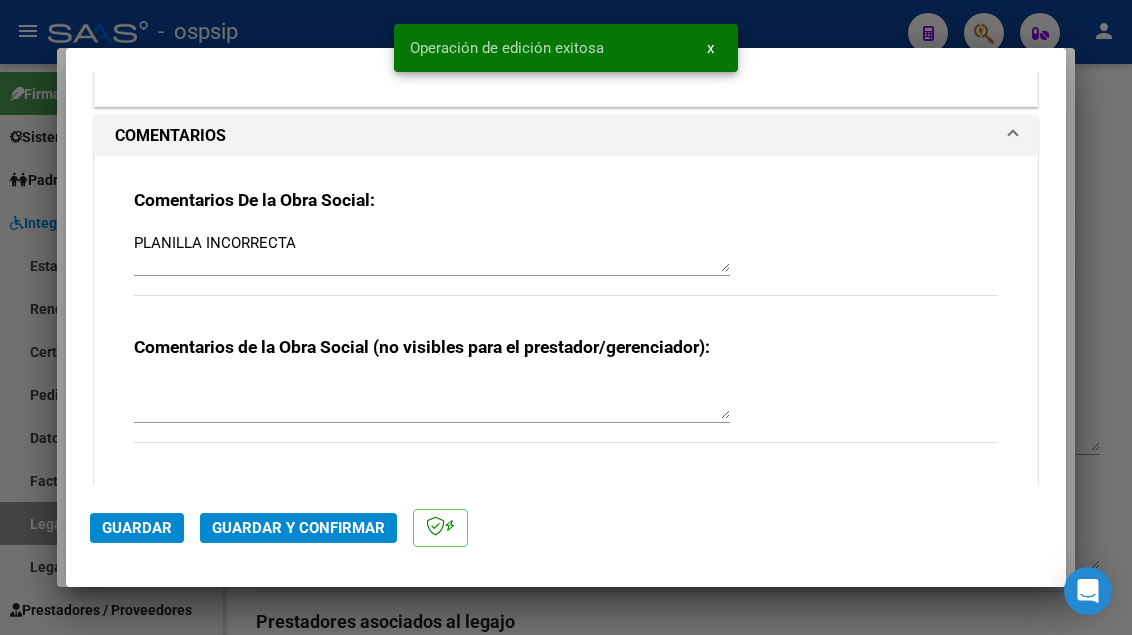 type 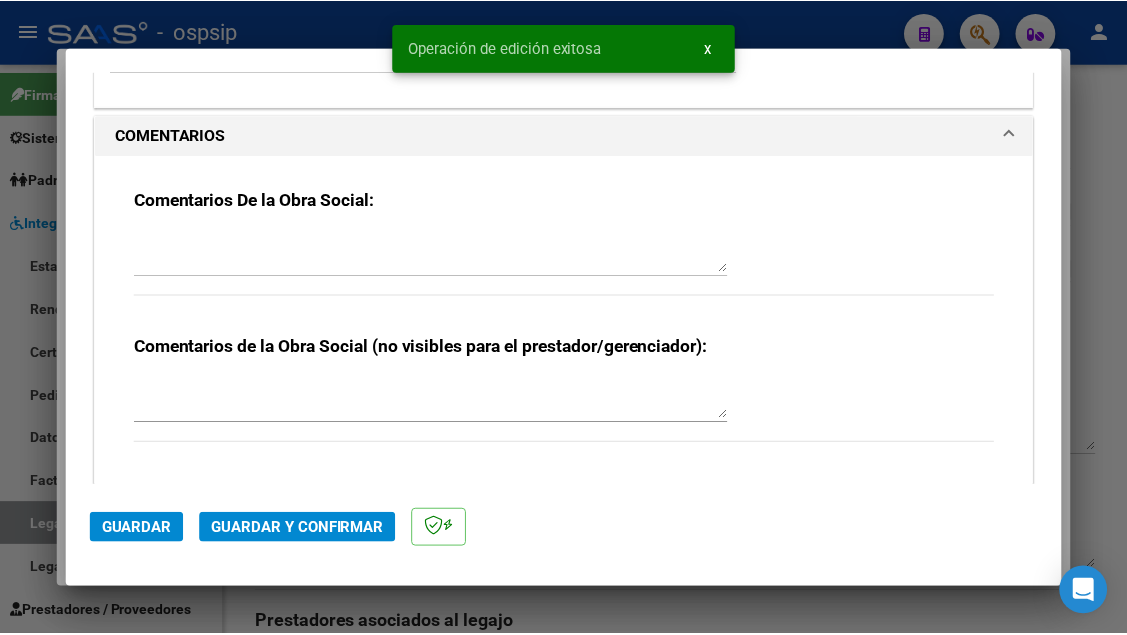 scroll, scrollTop: 0, scrollLeft: 0, axis: both 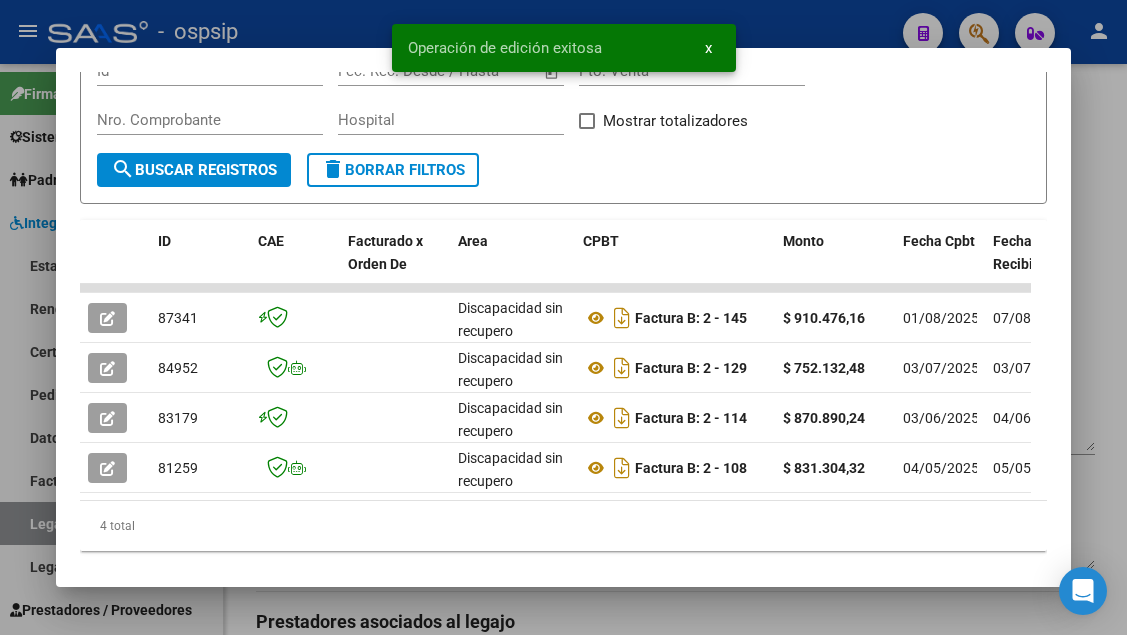 click at bounding box center (563, 317) 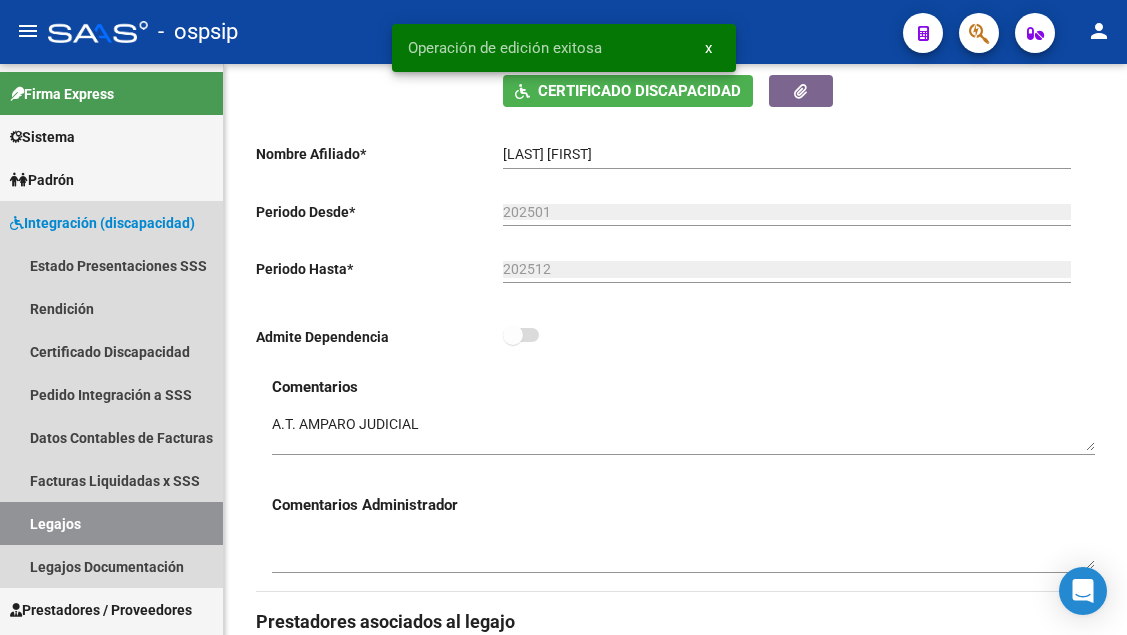 click on "Legajos" at bounding box center [111, 523] 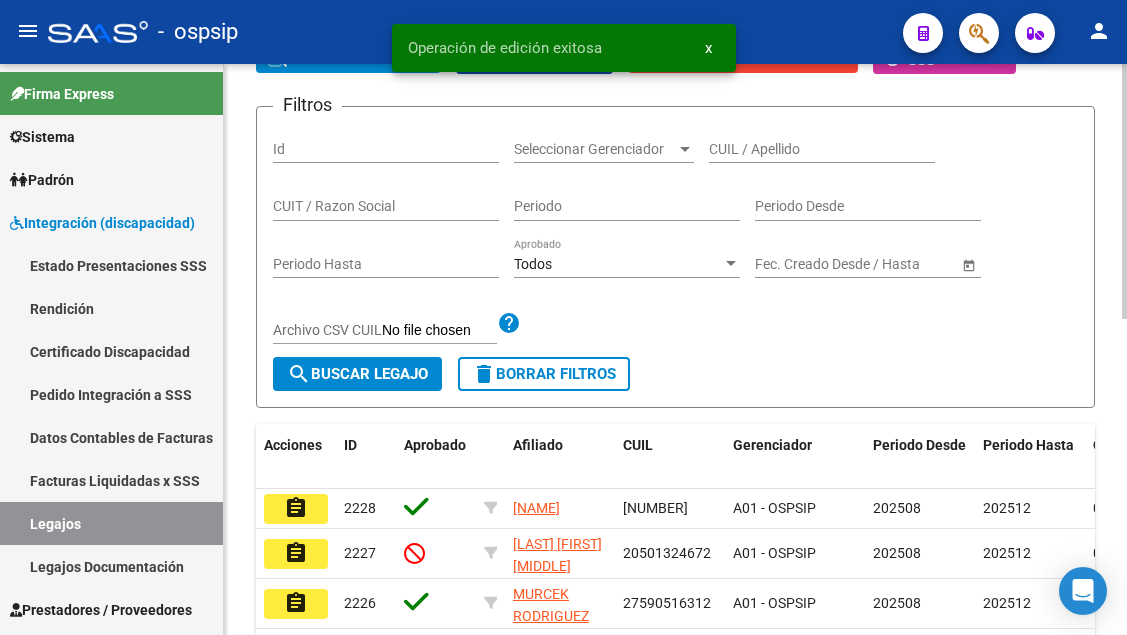 scroll, scrollTop: 200, scrollLeft: 0, axis: vertical 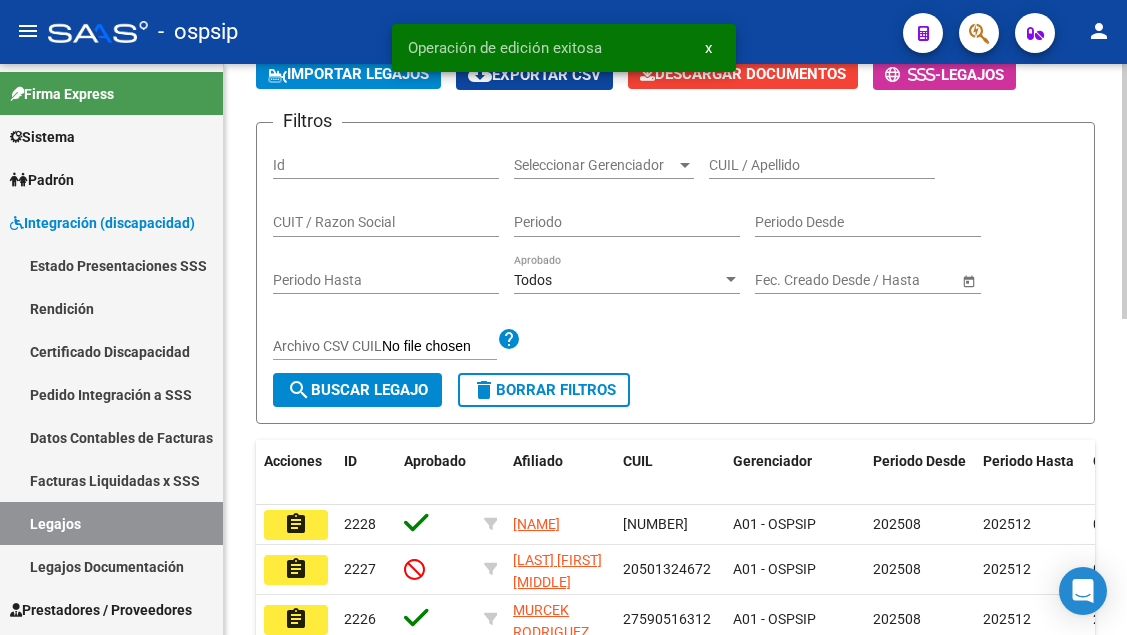 click on "CUIL / Apellido" 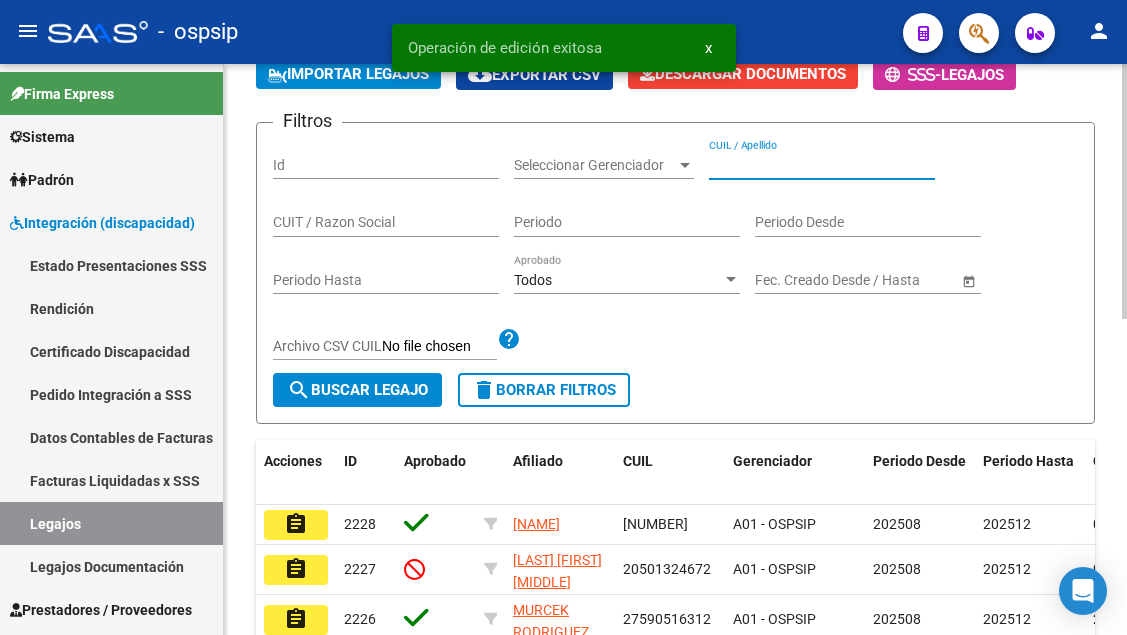 click on "CUIL / Apellido" at bounding box center [822, 165] 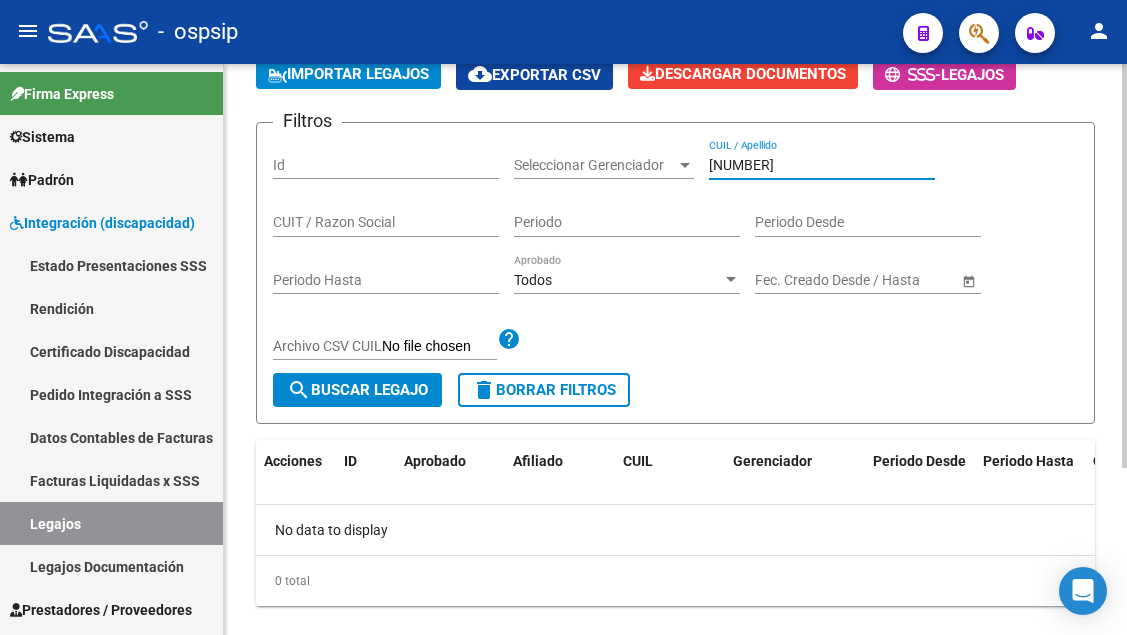 scroll, scrollTop: 236, scrollLeft: 0, axis: vertical 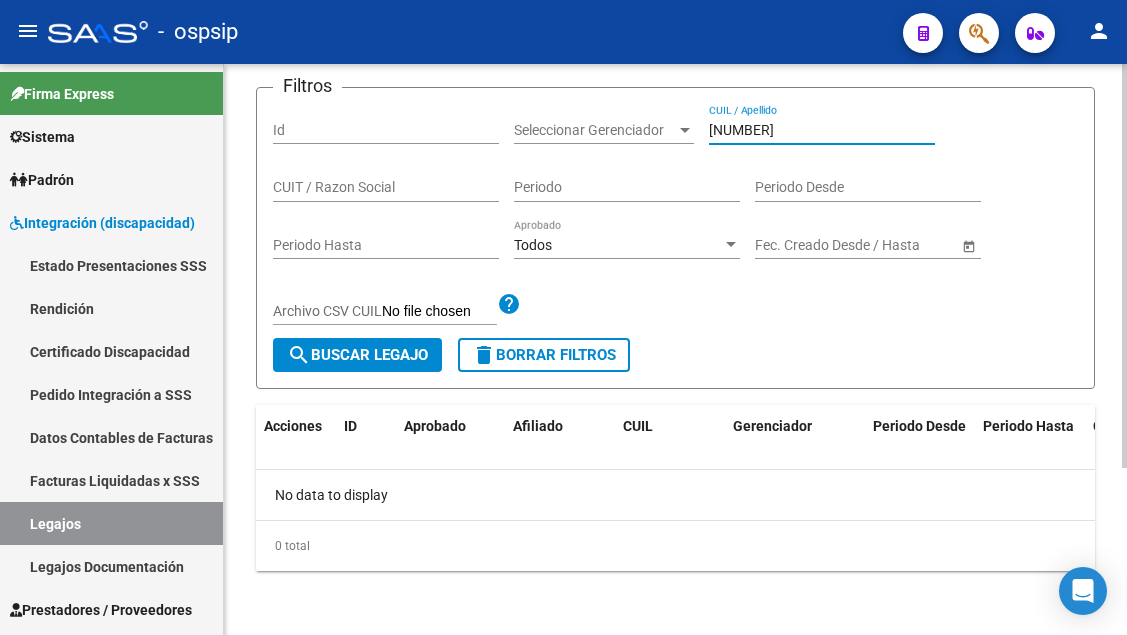 click on "[NUMBER]" at bounding box center (822, 130) 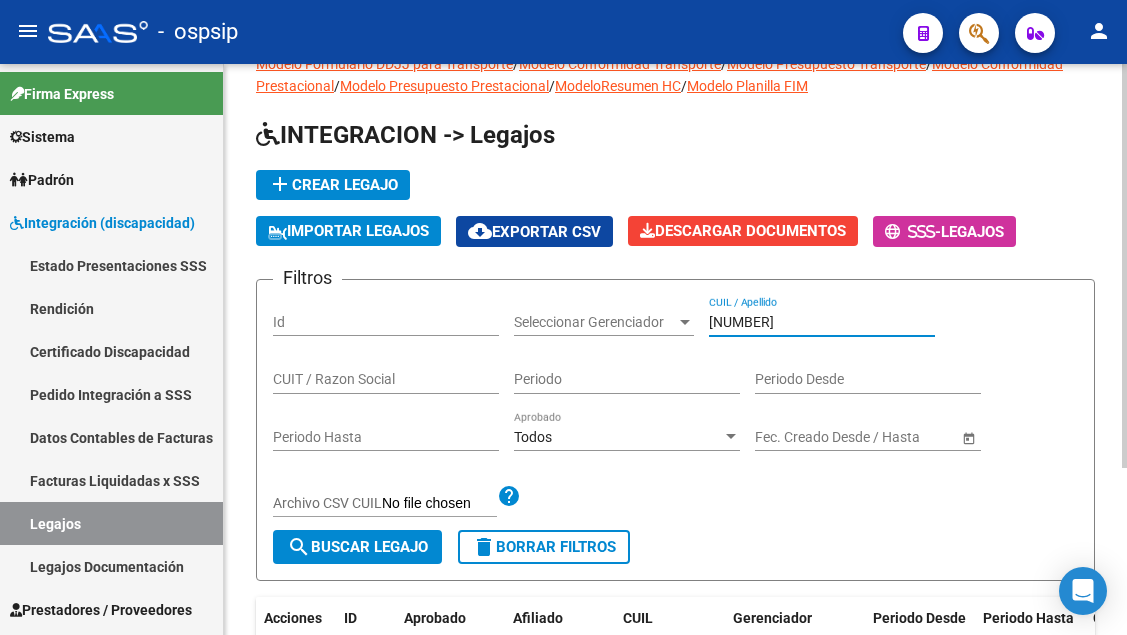 scroll, scrollTop: 36, scrollLeft: 0, axis: vertical 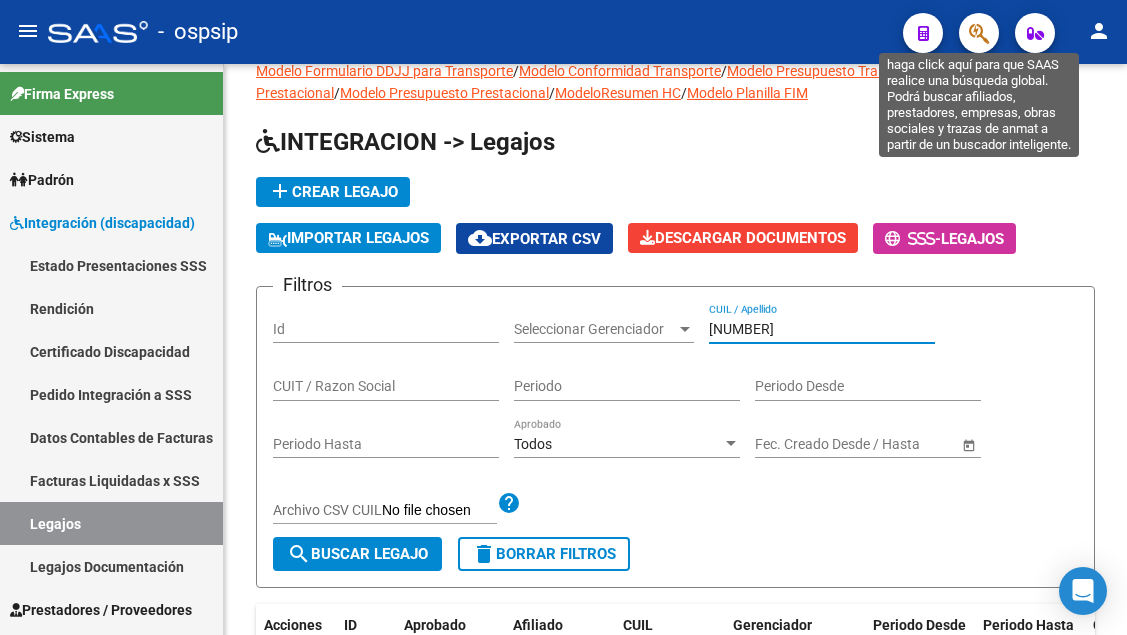 type on "[NUMBER]" 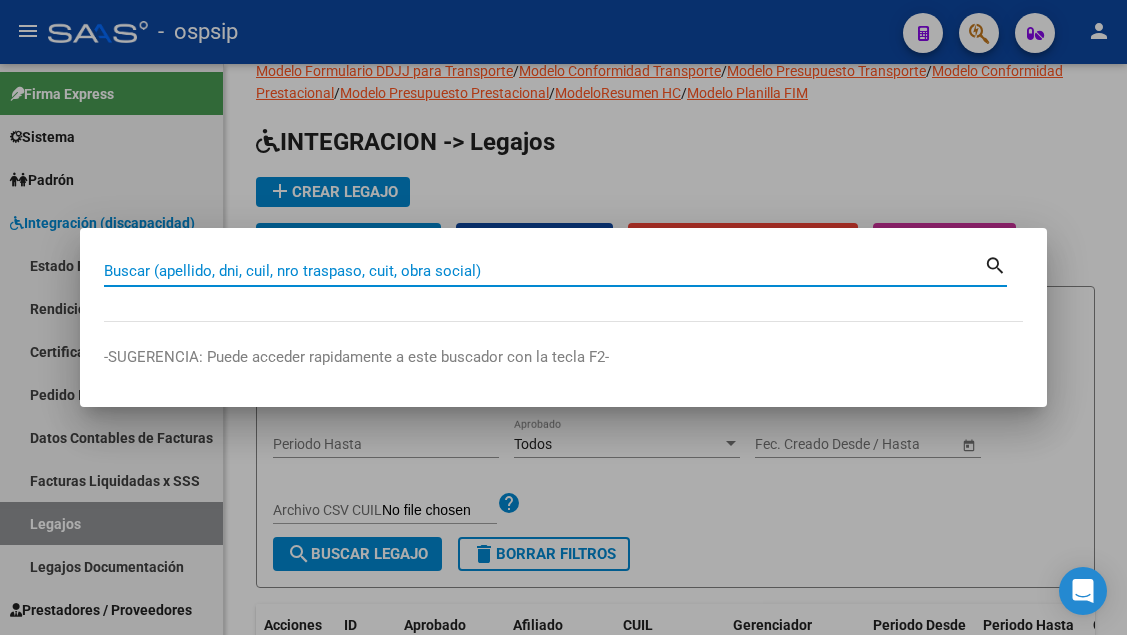 click on "Buscar (apellido, dni, cuil, nro traspaso, cuit, obra social)" at bounding box center (544, 271) 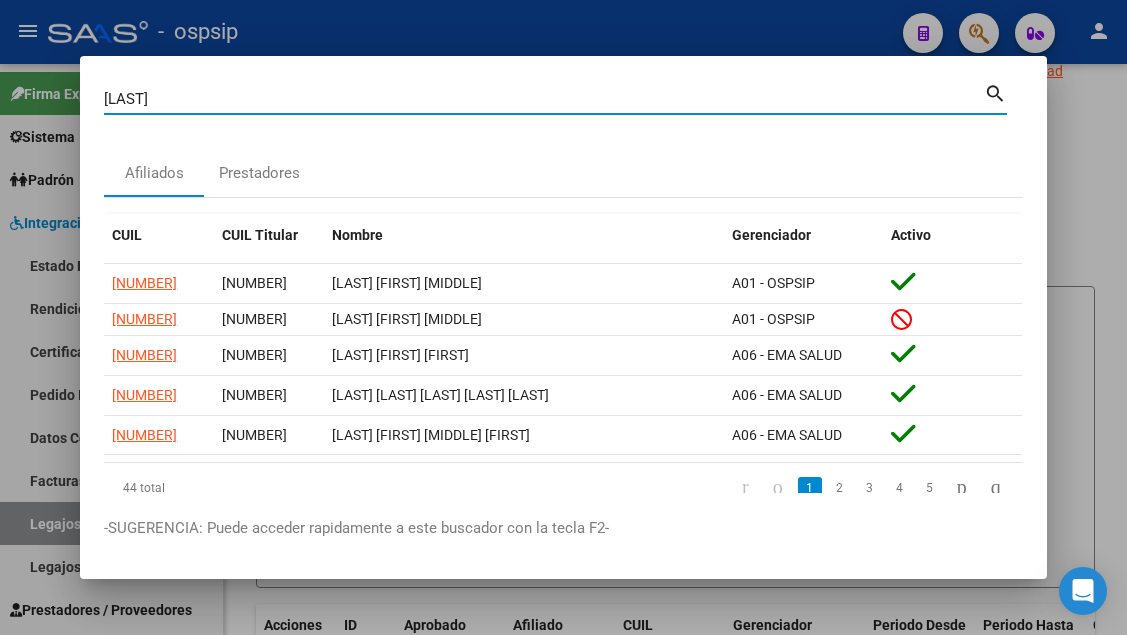 click on "[LAST]" at bounding box center (544, 99) 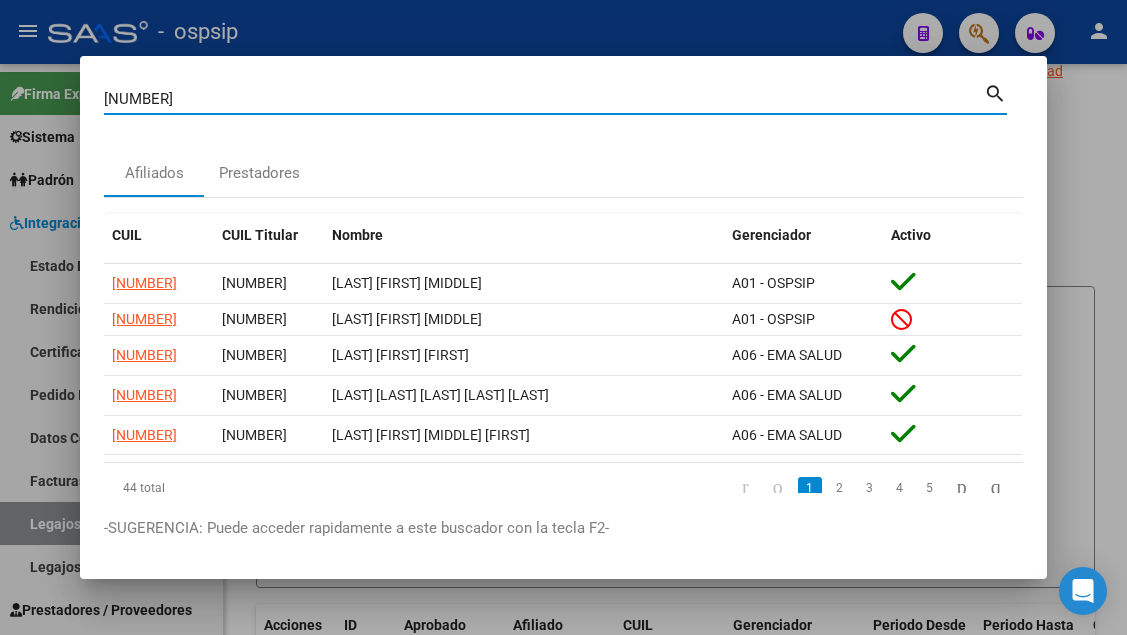 type on "[NUMBER]" 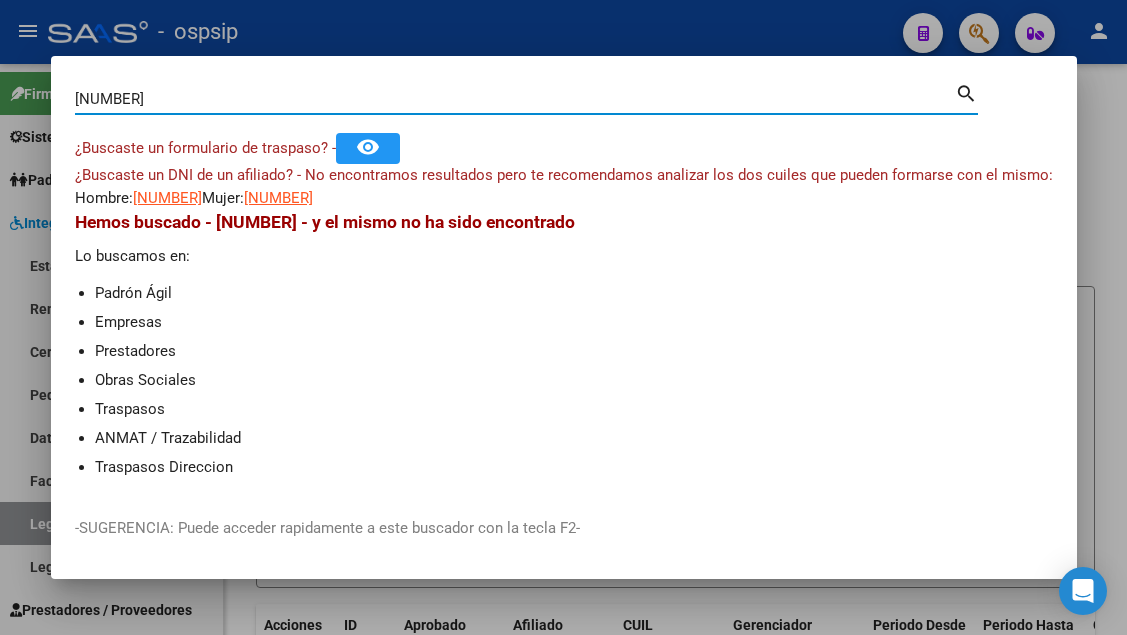 click on "[NUMBER]" at bounding box center (515, 99) 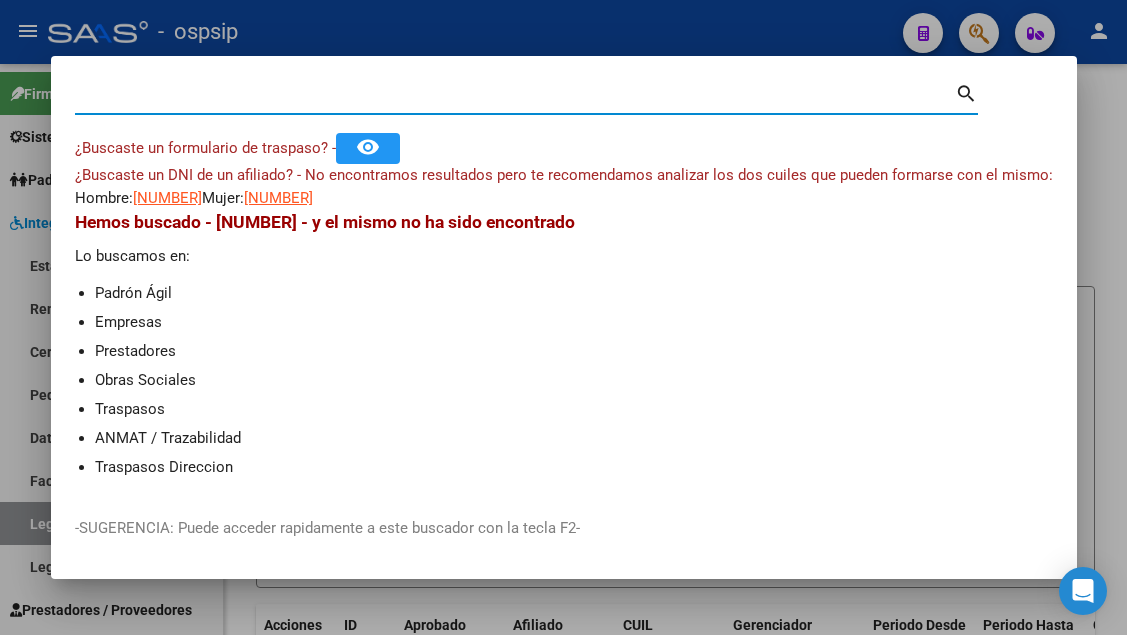 type 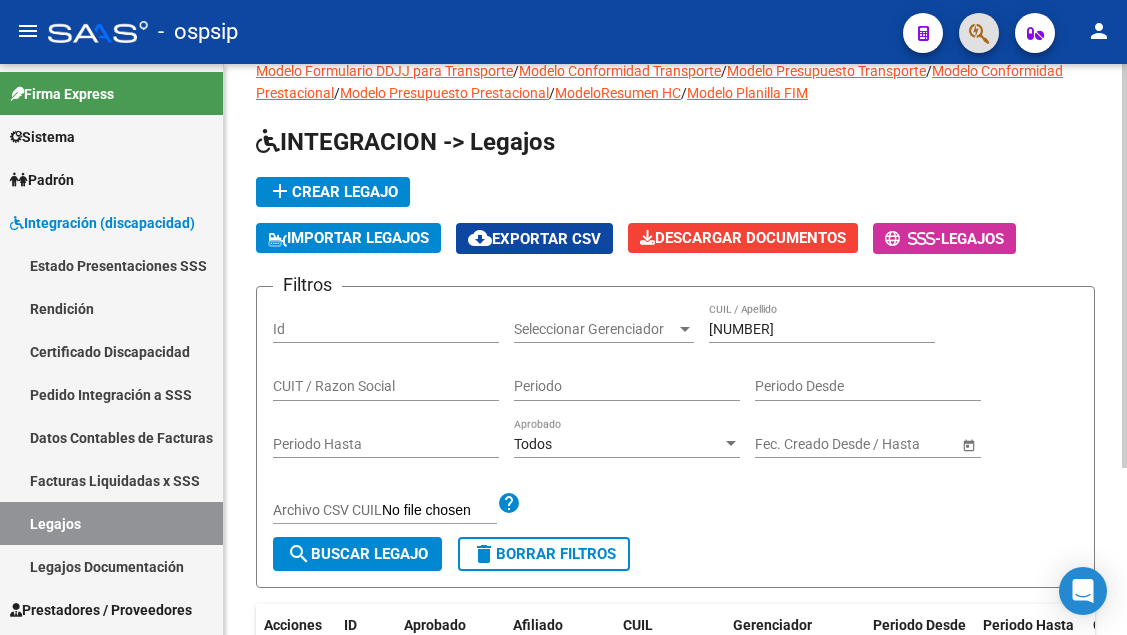 click on "[NUMBER]" at bounding box center [822, 329] 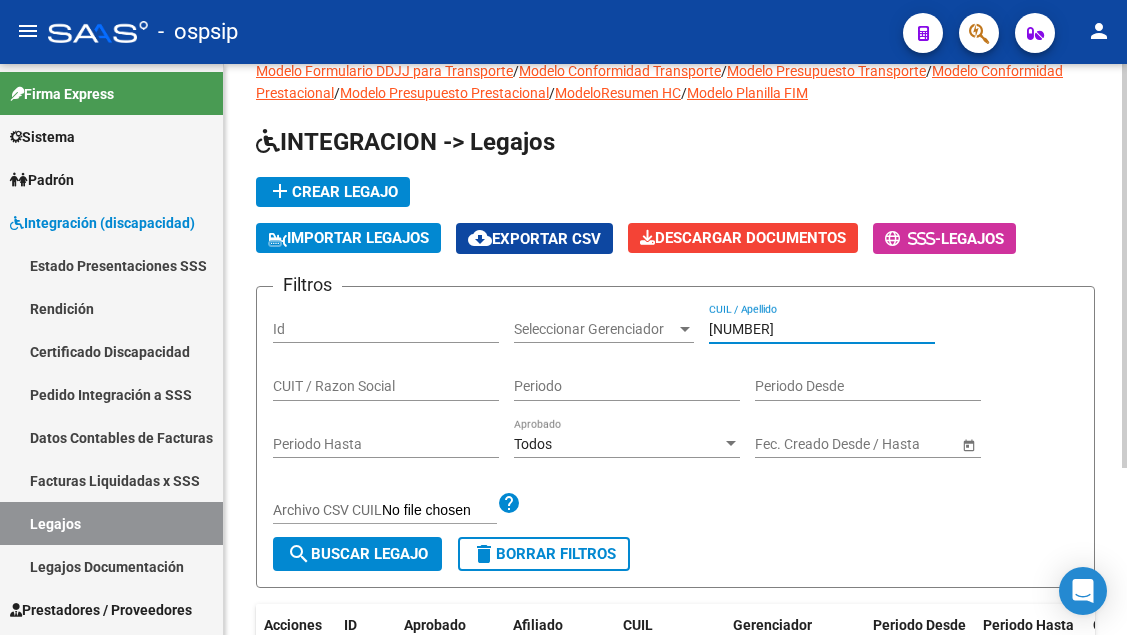 click on "[NUMBER]" at bounding box center [822, 329] 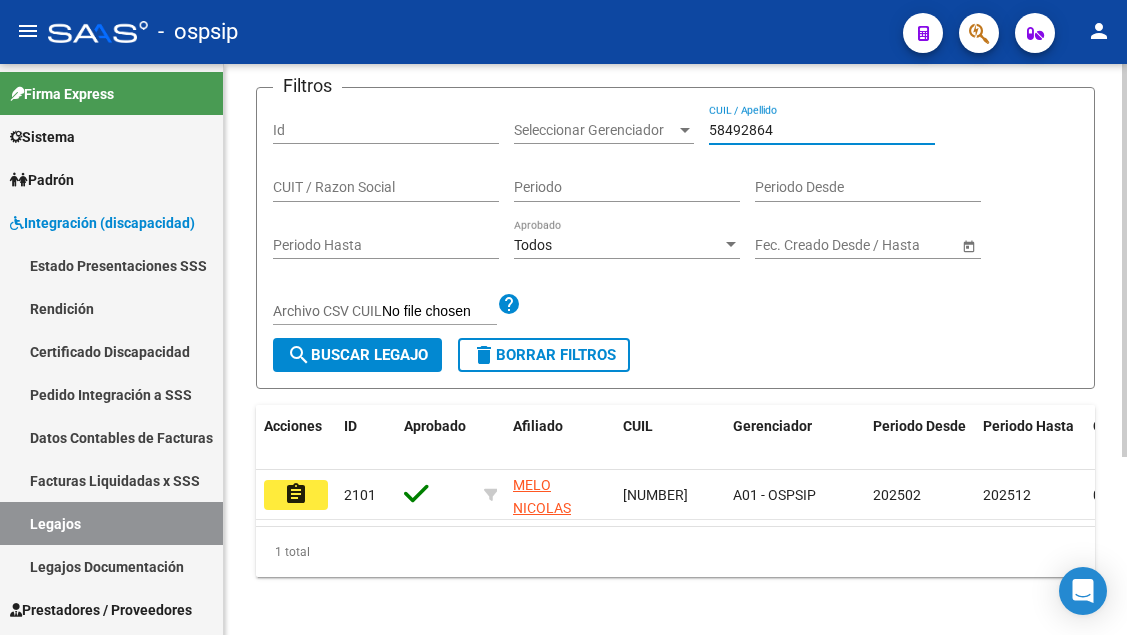 scroll, scrollTop: 236, scrollLeft: 0, axis: vertical 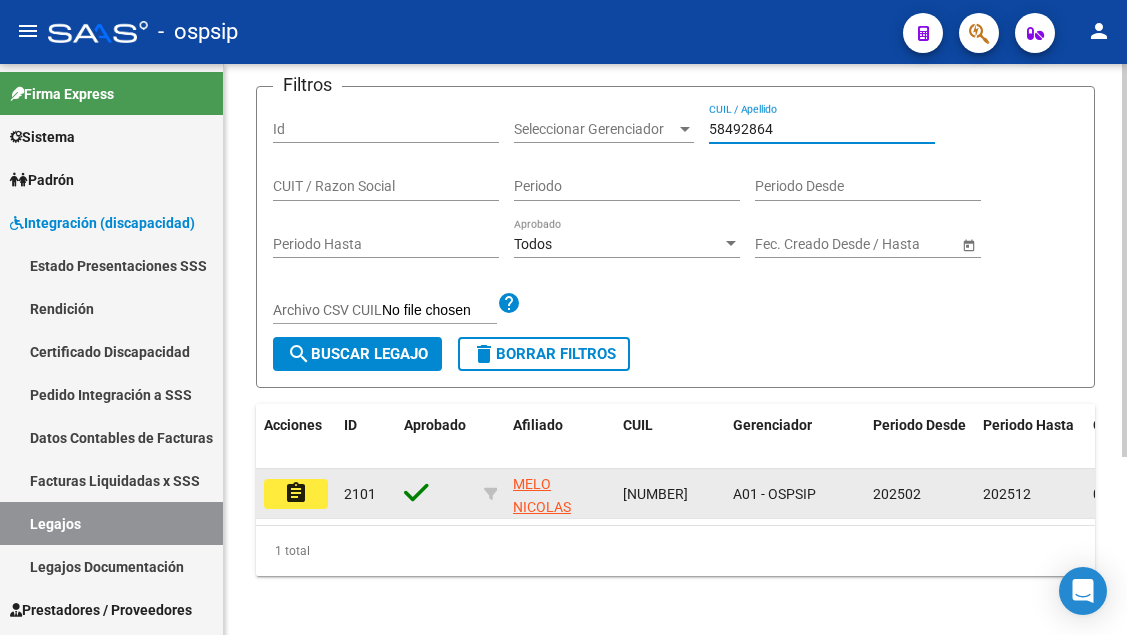 type on "58492864" 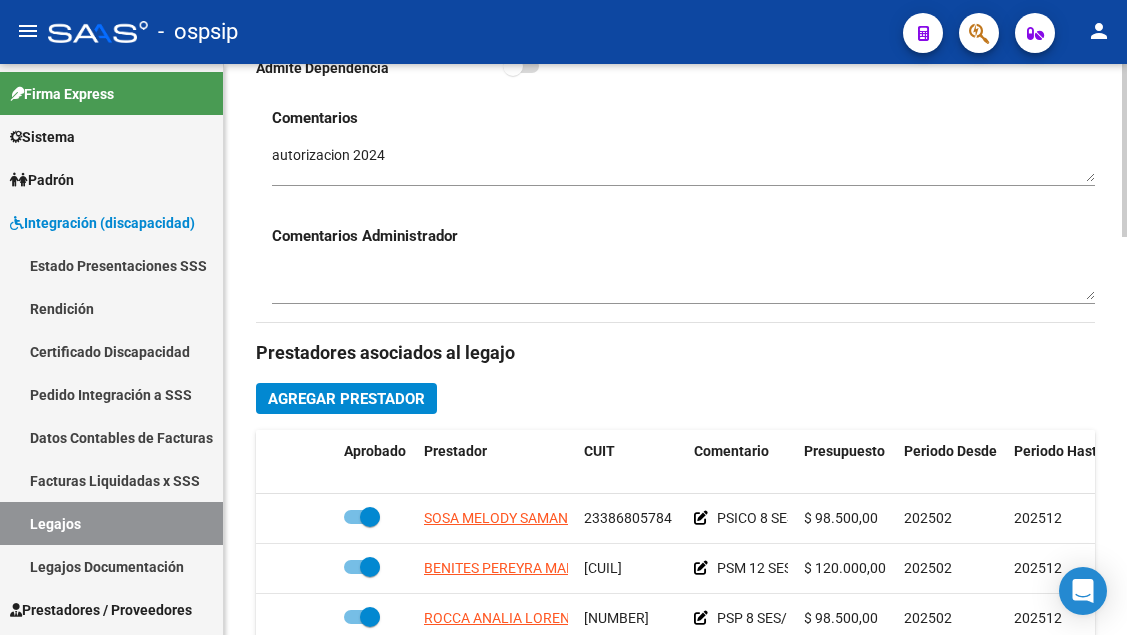 scroll, scrollTop: 700, scrollLeft: 0, axis: vertical 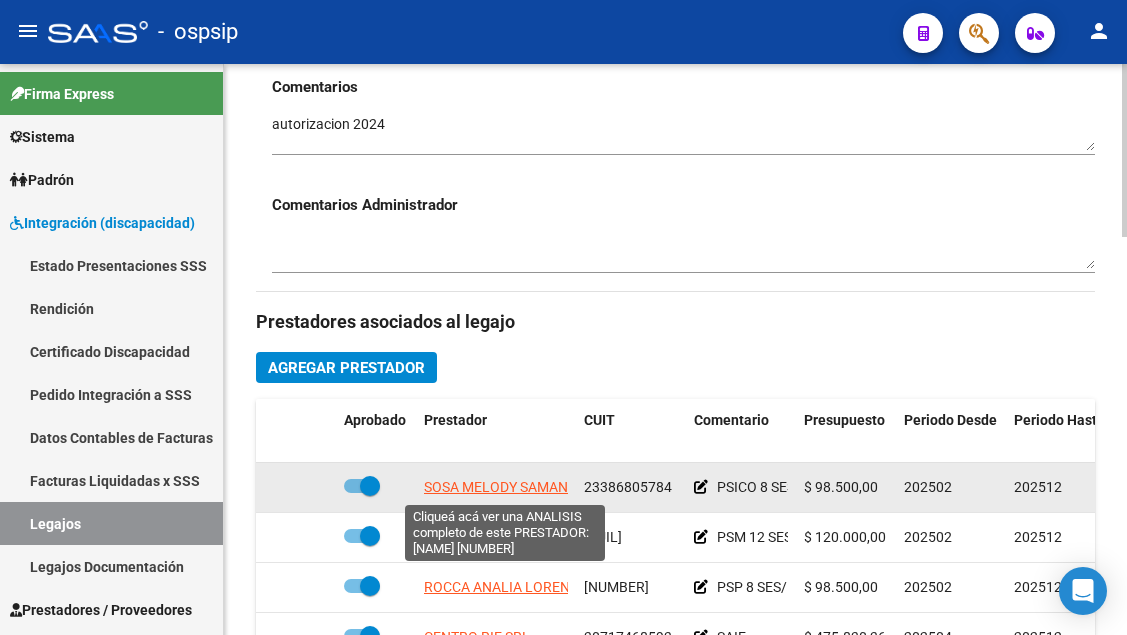 click on "SOSA MELODY SAMANTA" 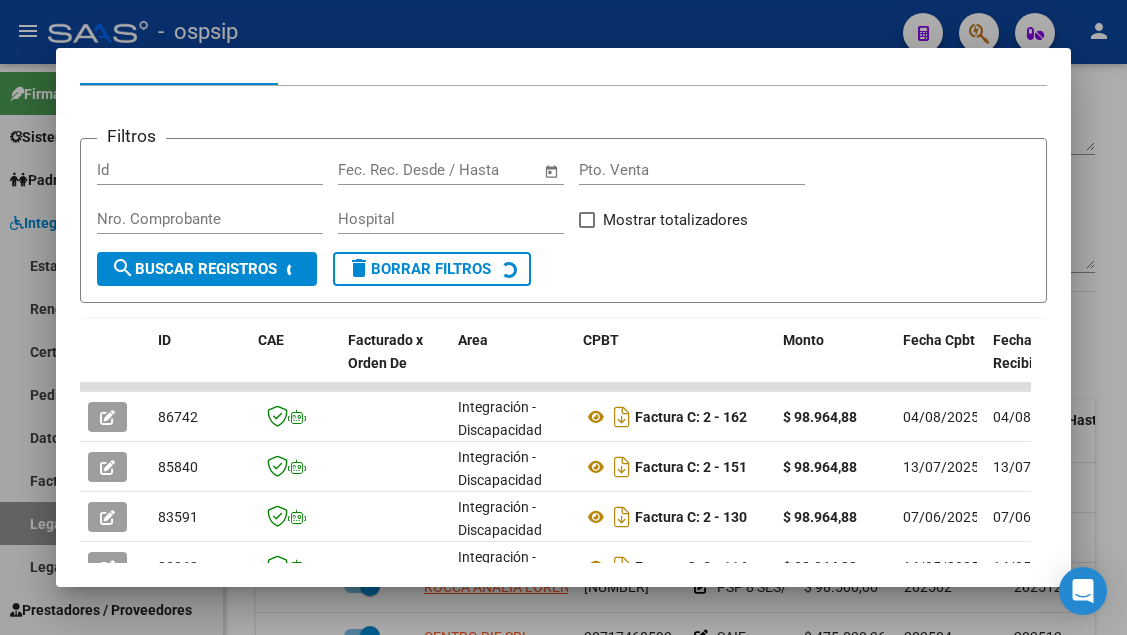 scroll, scrollTop: 300, scrollLeft: 0, axis: vertical 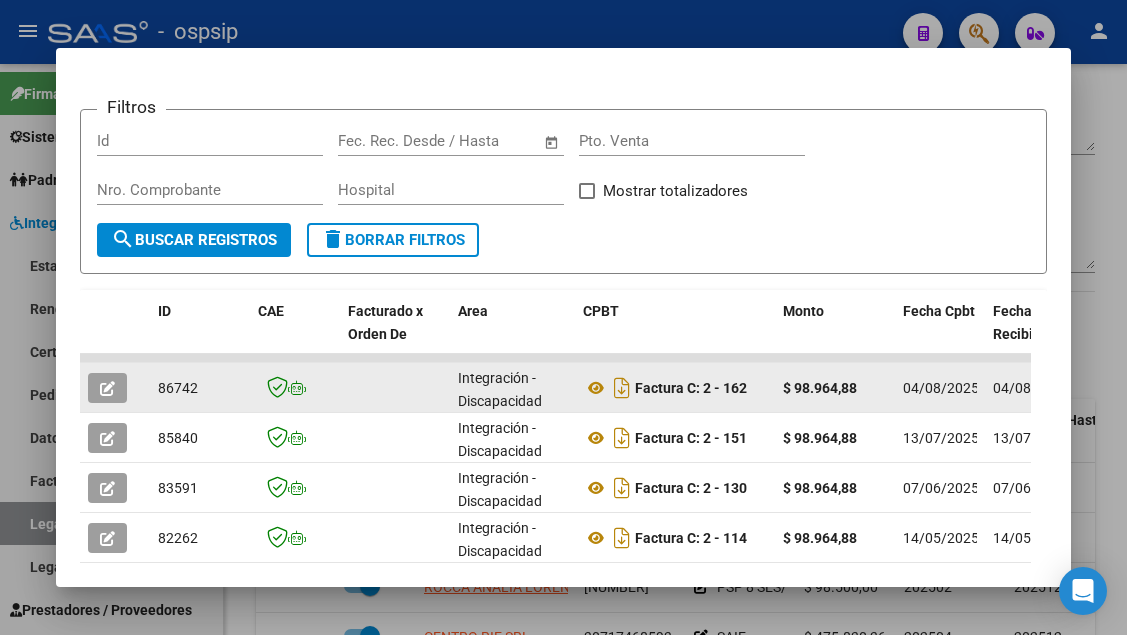 click 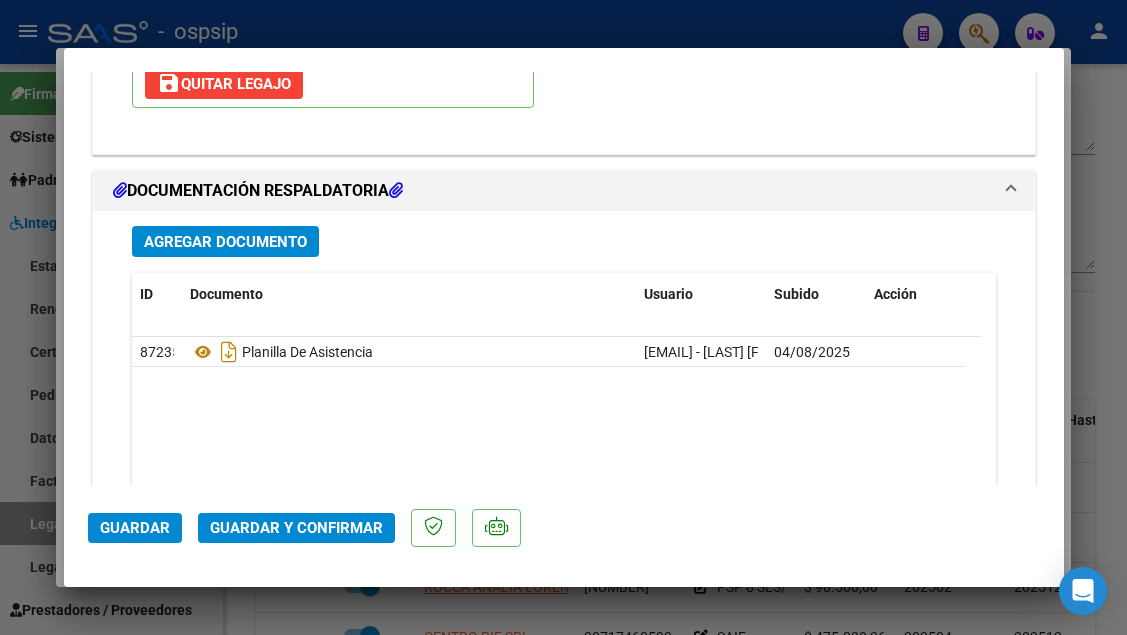 scroll, scrollTop: 2400, scrollLeft: 0, axis: vertical 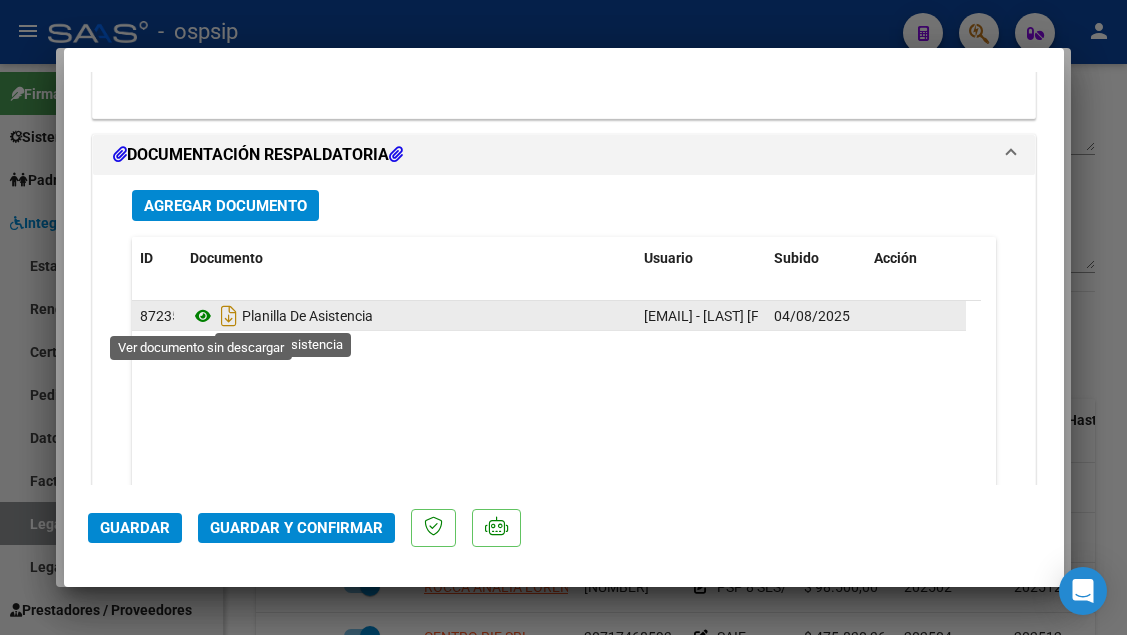 click 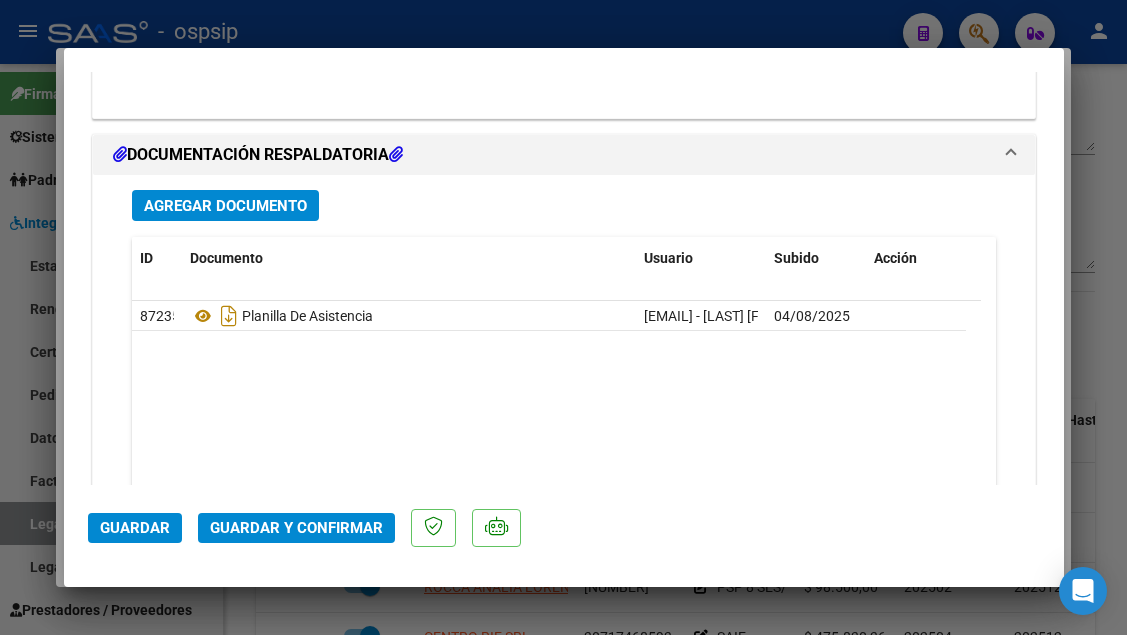 click on "Guardar y Confirmar" 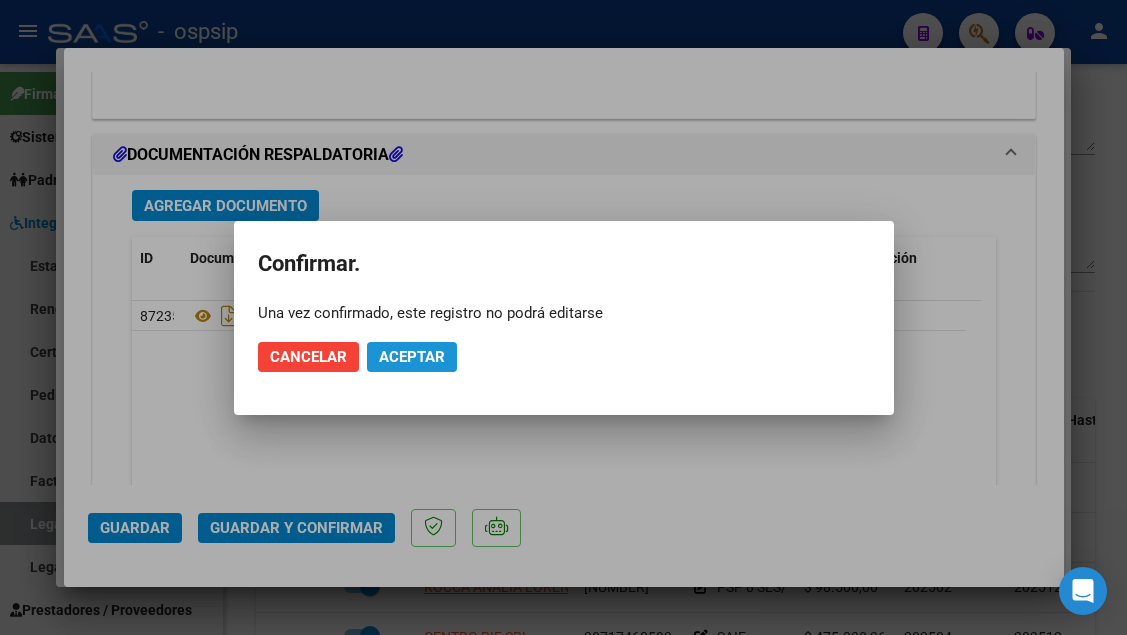 click on "Aceptar" 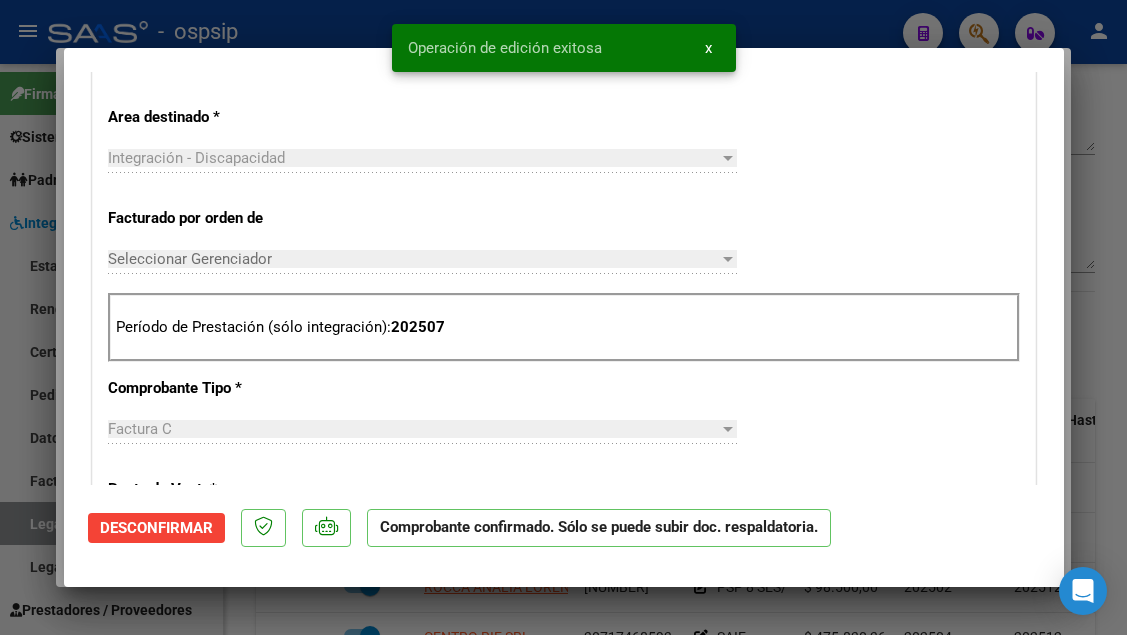 scroll, scrollTop: 219, scrollLeft: 0, axis: vertical 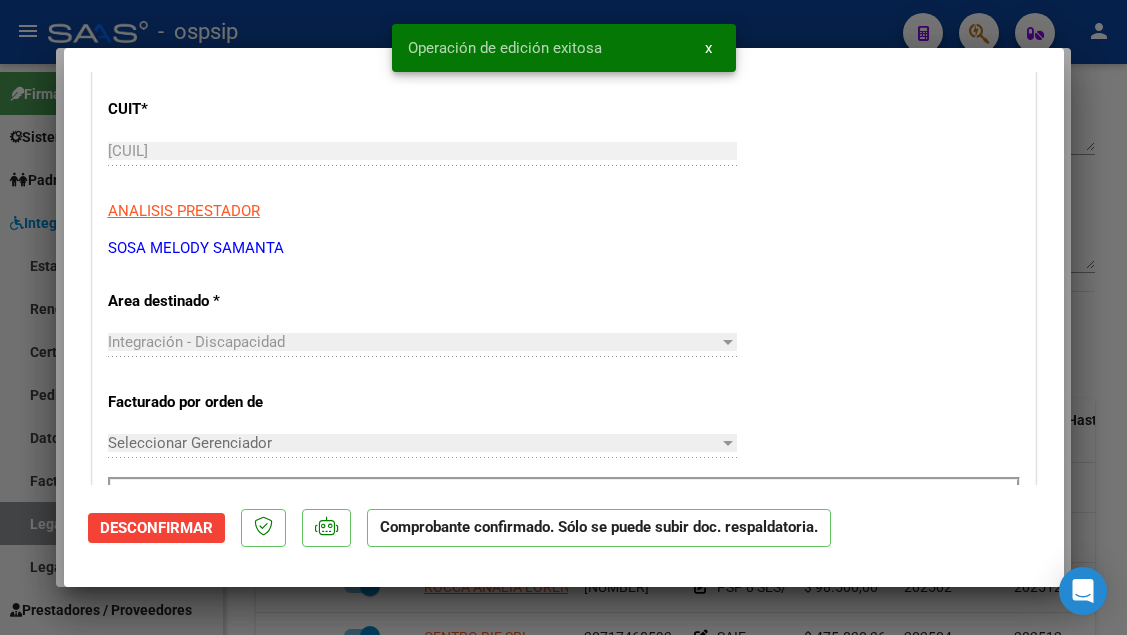 type 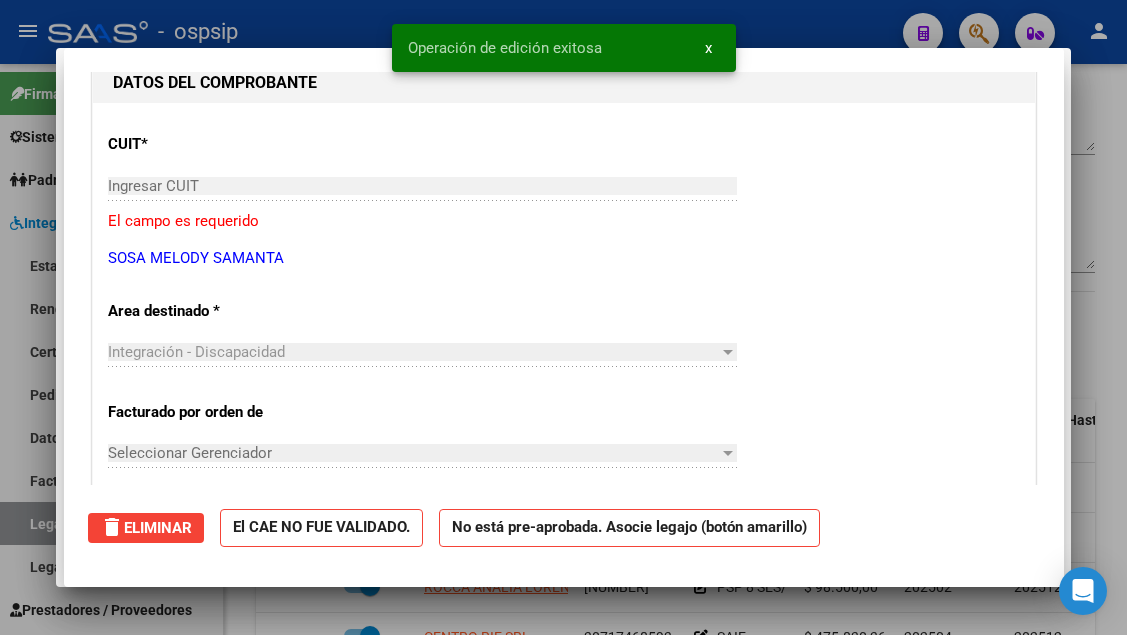 type 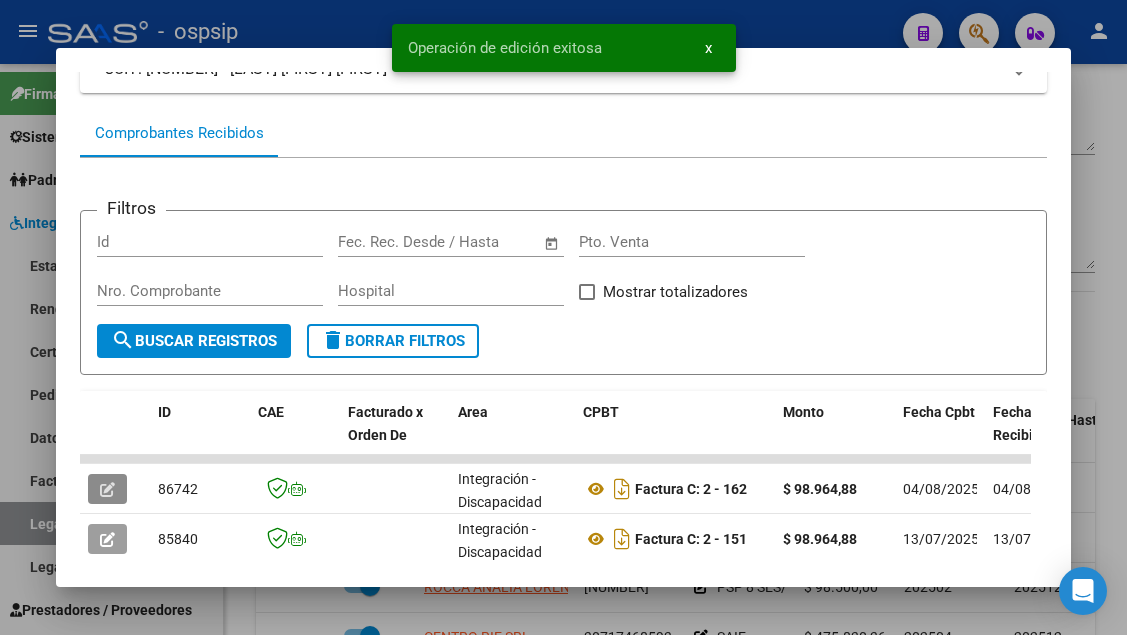 scroll, scrollTop: 0, scrollLeft: 0, axis: both 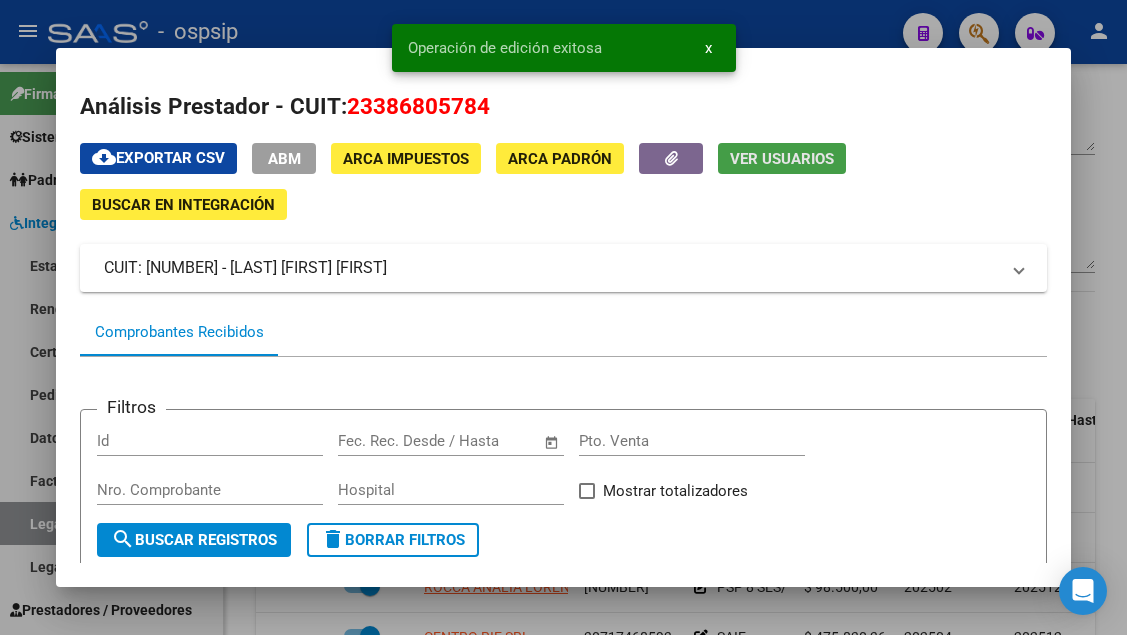 click on "Ver Usuarios" 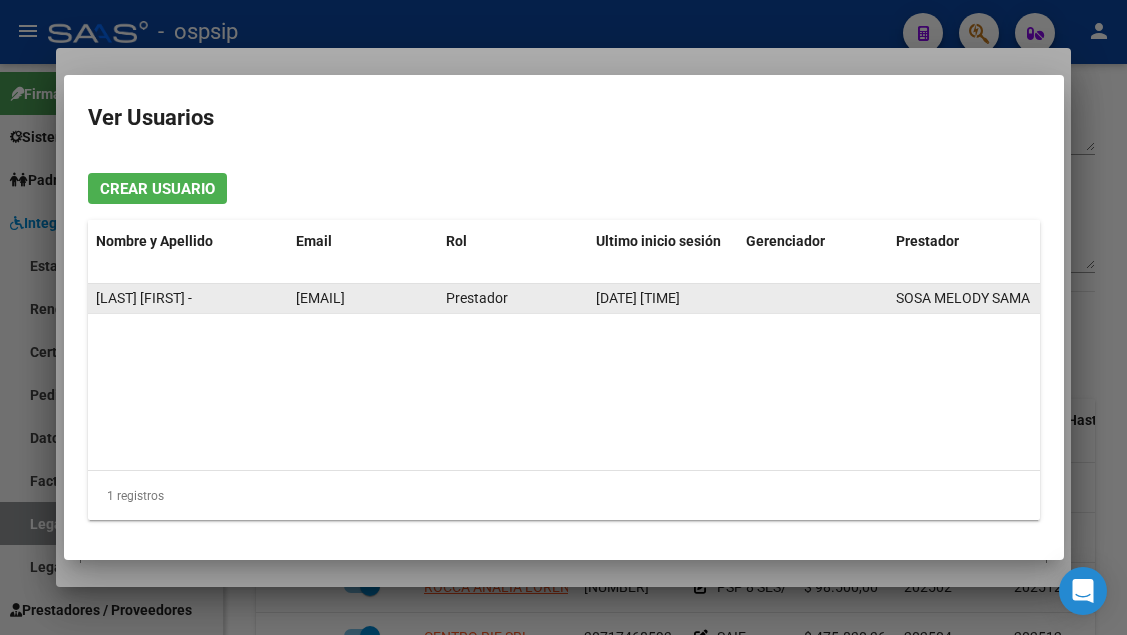 click on "[EMAIL]" 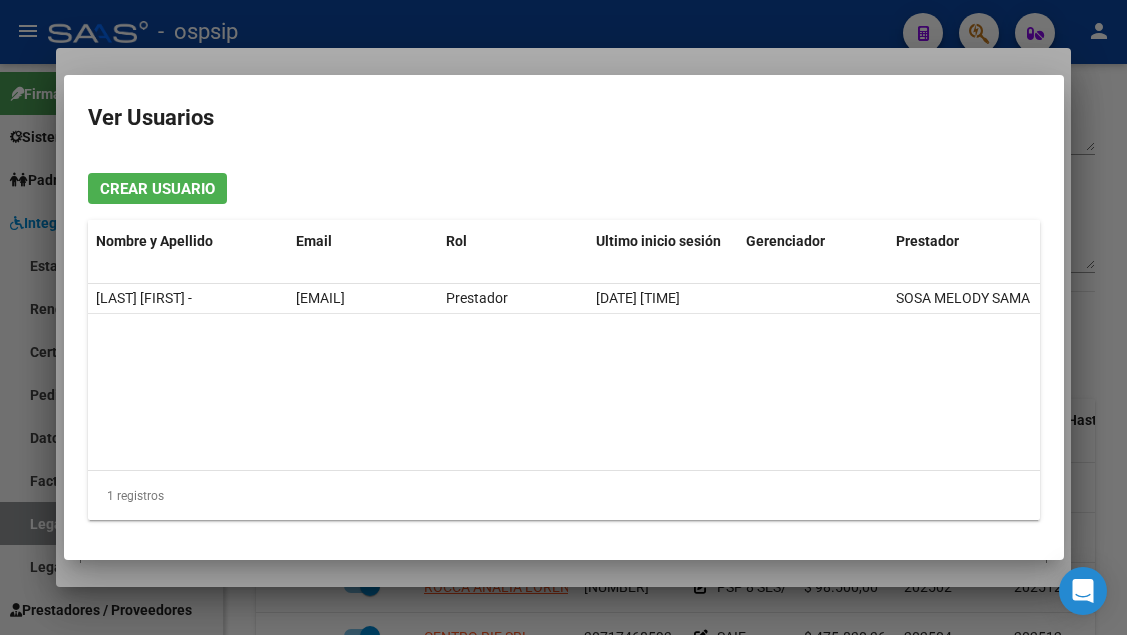 type 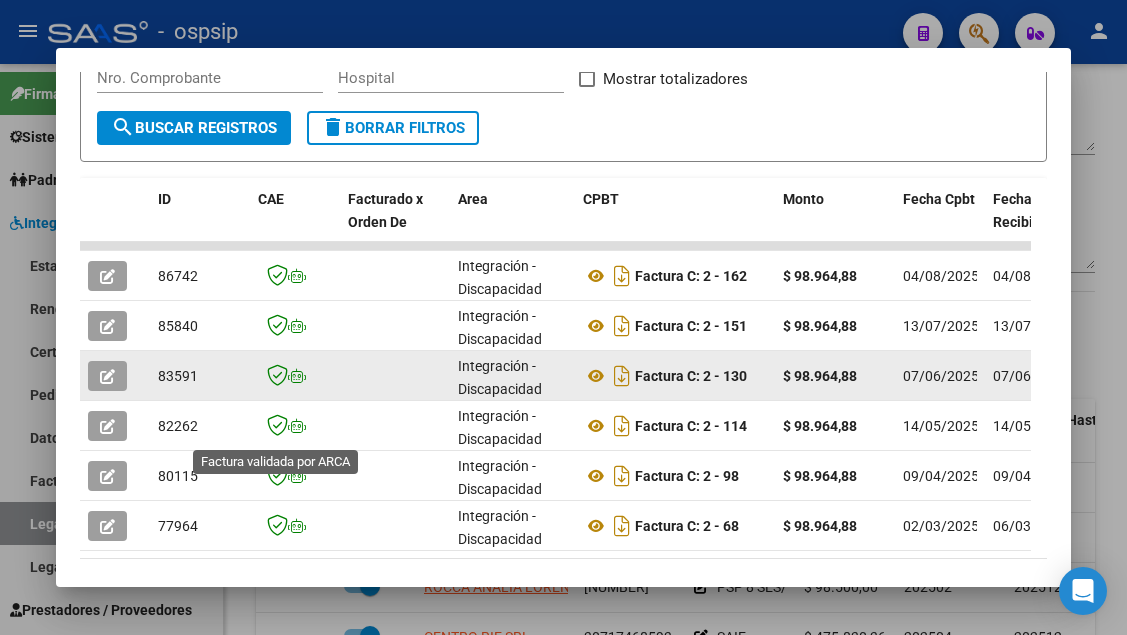 scroll, scrollTop: 511, scrollLeft: 0, axis: vertical 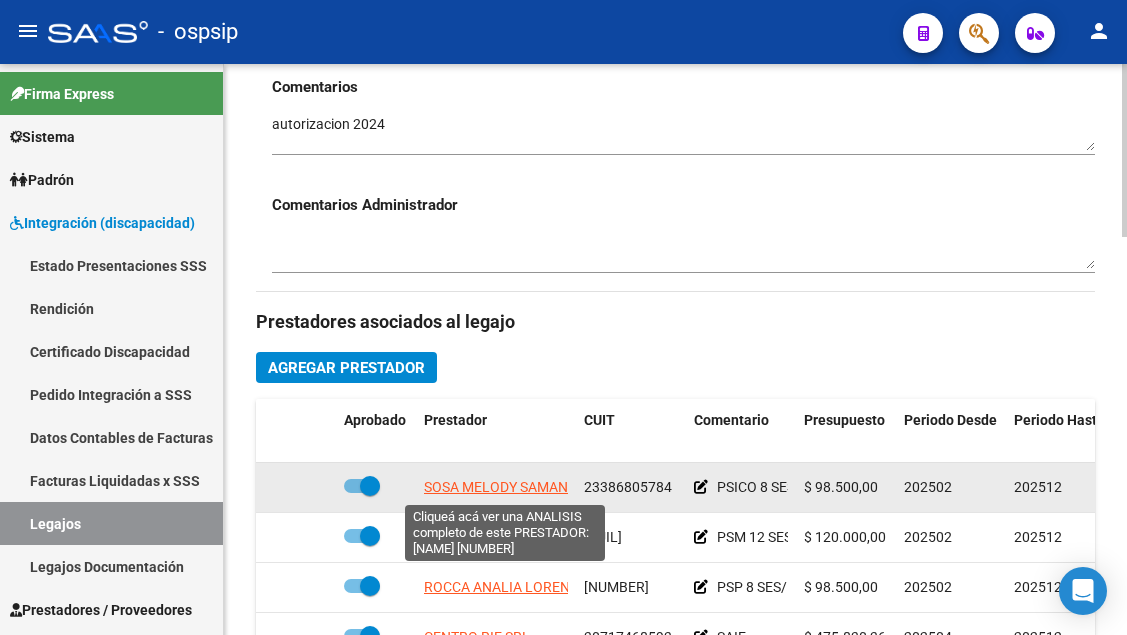 click on "SOSA MELODY SAMANTA" 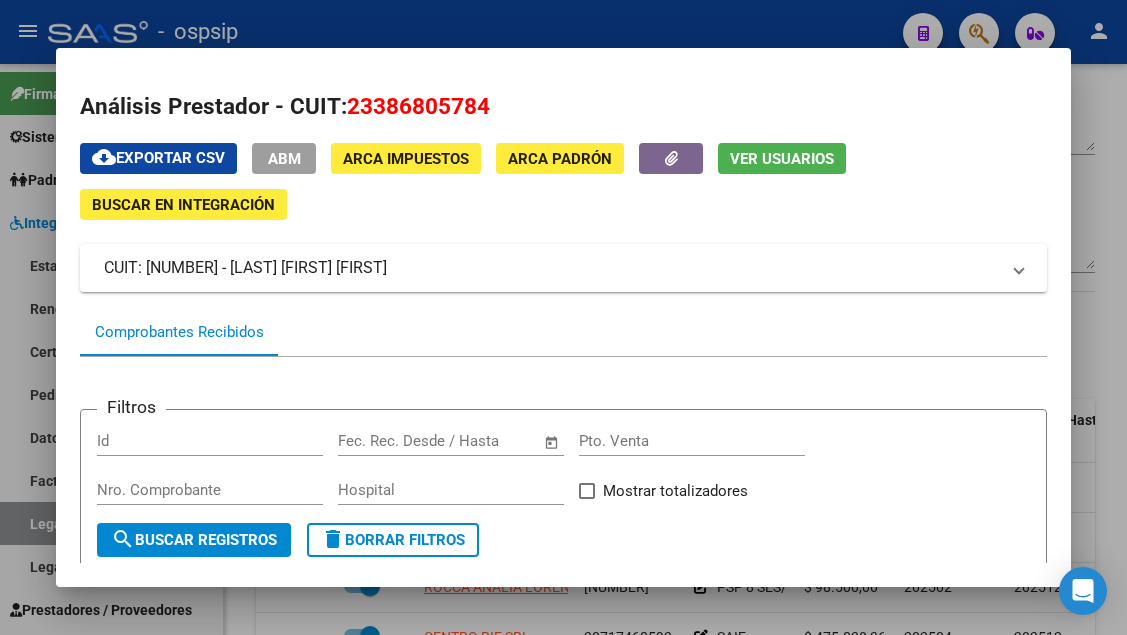 scroll, scrollTop: 300, scrollLeft: 0, axis: vertical 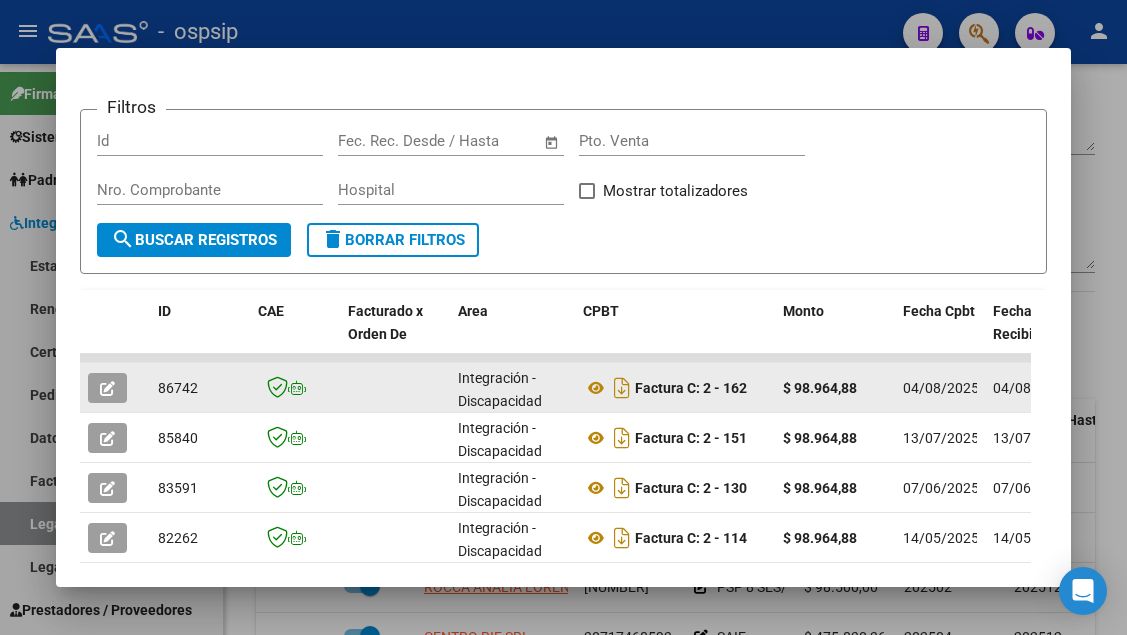click 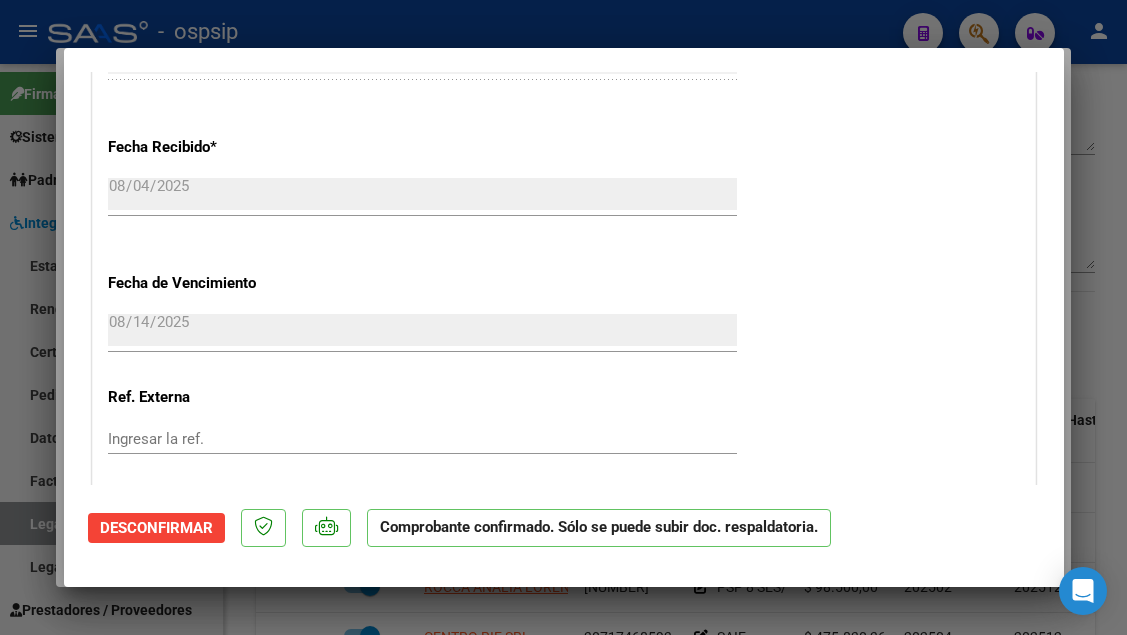 scroll, scrollTop: 1500, scrollLeft: 0, axis: vertical 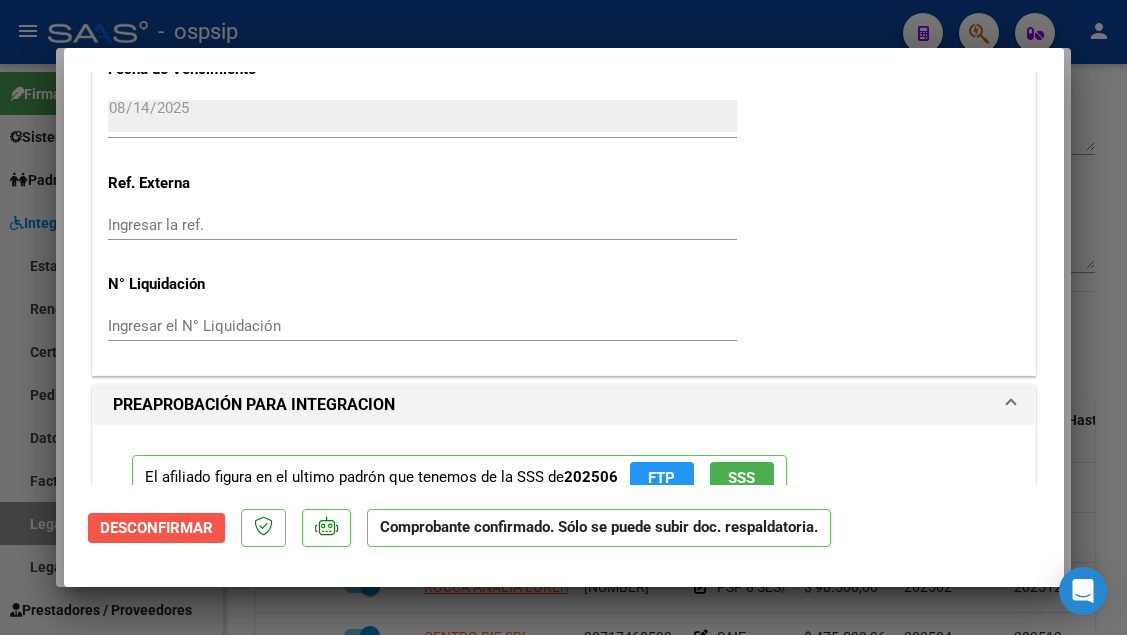 click on "Desconfirmar" 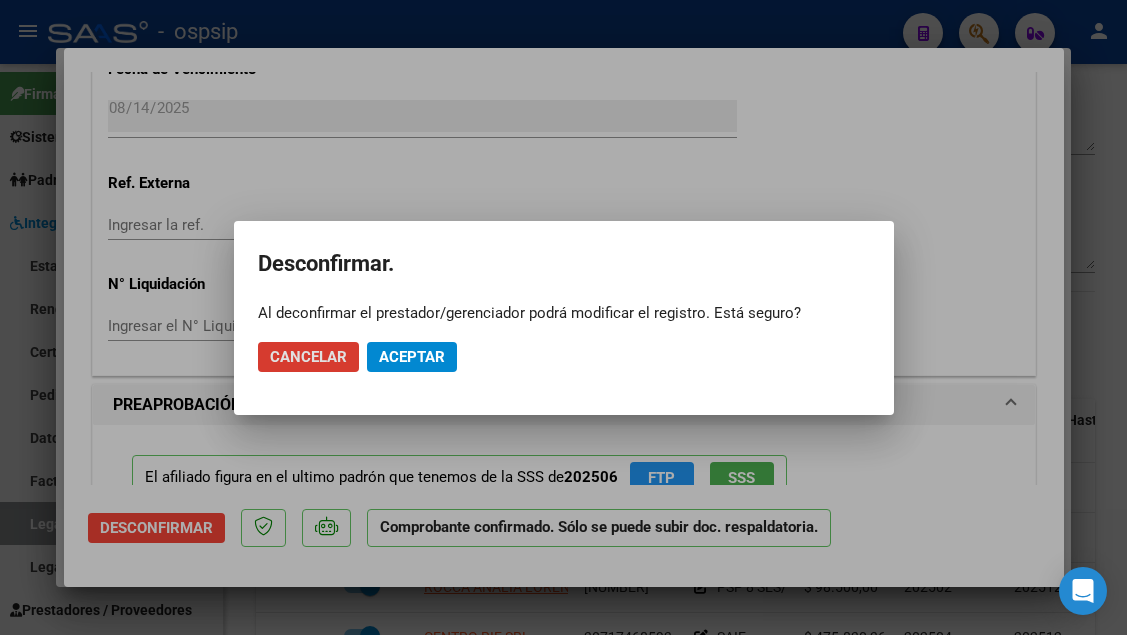 click on "Aceptar" 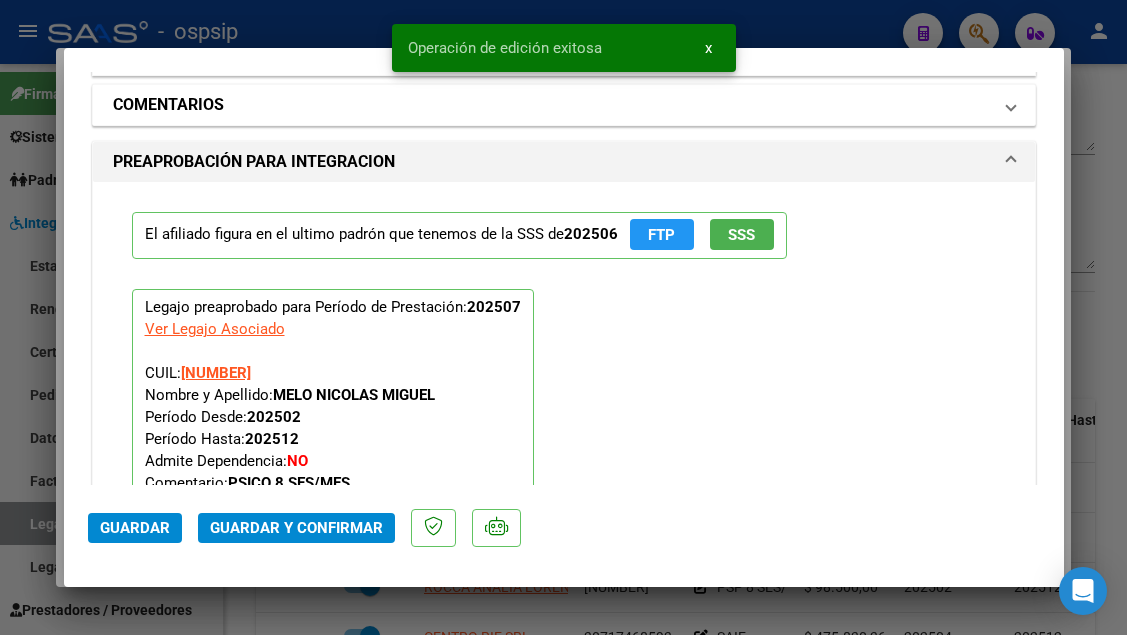 scroll, scrollTop: 1823, scrollLeft: 0, axis: vertical 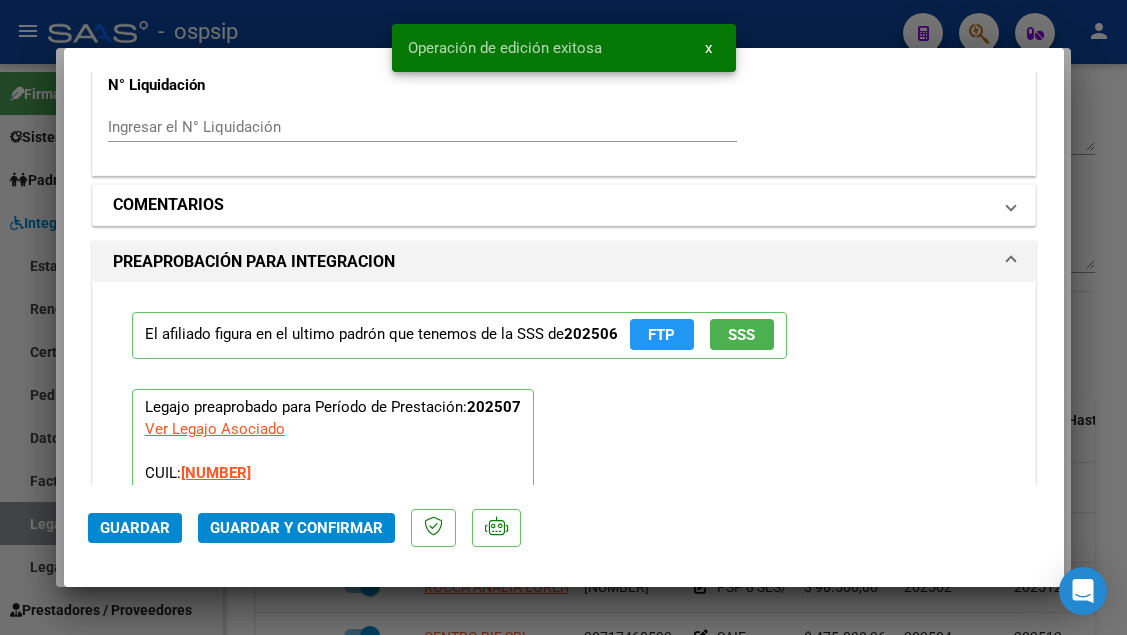 click on "COMENTARIOS" at bounding box center [564, 205] 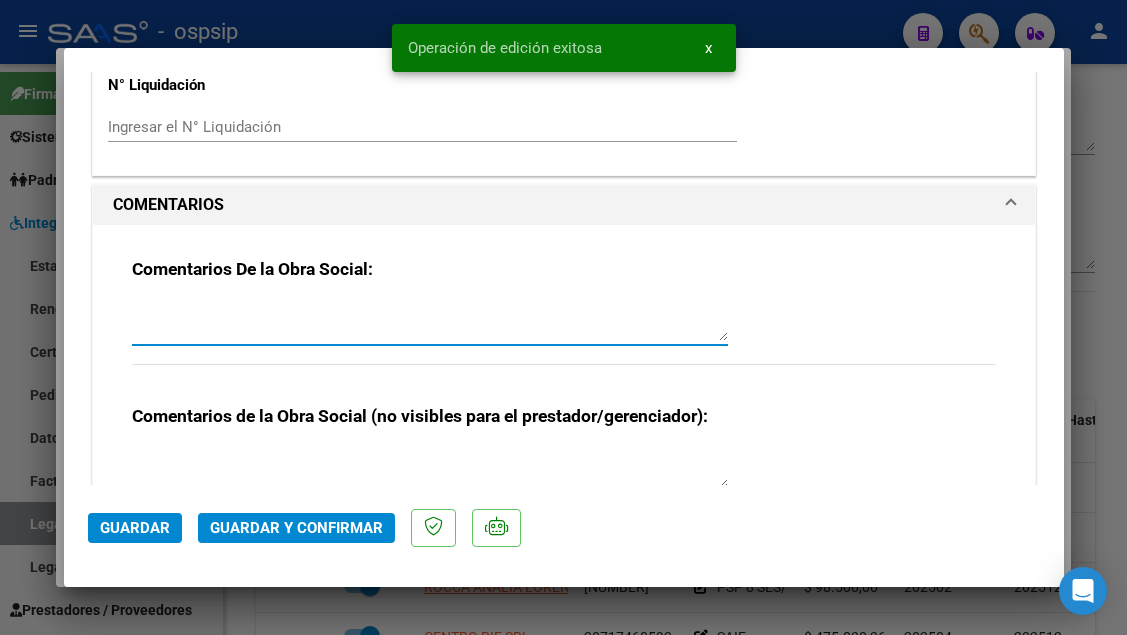 click at bounding box center (430, 321) 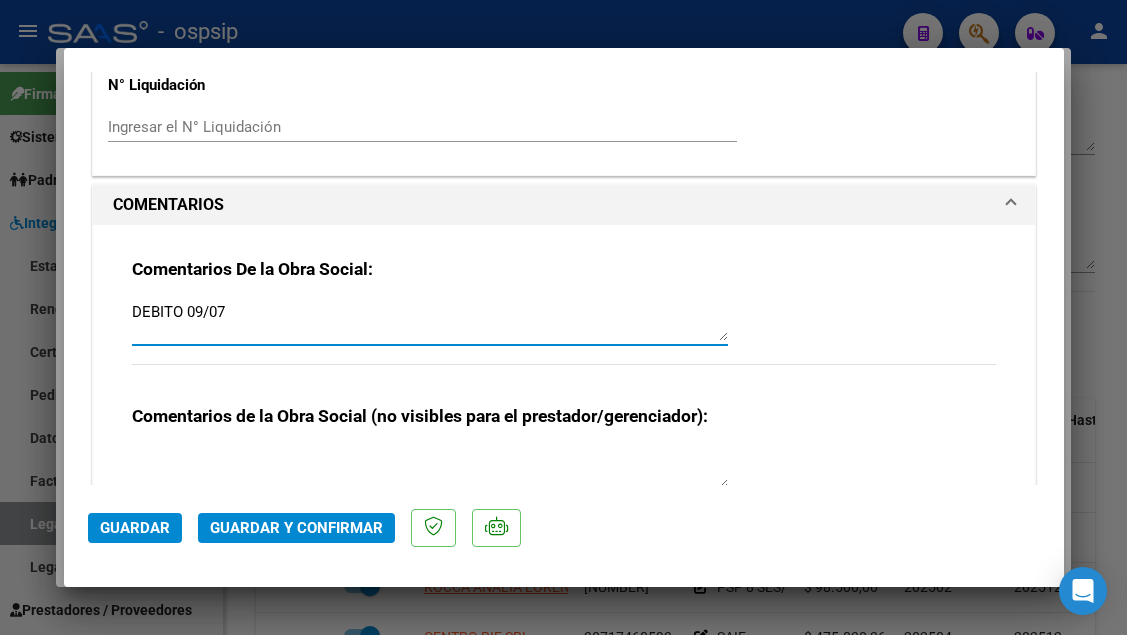 type on "DEBITO 09/07" 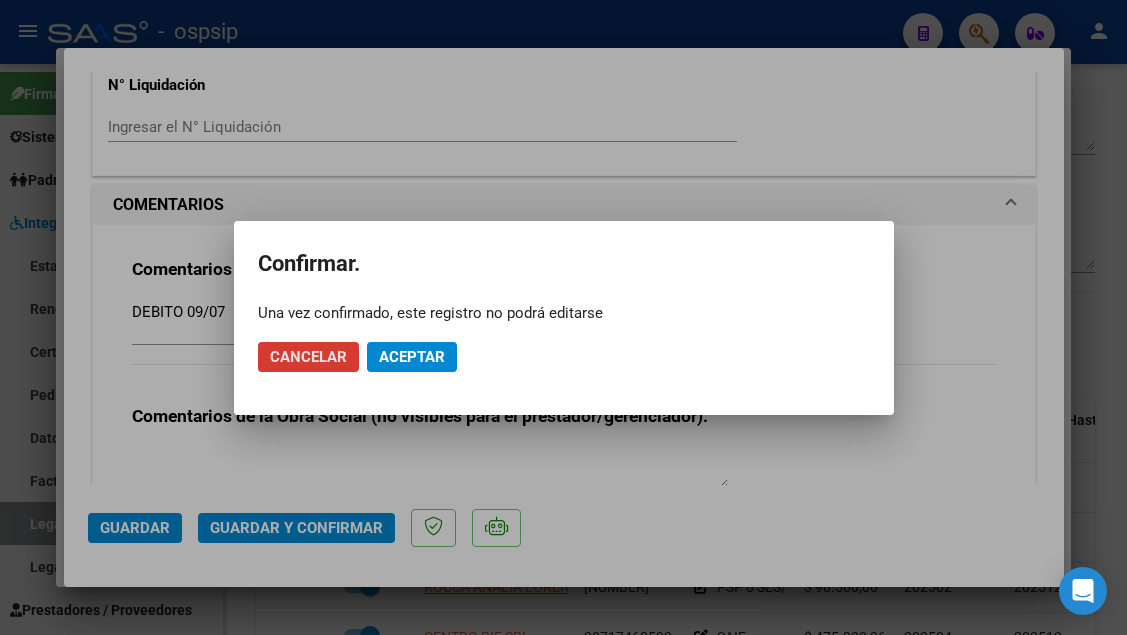 click on "Aceptar" 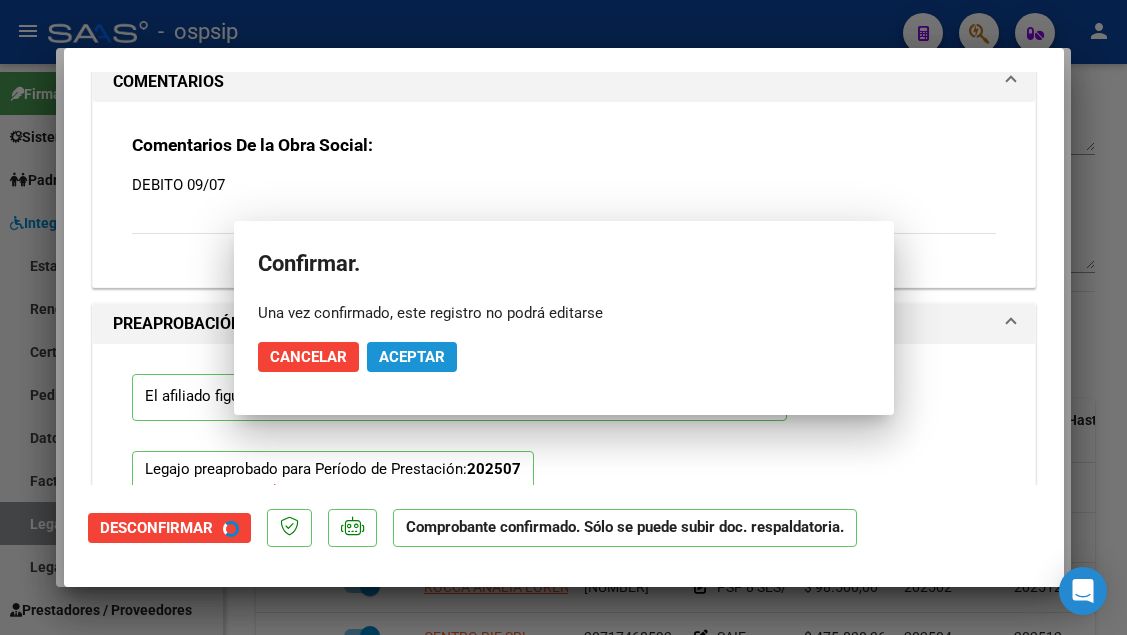 scroll, scrollTop: 1700, scrollLeft: 0, axis: vertical 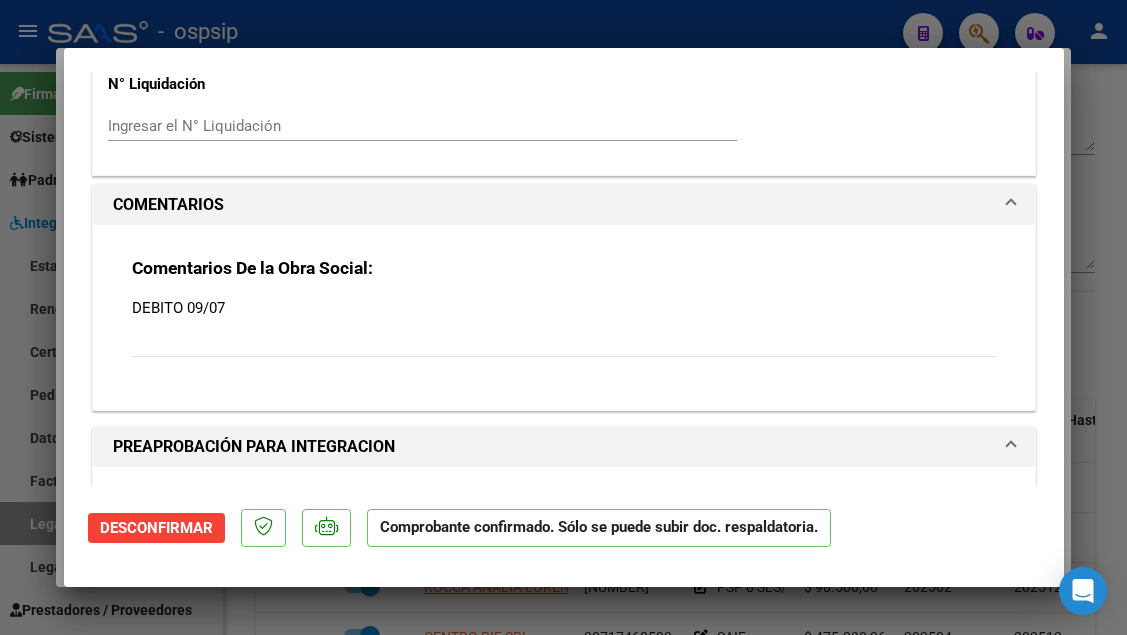 click at bounding box center (563, 317) 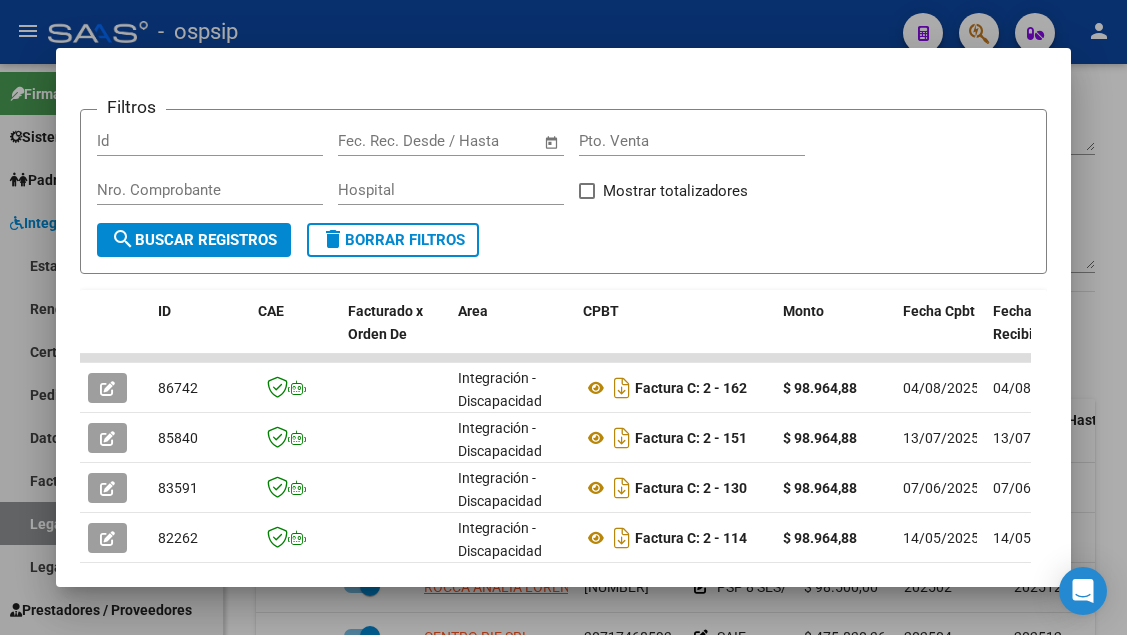 click at bounding box center (563, 317) 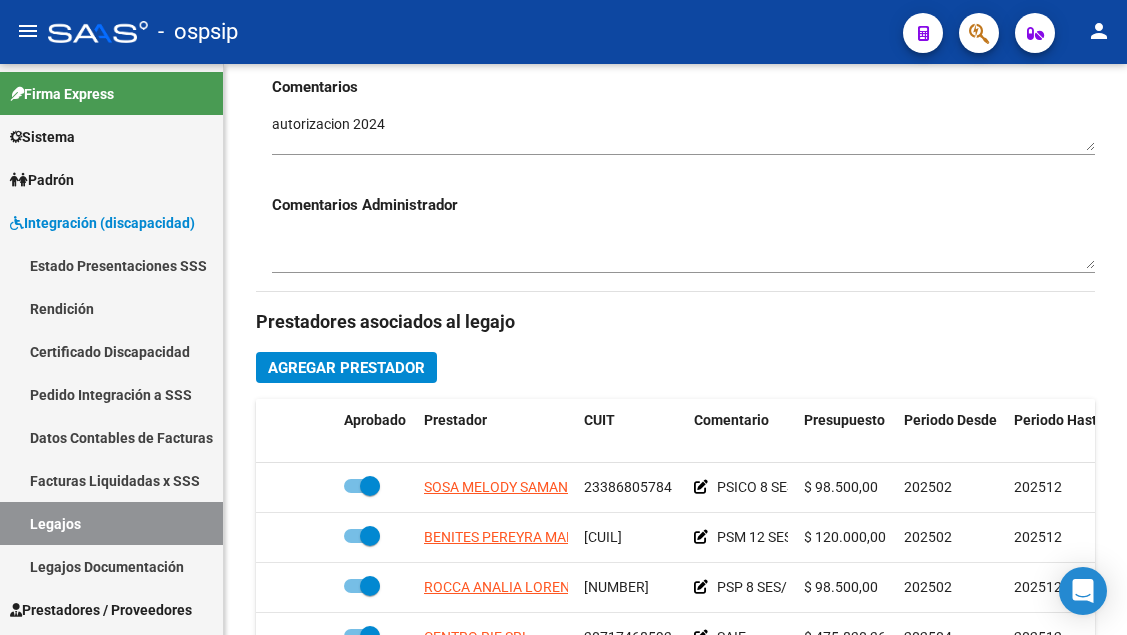 click on "Legajos" at bounding box center (111, 523) 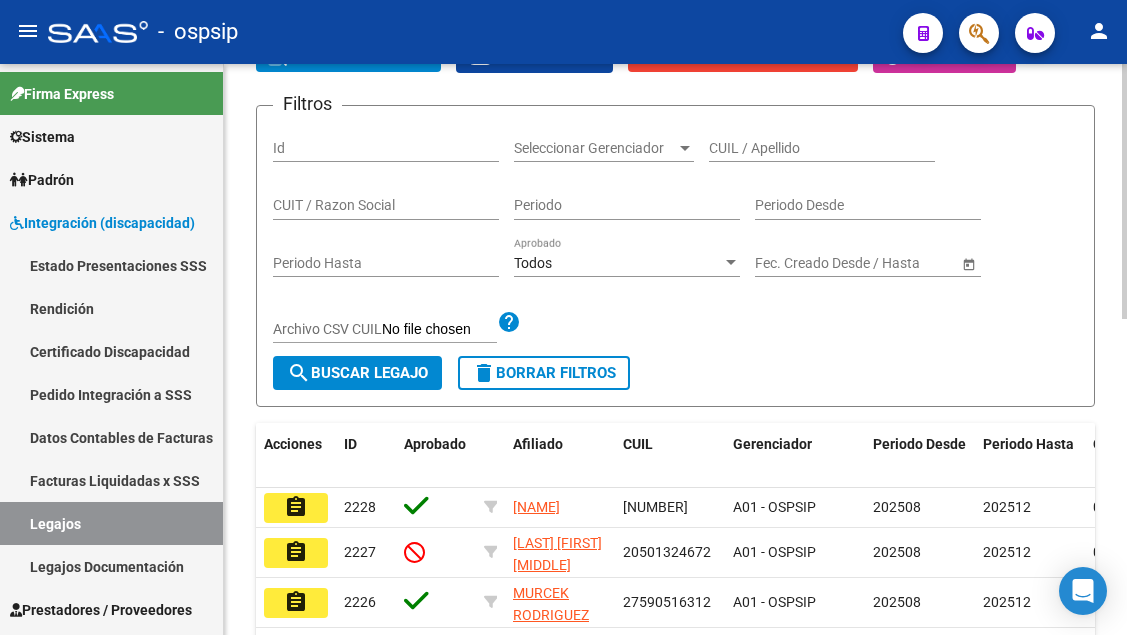 scroll, scrollTop: 200, scrollLeft: 0, axis: vertical 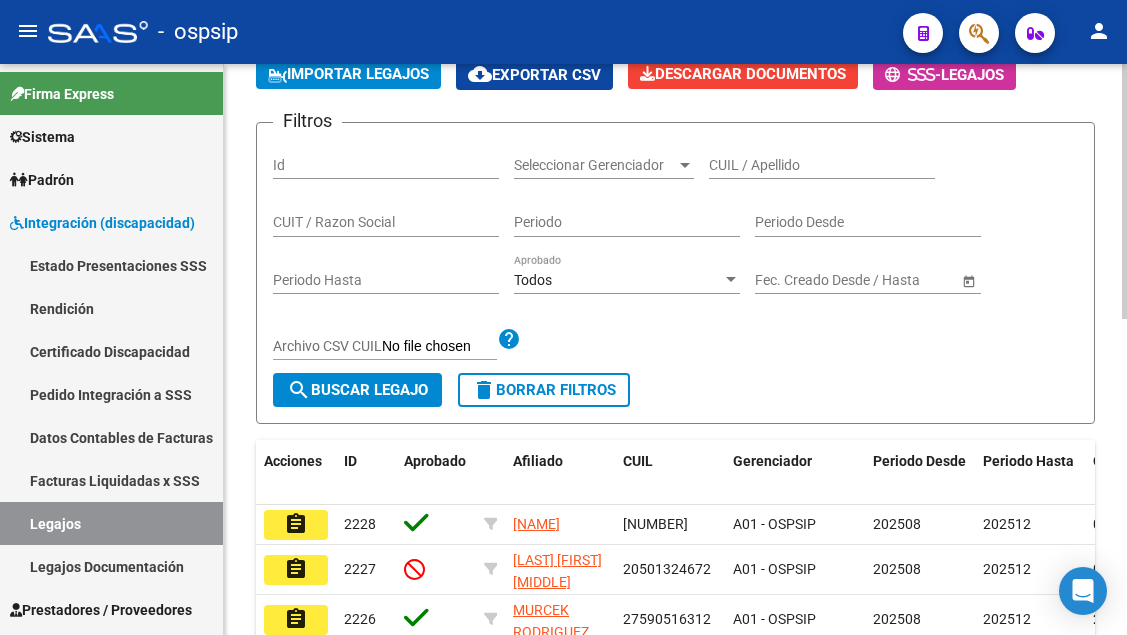 click on "CUIL / Apellido" at bounding box center [822, 165] 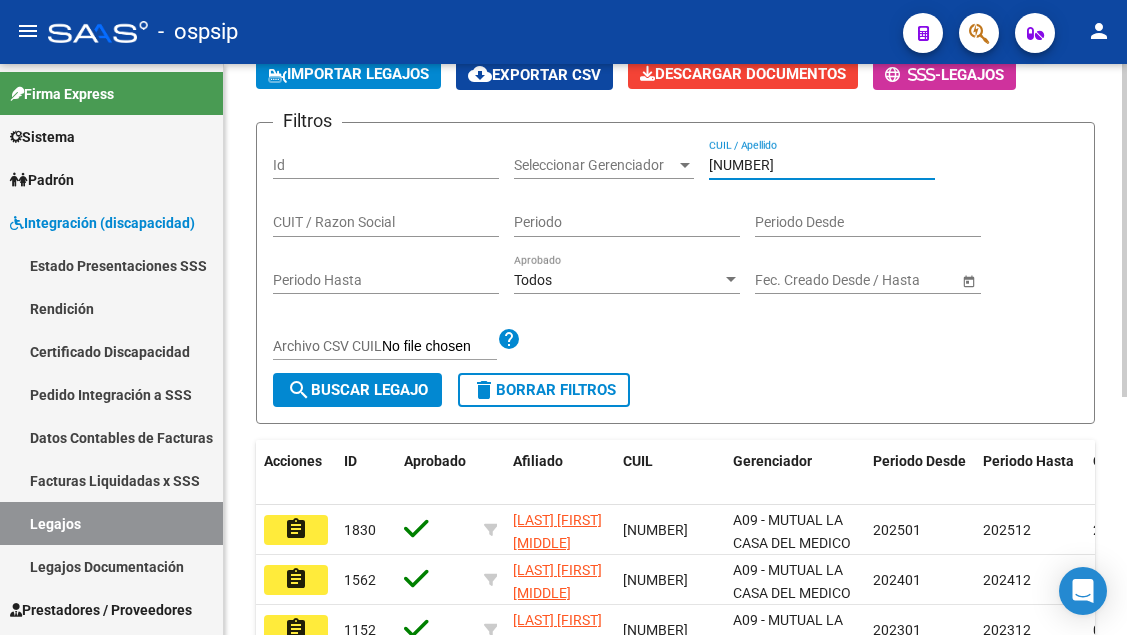 scroll, scrollTop: 300, scrollLeft: 0, axis: vertical 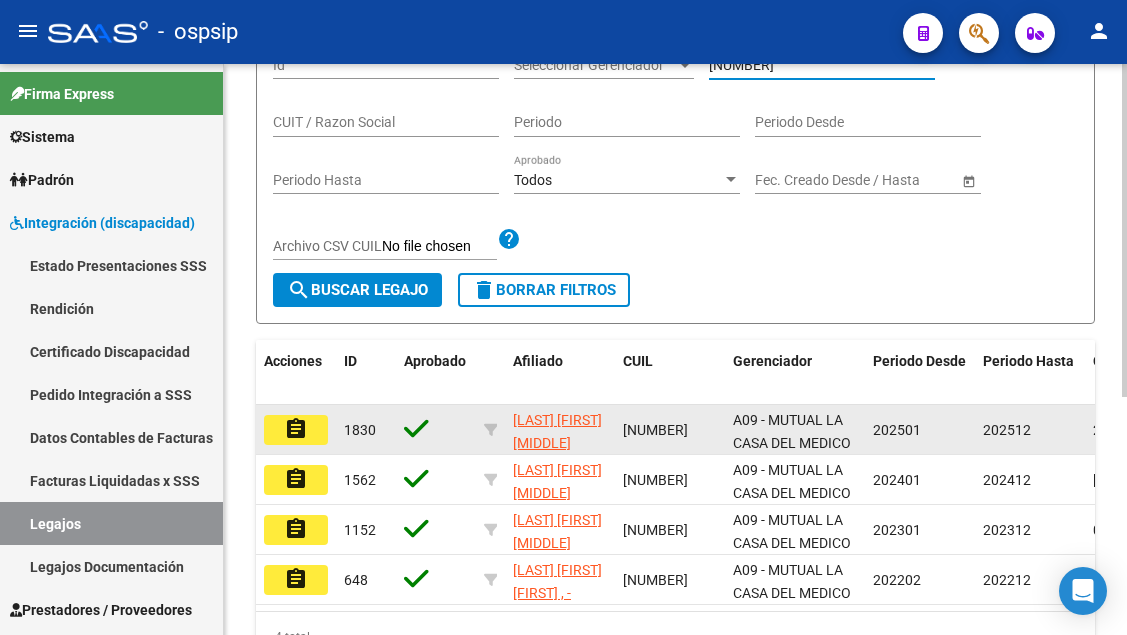 type on "[NUMBER]" 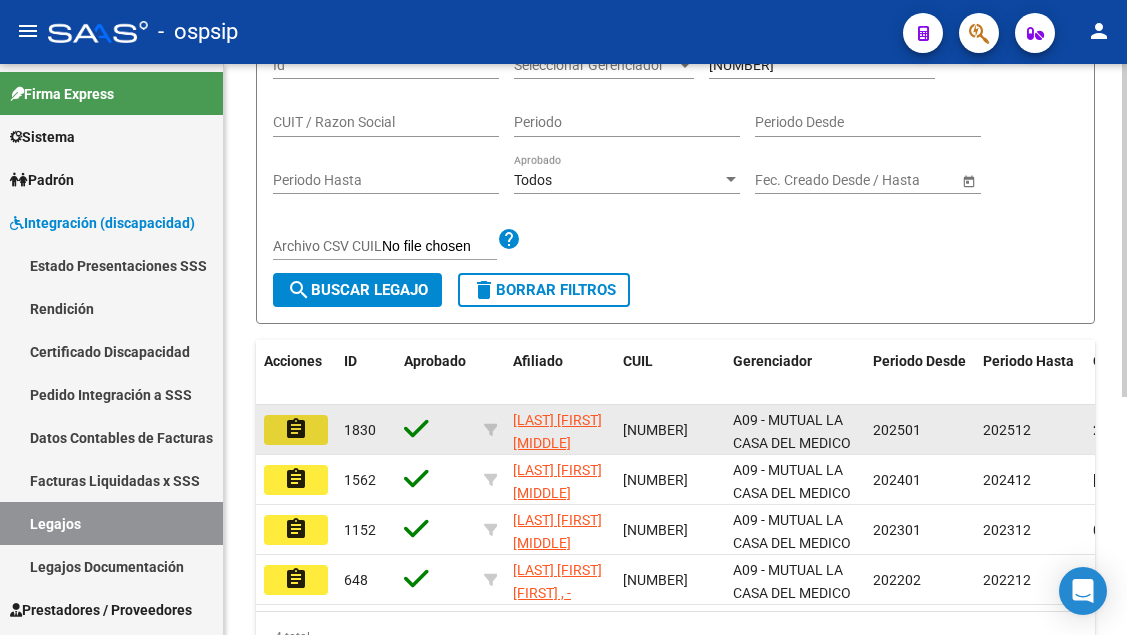 click on "assignment" 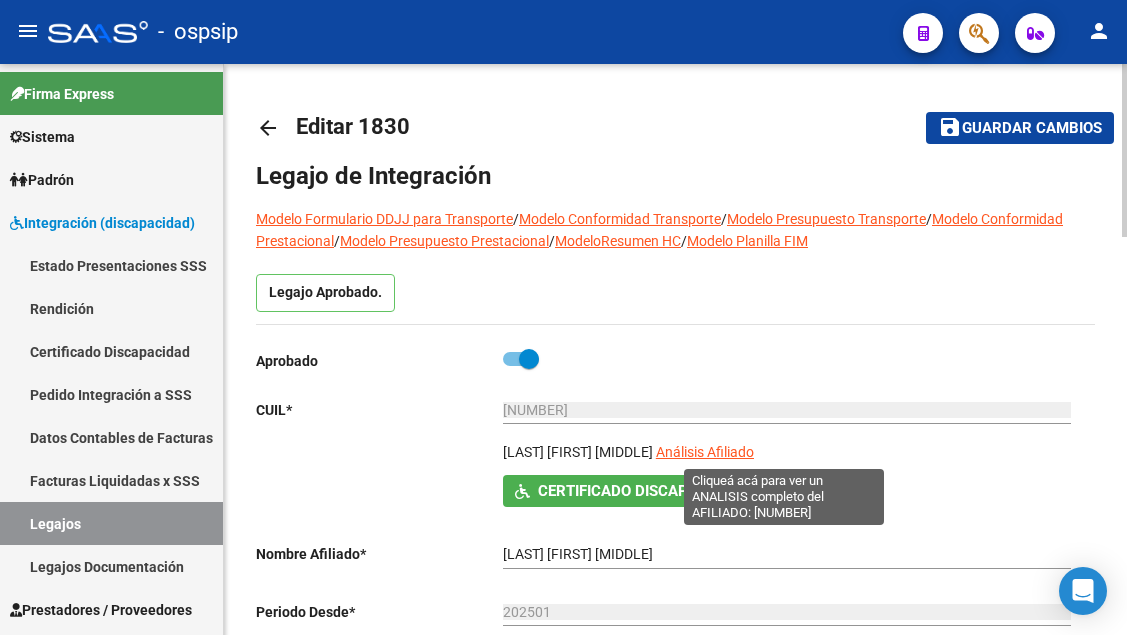 click on "Análisis Afiliado" 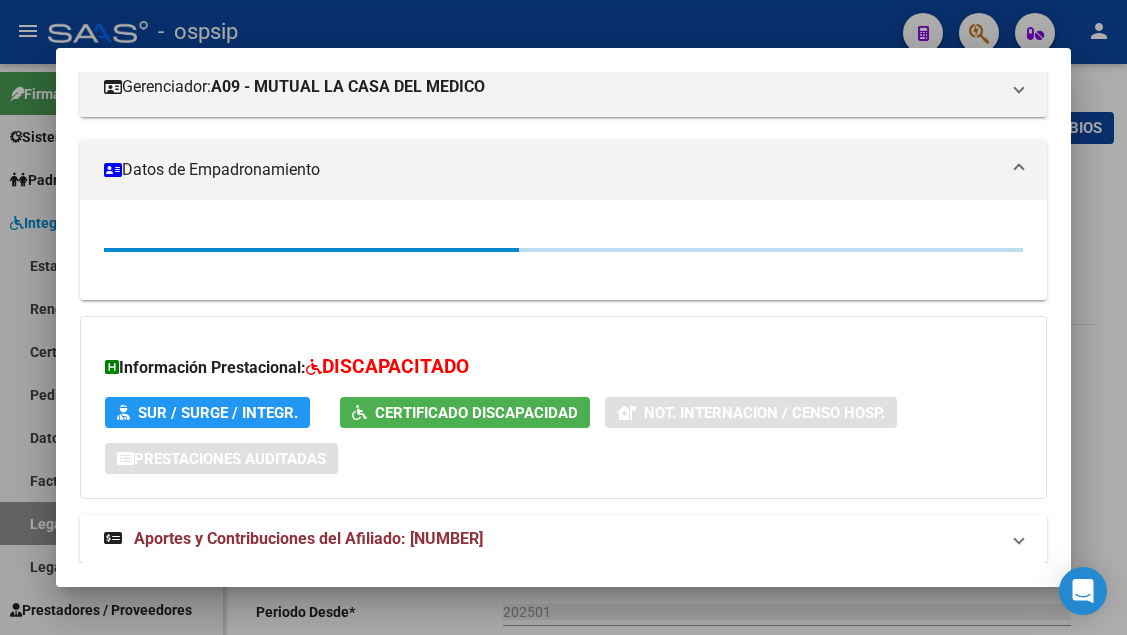 scroll, scrollTop: 300, scrollLeft: 0, axis: vertical 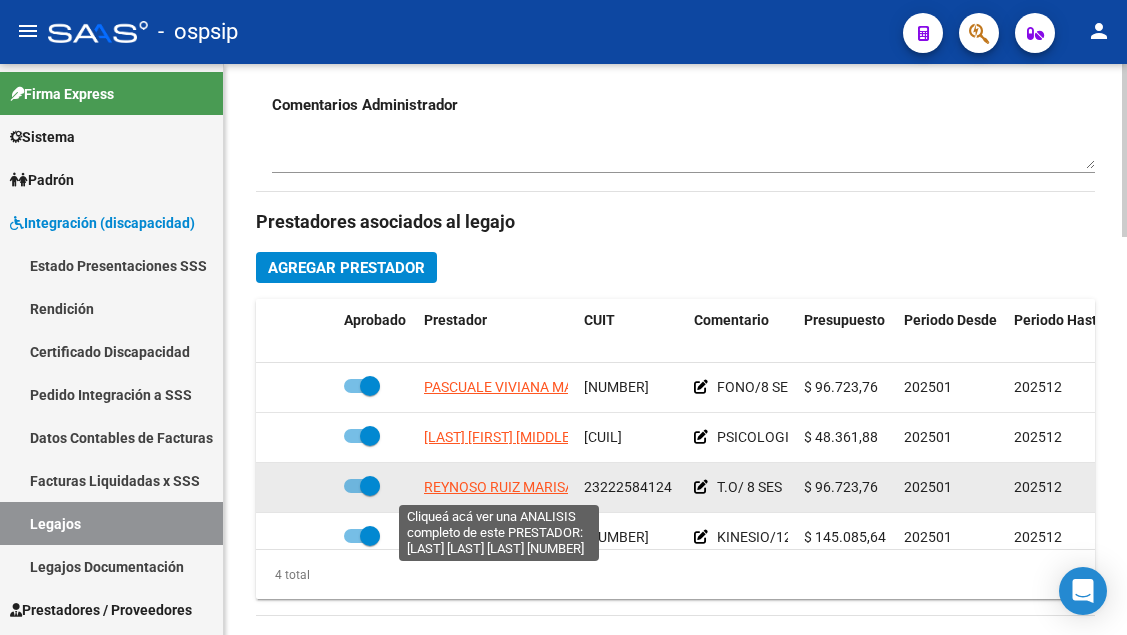 click on "REYNOSO RUIZ MARISA" 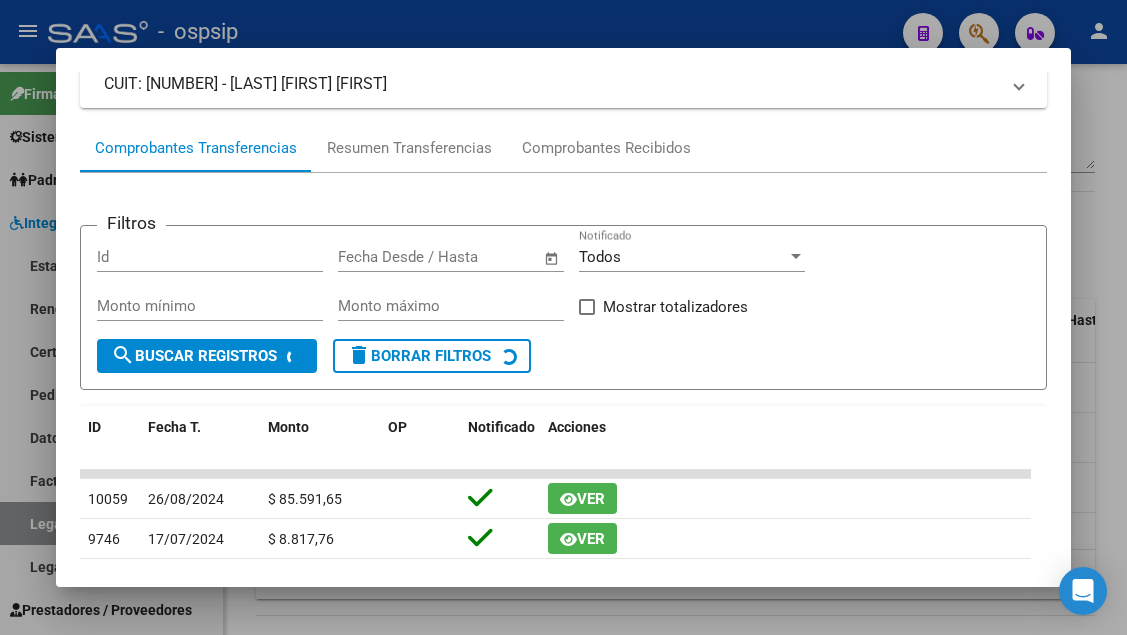 scroll, scrollTop: 186, scrollLeft: 0, axis: vertical 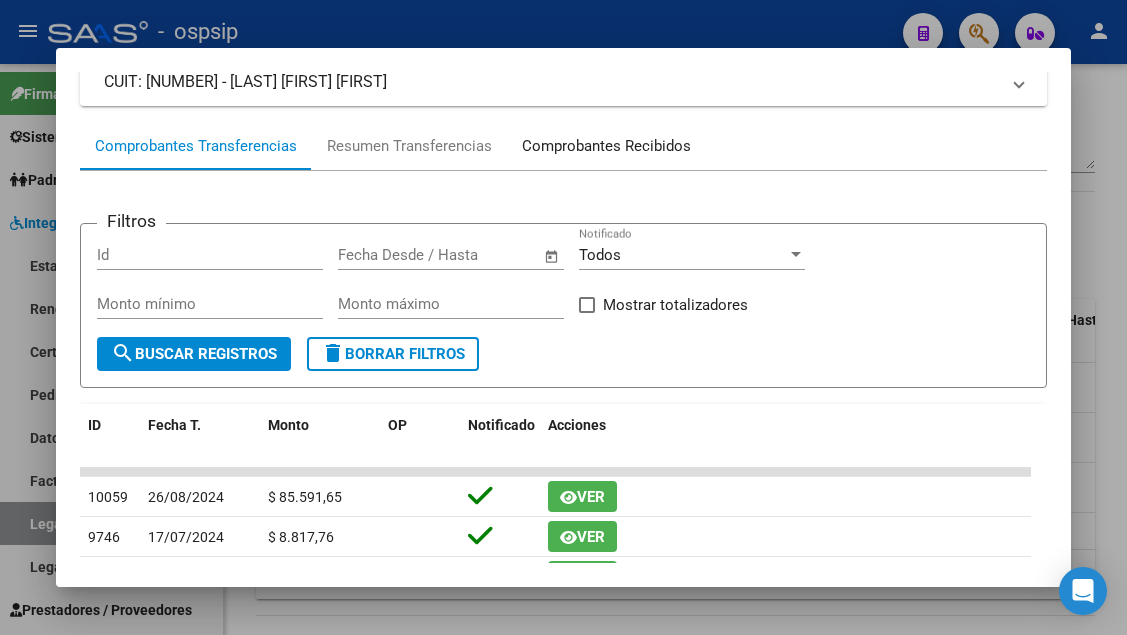 click on "Comprobantes Recibidos" at bounding box center [606, 146] 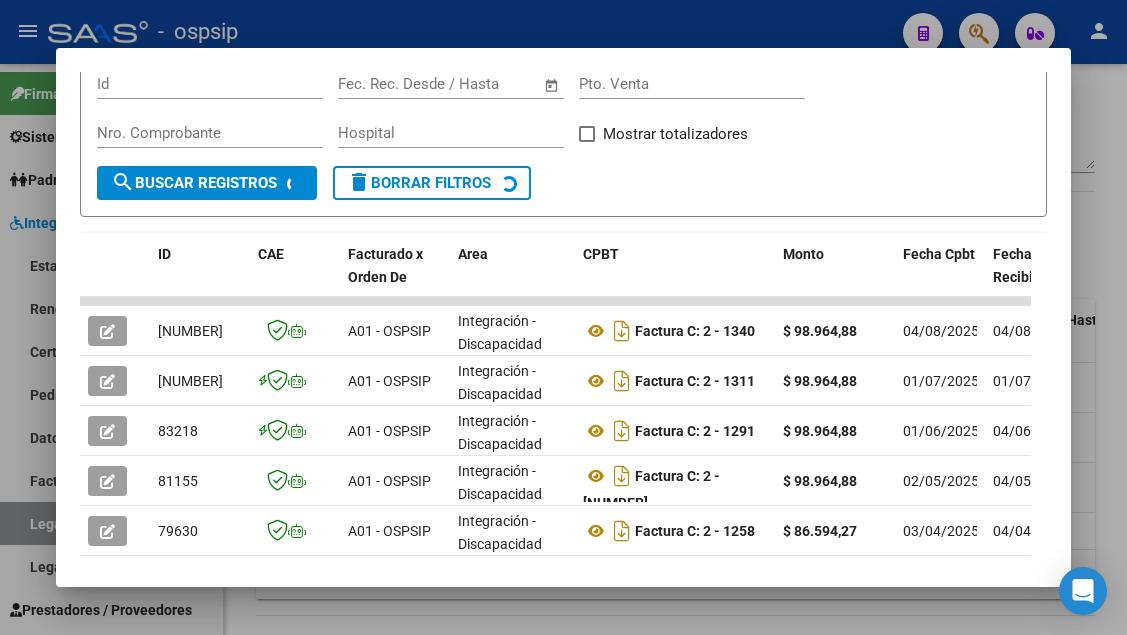 scroll, scrollTop: 485, scrollLeft: 0, axis: vertical 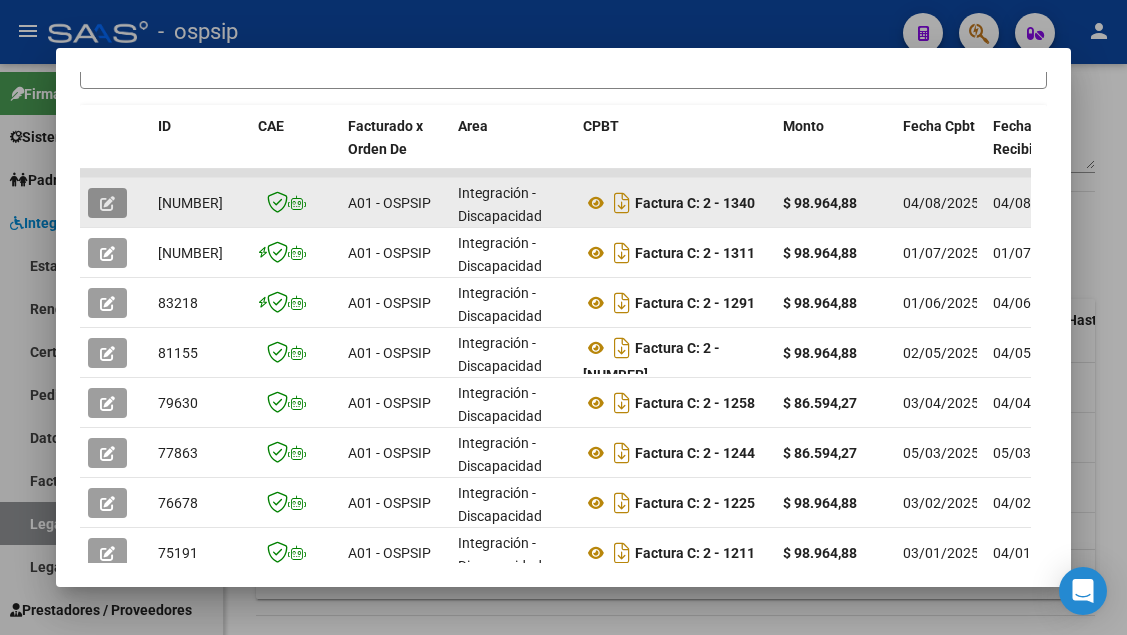 click 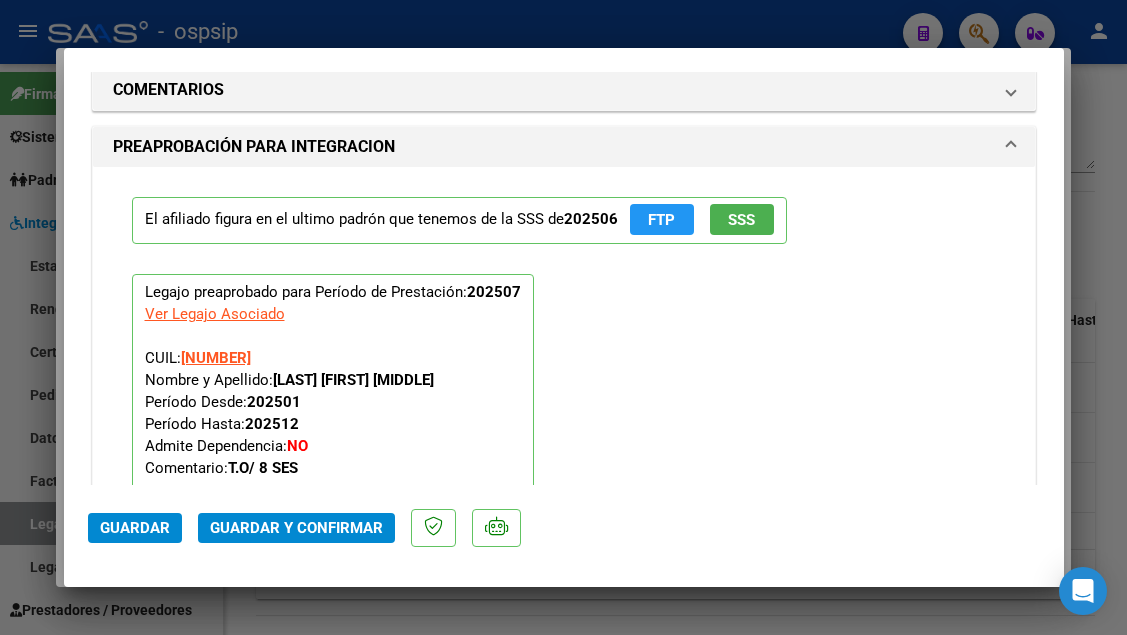 scroll, scrollTop: 2515, scrollLeft: 0, axis: vertical 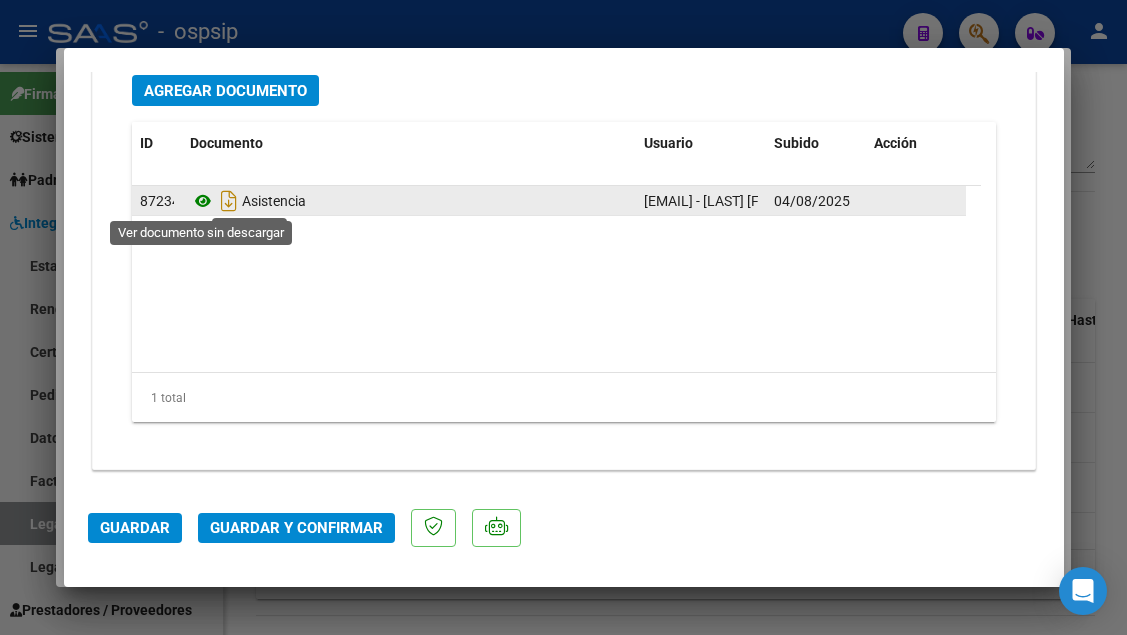click 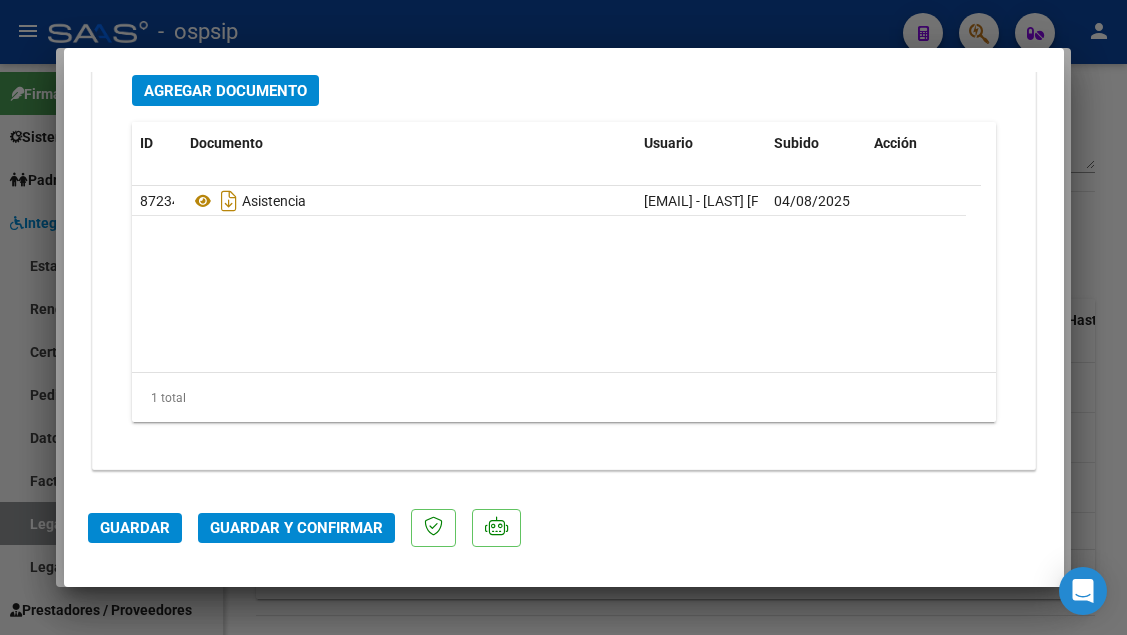 click on "Guardar y Confirmar" 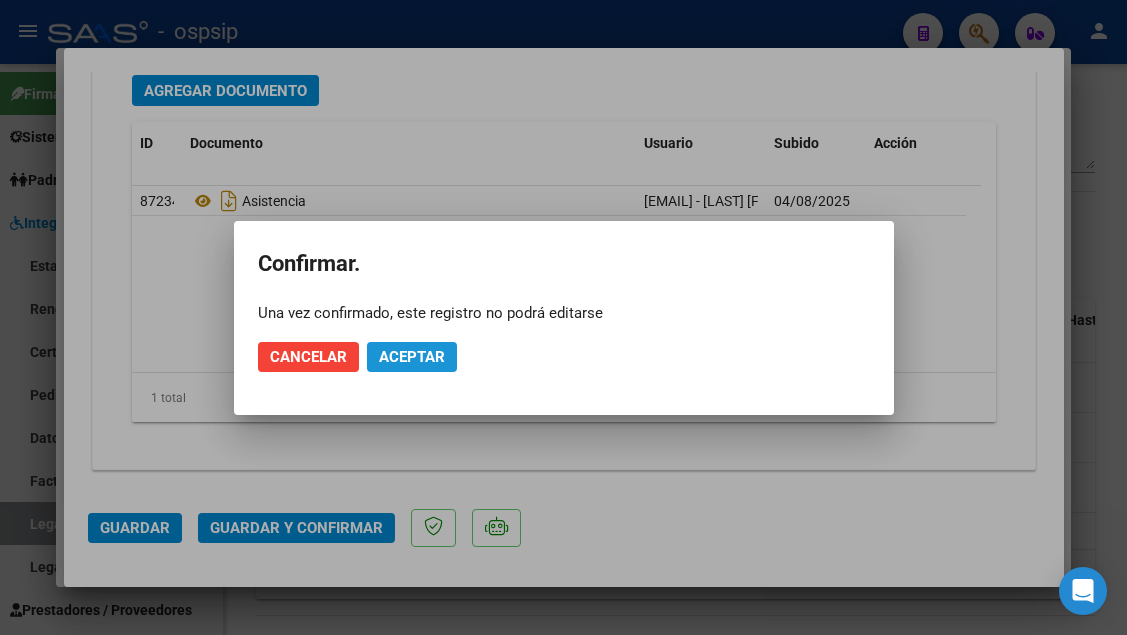 click on "Aceptar" 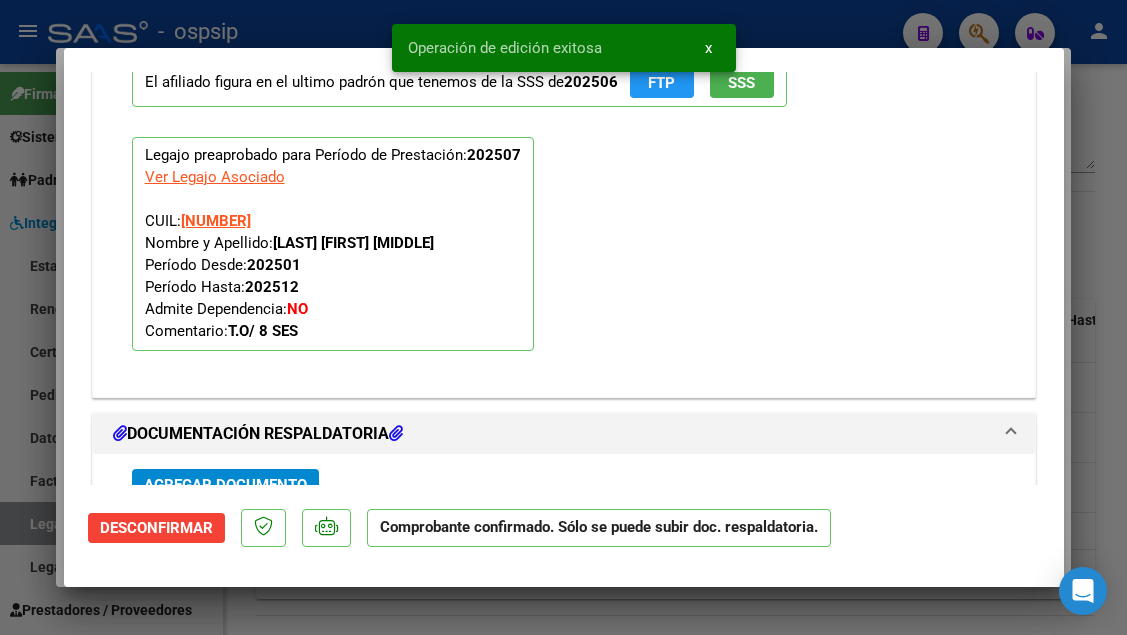 scroll, scrollTop: 1788, scrollLeft: 0, axis: vertical 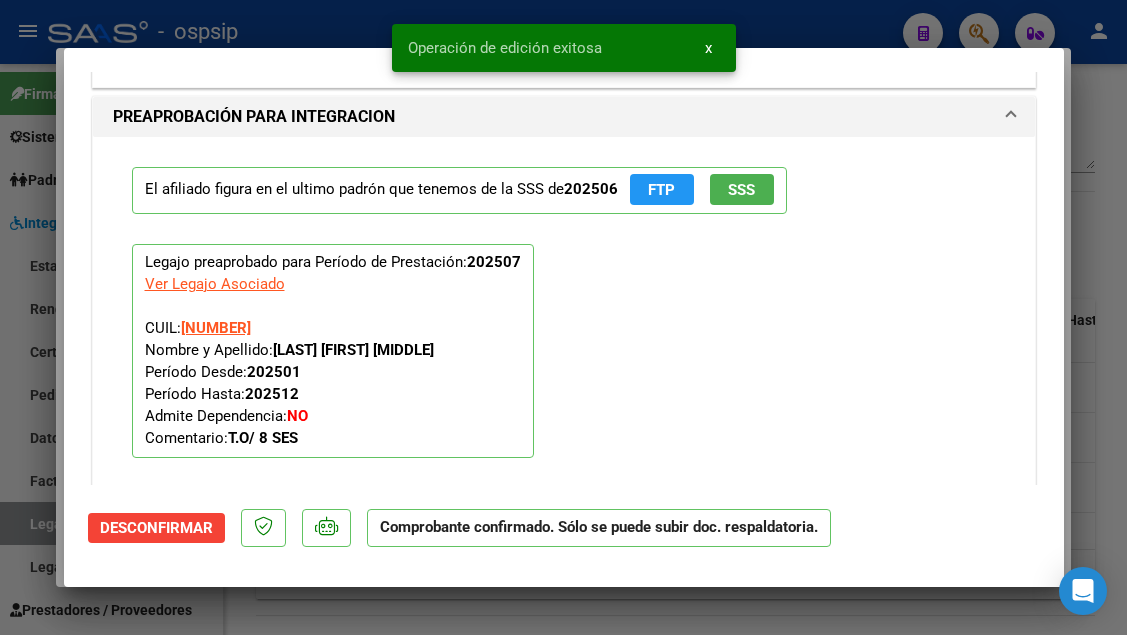 click on "SSS" 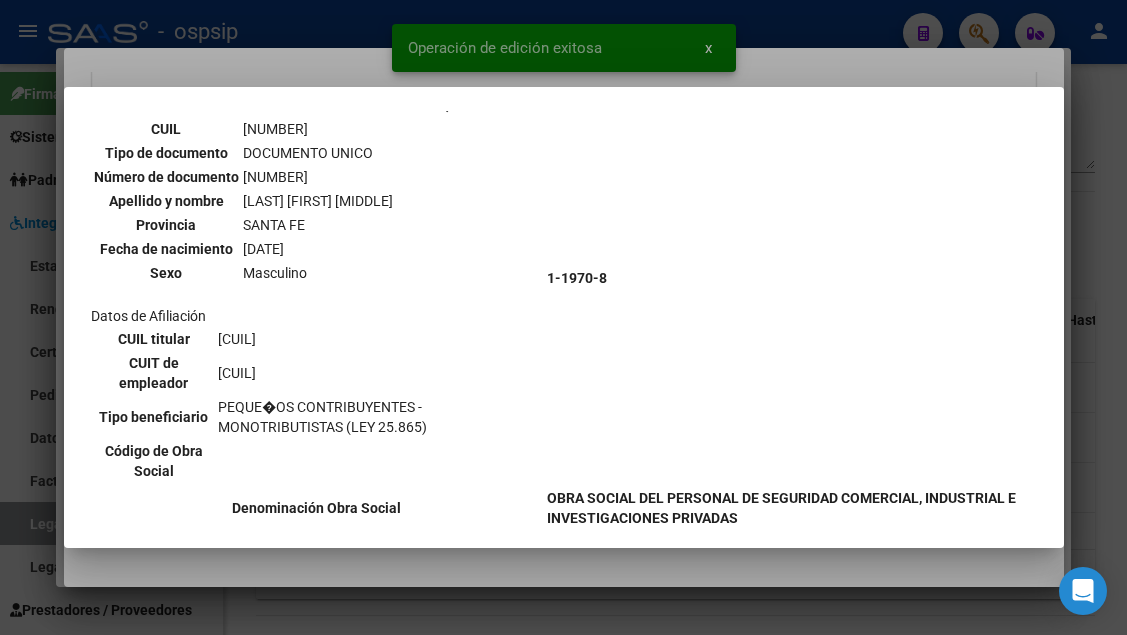 scroll, scrollTop: 700, scrollLeft: 0, axis: vertical 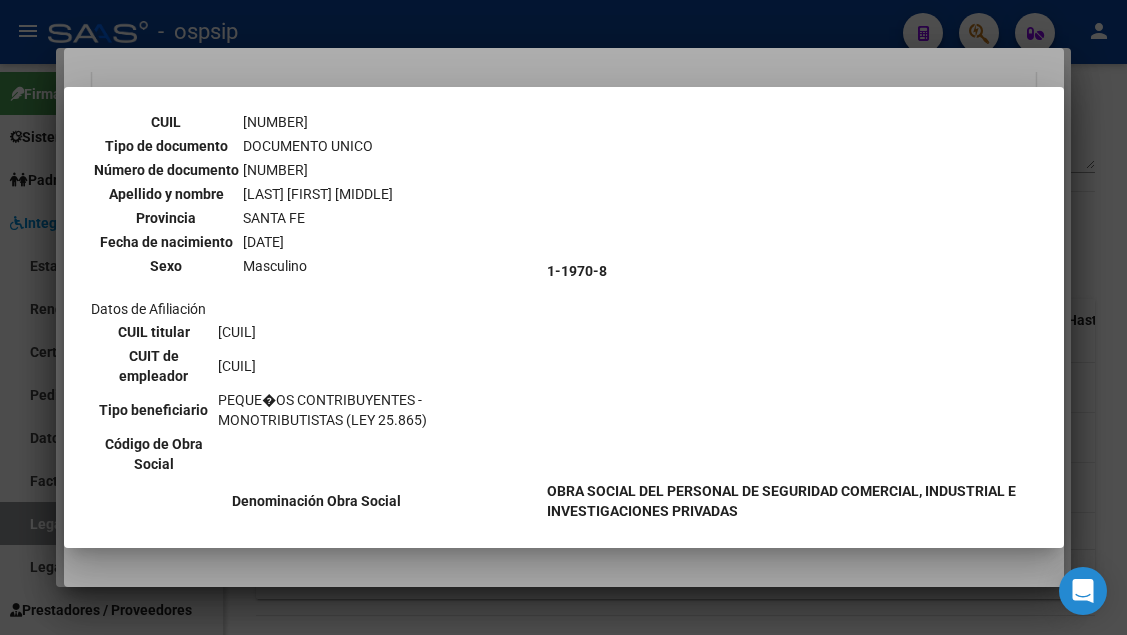 click at bounding box center [563, 317] 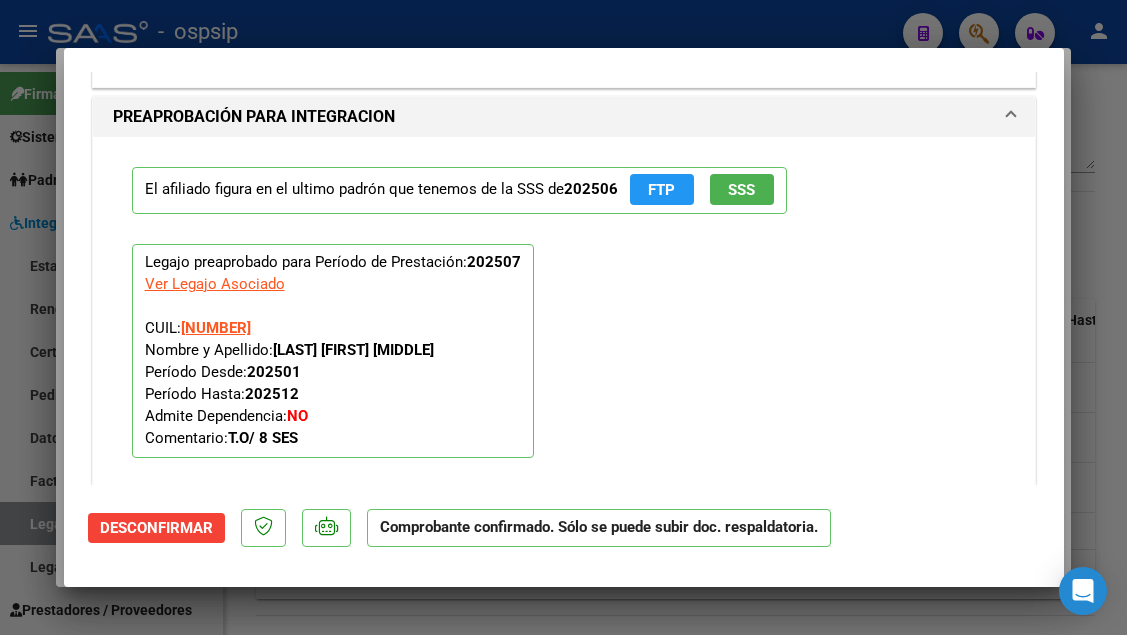 click at bounding box center [563, 317] 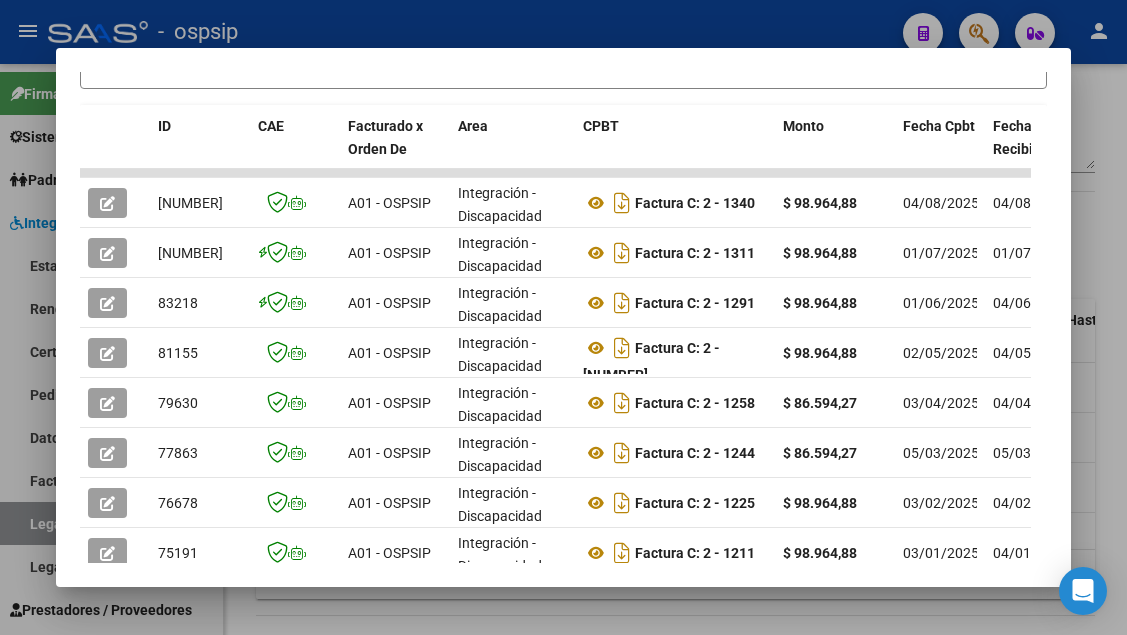 click at bounding box center (563, 317) 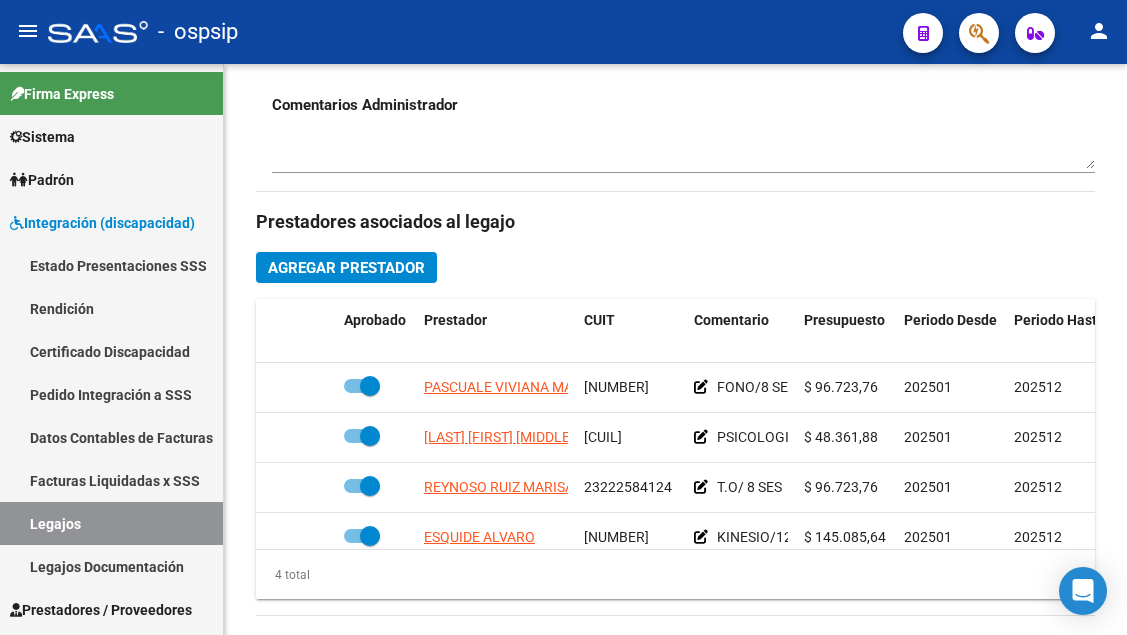 click on "Legajos" at bounding box center [111, 523] 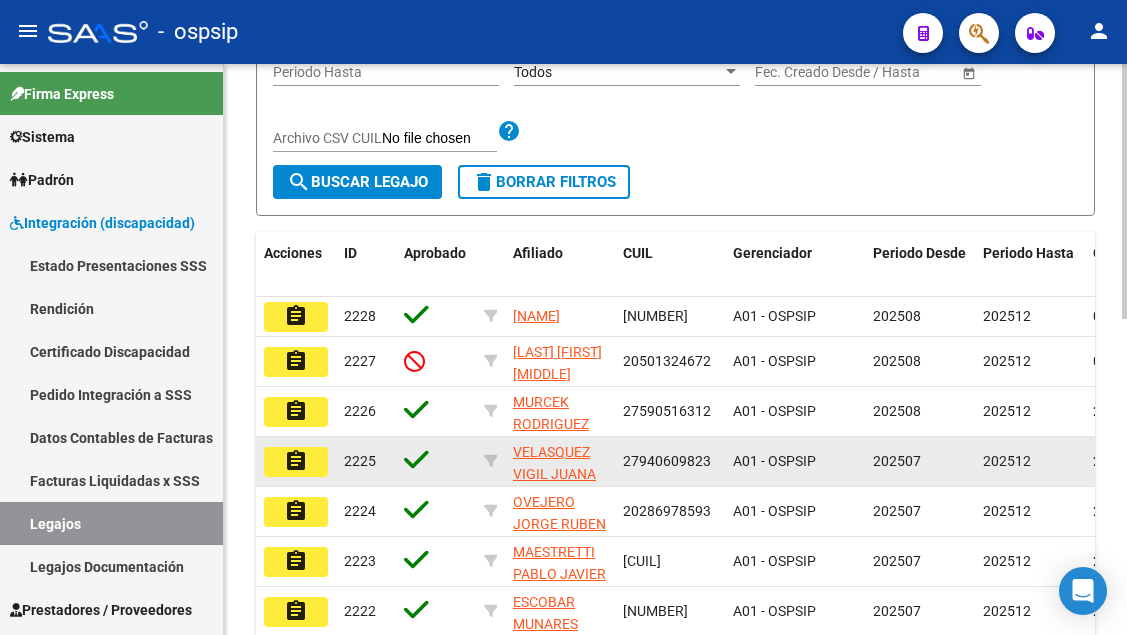 scroll, scrollTop: 108, scrollLeft: 0, axis: vertical 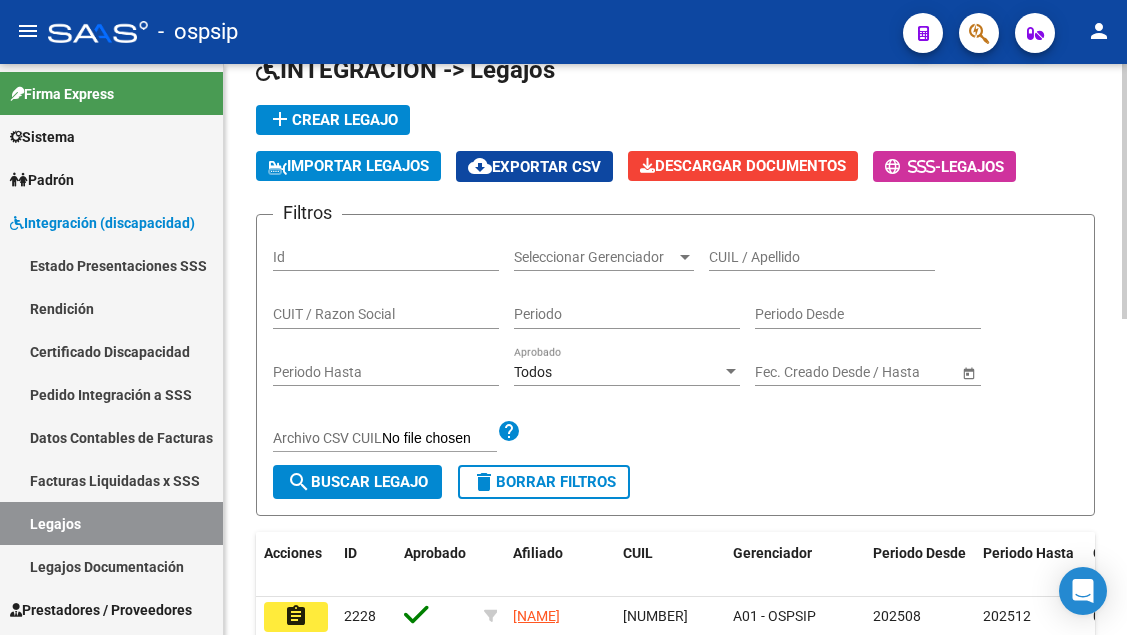 click on "CUIL / Apellido" 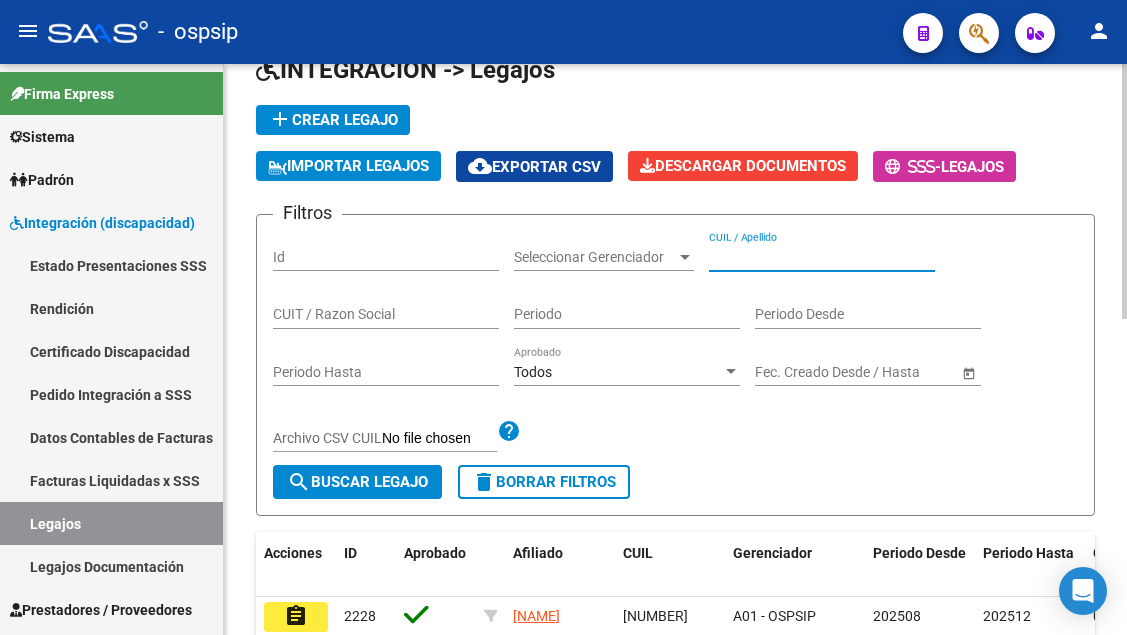 click on "CUIL / Apellido" at bounding box center (822, 257) 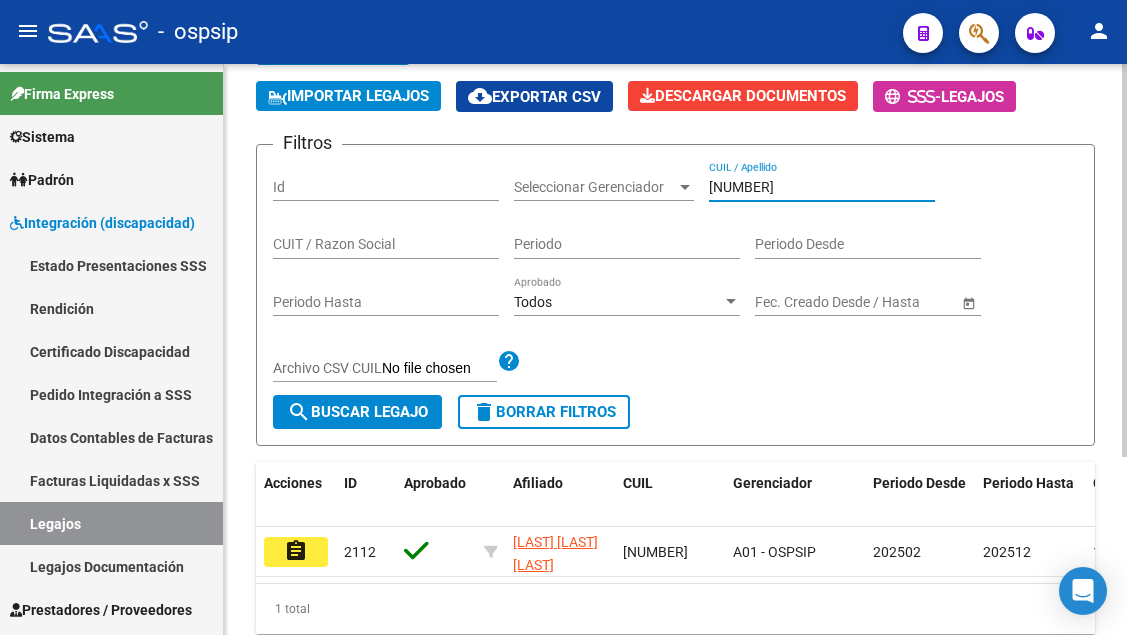 scroll, scrollTop: 258, scrollLeft: 0, axis: vertical 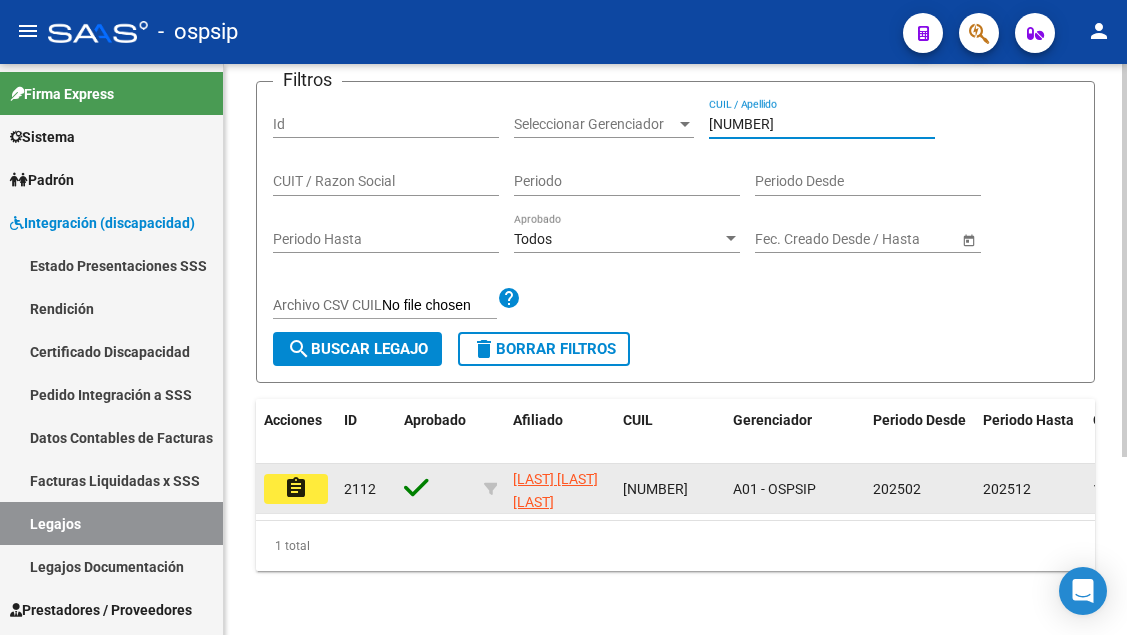 type on "[NUMBER]" 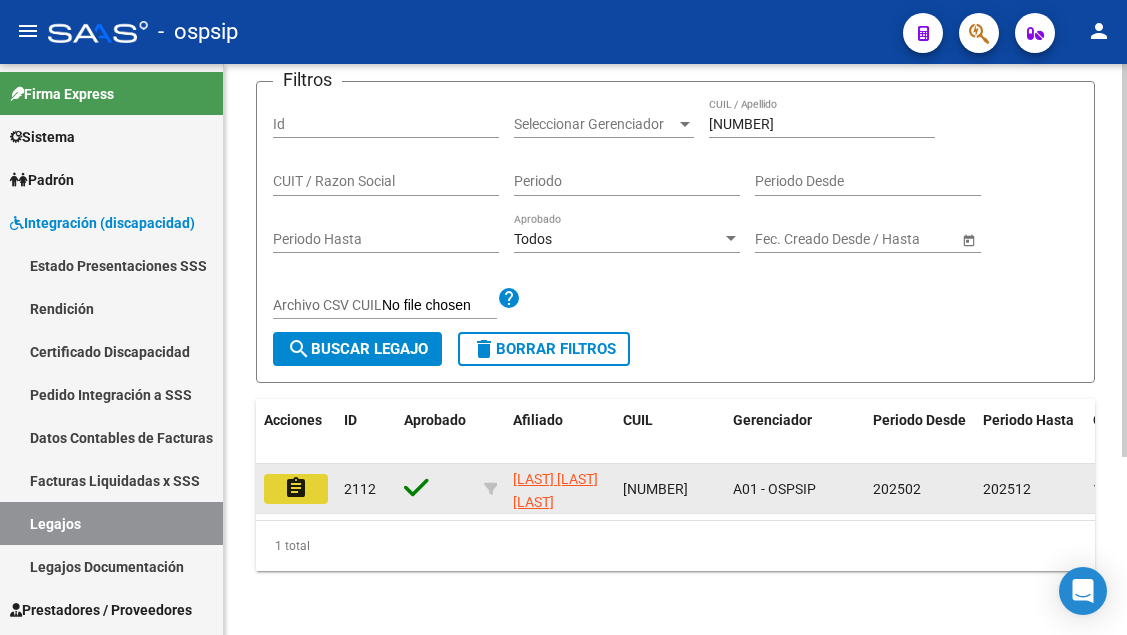 click on "assignment" 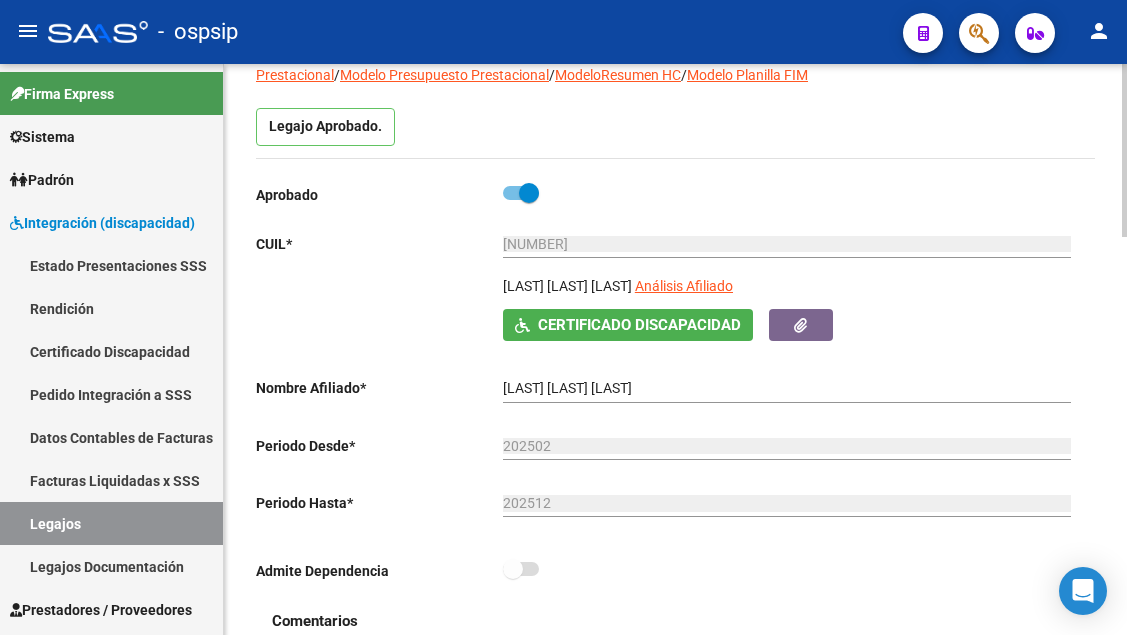 scroll, scrollTop: 200, scrollLeft: 0, axis: vertical 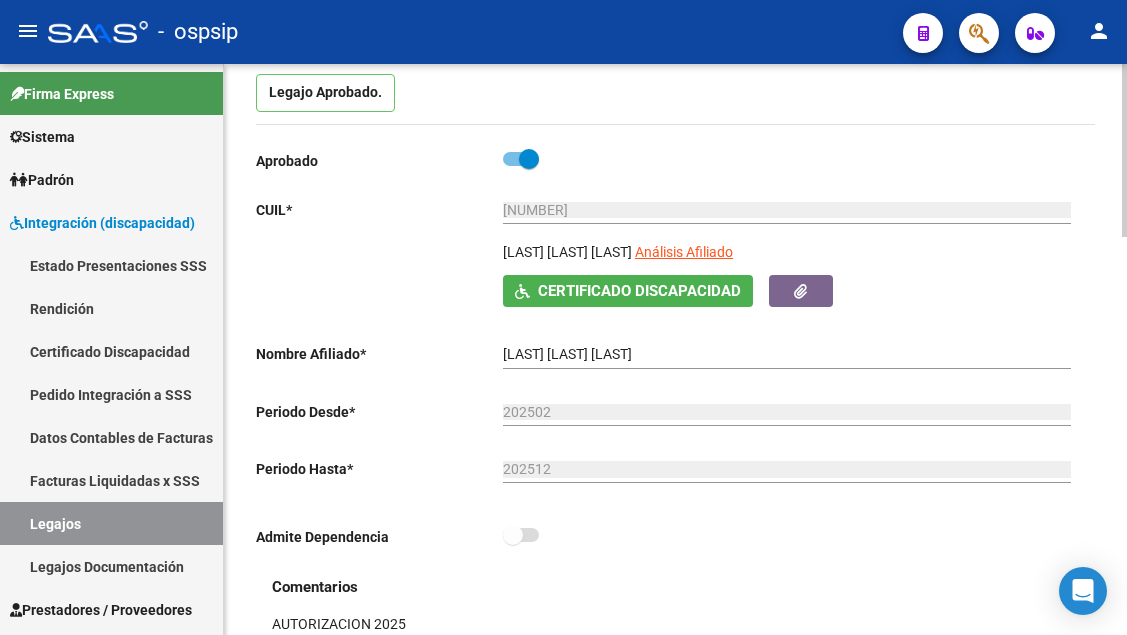 click on "Análisis Afiliado" 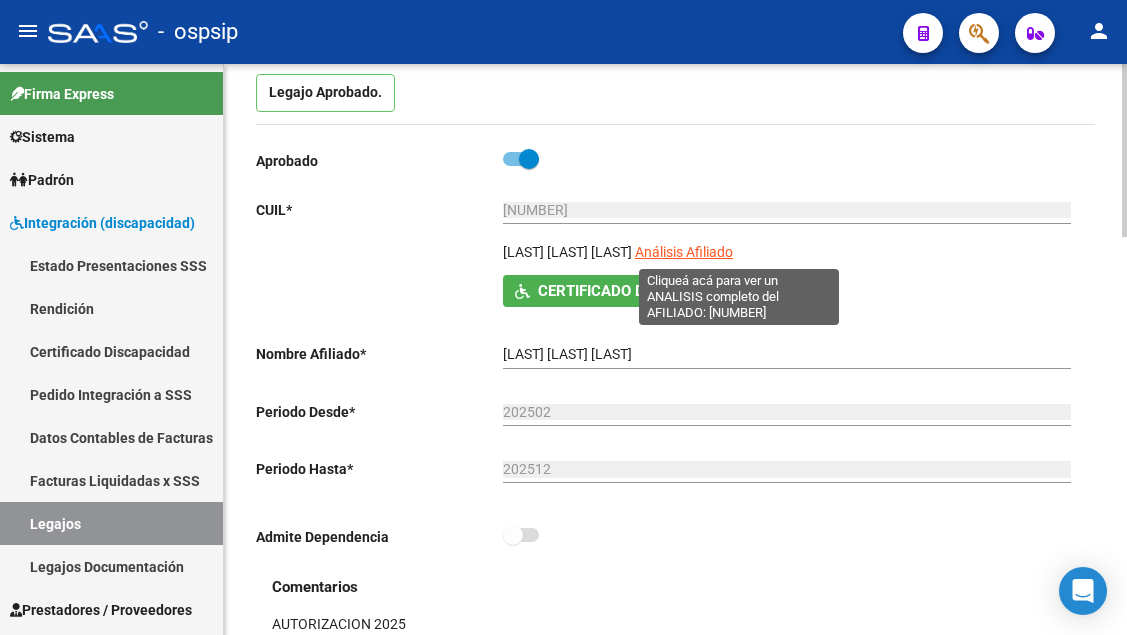 click on "Análisis Afiliado" 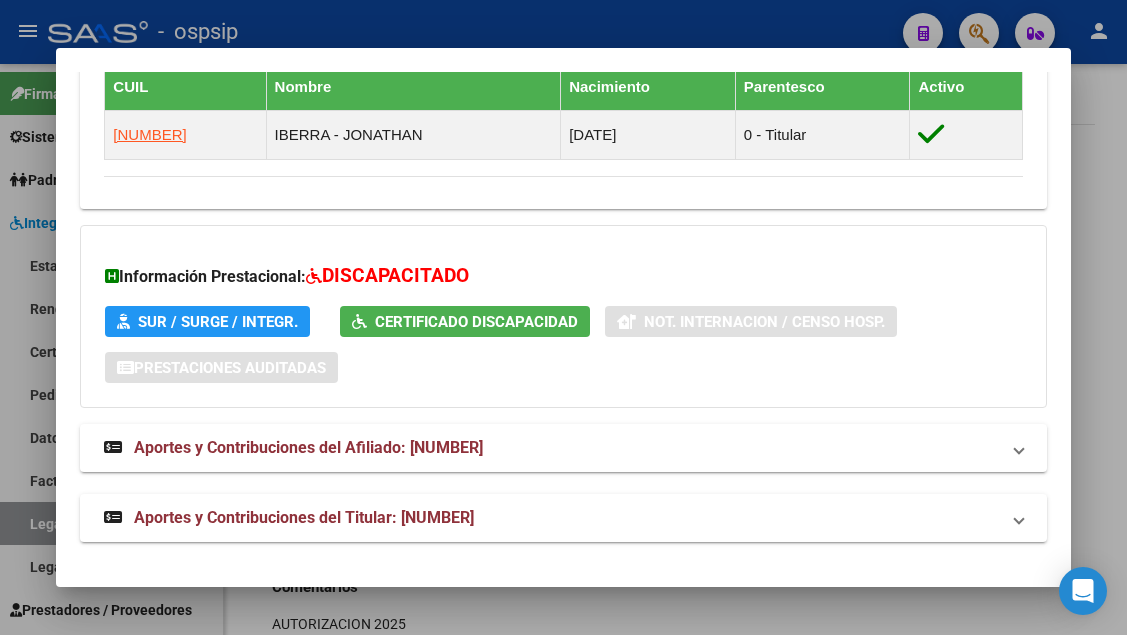 scroll, scrollTop: 1195, scrollLeft: 0, axis: vertical 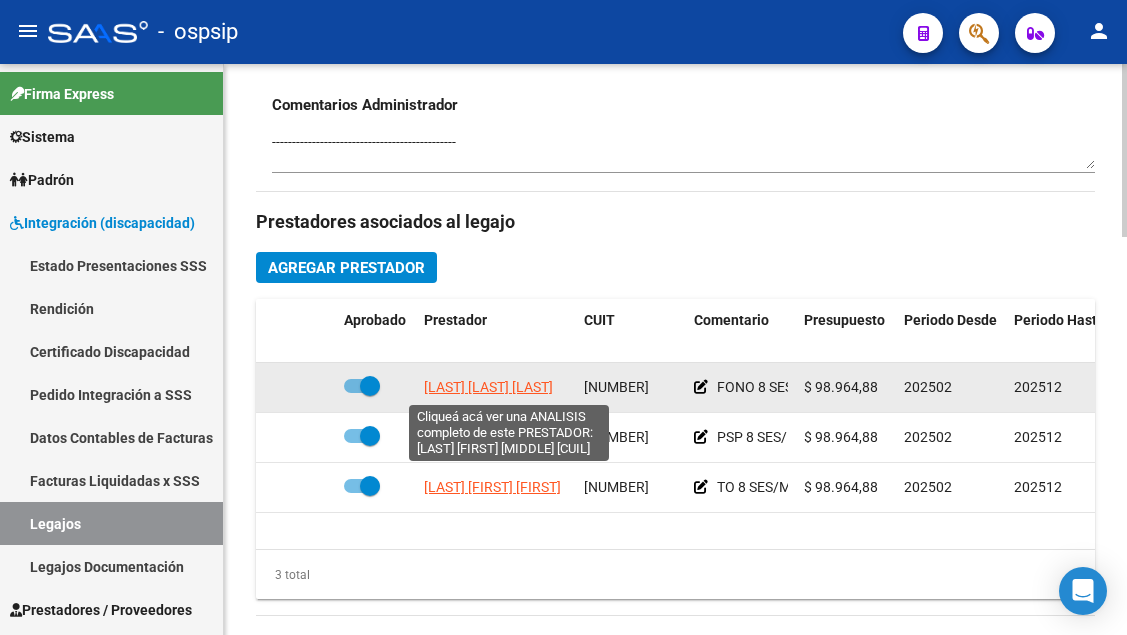 click on "[LAST] [LAST] [LAST]" 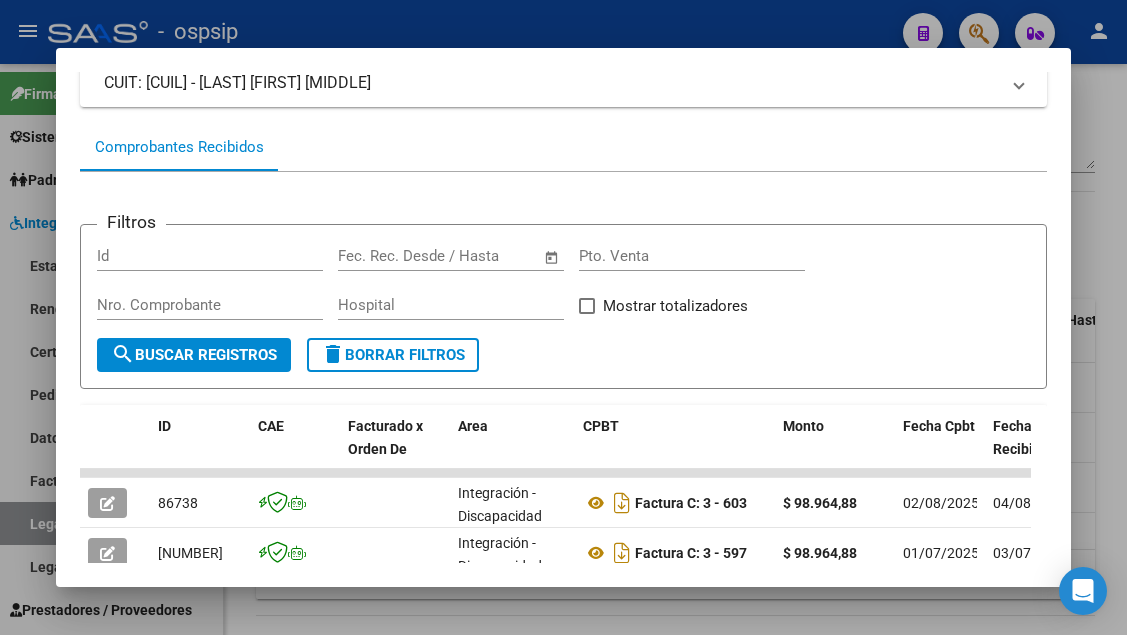 scroll, scrollTop: 285, scrollLeft: 0, axis: vertical 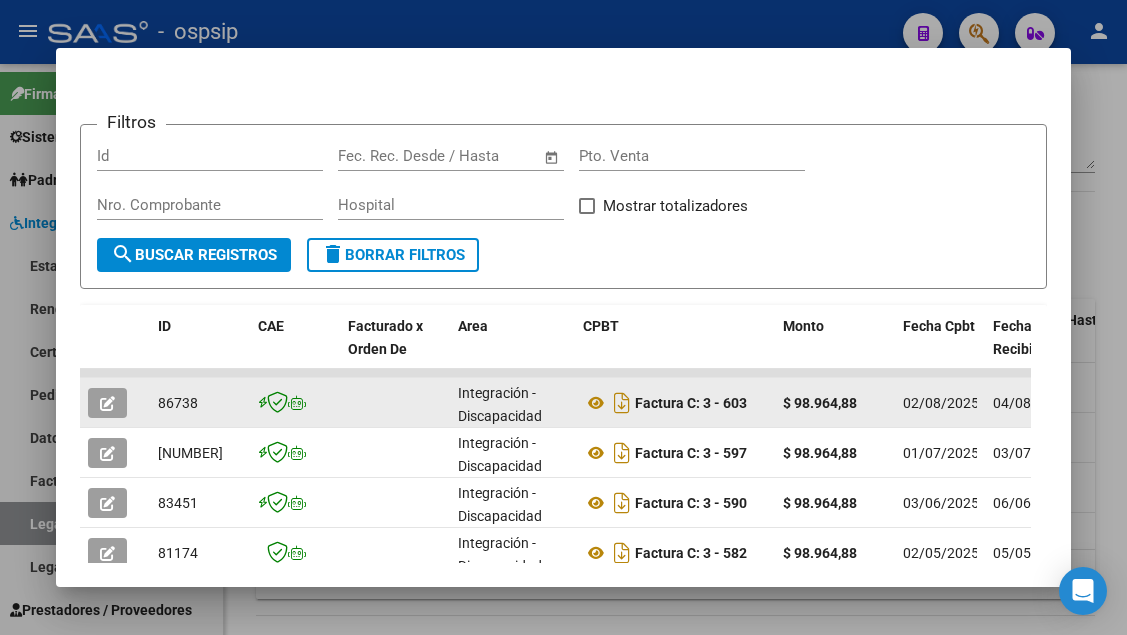 click 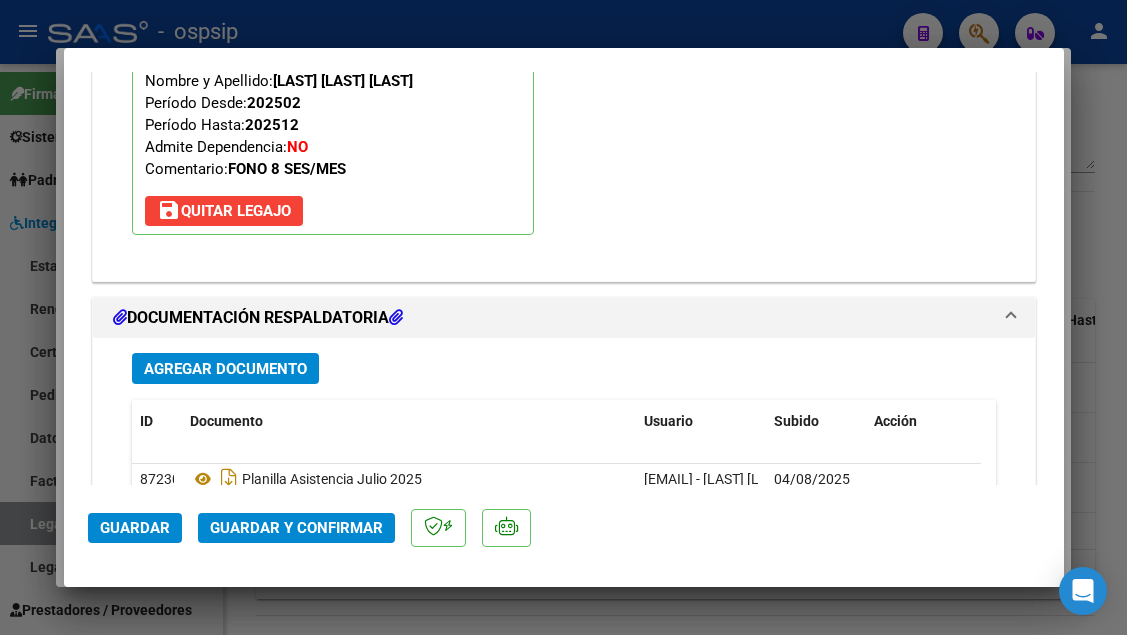 scroll, scrollTop: 2337, scrollLeft: 0, axis: vertical 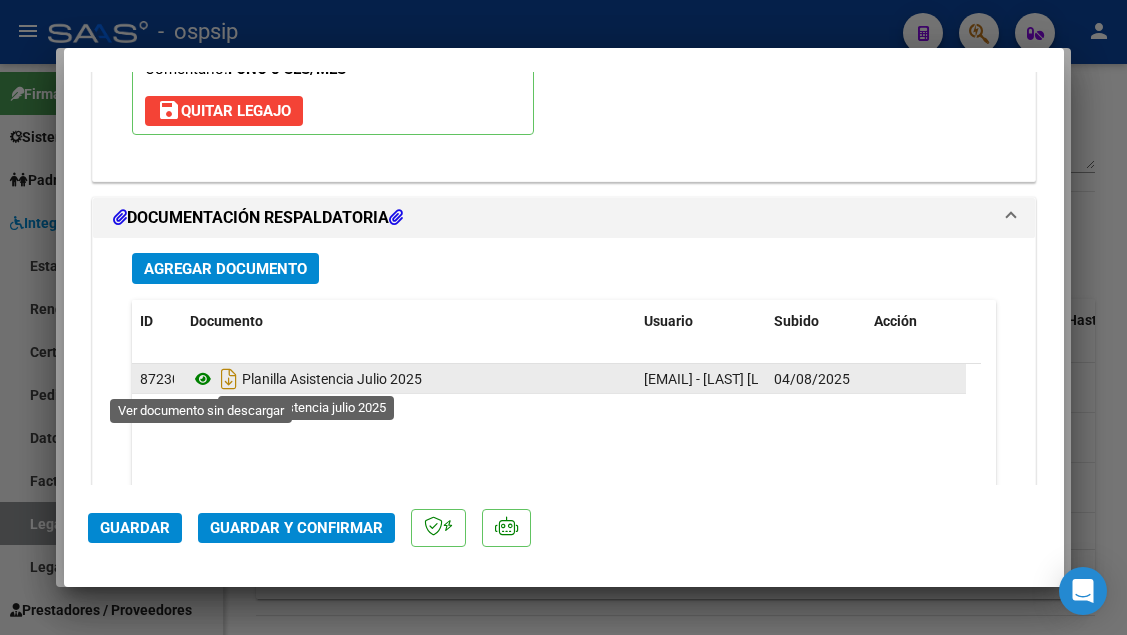 click 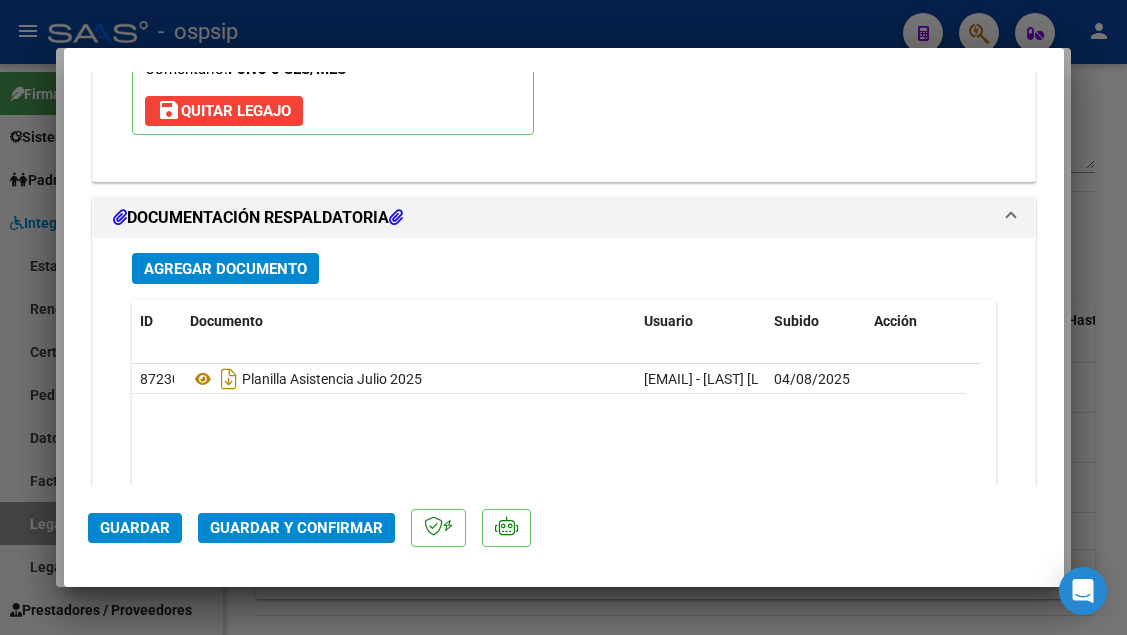 click on "Guardar y Confirmar" 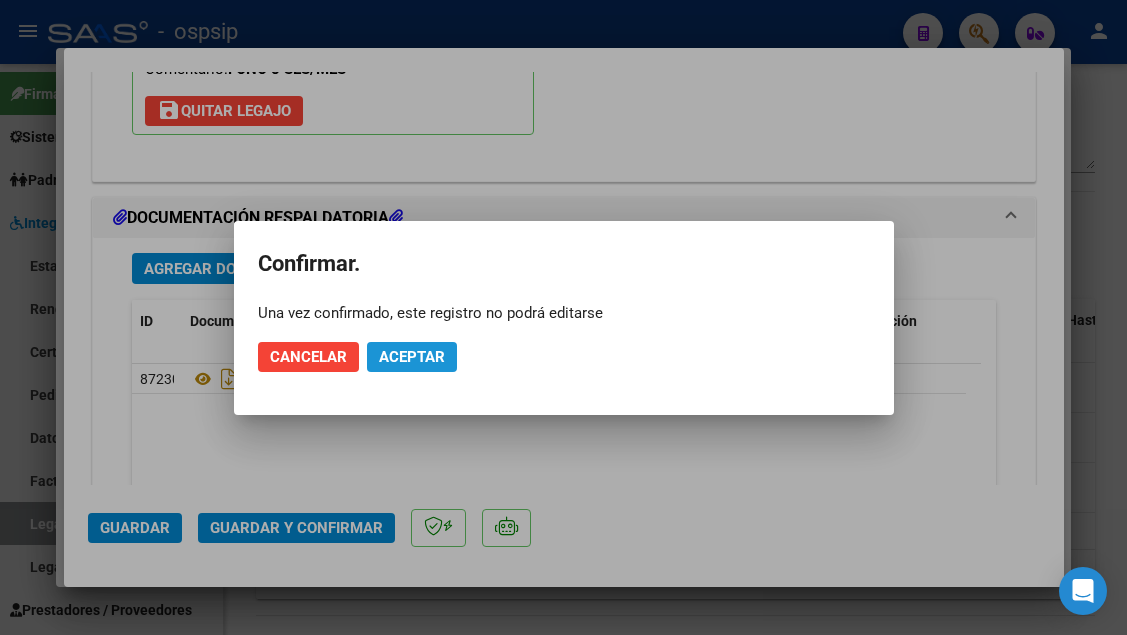 click on "Aceptar" 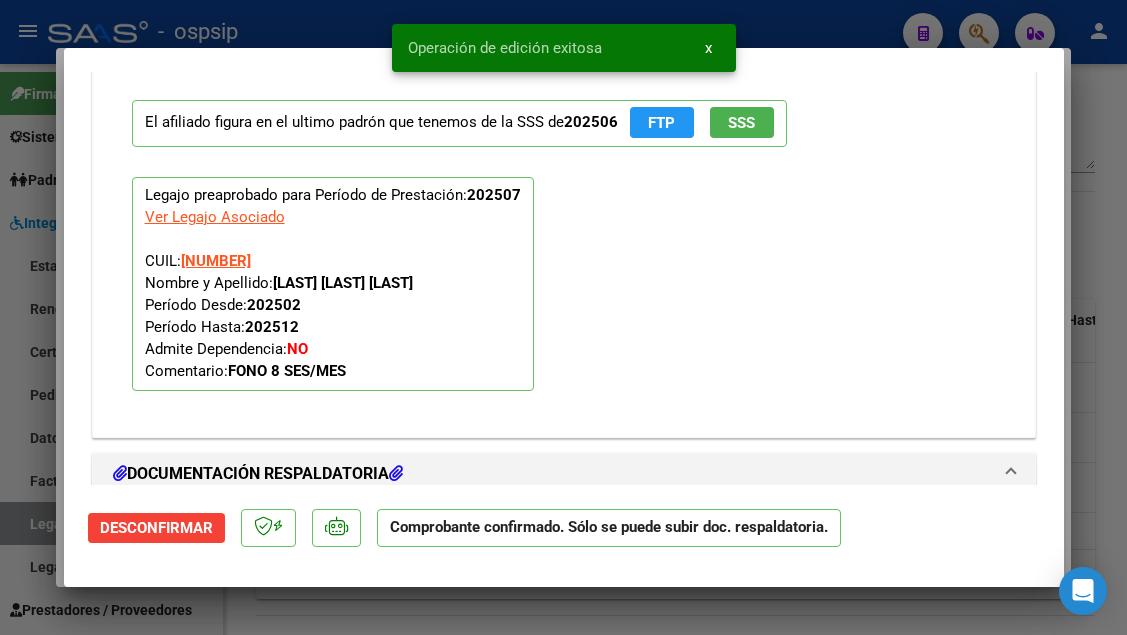 scroll, scrollTop: 1756, scrollLeft: 0, axis: vertical 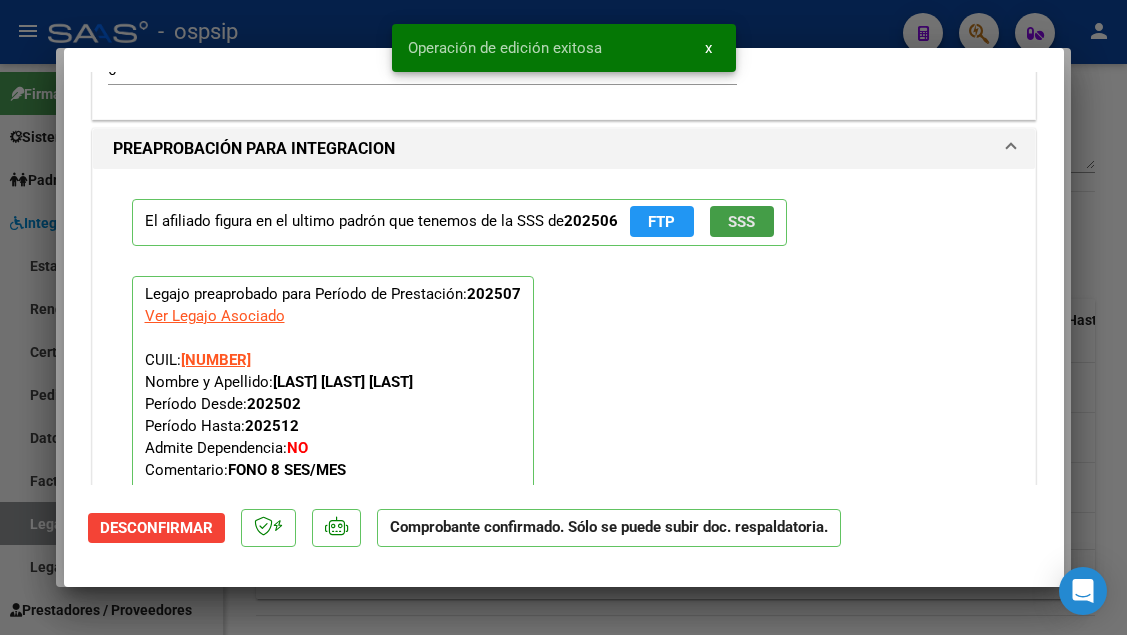 click on "SSS" 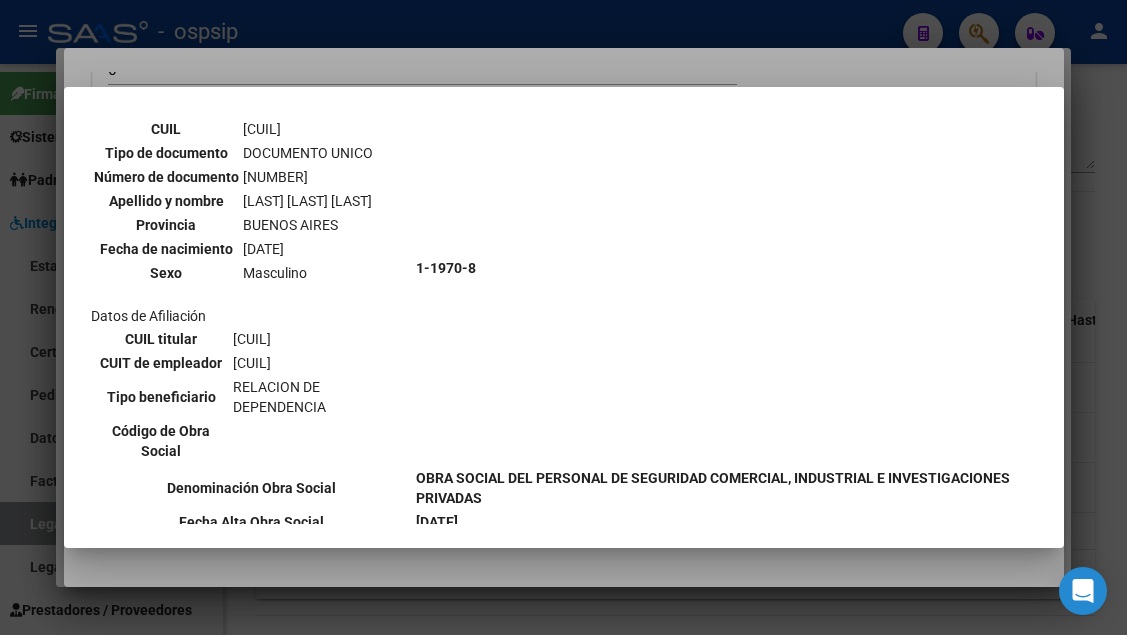 scroll, scrollTop: 0, scrollLeft: 0, axis: both 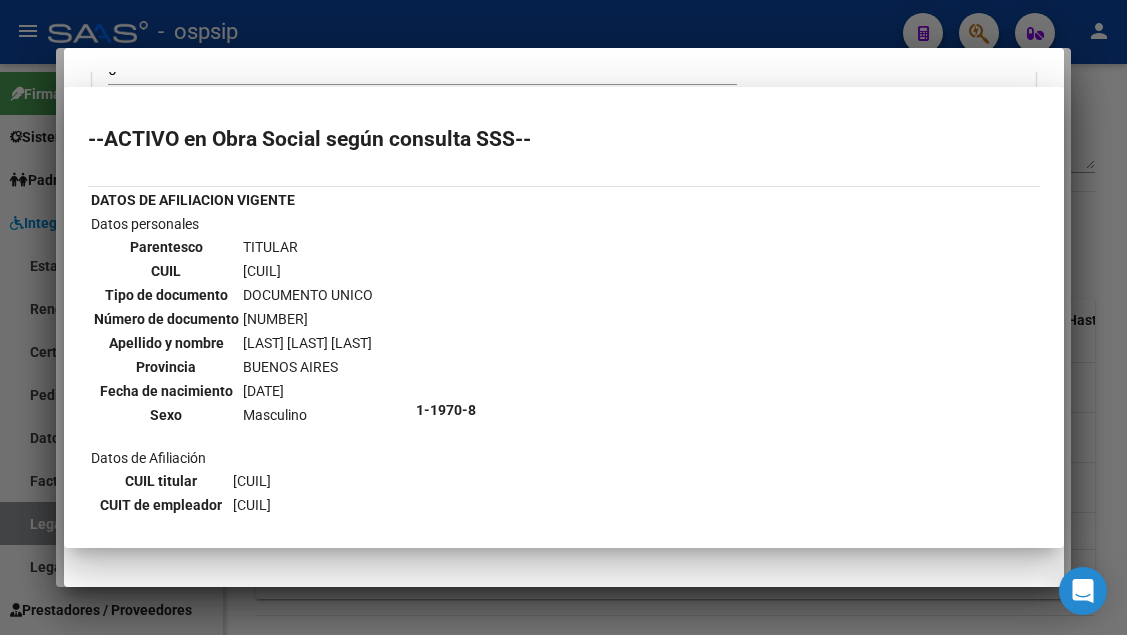 type 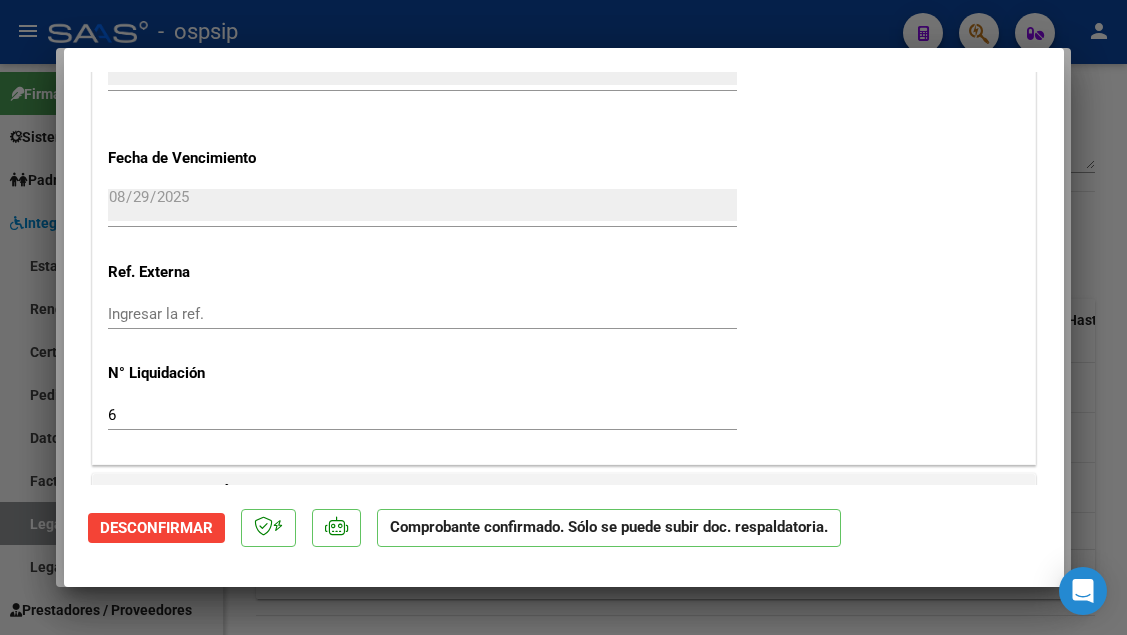 type 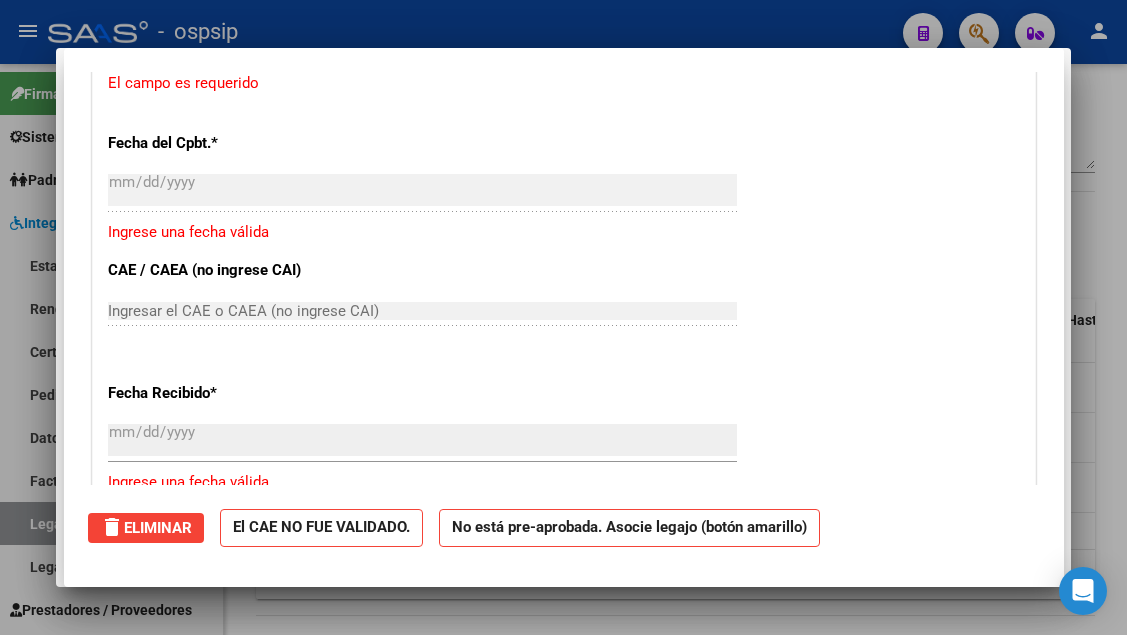 scroll, scrollTop: 1627, scrollLeft: 0, axis: vertical 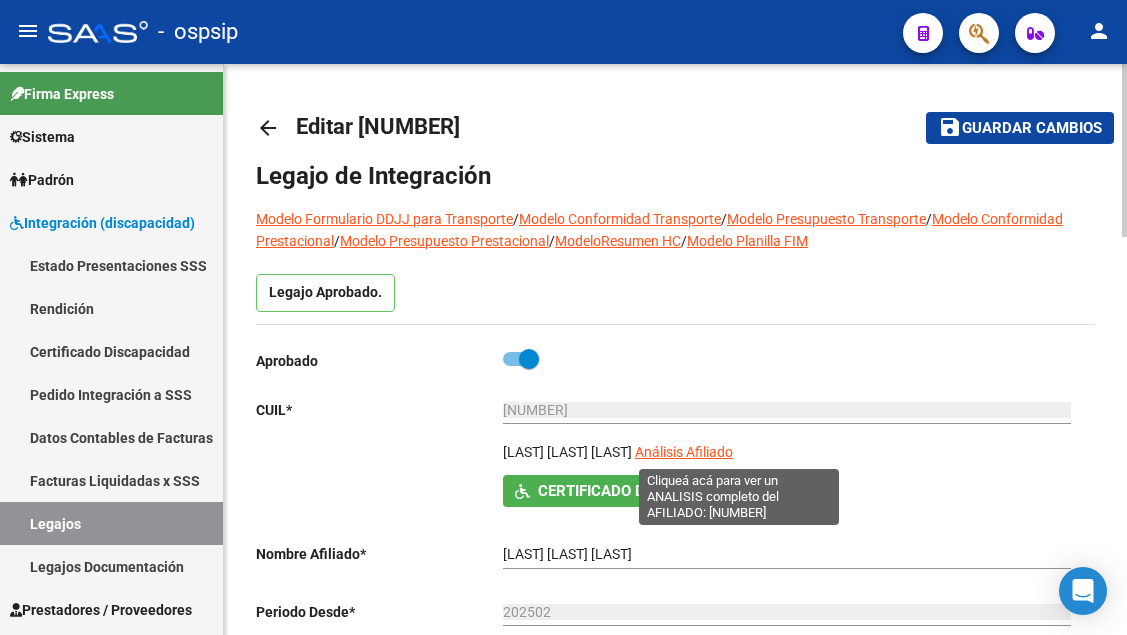 click on "Análisis Afiliado" 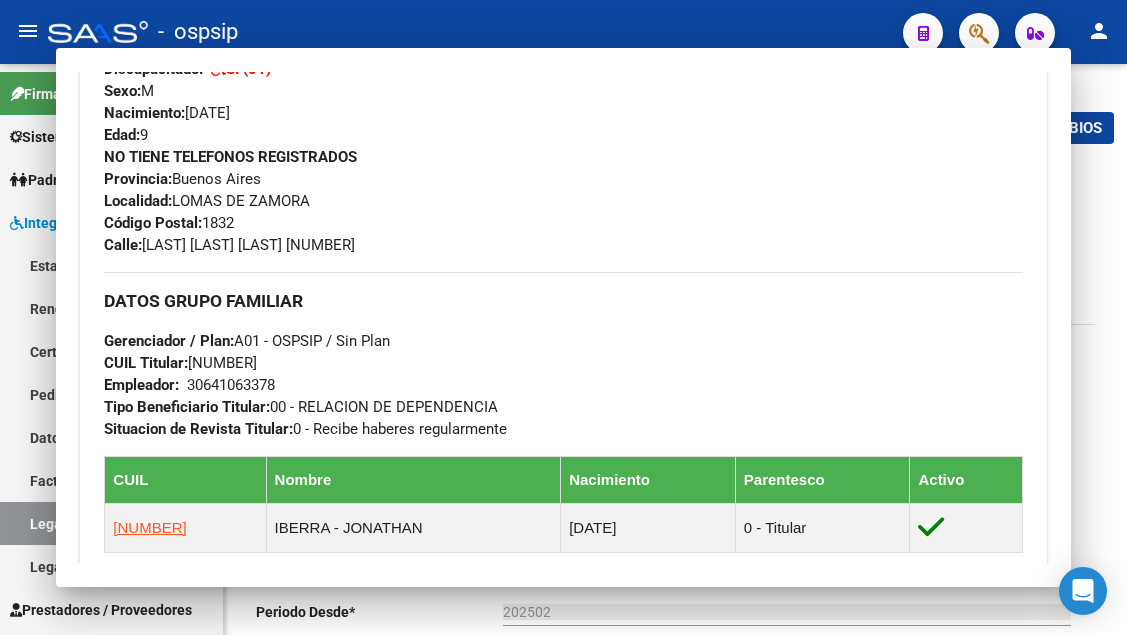 scroll, scrollTop: 800, scrollLeft: 0, axis: vertical 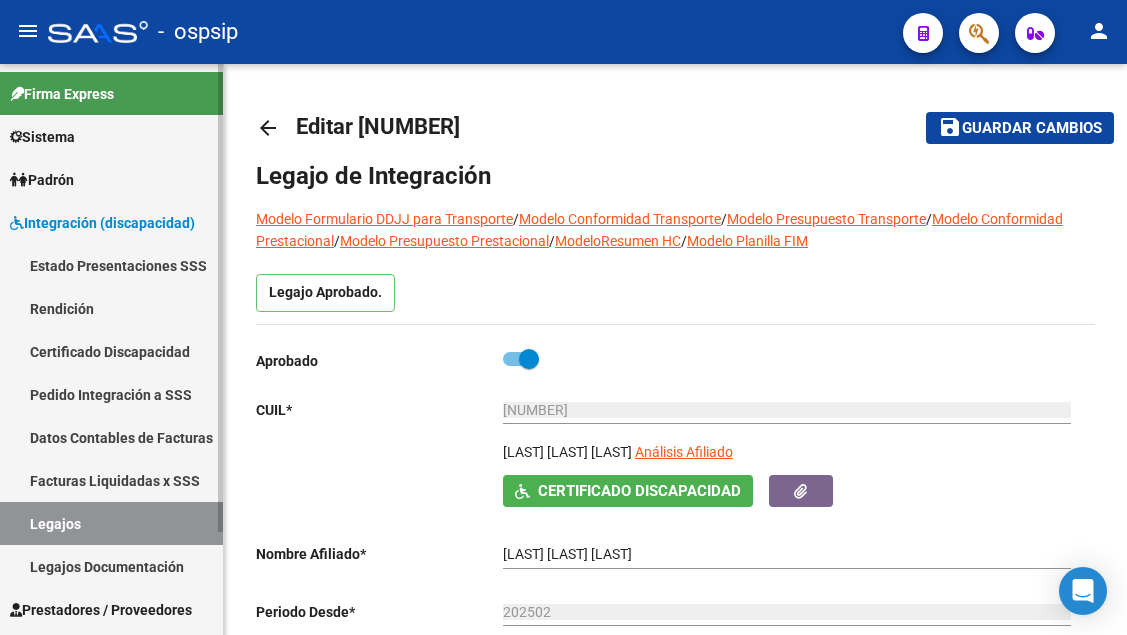 click on "Legajos" at bounding box center (111, 523) 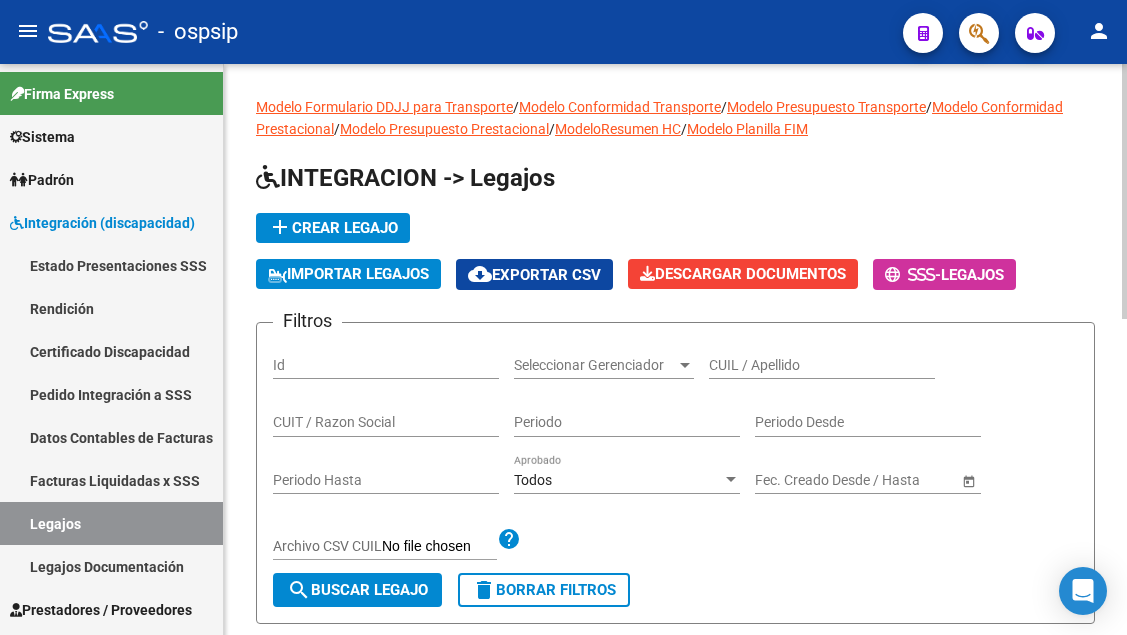 click on "CUIL / Apellido" at bounding box center (822, 365) 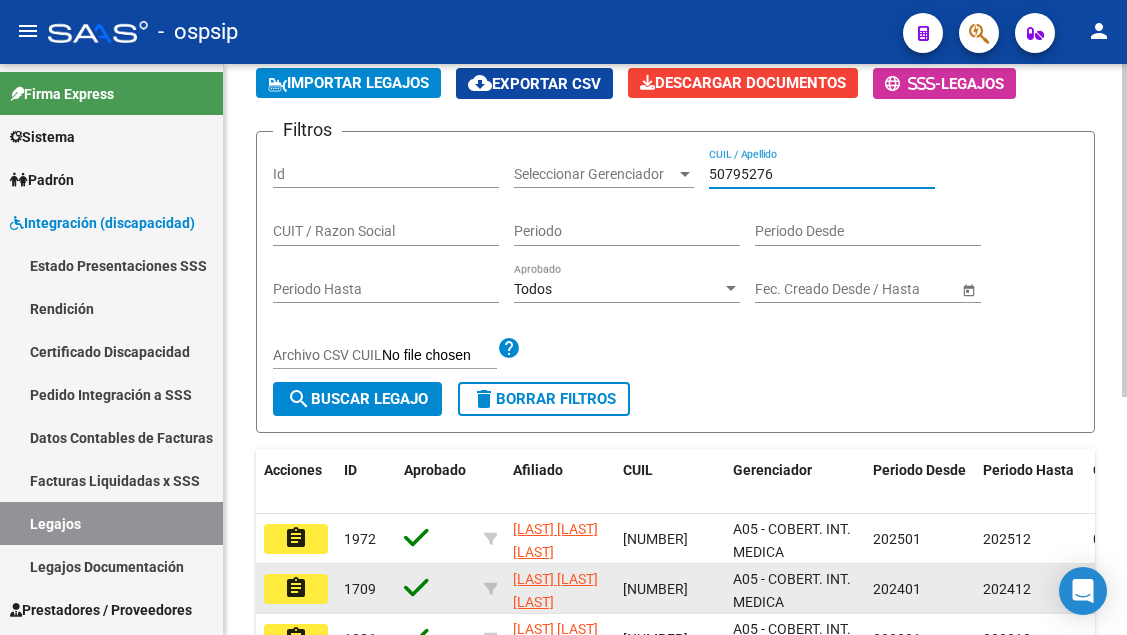 scroll, scrollTop: 300, scrollLeft: 0, axis: vertical 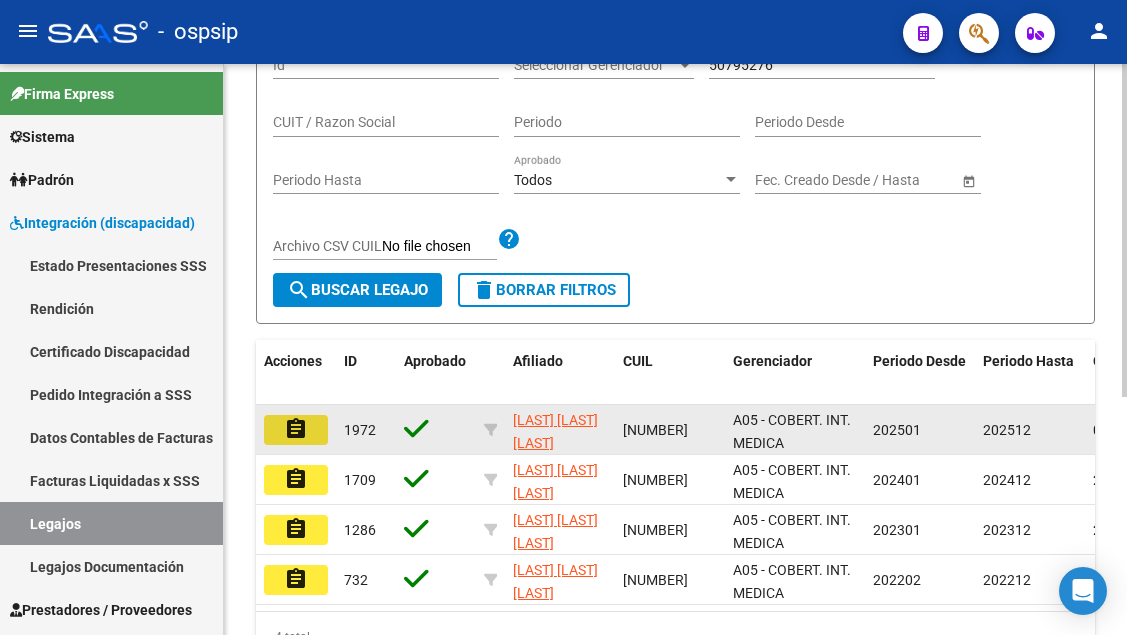click on "assignment" 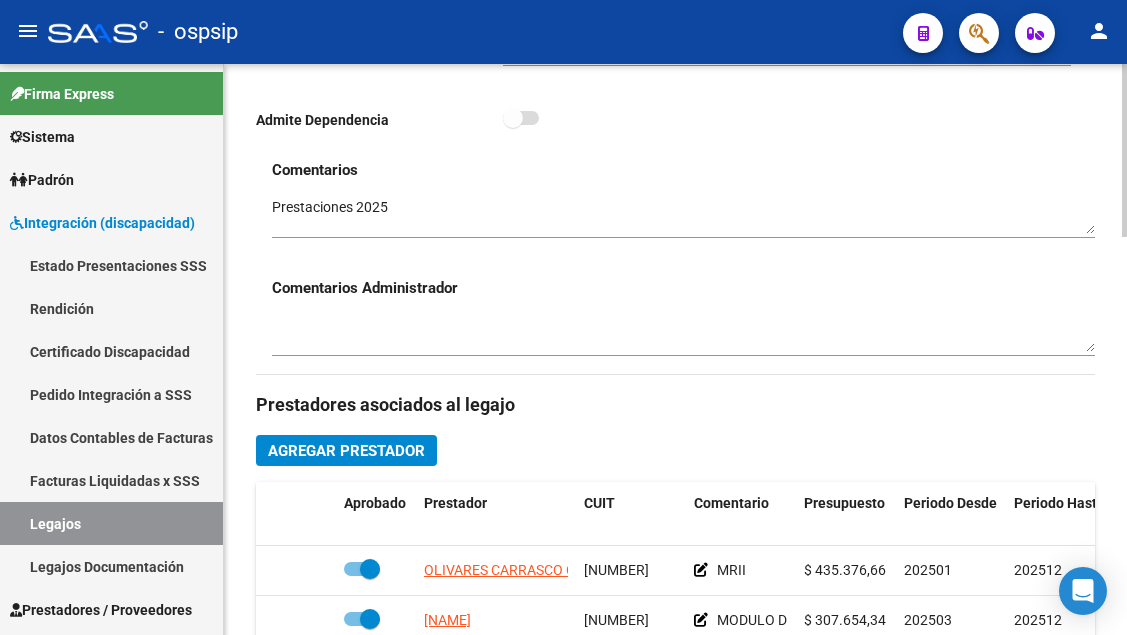 scroll, scrollTop: 700, scrollLeft: 0, axis: vertical 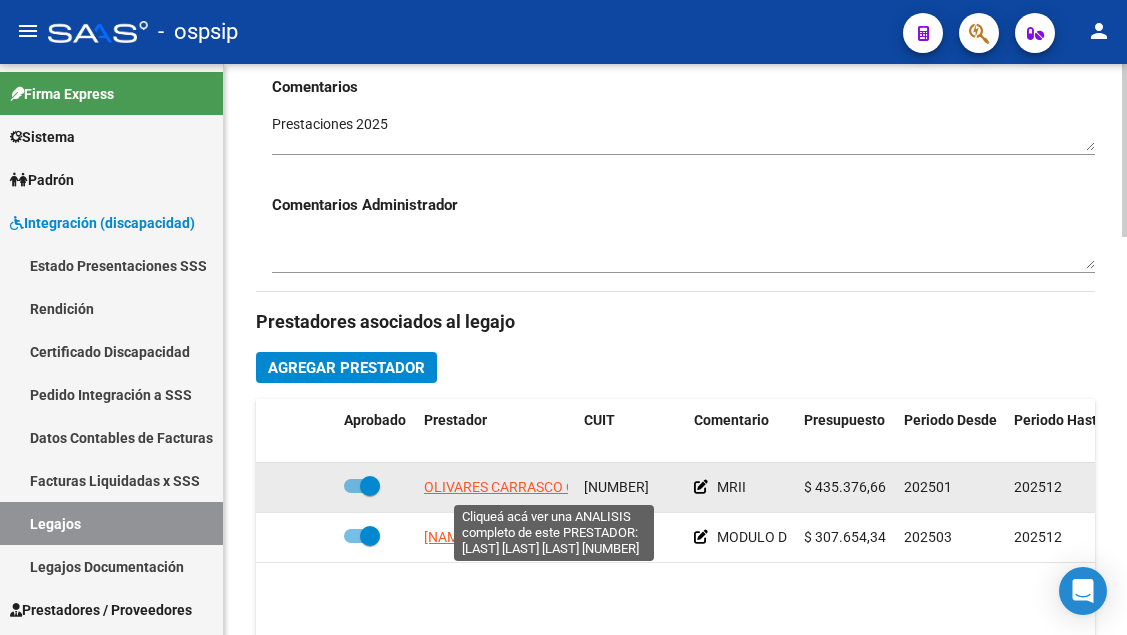 click on "OLIVARES CARRASCO CARLOS MARIANO" 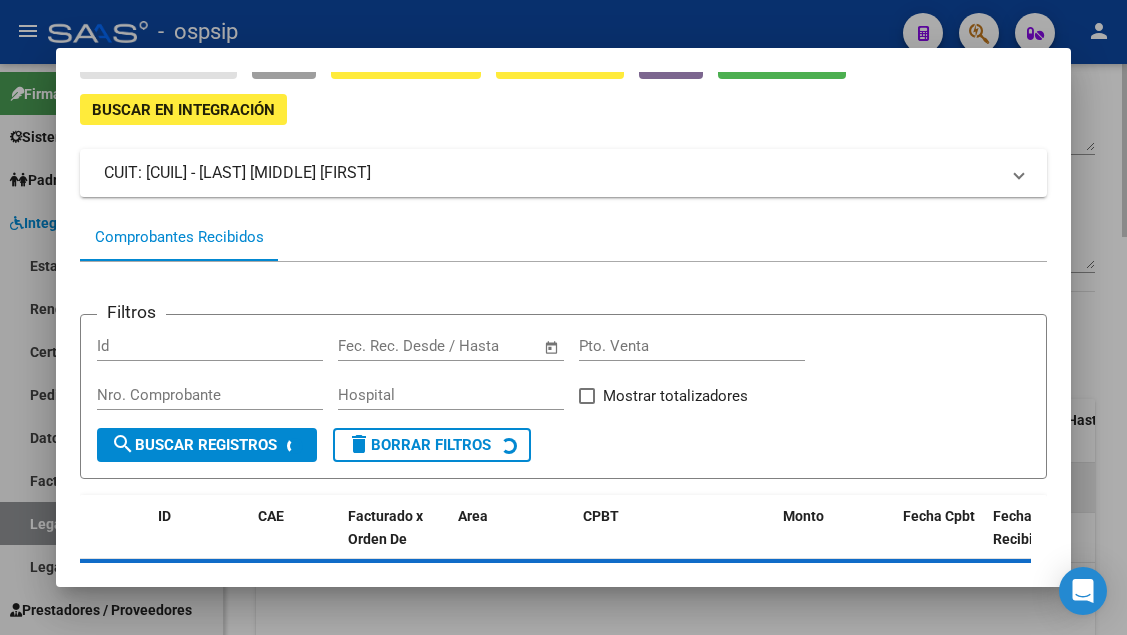 scroll, scrollTop: 185, scrollLeft: 0, axis: vertical 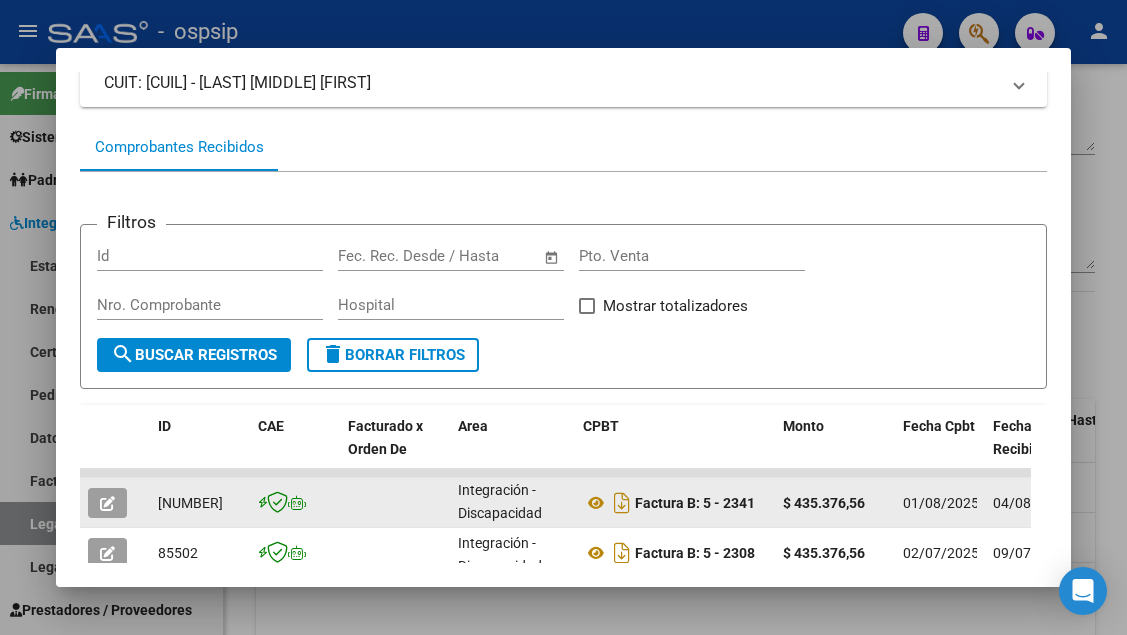 click 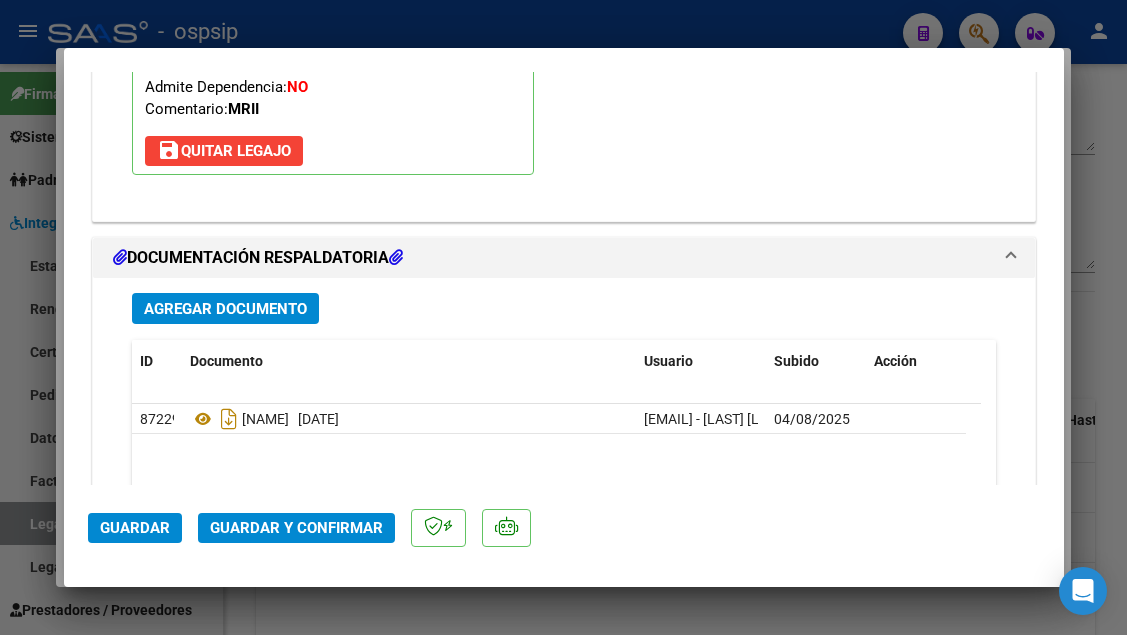 scroll, scrollTop: 2500, scrollLeft: 0, axis: vertical 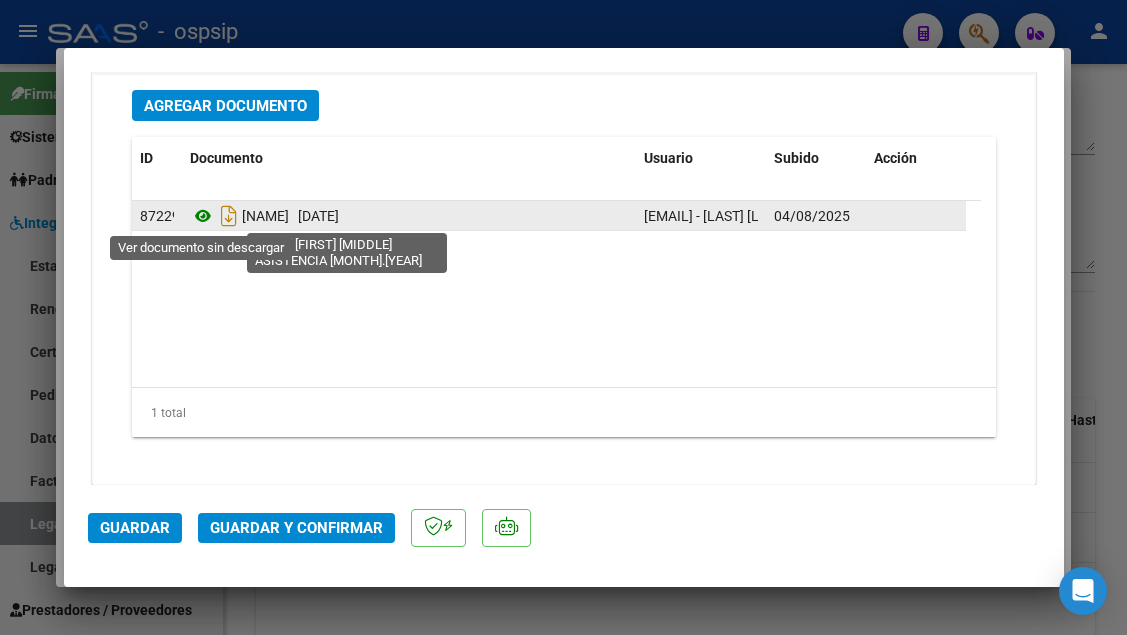 click 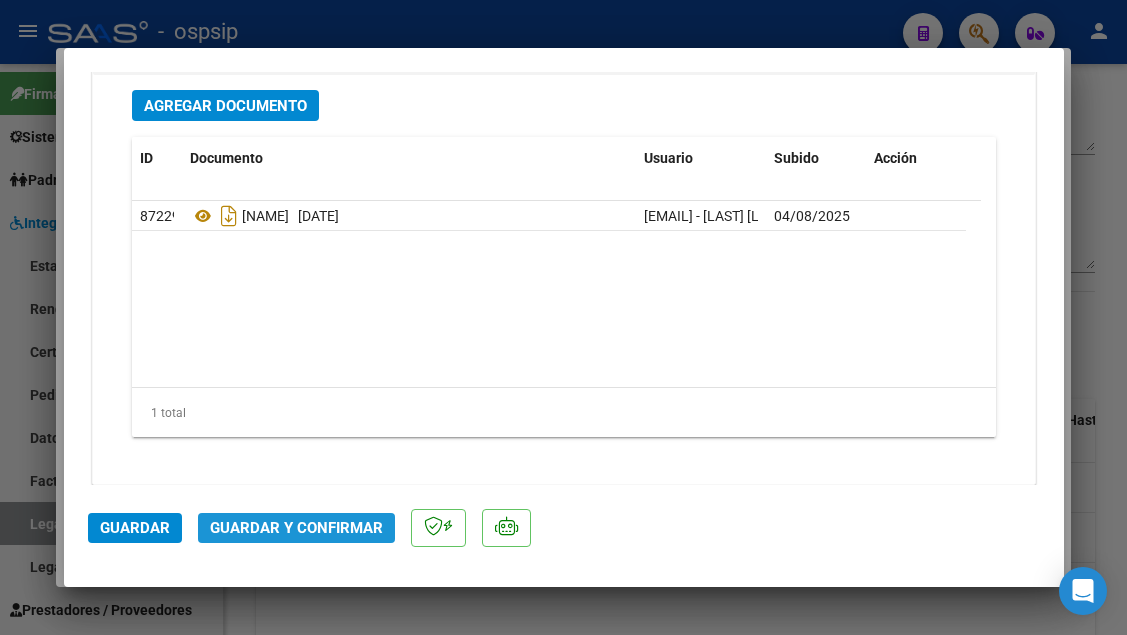 click on "Guardar y Confirmar" 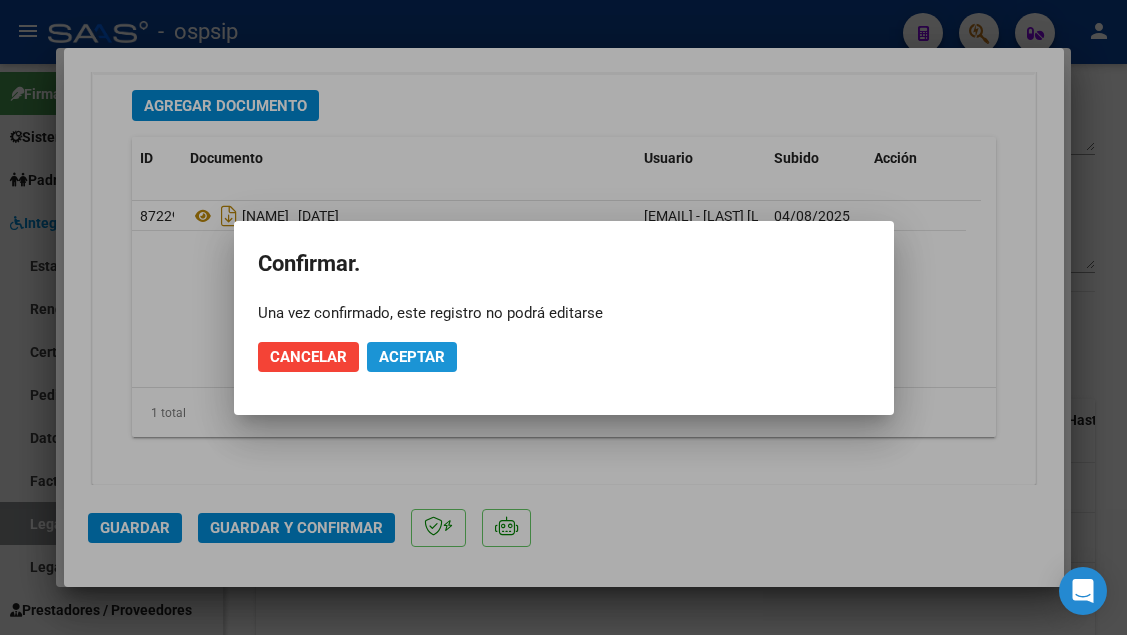 click on "Aceptar" 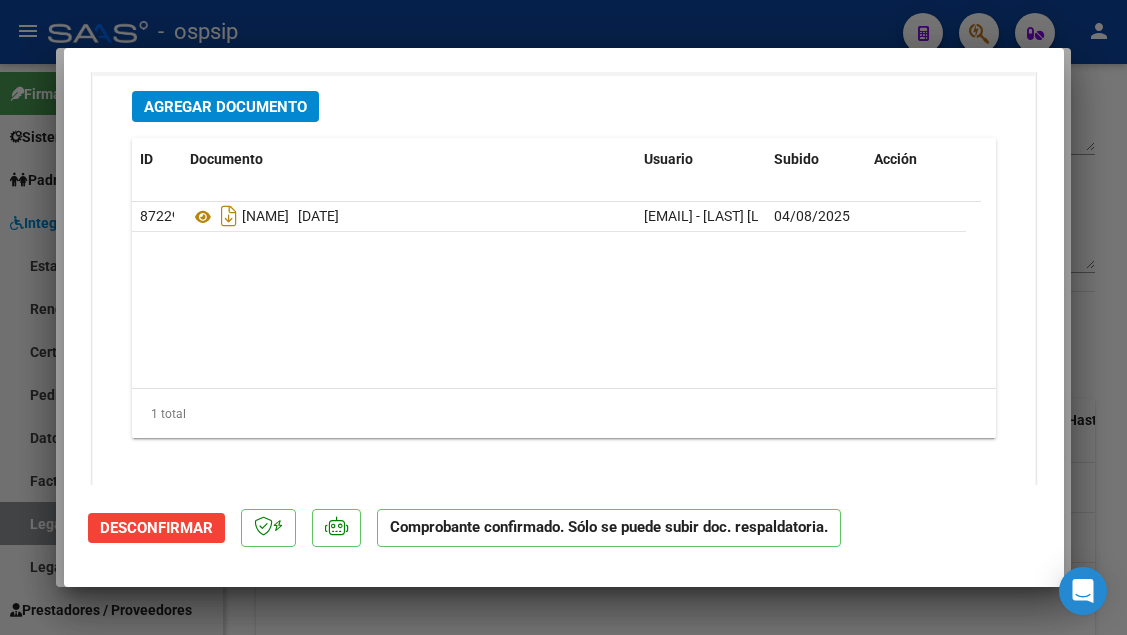 click at bounding box center (563, 317) 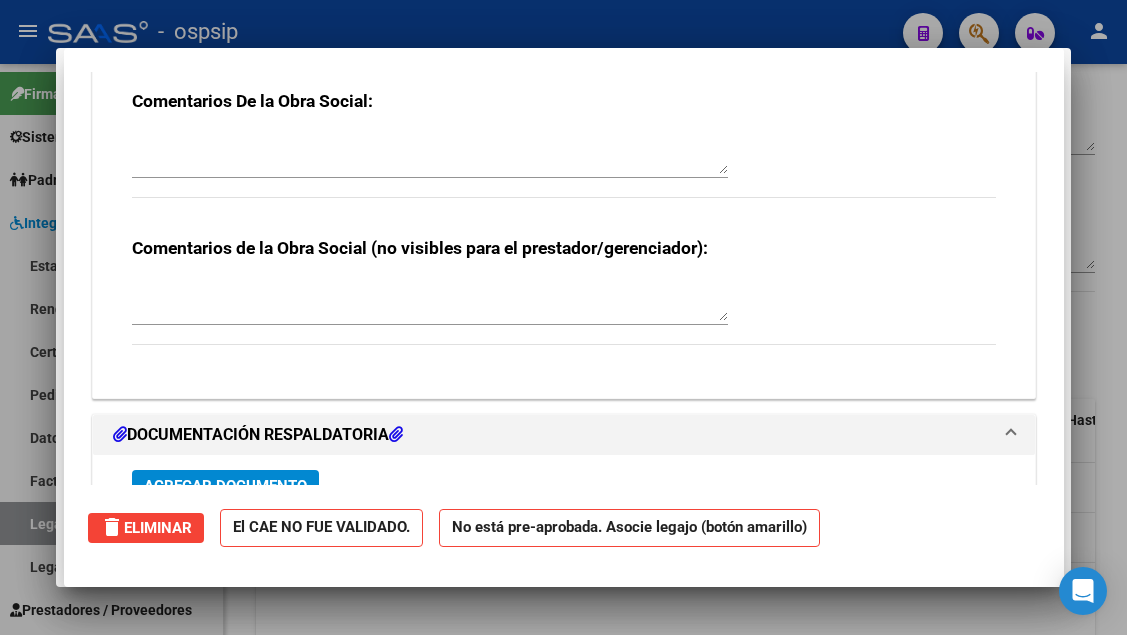 scroll, scrollTop: 0, scrollLeft: 0, axis: both 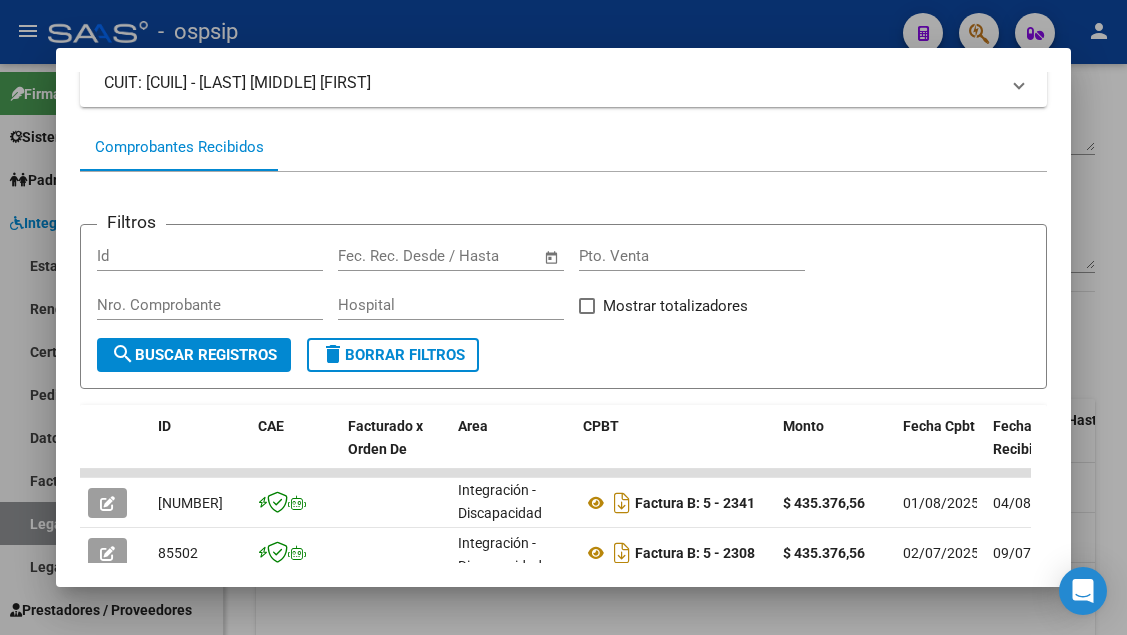 click at bounding box center (563, 317) 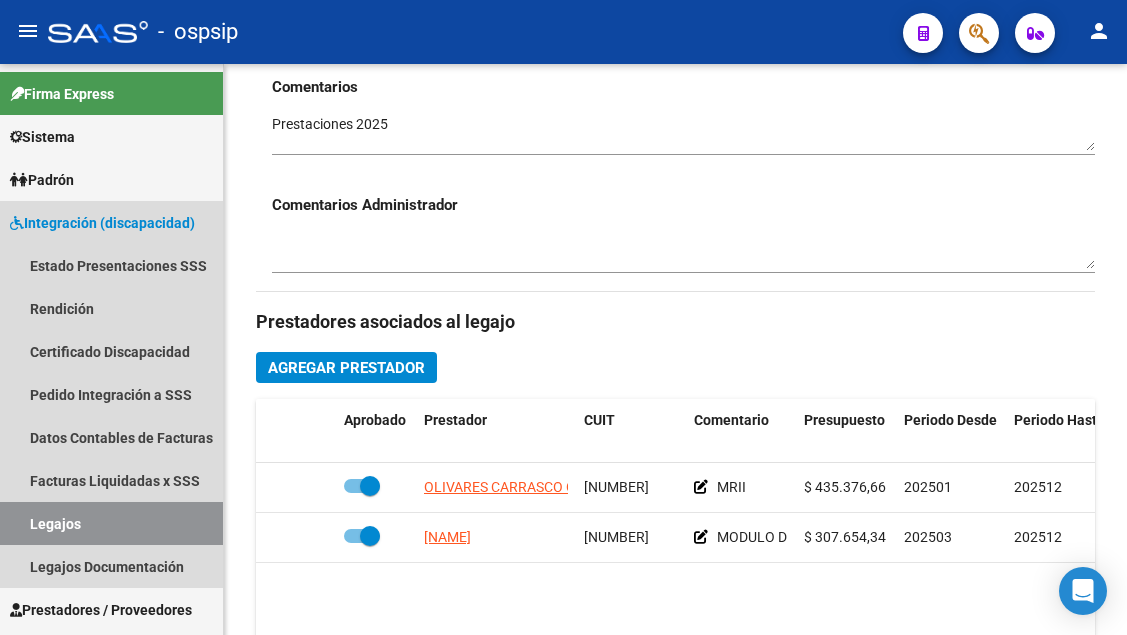 click on "Legajos" at bounding box center (111, 523) 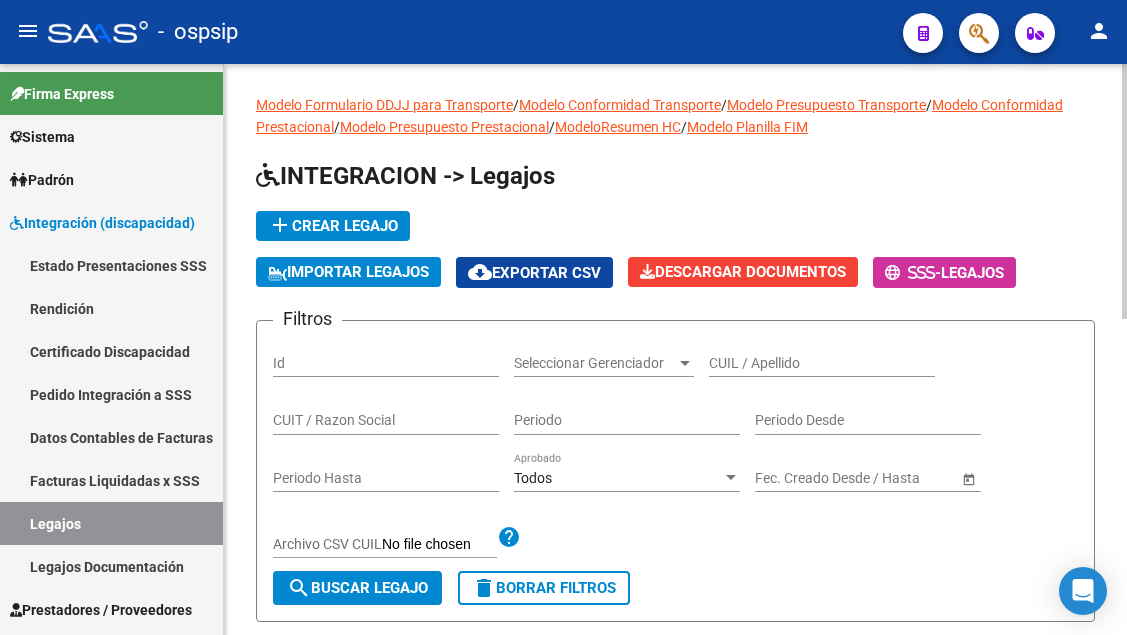 scroll, scrollTop: 0, scrollLeft: 0, axis: both 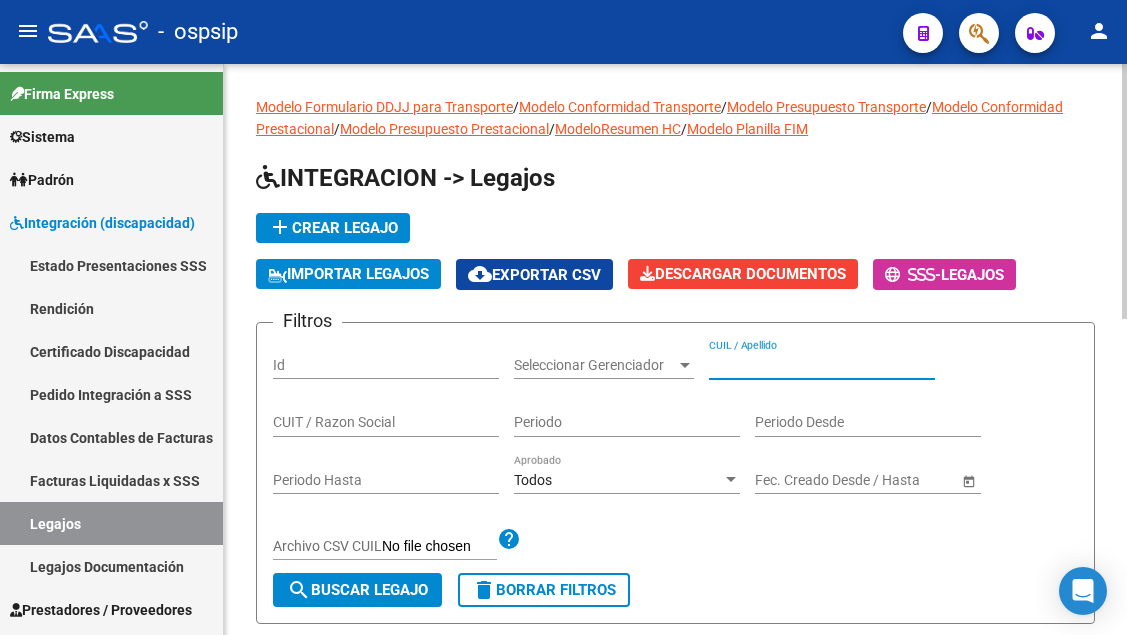 click on "CUIL / Apellido" at bounding box center (822, 365) 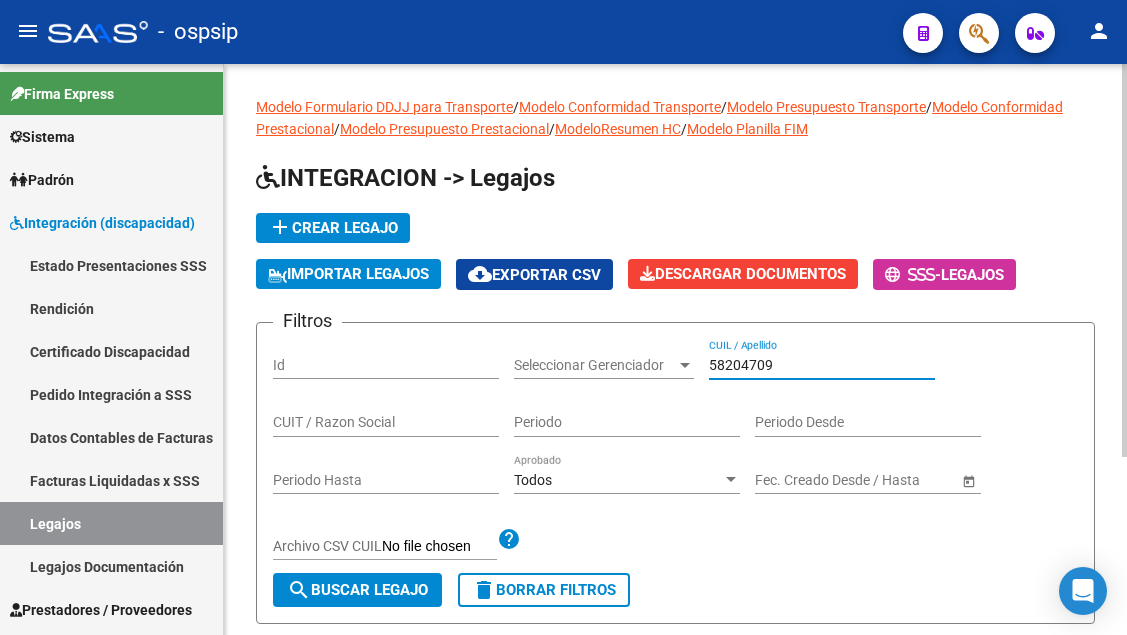 scroll, scrollTop: 200, scrollLeft: 0, axis: vertical 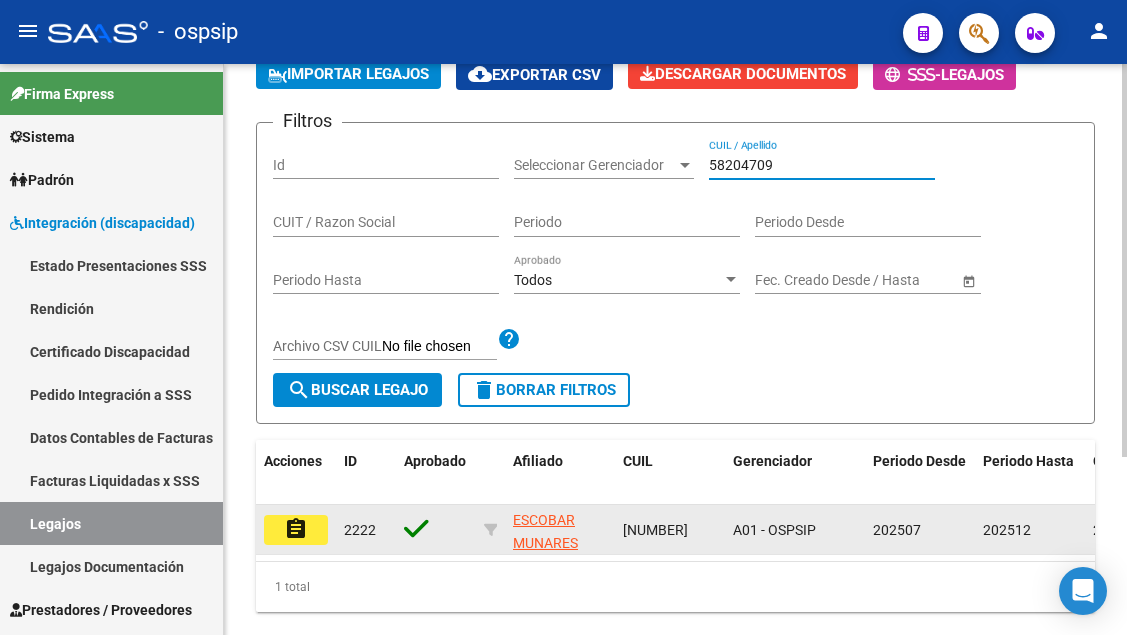 click on "assignment" 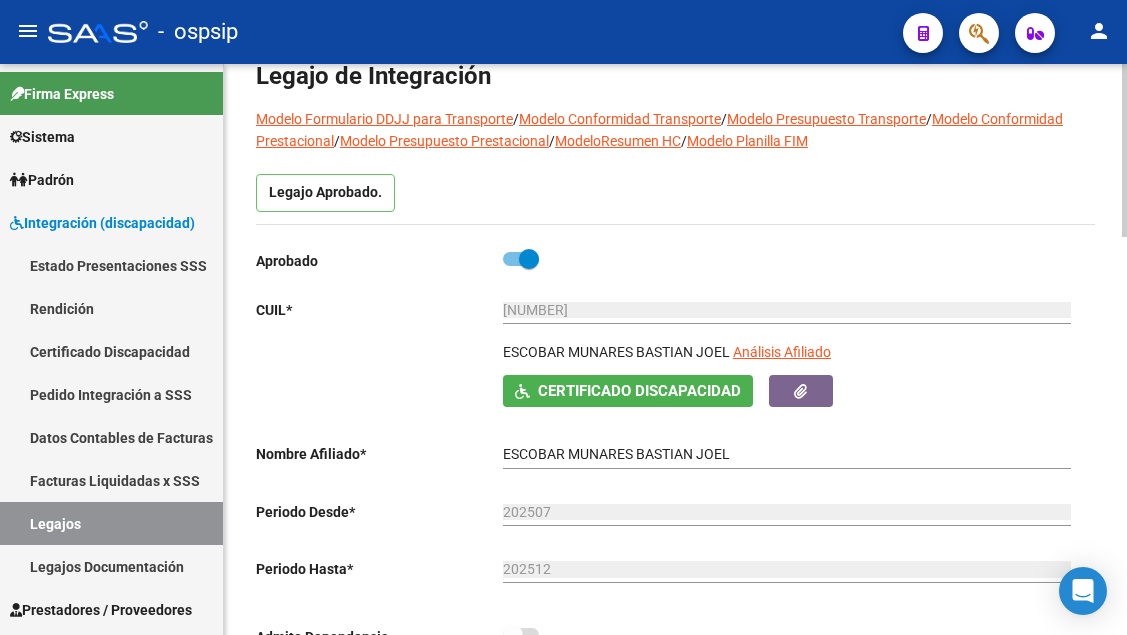 scroll, scrollTop: 200, scrollLeft: 0, axis: vertical 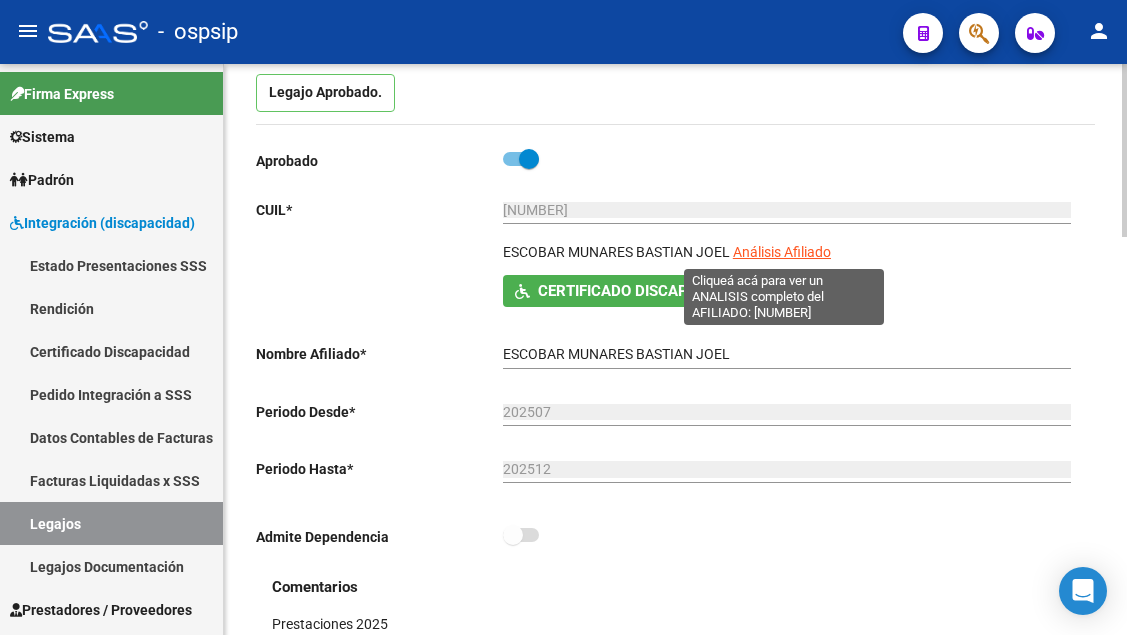 click on "Análisis Afiliado" 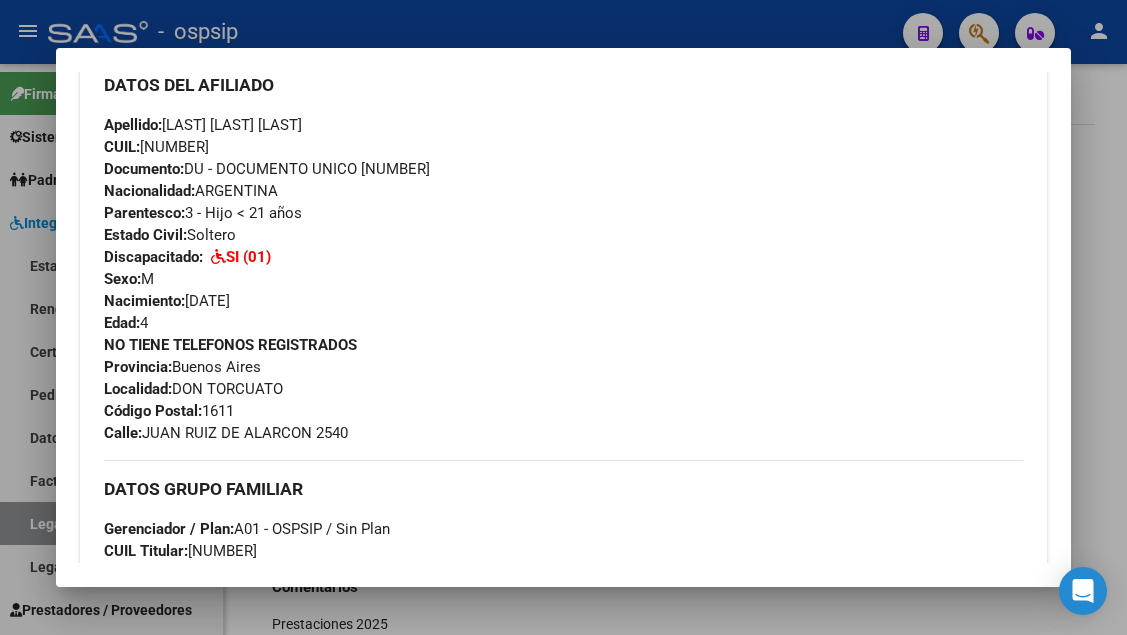 scroll, scrollTop: 595, scrollLeft: 0, axis: vertical 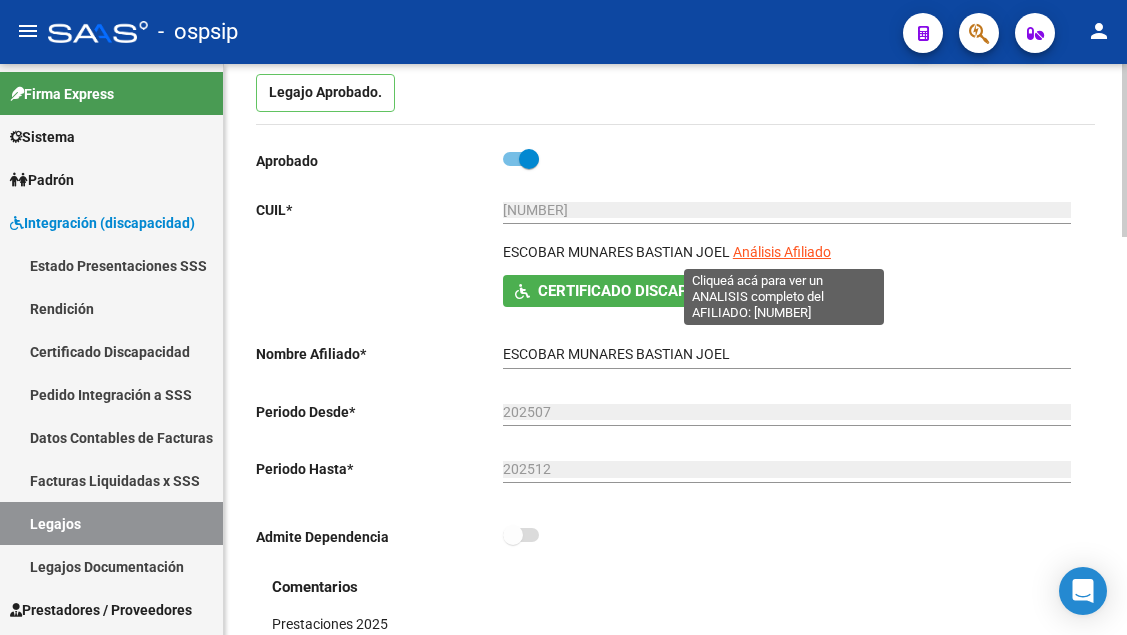 click on "Análisis Afiliado" 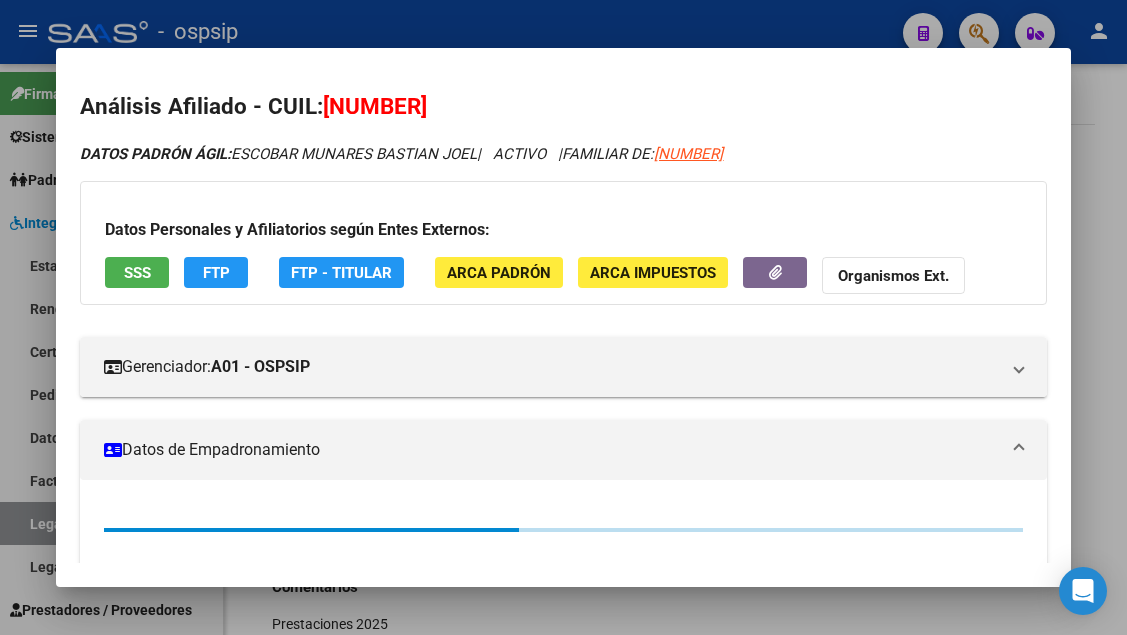scroll, scrollTop: 200, scrollLeft: 0, axis: vertical 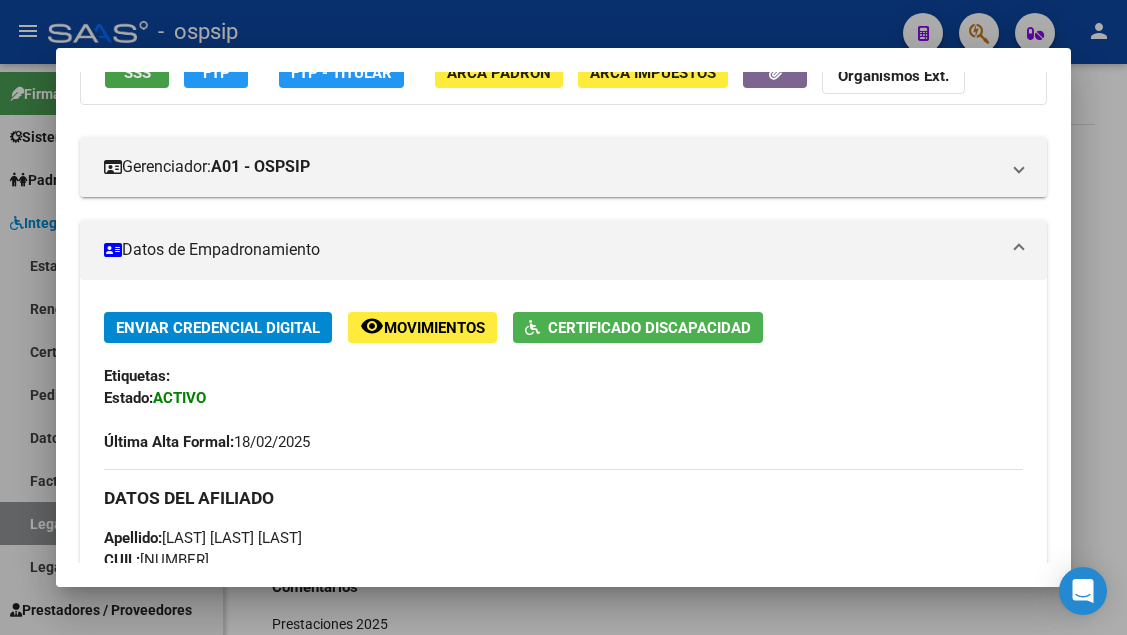 click on "SSS" at bounding box center [137, 73] 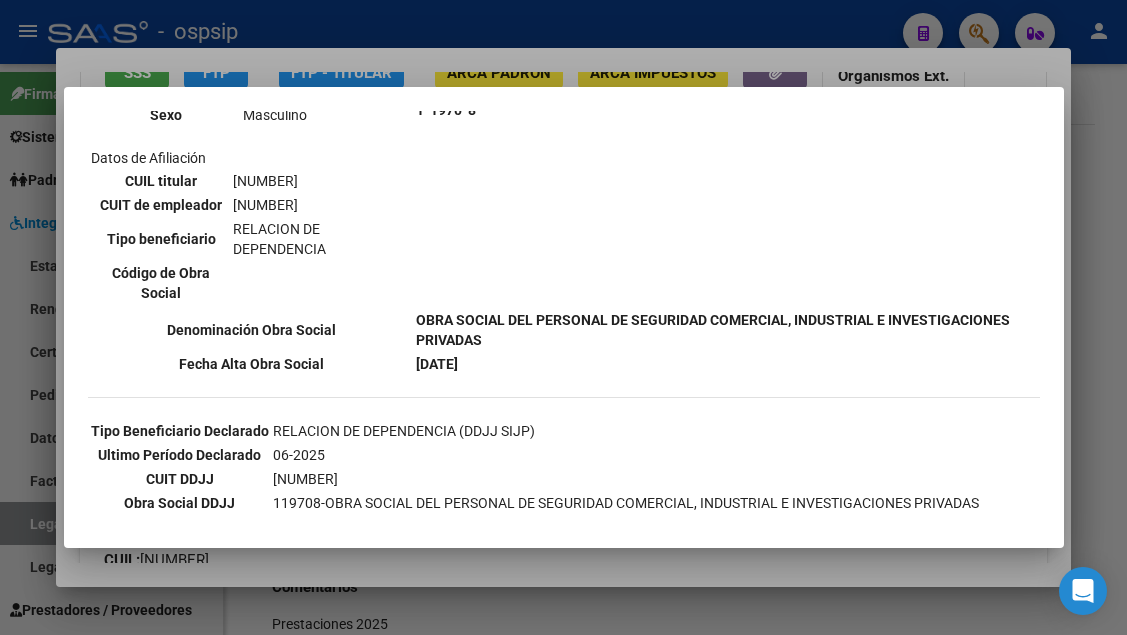 scroll, scrollTop: 700, scrollLeft: 0, axis: vertical 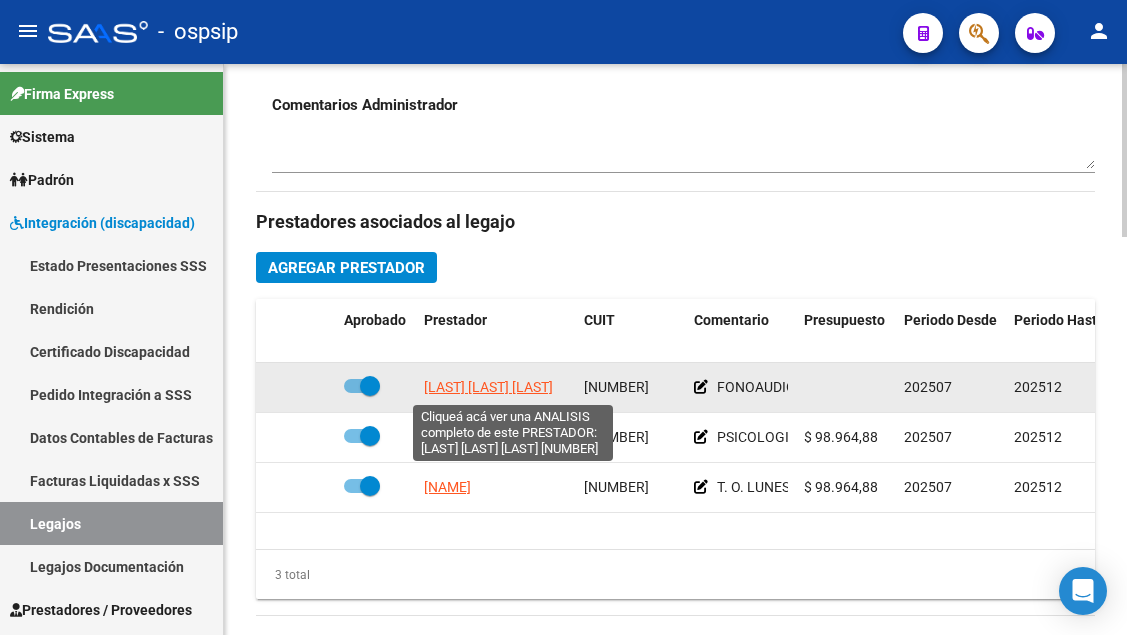 click on "[LAST] [LAST] [LAST]" 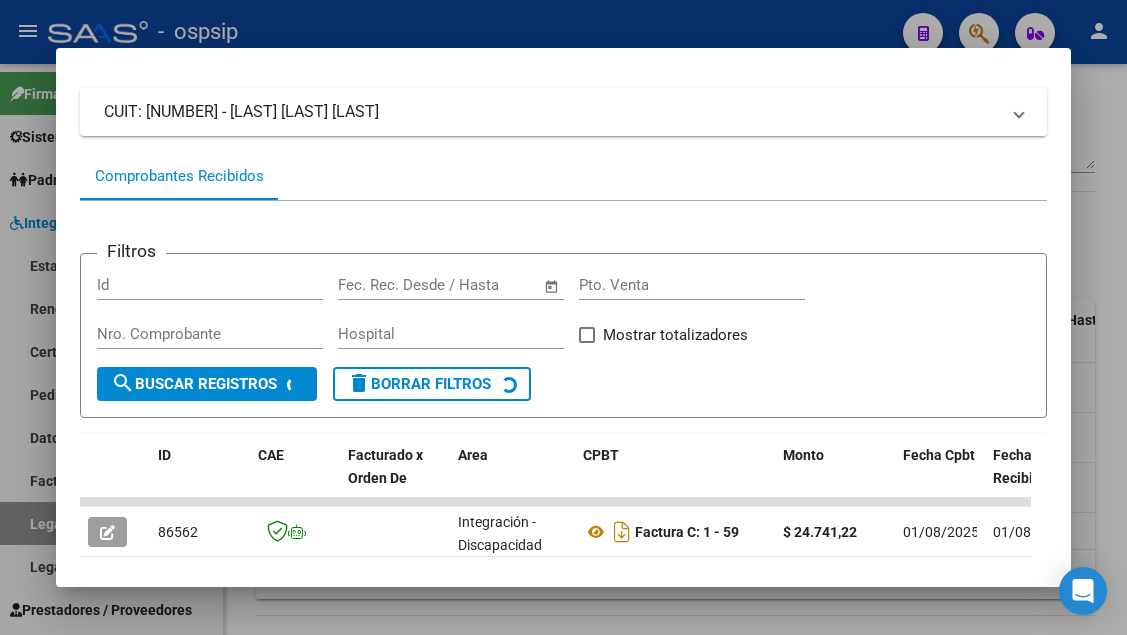 scroll, scrollTop: 186, scrollLeft: 0, axis: vertical 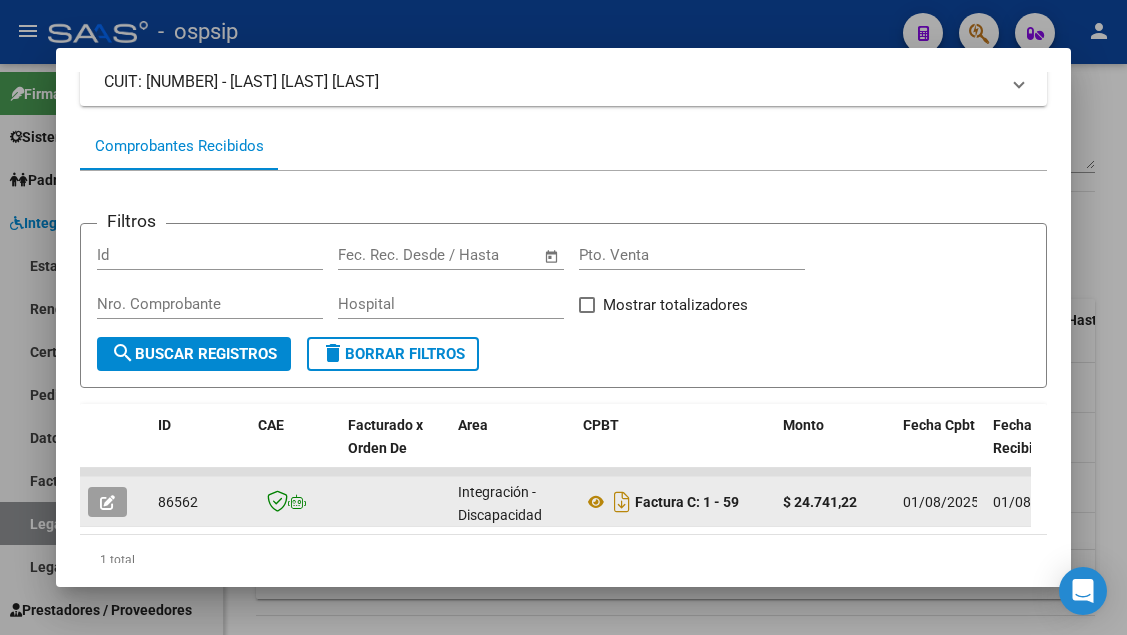 click 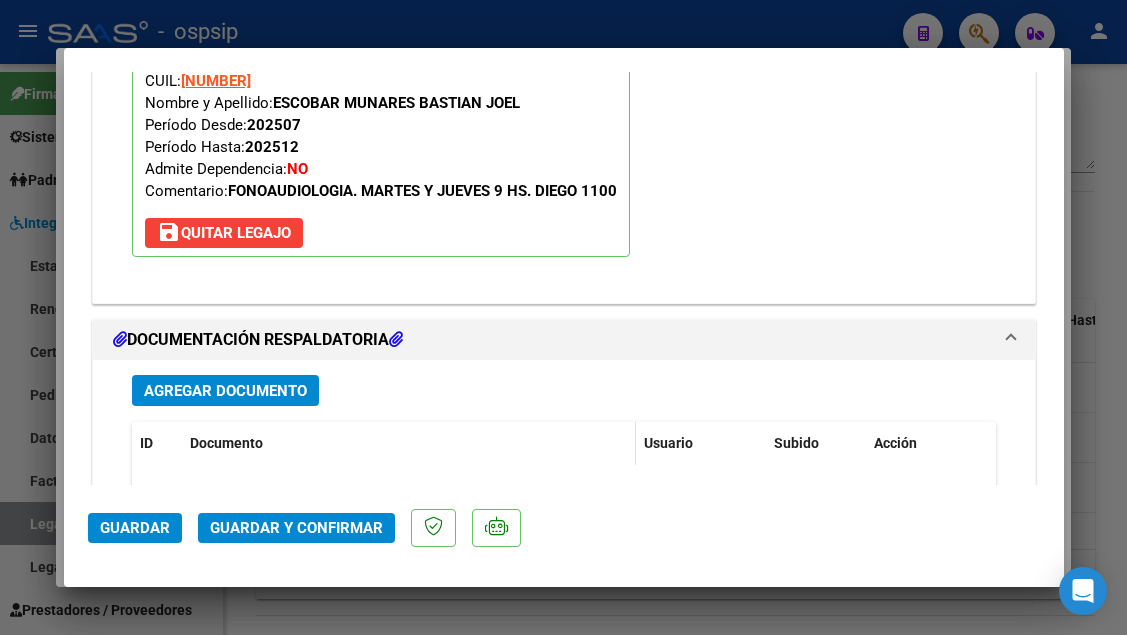 scroll, scrollTop: 2315, scrollLeft: 0, axis: vertical 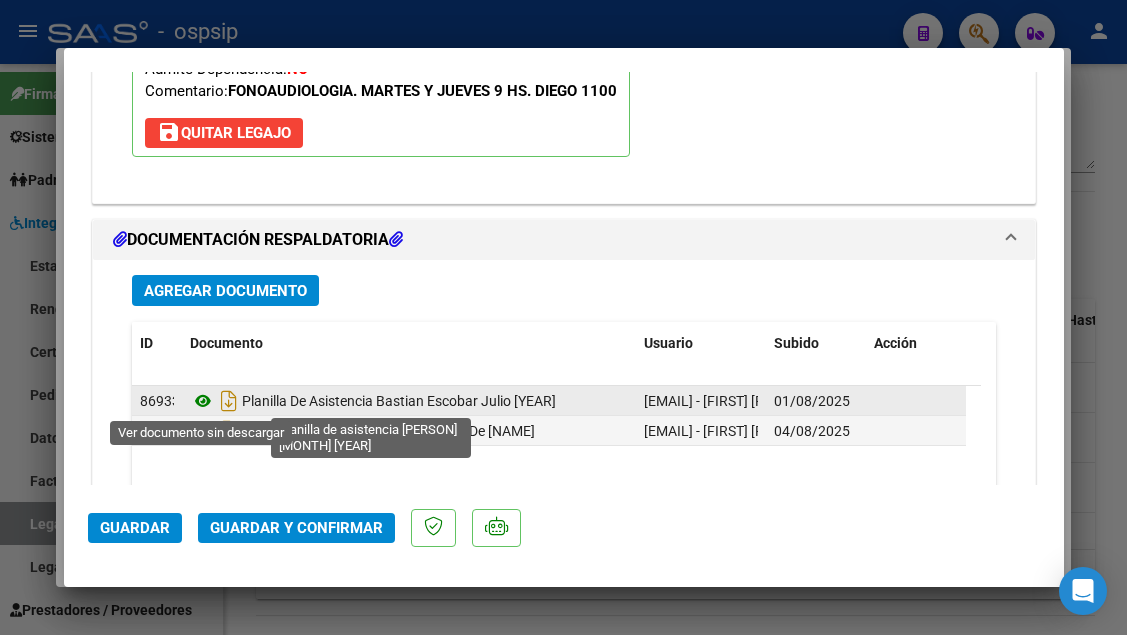 click 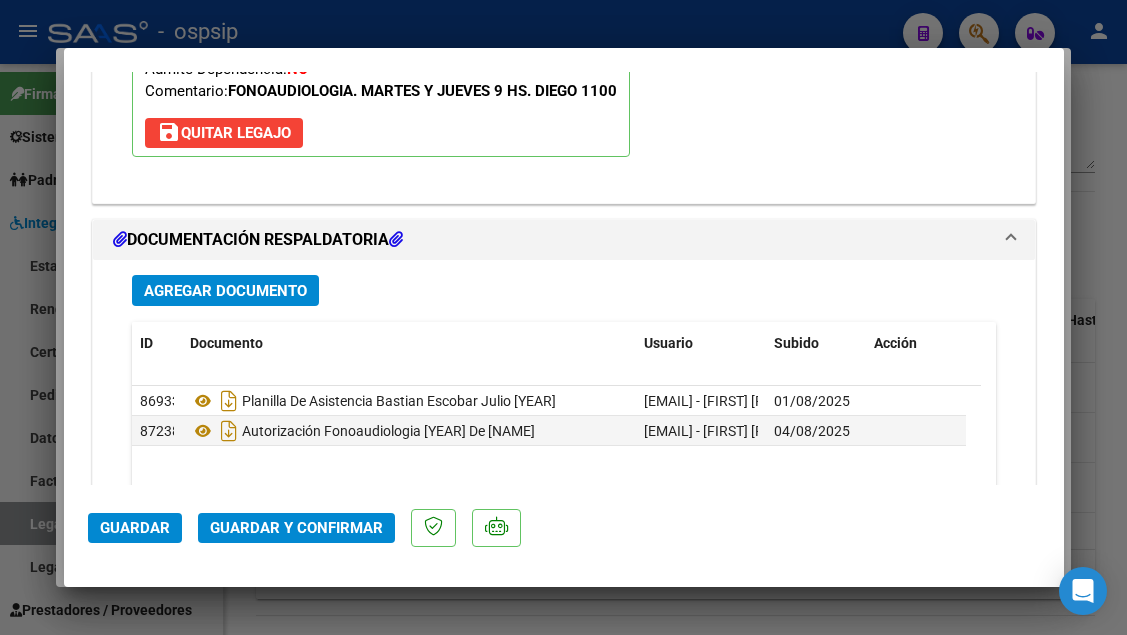 scroll, scrollTop: 2215, scrollLeft: 0, axis: vertical 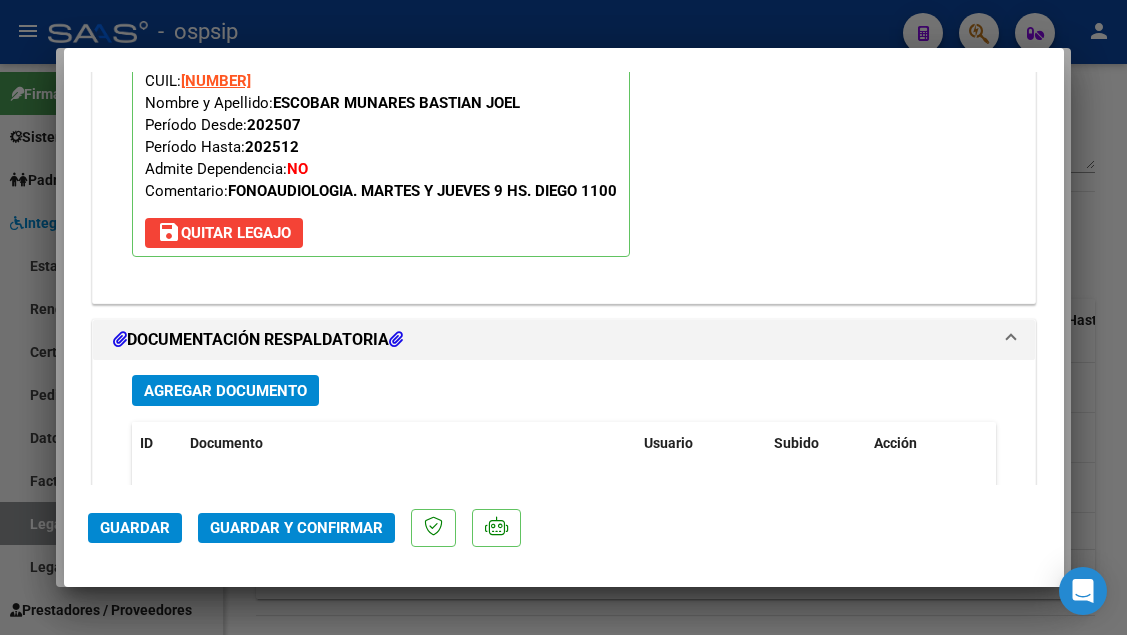 click on "Guardar y Confirmar" 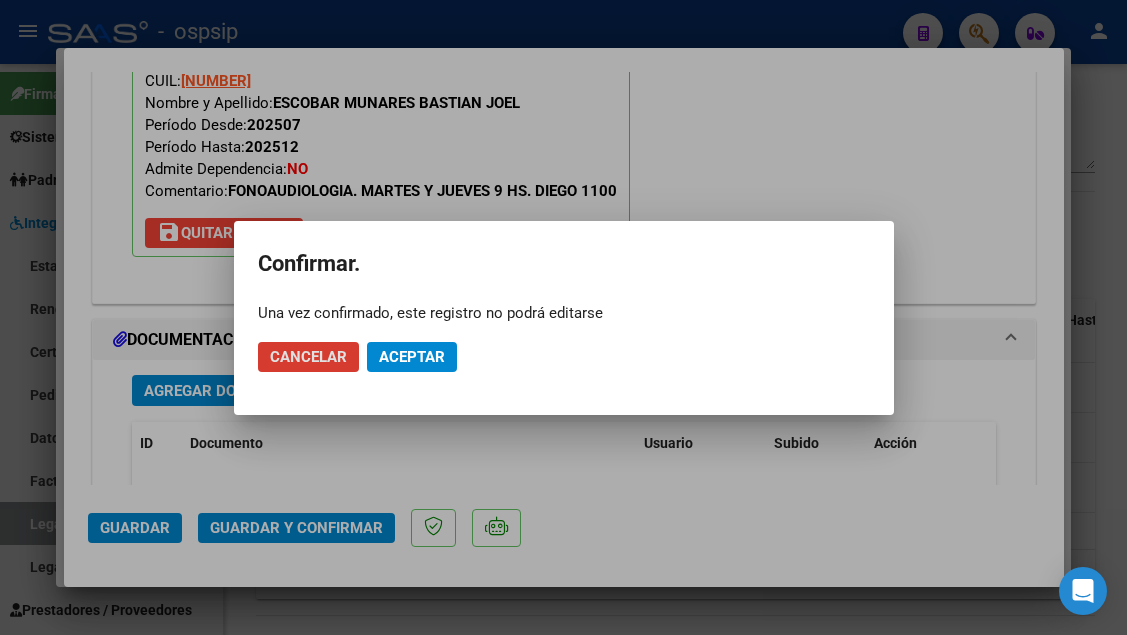 click on "Aceptar" 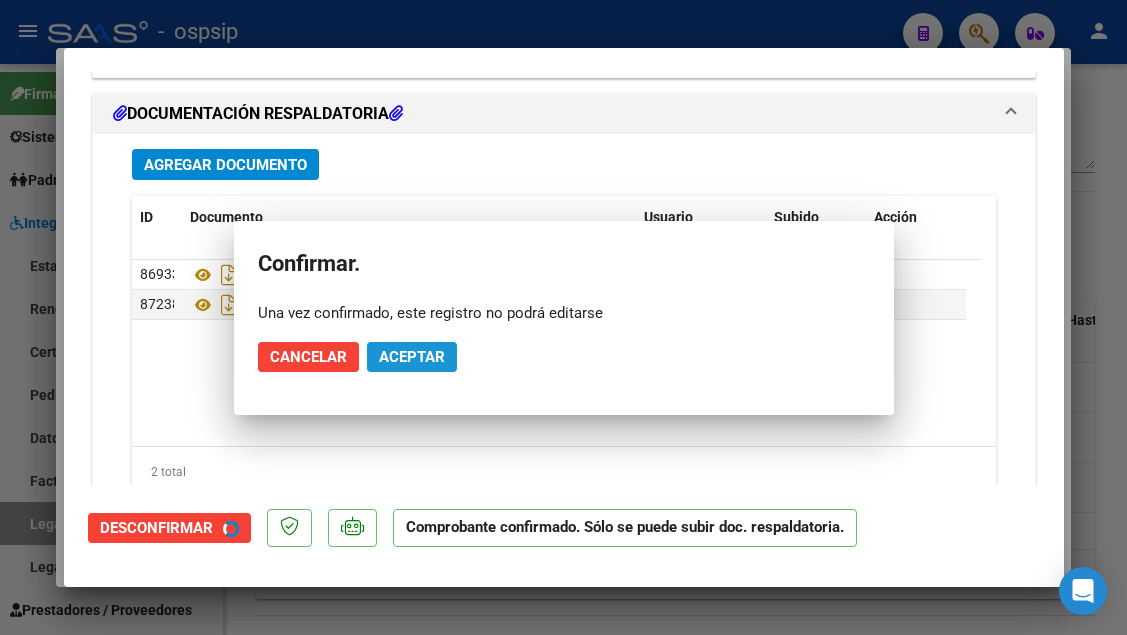 scroll, scrollTop: 2034, scrollLeft: 0, axis: vertical 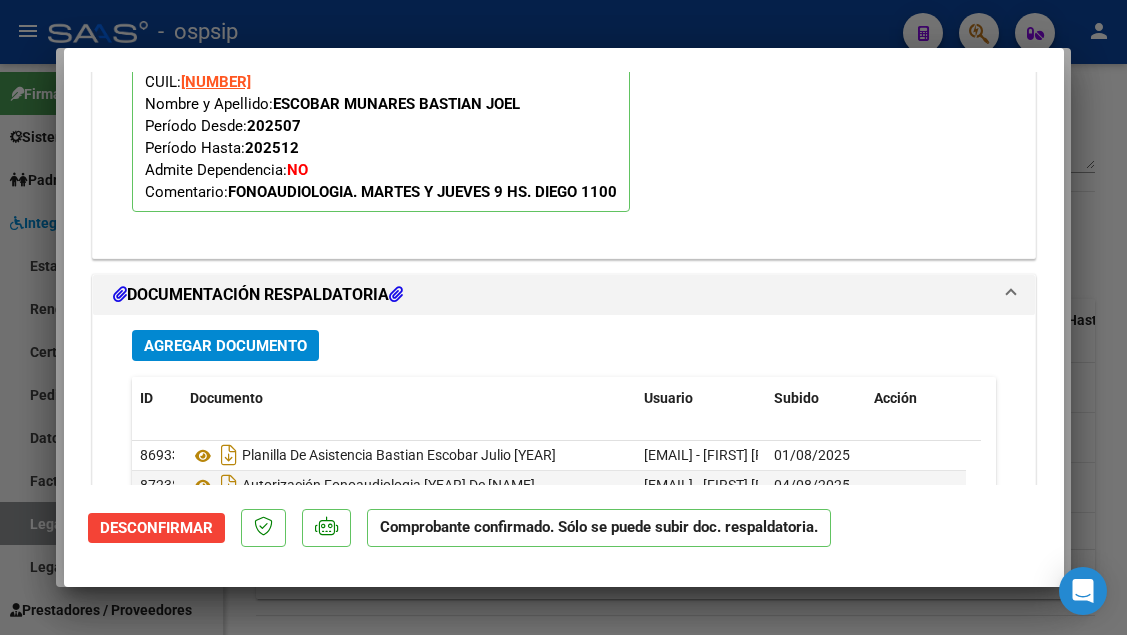 click at bounding box center [563, 317] 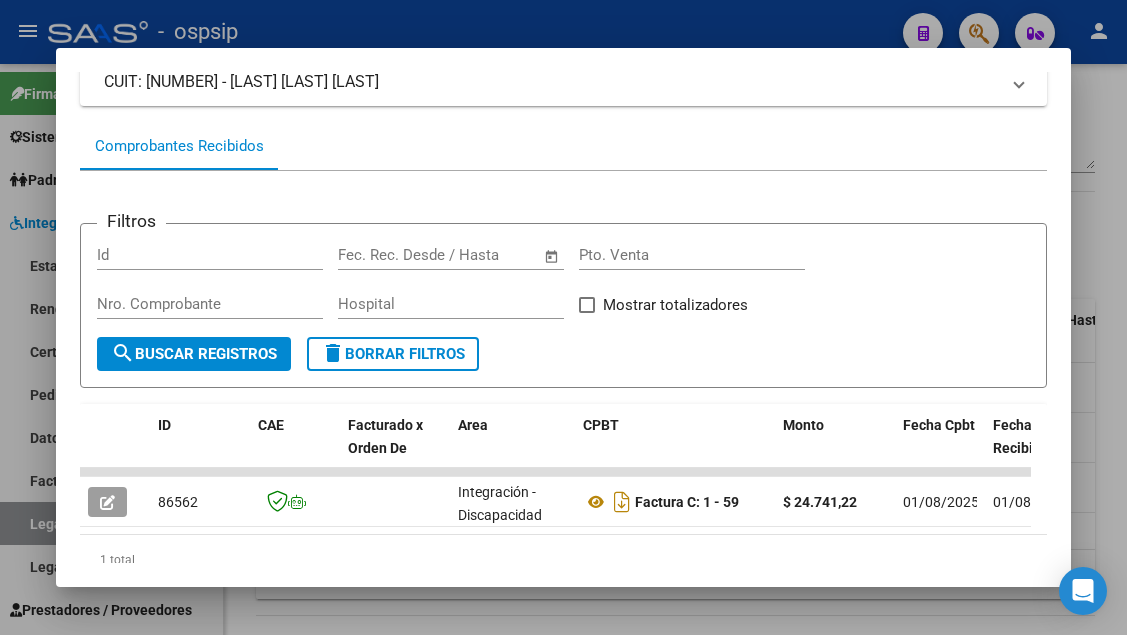 click at bounding box center [563, 317] 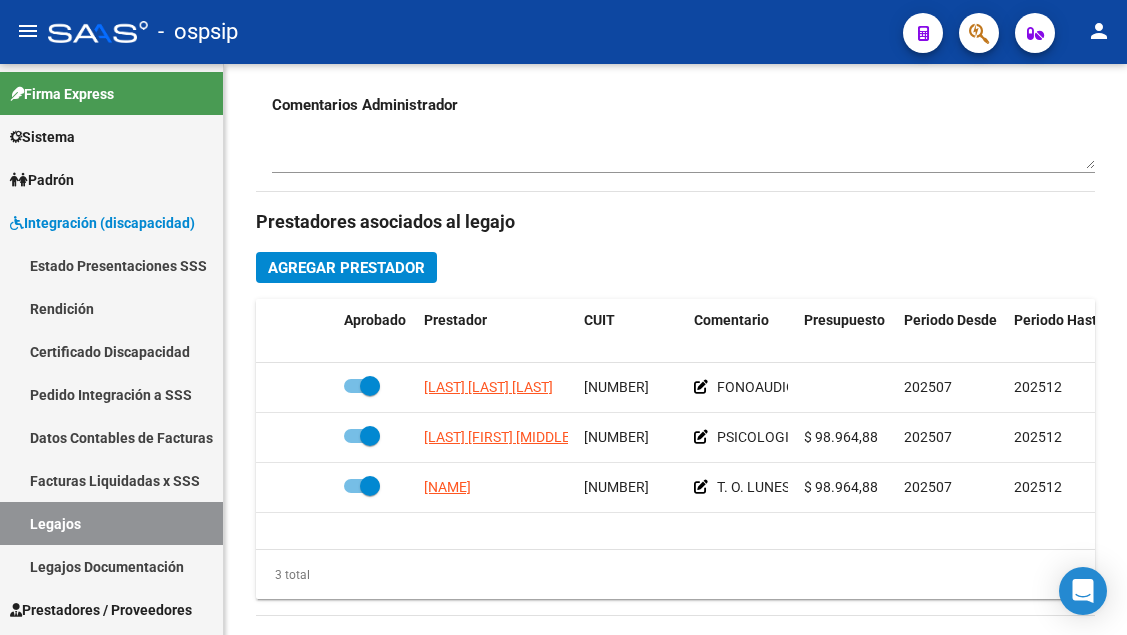 click on "Legajos" at bounding box center (111, 523) 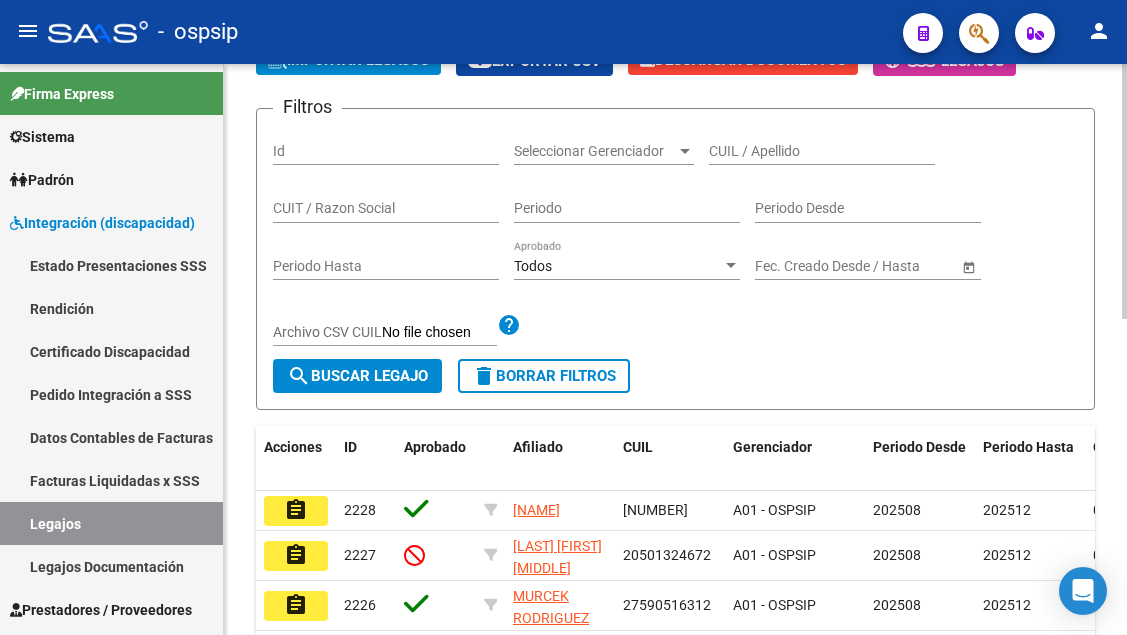 scroll, scrollTop: 108, scrollLeft: 0, axis: vertical 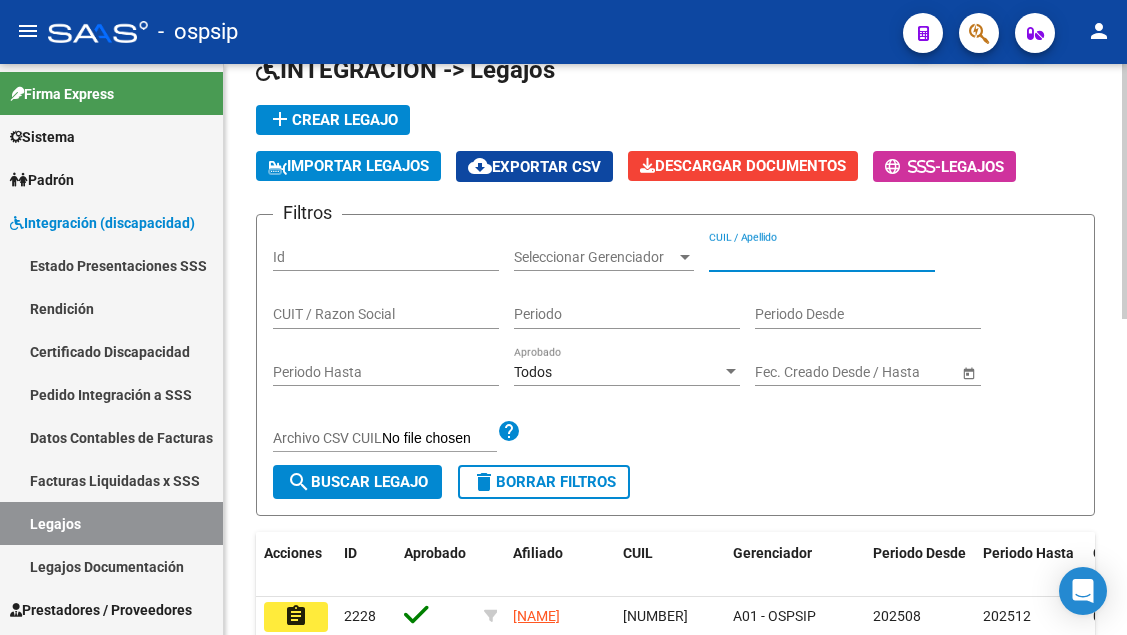 click on "CUIL / Apellido" at bounding box center (822, 257) 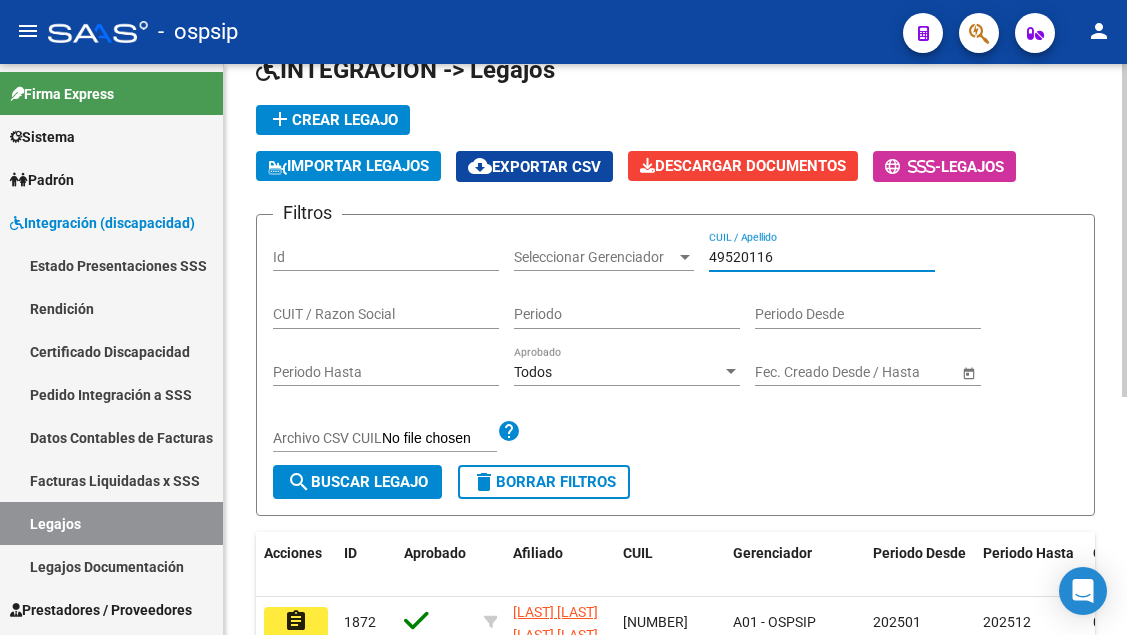 scroll, scrollTop: 308, scrollLeft: 0, axis: vertical 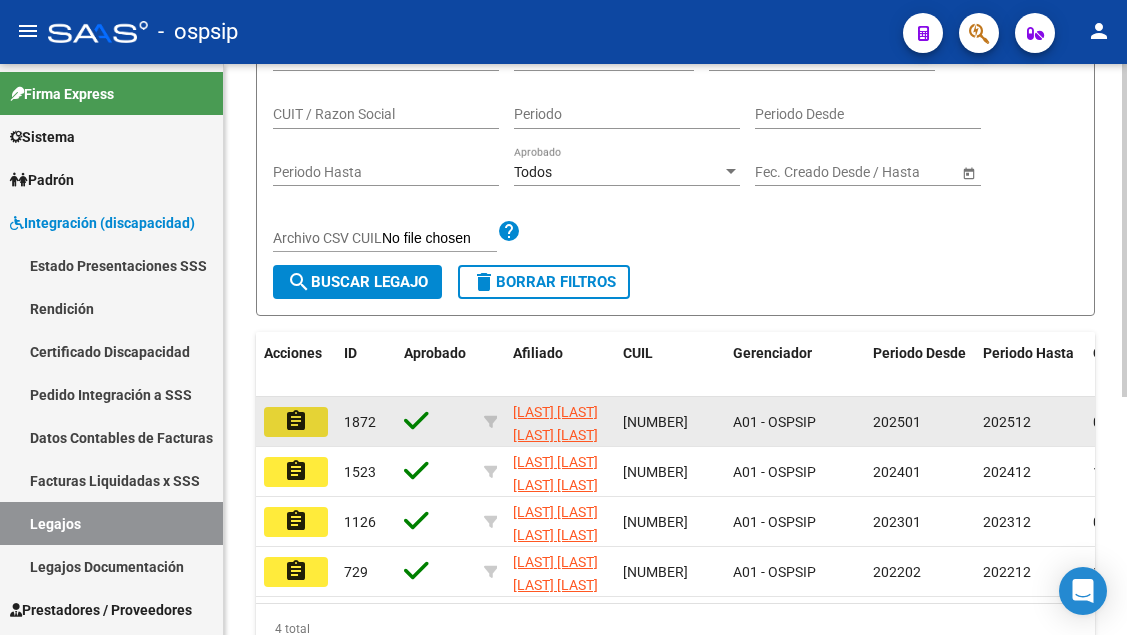 click on "assignment" 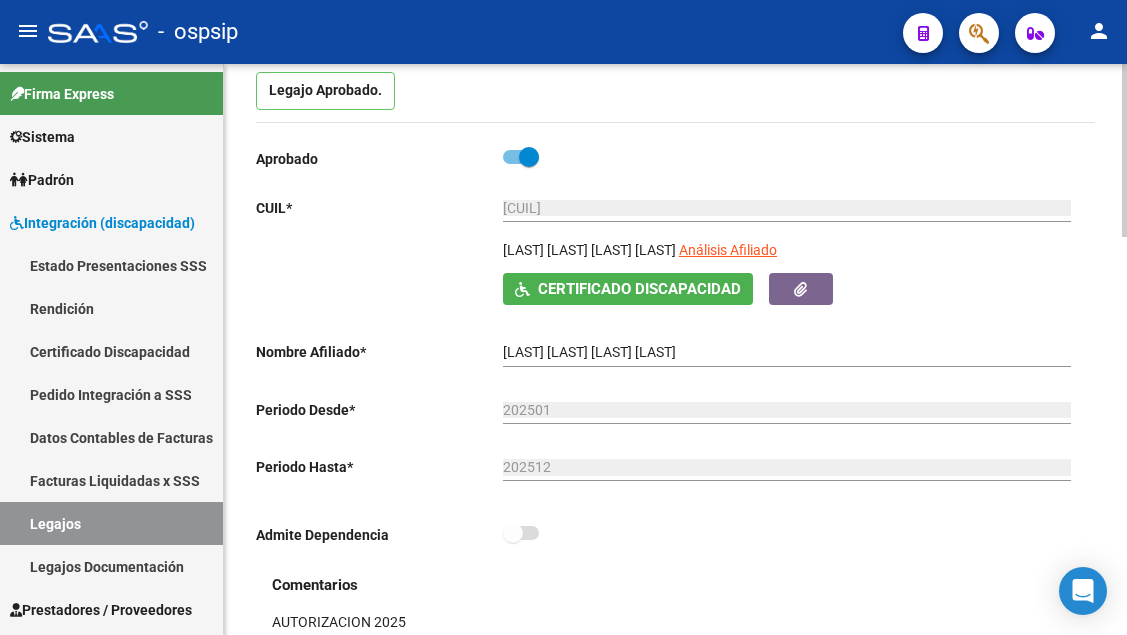 scroll, scrollTop: 200, scrollLeft: 0, axis: vertical 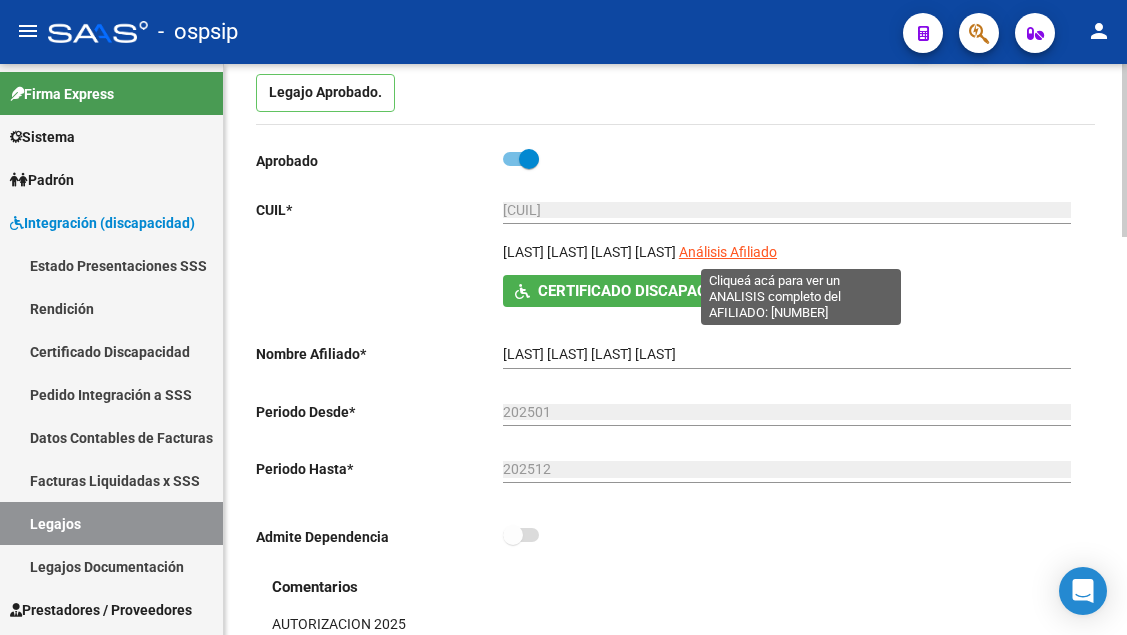 click on "Análisis Afiliado" 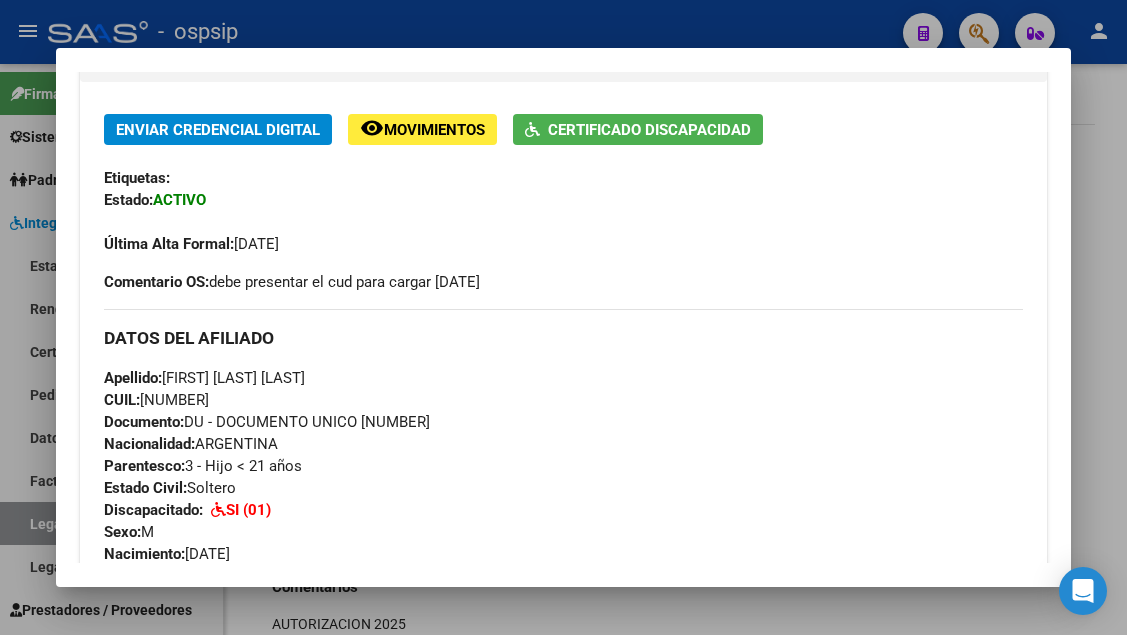 scroll, scrollTop: 400, scrollLeft: 0, axis: vertical 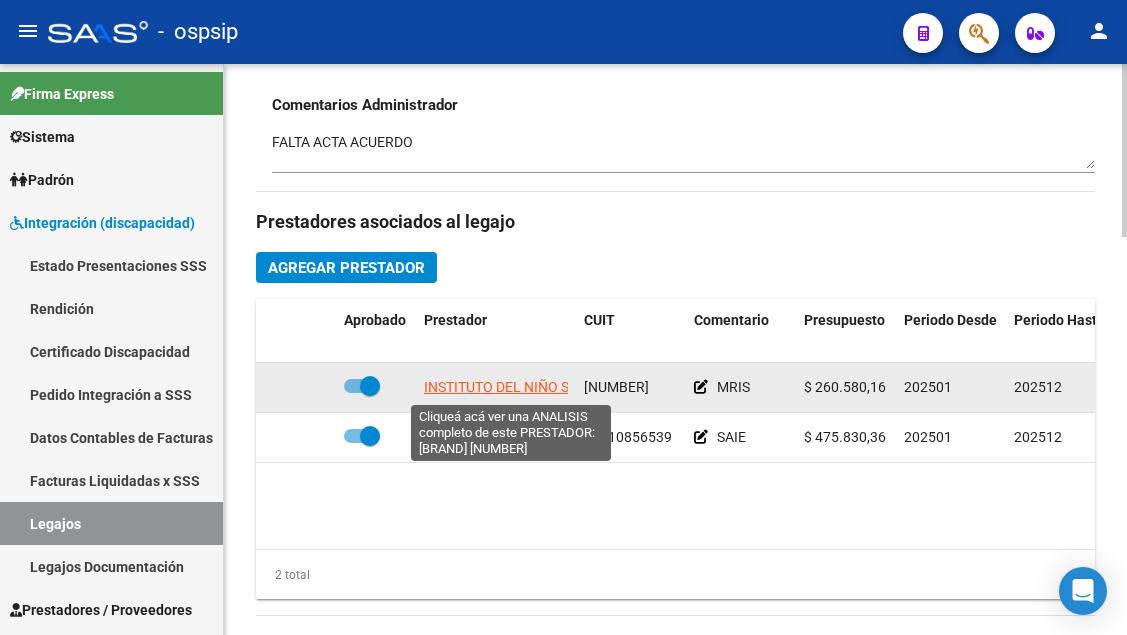 click on "INSTITUTO DEL NIÑO S.R.L." 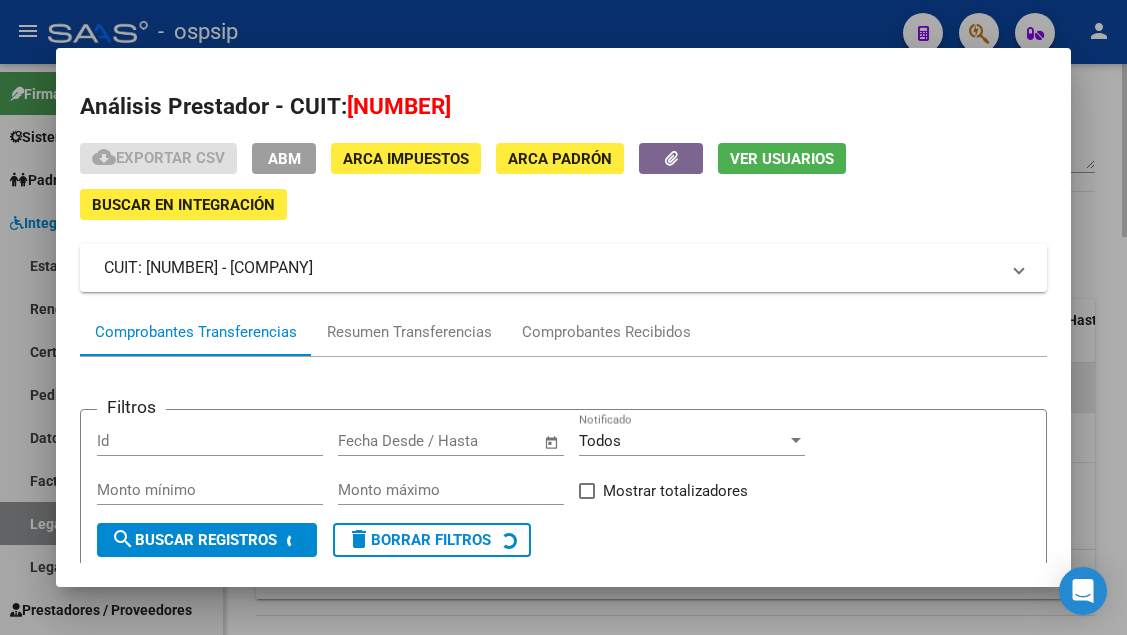 scroll, scrollTop: 100, scrollLeft: 0, axis: vertical 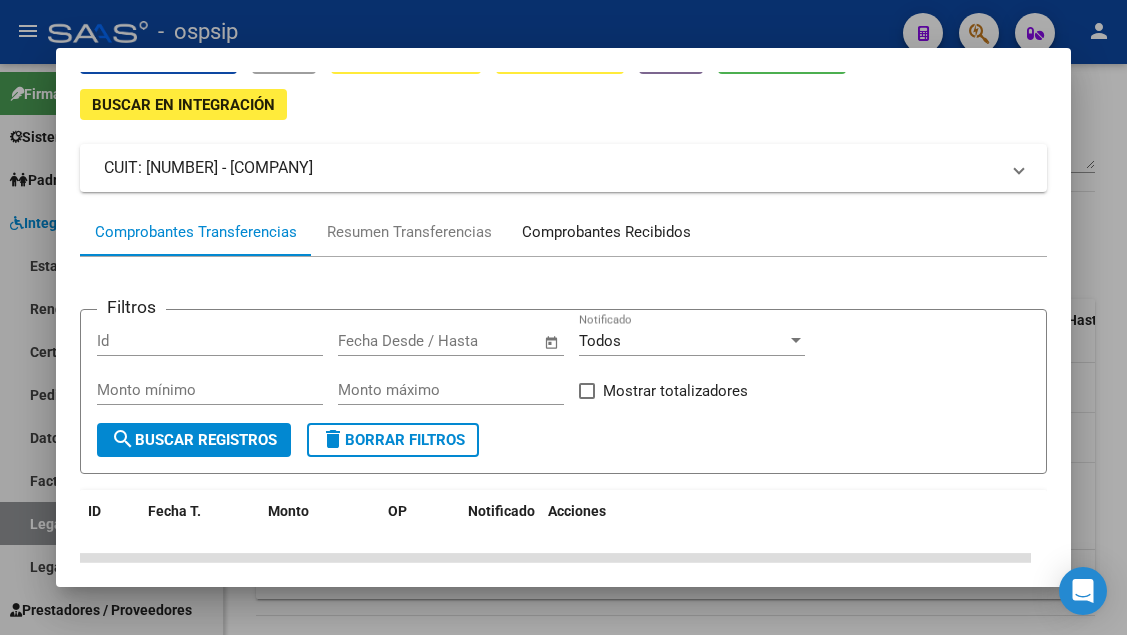 click on "Comprobantes Recibidos" at bounding box center [606, 232] 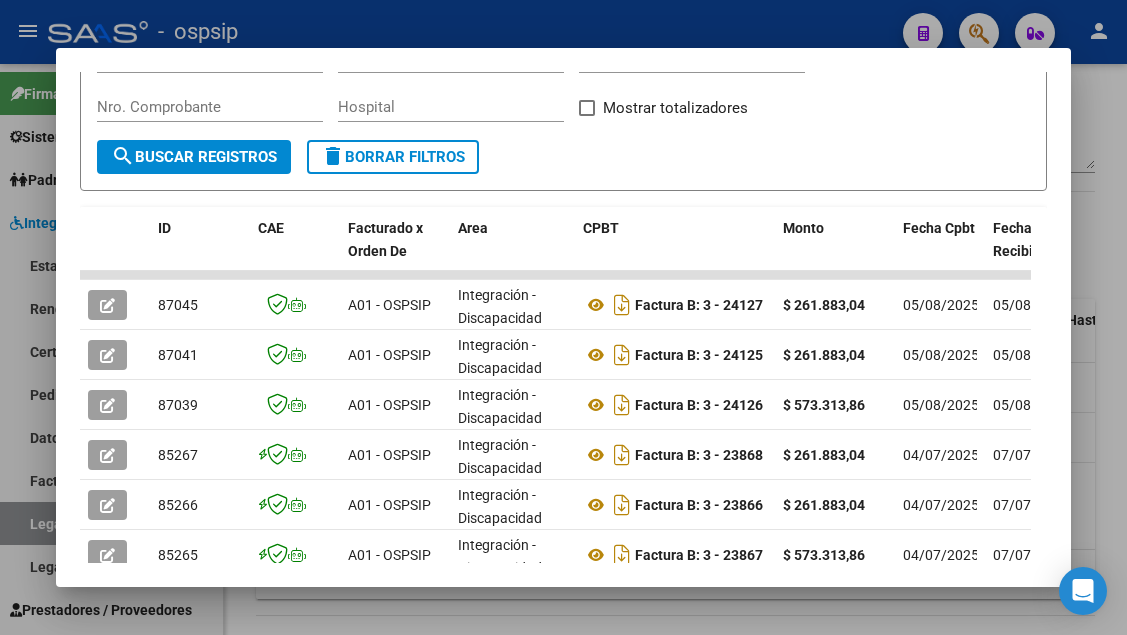 scroll, scrollTop: 385, scrollLeft: 0, axis: vertical 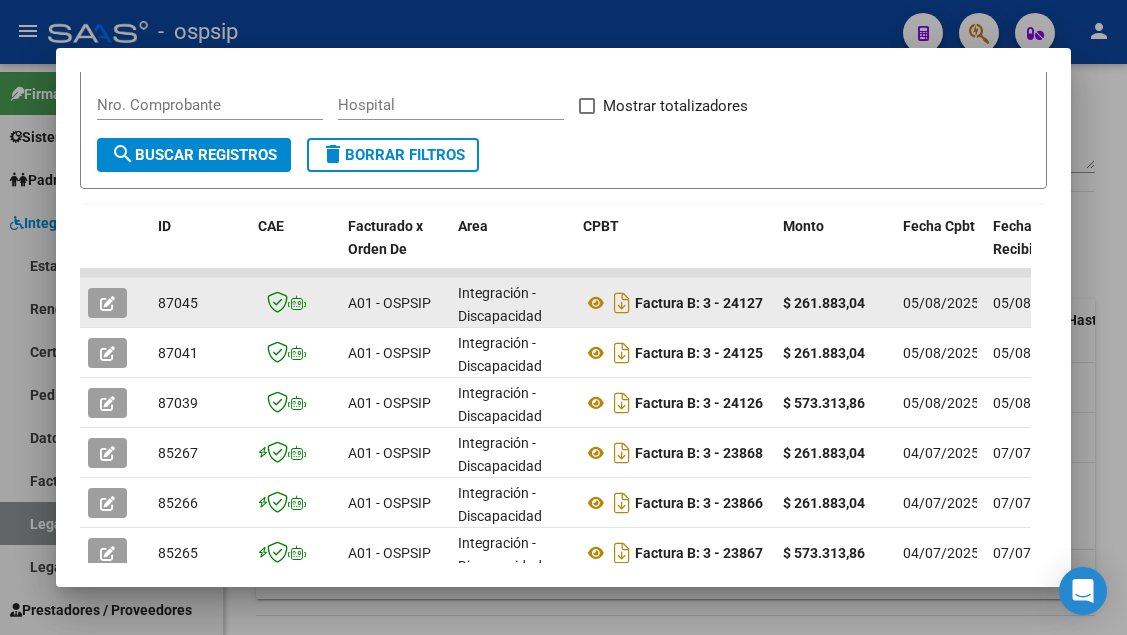 click 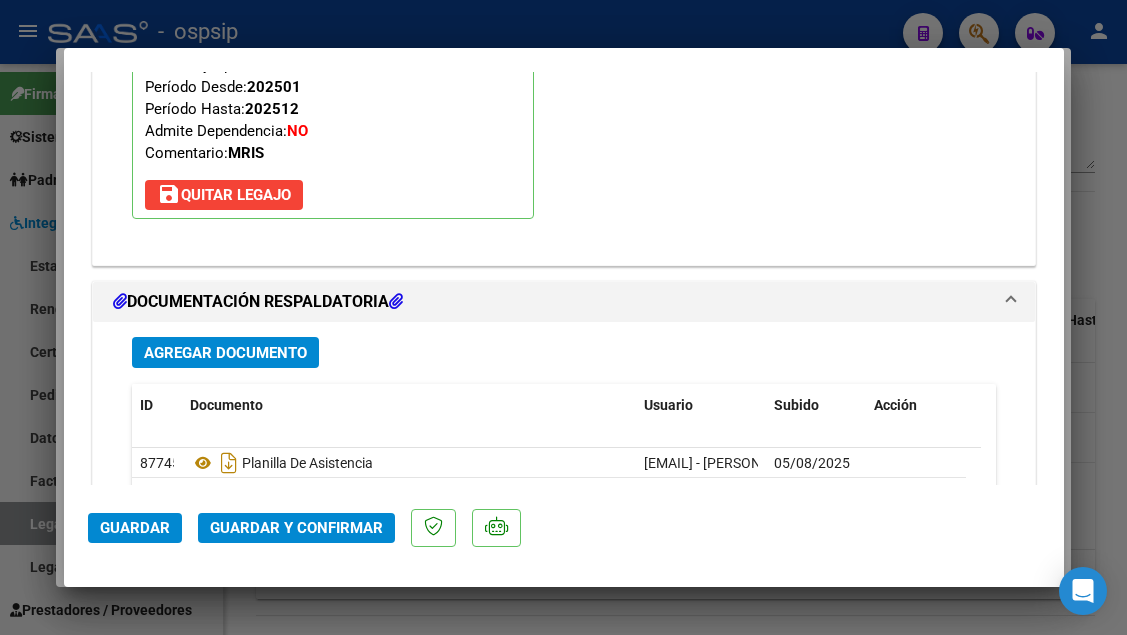 scroll, scrollTop: 2300, scrollLeft: 0, axis: vertical 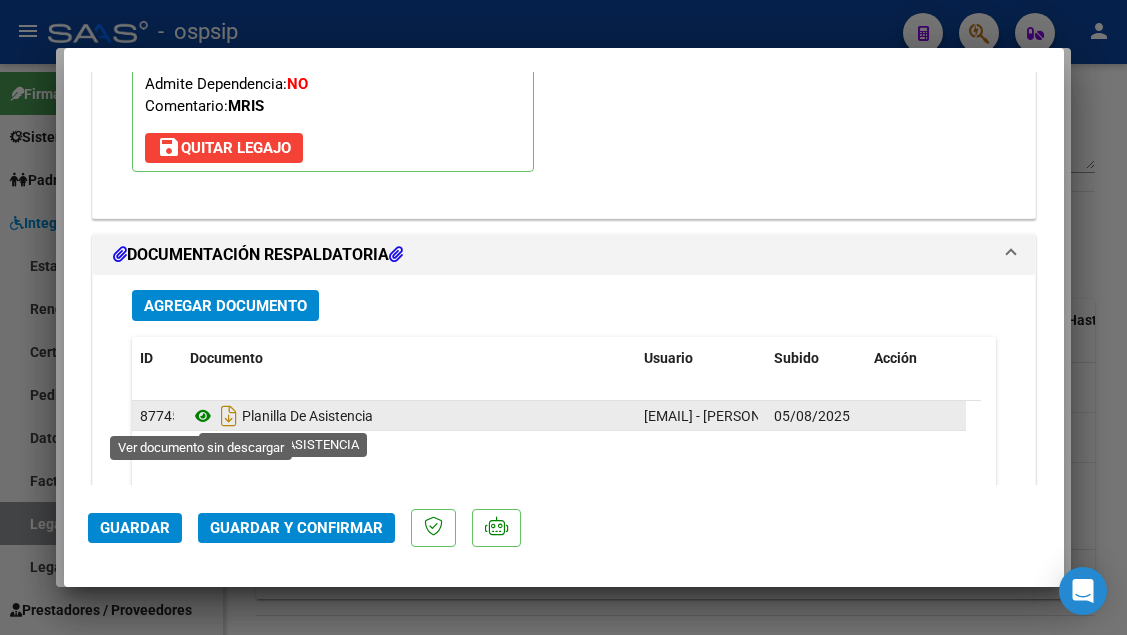 click 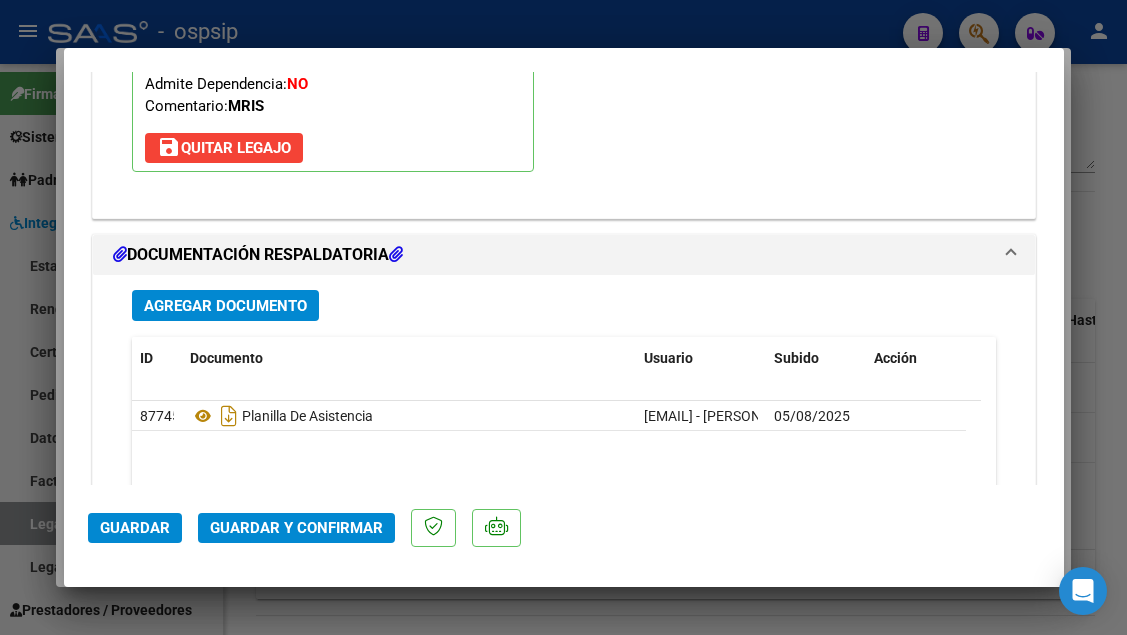 click on "Guardar y Confirmar" 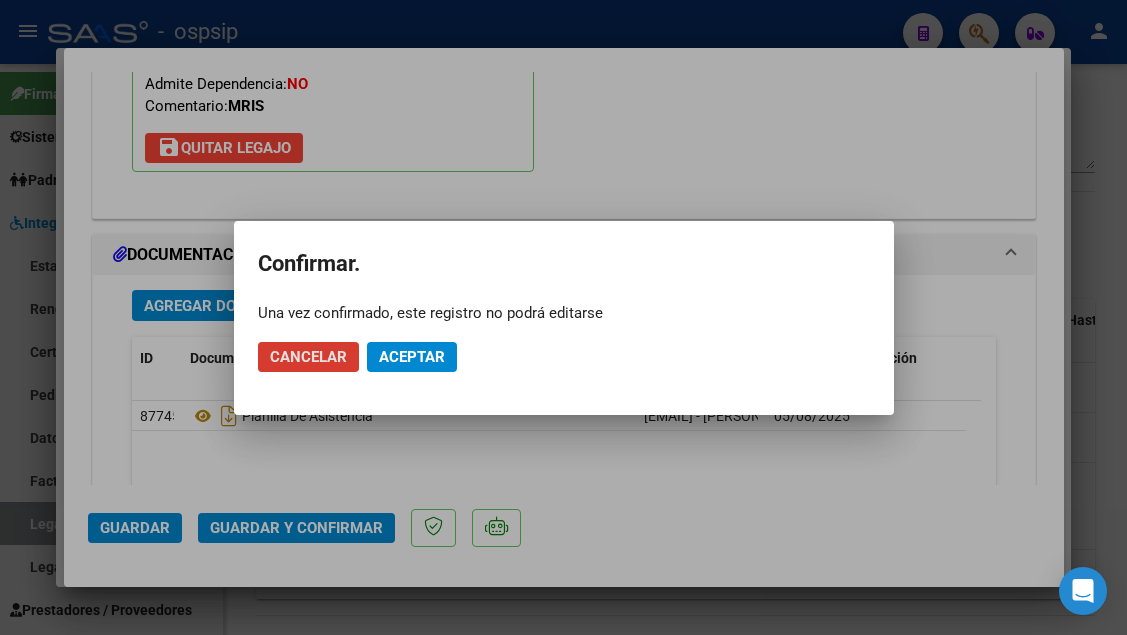 click on "Aceptar" 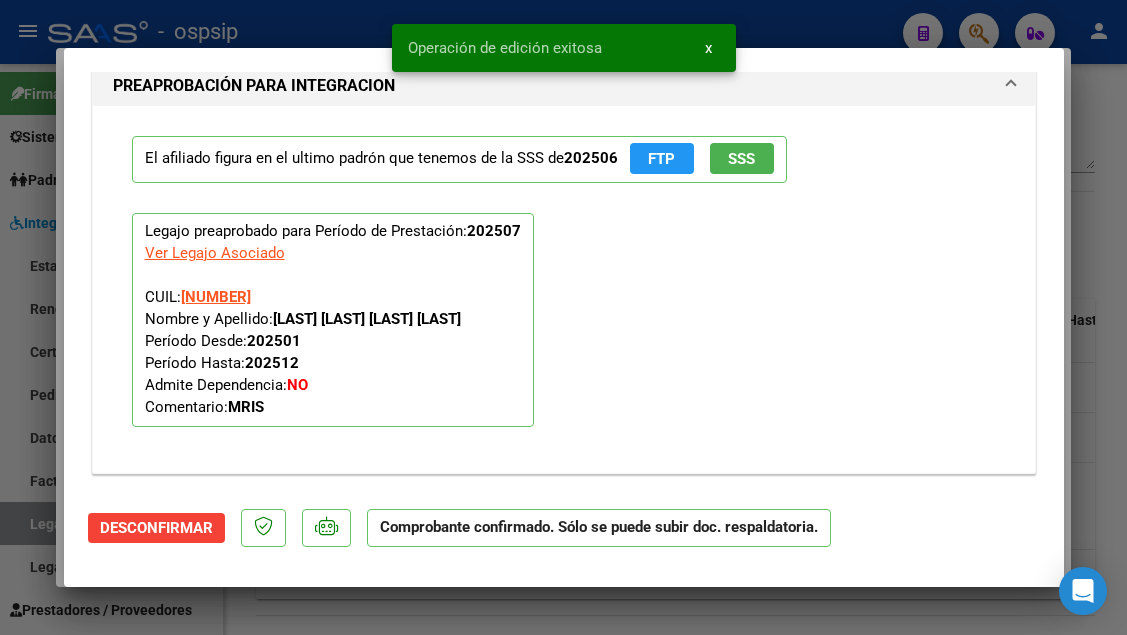 scroll, scrollTop: 1719, scrollLeft: 0, axis: vertical 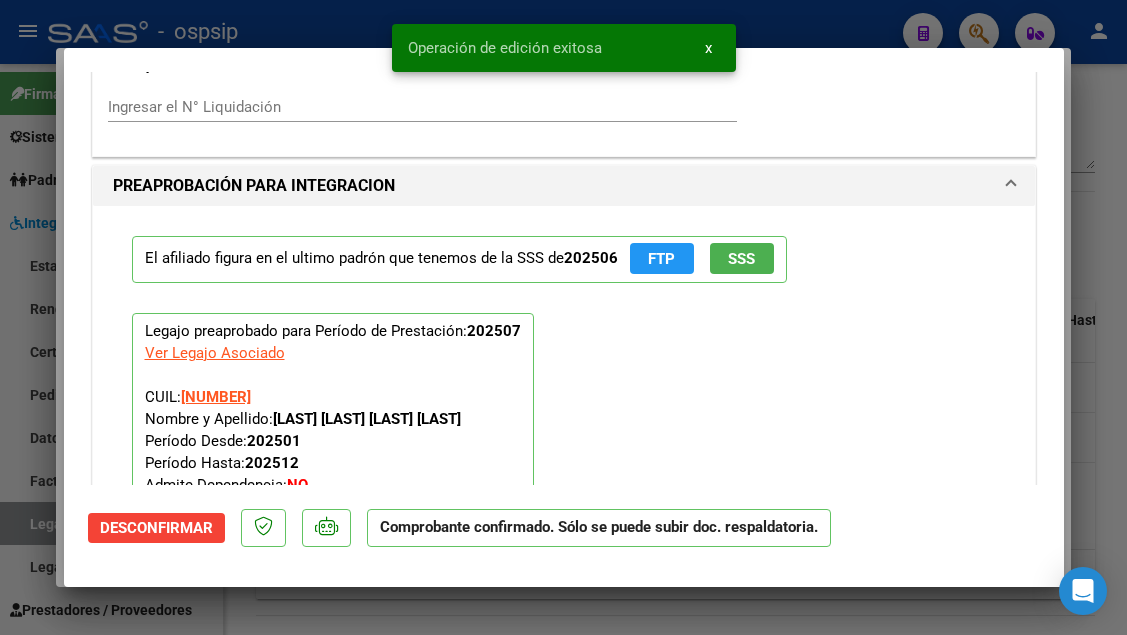 click on "SSS" 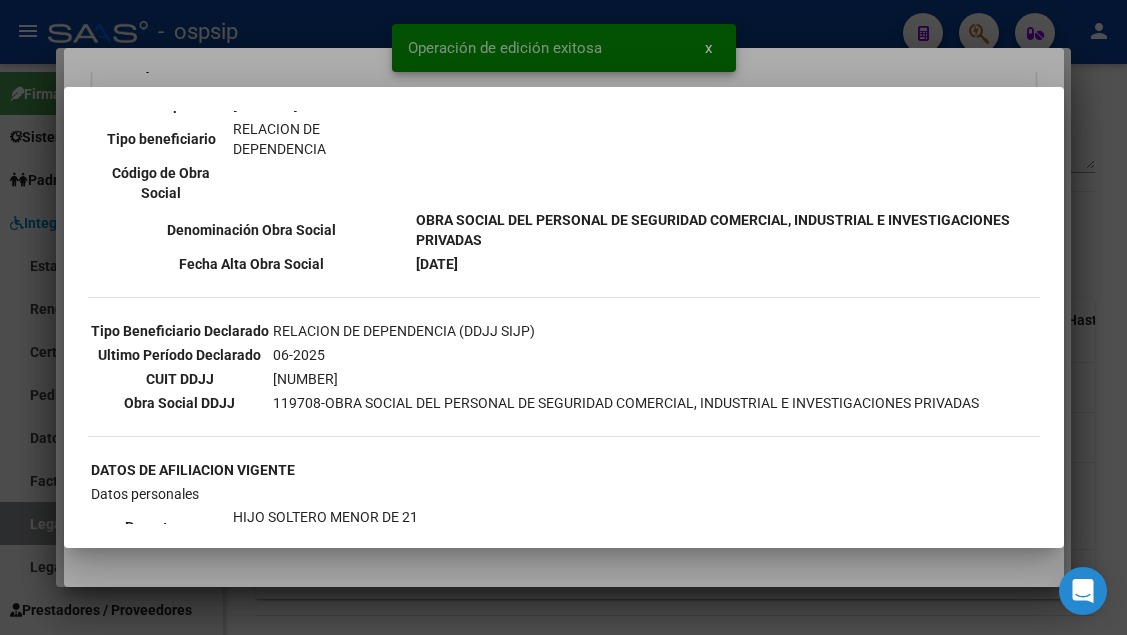 scroll, scrollTop: 200, scrollLeft: 0, axis: vertical 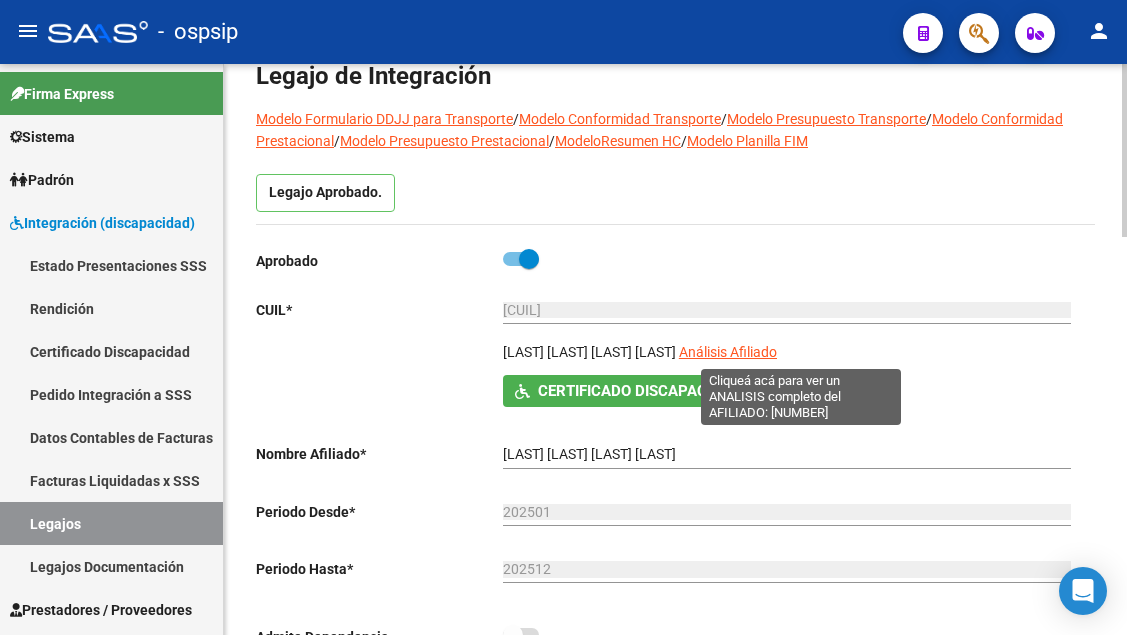 click on "Análisis Afiliado" 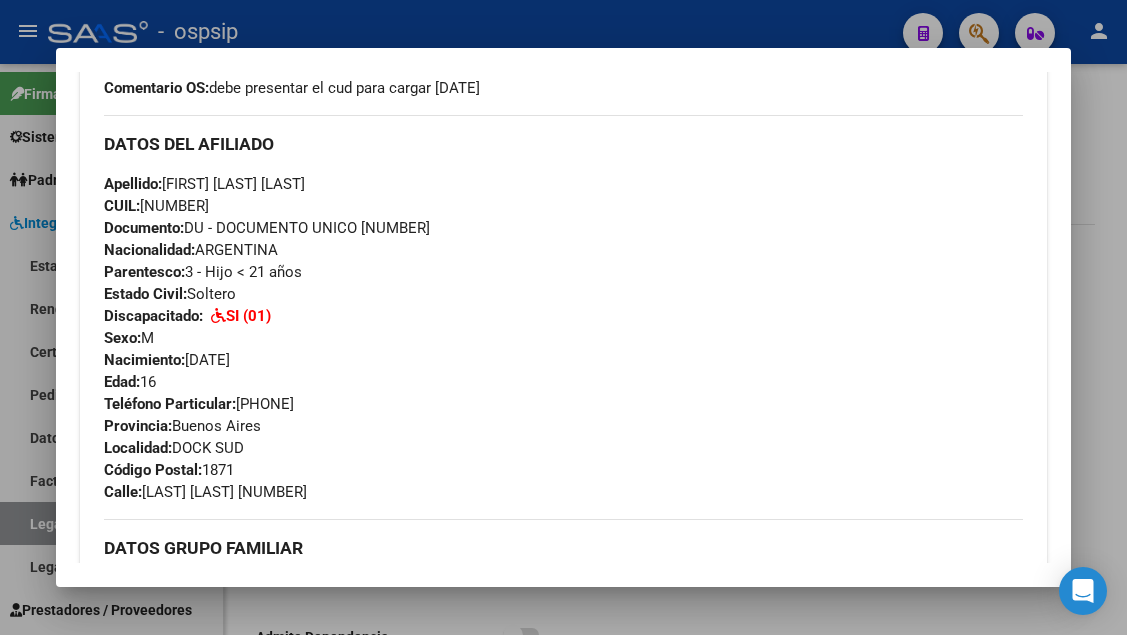 scroll, scrollTop: 700, scrollLeft: 0, axis: vertical 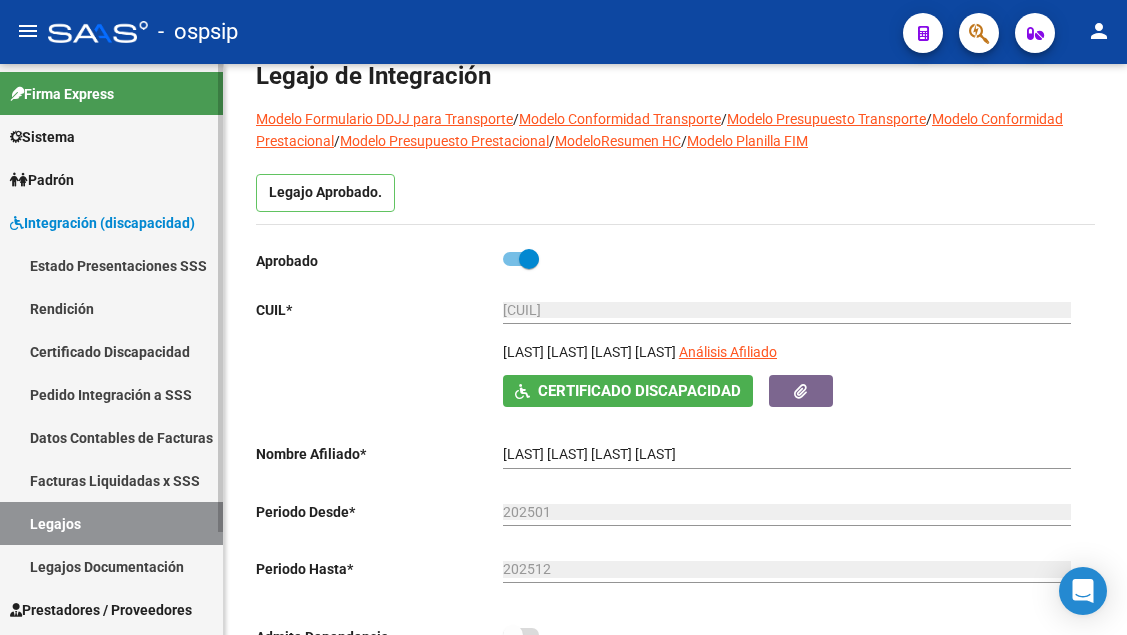 click on "Legajos" at bounding box center (111, 523) 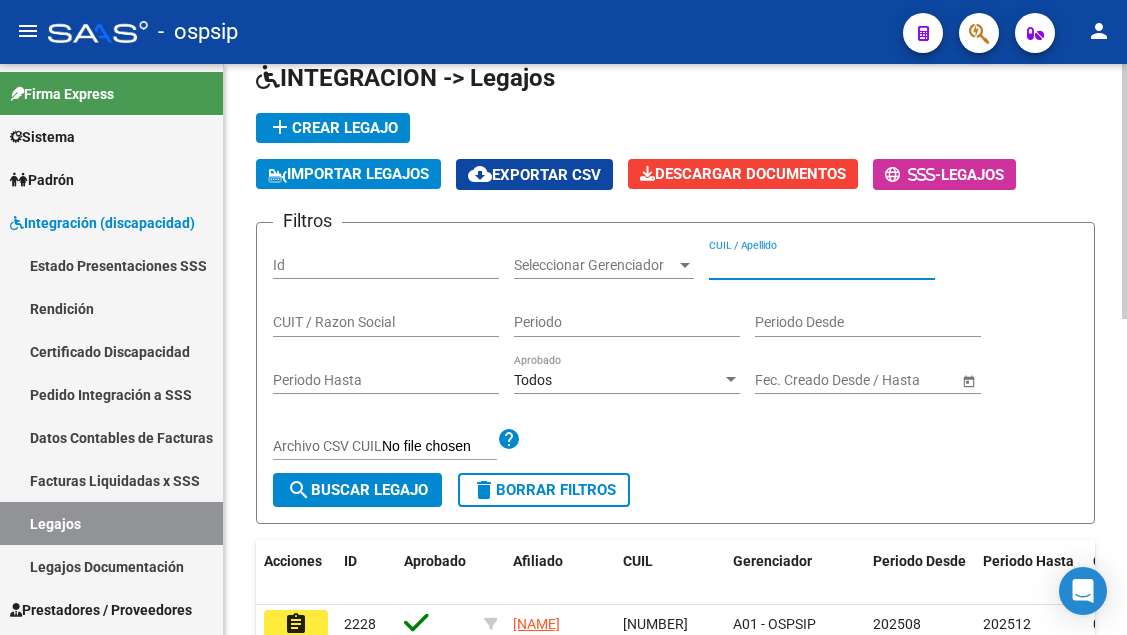 click on "CUIL / Apellido" at bounding box center [822, 265] 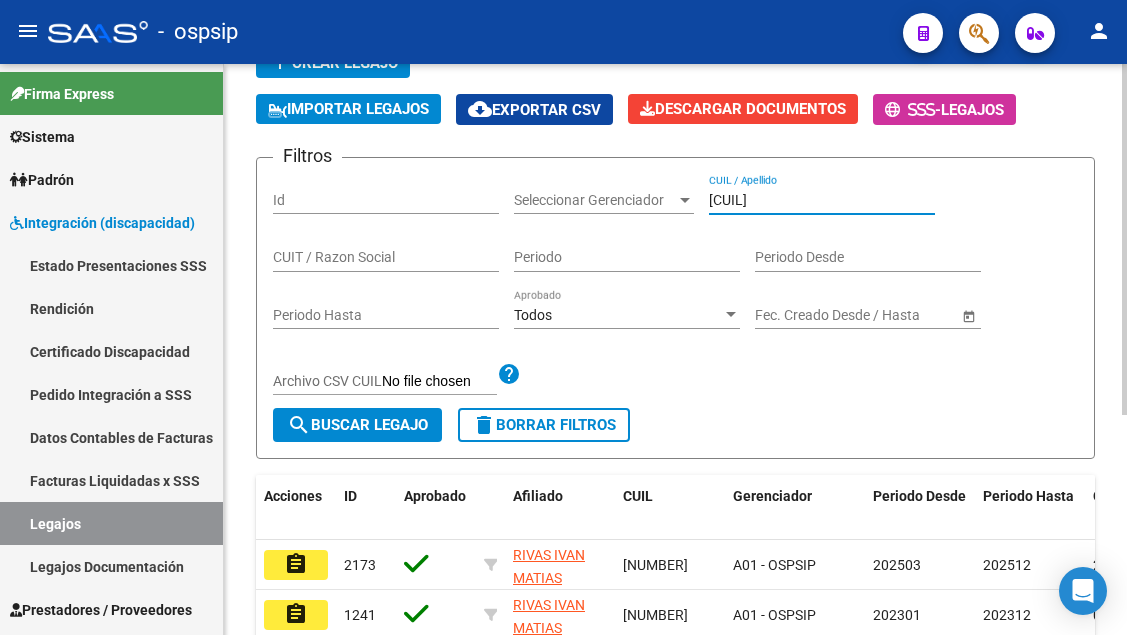 scroll, scrollTop: 200, scrollLeft: 0, axis: vertical 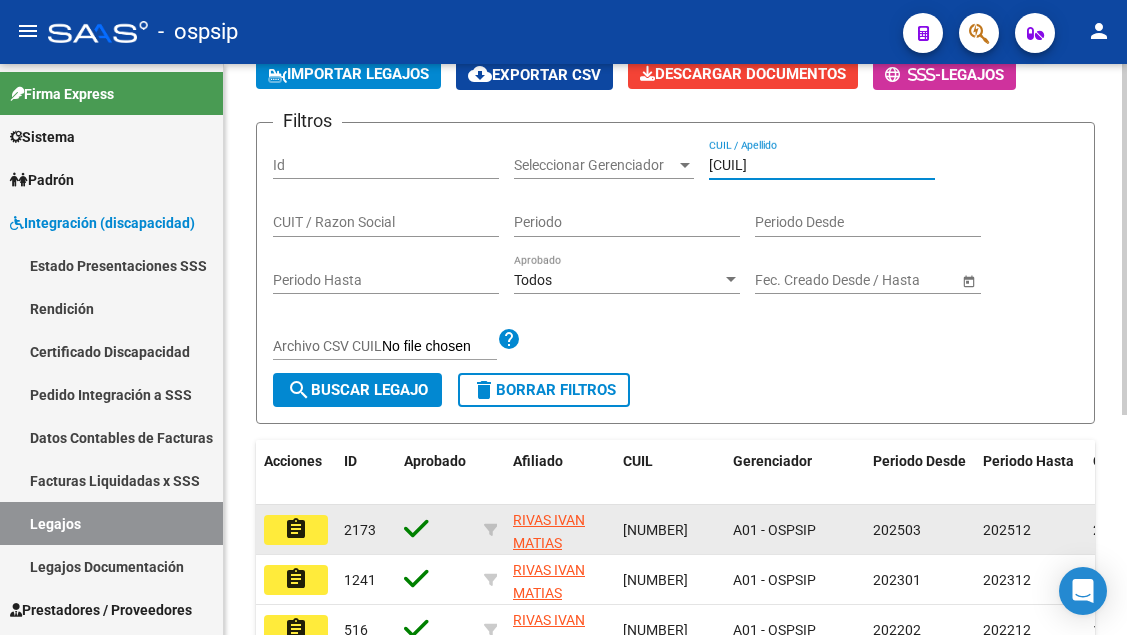 click on "assignment" 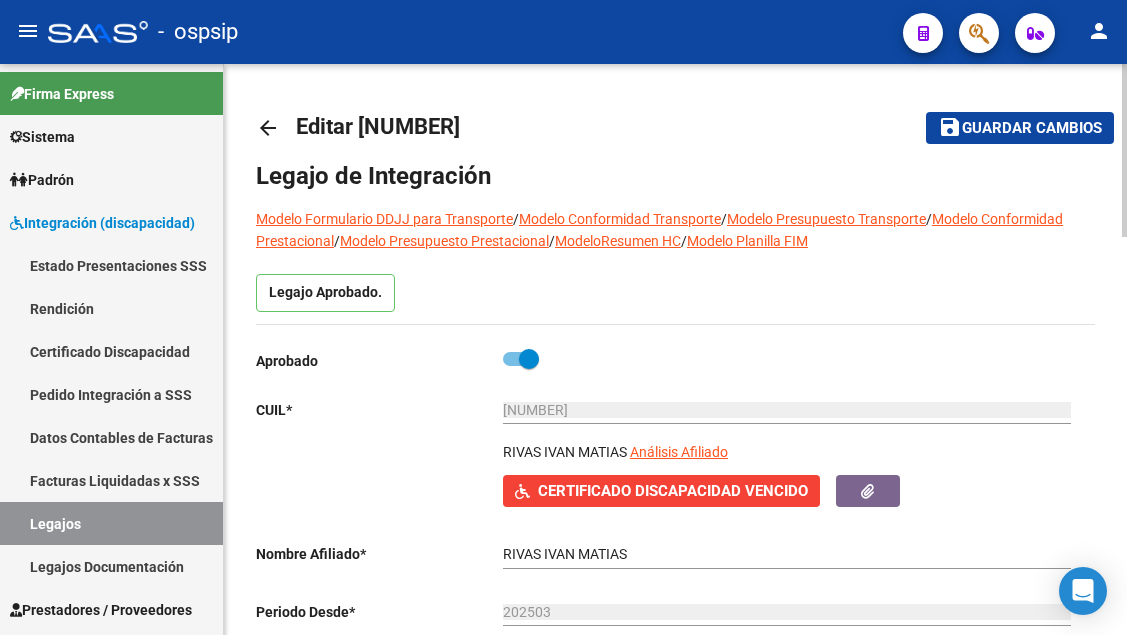 scroll, scrollTop: 100, scrollLeft: 0, axis: vertical 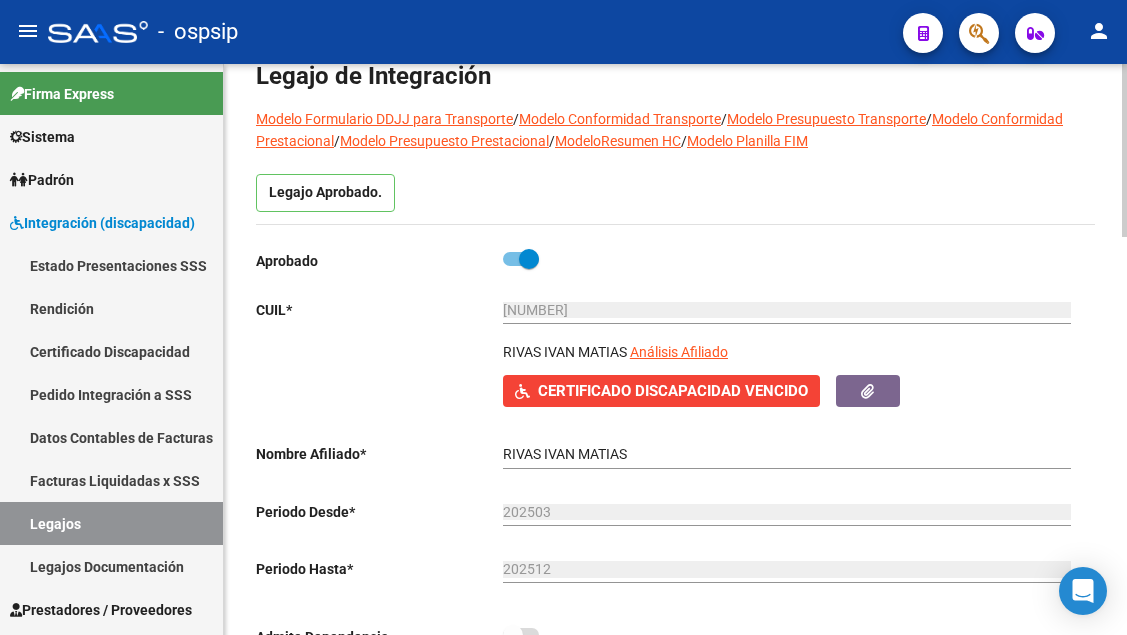 click on "Certificado Discapacidad Vencido" 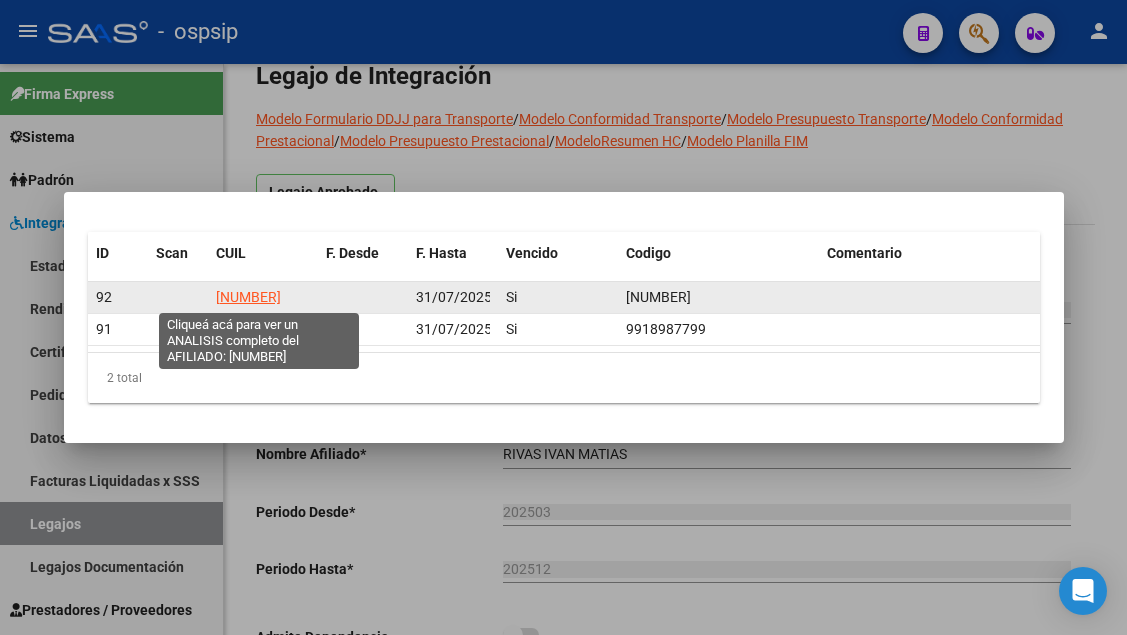 click on "[NUMBER]" 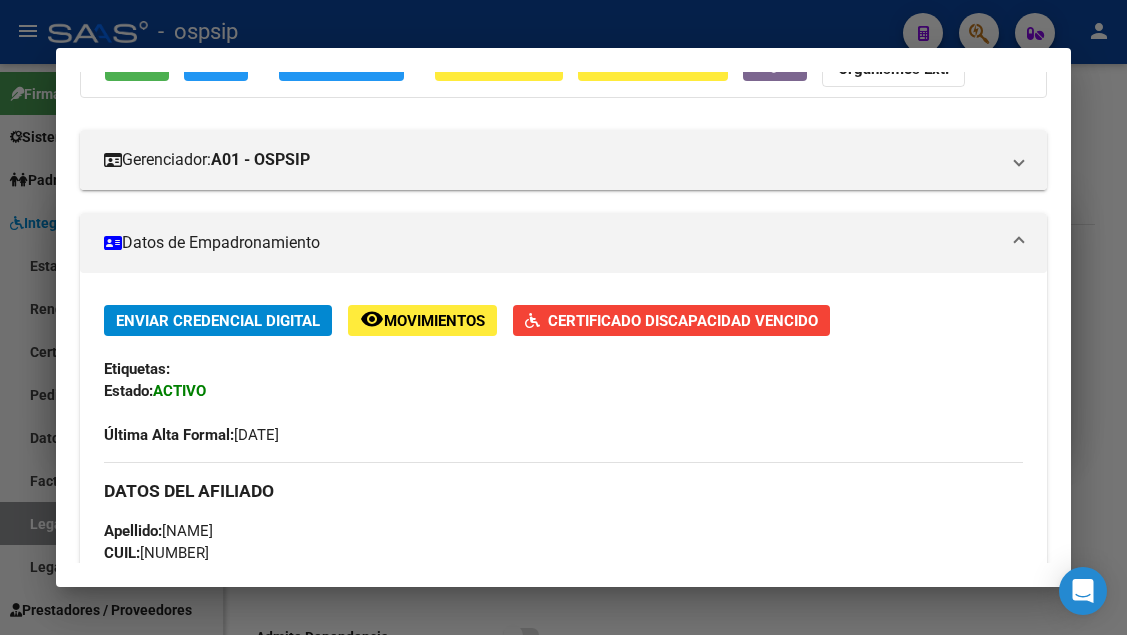 scroll, scrollTop: 300, scrollLeft: 0, axis: vertical 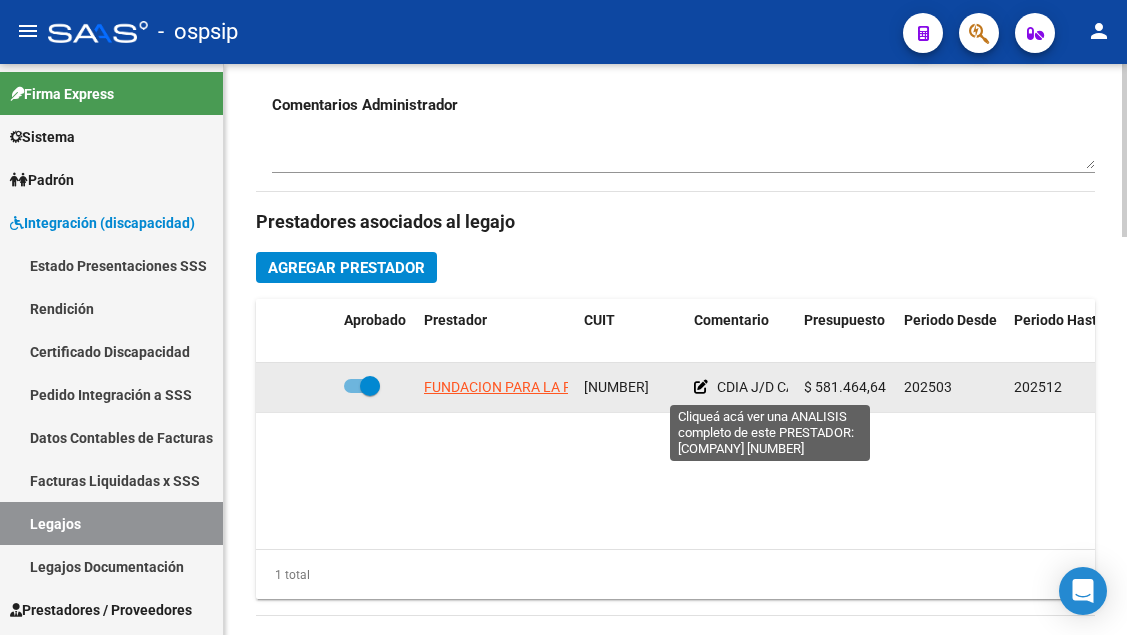 click on "FUNDACION PARA LA RECUPERACION E INTEGRACION DEL DISCAPACITADO MENTAL PADRE LUIS FARINELLO" 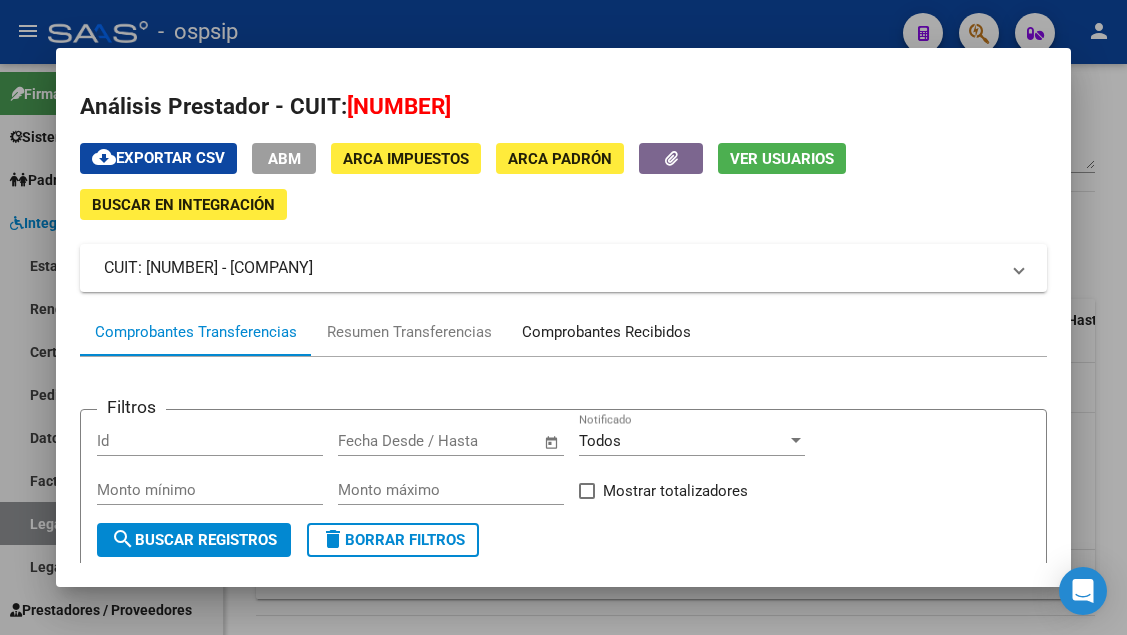 click on "Comprobantes Recibidos" at bounding box center [606, 332] 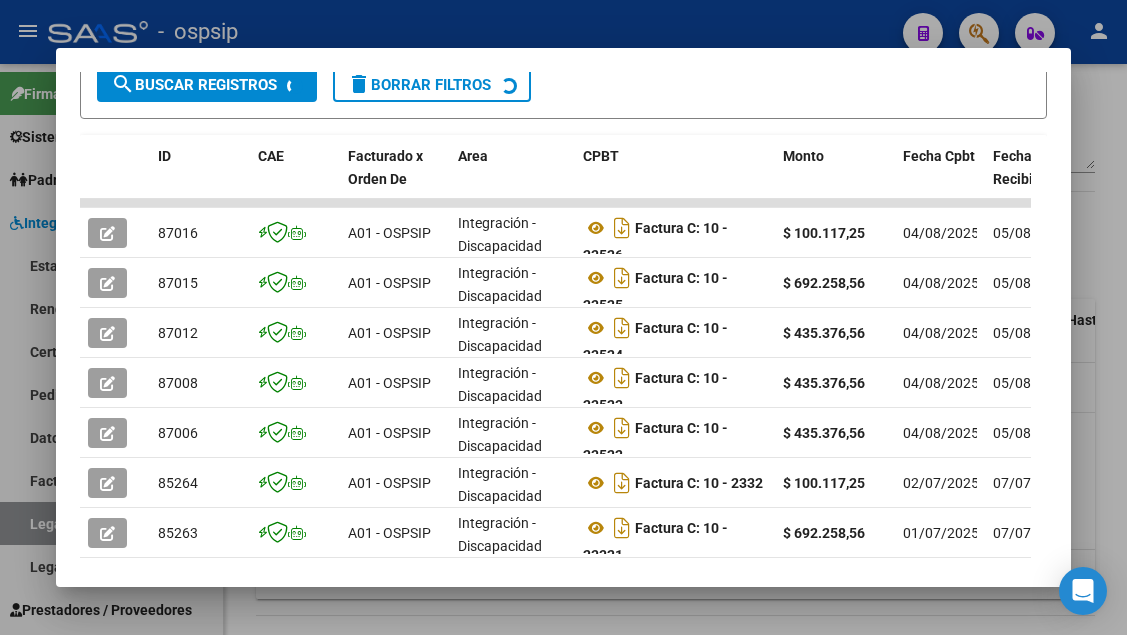 scroll, scrollTop: 485, scrollLeft: 0, axis: vertical 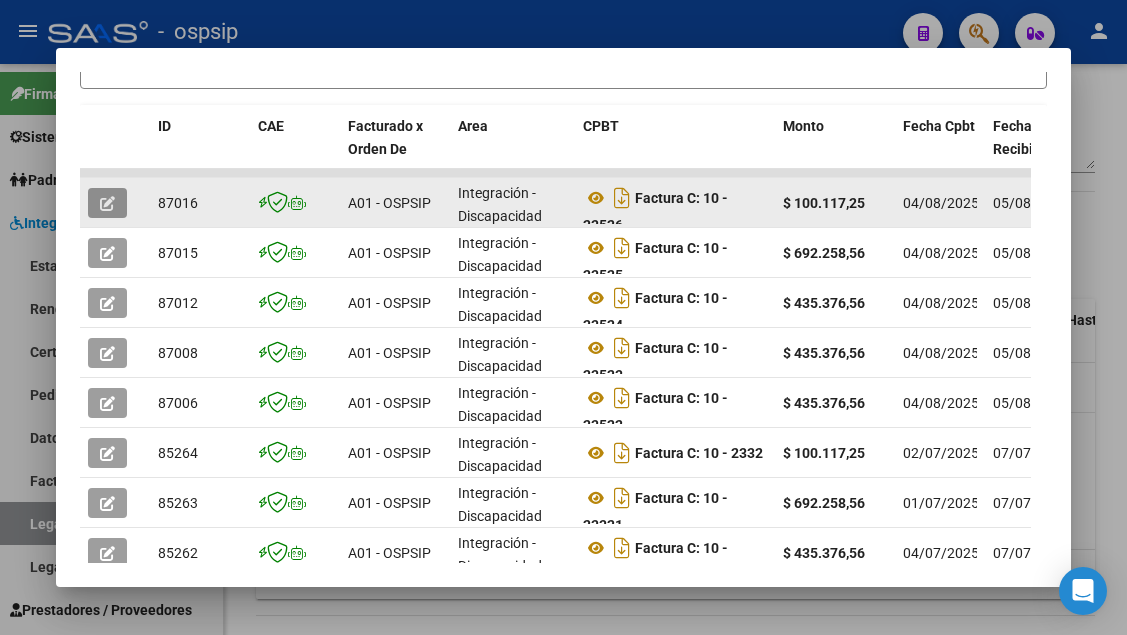 click 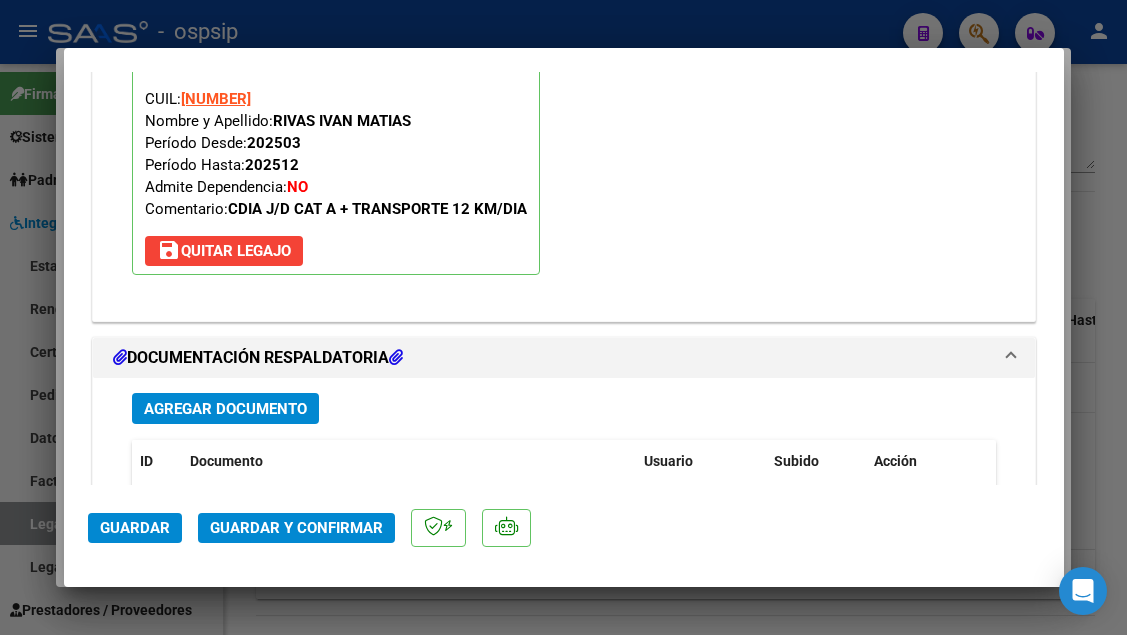 scroll, scrollTop: 2400, scrollLeft: 0, axis: vertical 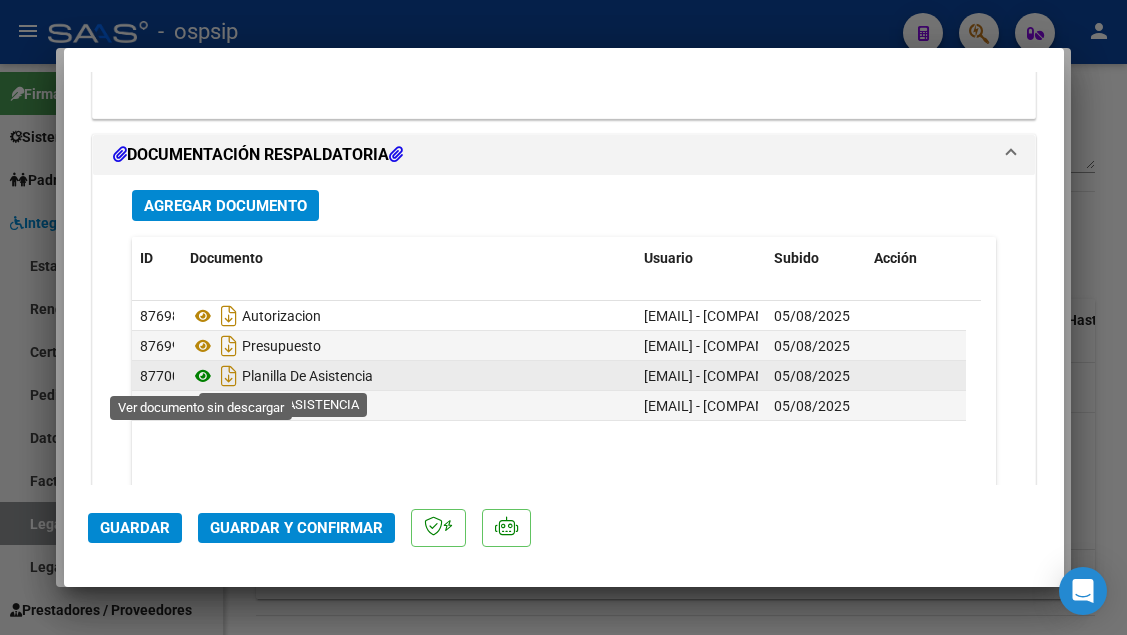 click 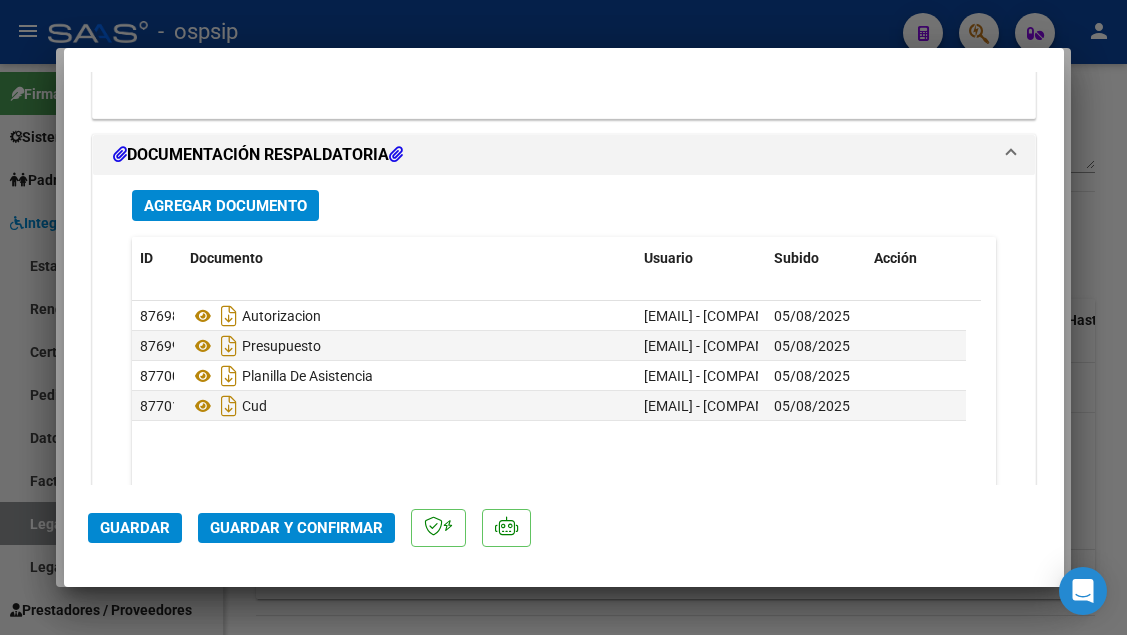 click on "Guardar y Confirmar" 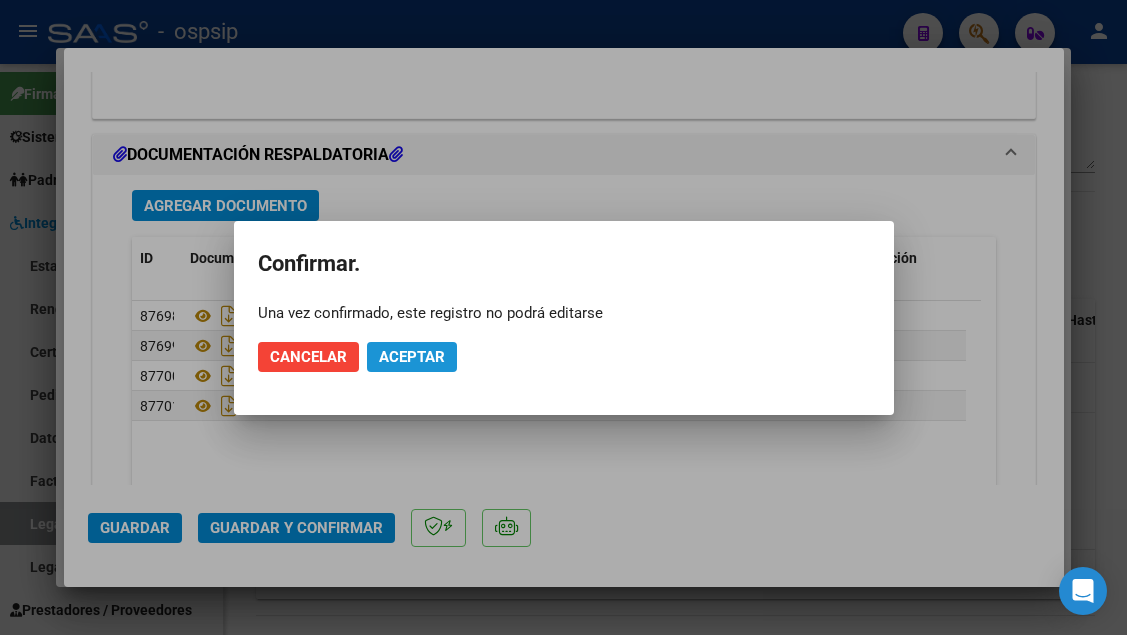 click on "Aceptar" 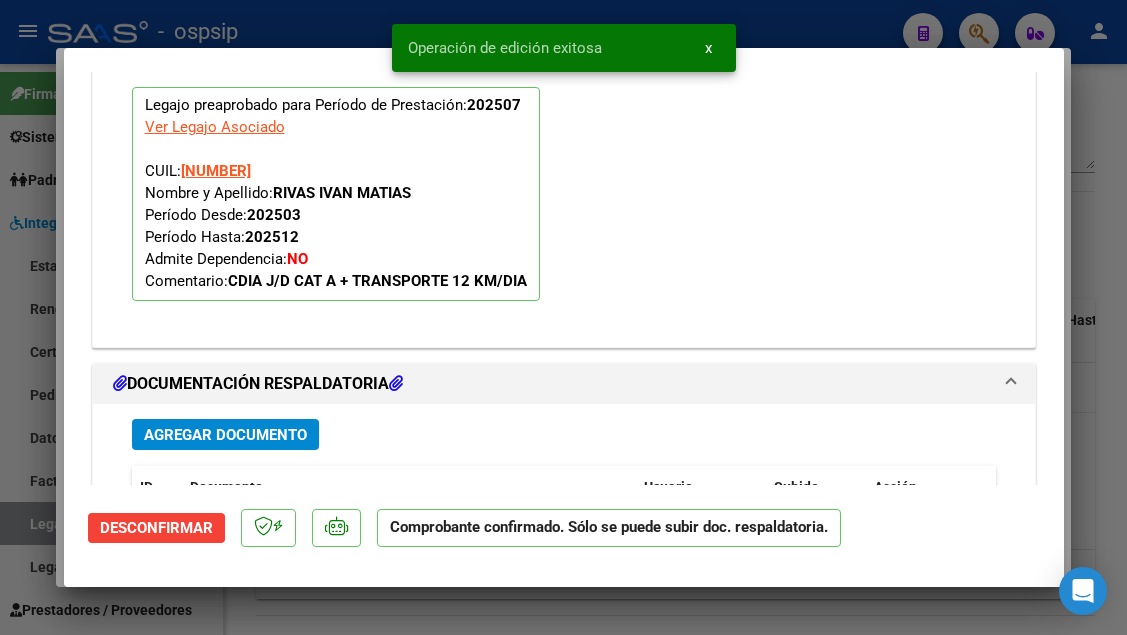 scroll, scrollTop: 1819, scrollLeft: 0, axis: vertical 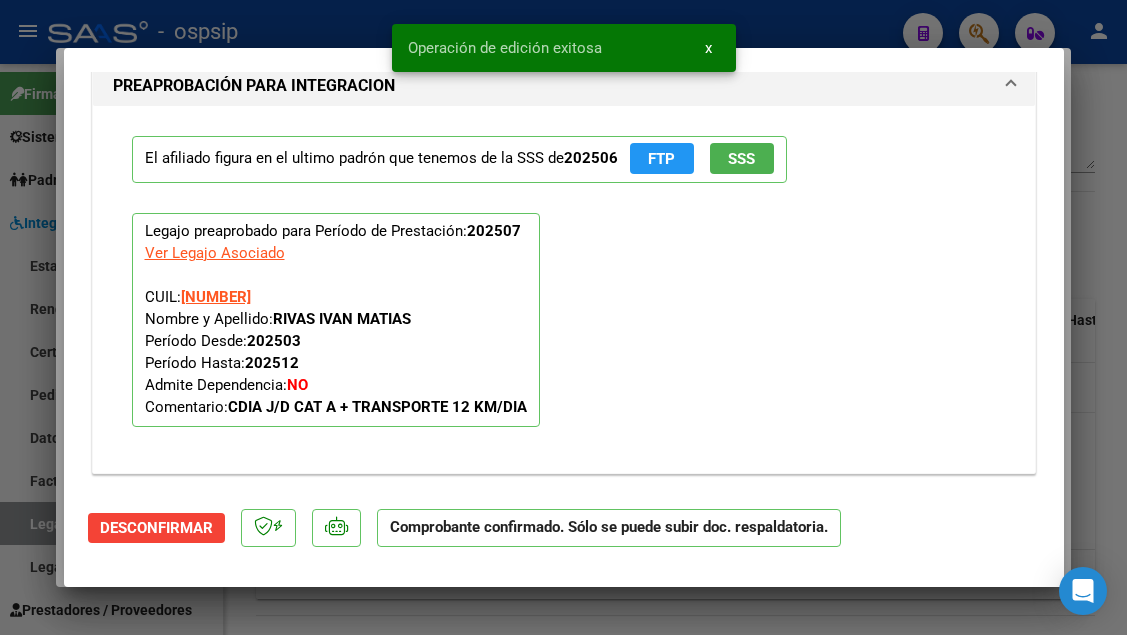 click on "El afiliado figura en el ultimo padrón que tenemos de la SSS de  202506     FTP SSS" at bounding box center (564, 159) 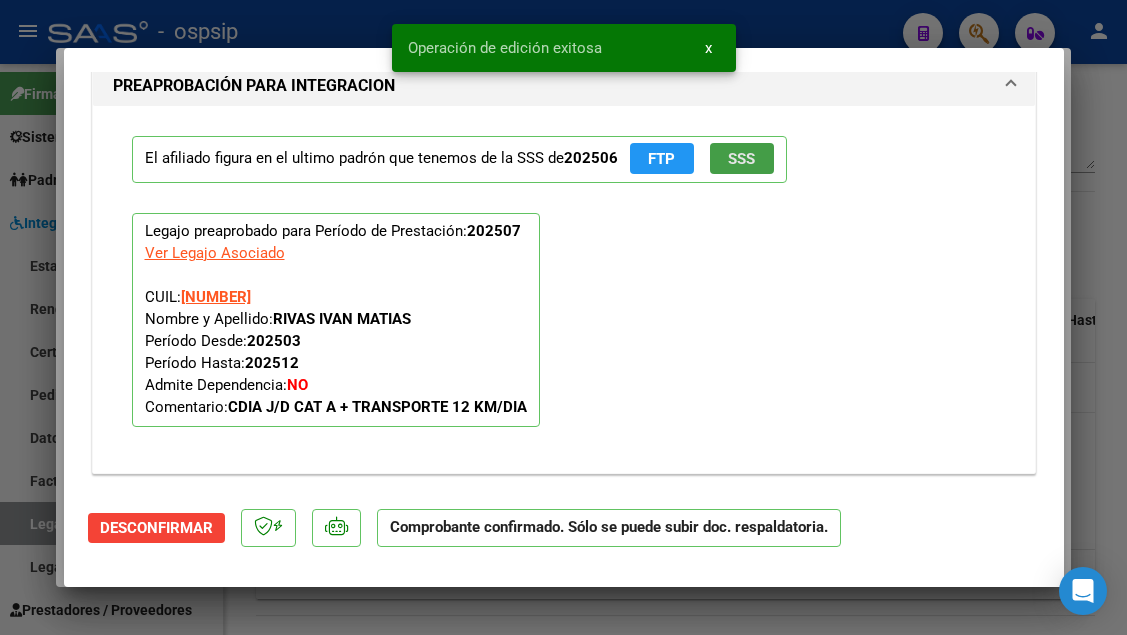 click on "SSS" 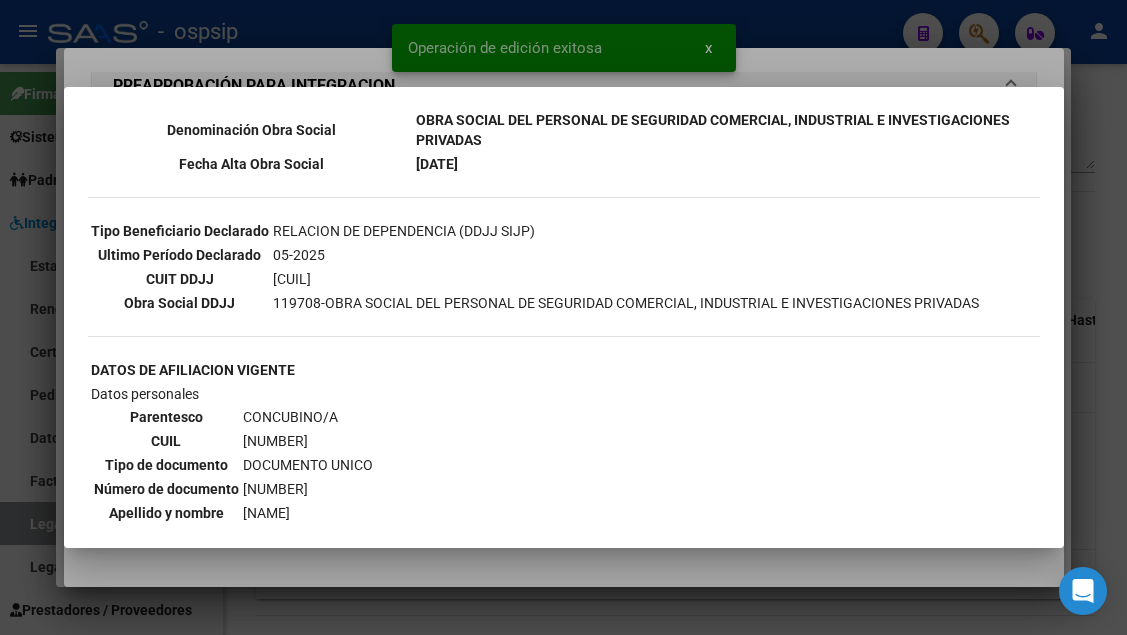 scroll, scrollTop: 1000, scrollLeft: 0, axis: vertical 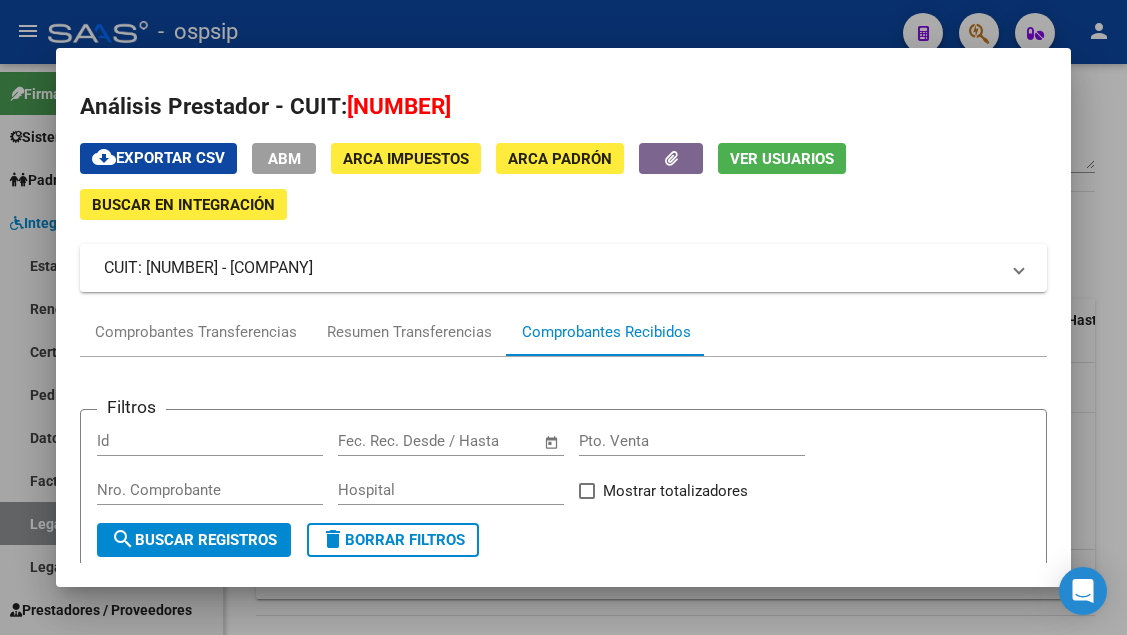 click at bounding box center (563, 317) 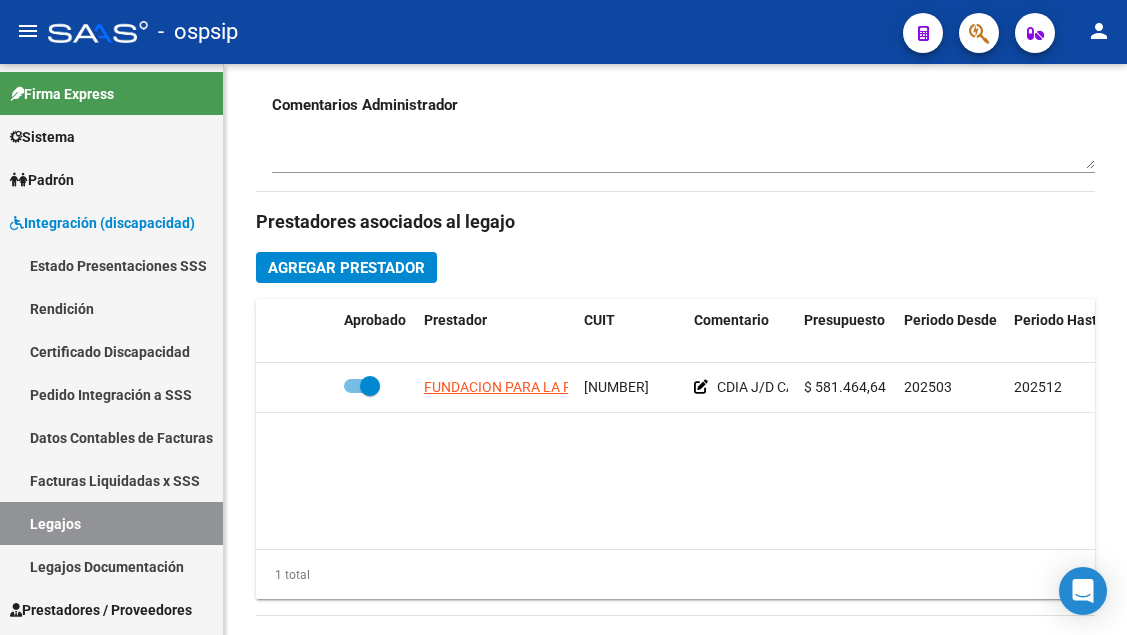click on "Legajos" at bounding box center [111, 523] 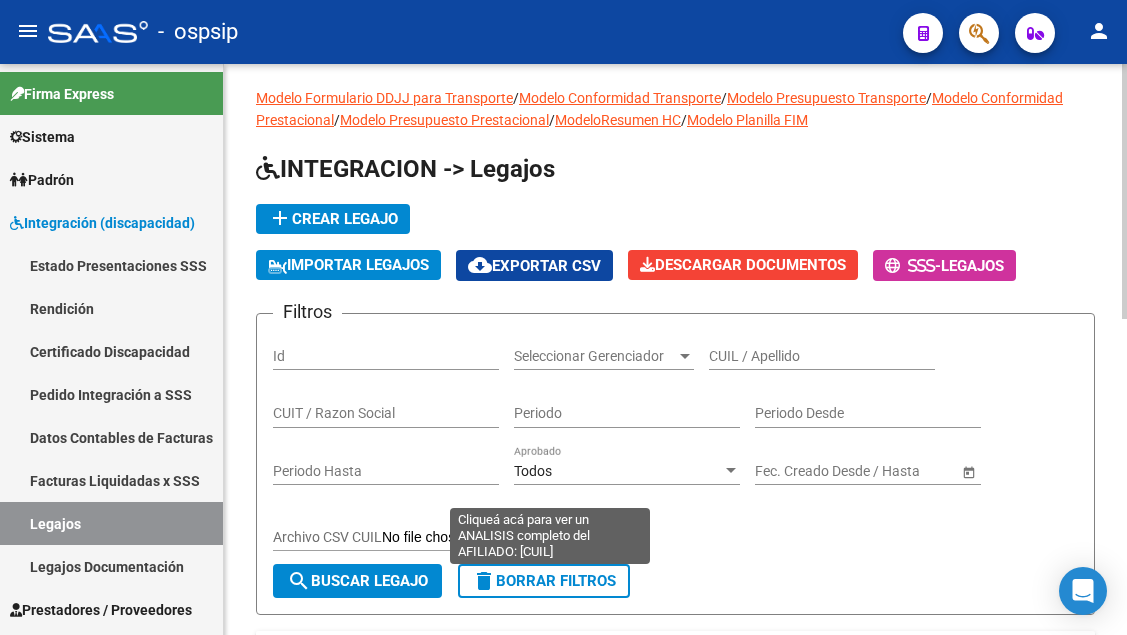 scroll, scrollTop: 8, scrollLeft: 0, axis: vertical 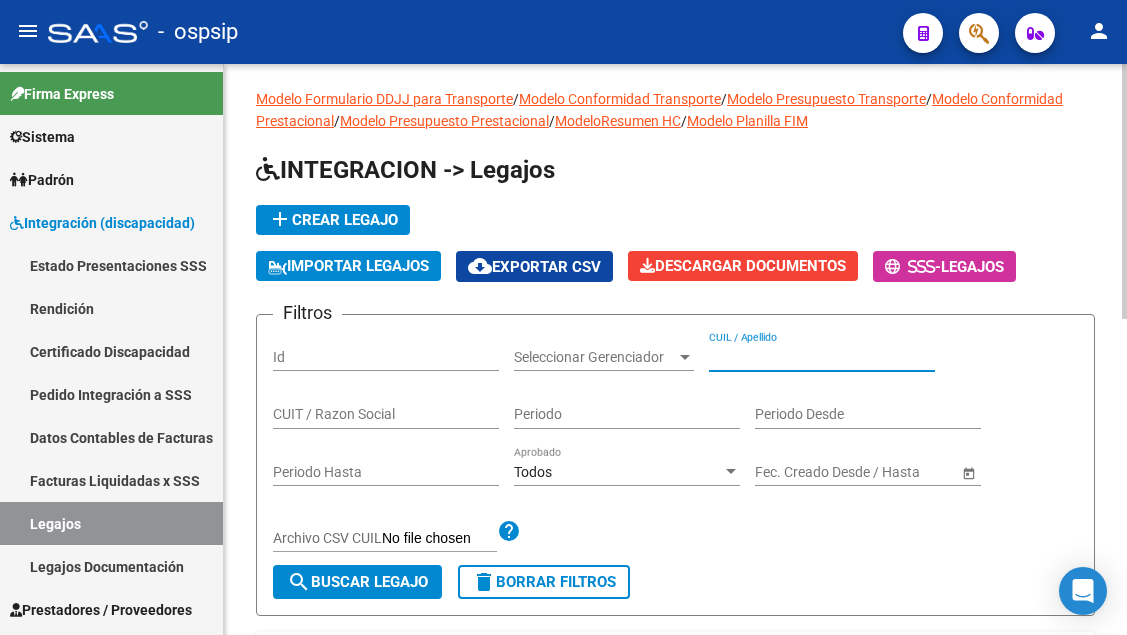 click on "CUIL / Apellido" at bounding box center [822, 357] 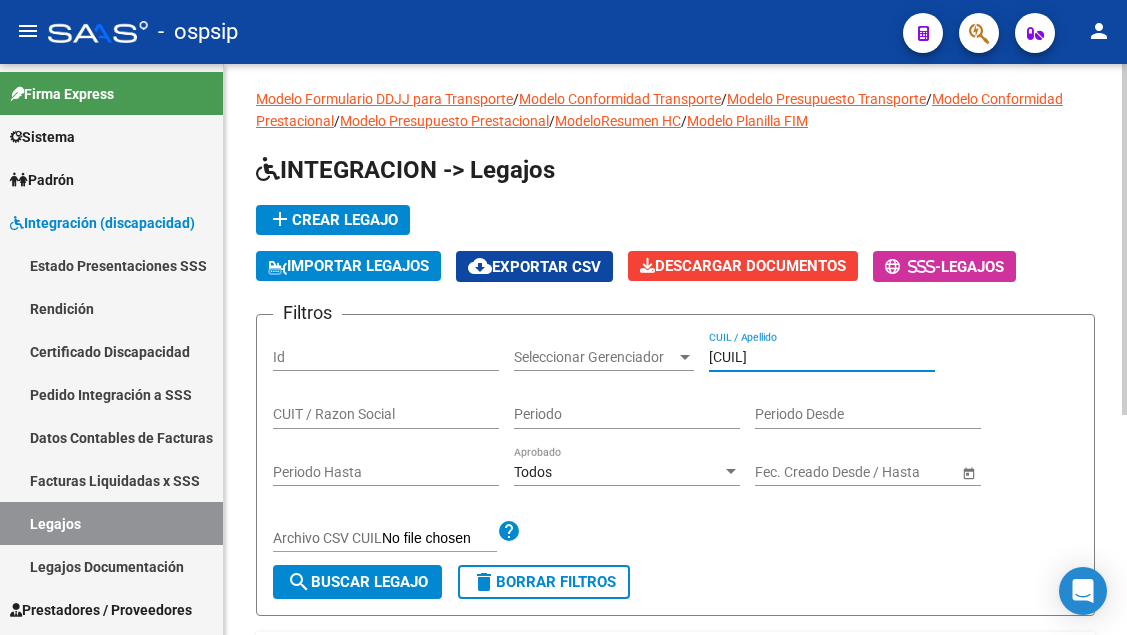 scroll, scrollTop: 308, scrollLeft: 0, axis: vertical 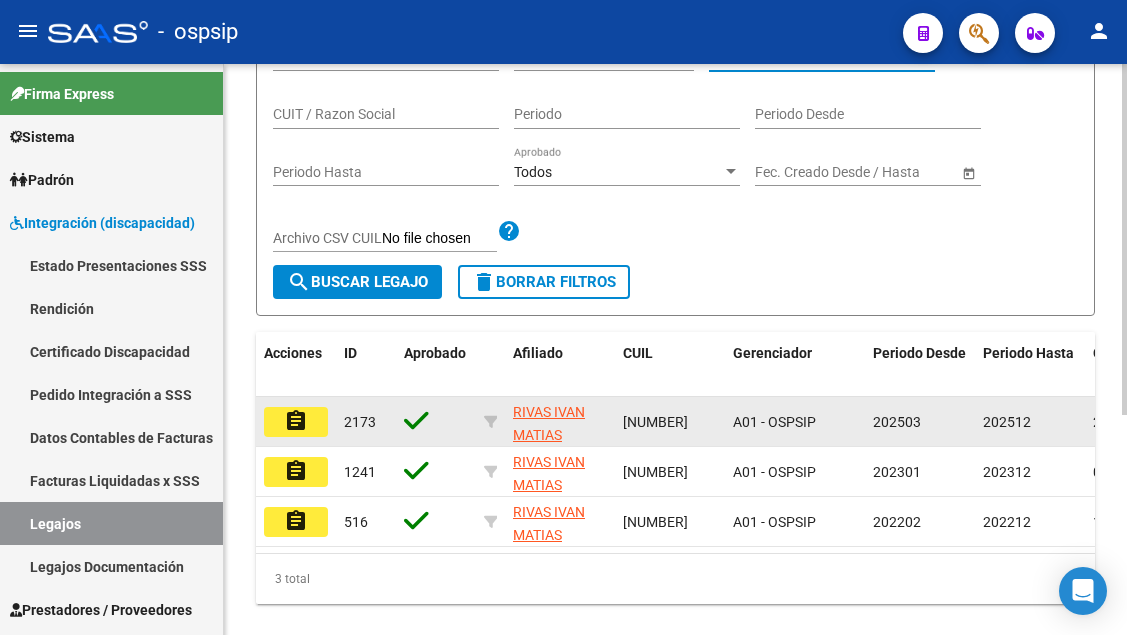 click on "assignment" 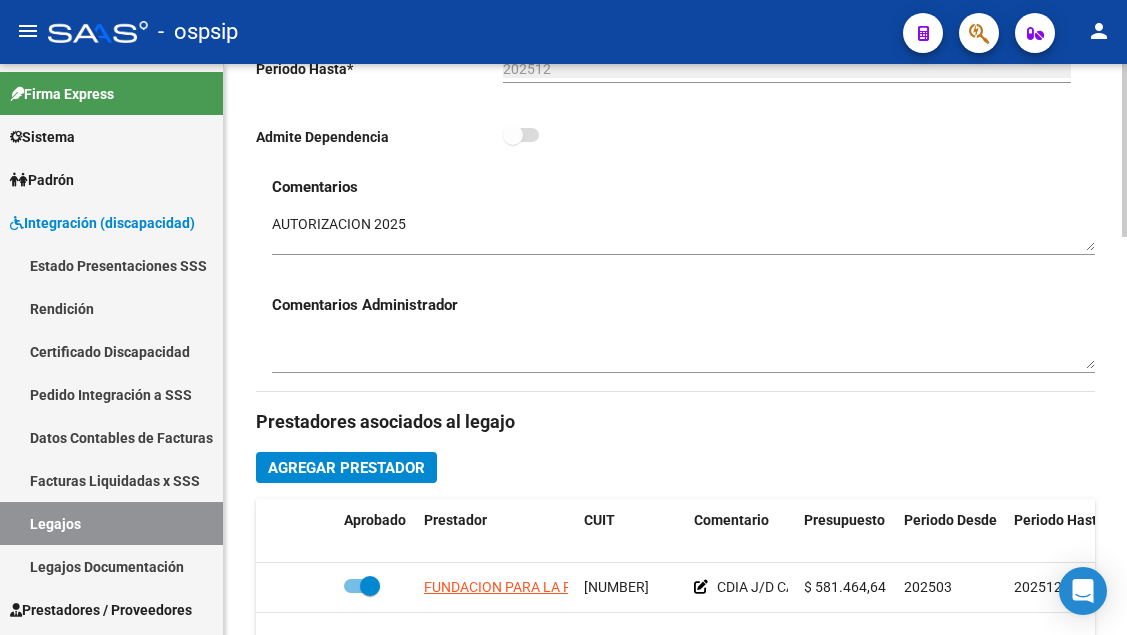 scroll, scrollTop: 800, scrollLeft: 0, axis: vertical 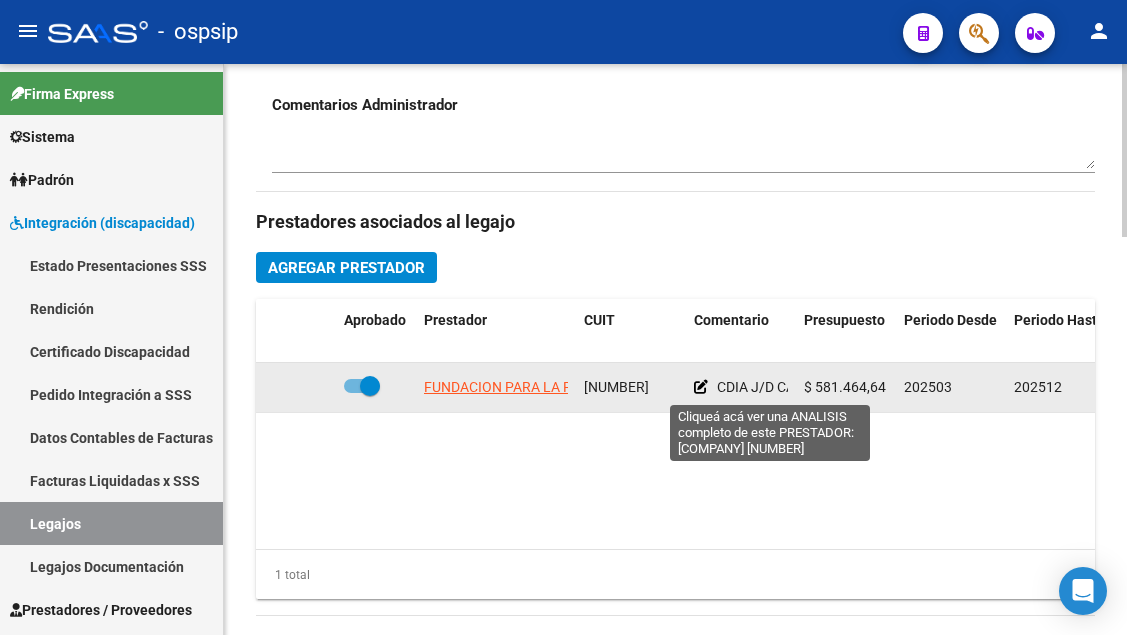 click on "FUNDACION PARA LA RECUPERACION E INTEGRACION DEL DISCAPACITADO MENTAL PADRE LUIS FARINELLO" 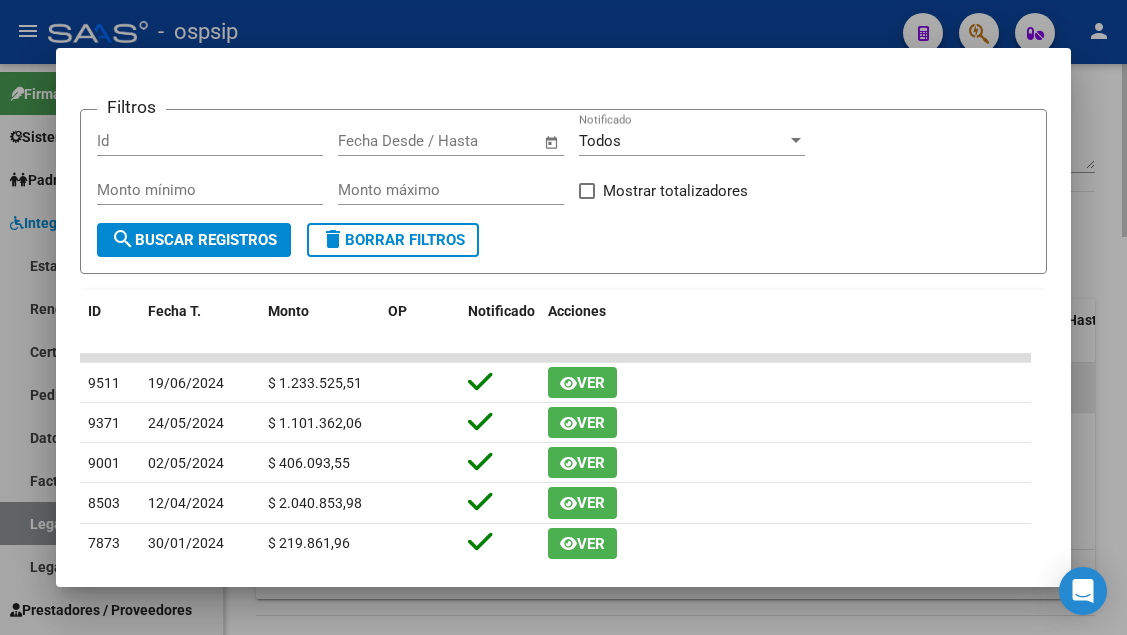 scroll, scrollTop: 100, scrollLeft: 0, axis: vertical 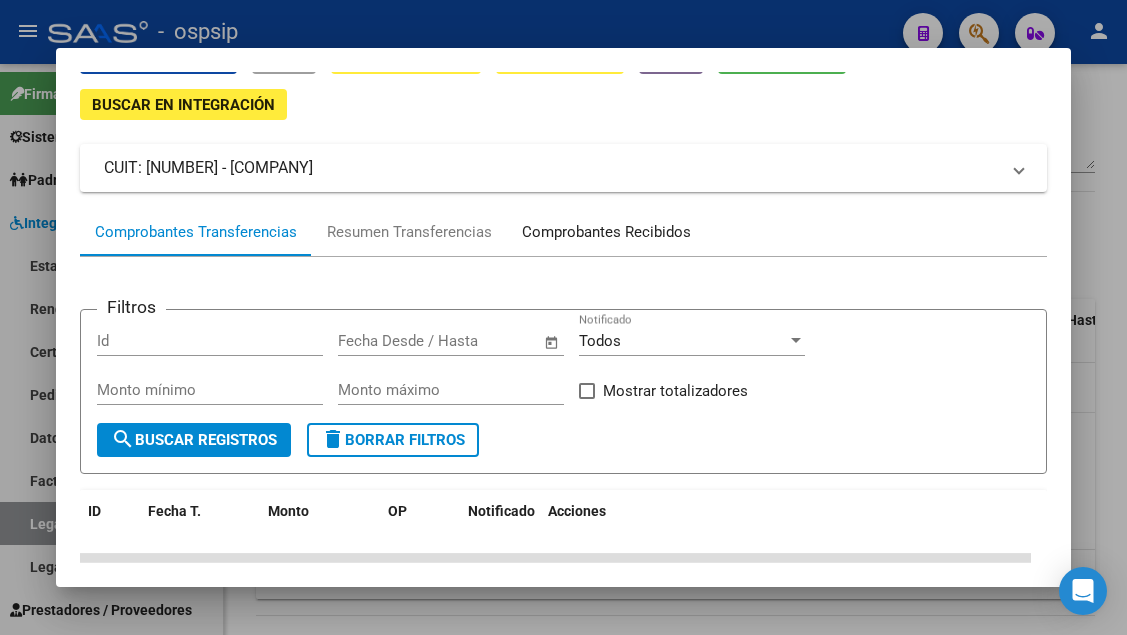 click on "Comprobantes Recibidos" at bounding box center (606, 232) 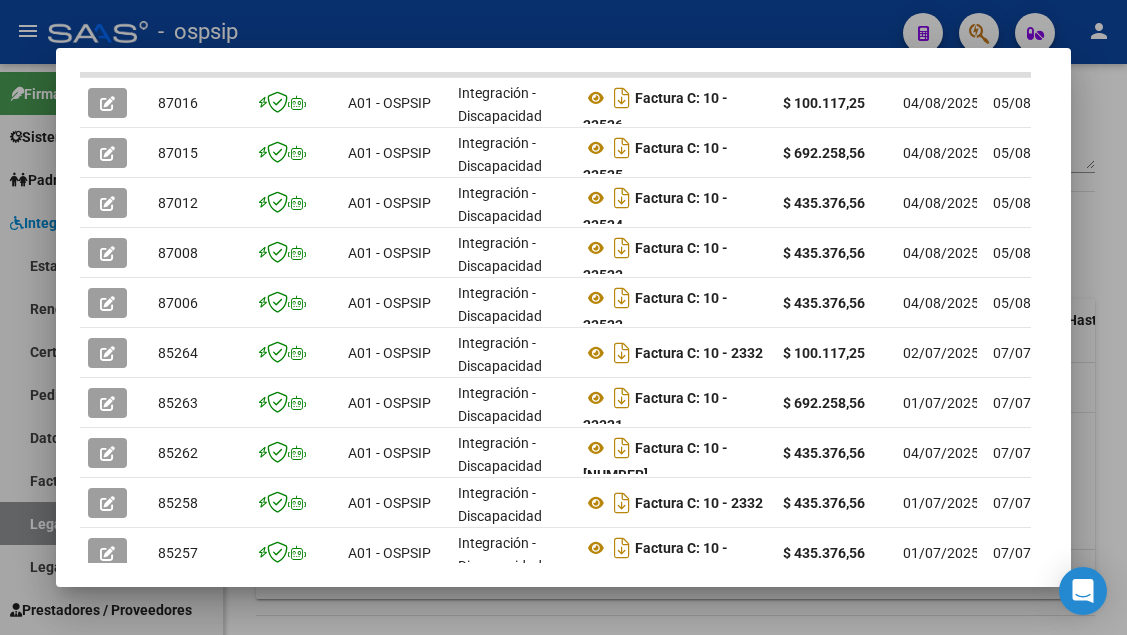 scroll, scrollTop: 485, scrollLeft: 0, axis: vertical 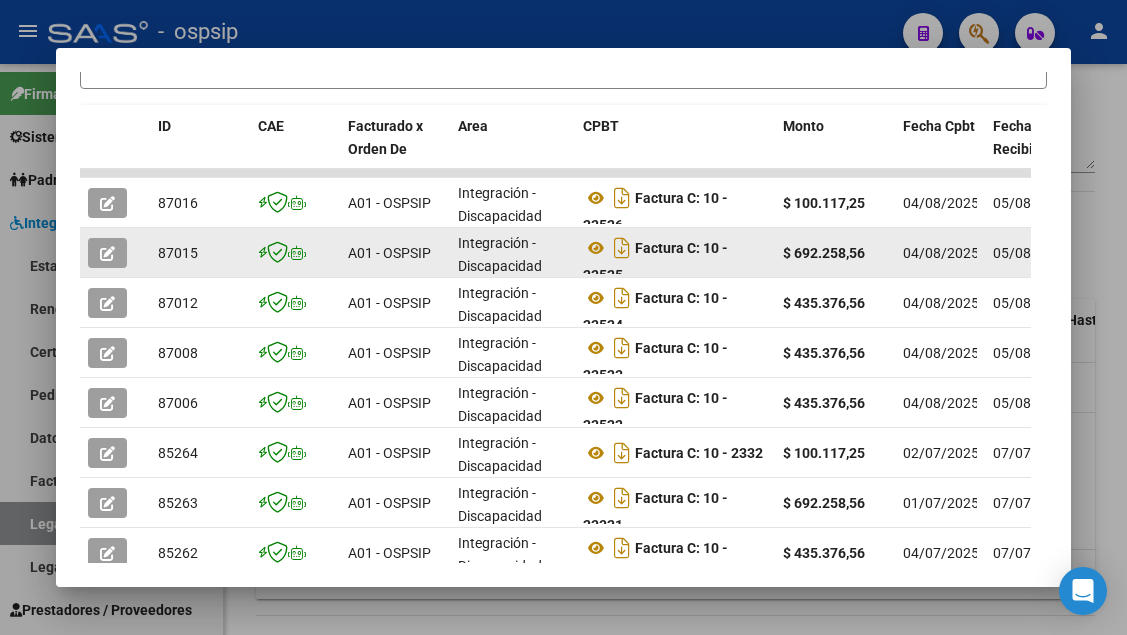 click 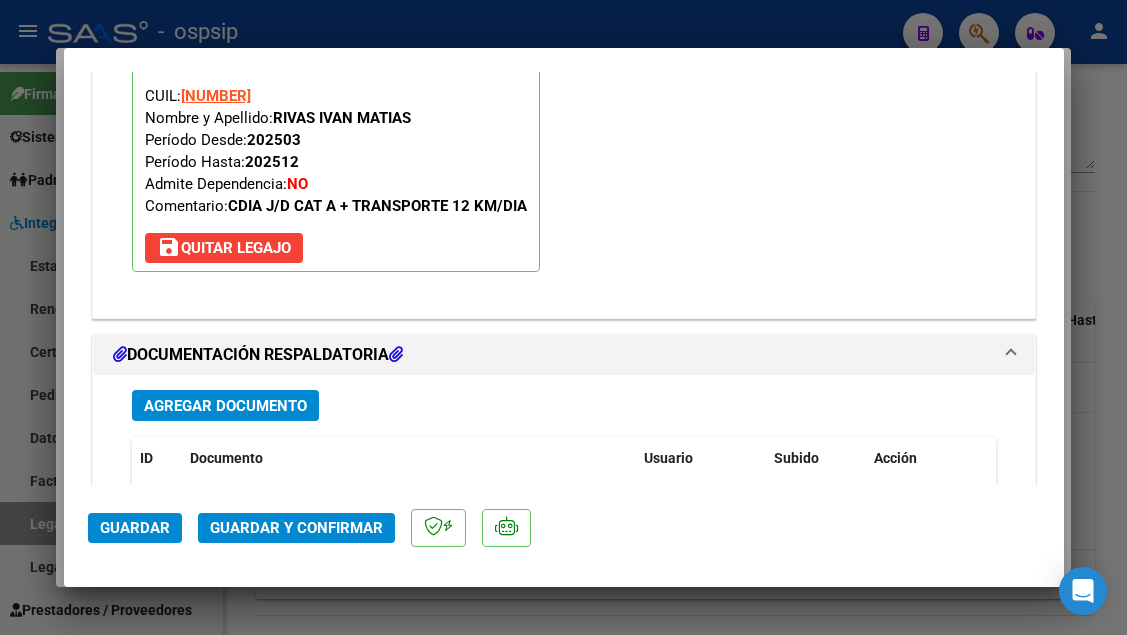 scroll, scrollTop: 2400, scrollLeft: 0, axis: vertical 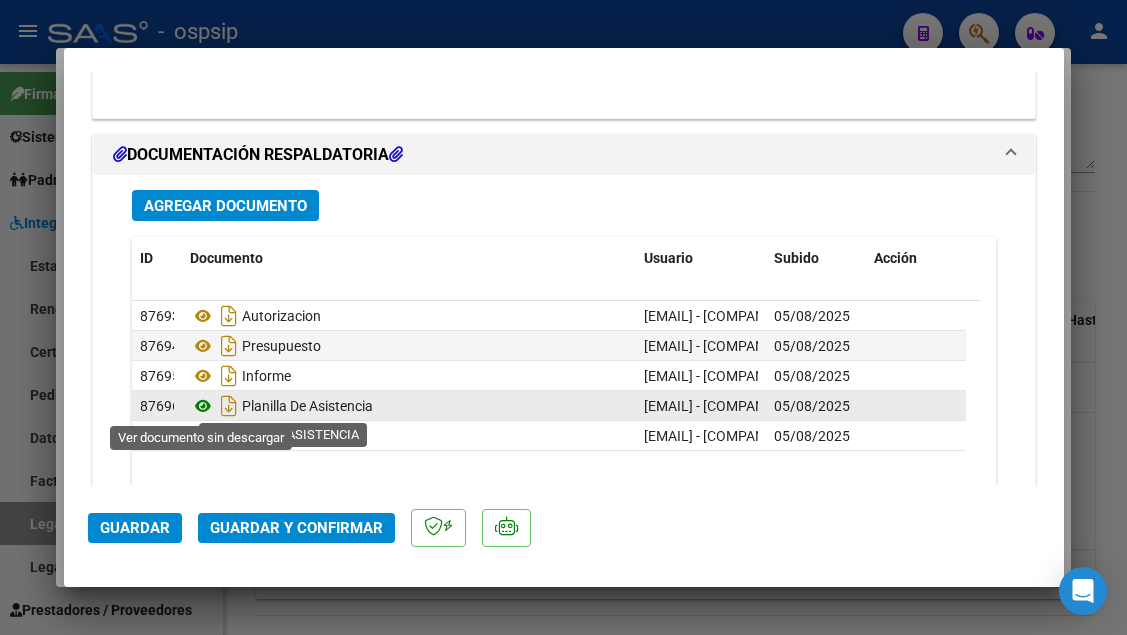 click 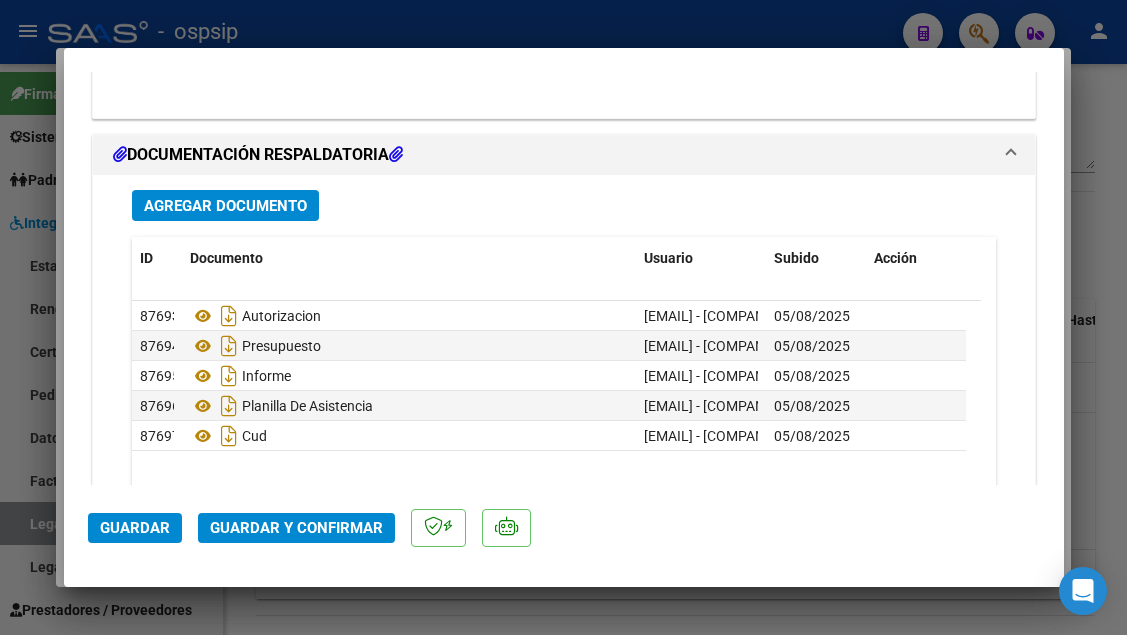 click on "Guardar y Confirmar" 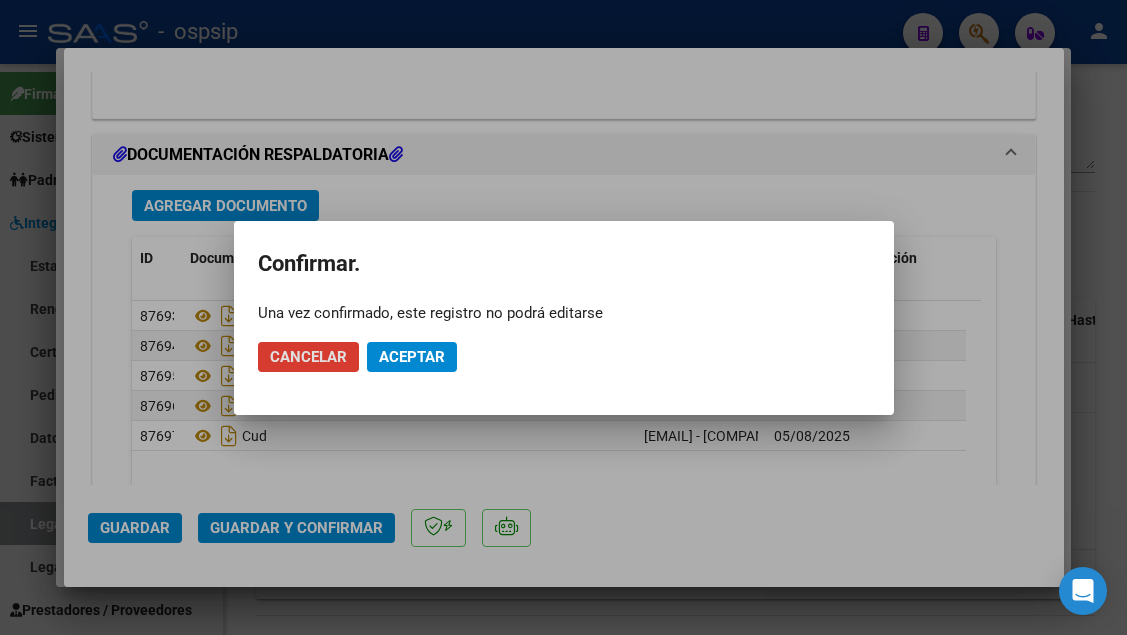 click on "Aceptar" 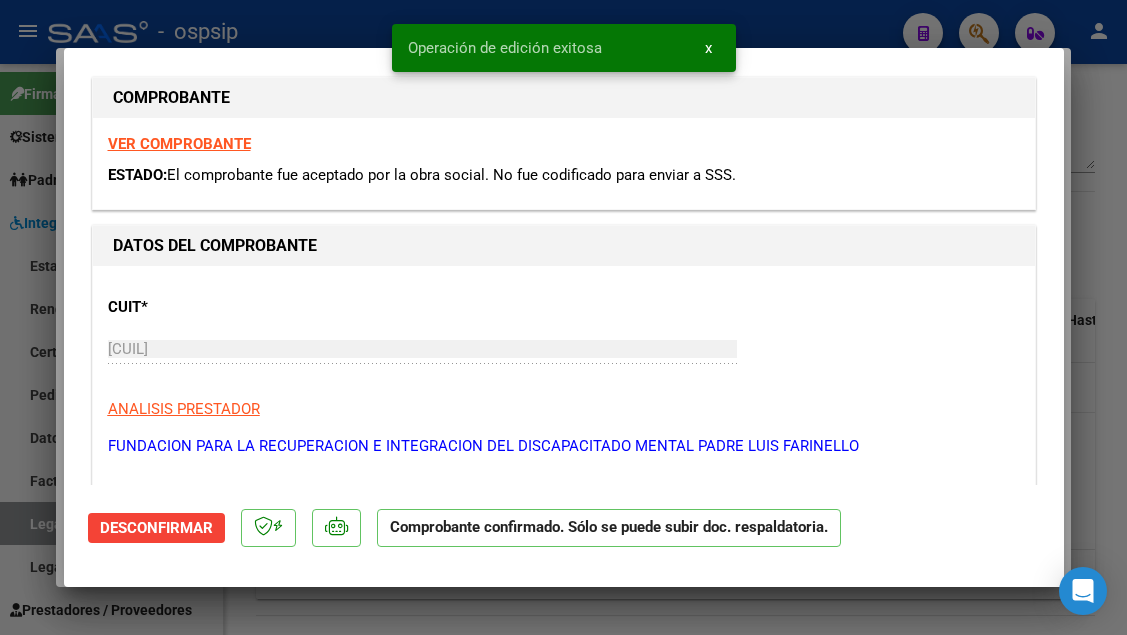 scroll, scrollTop: 0, scrollLeft: 0, axis: both 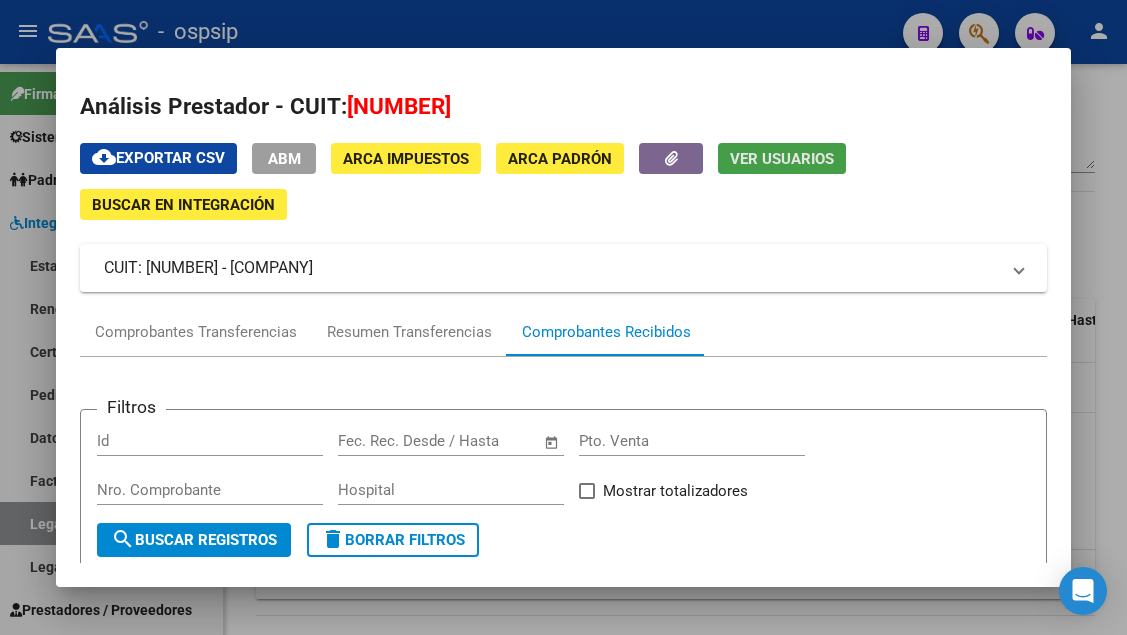 click on "Ver Usuarios" 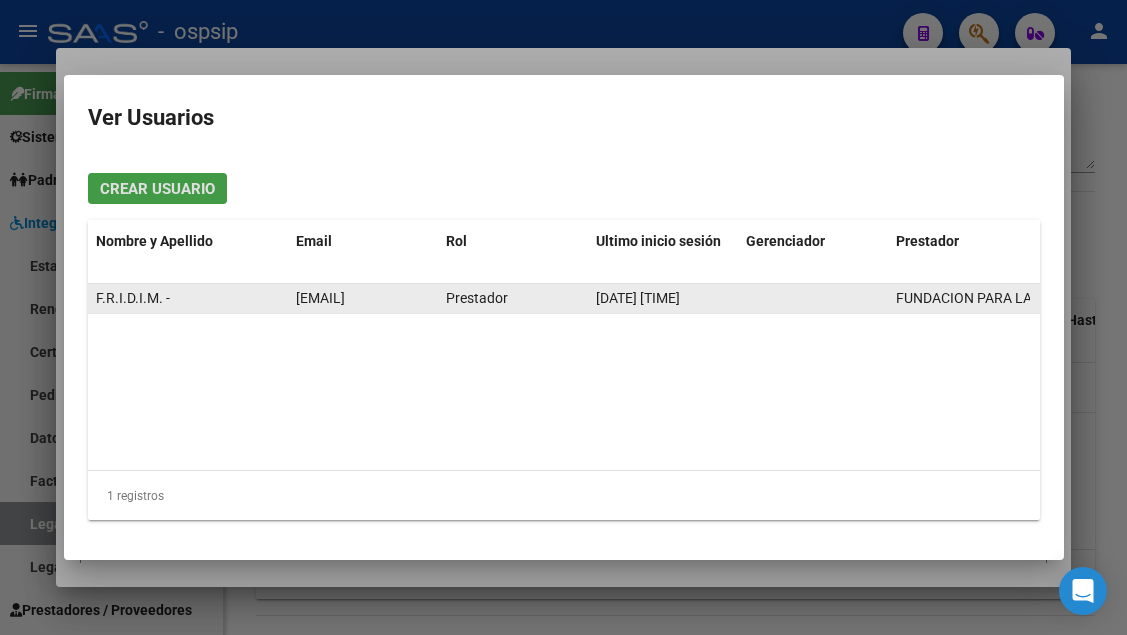 click on "[EMAIL]" 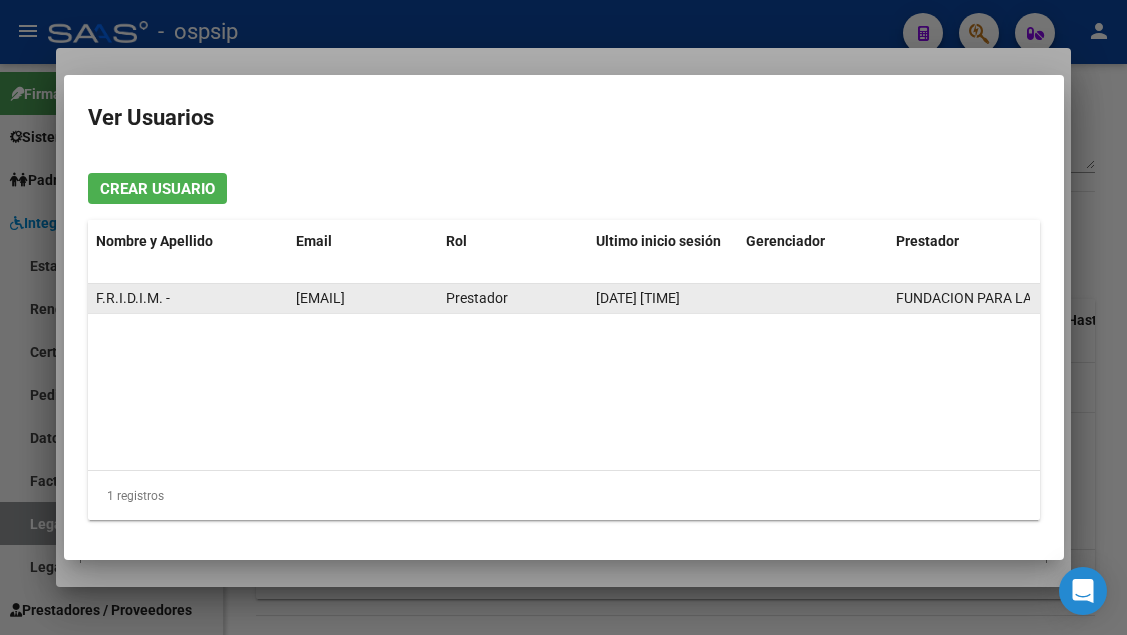 click on "[EMAIL]" 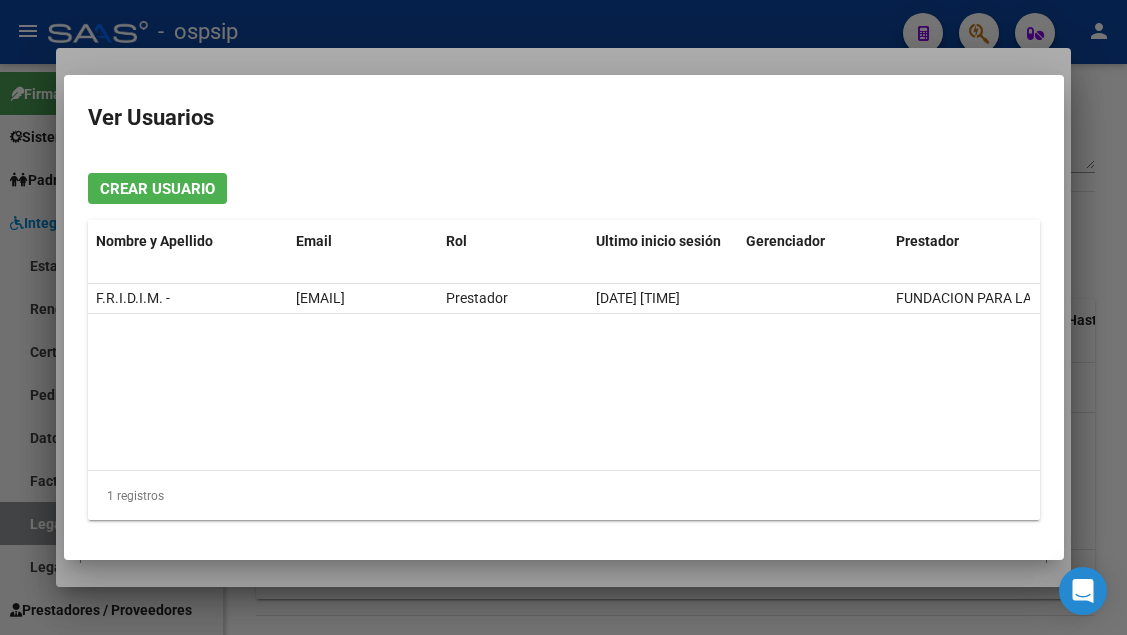 click at bounding box center (563, 317) 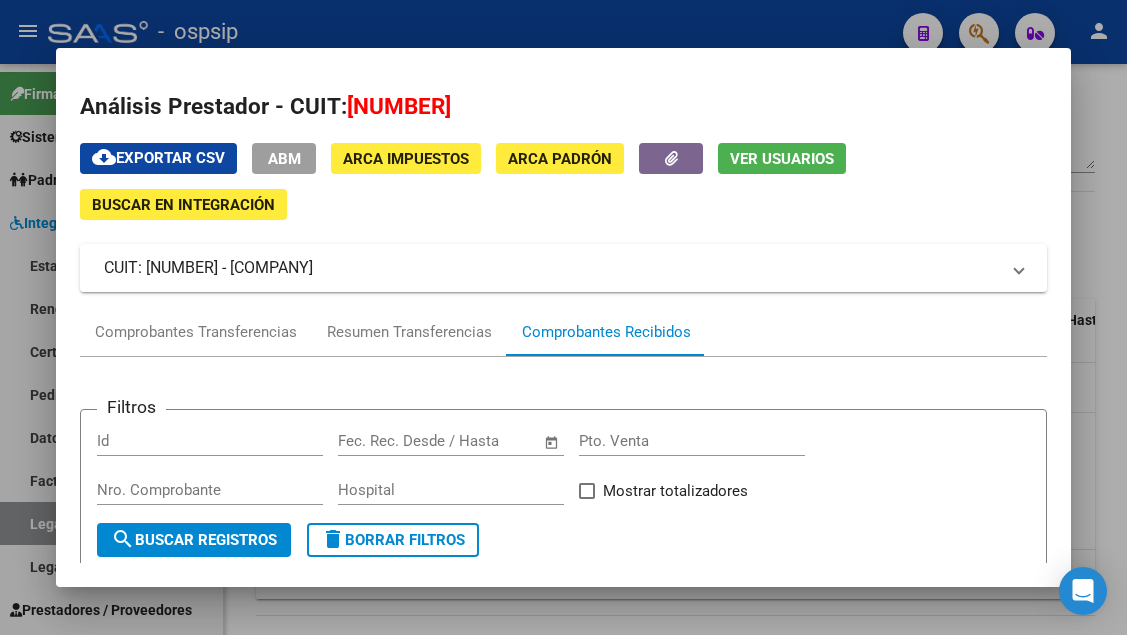 click at bounding box center (563, 317) 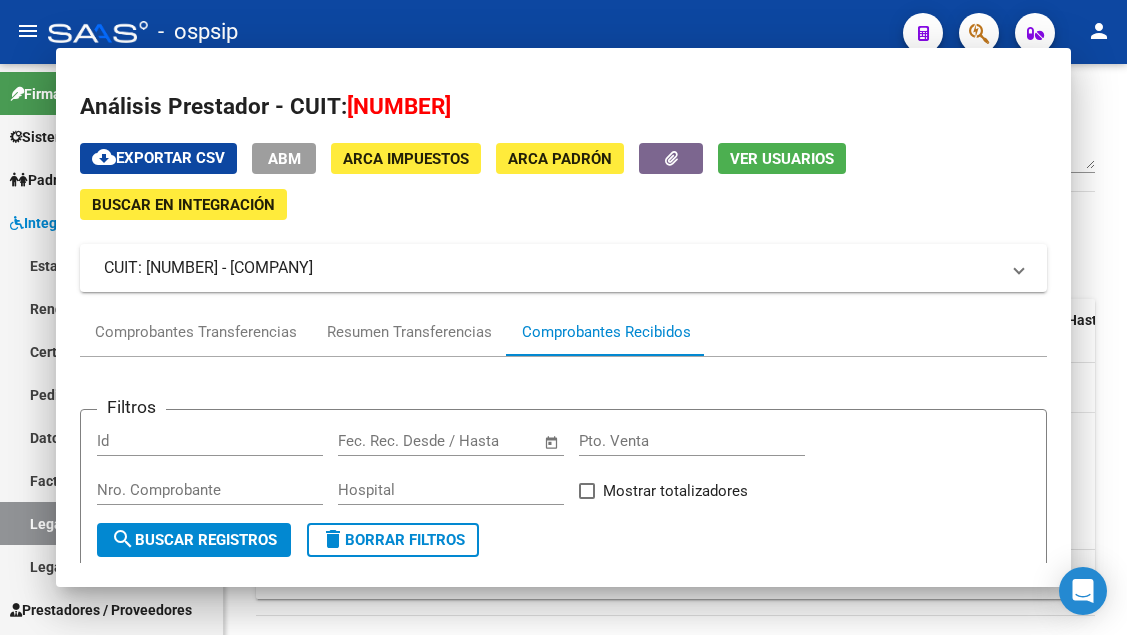 click on "Legajos" at bounding box center [111, 523] 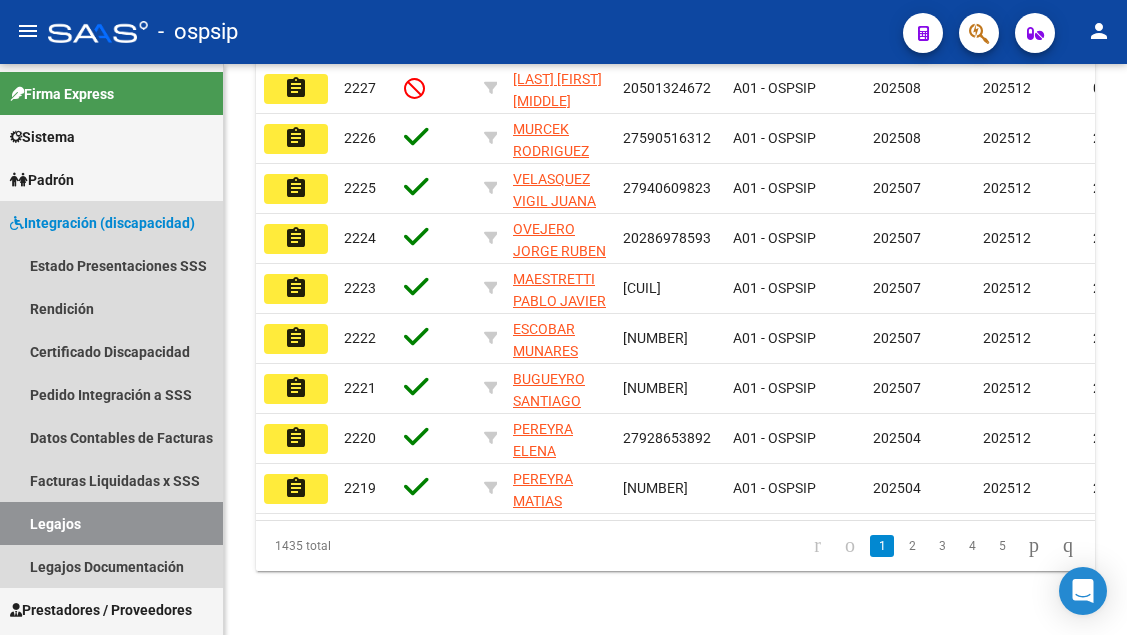 click on "Legajos" at bounding box center [111, 523] 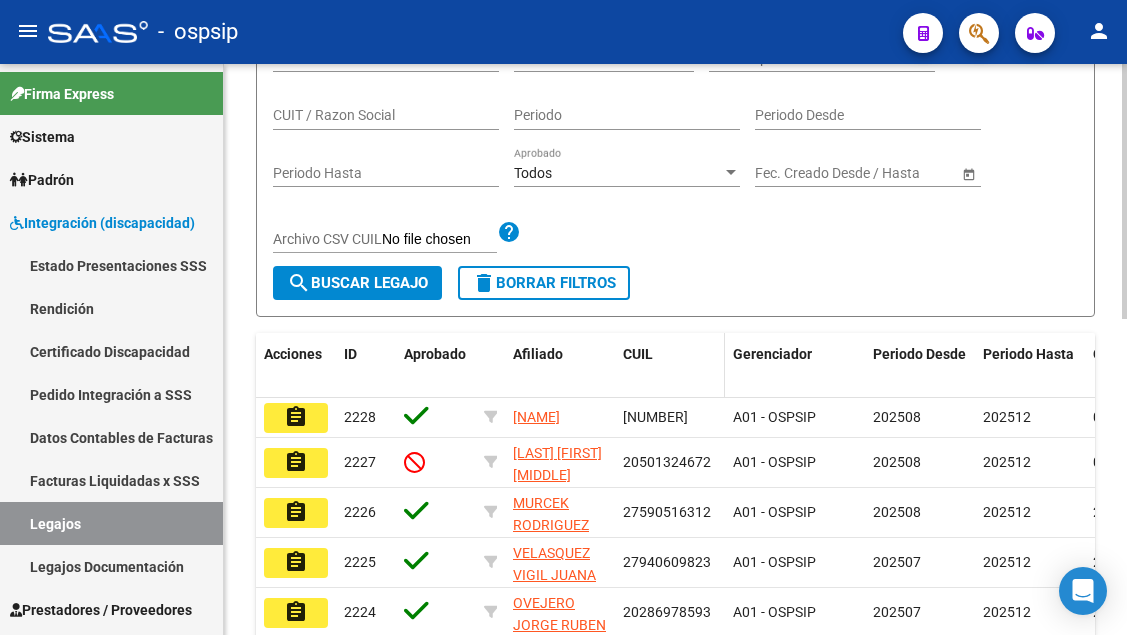 scroll, scrollTop: 0, scrollLeft: 0, axis: both 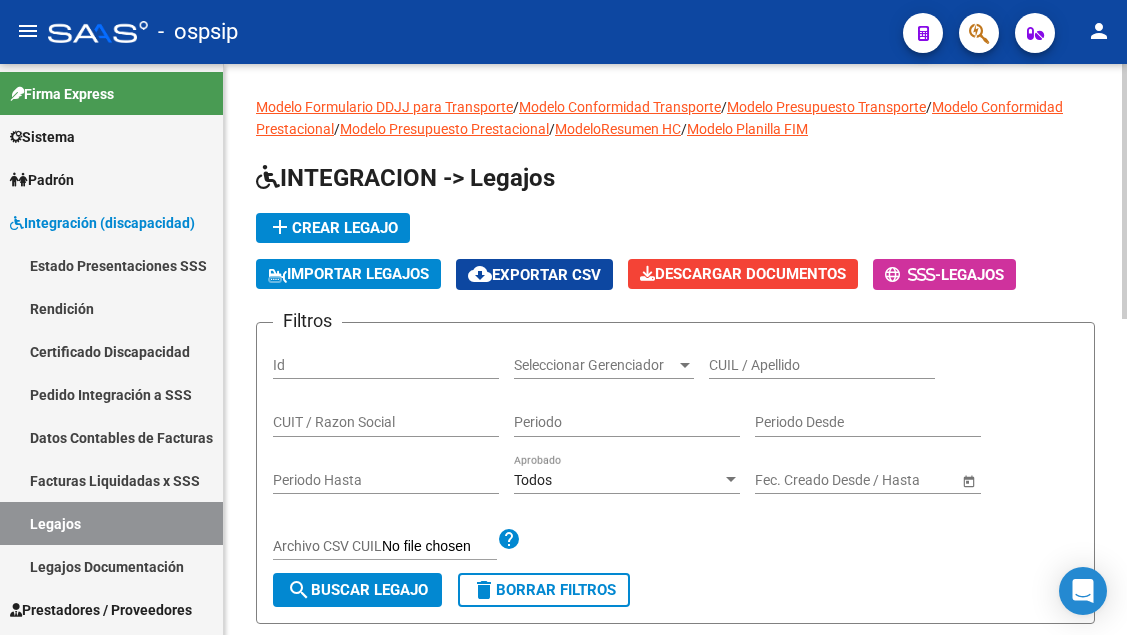click on "CUIL / Apellido" at bounding box center [822, 365] 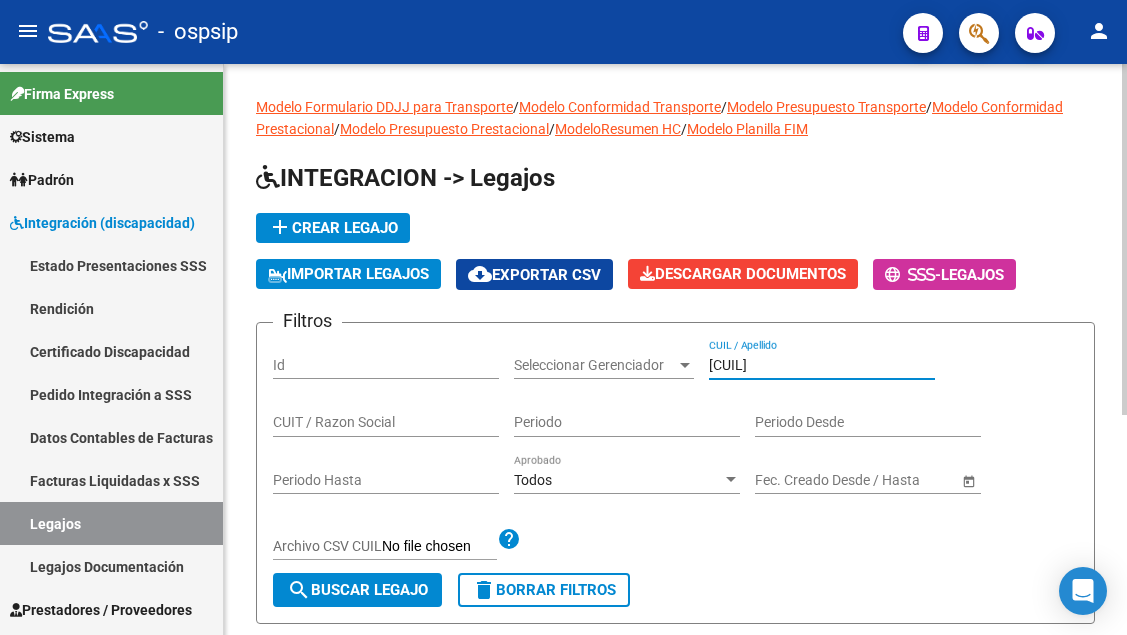 scroll, scrollTop: 200, scrollLeft: 0, axis: vertical 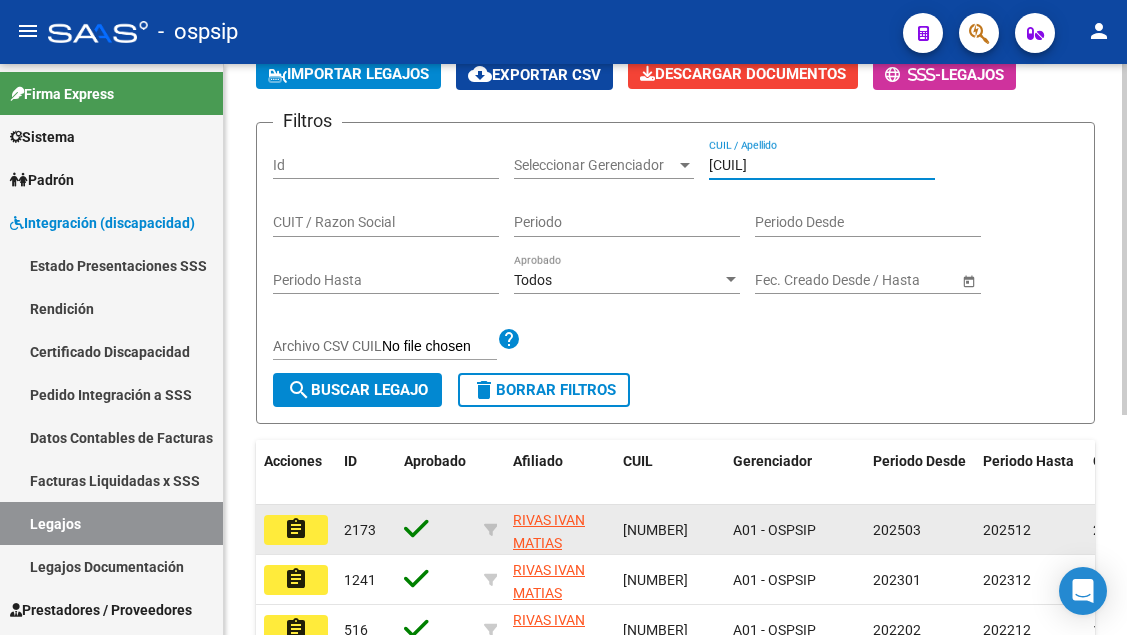 click on "assignment" 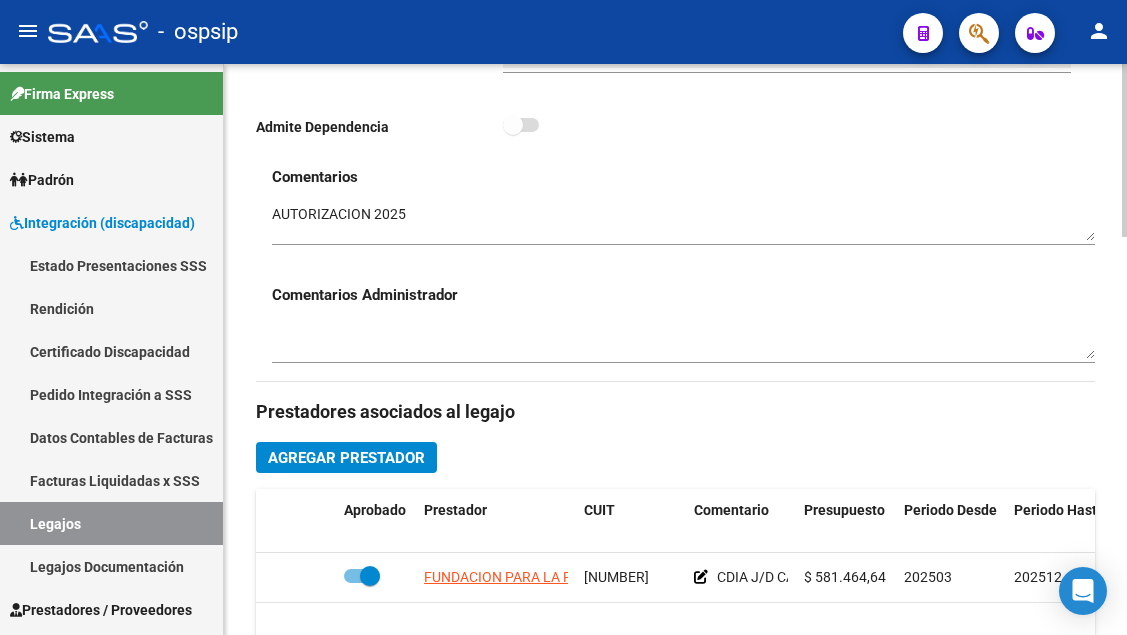 scroll, scrollTop: 800, scrollLeft: 0, axis: vertical 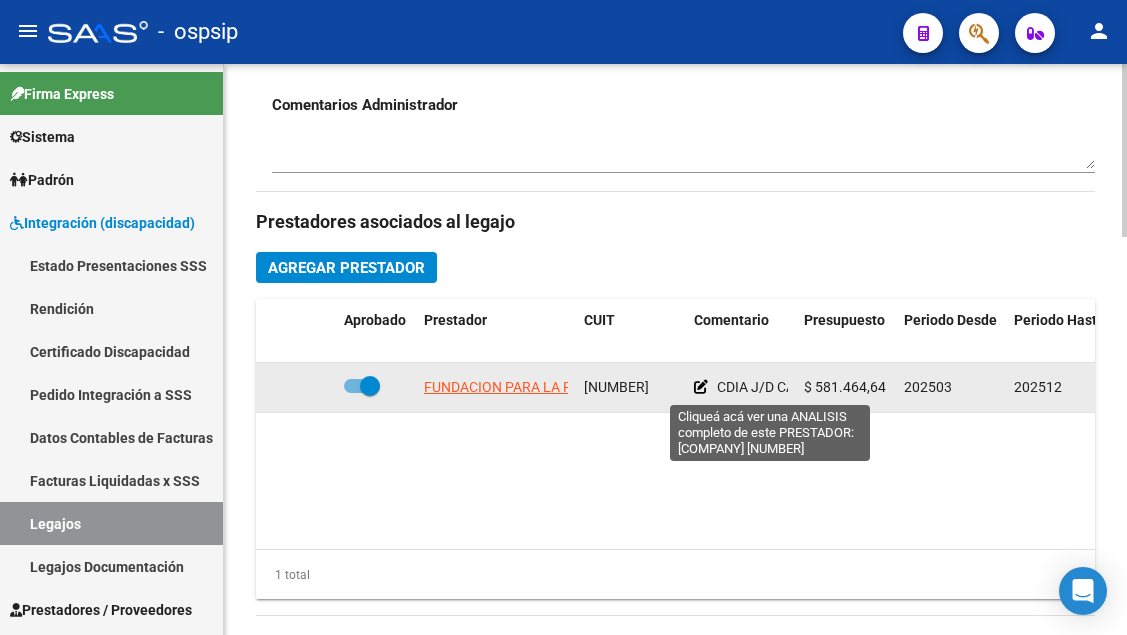 click on "FUNDACION PARA LA RECUPERACION E INTEGRACION DEL DISCAPACITADO MENTAL PADRE LUIS FARINELLO" 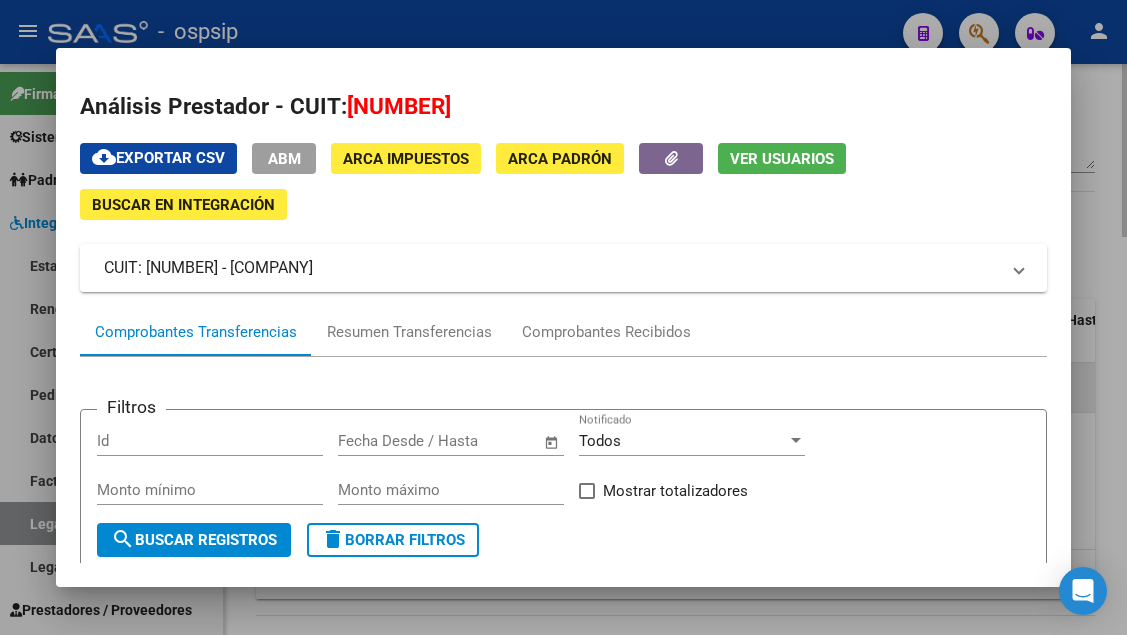 scroll, scrollTop: 100, scrollLeft: 0, axis: vertical 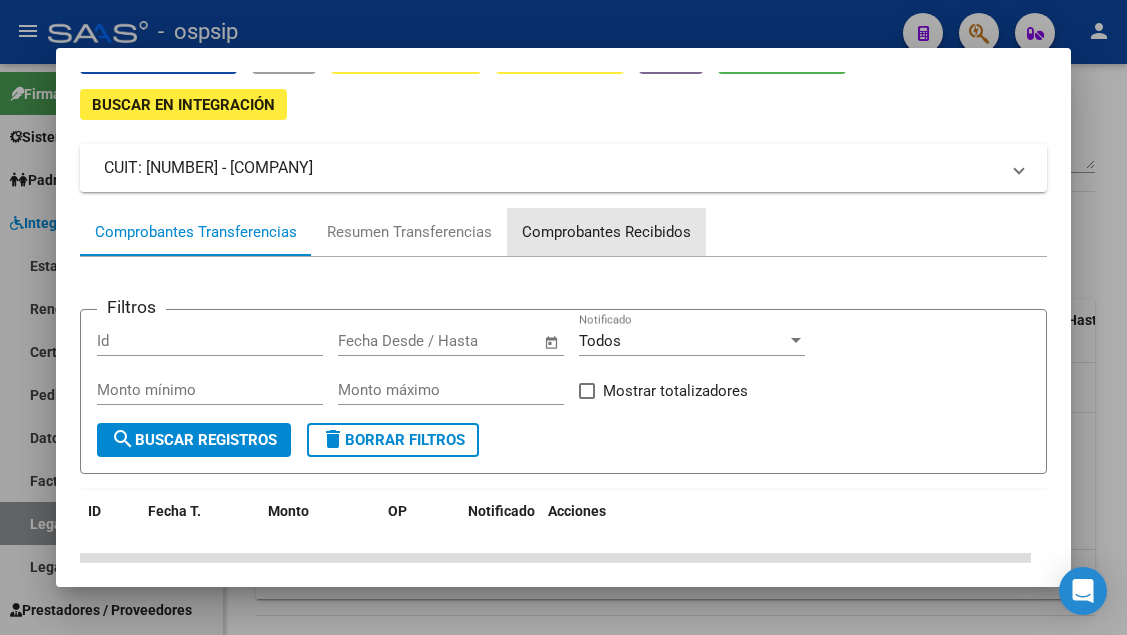 click on "Comprobantes Recibidos" at bounding box center [606, 232] 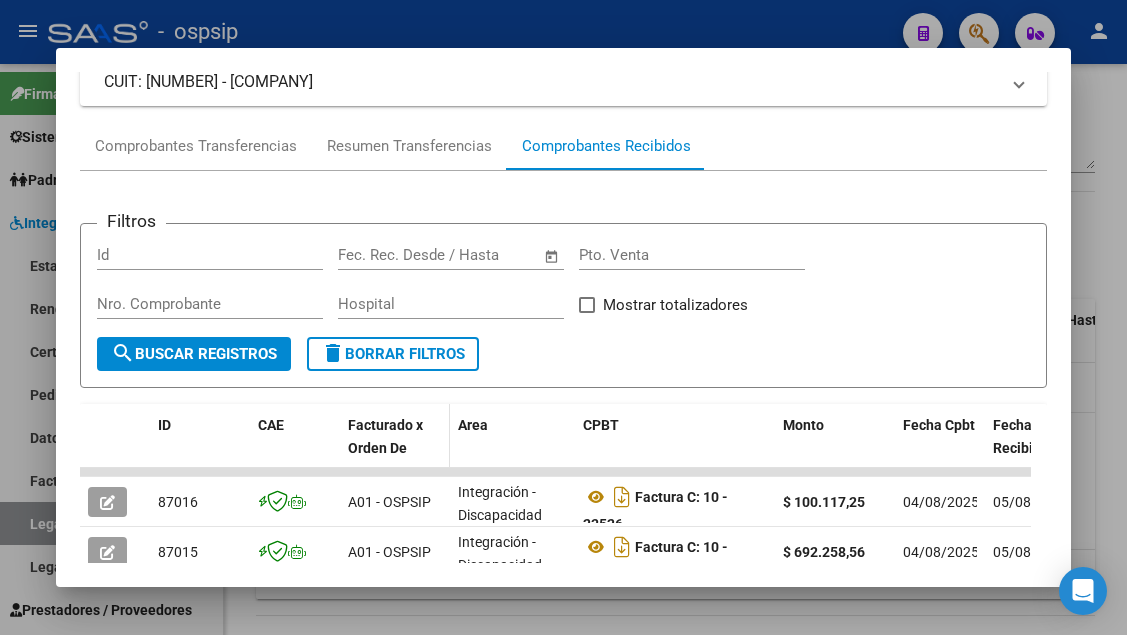 scroll, scrollTop: 486, scrollLeft: 0, axis: vertical 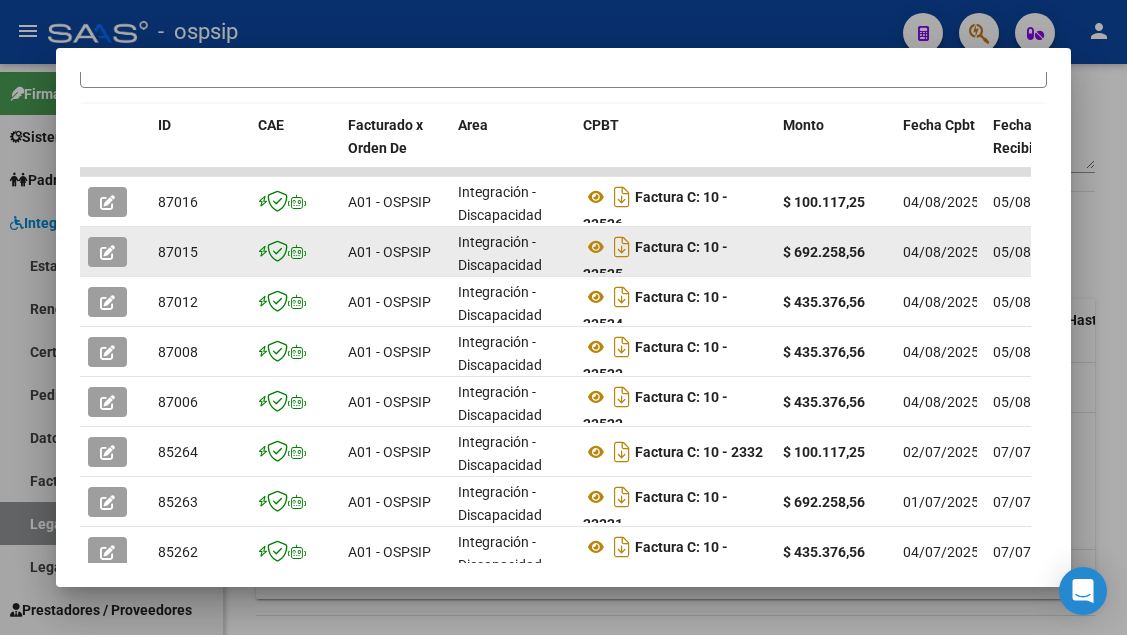 click 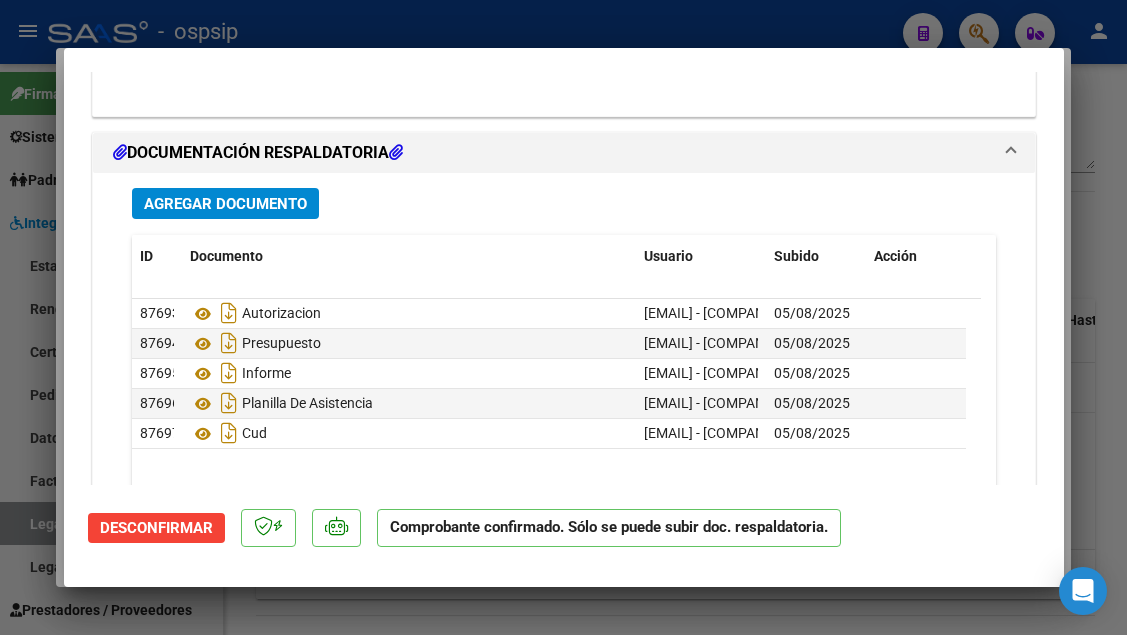 scroll, scrollTop: 2289, scrollLeft: 0, axis: vertical 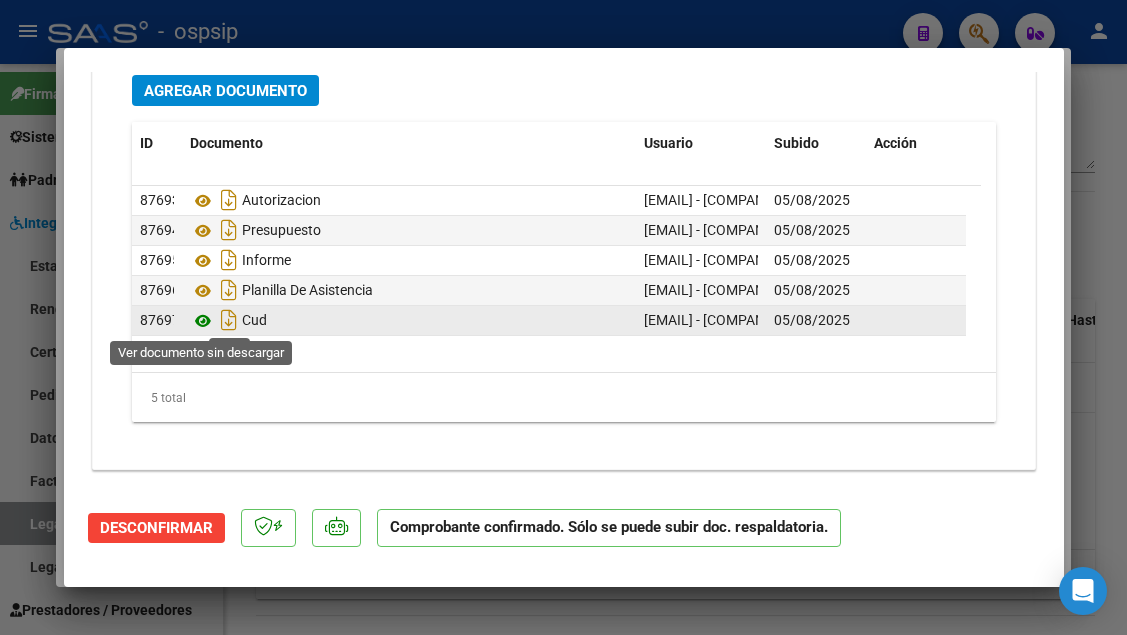 click 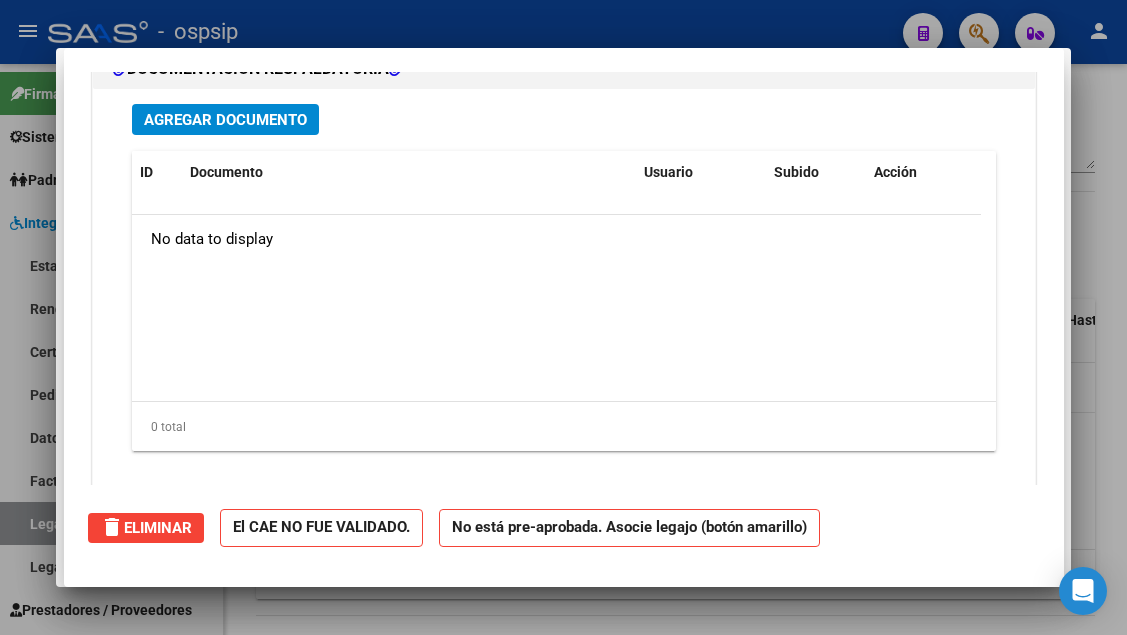 scroll, scrollTop: 0, scrollLeft: 0, axis: both 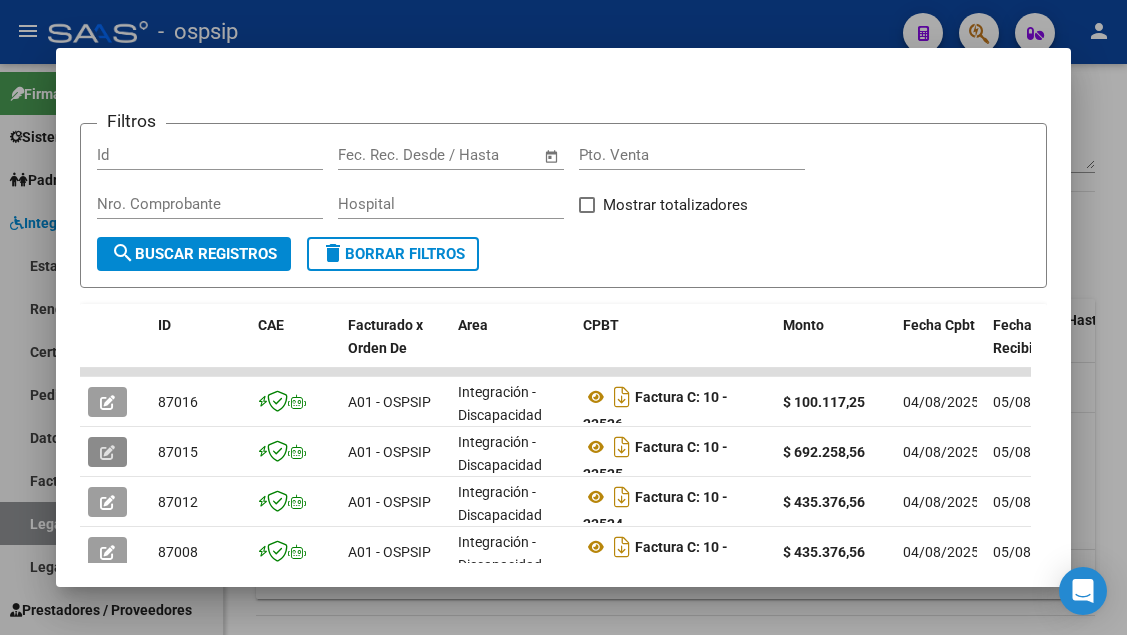 click at bounding box center (563, 317) 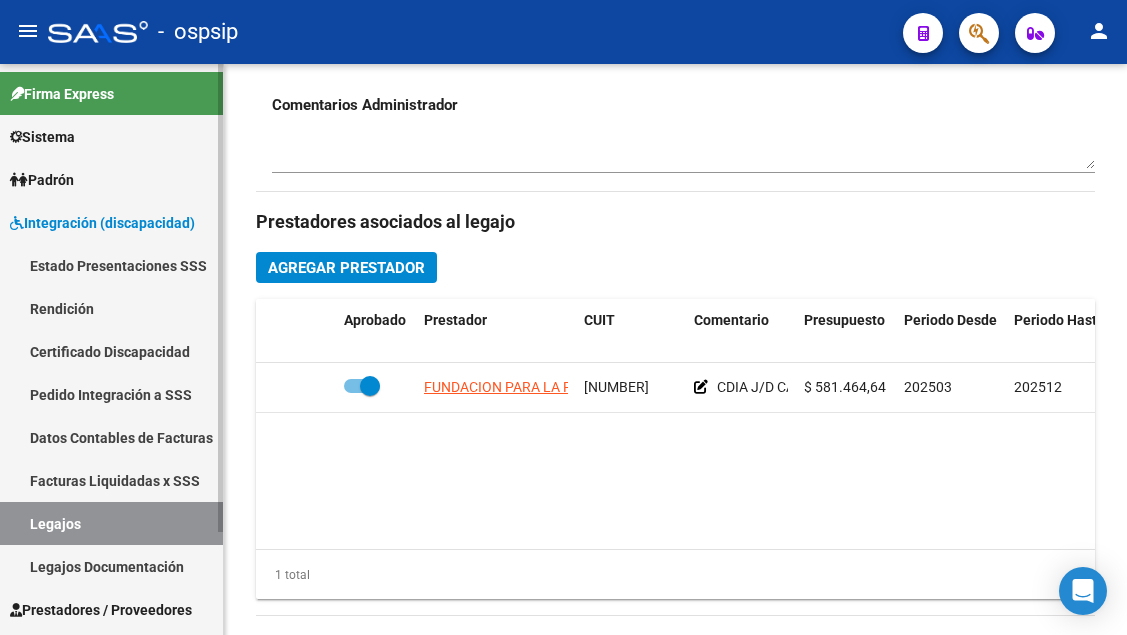 click on "Legajos" at bounding box center (111, 523) 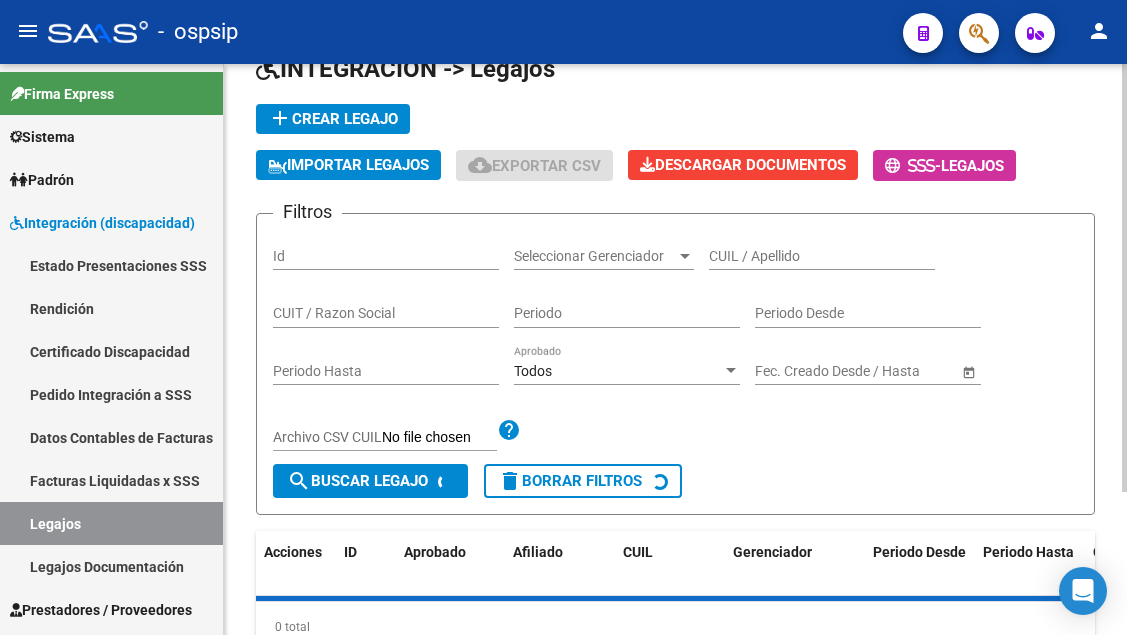 scroll, scrollTop: 0, scrollLeft: 0, axis: both 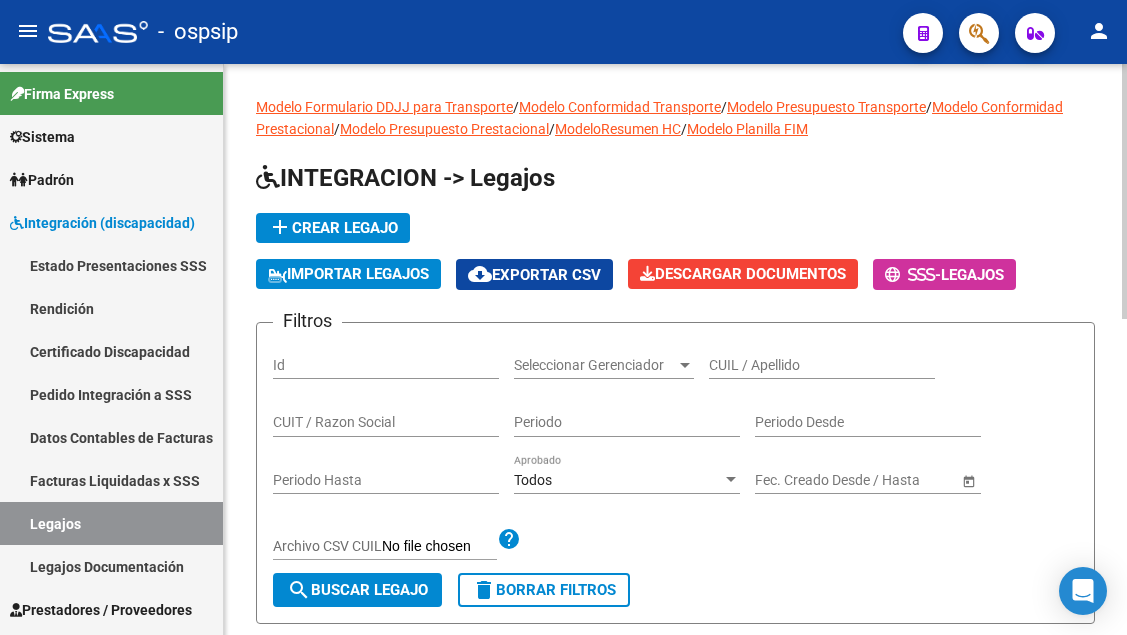 click on "CUIL / Apellido" 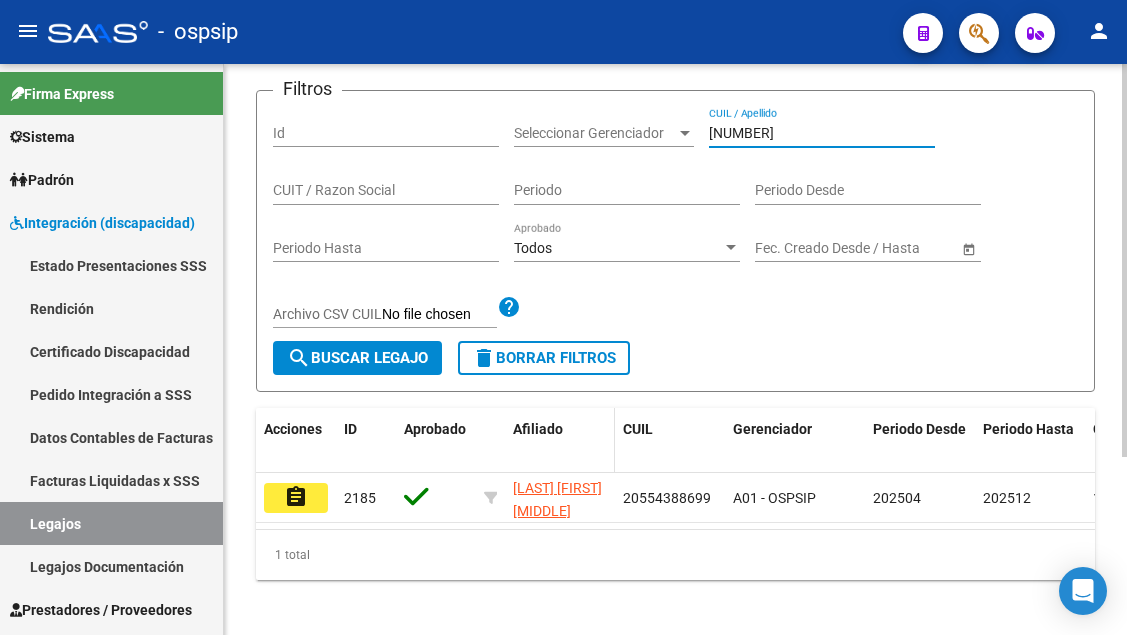 scroll, scrollTop: 258, scrollLeft: 0, axis: vertical 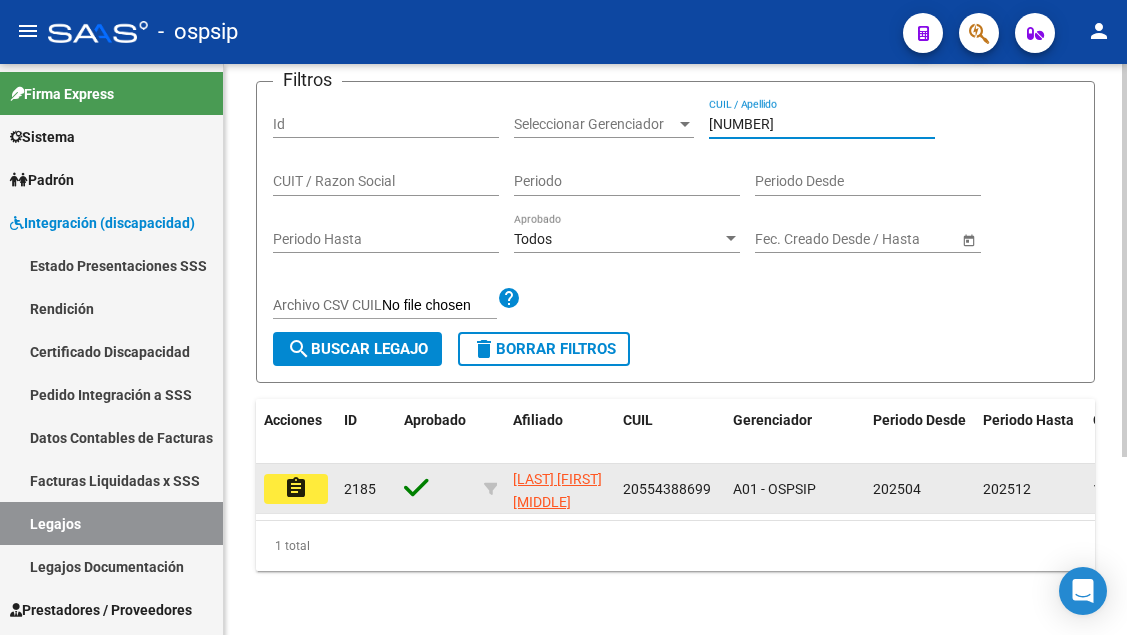 click on "assignment" 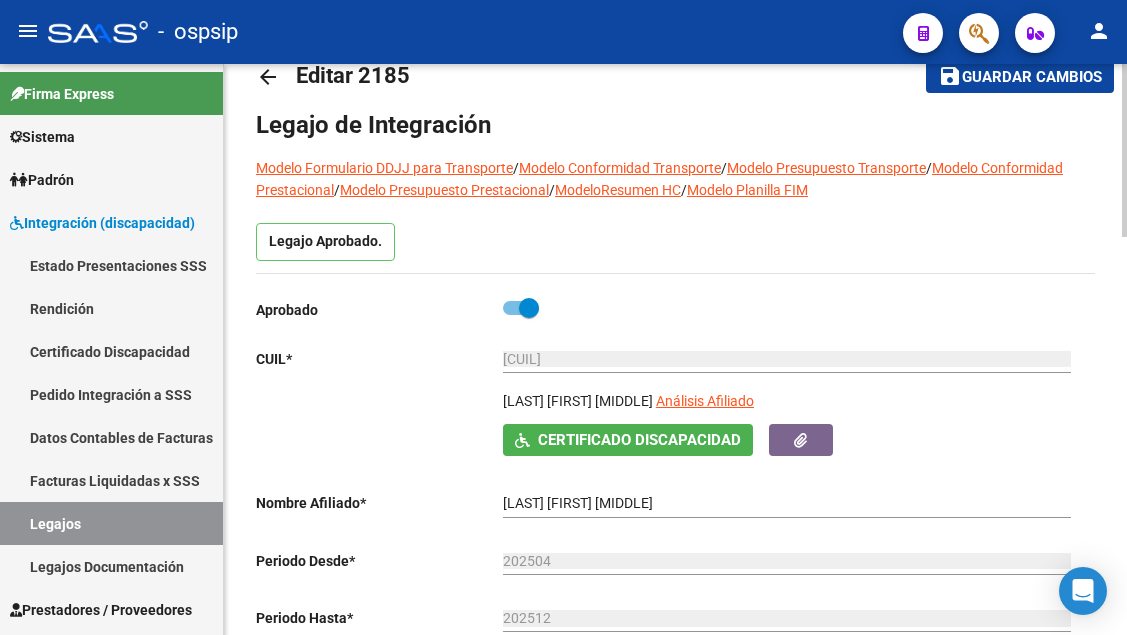 scroll, scrollTop: 100, scrollLeft: 0, axis: vertical 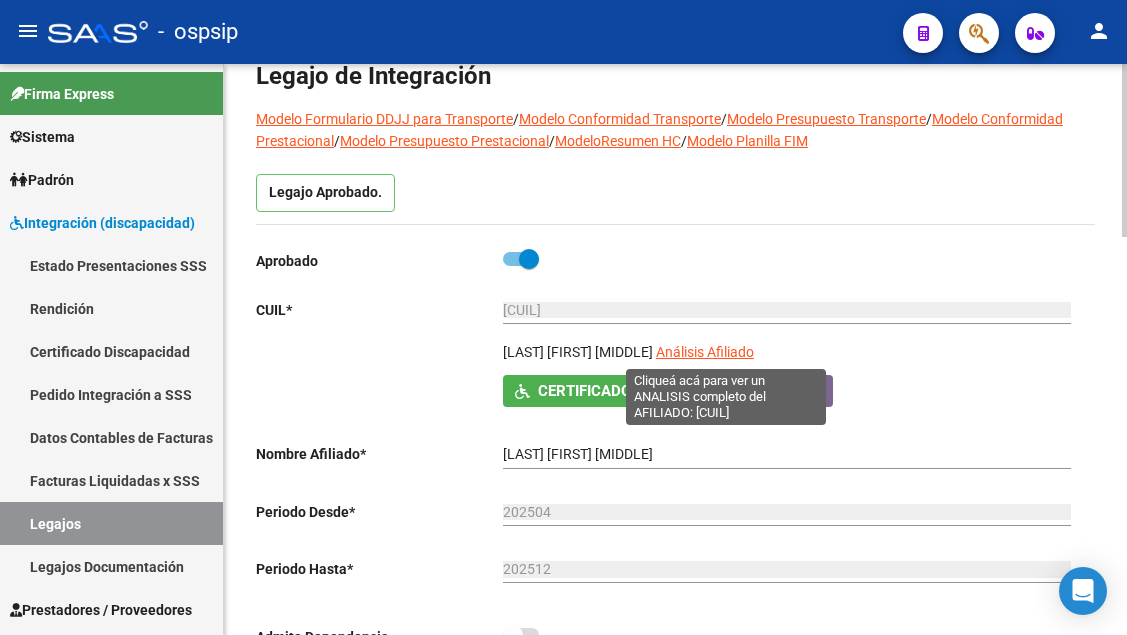 click on "Análisis Afiliado" 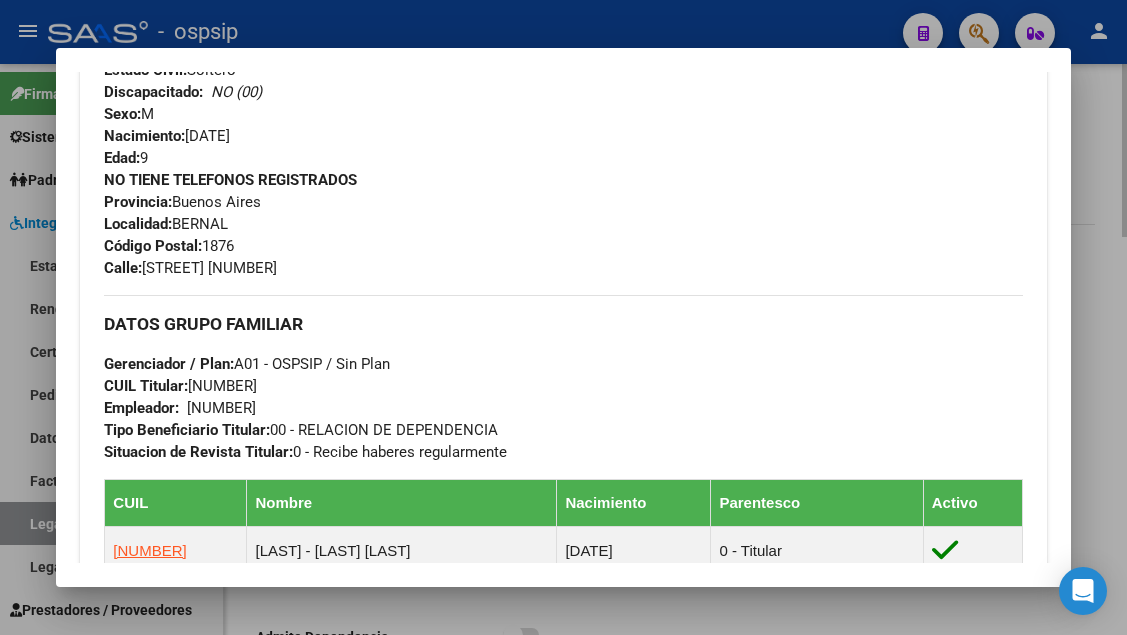 scroll, scrollTop: 700, scrollLeft: 0, axis: vertical 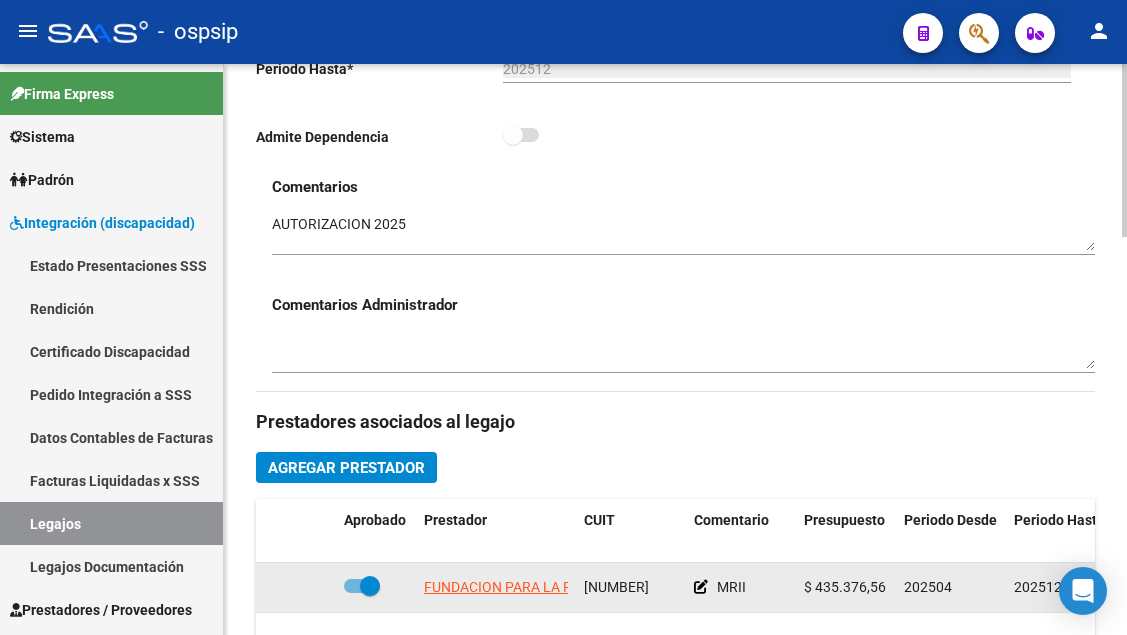 click on "FUNDACION PARA LA RECUPERACION E INTEGRACION DEL DISCAPACITADO MENTAL PADRE LUIS FARINELLO" 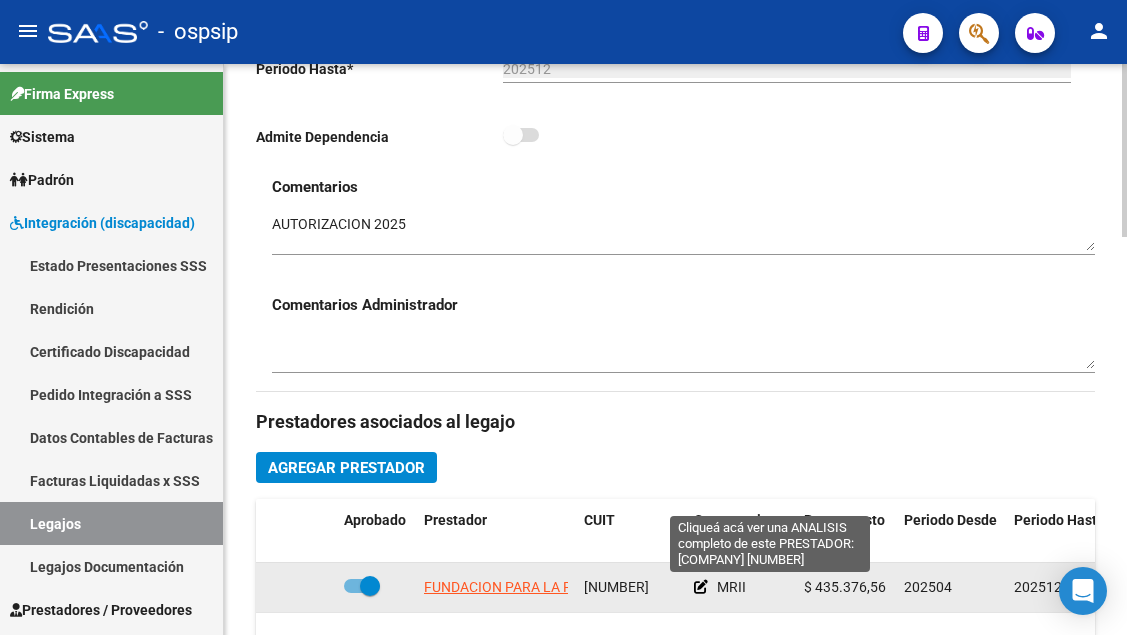 click on "FUNDACION PARA LA RECUPERACION E INTEGRACION DEL DISCAPACITADO MENTAL PADRE LUIS FARINELLO" 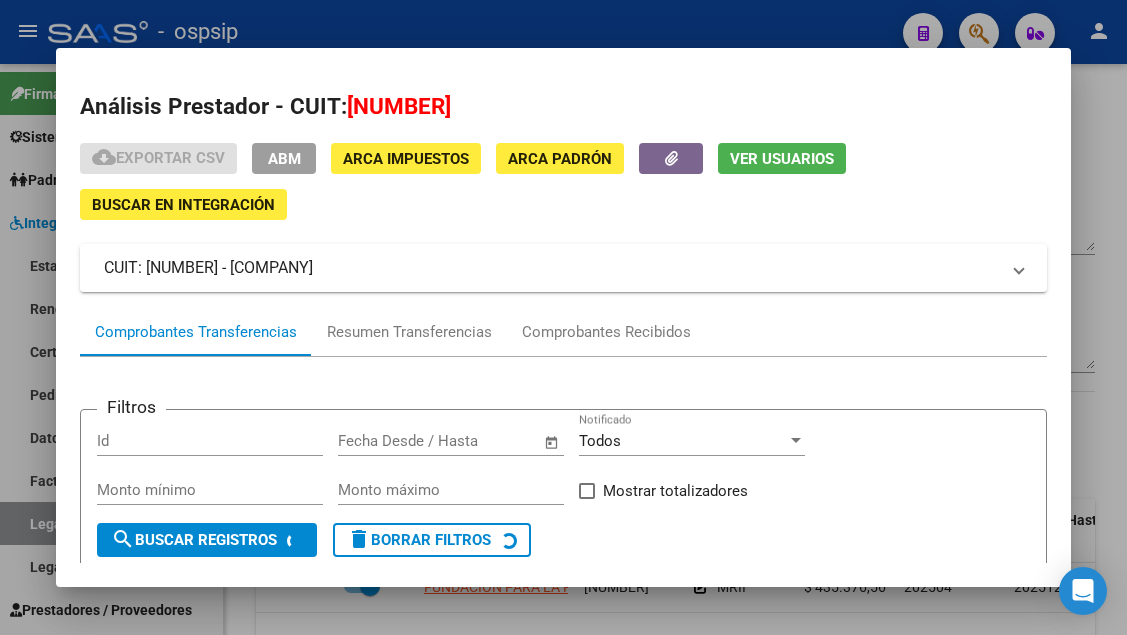 scroll, scrollTop: 186, scrollLeft: 0, axis: vertical 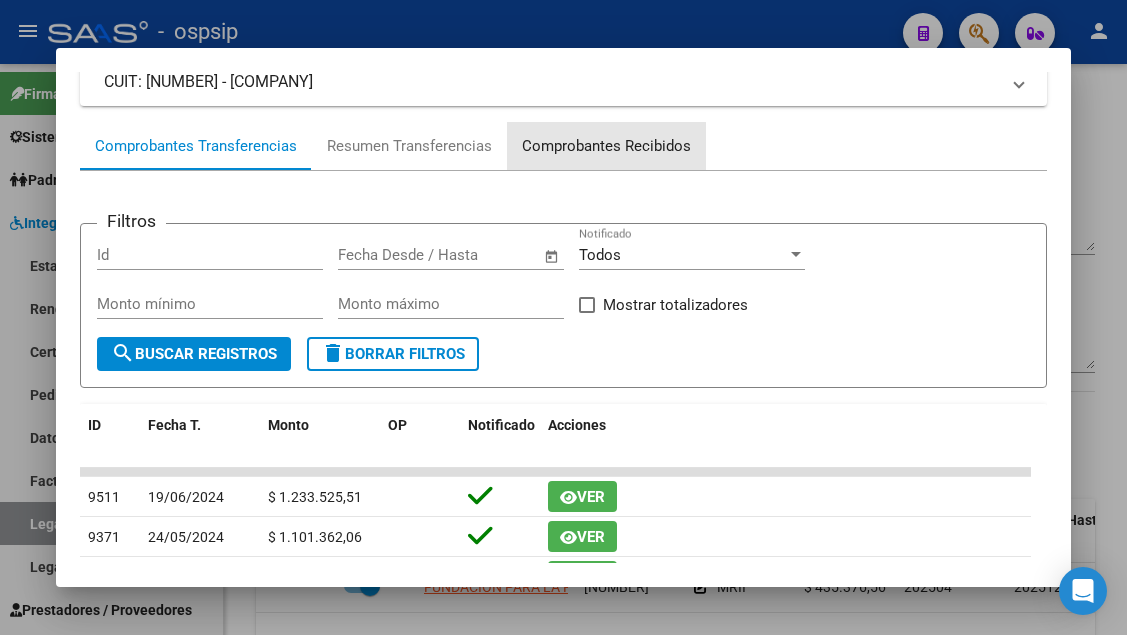 click on "Comprobantes Recibidos" at bounding box center [606, 146] 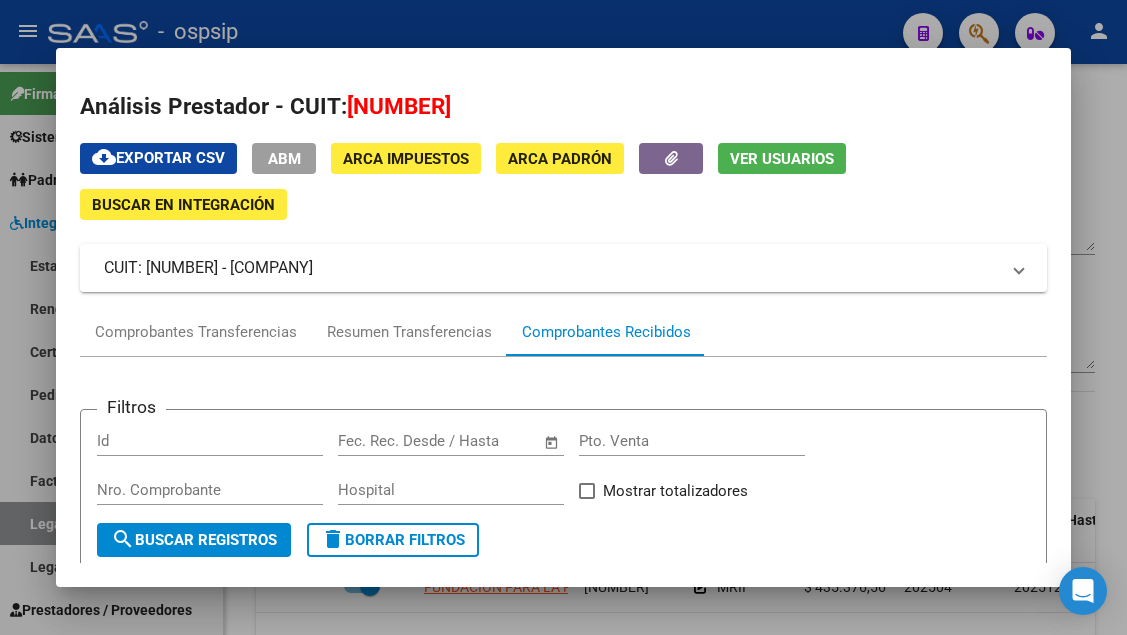scroll, scrollTop: 400, scrollLeft: 0, axis: vertical 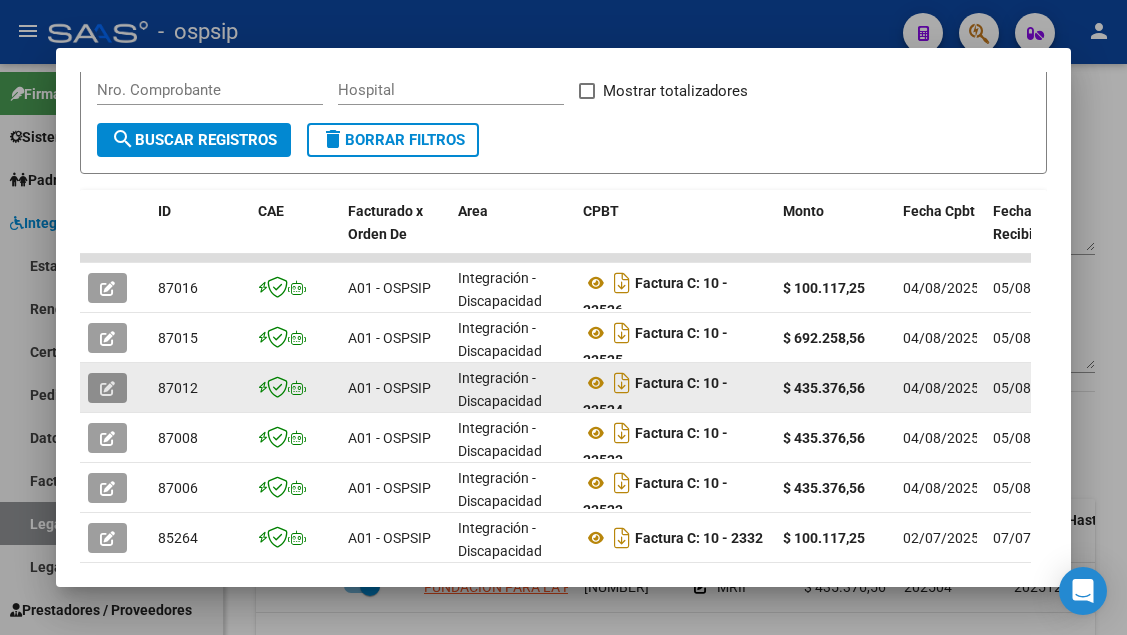 click 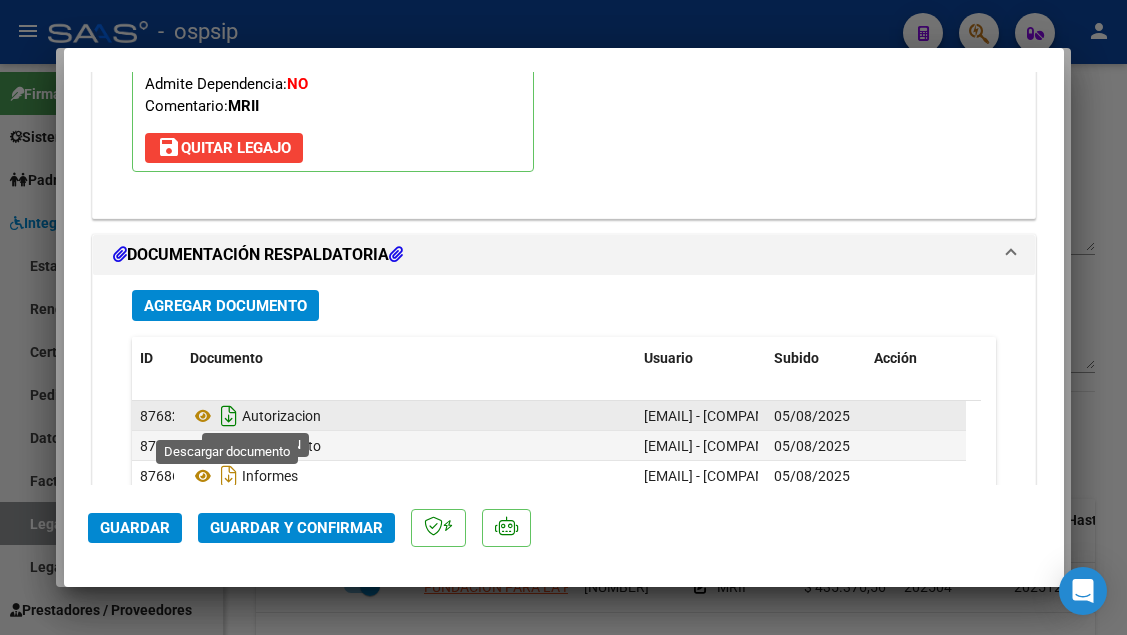 scroll, scrollTop: 2400, scrollLeft: 0, axis: vertical 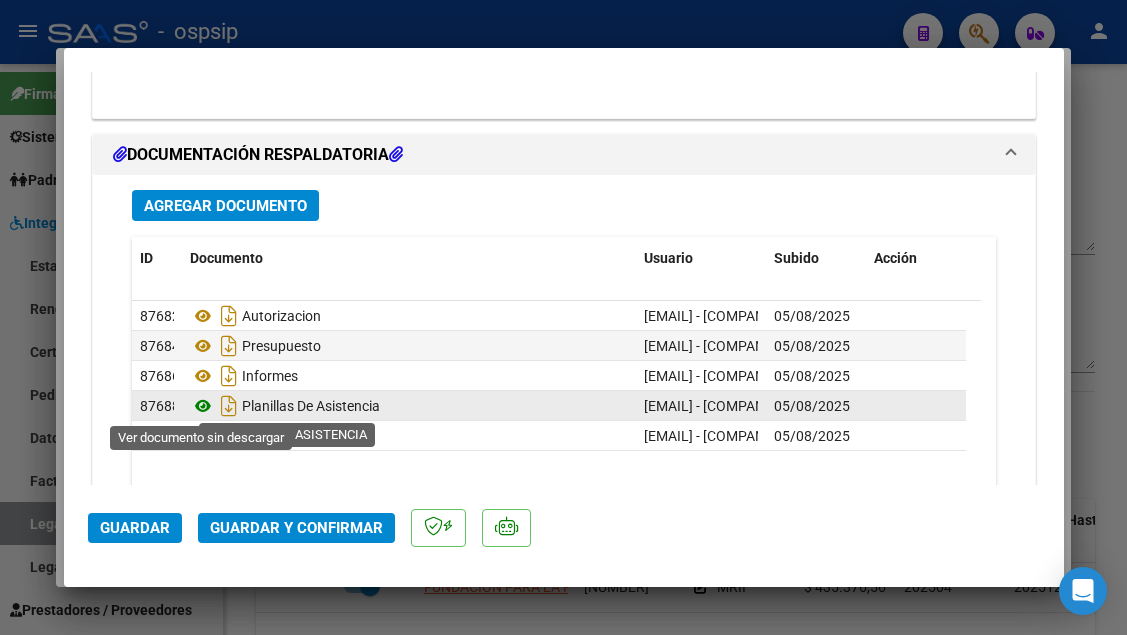 click 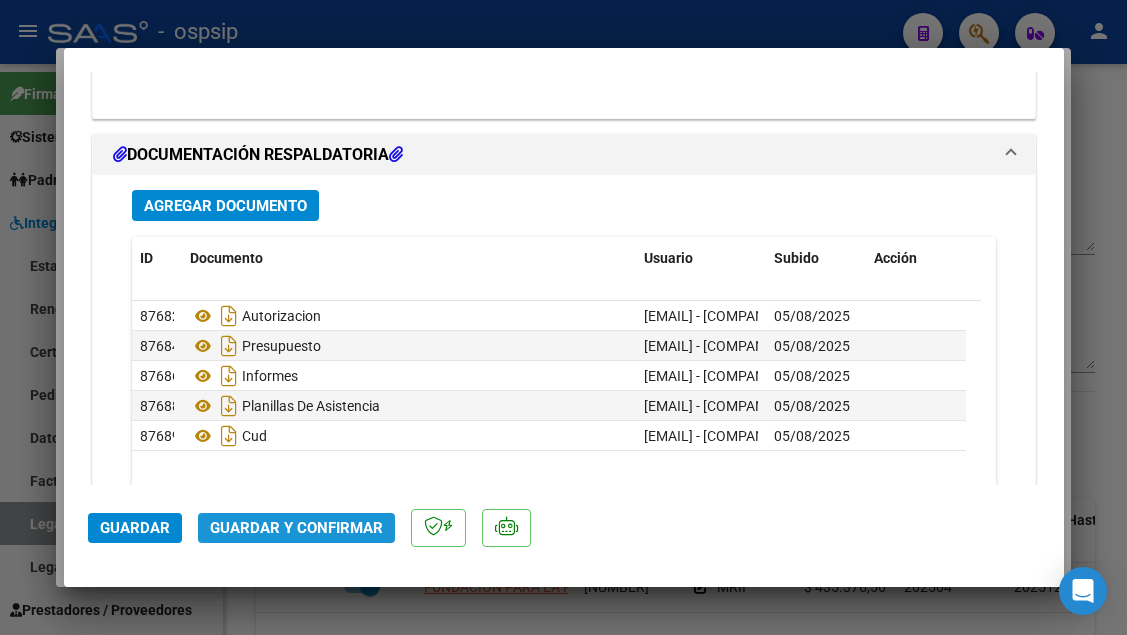 click on "Guardar y Confirmar" 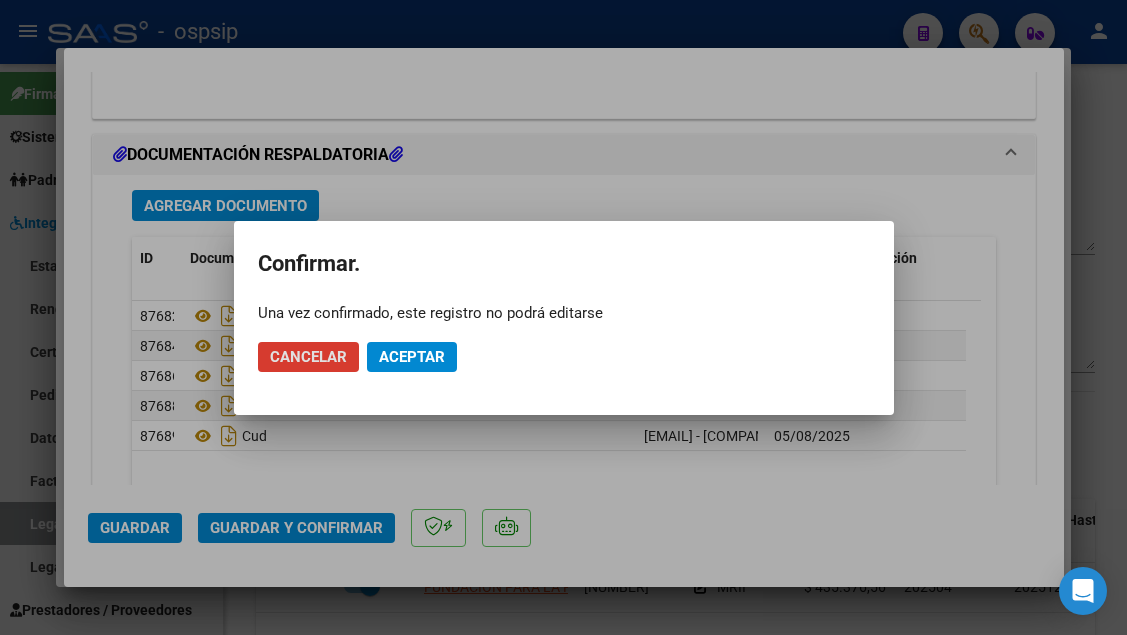 click on "Aceptar" 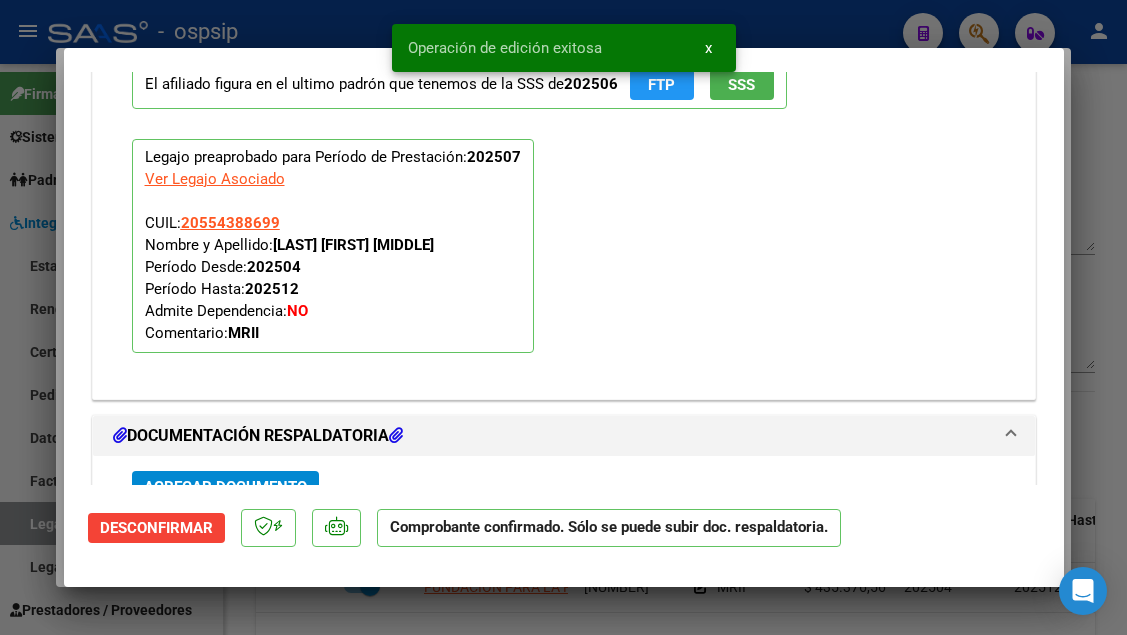 scroll, scrollTop: 1719, scrollLeft: 0, axis: vertical 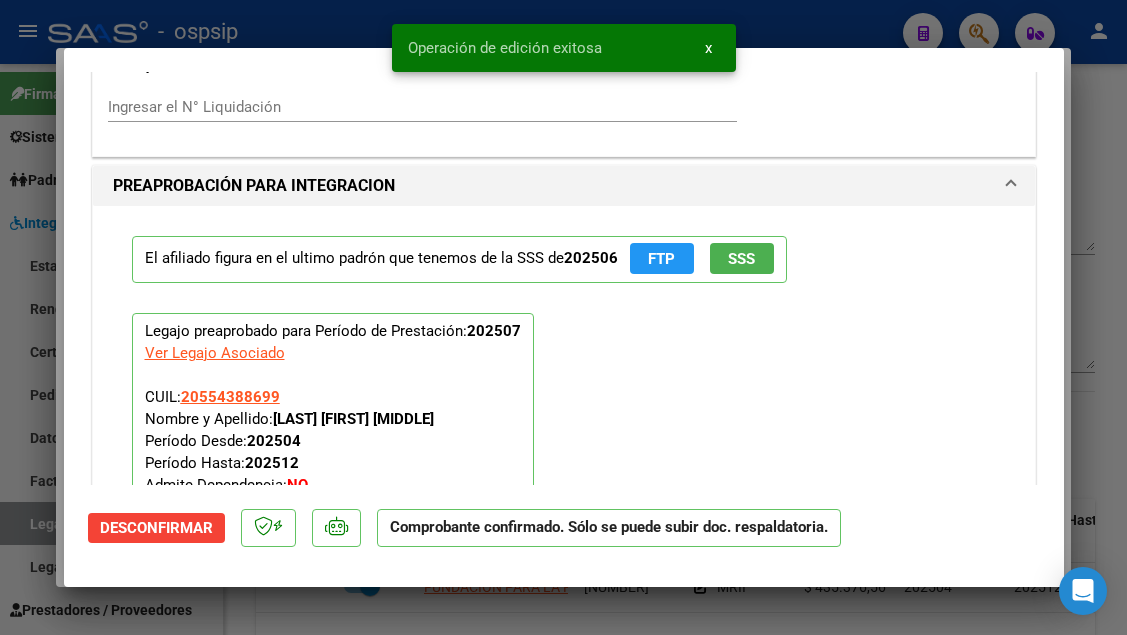 click on "SSS" 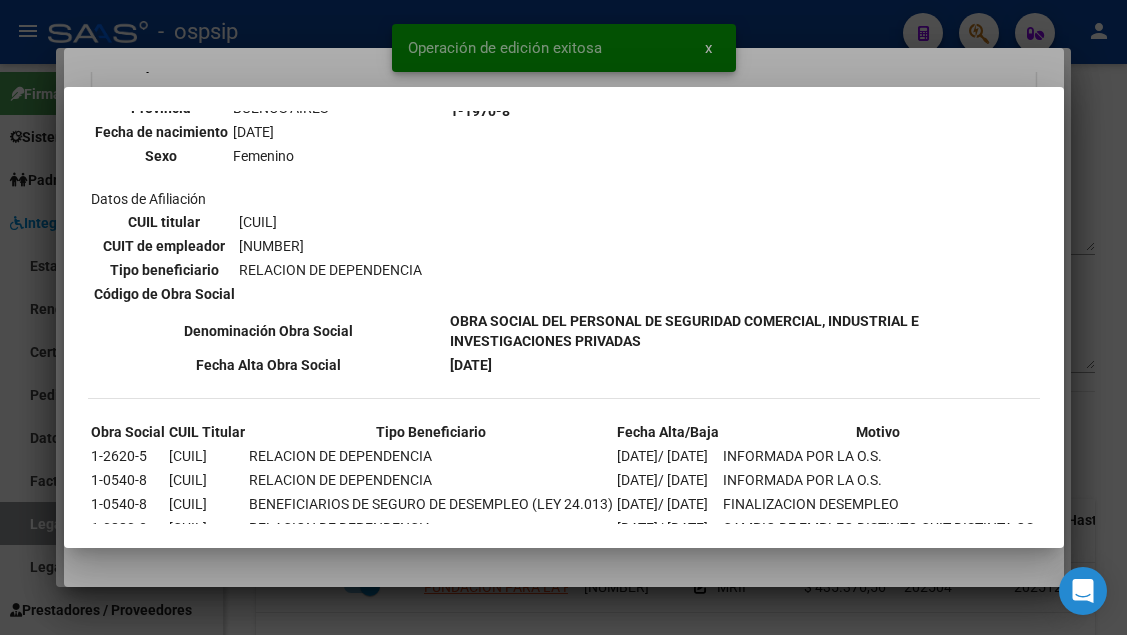 scroll, scrollTop: 1698, scrollLeft: 0, axis: vertical 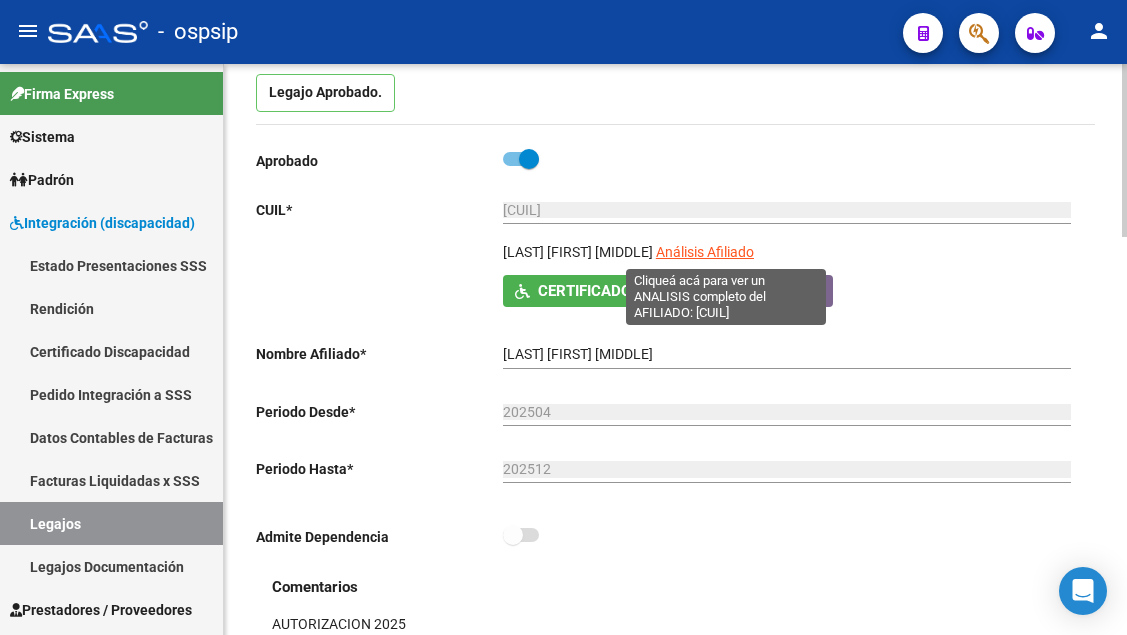 click on "Análisis Afiliado" 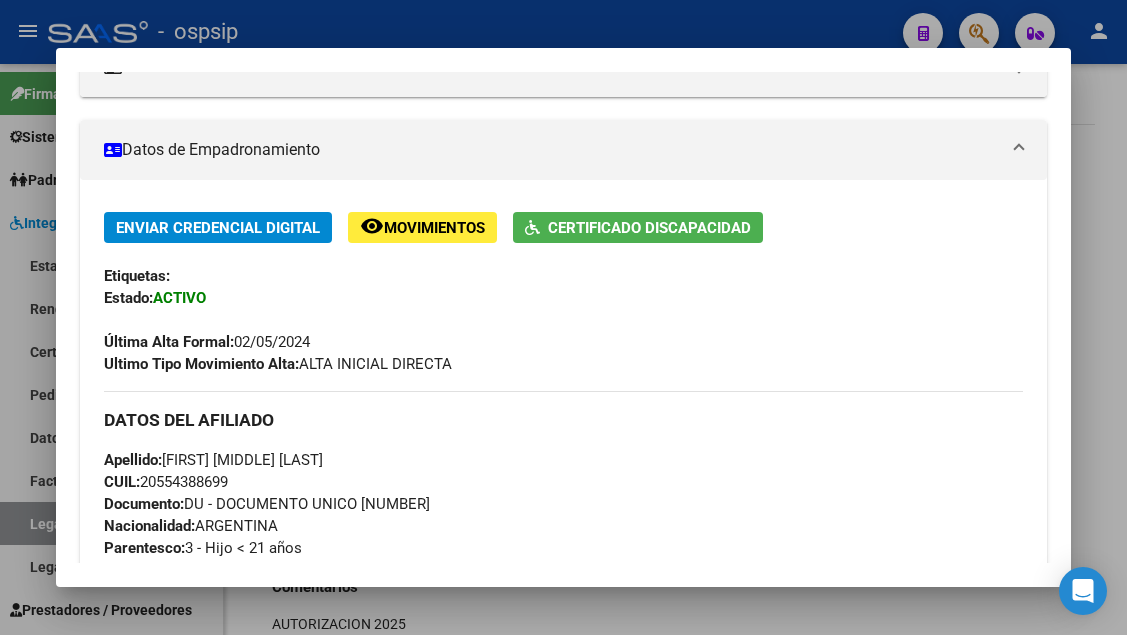 scroll, scrollTop: 600, scrollLeft: 0, axis: vertical 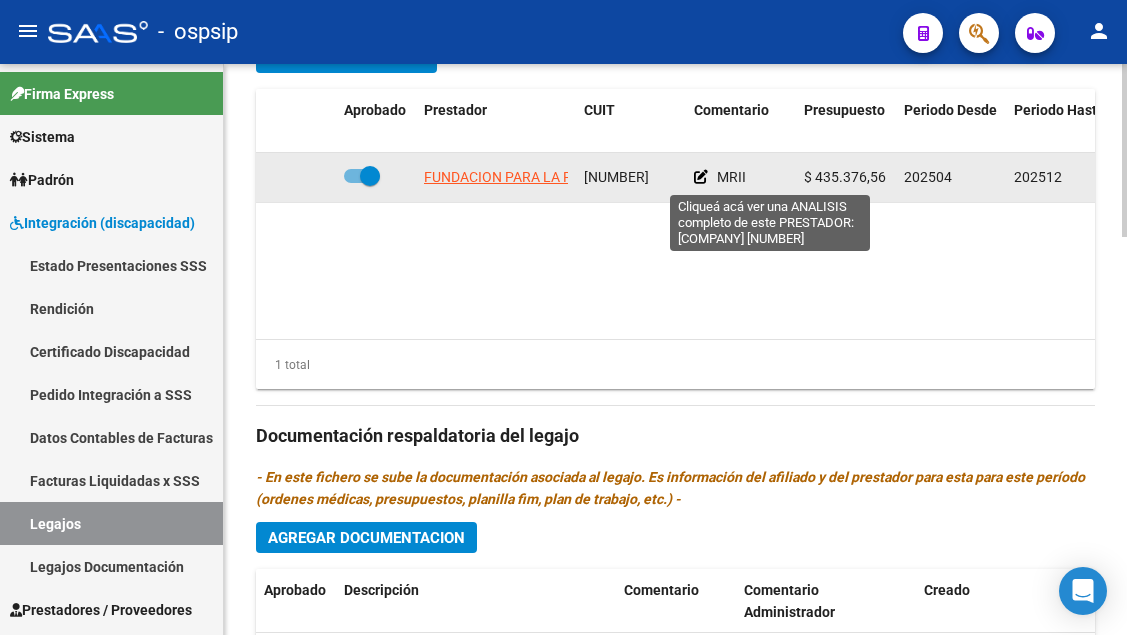 click on "FUNDACION PARA LA RECUPERACION E INTEGRACION DEL DISCAPACITADO MENTAL PADRE LUIS FARINELLO" 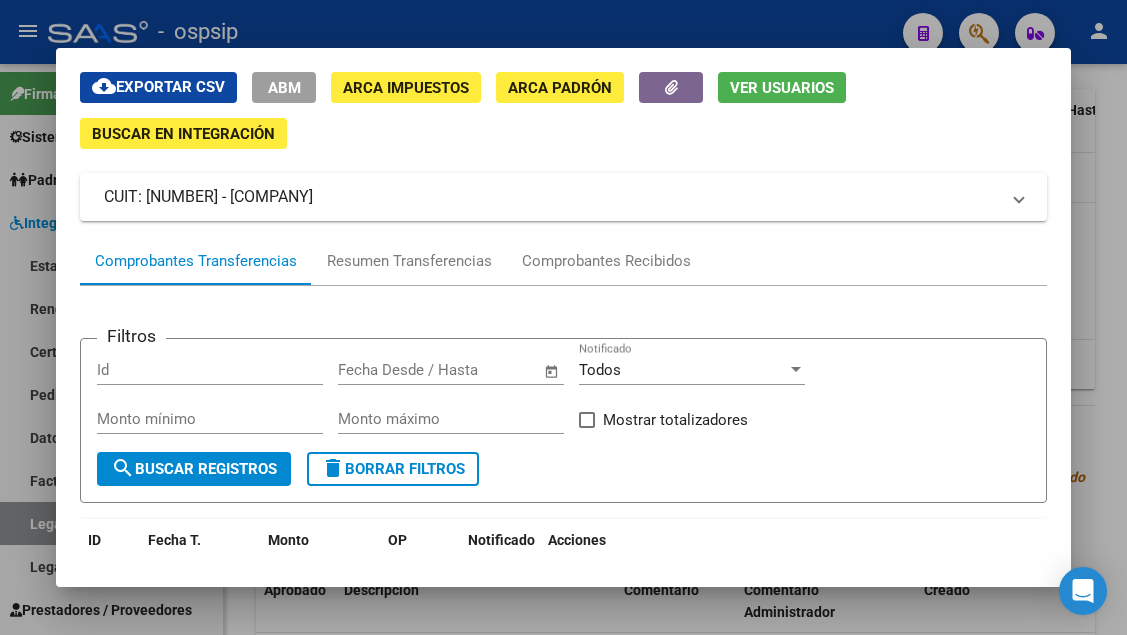 scroll, scrollTop: 100, scrollLeft: 0, axis: vertical 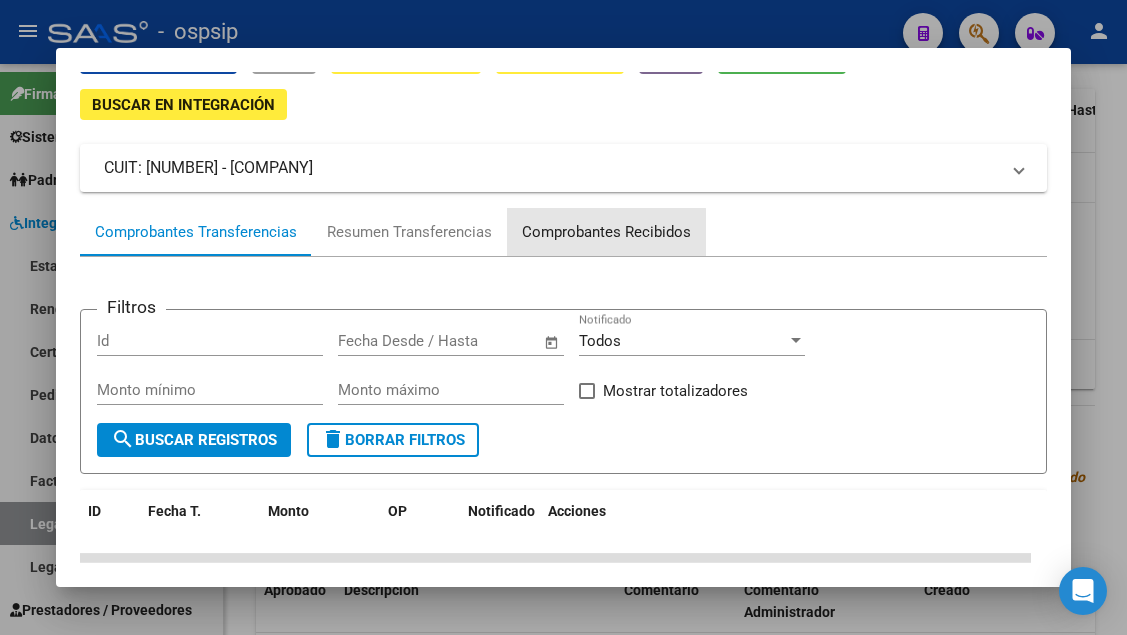 click on "Comprobantes Recibidos" at bounding box center (606, 232) 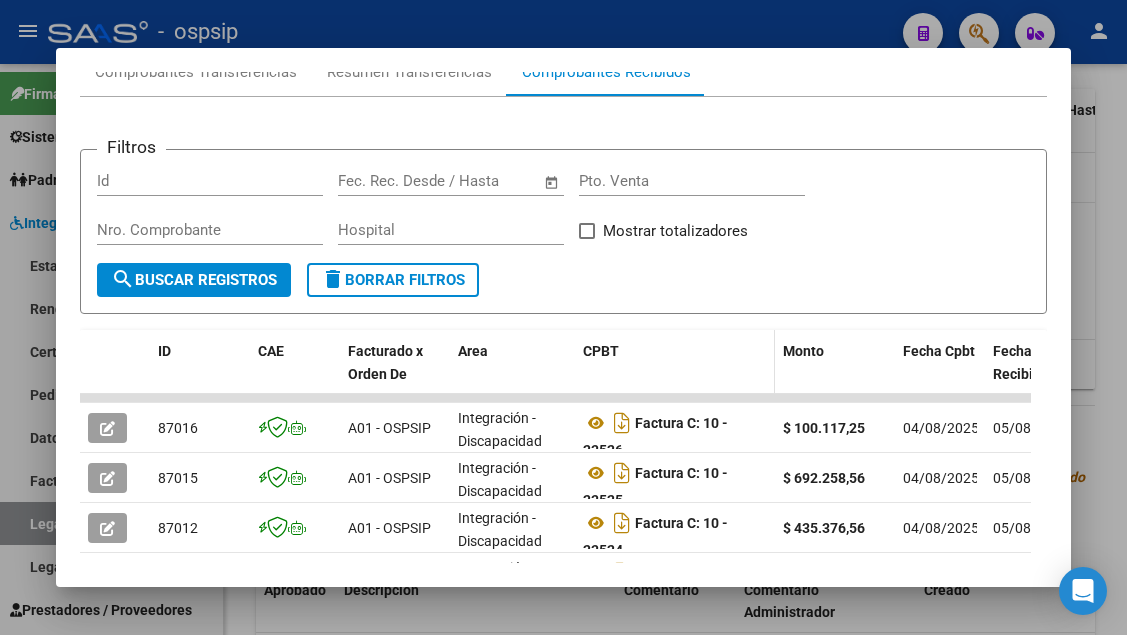 scroll, scrollTop: 385, scrollLeft: 0, axis: vertical 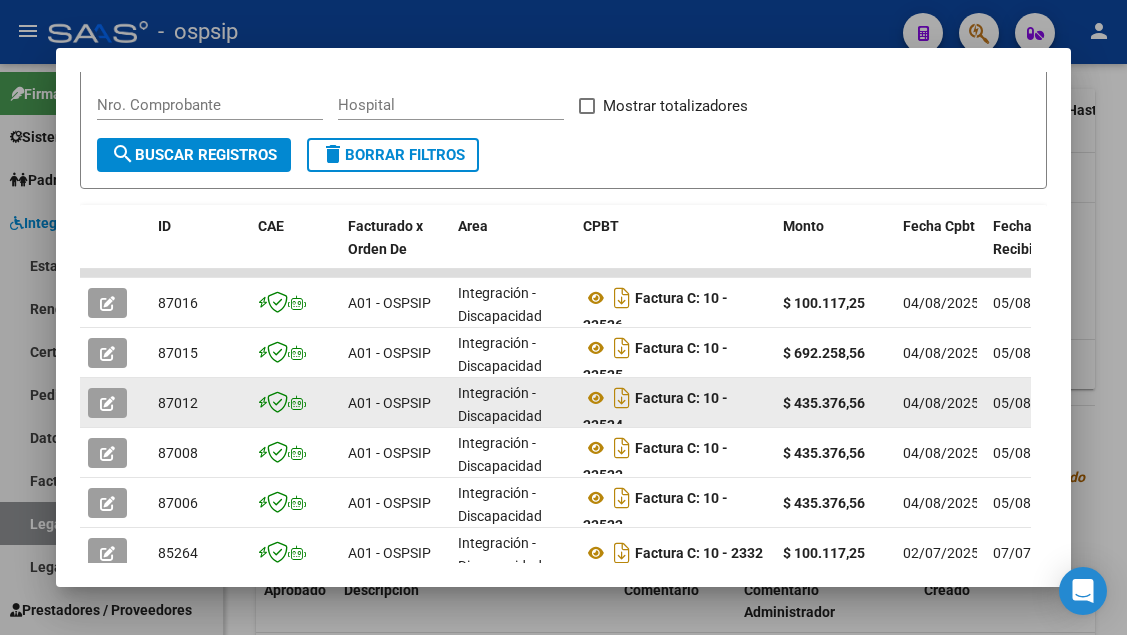 click 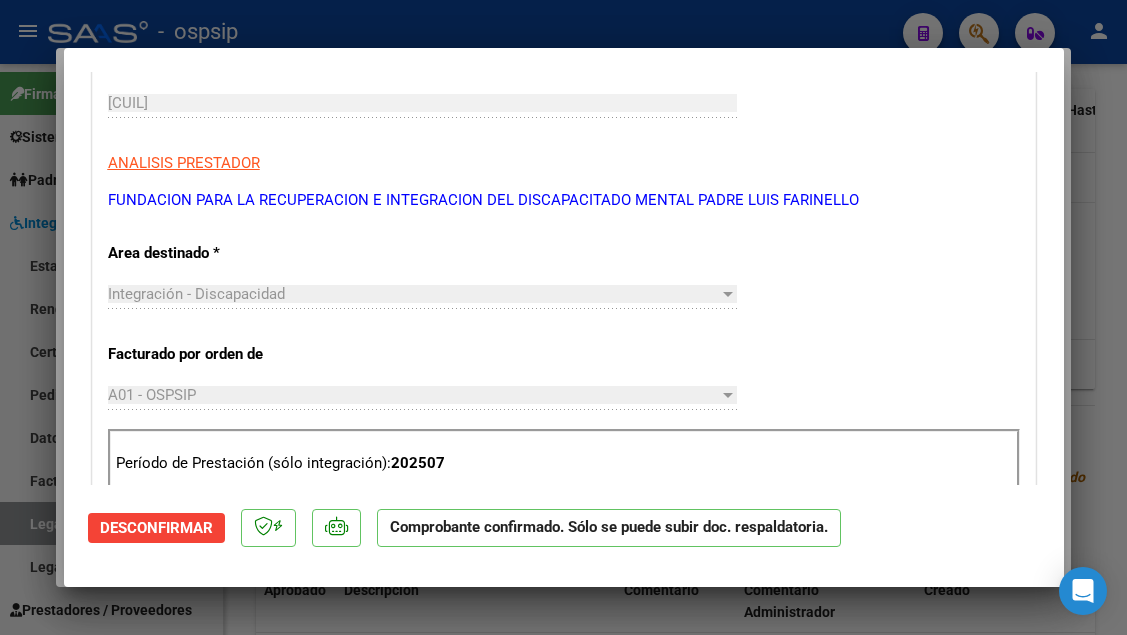 scroll, scrollTop: 500, scrollLeft: 0, axis: vertical 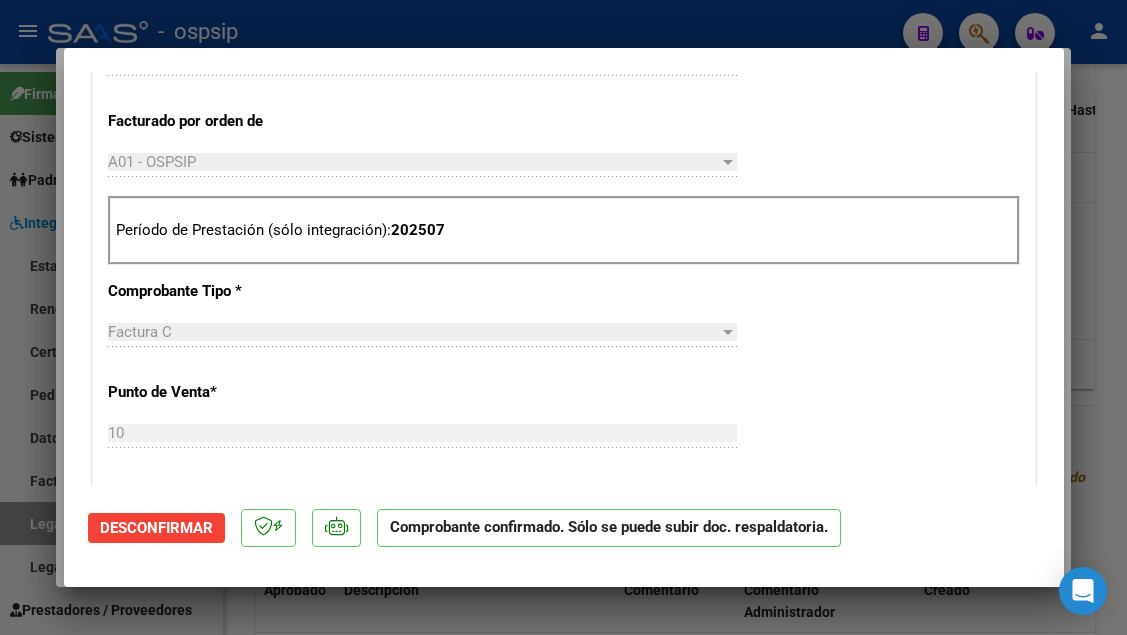 click at bounding box center [563, 317] 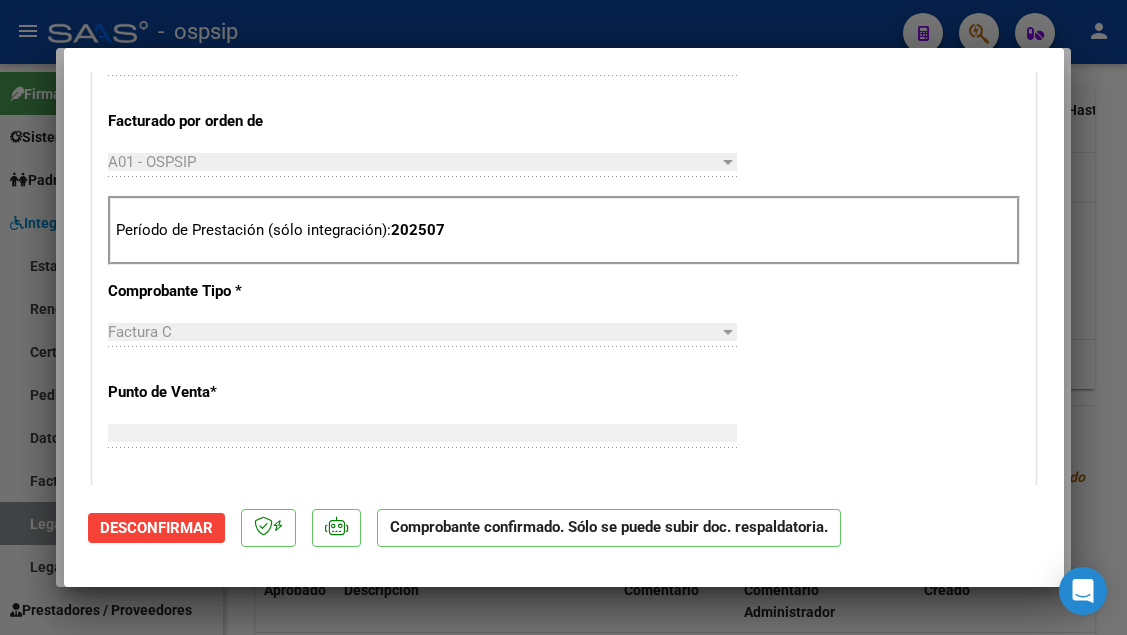 scroll, scrollTop: 0, scrollLeft: 0, axis: both 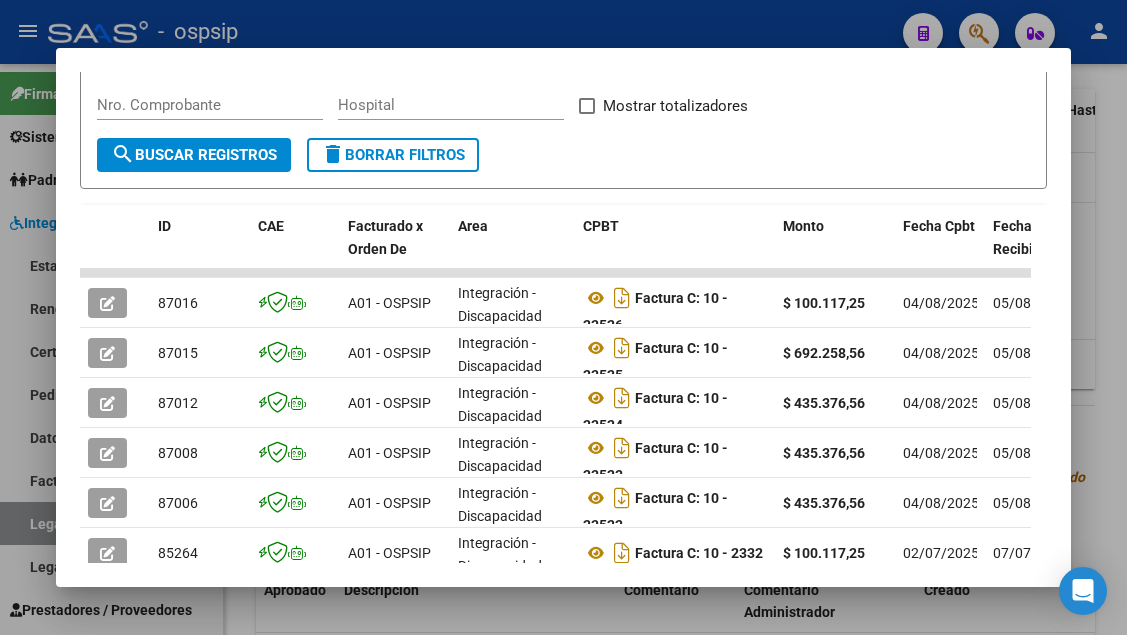 click at bounding box center (563, 317) 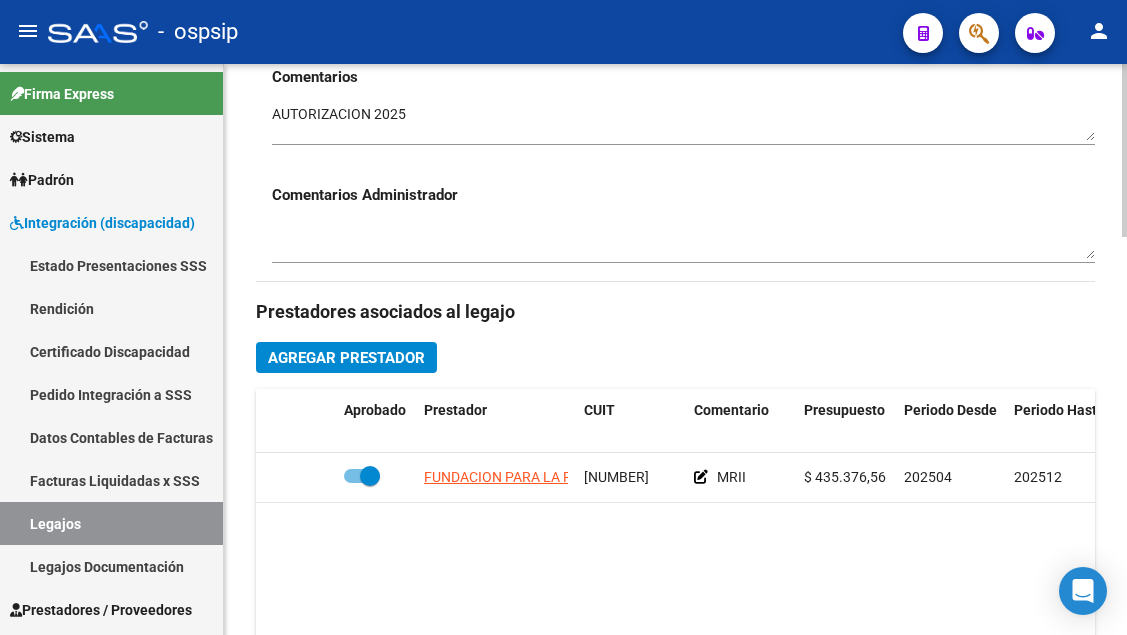 scroll, scrollTop: 510, scrollLeft: 0, axis: vertical 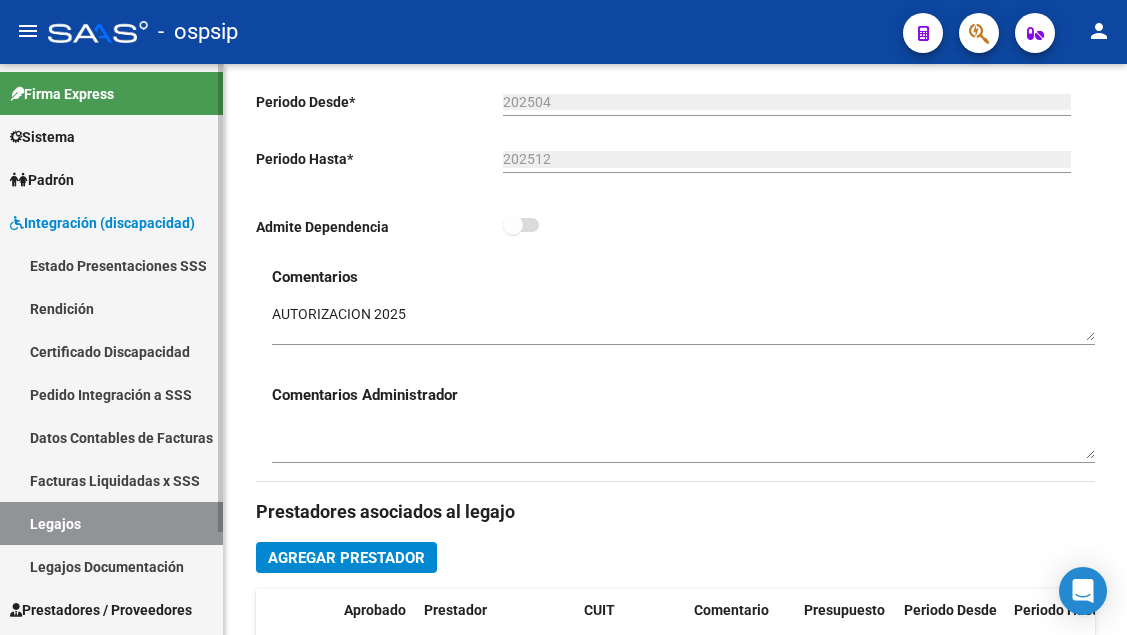 click on "Legajos" at bounding box center [111, 523] 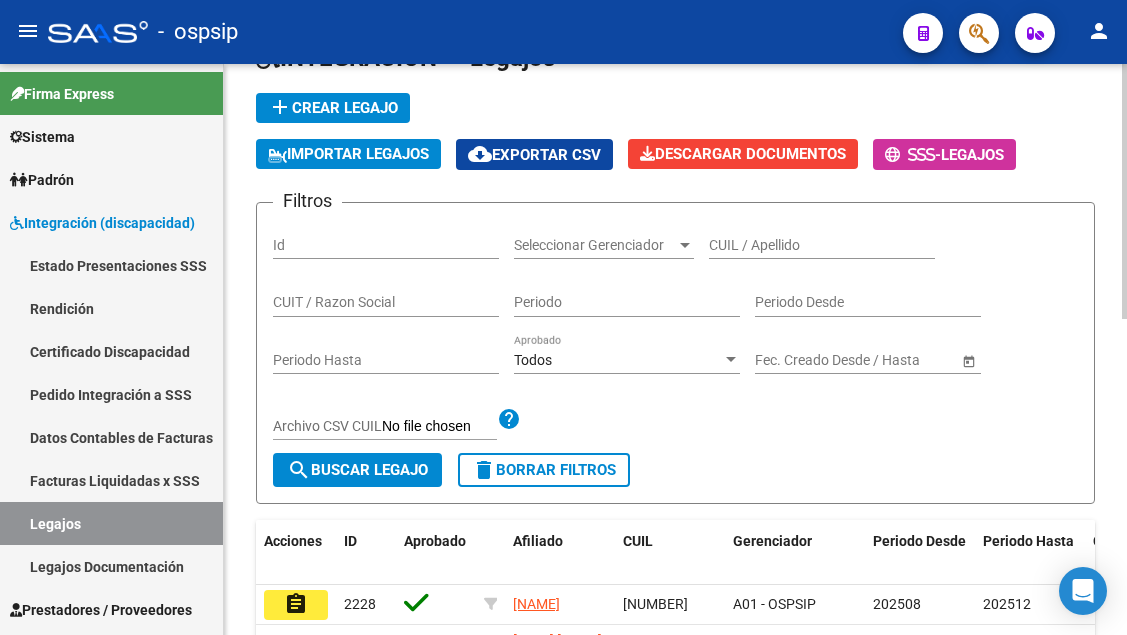 scroll, scrollTop: 110, scrollLeft: 0, axis: vertical 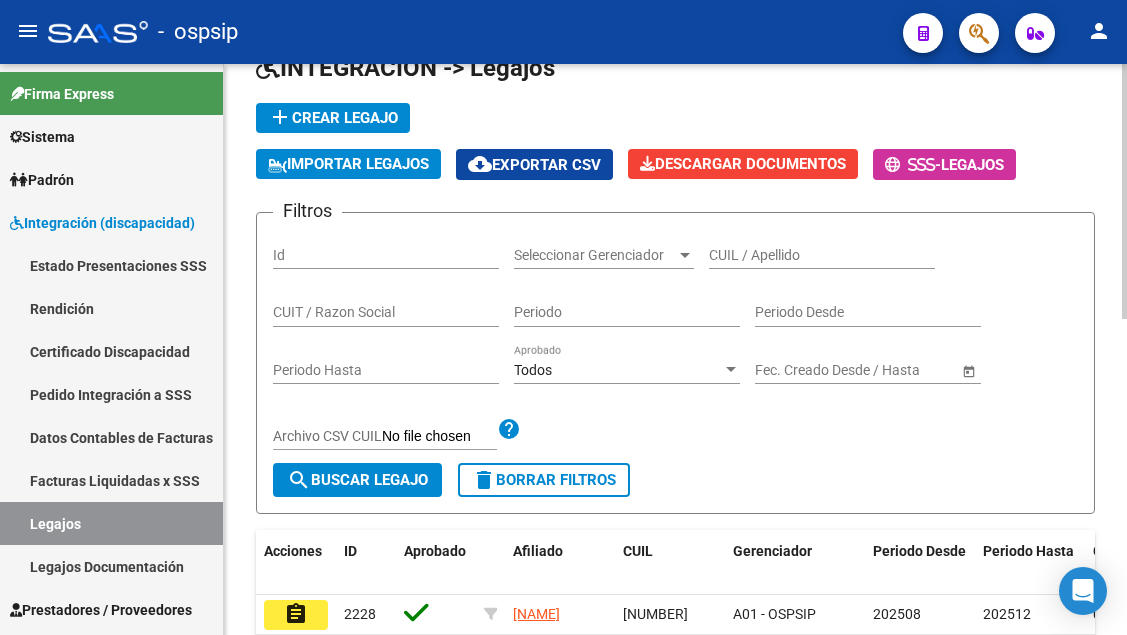 drag, startPoint x: 743, startPoint y: 236, endPoint x: 741, endPoint y: 249, distance: 13.152946 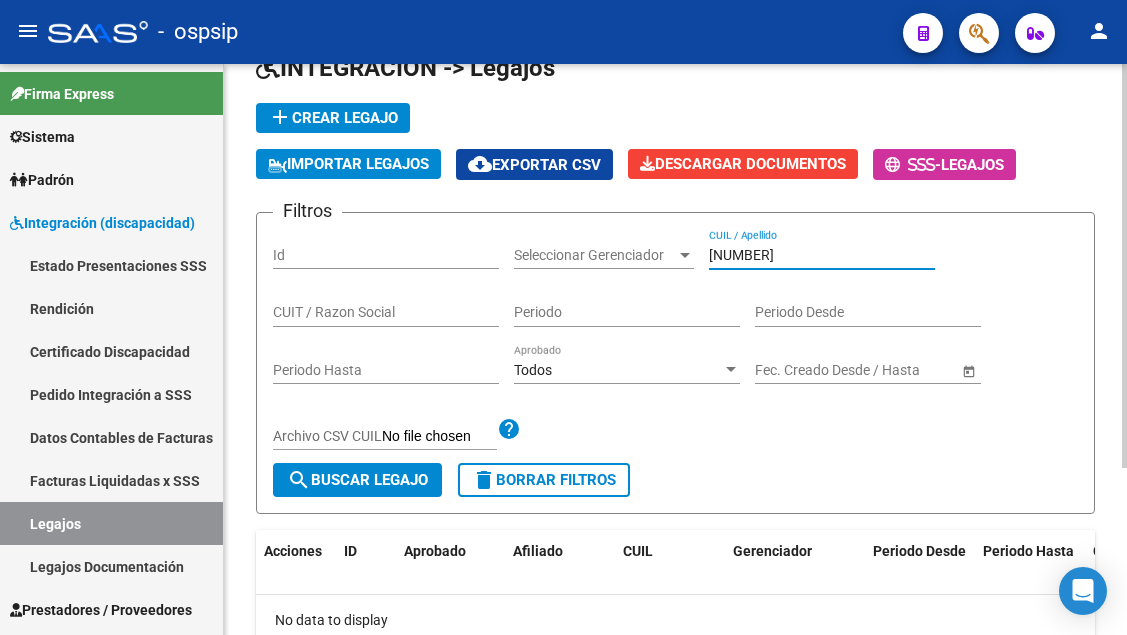 scroll, scrollTop: 236, scrollLeft: 0, axis: vertical 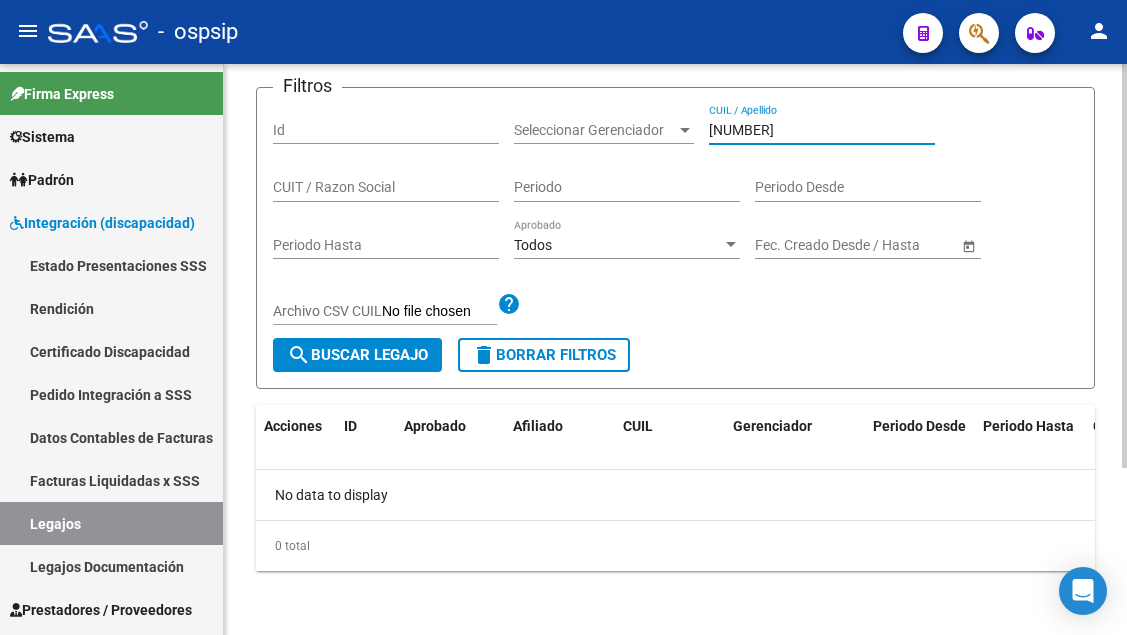 click on "[NUMBER]" at bounding box center [822, 130] 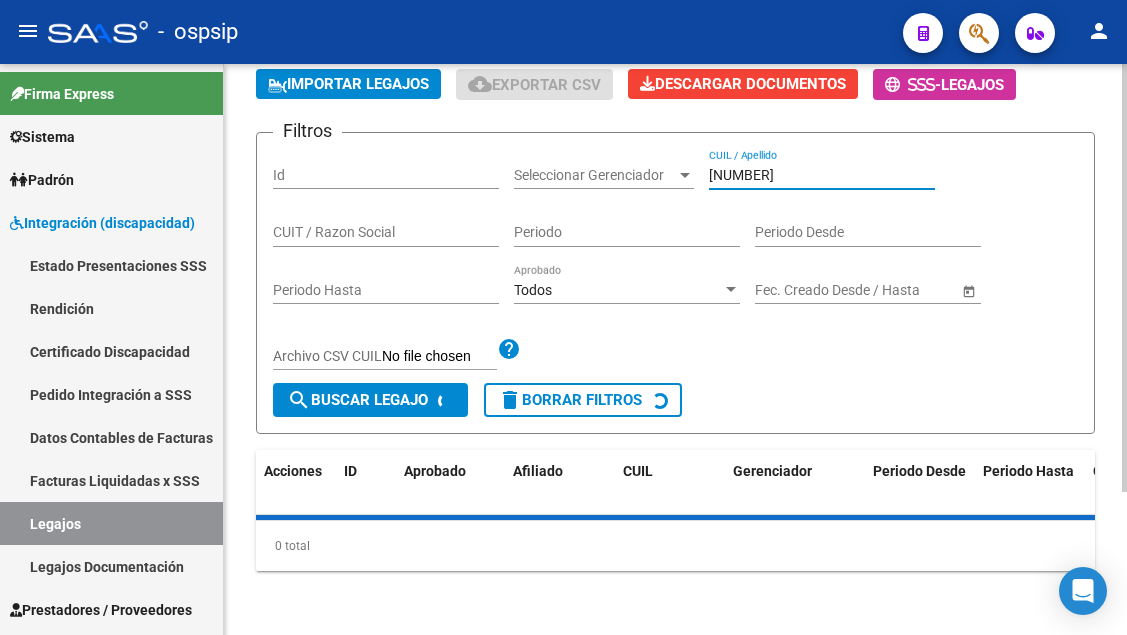 scroll, scrollTop: 236, scrollLeft: 0, axis: vertical 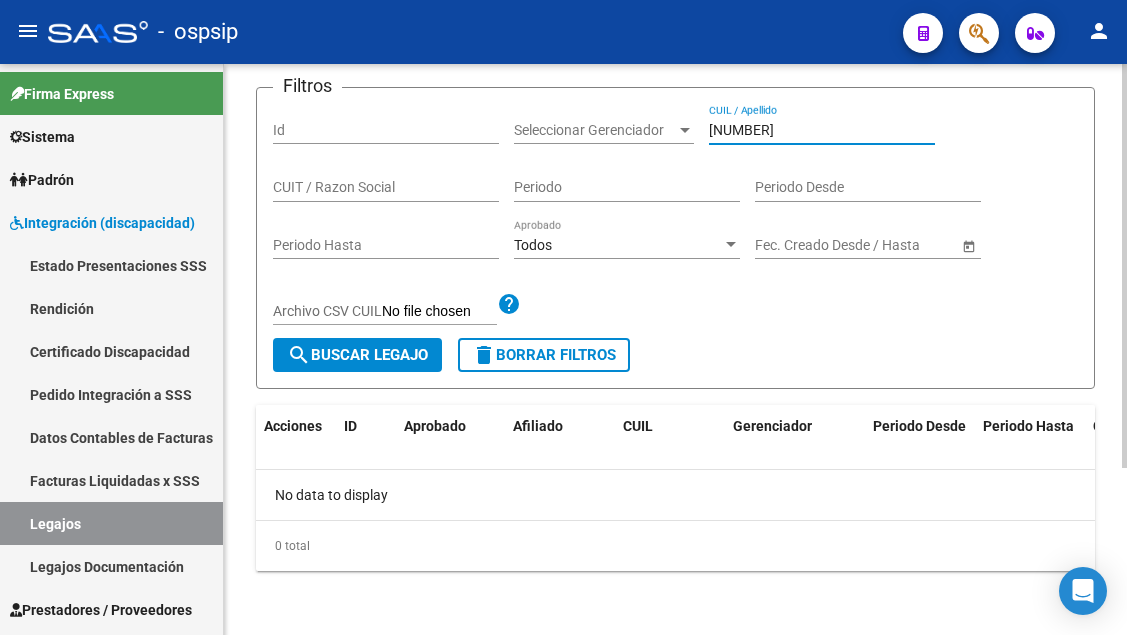 click on "[NUMBER]" at bounding box center [822, 130] 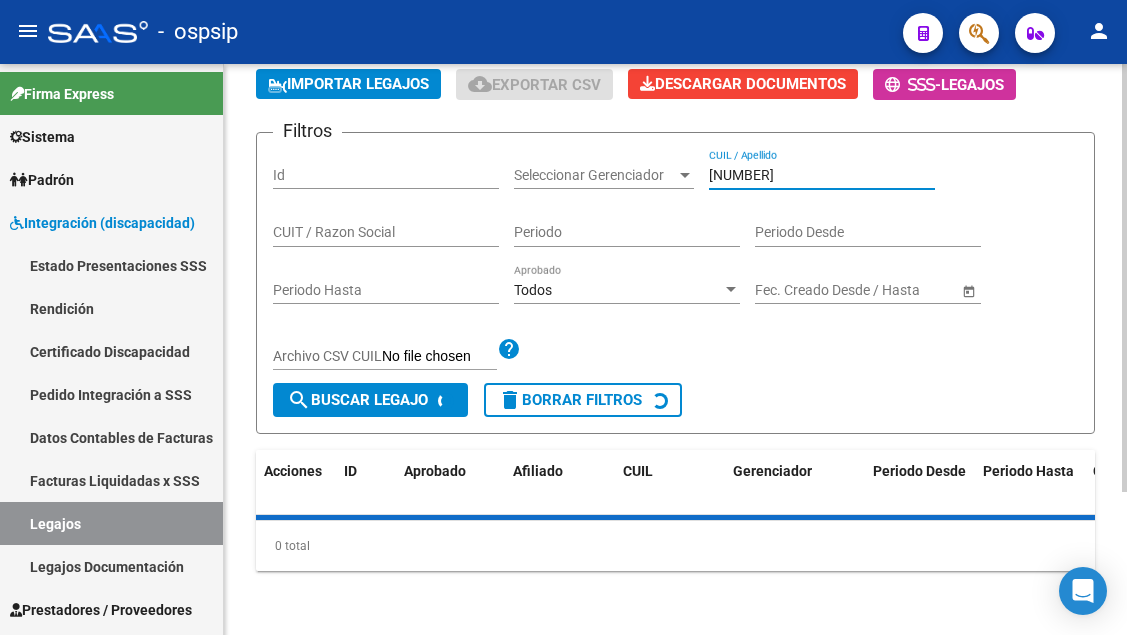 scroll, scrollTop: 236, scrollLeft: 0, axis: vertical 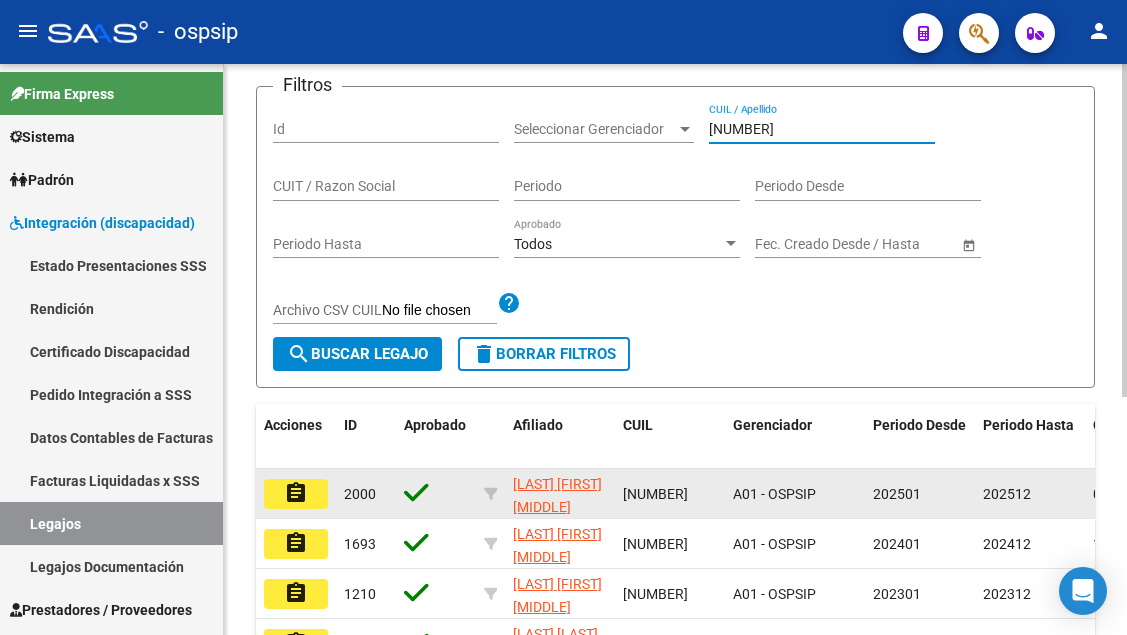 click on "assignment" 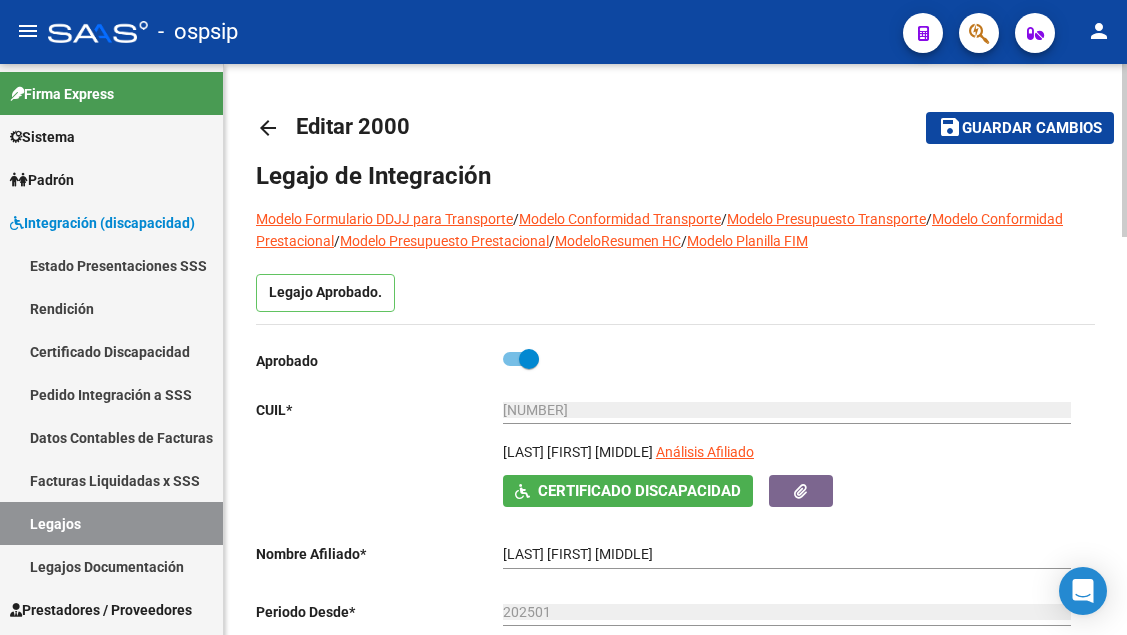 scroll, scrollTop: 100, scrollLeft: 0, axis: vertical 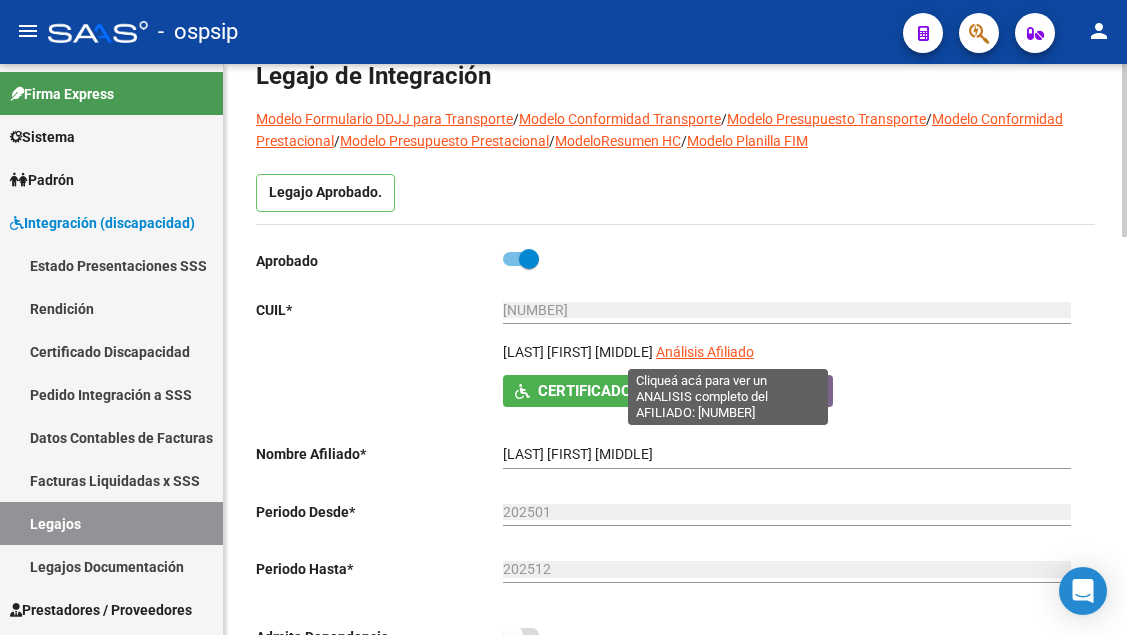click on "Análisis Afiliado" 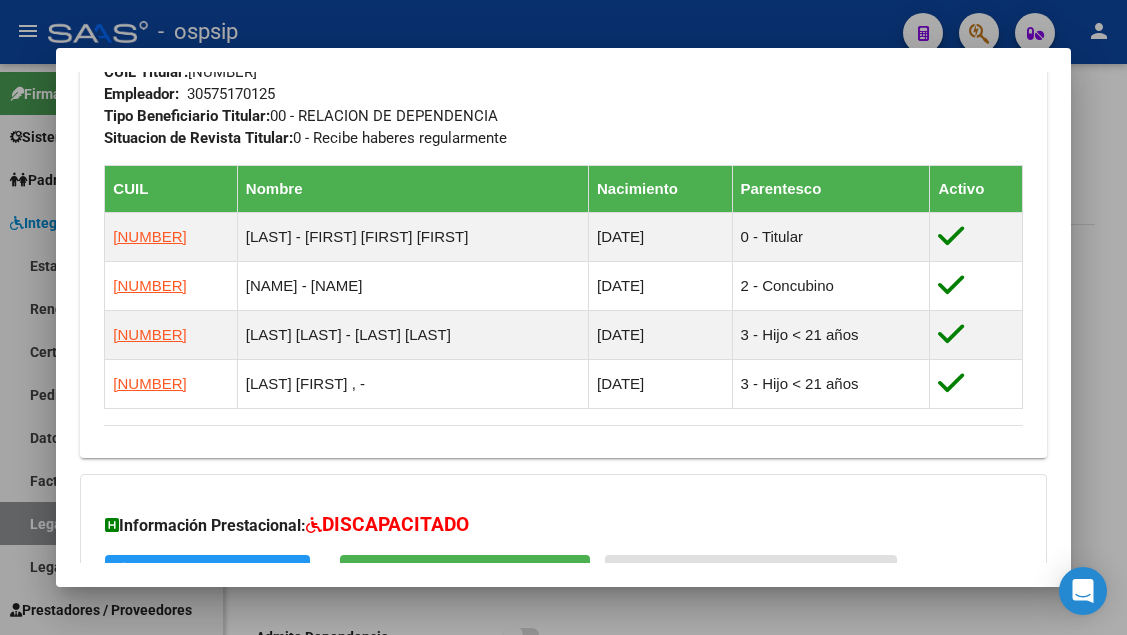 scroll, scrollTop: 1100, scrollLeft: 0, axis: vertical 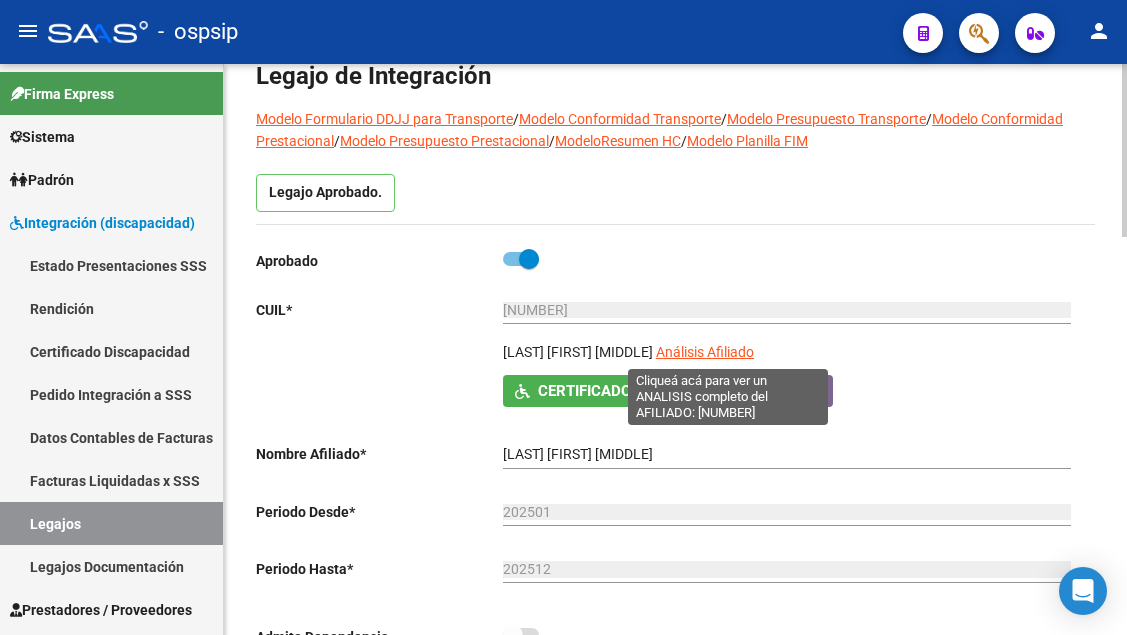 click on "Análisis Afiliado" 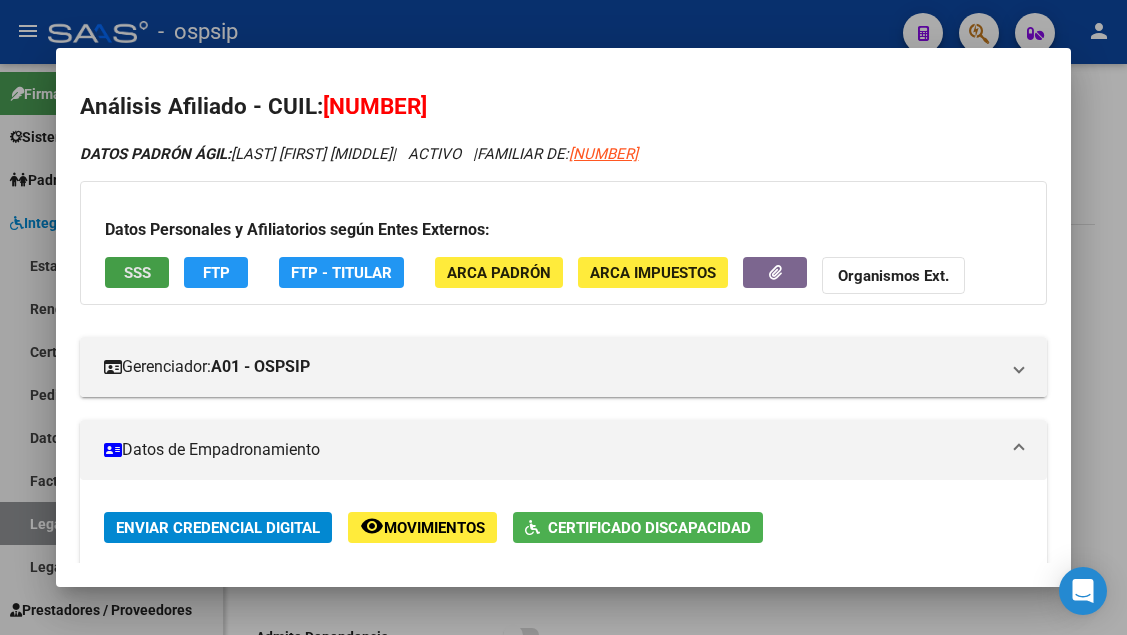 click on "SSS" at bounding box center (137, 273) 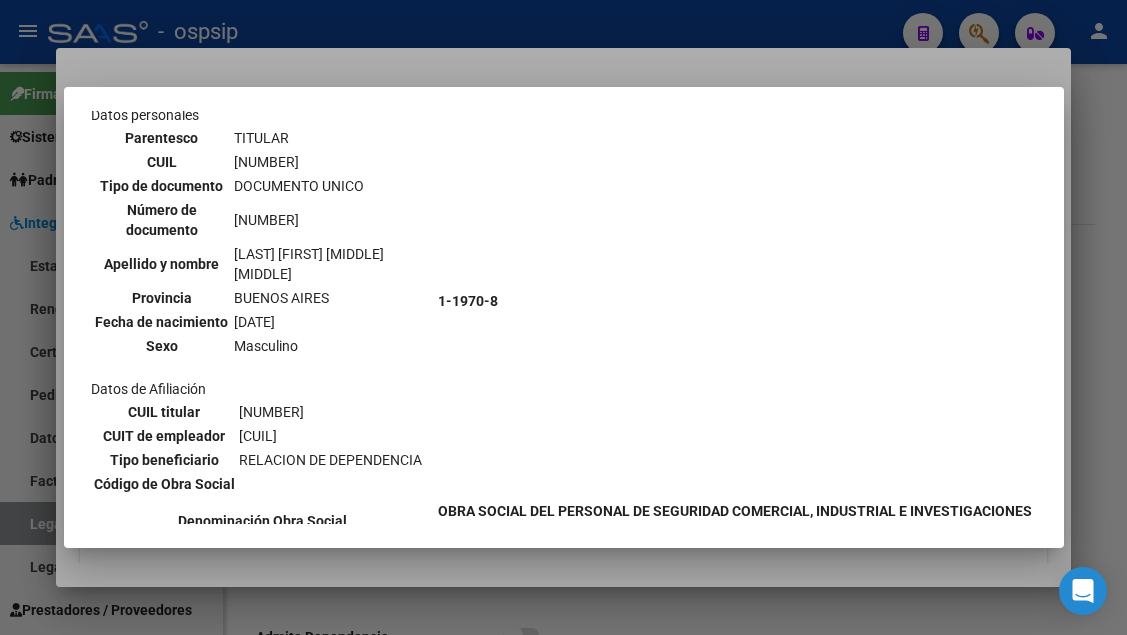 scroll, scrollTop: 300, scrollLeft: 0, axis: vertical 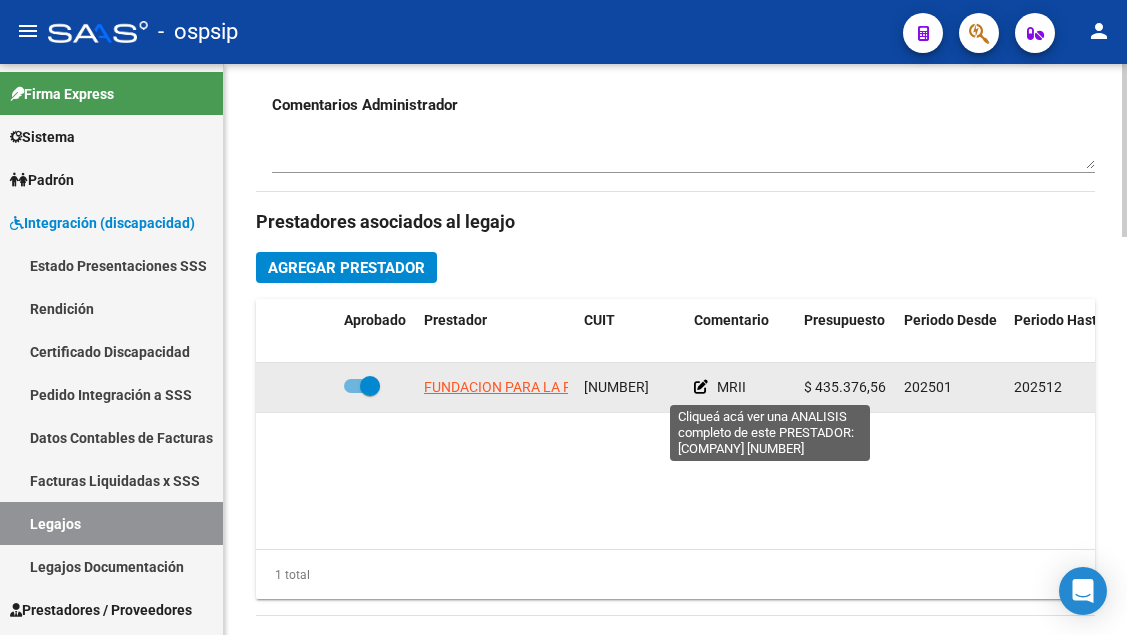 click on "FUNDACION PARA LA RECUPERACION E INTEGRACION DEL DISCAPACITADO MENTAL PADRE LUIS FARINELLO" 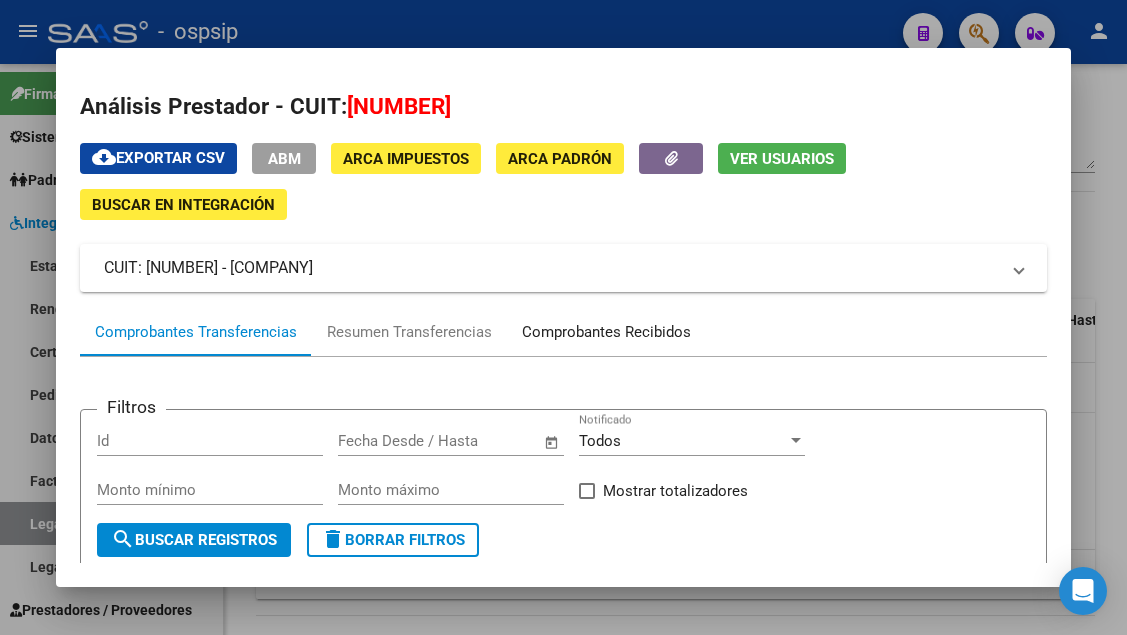 click on "Comprobantes Recibidos" at bounding box center [606, 332] 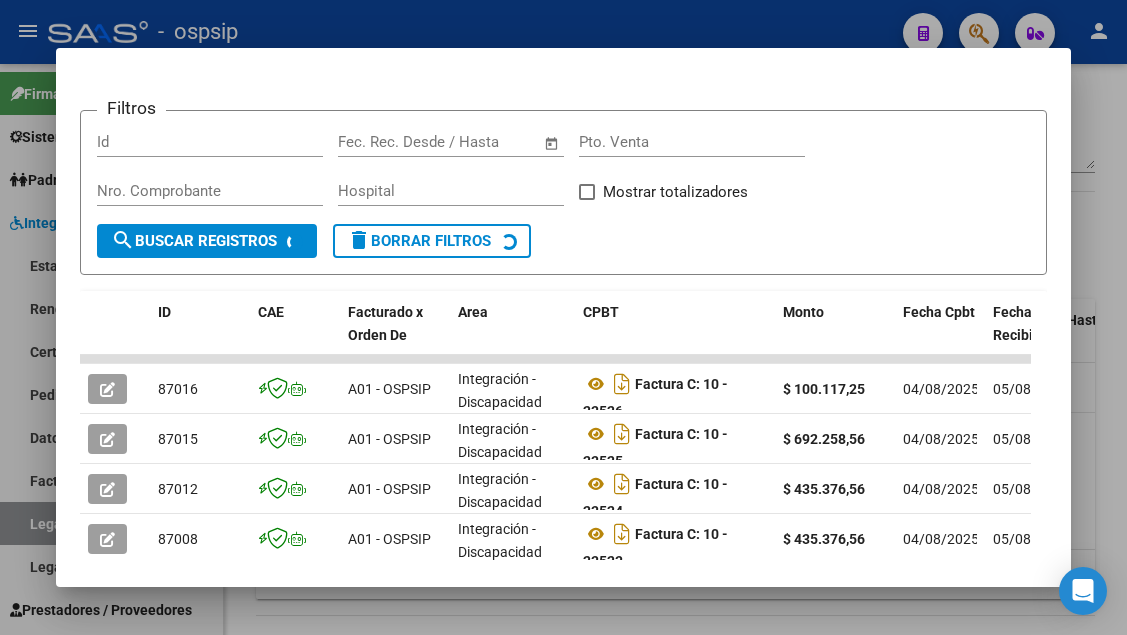 scroll, scrollTop: 386, scrollLeft: 0, axis: vertical 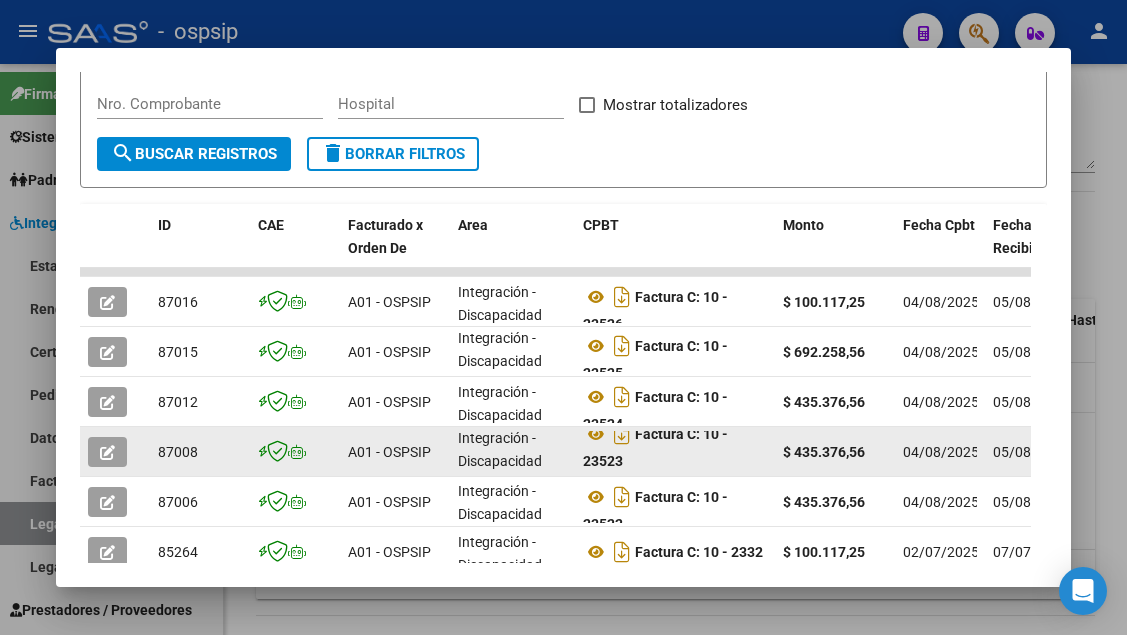 click 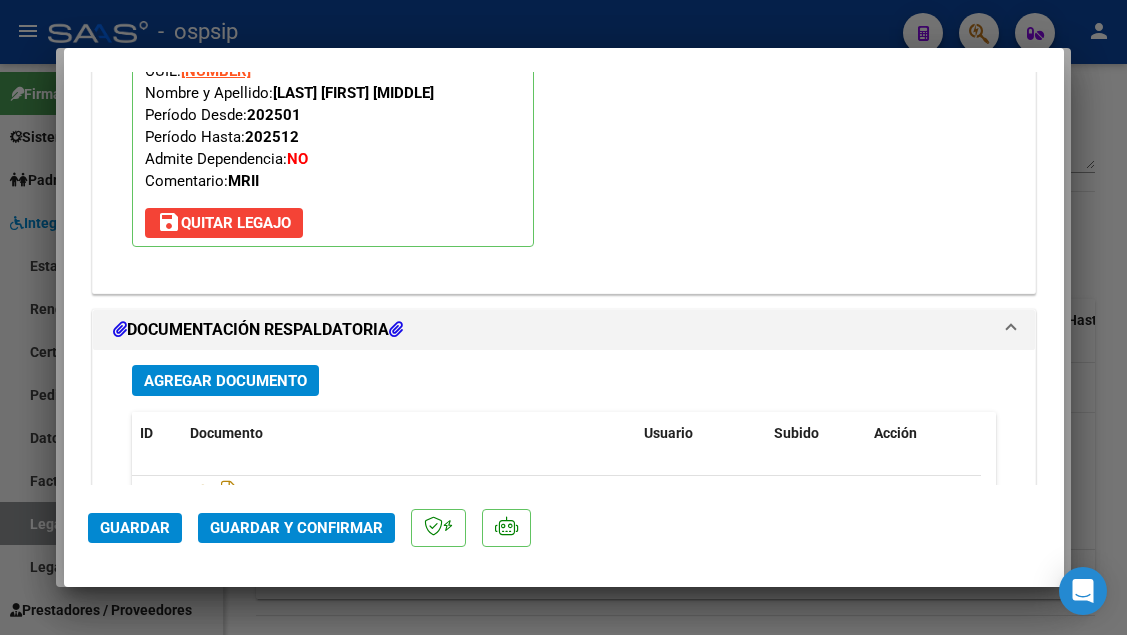 scroll, scrollTop: 2400, scrollLeft: 0, axis: vertical 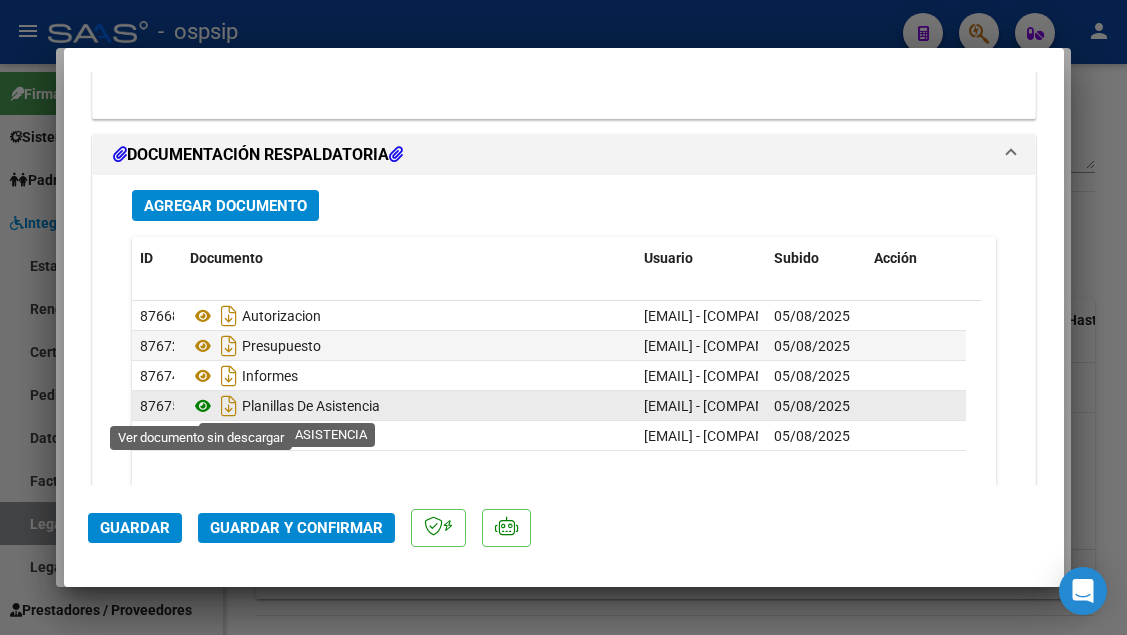 click 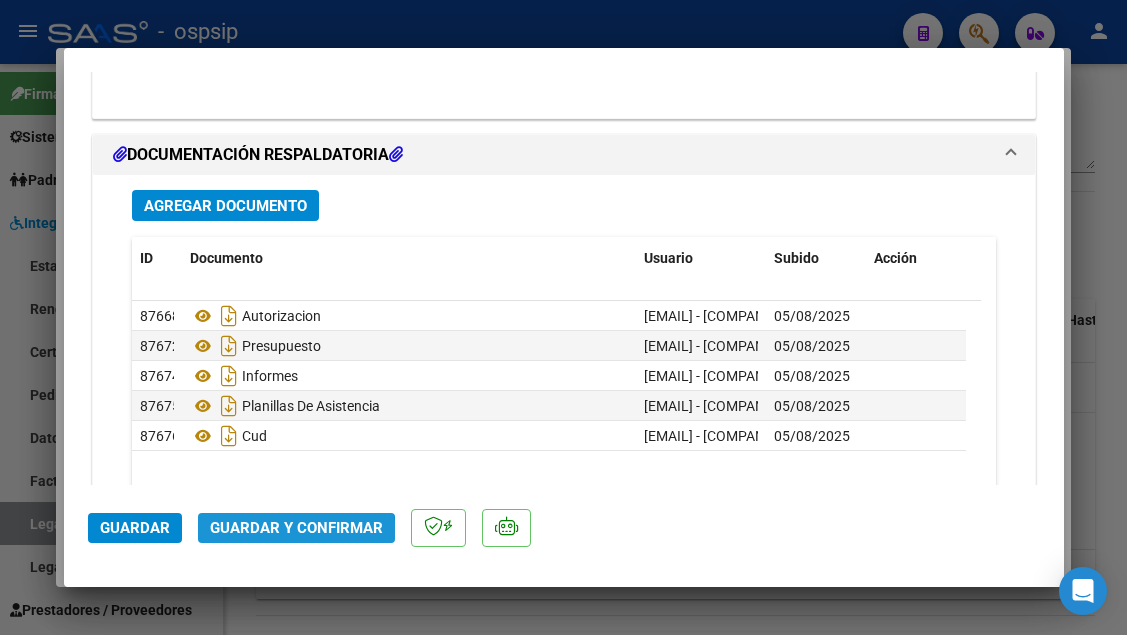click on "Guardar y Confirmar" 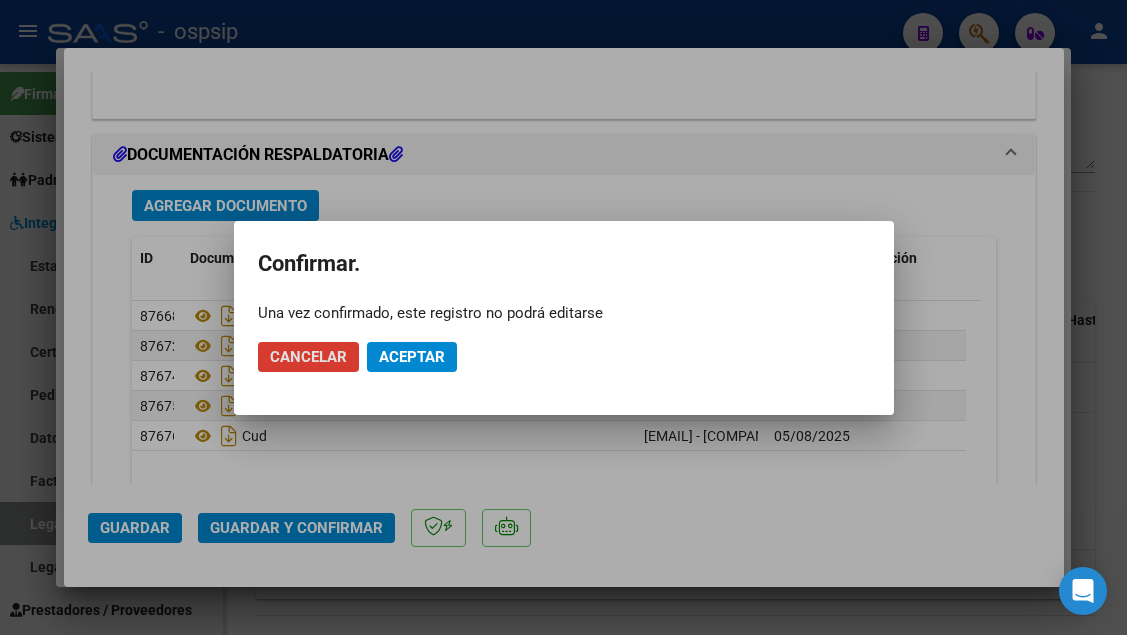 click on "Aceptar" 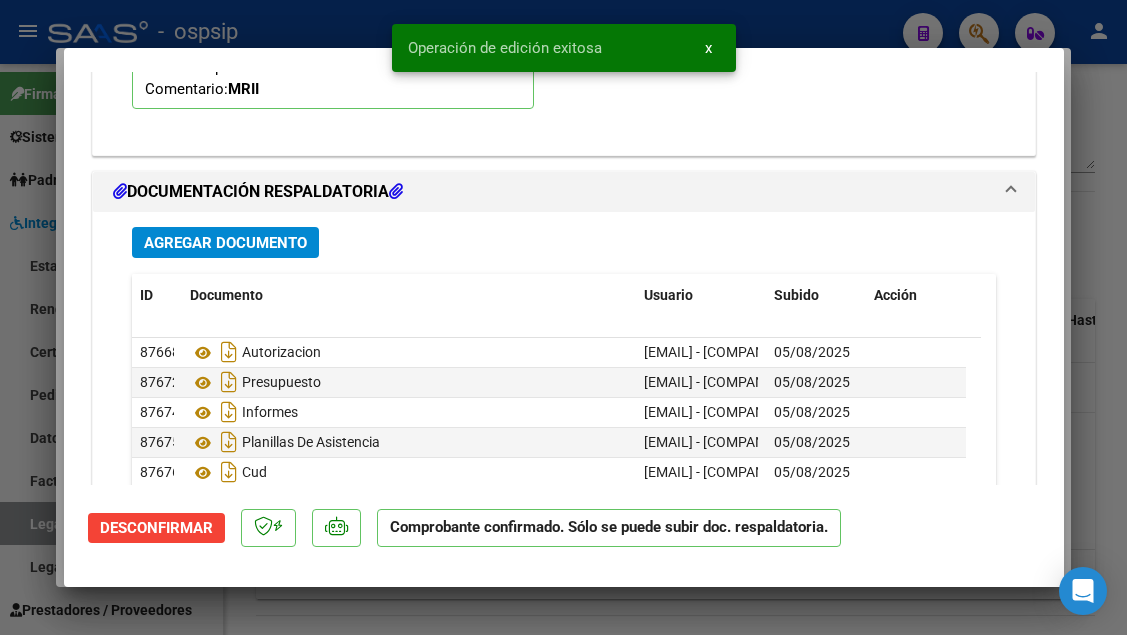 scroll, scrollTop: 2119, scrollLeft: 0, axis: vertical 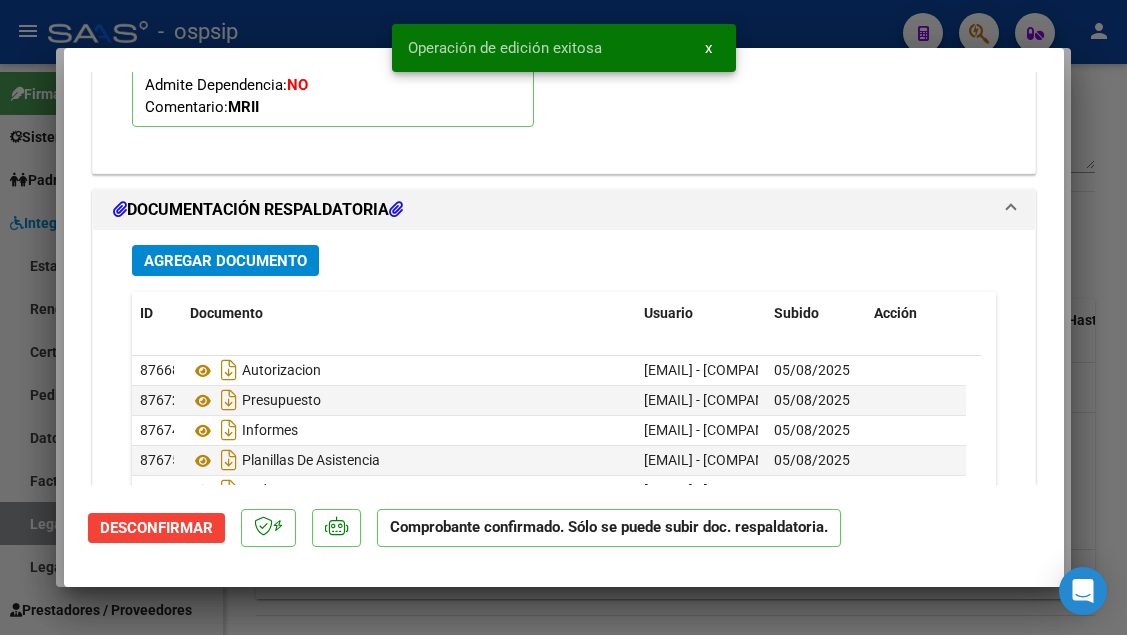click at bounding box center (563, 317) 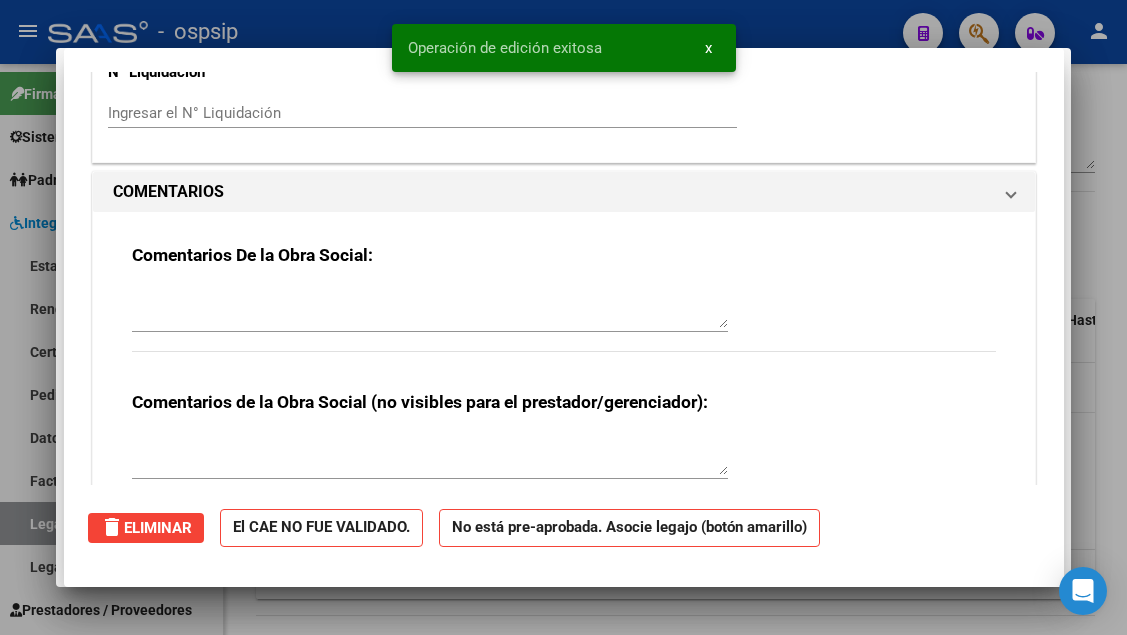 scroll, scrollTop: 0, scrollLeft: 0, axis: both 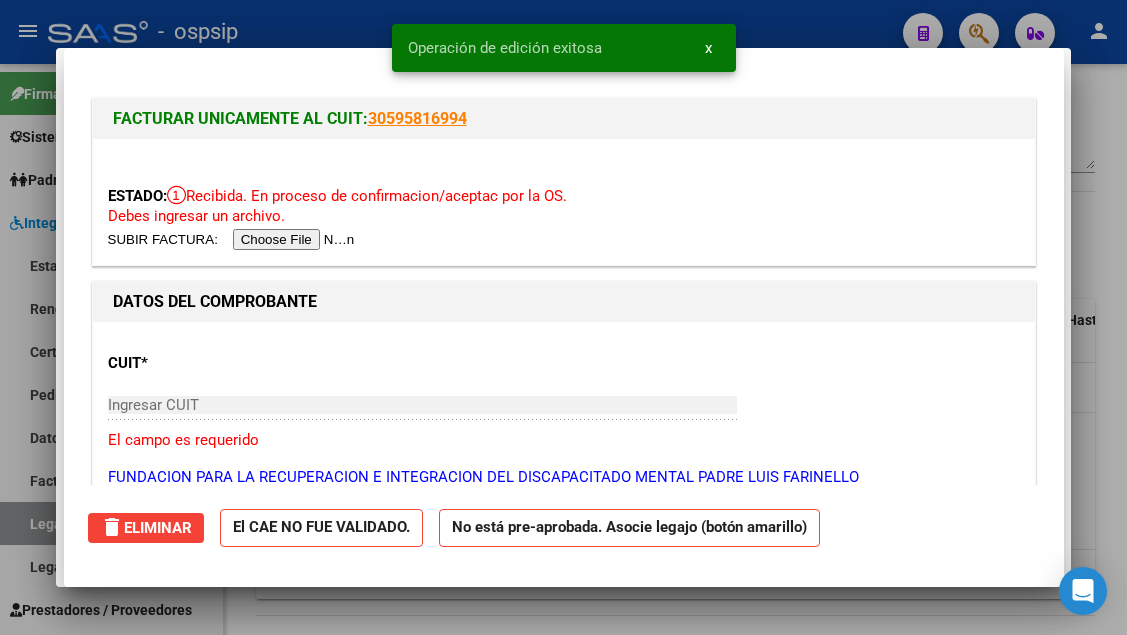 click at bounding box center (563, 317) 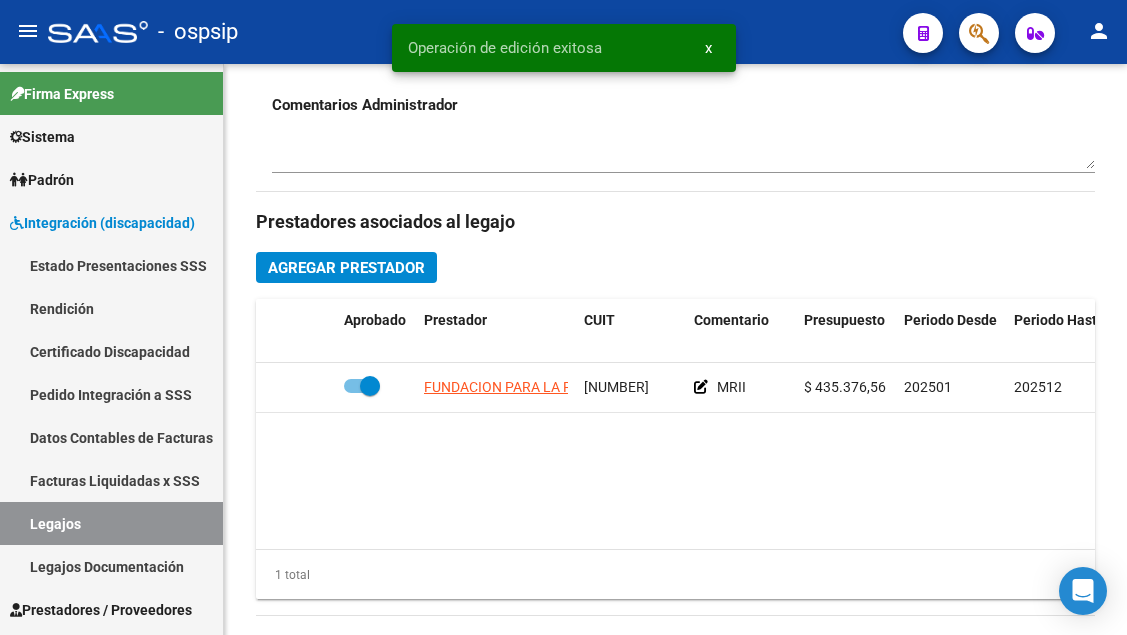 click on "Legajos" at bounding box center (111, 523) 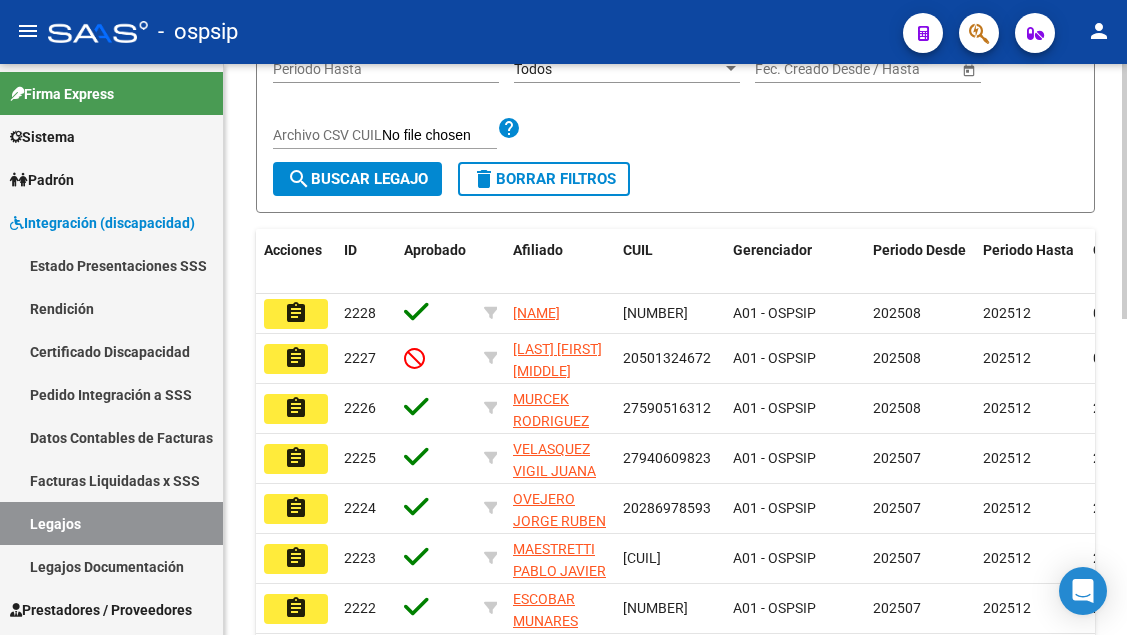 scroll, scrollTop: 408, scrollLeft: 0, axis: vertical 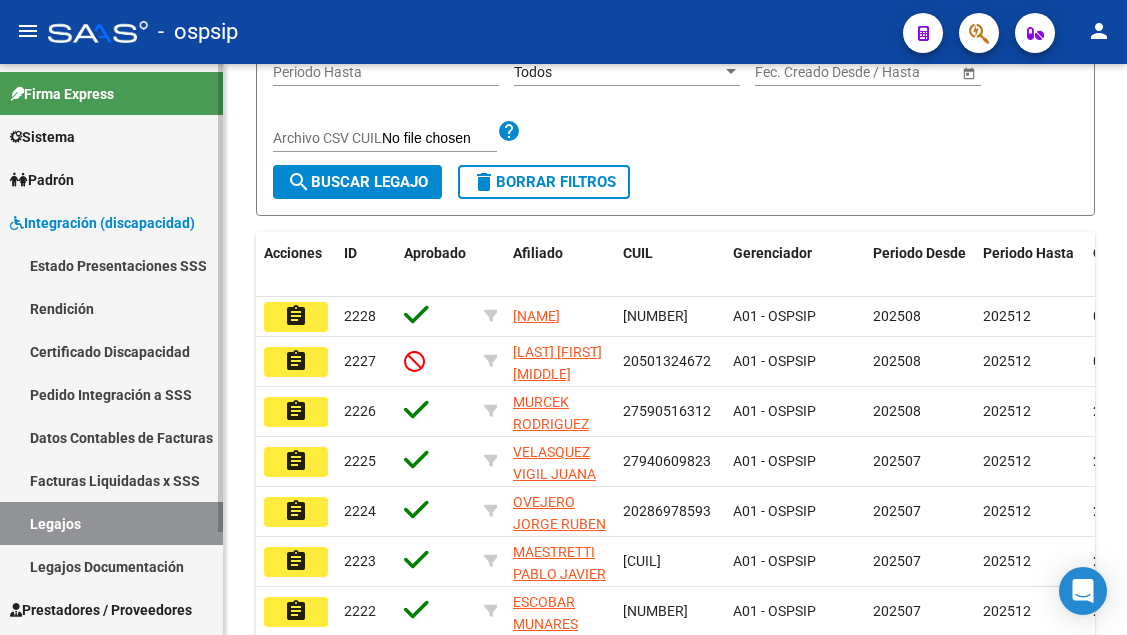 click on "Legajos" at bounding box center [111, 523] 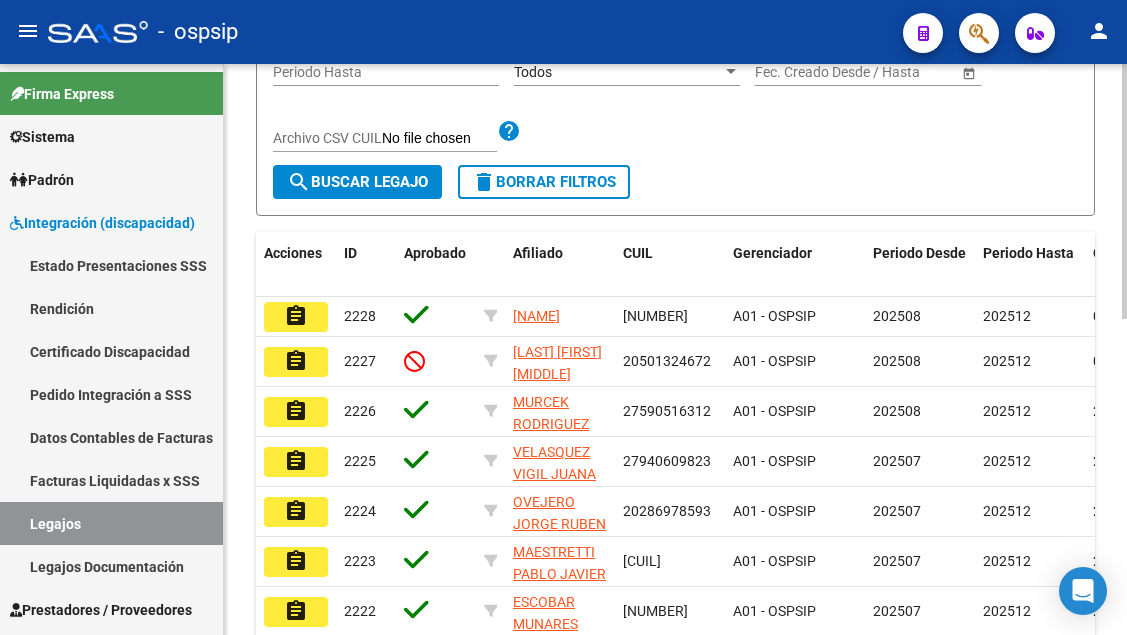 scroll, scrollTop: 108, scrollLeft: 0, axis: vertical 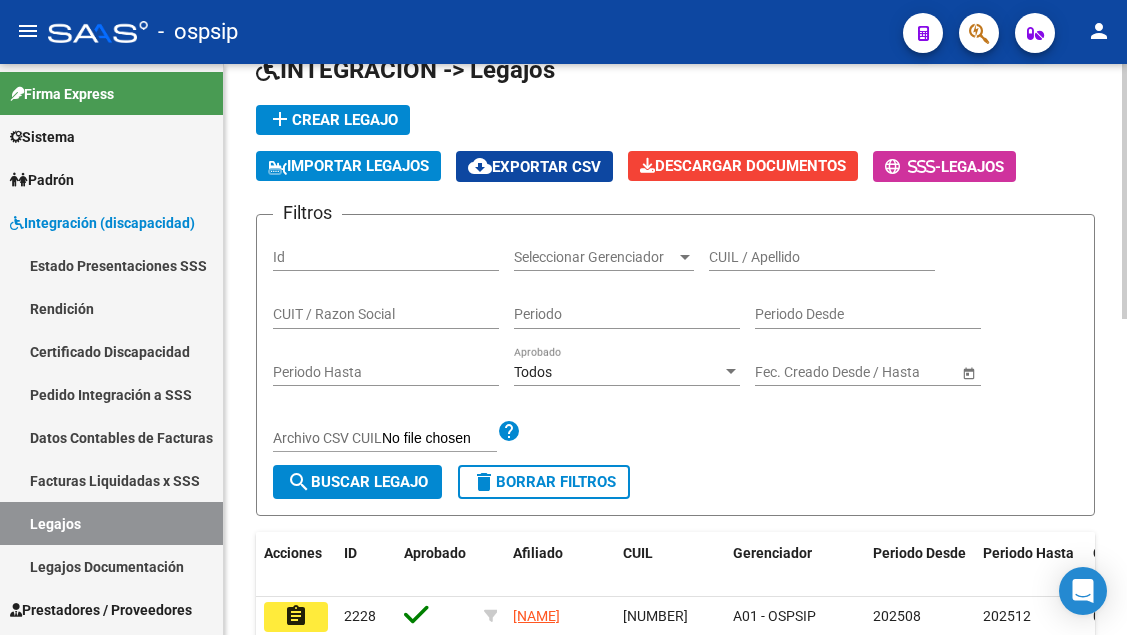 click on "CUIL / Apellido" at bounding box center [822, 257] 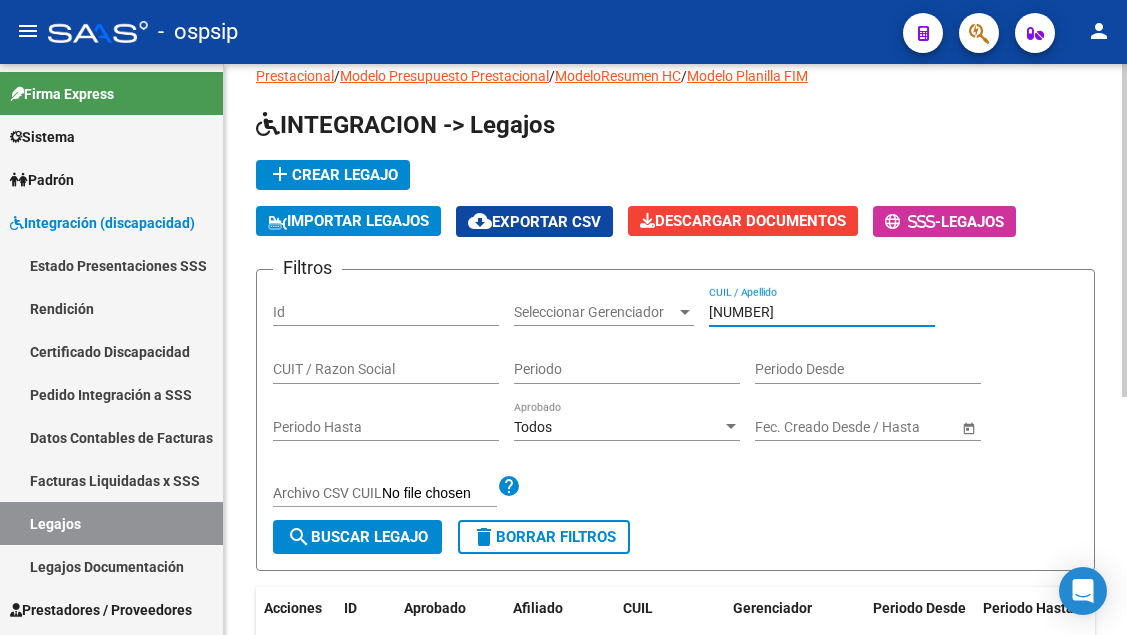scroll, scrollTop: 108, scrollLeft: 0, axis: vertical 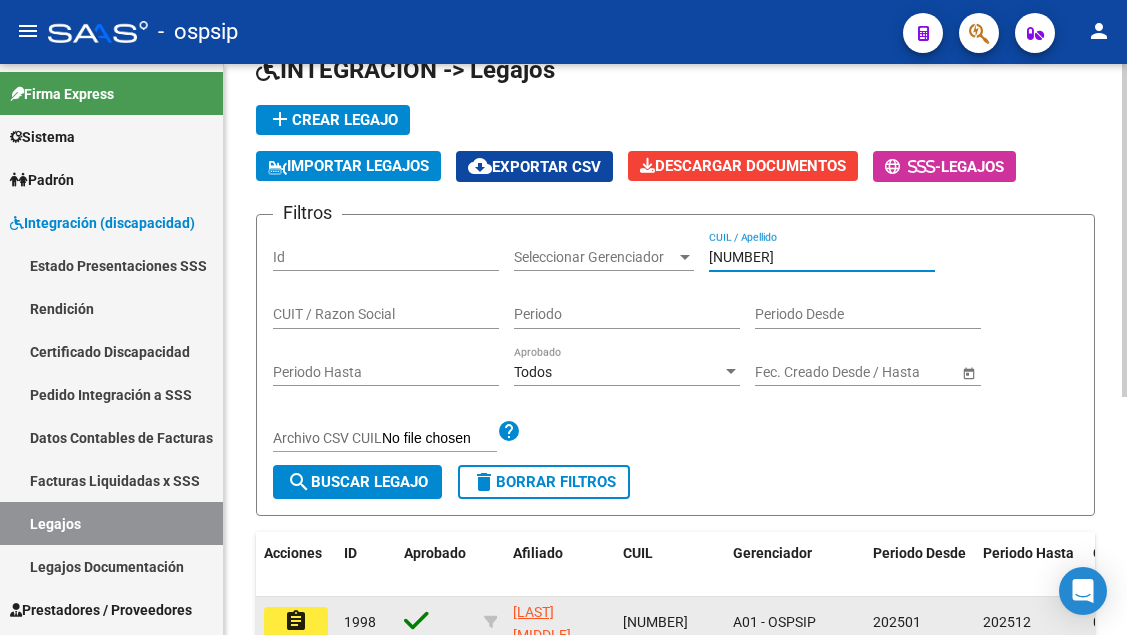click on "assignment" 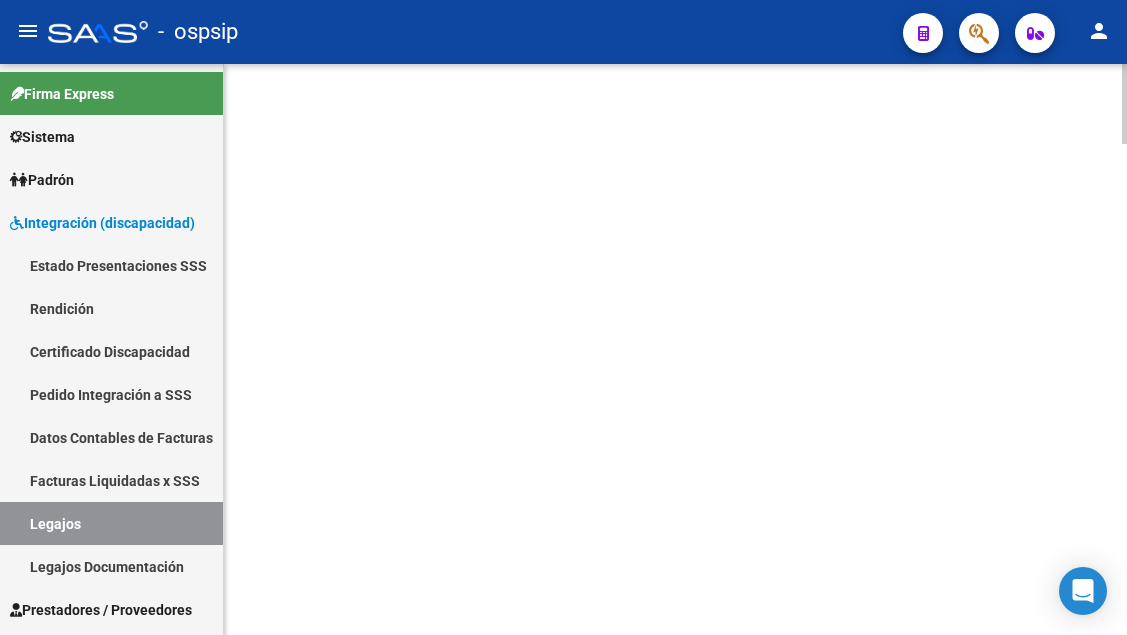 scroll, scrollTop: 0, scrollLeft: 0, axis: both 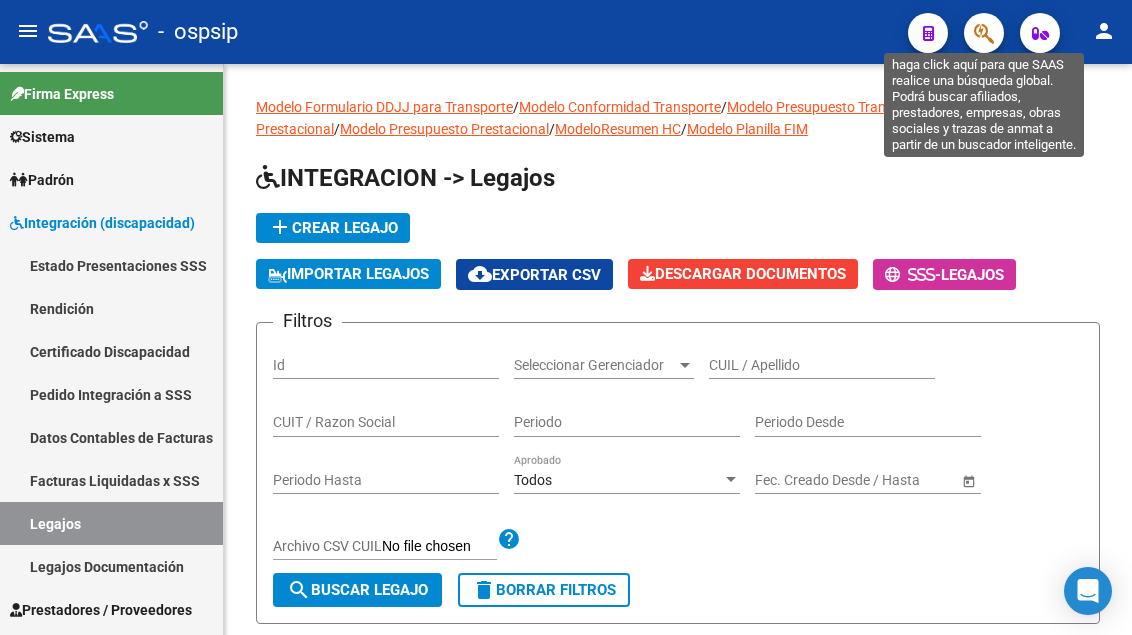 click 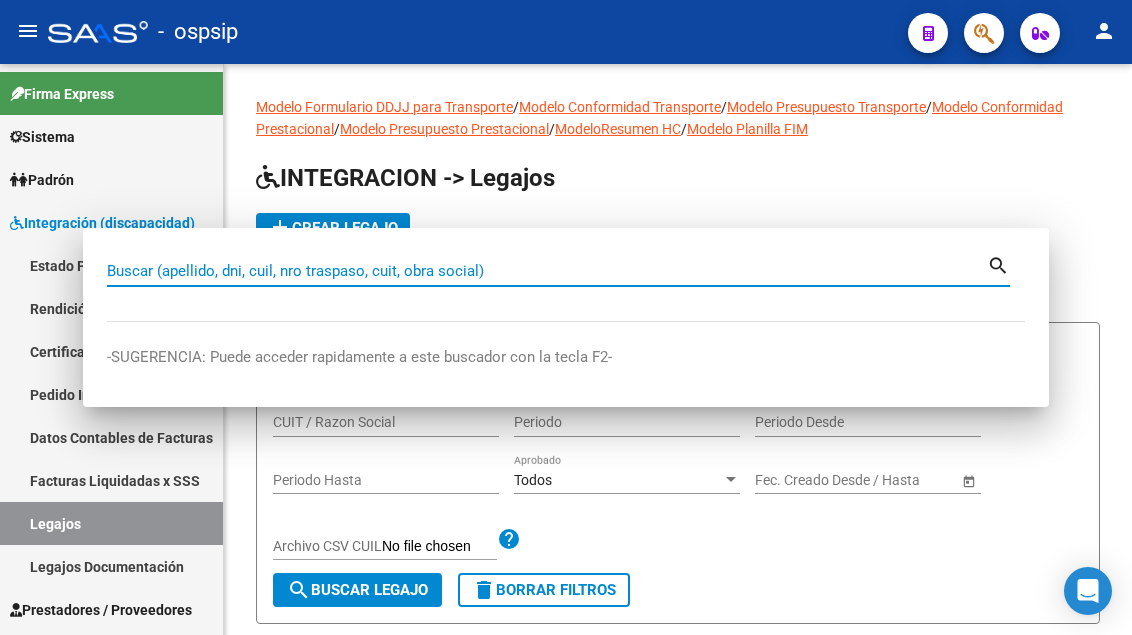 type 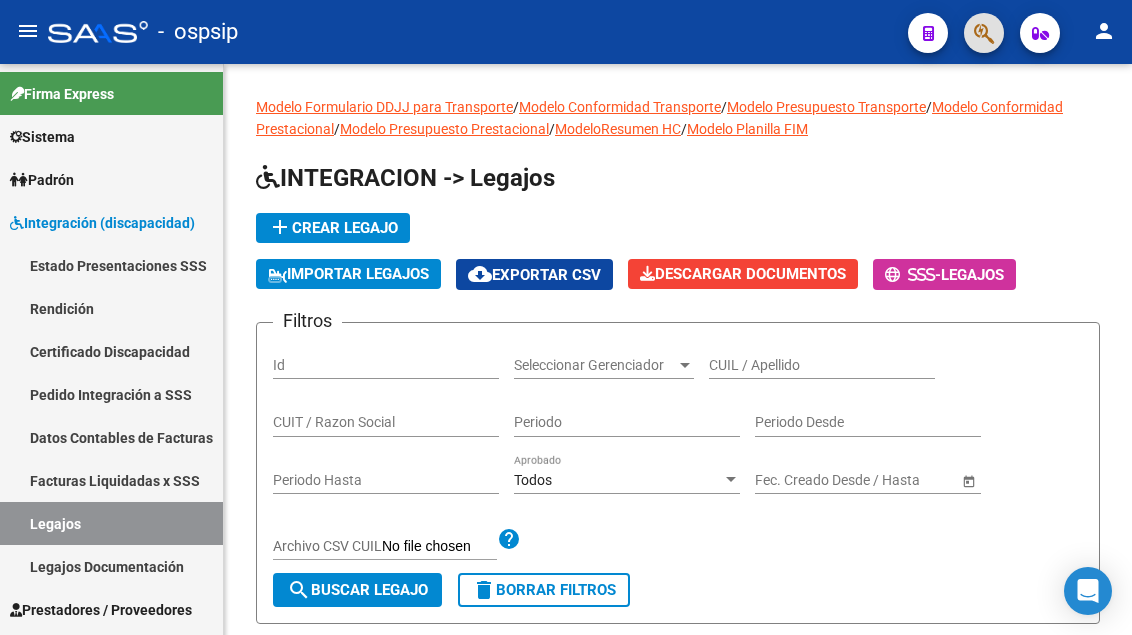 scroll, scrollTop: 125, scrollLeft: 0, axis: vertical 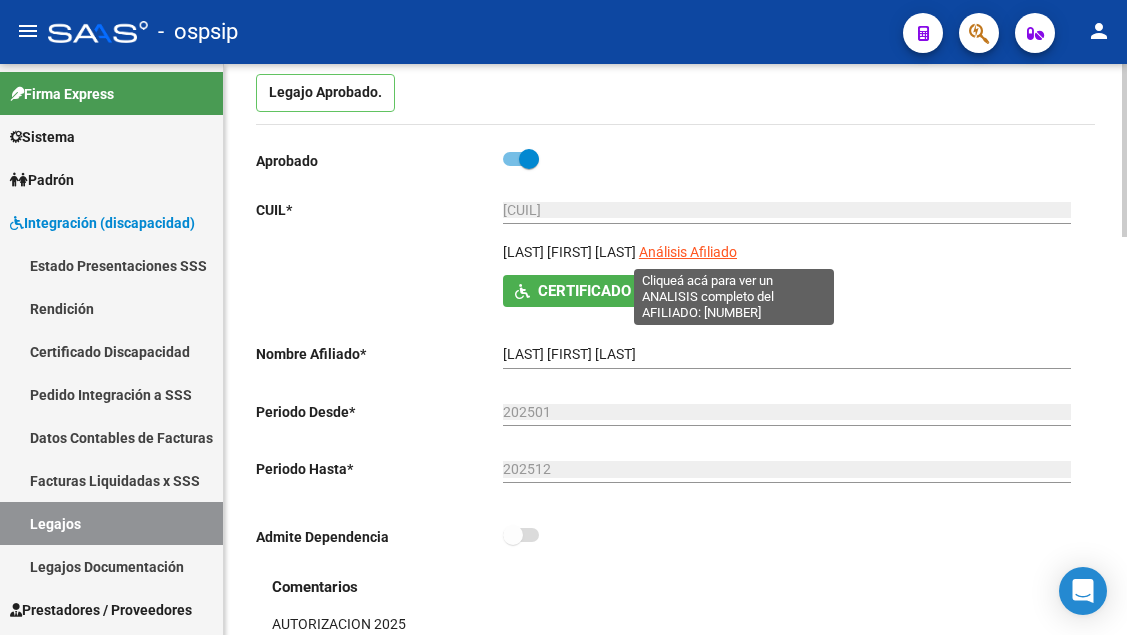 click on "Análisis Afiliado" 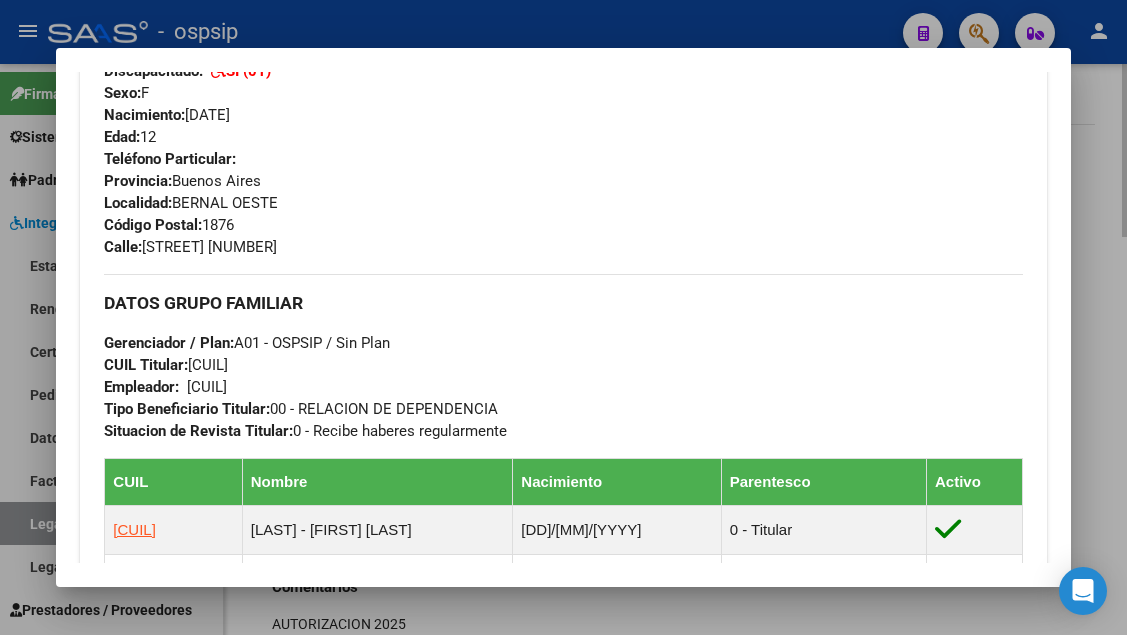 scroll, scrollTop: 800, scrollLeft: 0, axis: vertical 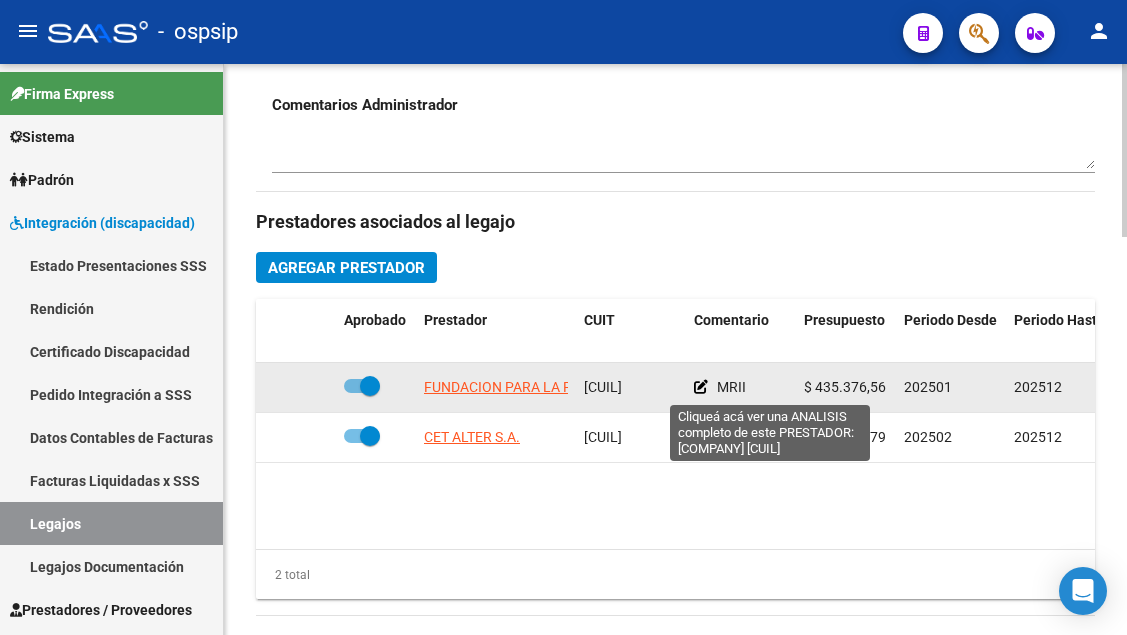 click on "FUNDACION PARA LA RECUPERACION E INTEGRACION DEL DISCAPACITADO MENTAL PADRE LUIS FARINELLO" 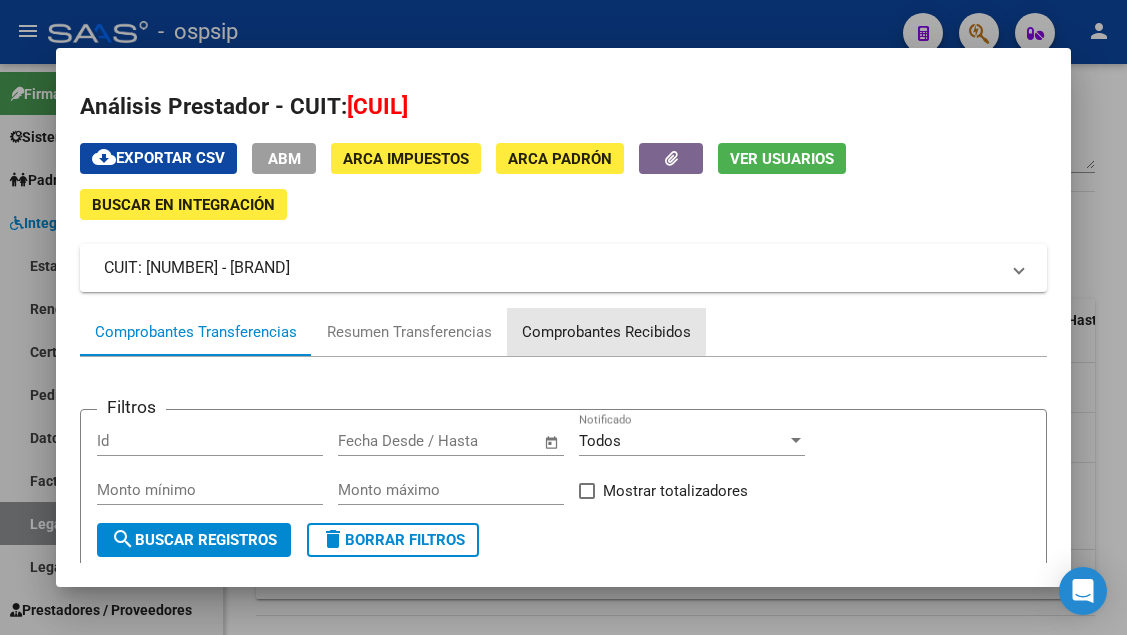 click on "Comprobantes Recibidos" at bounding box center [606, 332] 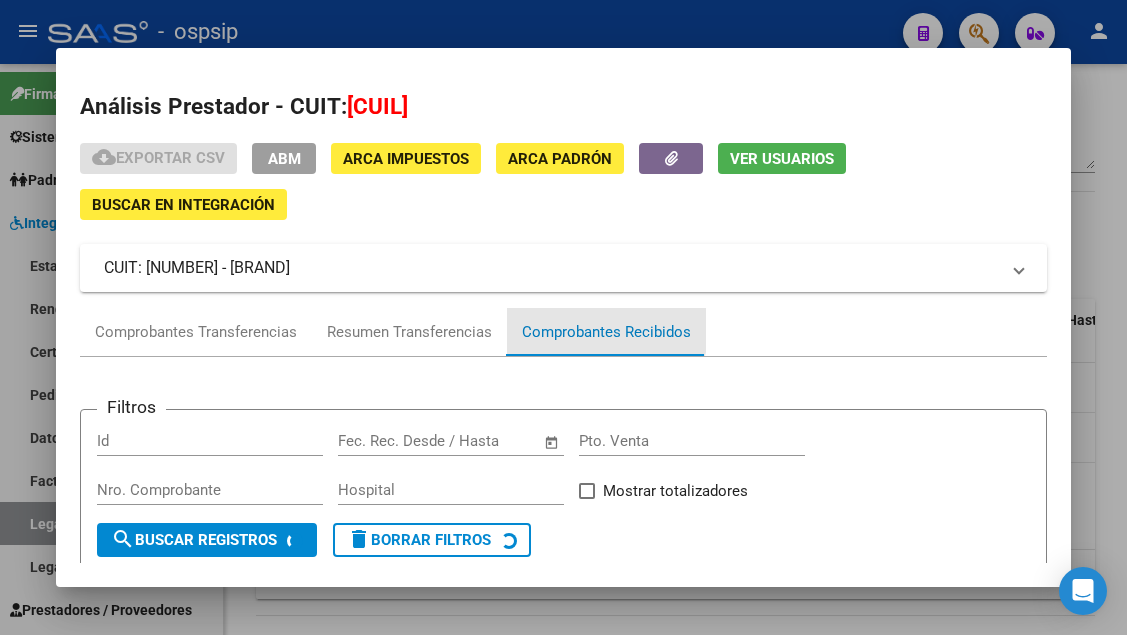 click on "Comprobantes Recibidos" at bounding box center (606, 332) 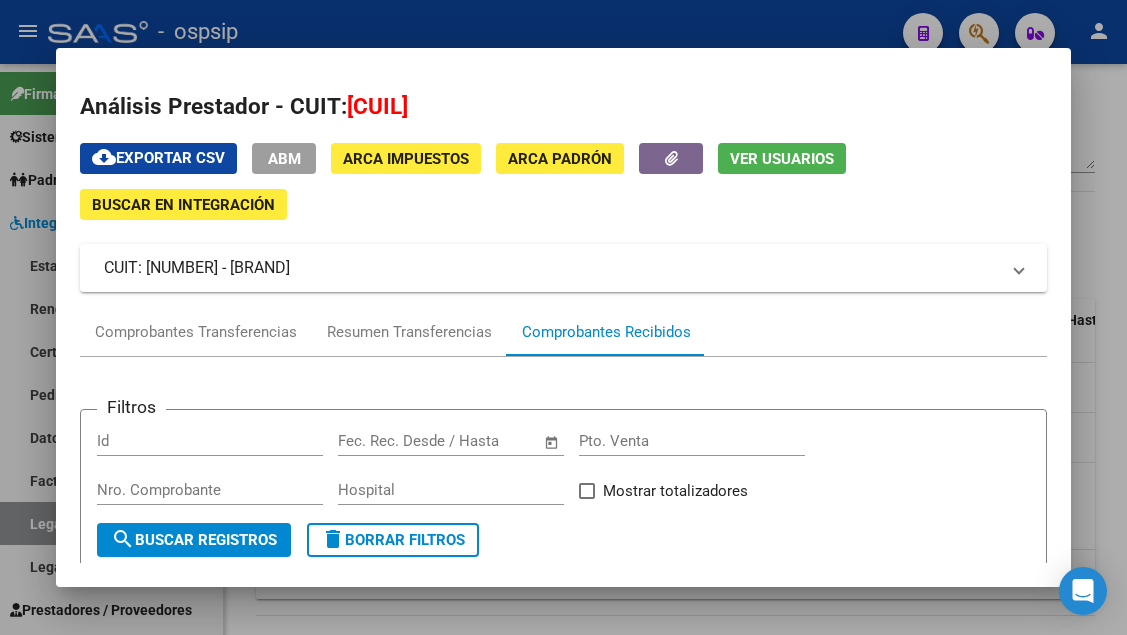 scroll, scrollTop: 300, scrollLeft: 0, axis: vertical 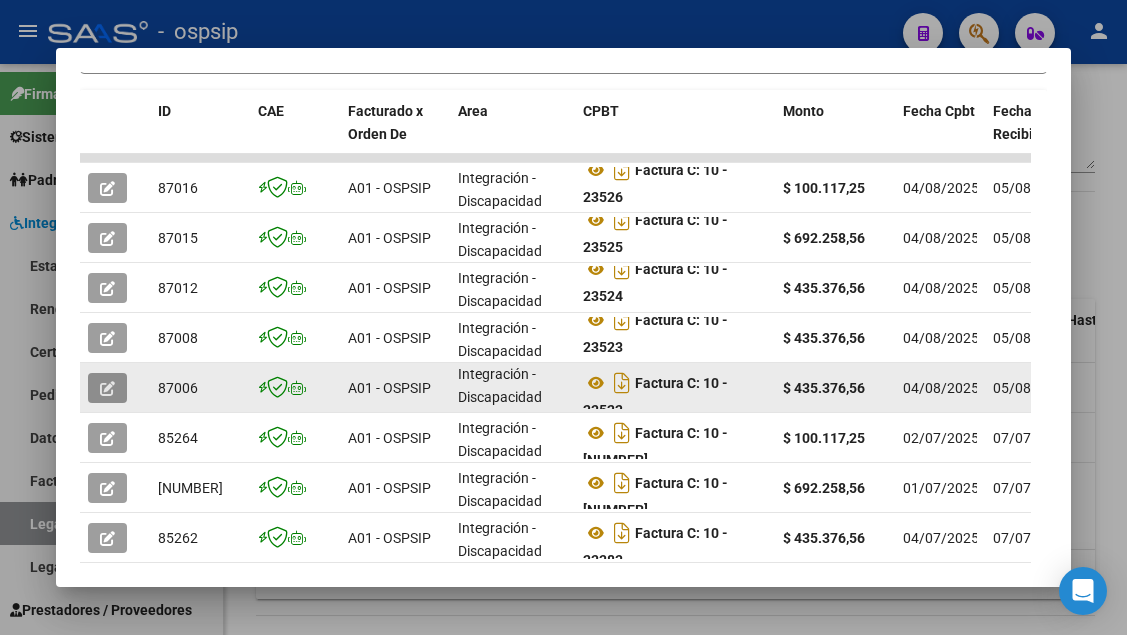 click 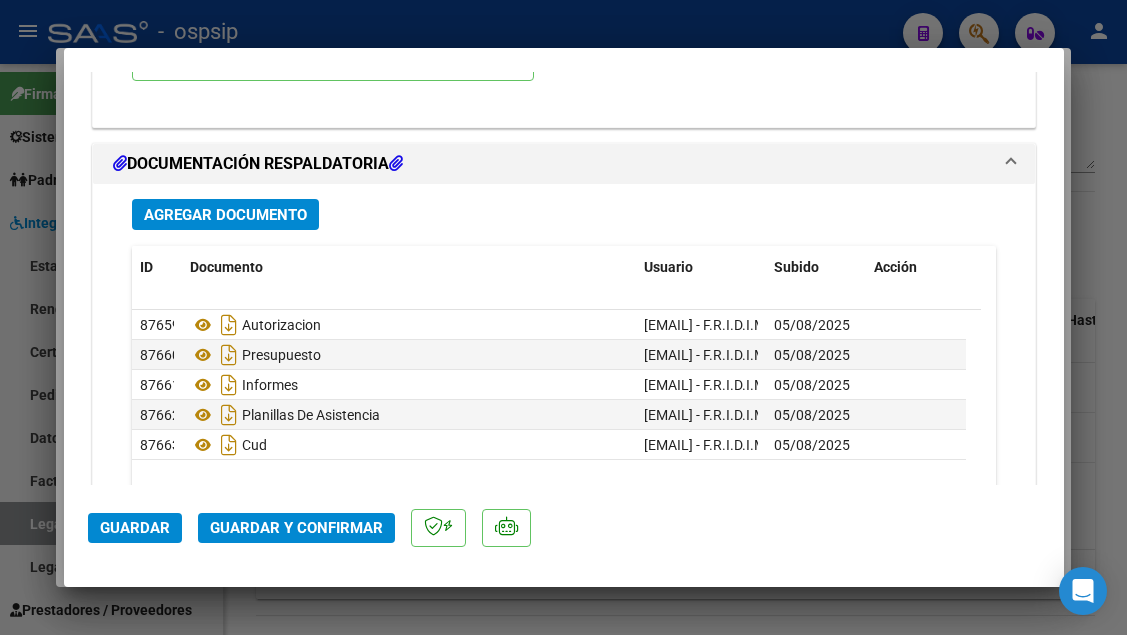 scroll, scrollTop: 2400, scrollLeft: 0, axis: vertical 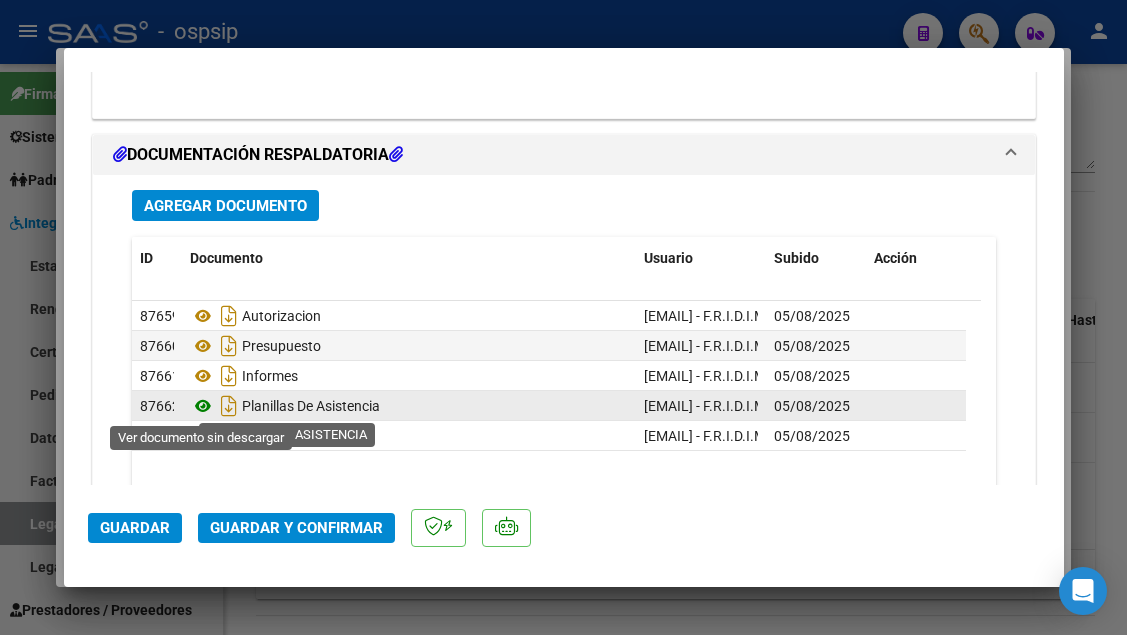 click 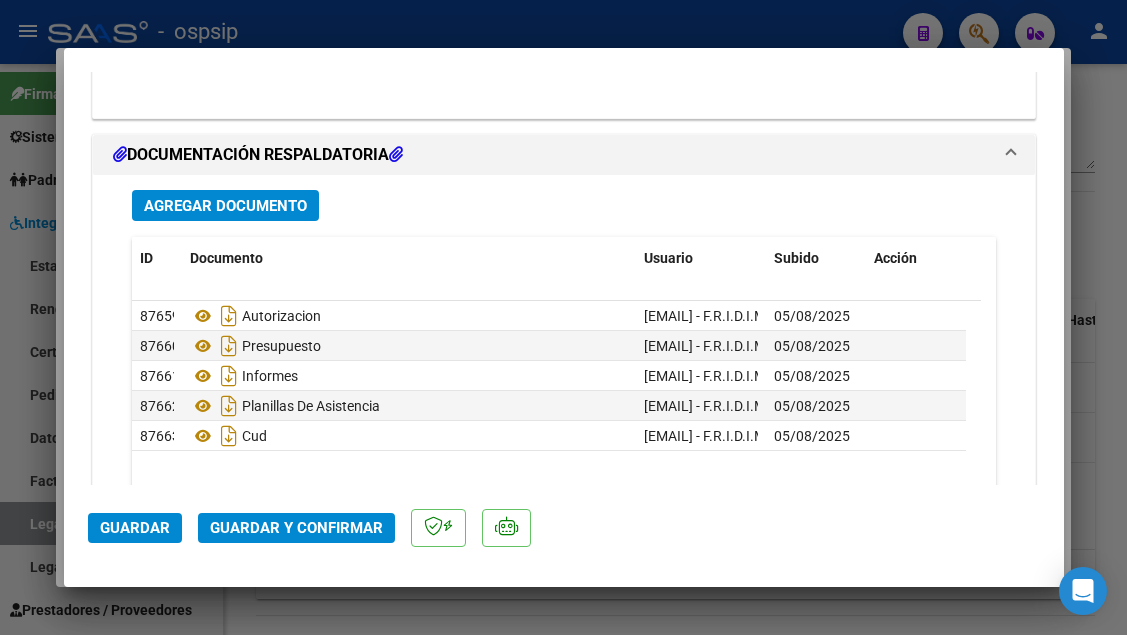 click on "Guardar y Confirmar" 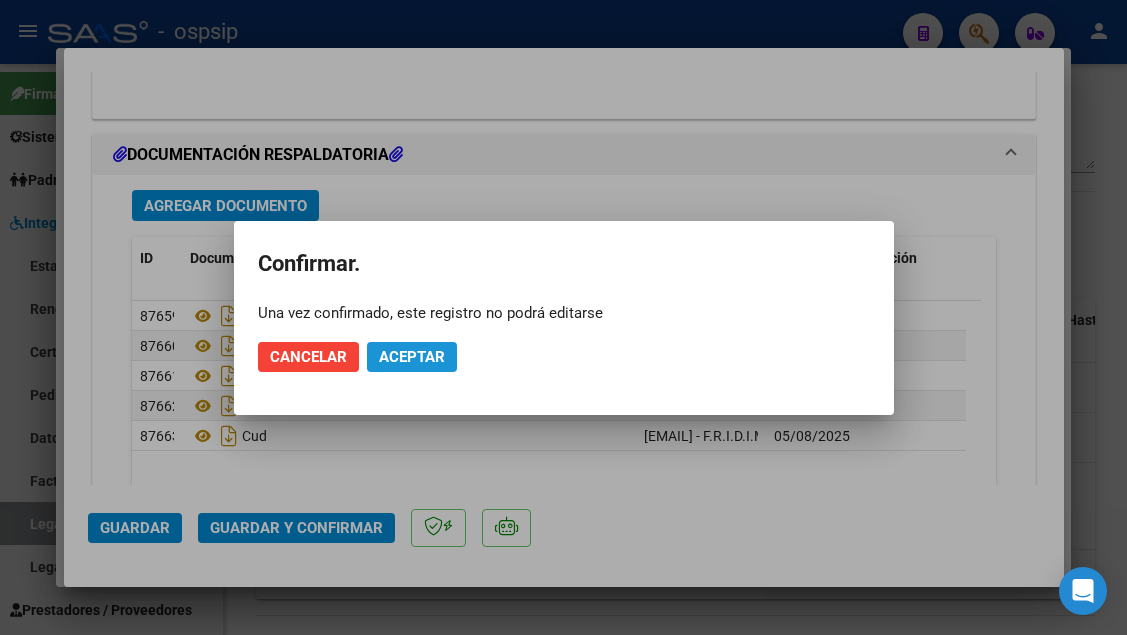 click on "Aceptar" 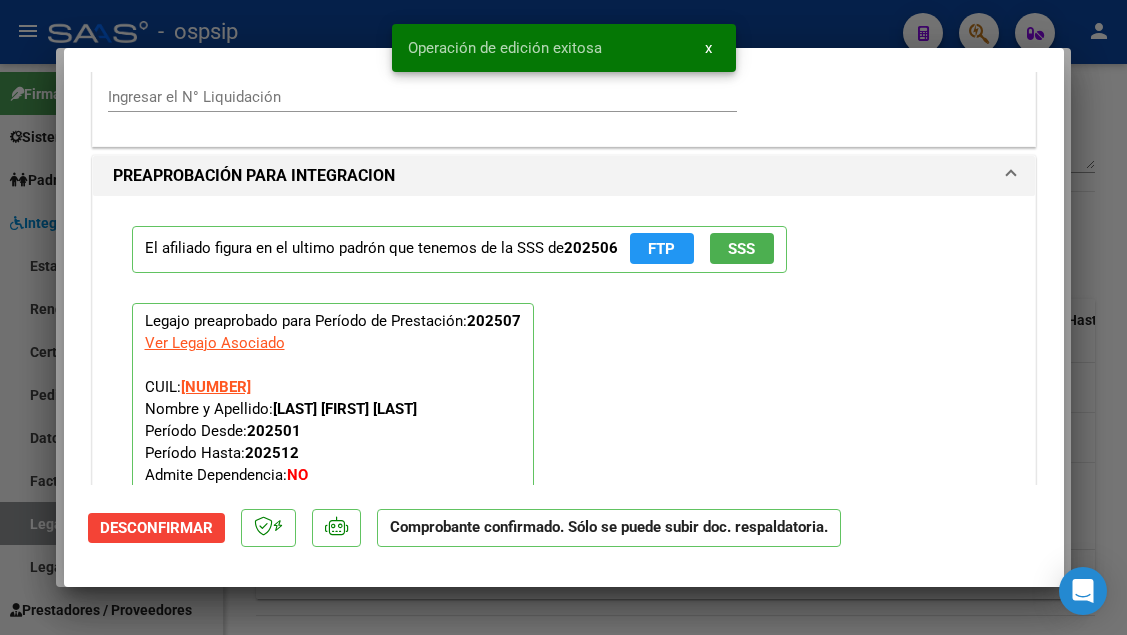 scroll, scrollTop: 1919, scrollLeft: 0, axis: vertical 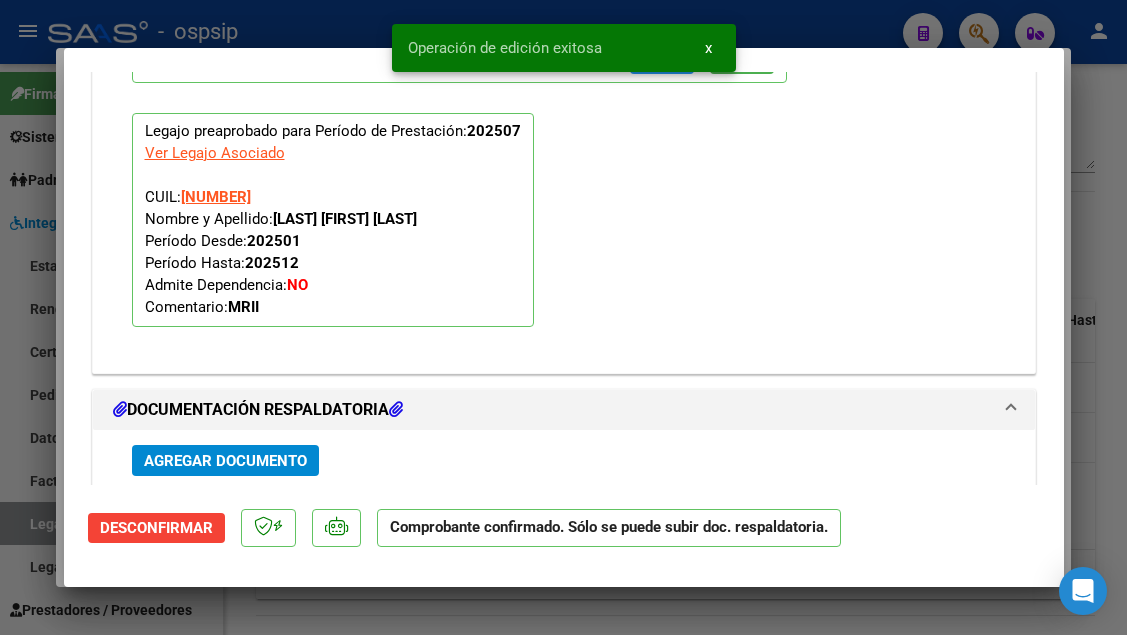 type 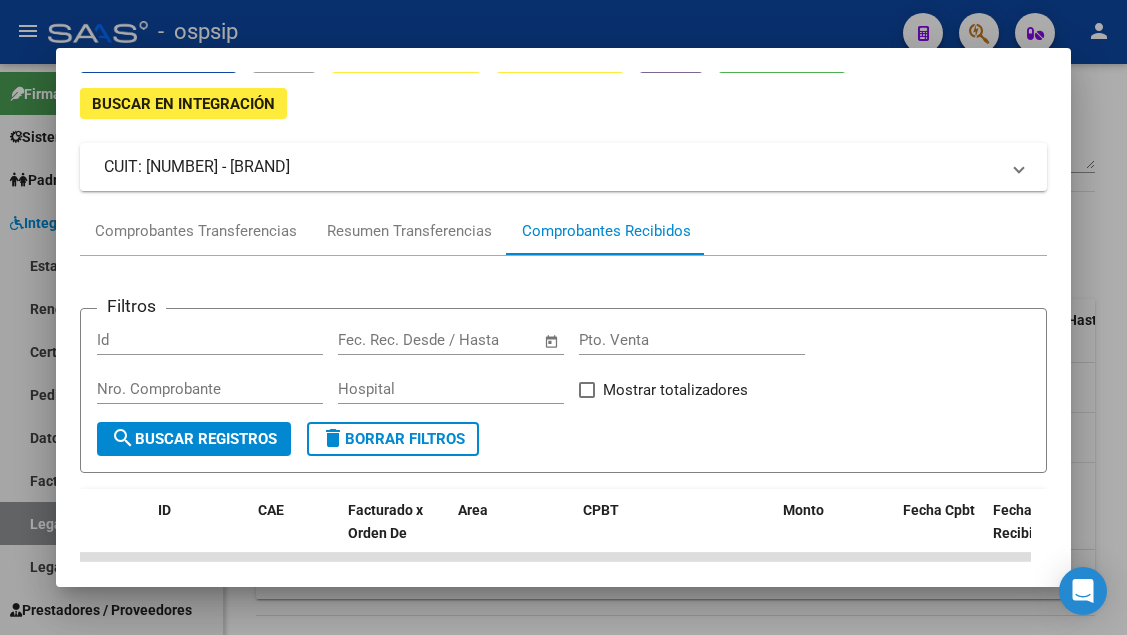 scroll, scrollTop: 100, scrollLeft: 0, axis: vertical 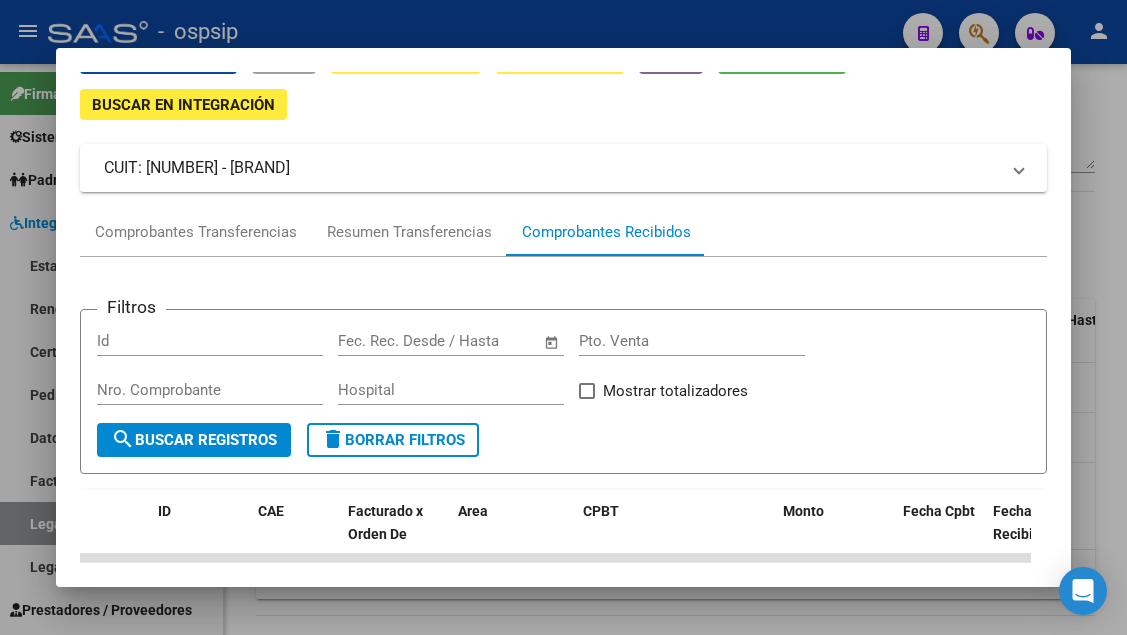 type 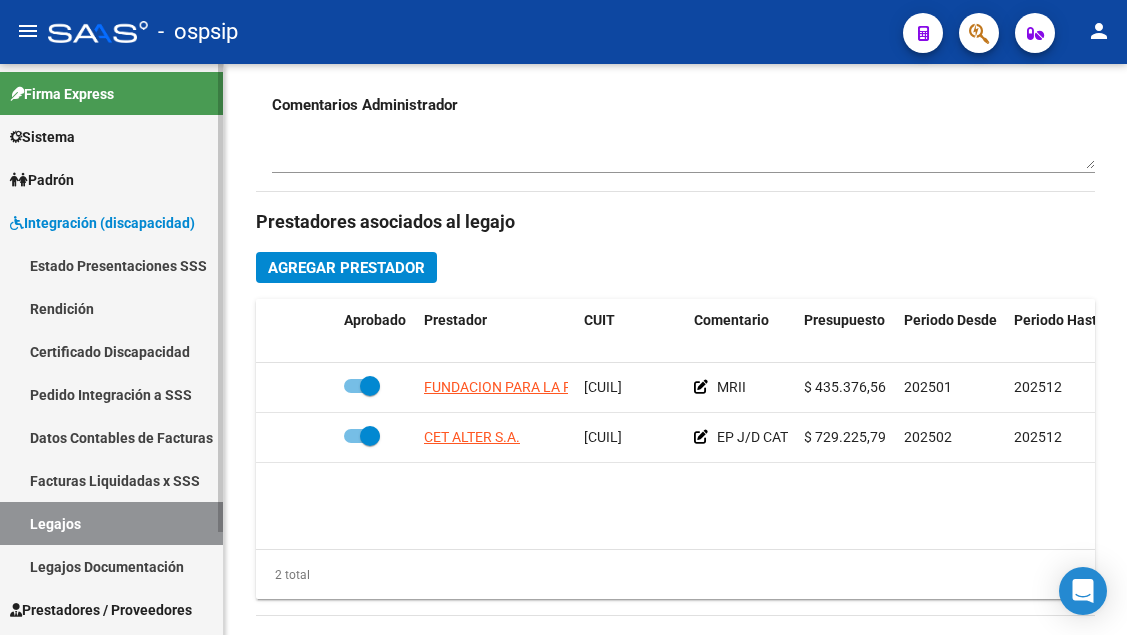 click on "Legajos" at bounding box center (111, 523) 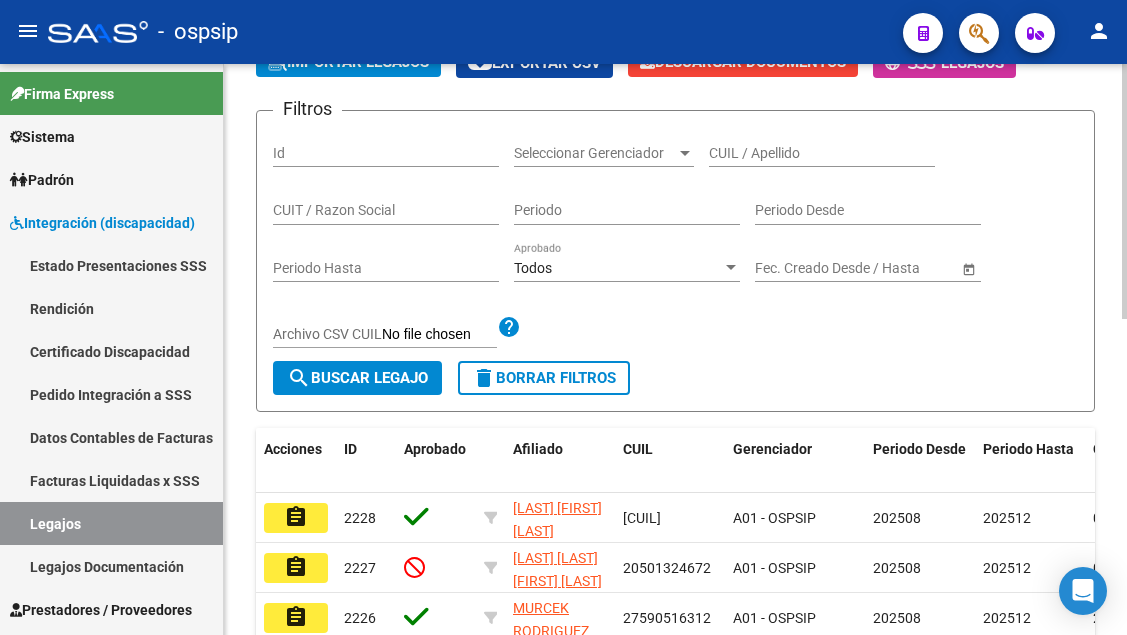 scroll, scrollTop: 208, scrollLeft: 0, axis: vertical 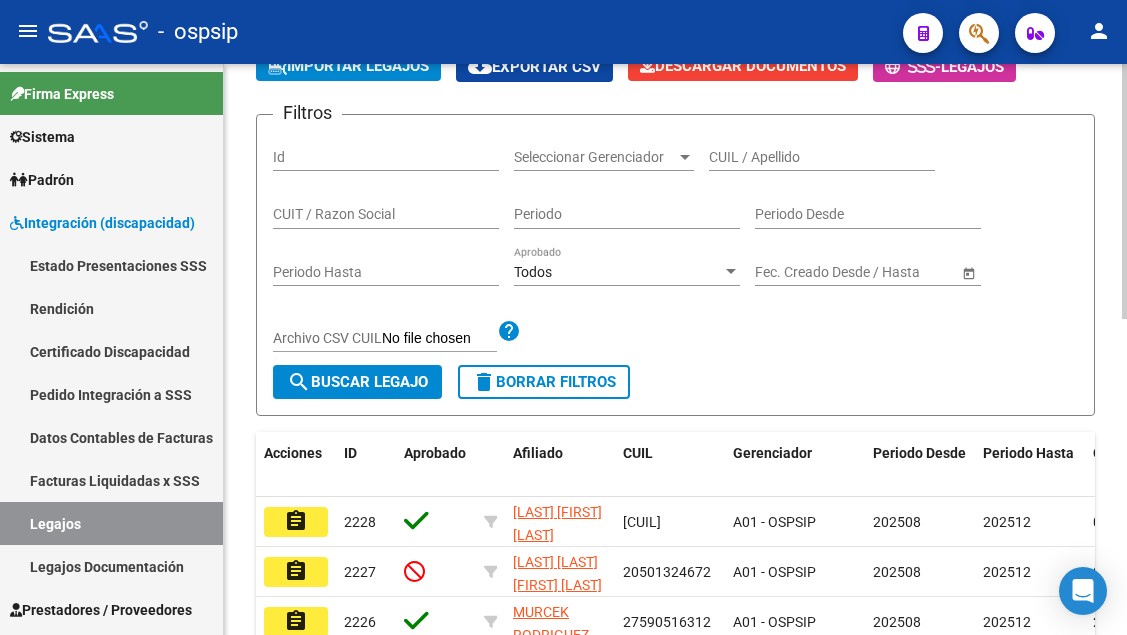 click on "CUIL / Apellido" 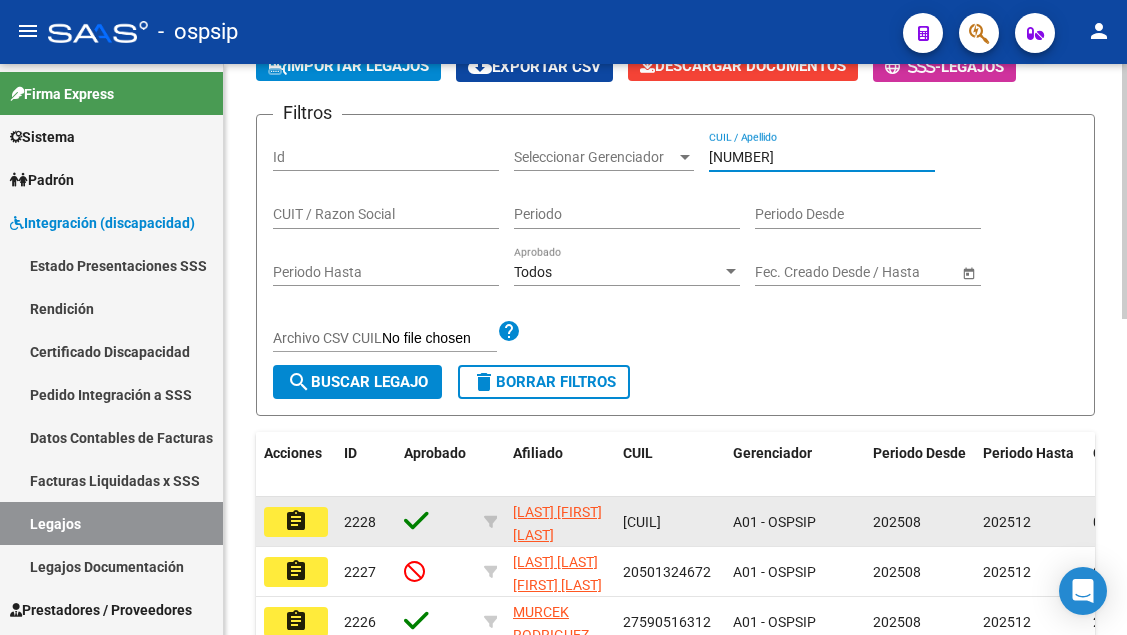 type on "57033273" 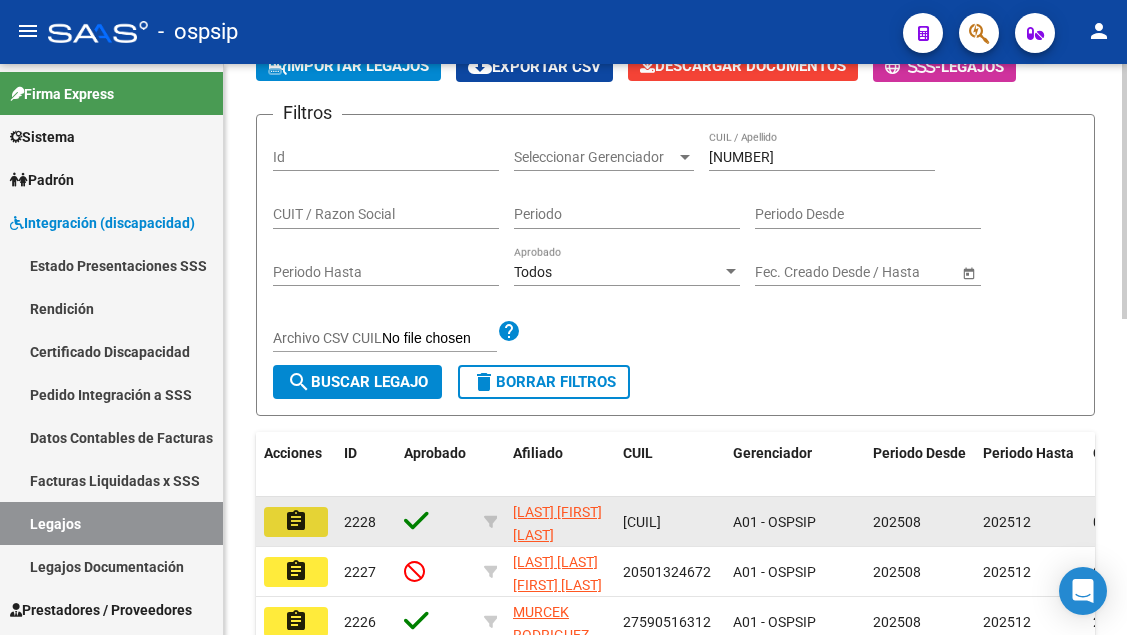 click on "assignment" 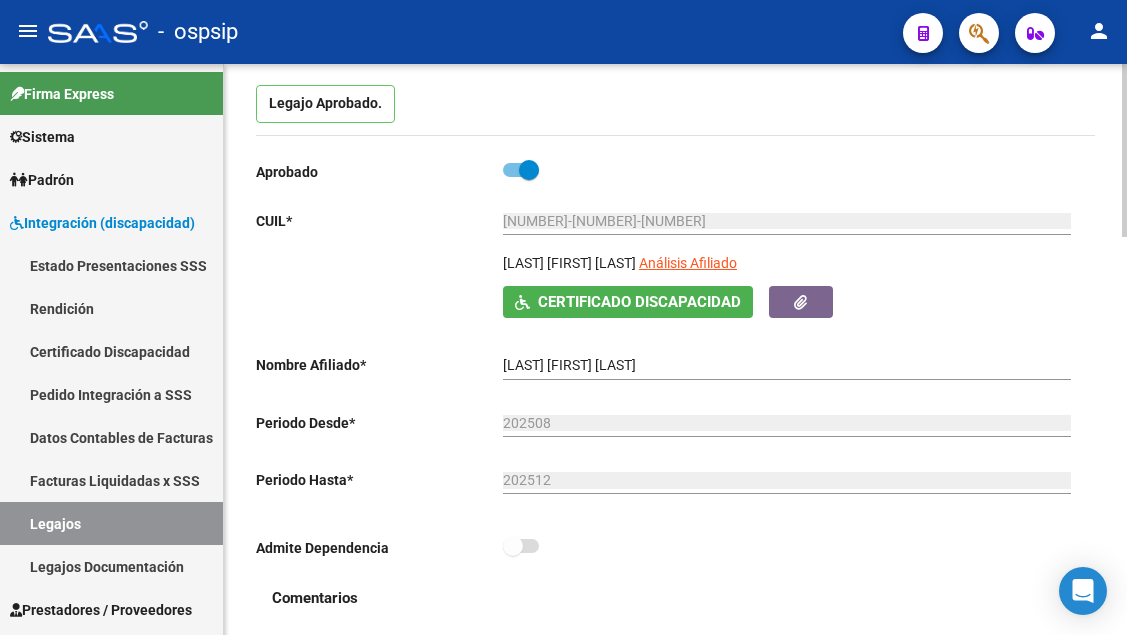 scroll, scrollTop: 200, scrollLeft: 0, axis: vertical 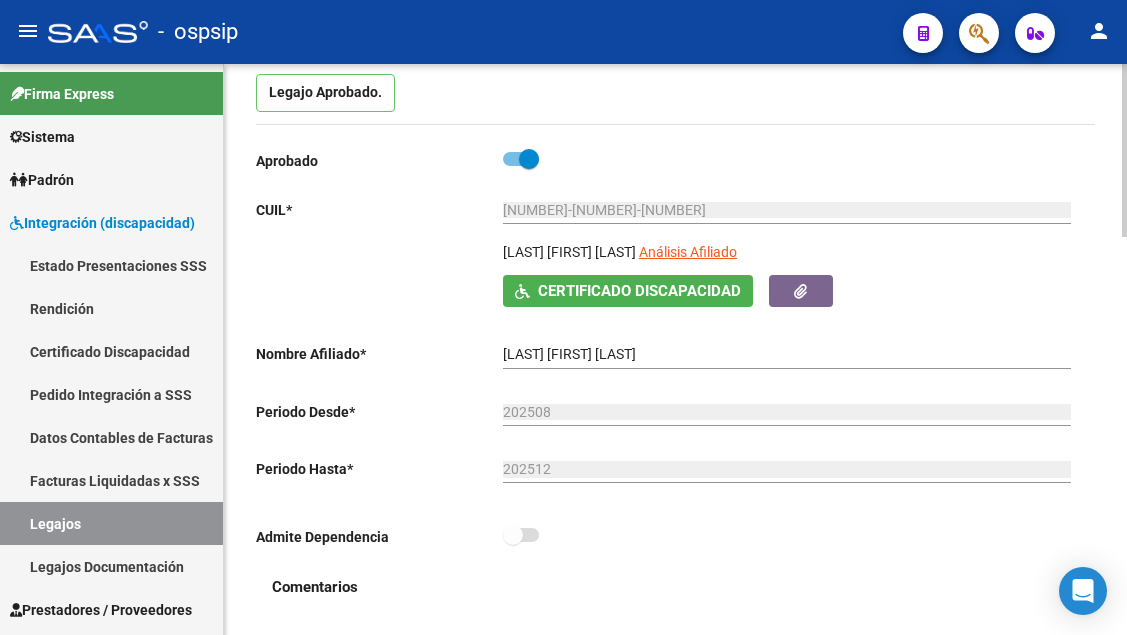 click on "Análisis Afiliado" 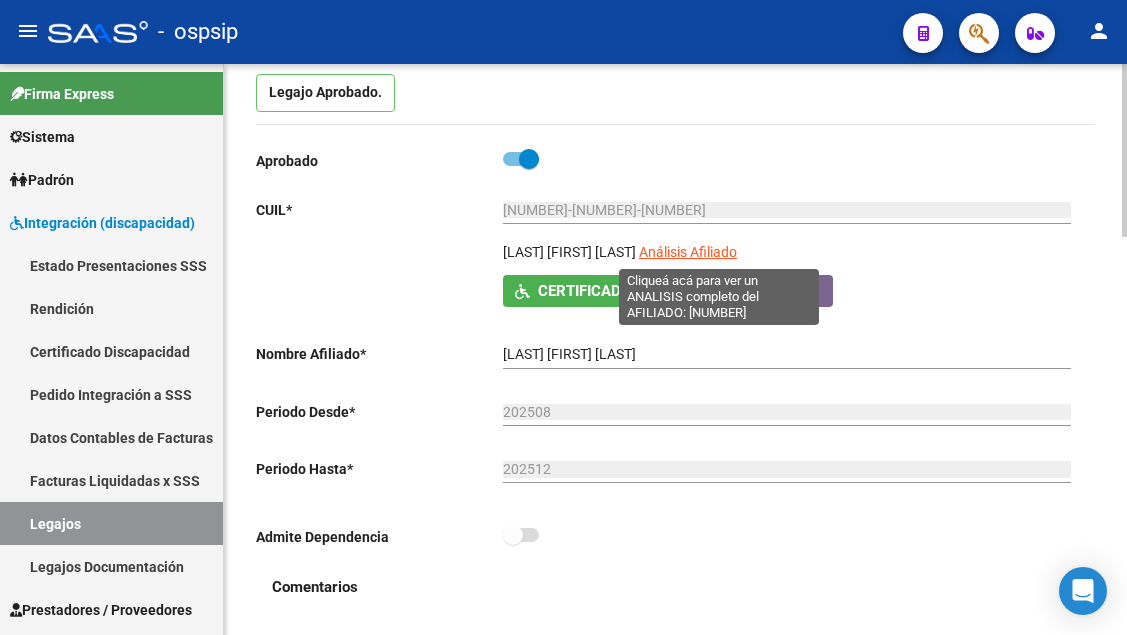 click on "Análisis Afiliado" 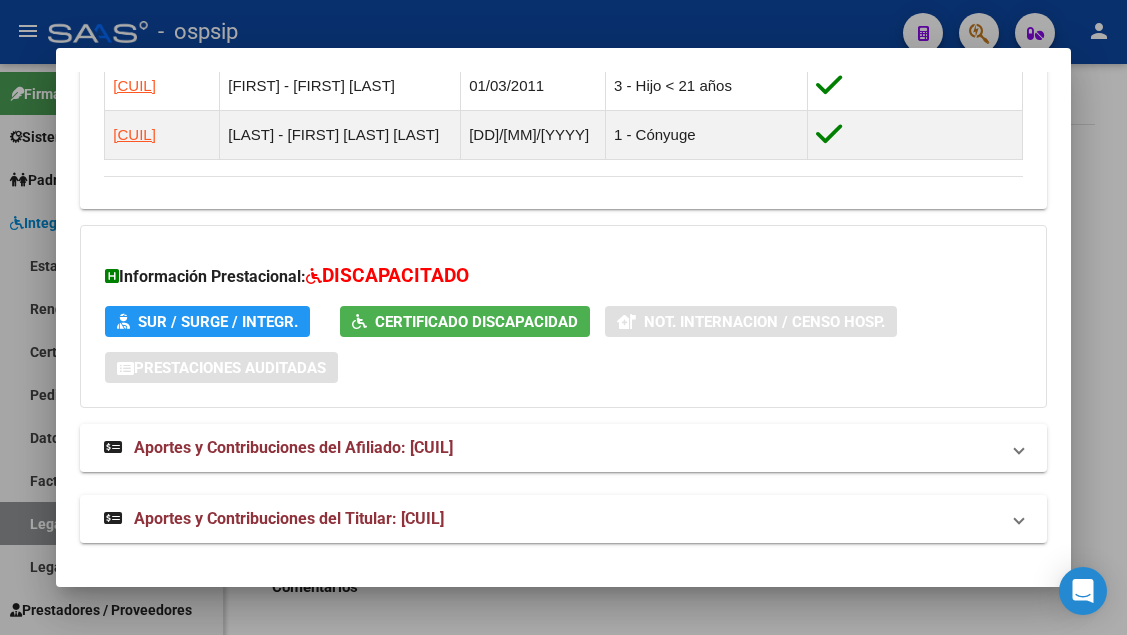 scroll, scrollTop: 1518, scrollLeft: 0, axis: vertical 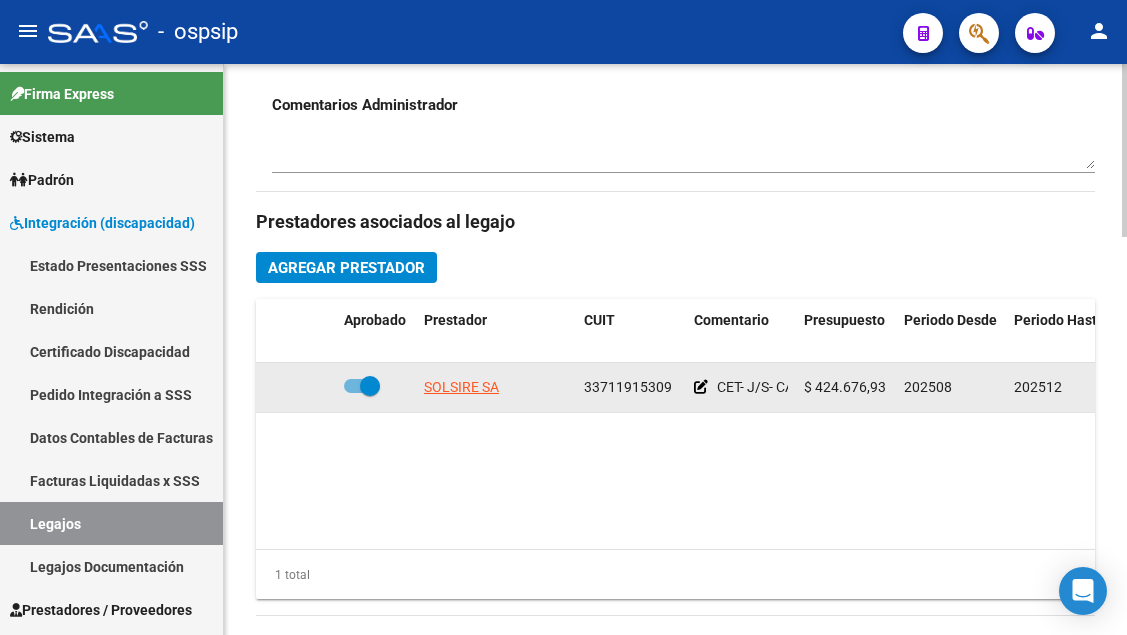 click on "SOLSIRE SA" 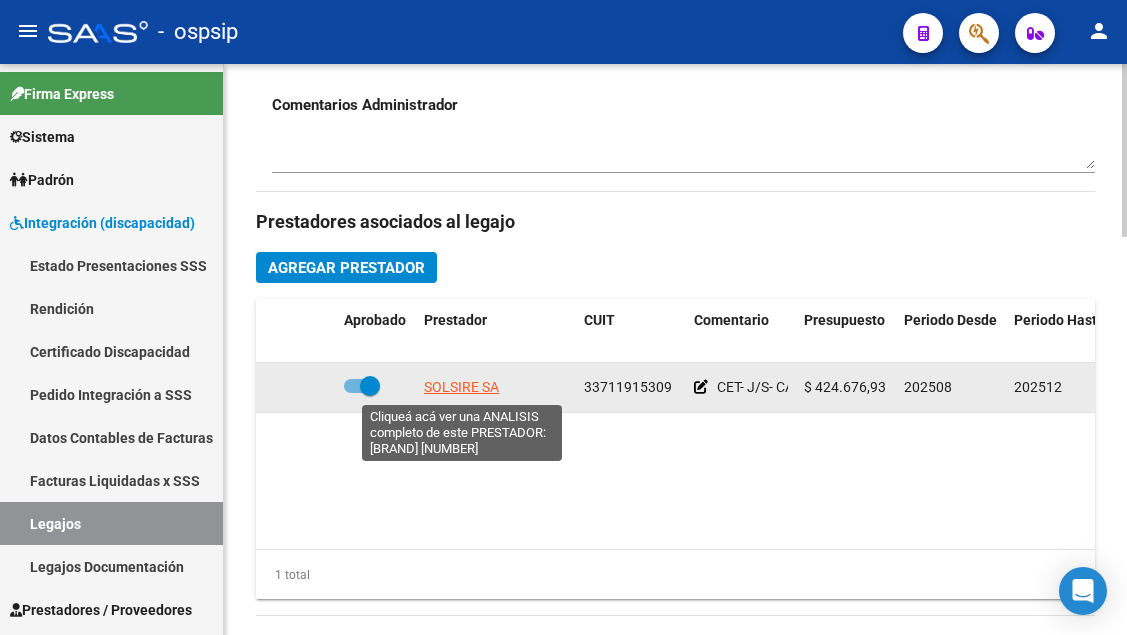 click on "SOLSIRE SA" 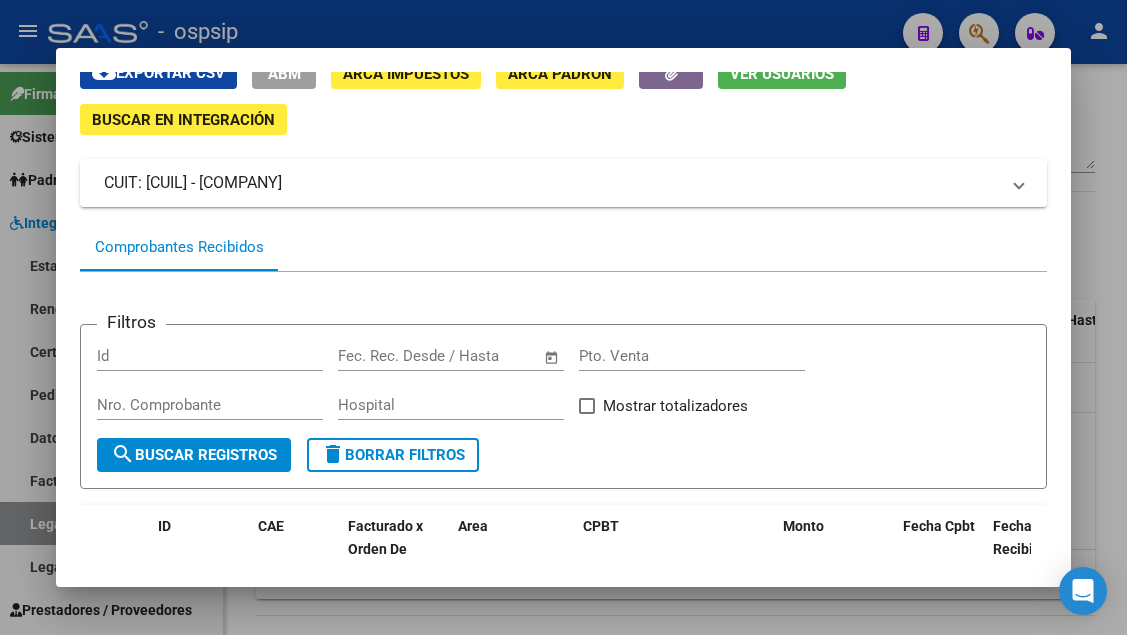 scroll, scrollTop: 0, scrollLeft: 0, axis: both 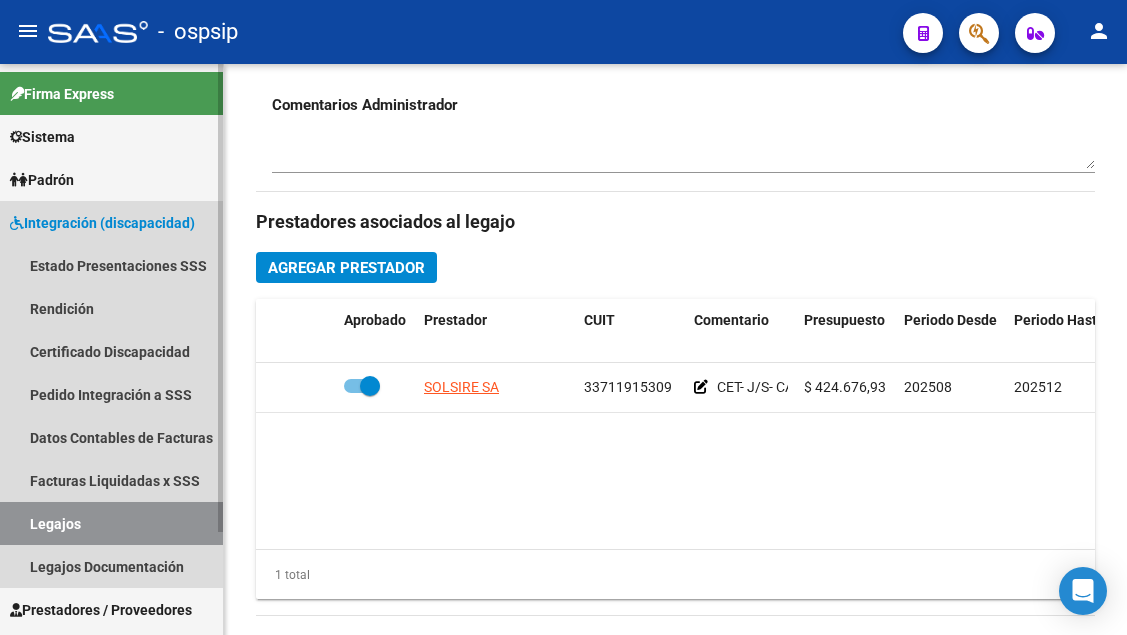 click on "Legajos" at bounding box center [111, 523] 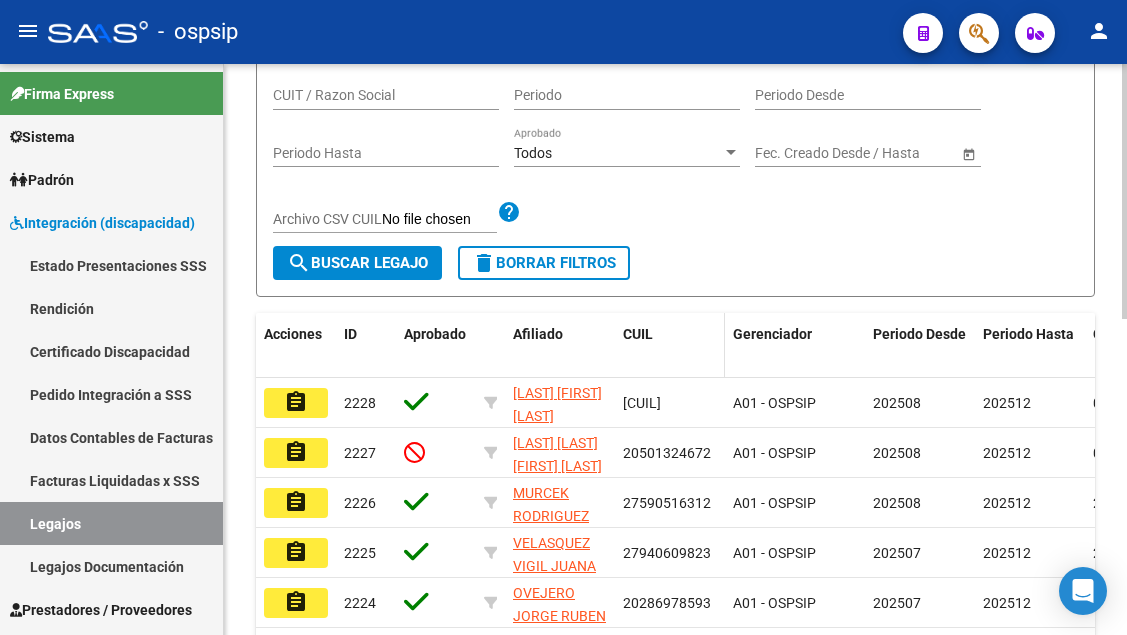 scroll, scrollTop: 208, scrollLeft: 0, axis: vertical 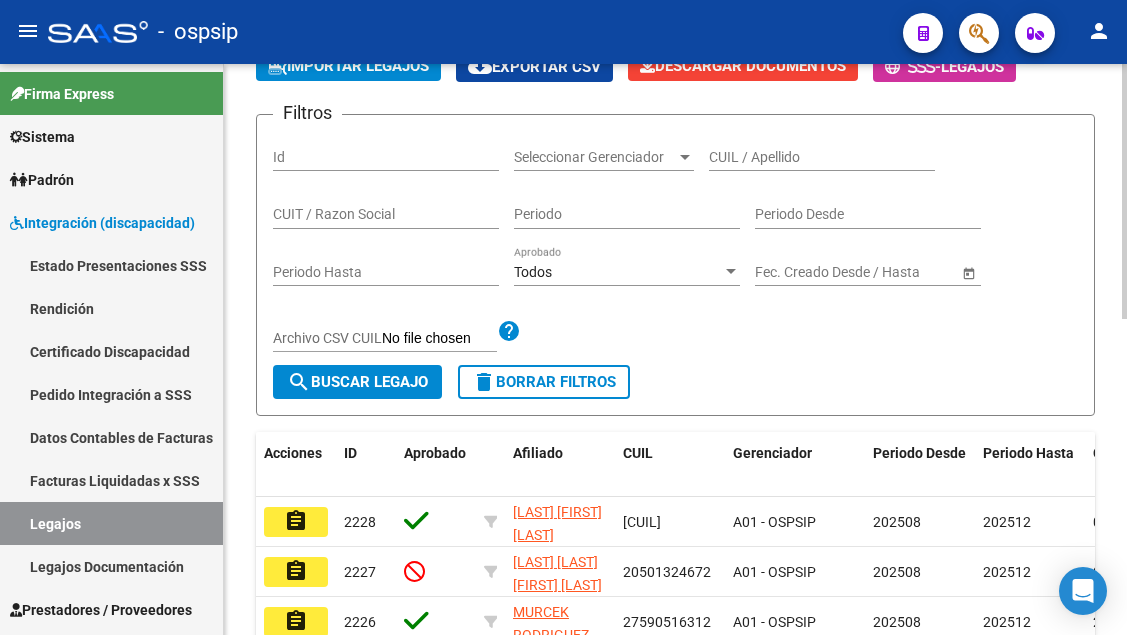 click on "CUIL / Apellido" at bounding box center (822, 157) 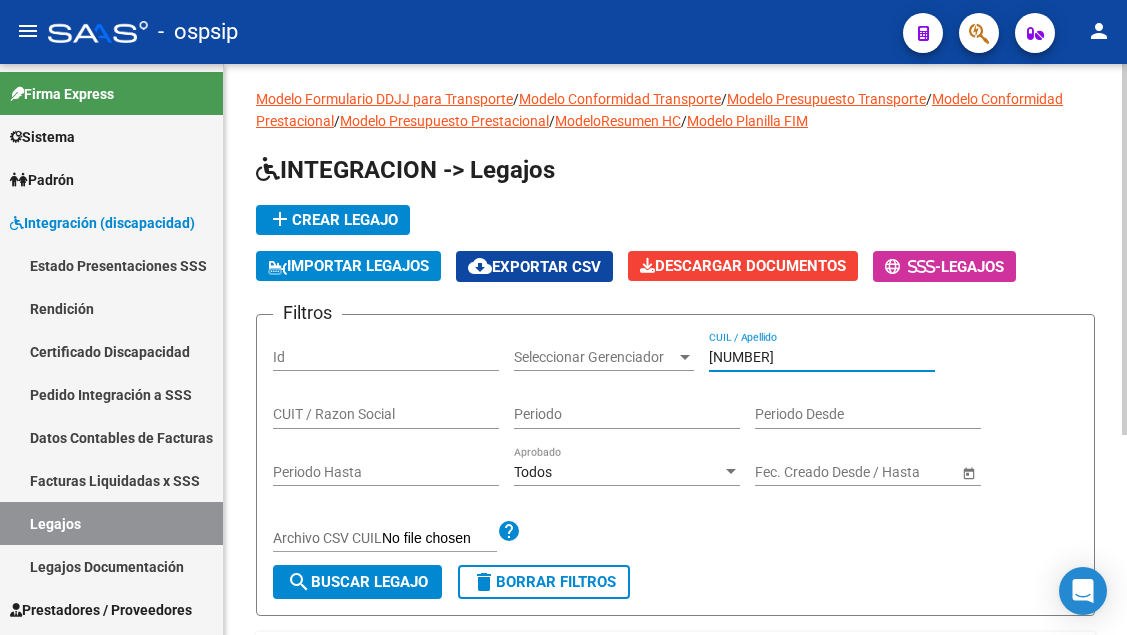 scroll, scrollTop: 308, scrollLeft: 0, axis: vertical 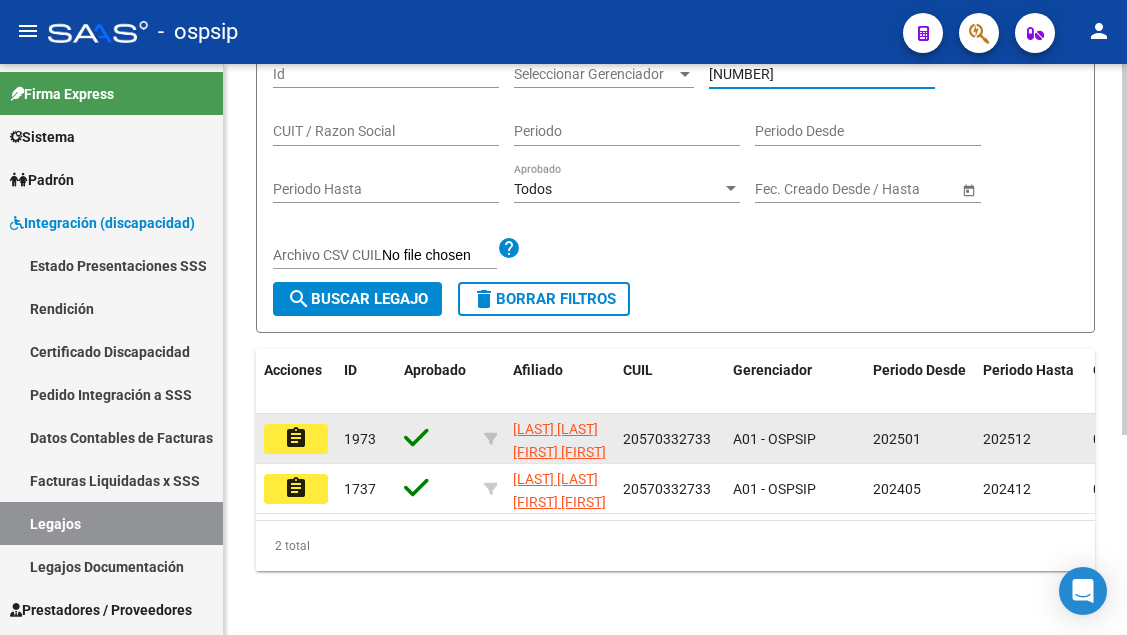 type on "57033273" 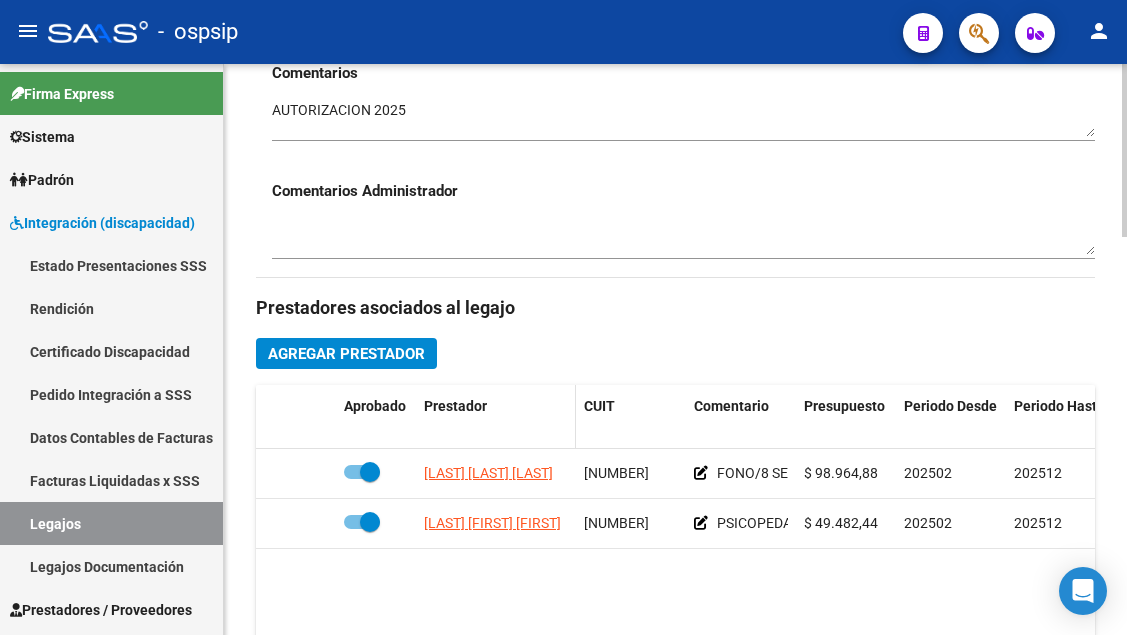 scroll, scrollTop: 800, scrollLeft: 0, axis: vertical 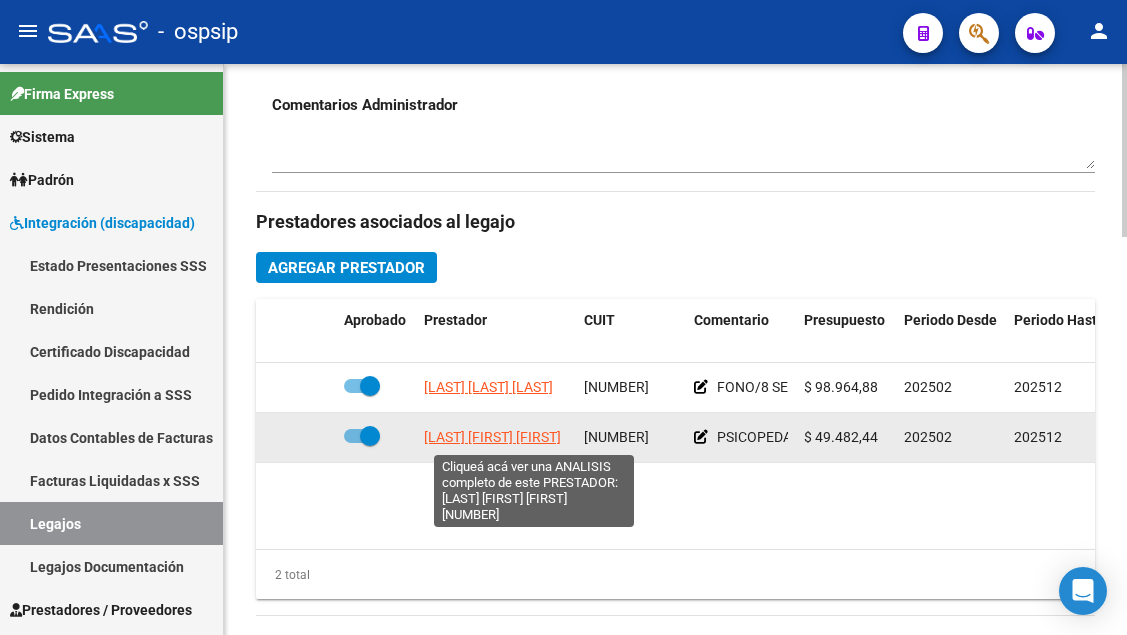 click on "LOPEZ DA SILVA NATALIA ANDREA" 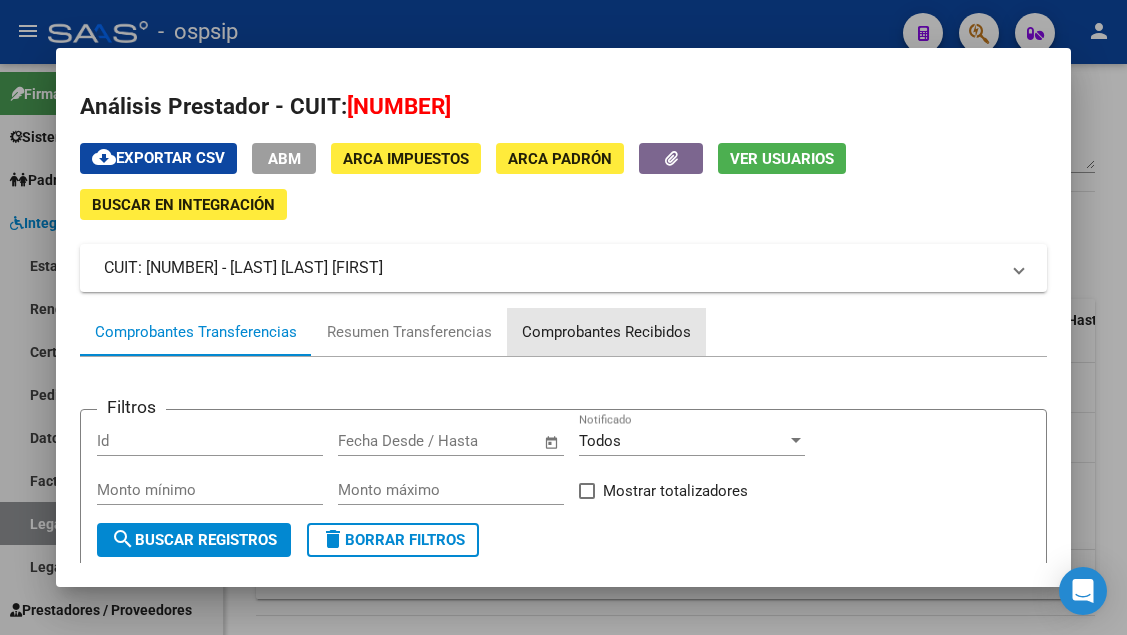 click on "Comprobantes Recibidos" at bounding box center [606, 332] 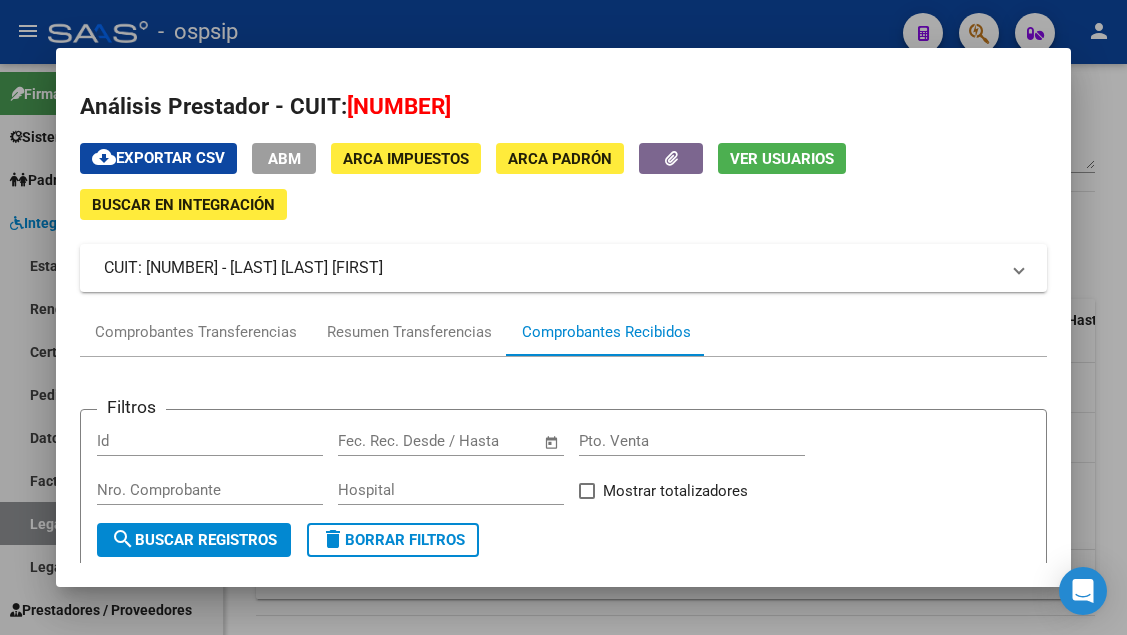 scroll, scrollTop: 300, scrollLeft: 0, axis: vertical 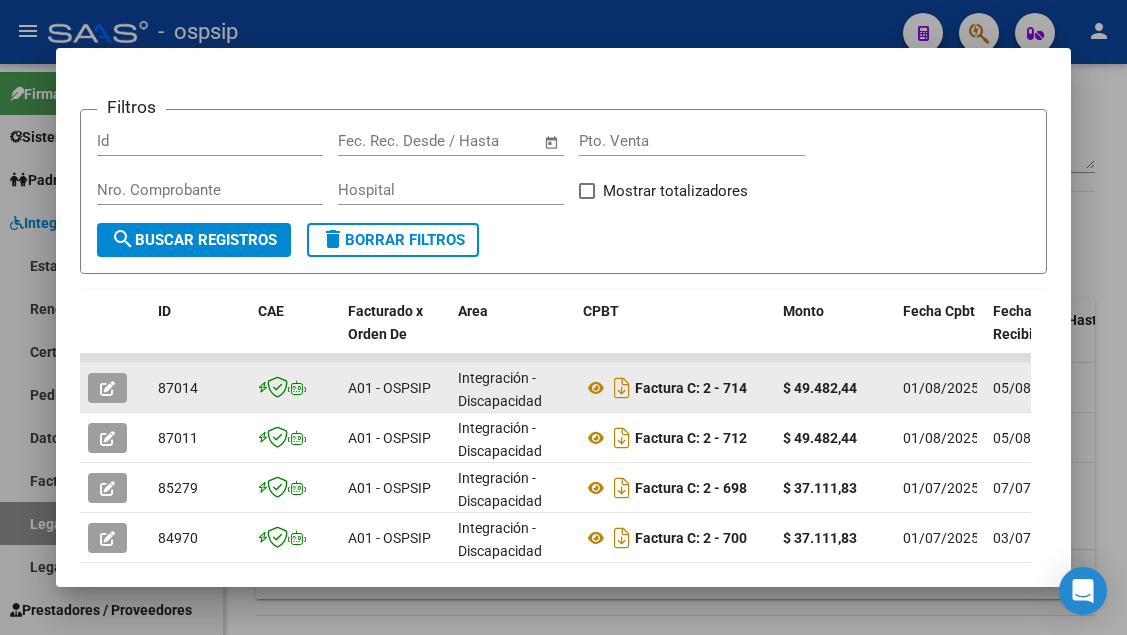 click 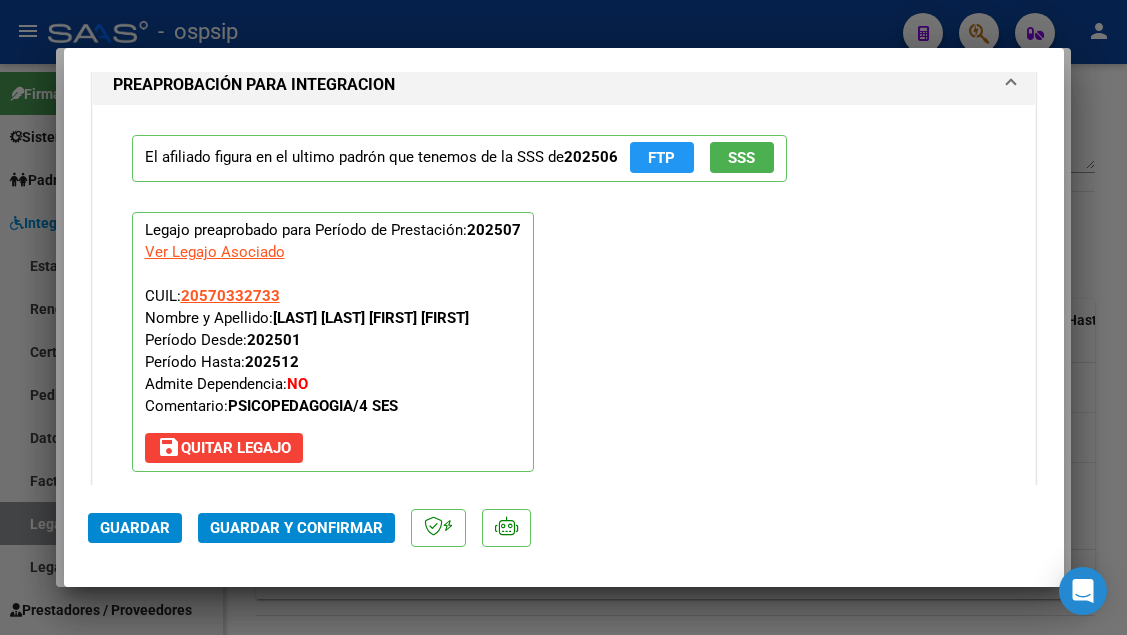 scroll, scrollTop: 2300, scrollLeft: 0, axis: vertical 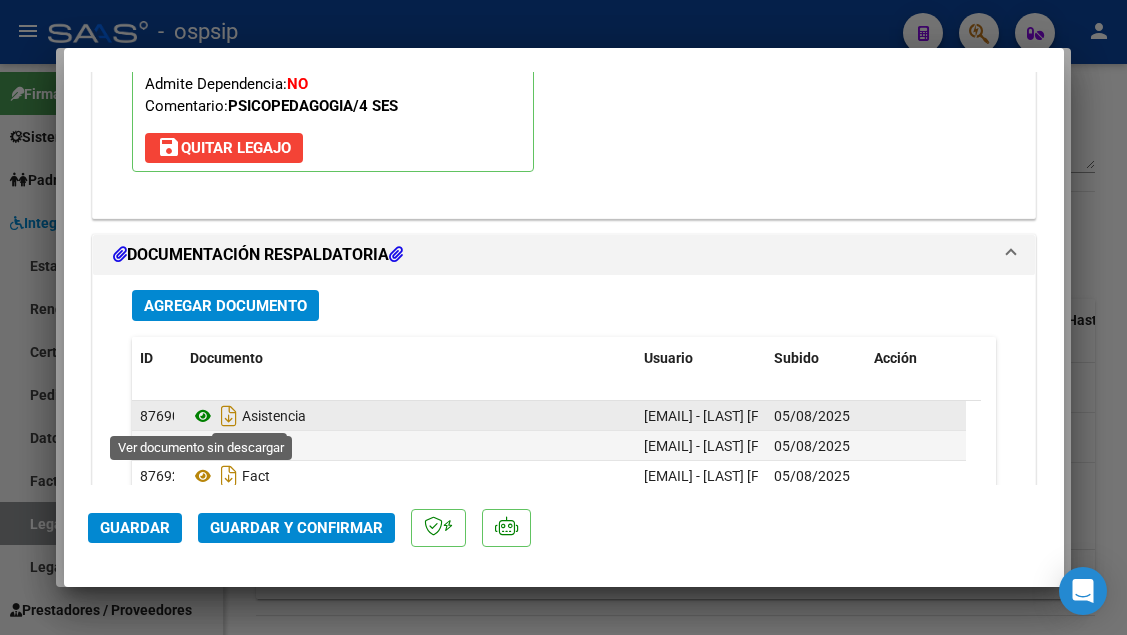 click 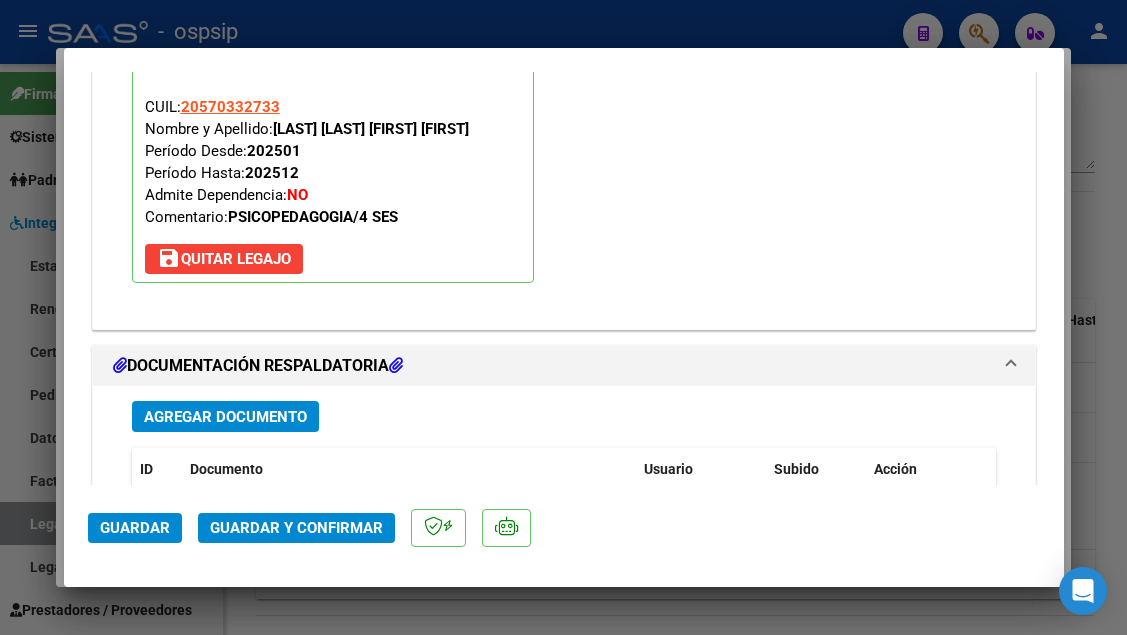 scroll, scrollTop: 2400, scrollLeft: 0, axis: vertical 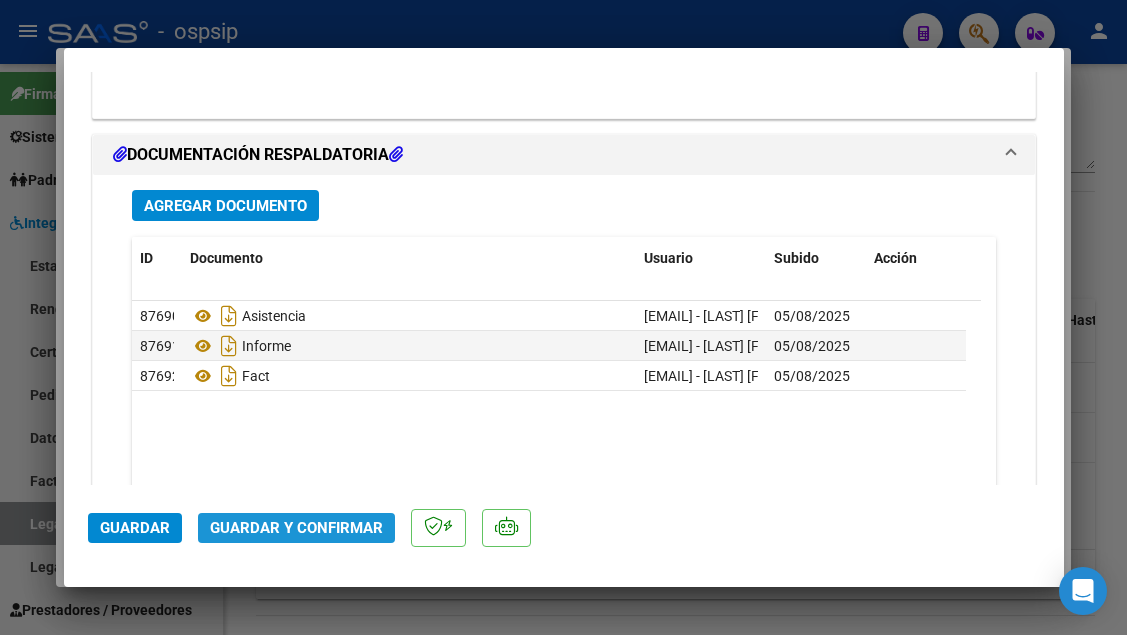 click on "Guardar y Confirmar" 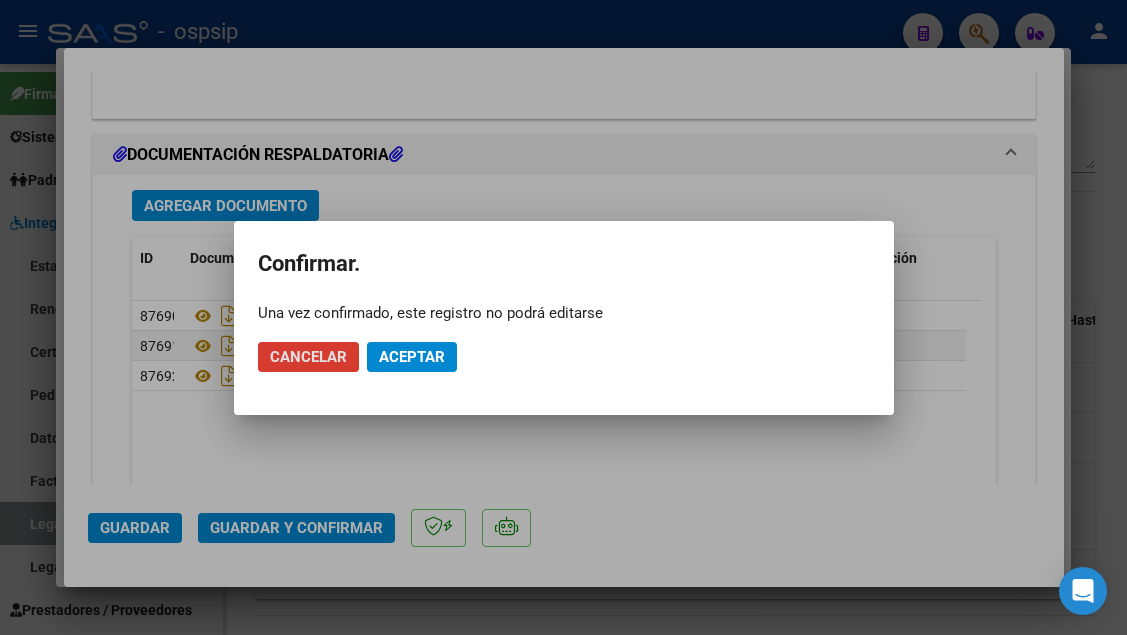 click on "Aceptar" 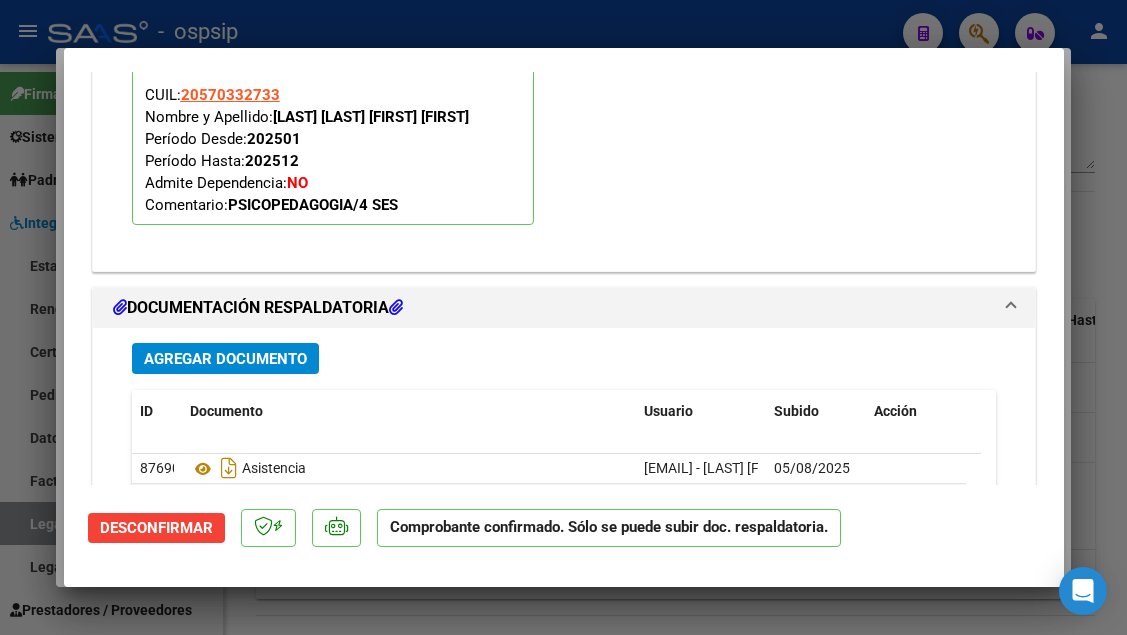scroll, scrollTop: 2019, scrollLeft: 0, axis: vertical 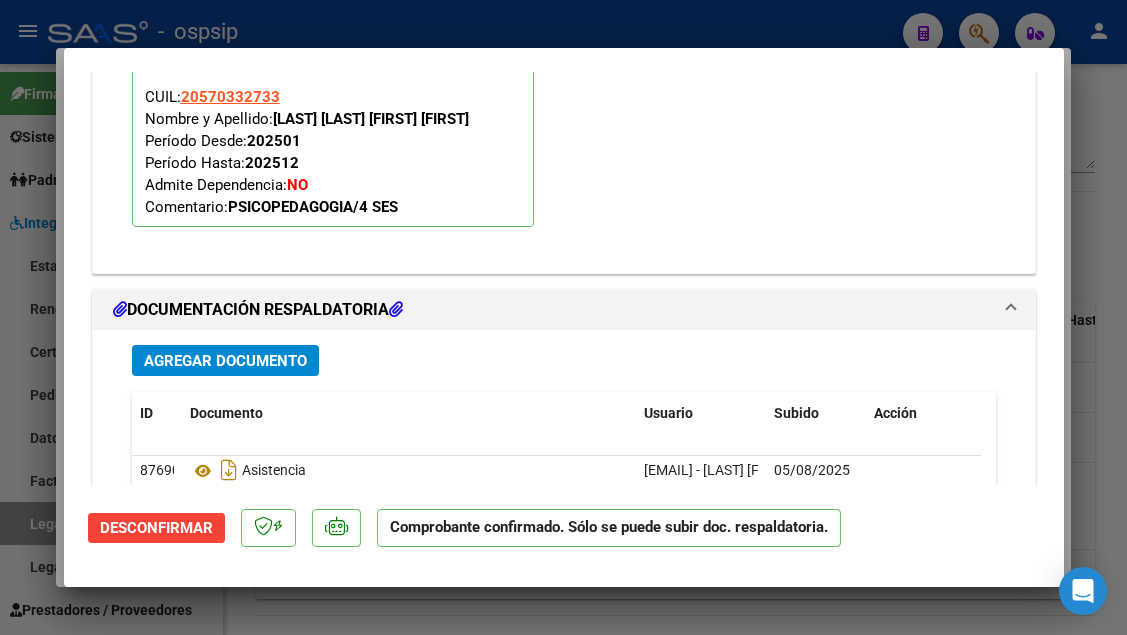 click at bounding box center (563, 317) 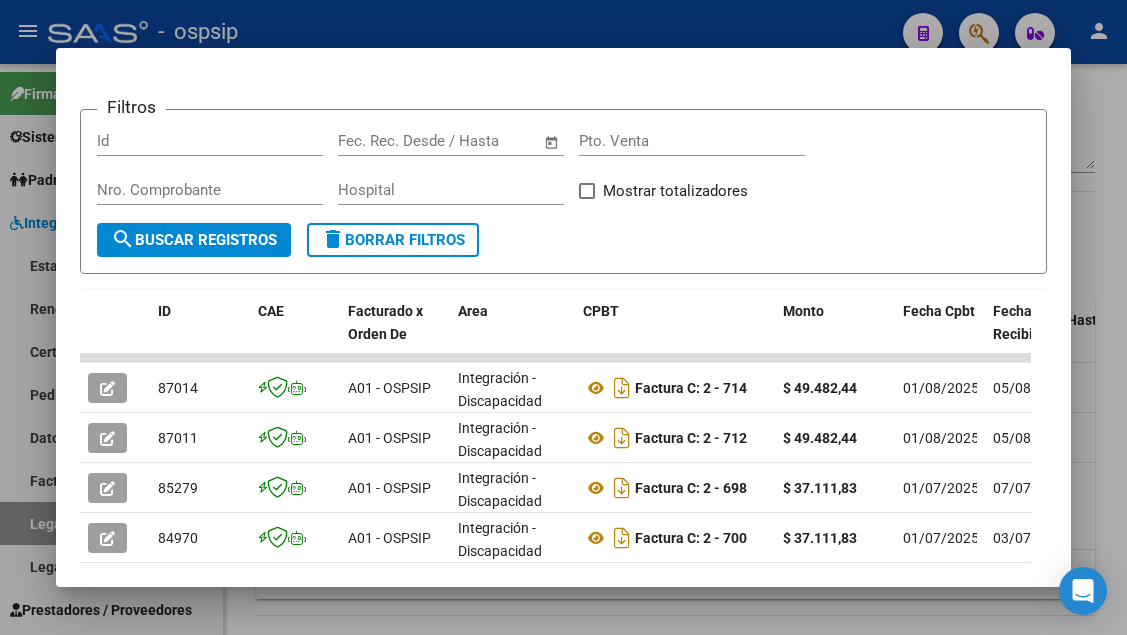 click at bounding box center (563, 317) 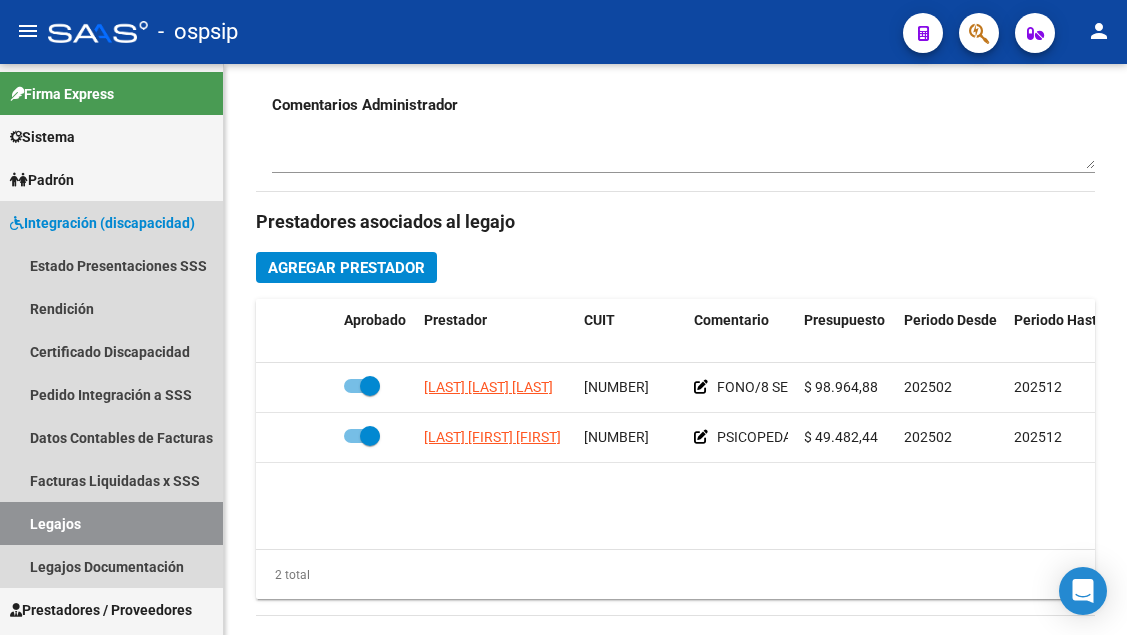 click on "Legajos" at bounding box center (111, 523) 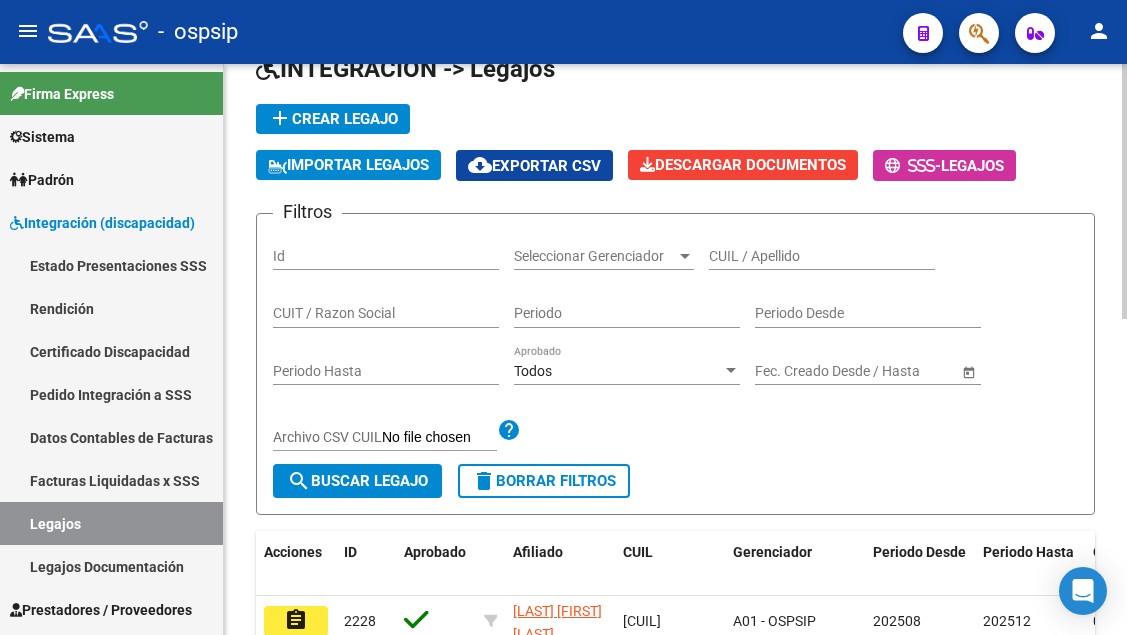 scroll, scrollTop: 0, scrollLeft: 0, axis: both 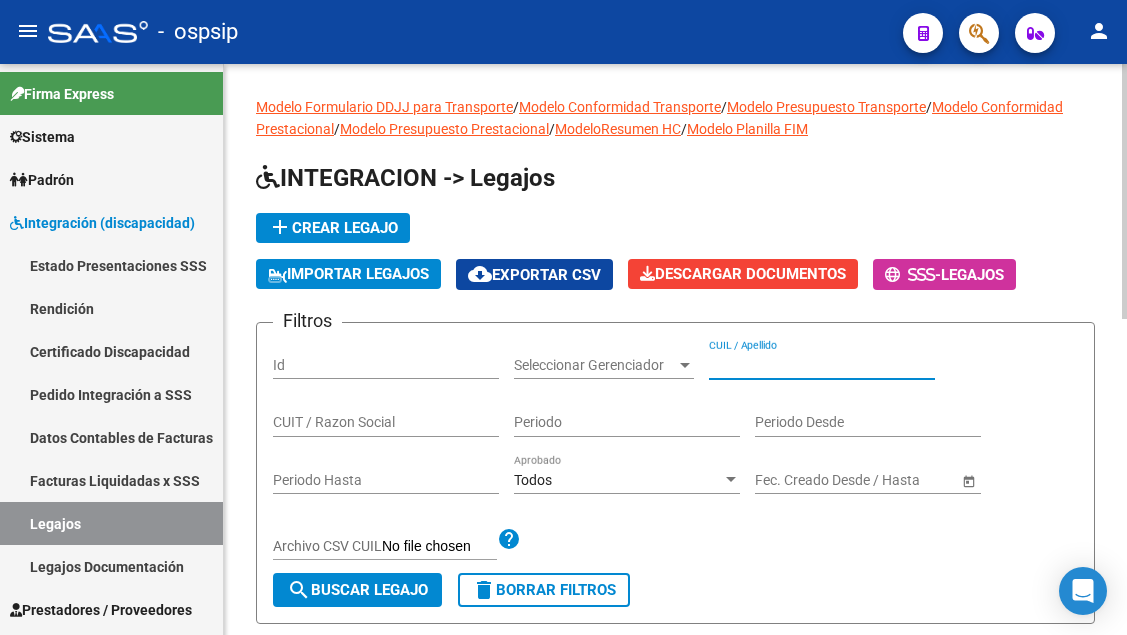 click on "CUIL / Apellido" at bounding box center (822, 365) 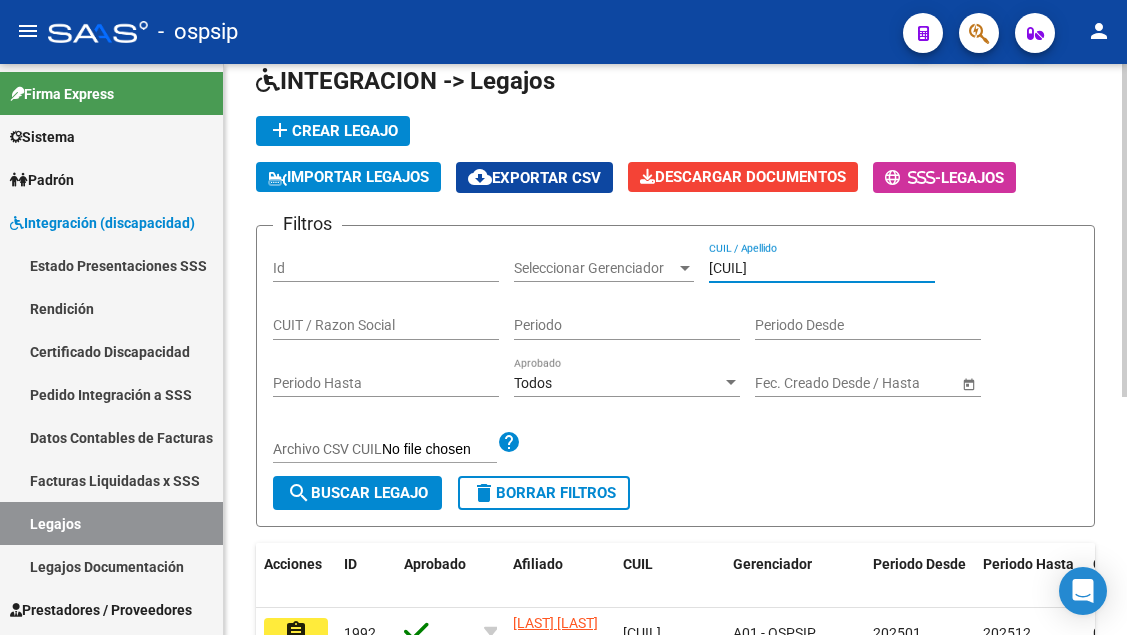 scroll, scrollTop: 200, scrollLeft: 0, axis: vertical 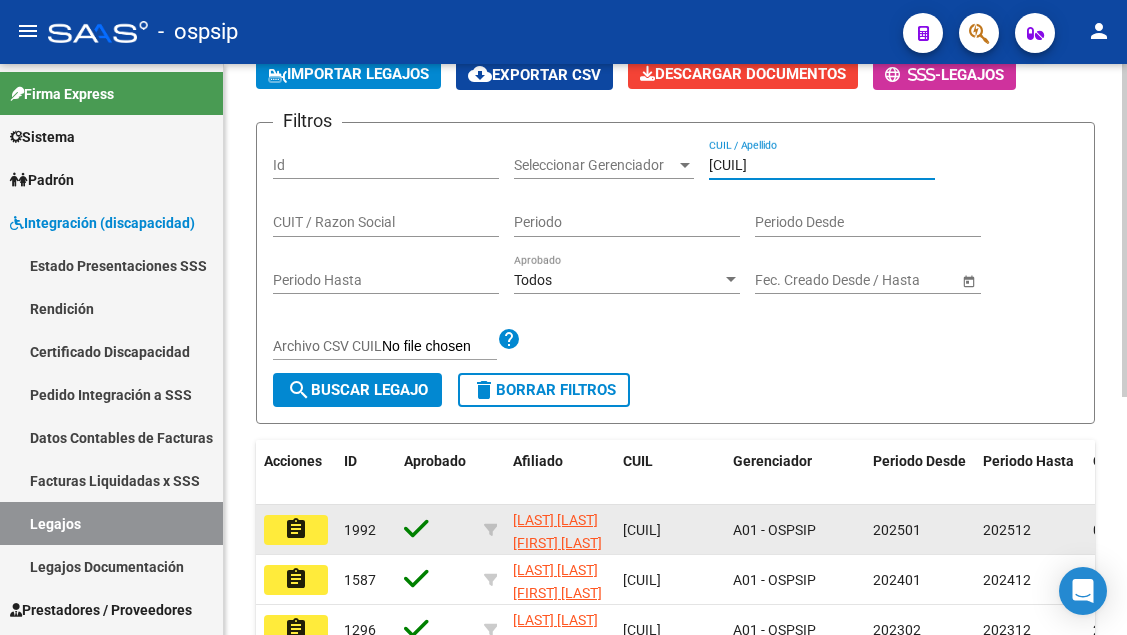 type on "50641101" 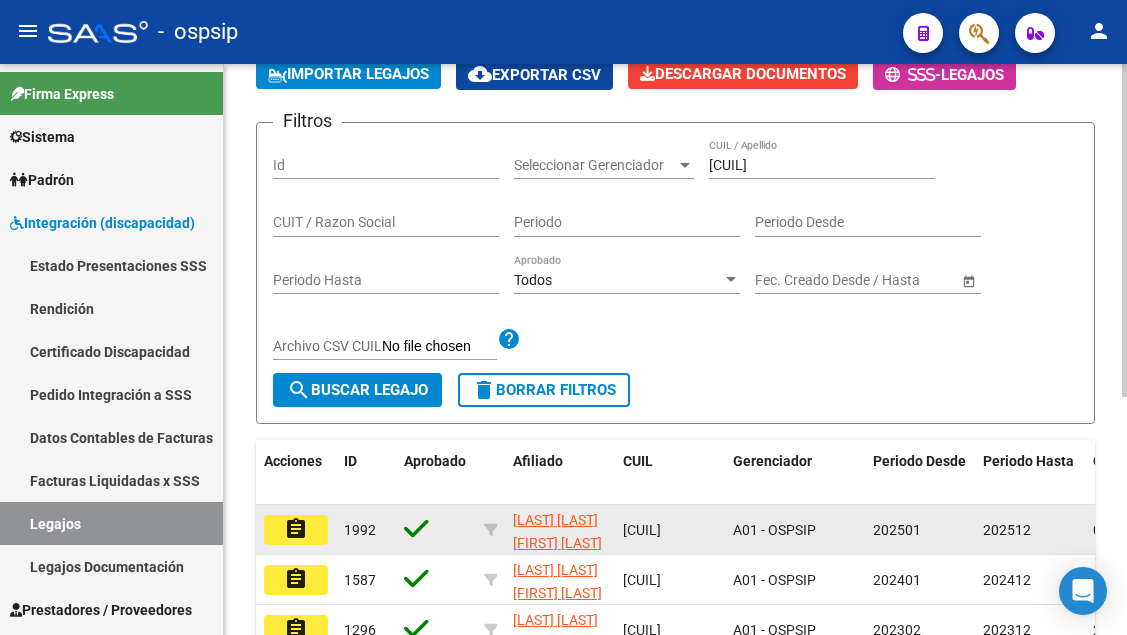 click on "assignment" 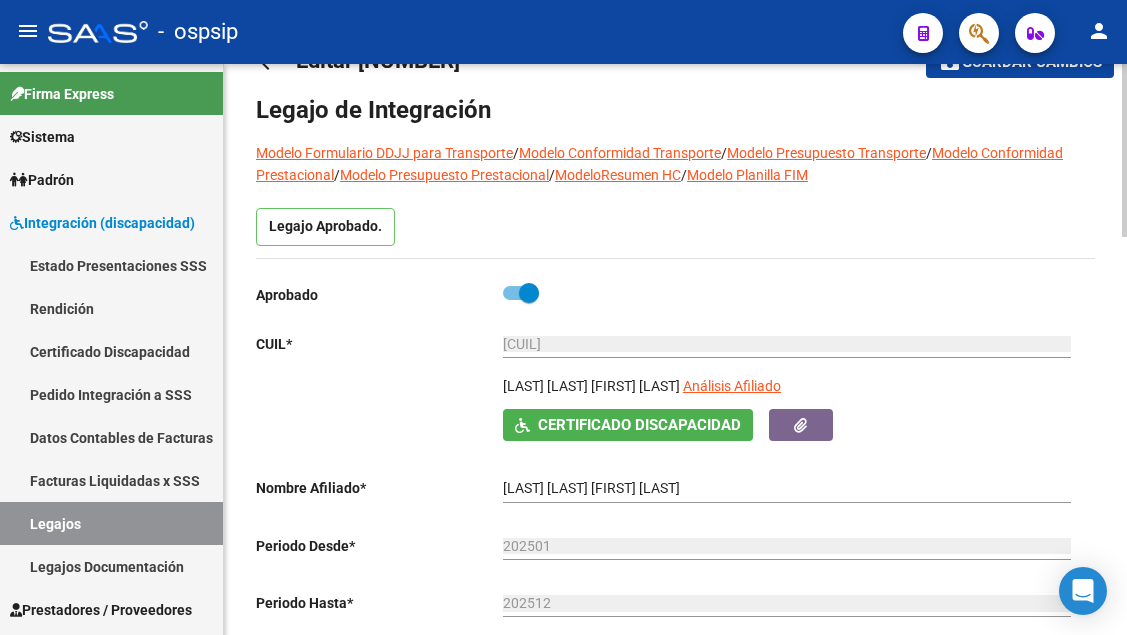 scroll, scrollTop: 100, scrollLeft: 0, axis: vertical 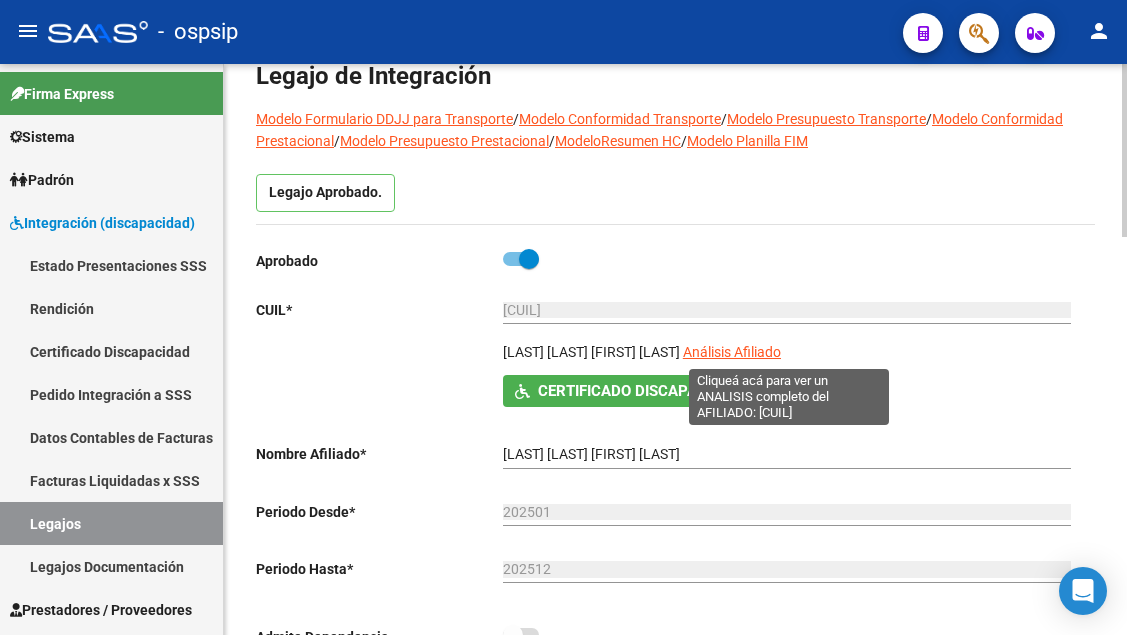 click on "Análisis Afiliado" 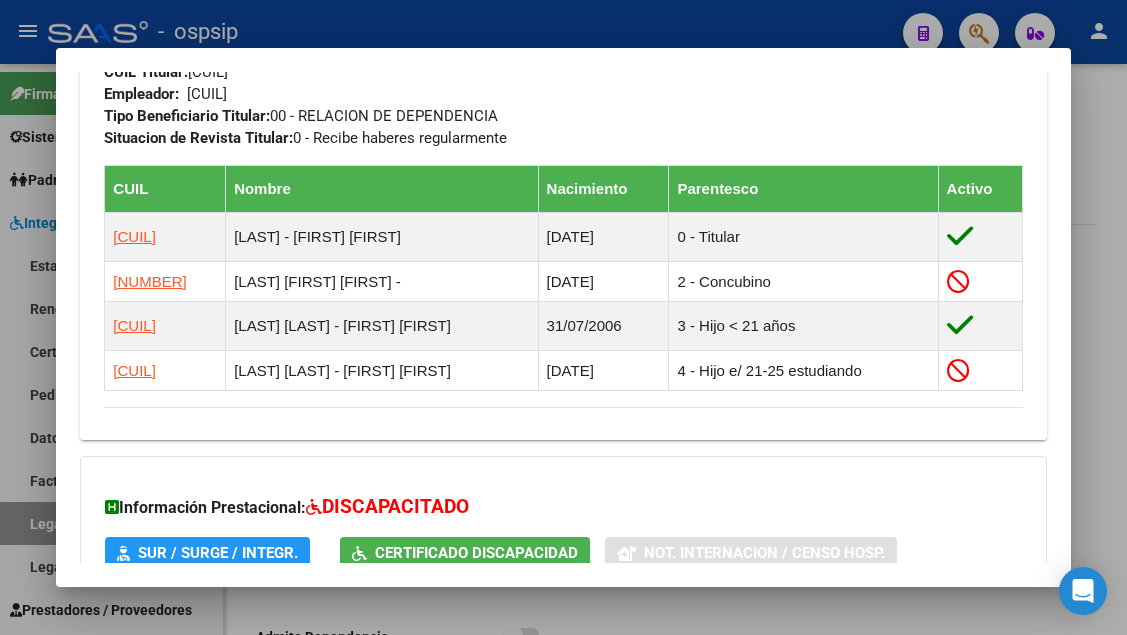 scroll, scrollTop: 1100, scrollLeft: 0, axis: vertical 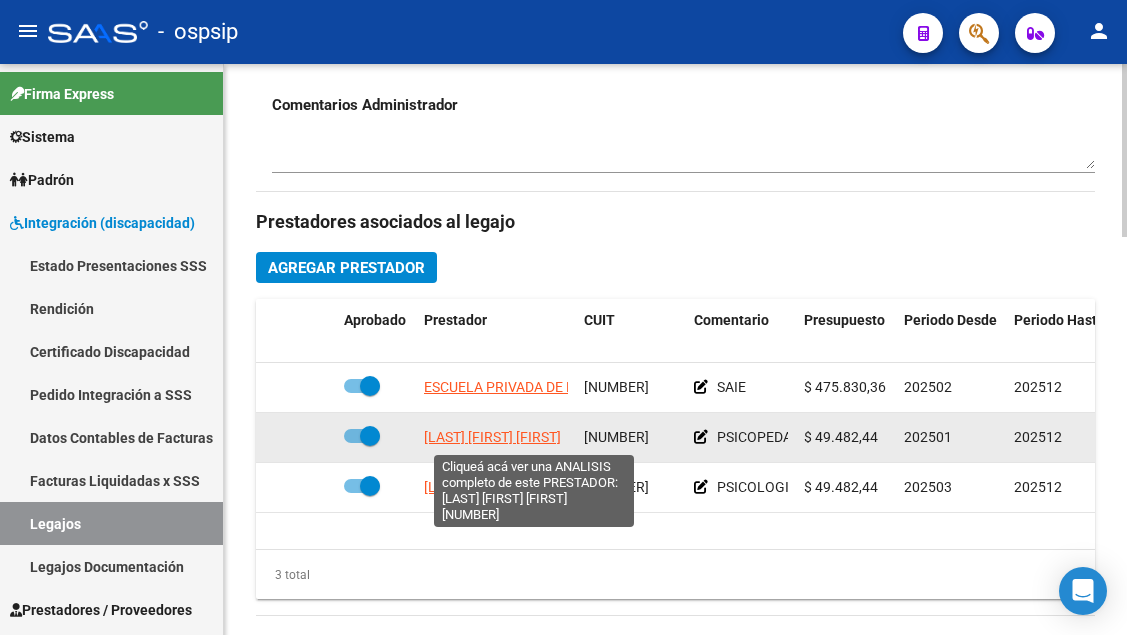 click on "LOPEZ DA SILVA NATALIA ANDREA" 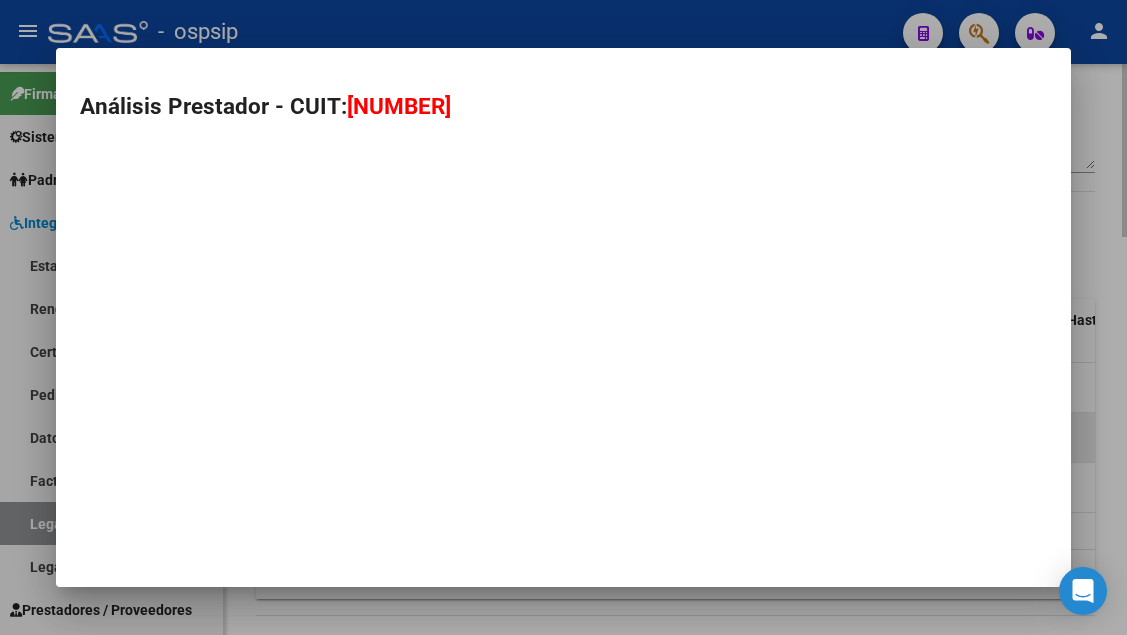 type on "27190220112" 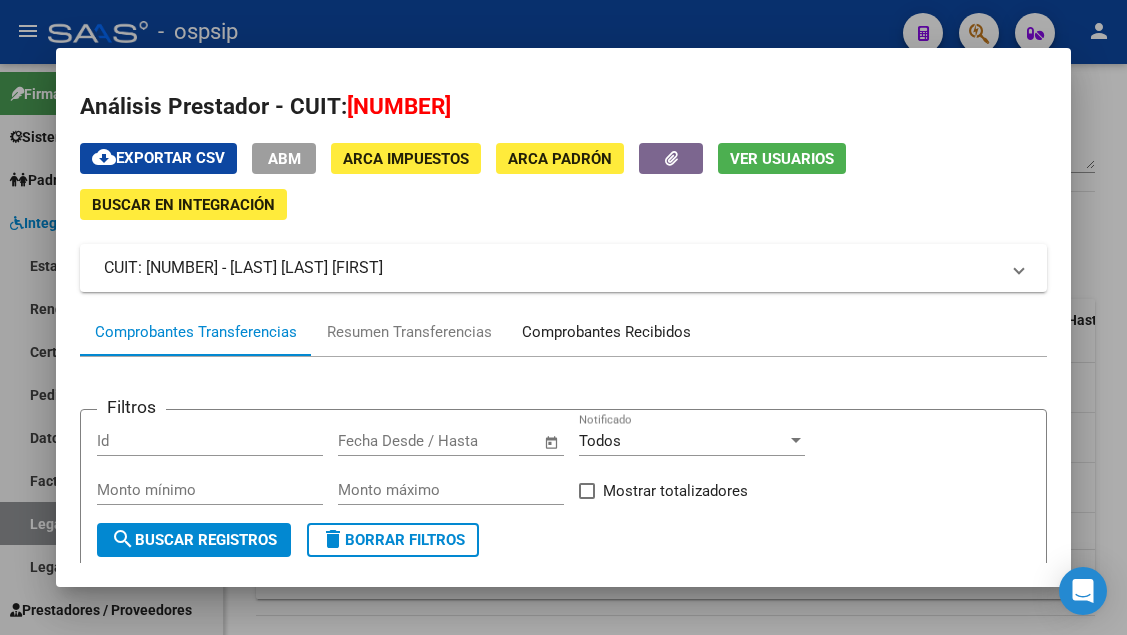 click on "Comprobantes Recibidos" at bounding box center [606, 332] 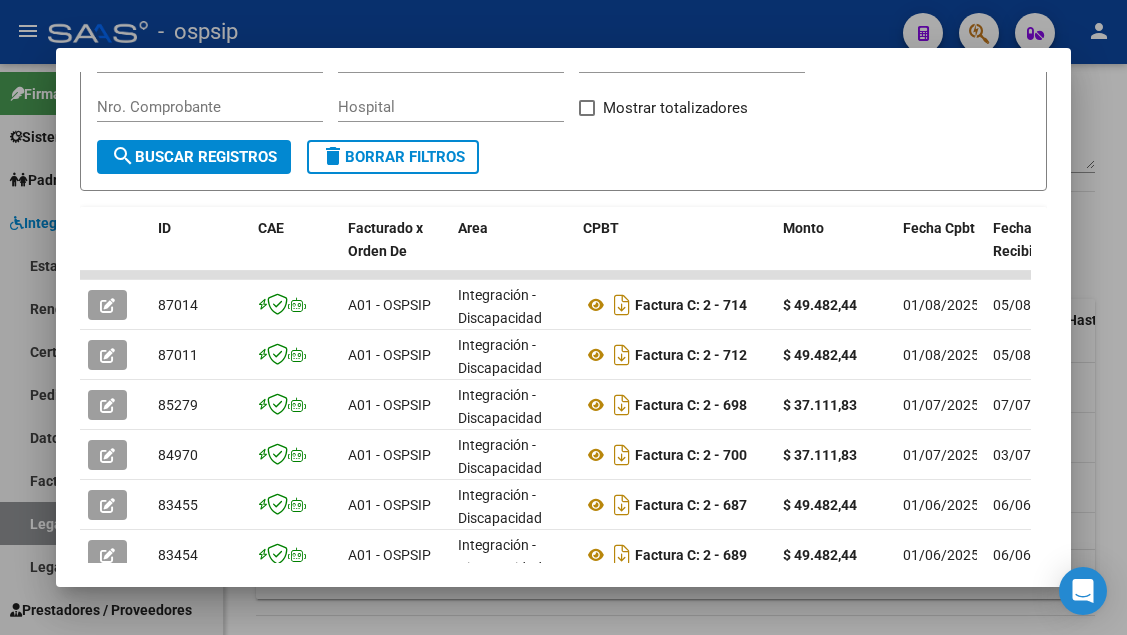 scroll, scrollTop: 385, scrollLeft: 0, axis: vertical 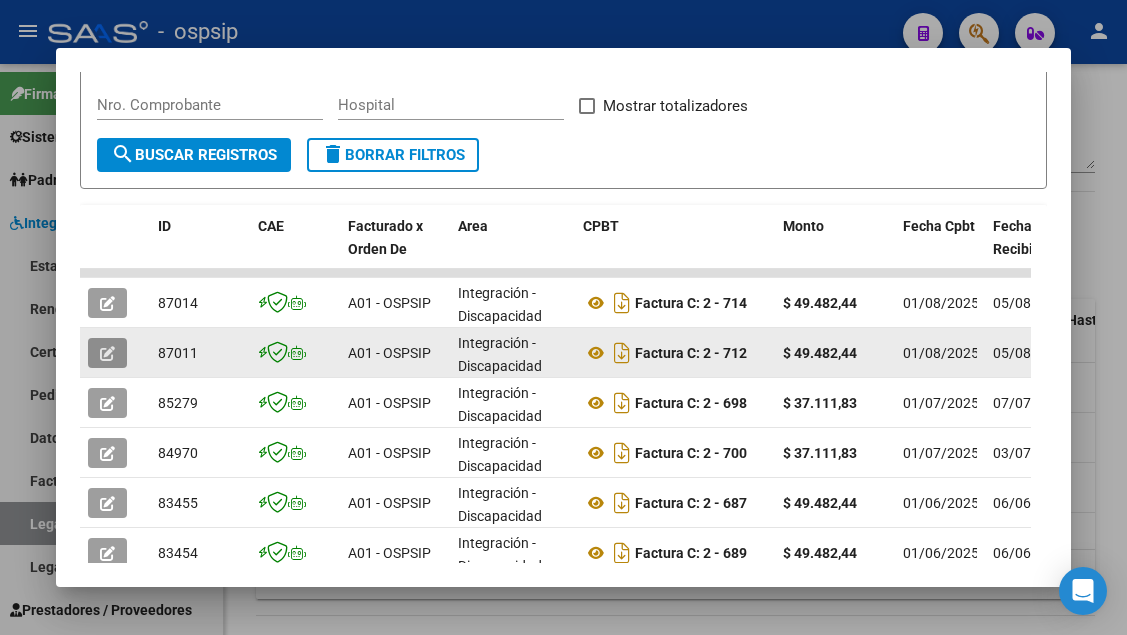 click 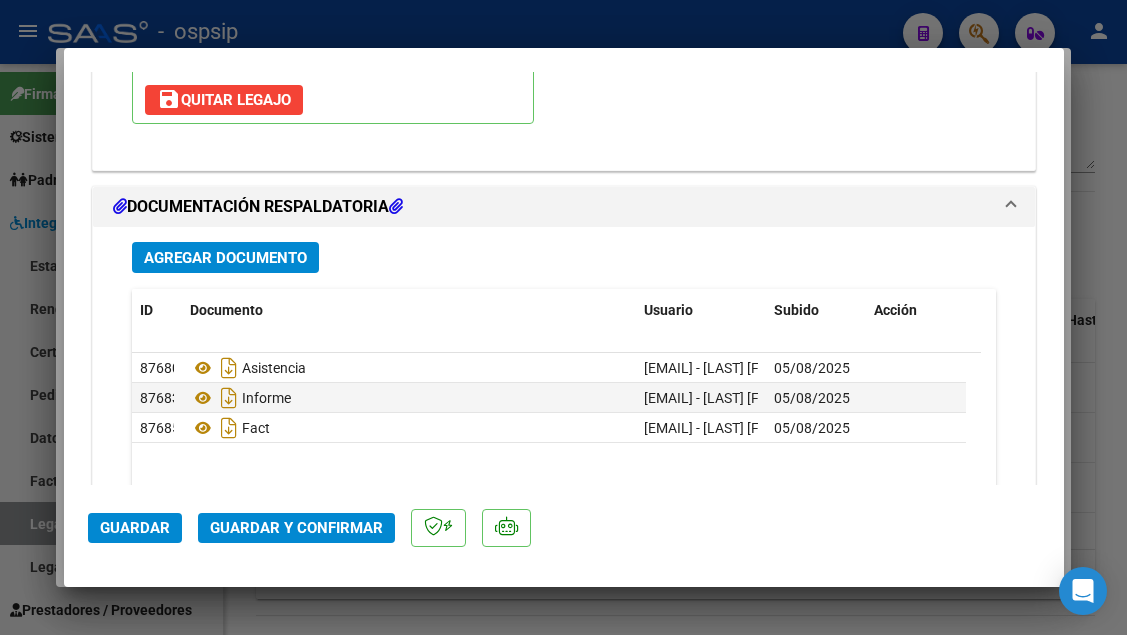 scroll, scrollTop: 2500, scrollLeft: 0, axis: vertical 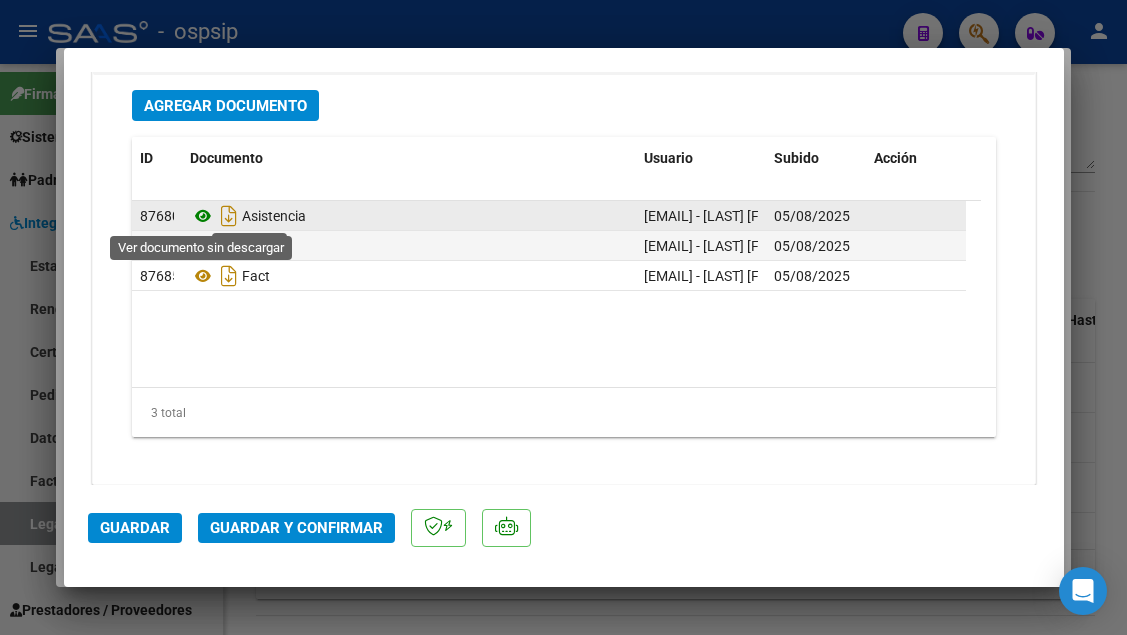 click 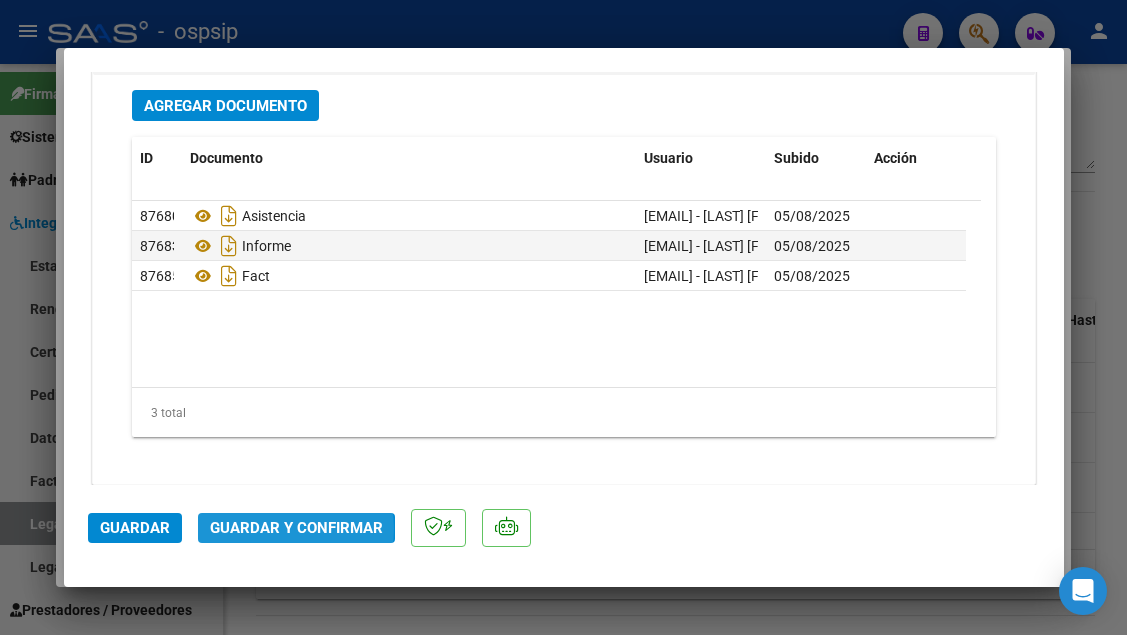 click on "Guardar y Confirmar" 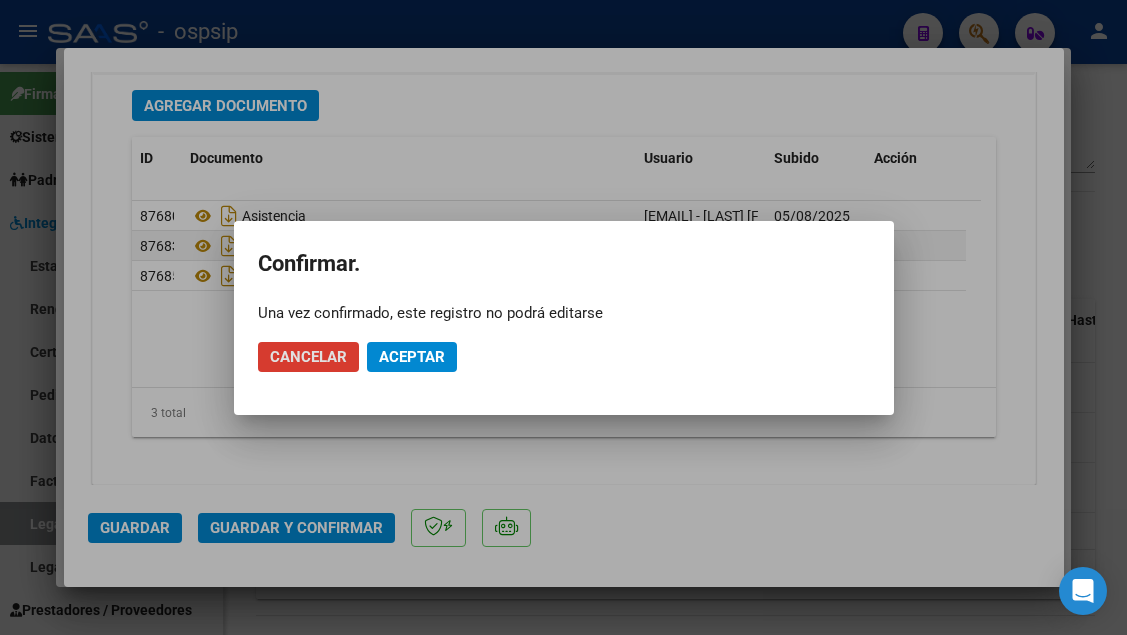 click on "Aceptar" 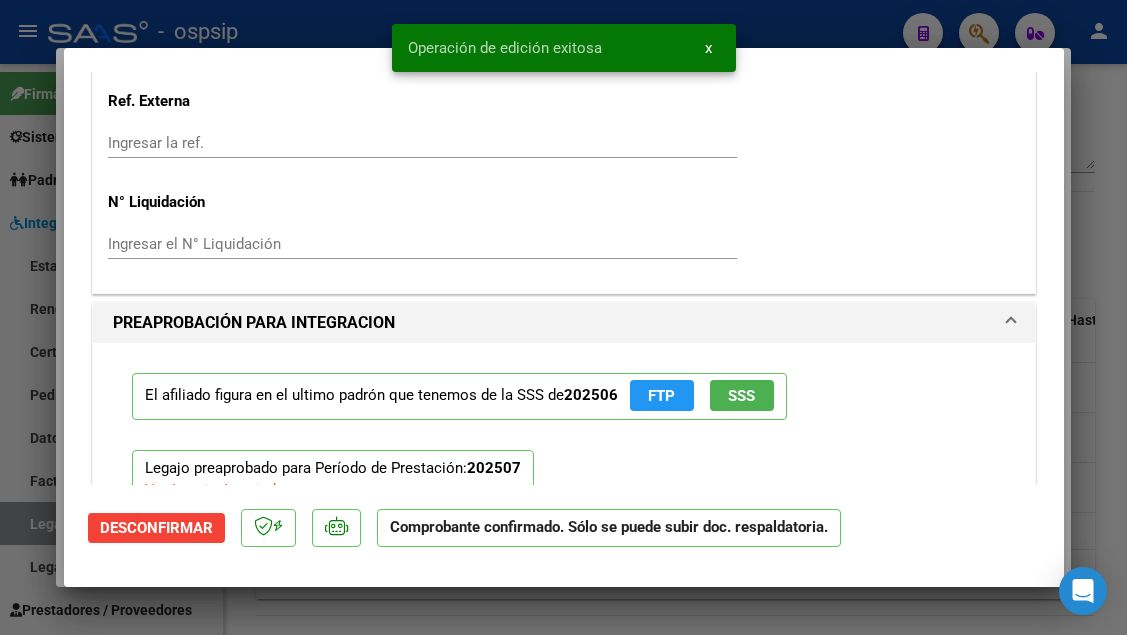 scroll, scrollTop: 1573, scrollLeft: 0, axis: vertical 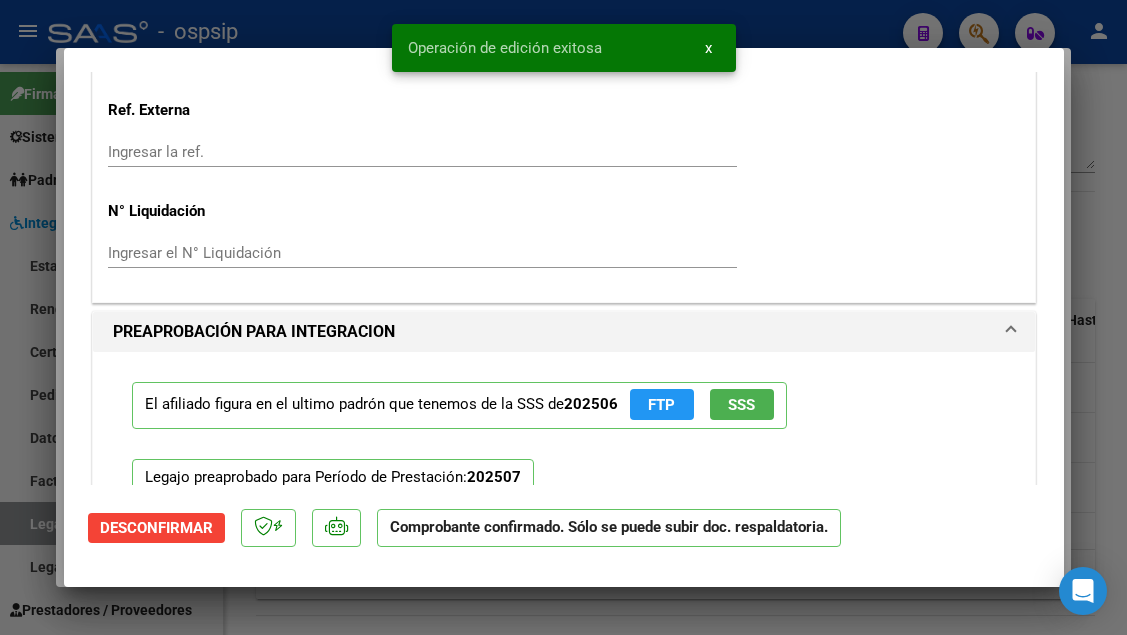 click on "SSS" 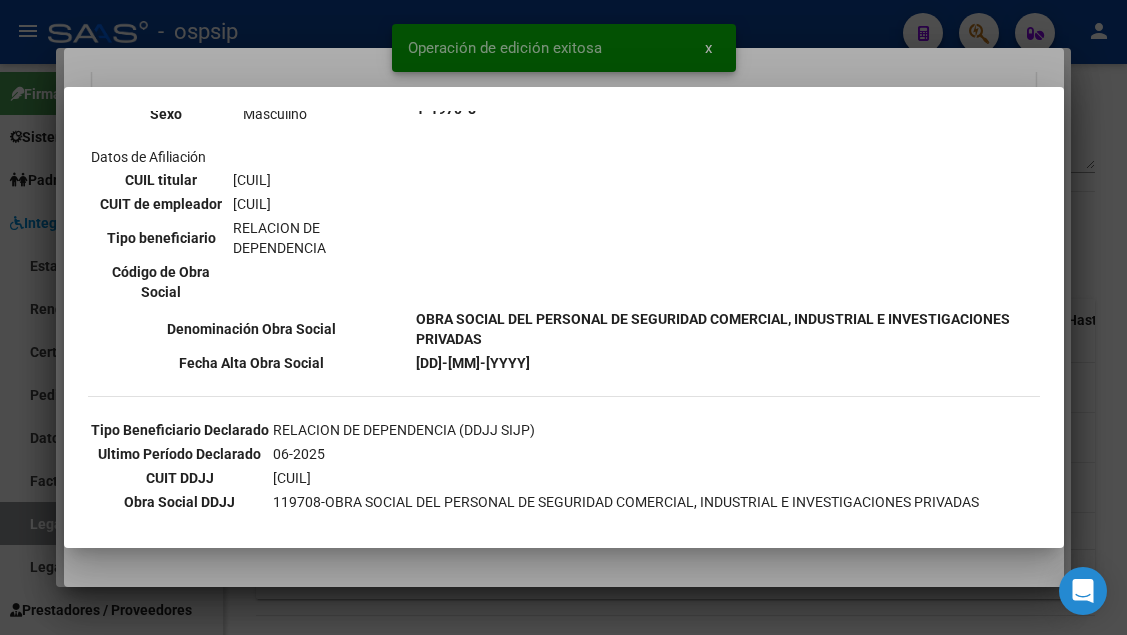 scroll, scrollTop: 300, scrollLeft: 0, axis: vertical 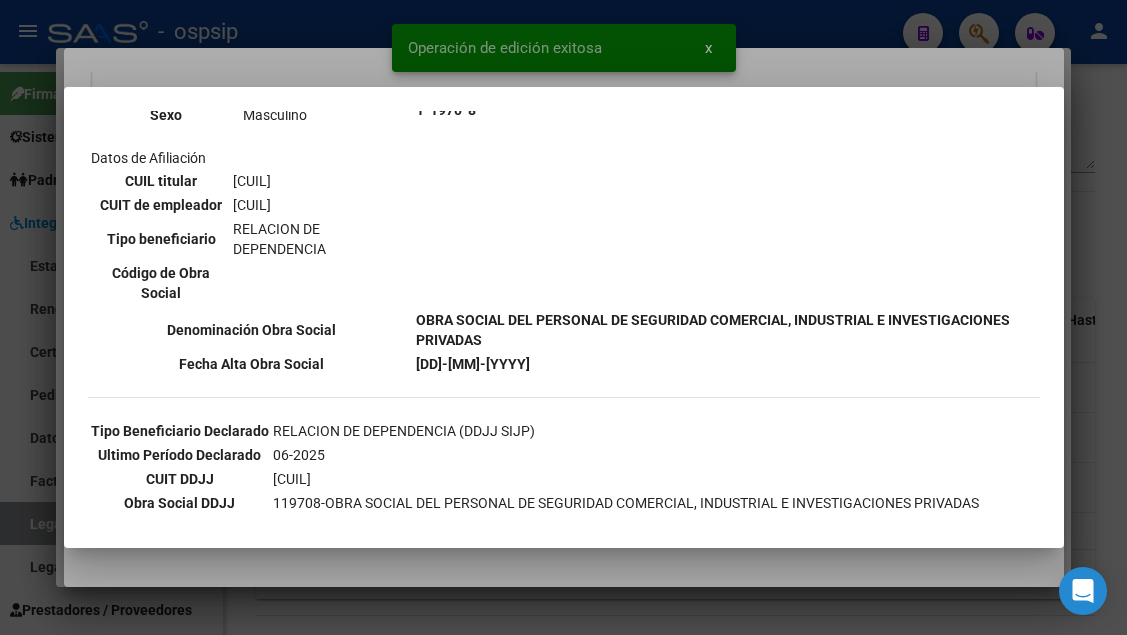 type 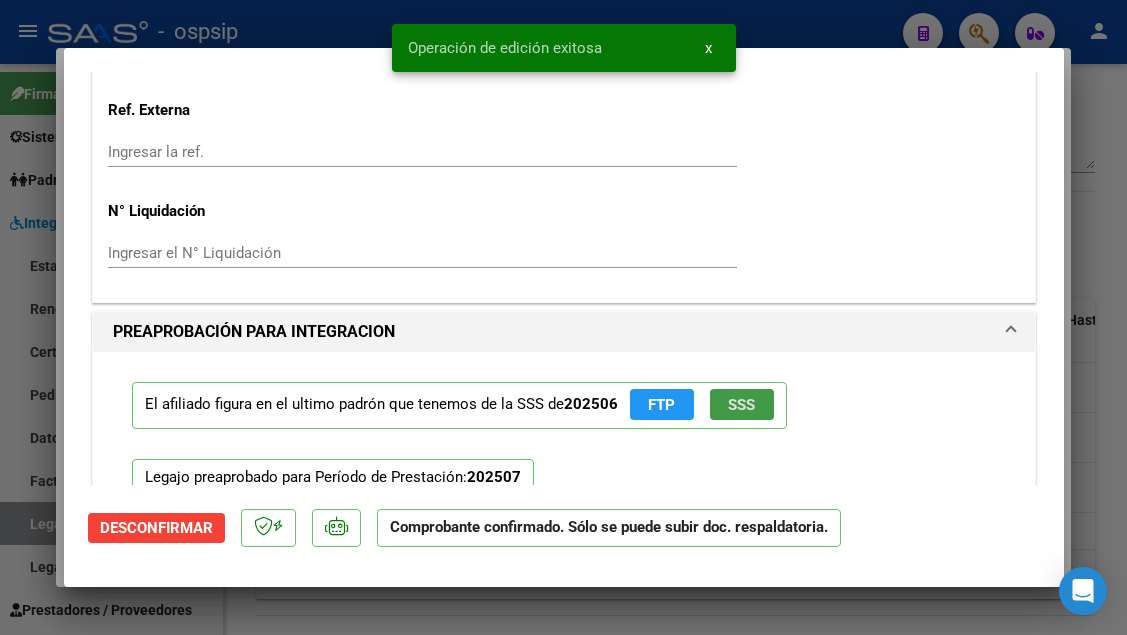 type 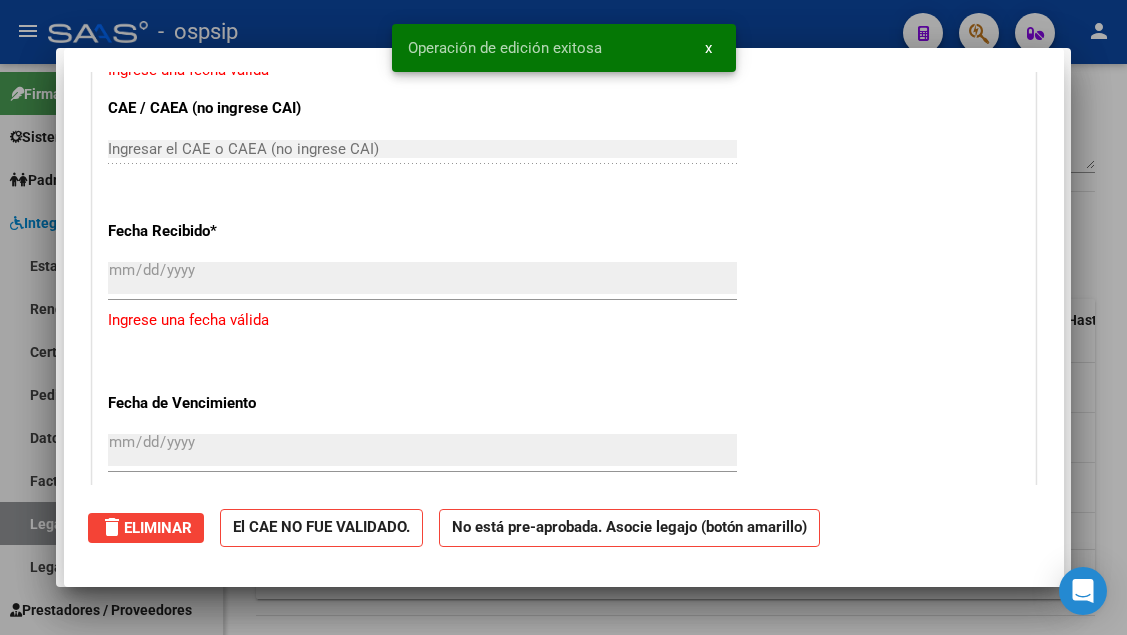 scroll, scrollTop: 0, scrollLeft: 0, axis: both 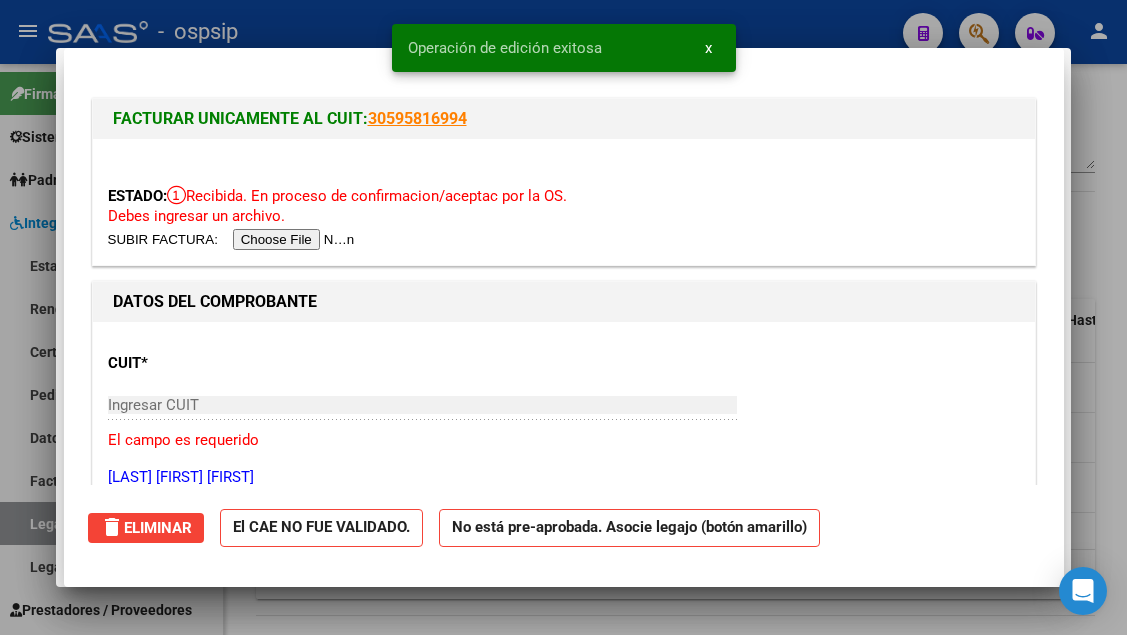 type 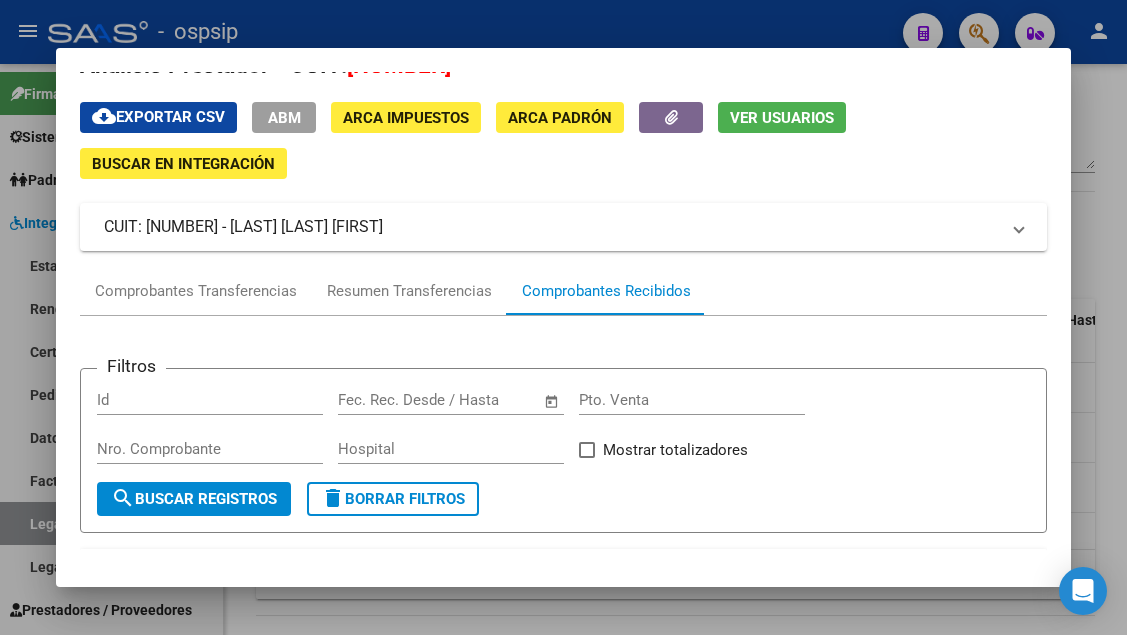 scroll, scrollTop: 0, scrollLeft: 0, axis: both 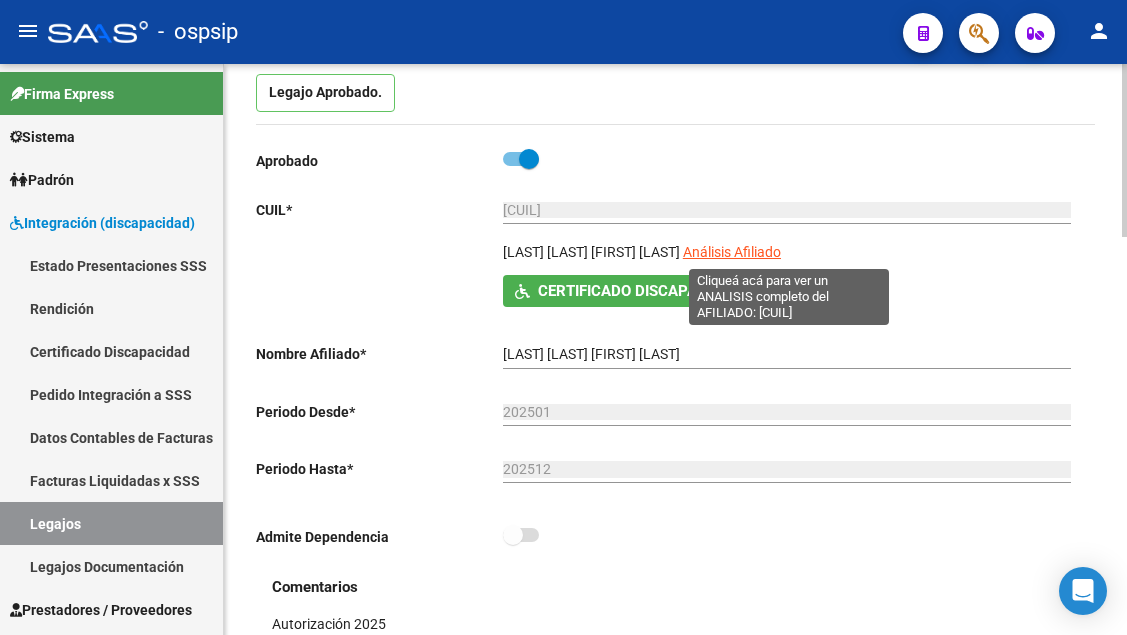 click on "Análisis Afiliado" 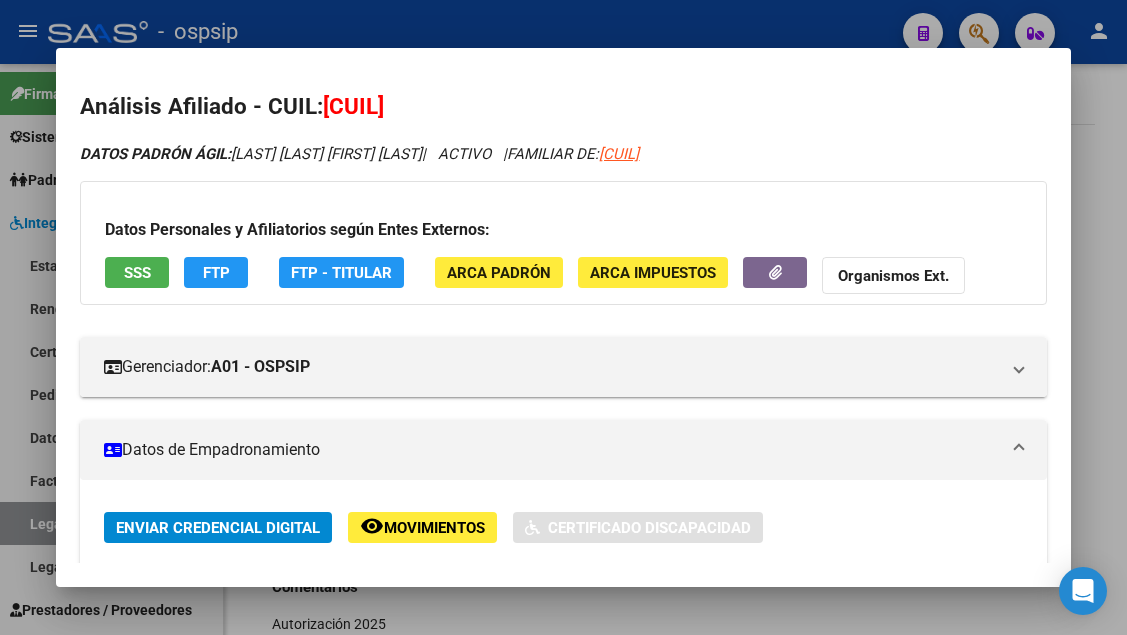 scroll, scrollTop: 400, scrollLeft: 0, axis: vertical 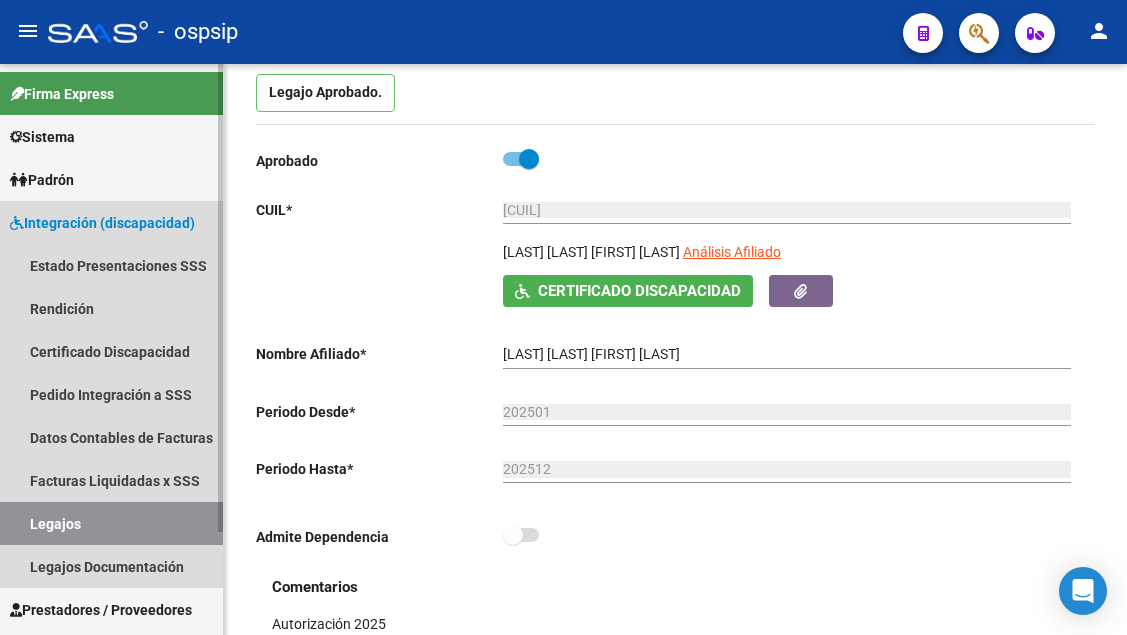 click on "Legajos" at bounding box center [111, 523] 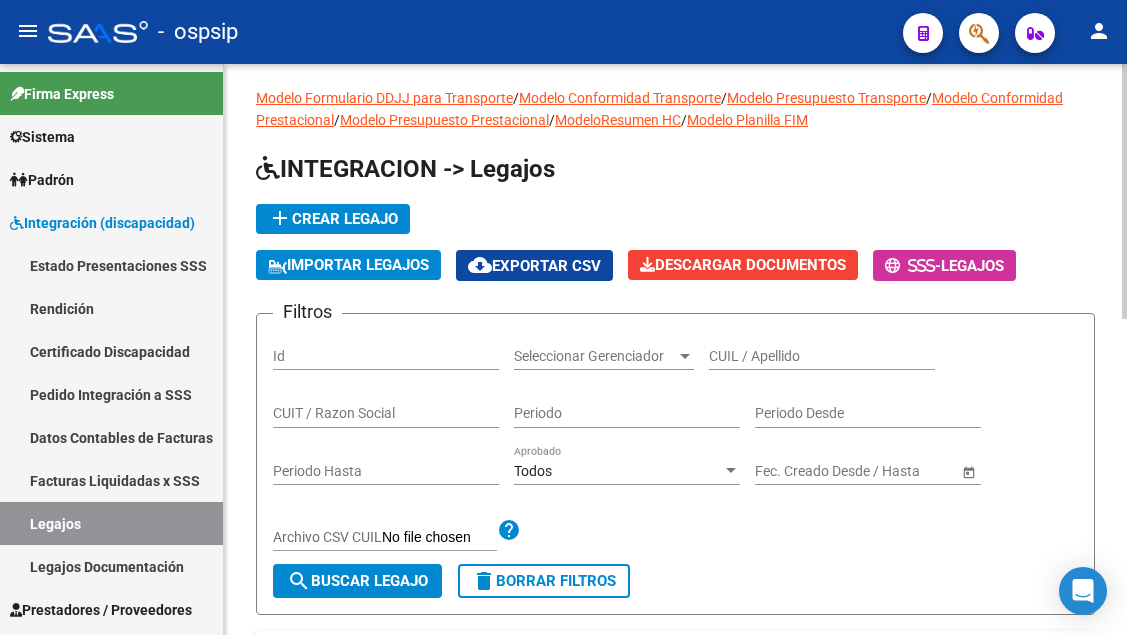scroll, scrollTop: 0, scrollLeft: 0, axis: both 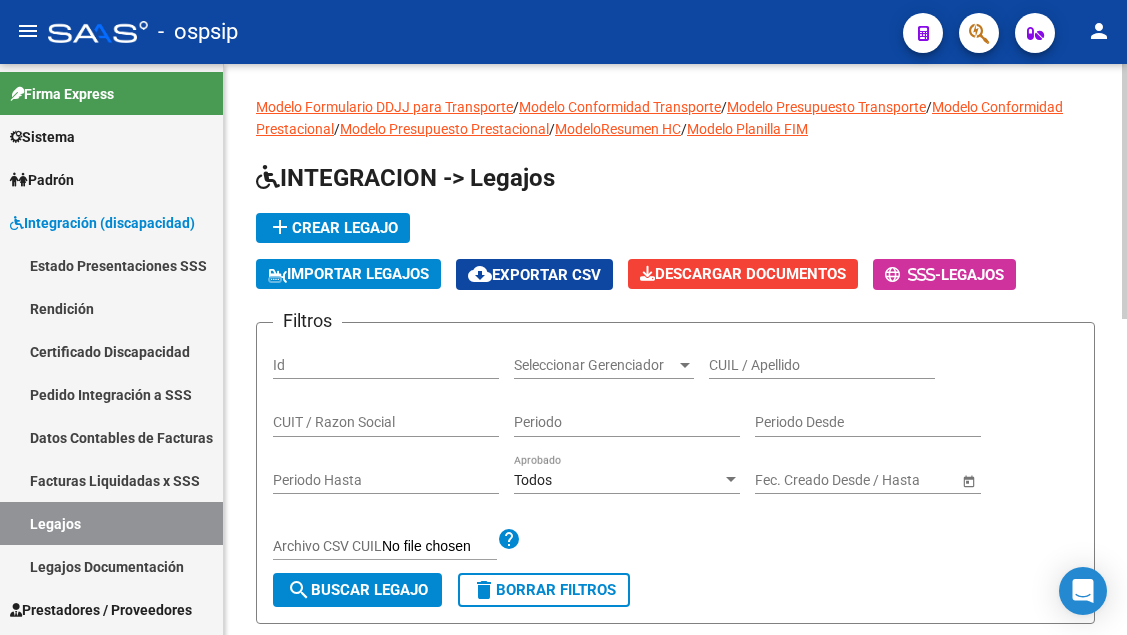 click on "CUIL / Apellido" at bounding box center [822, 365] 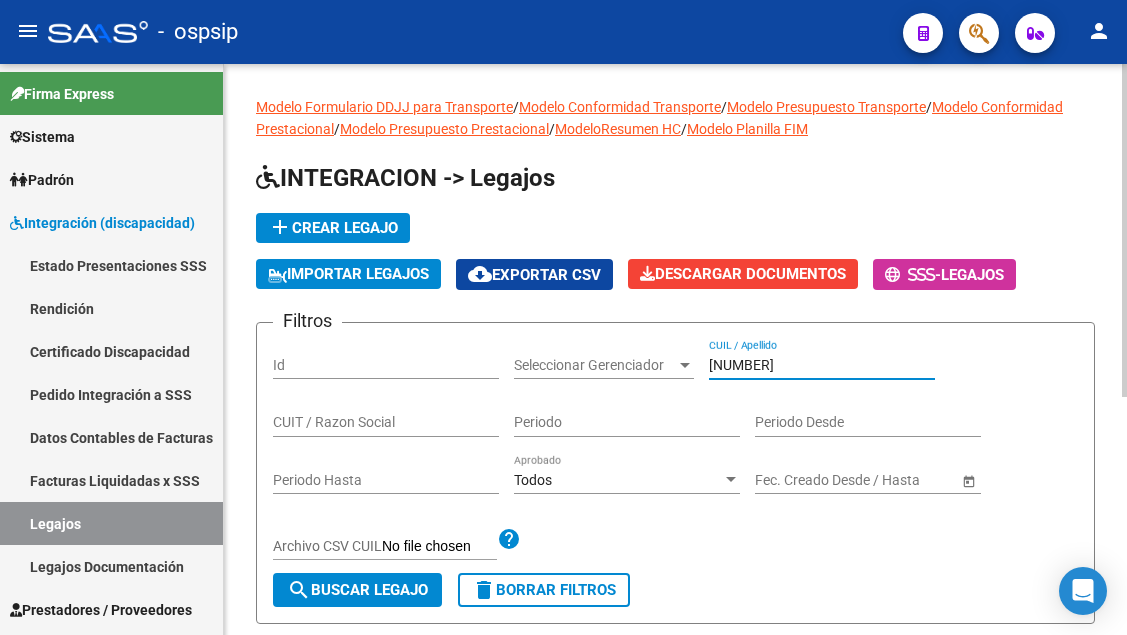 scroll, scrollTop: 300, scrollLeft: 0, axis: vertical 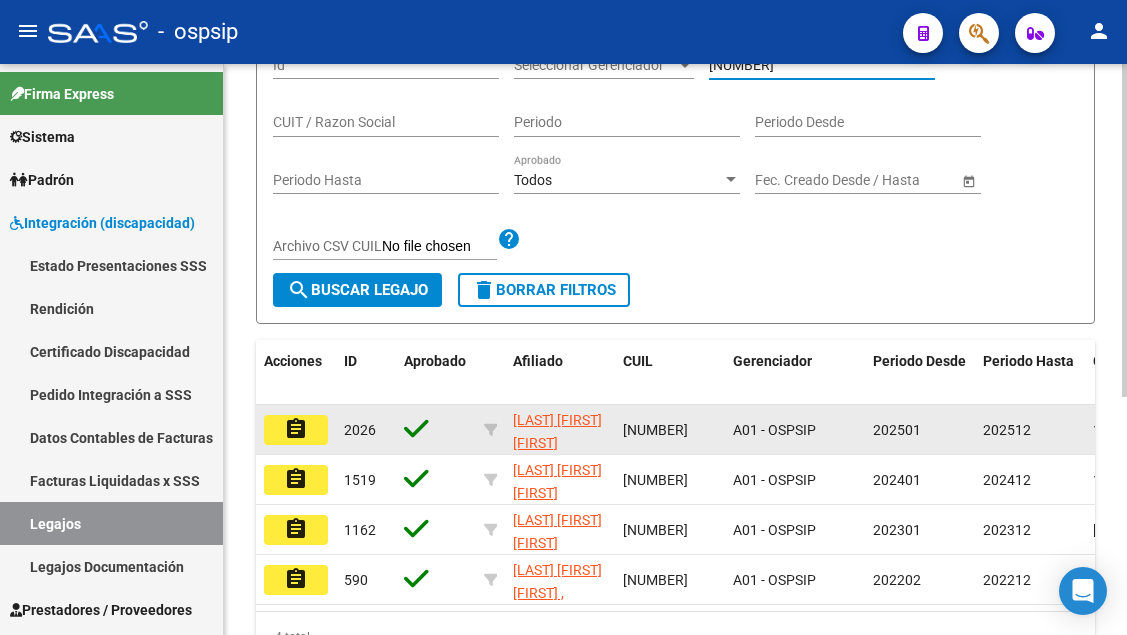 type on "51494530" 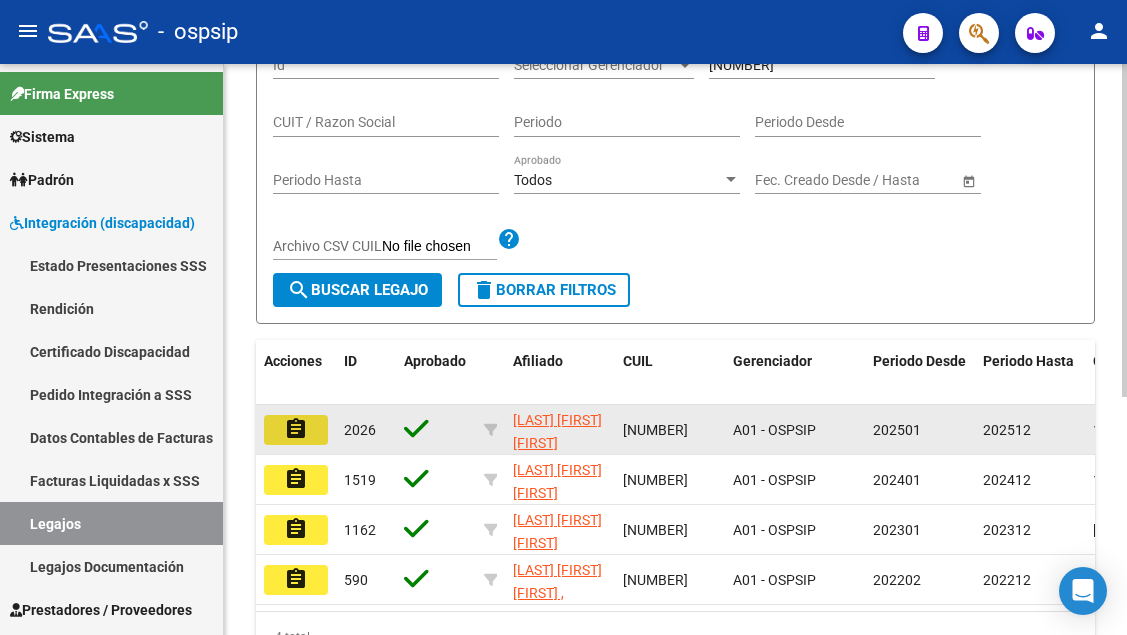 click on "assignment" 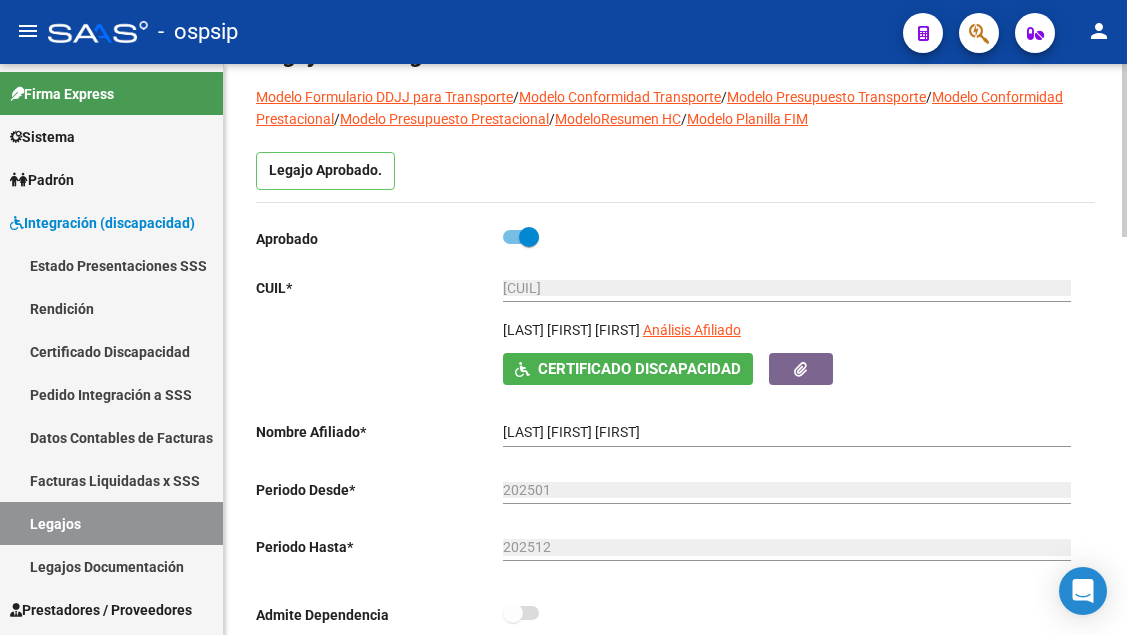 scroll, scrollTop: 200, scrollLeft: 0, axis: vertical 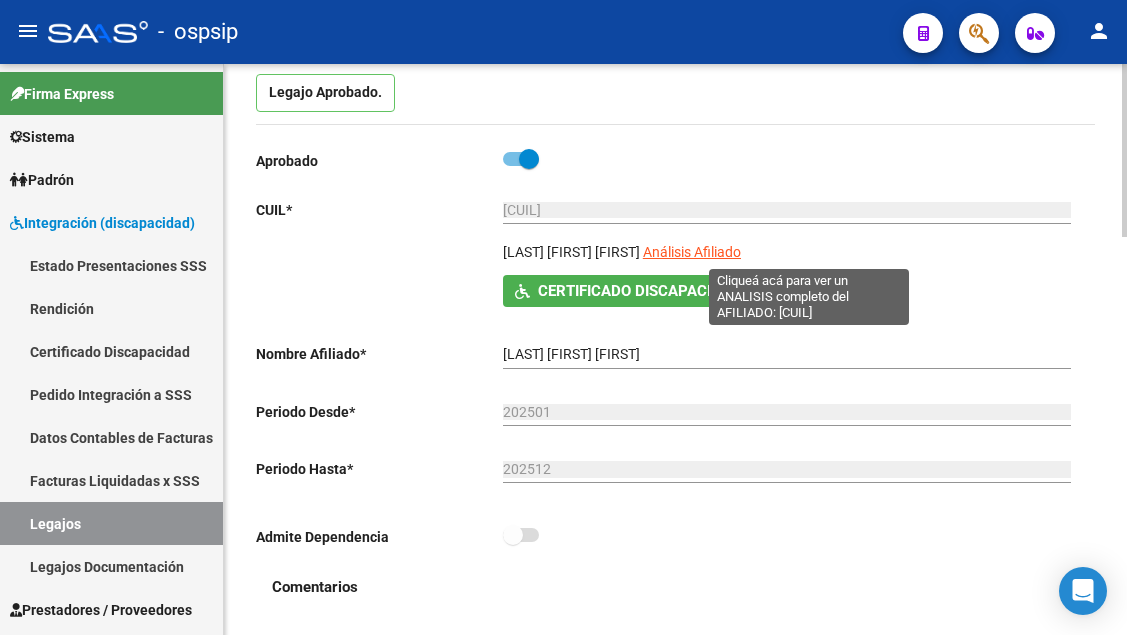 click on "Análisis Afiliado" 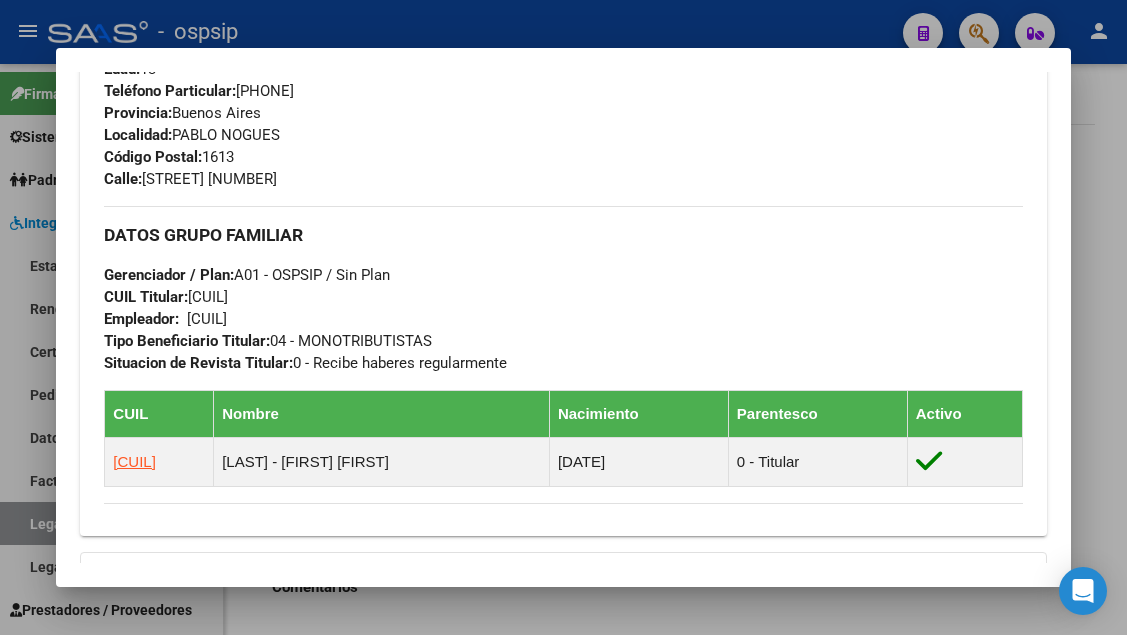 scroll, scrollTop: 1000, scrollLeft: 0, axis: vertical 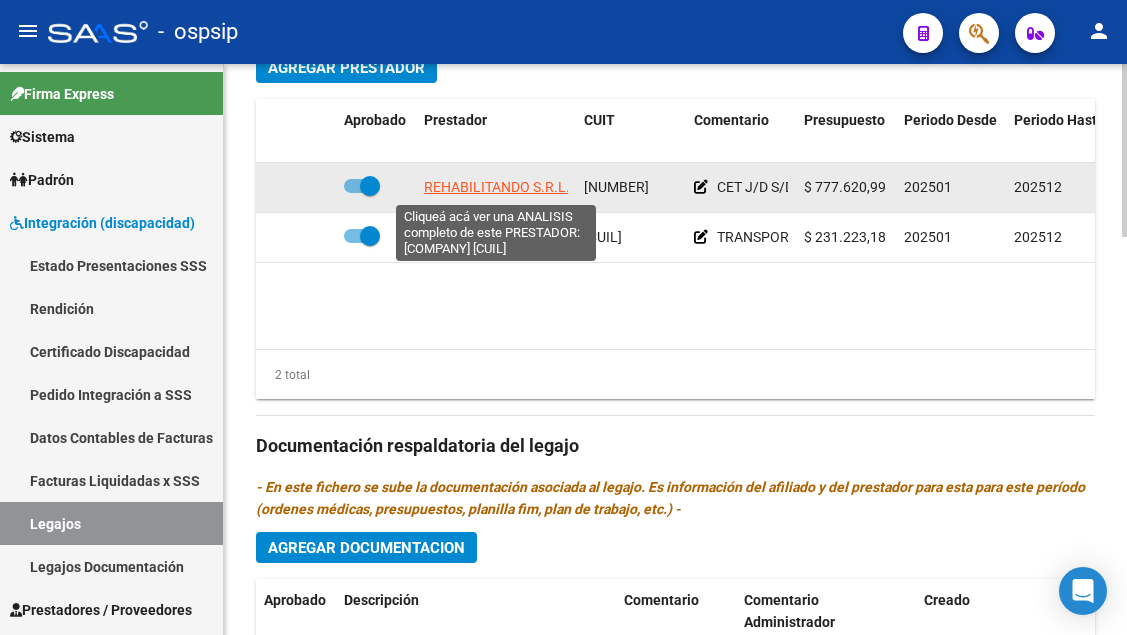 click on "REHABILITANDO S.R.L." 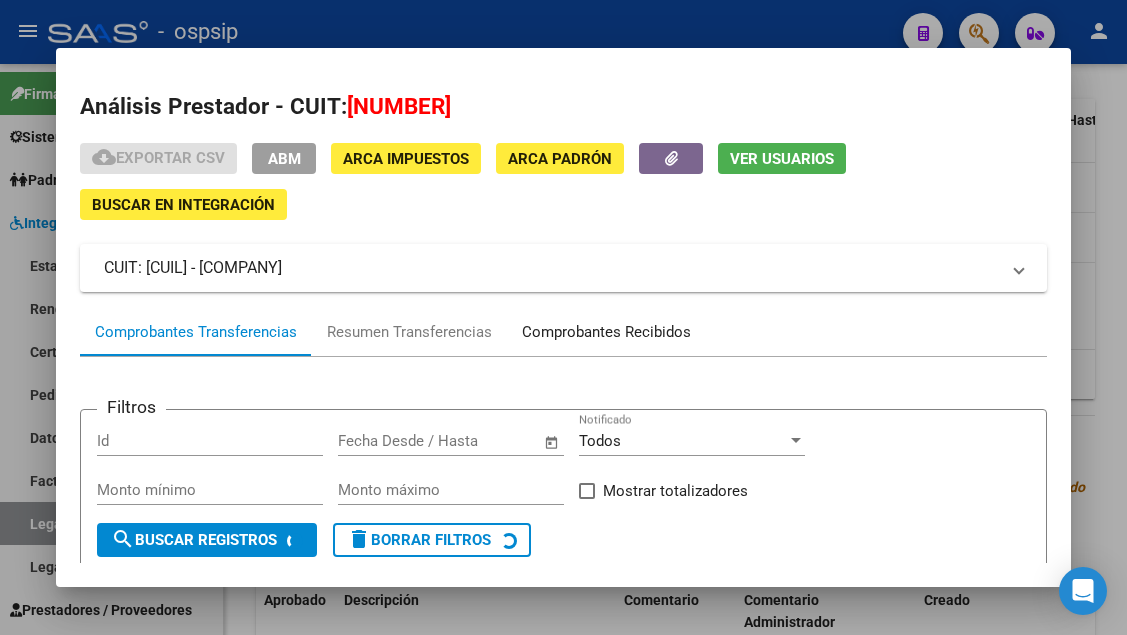 click on "Comprobantes Recibidos" at bounding box center [606, 332] 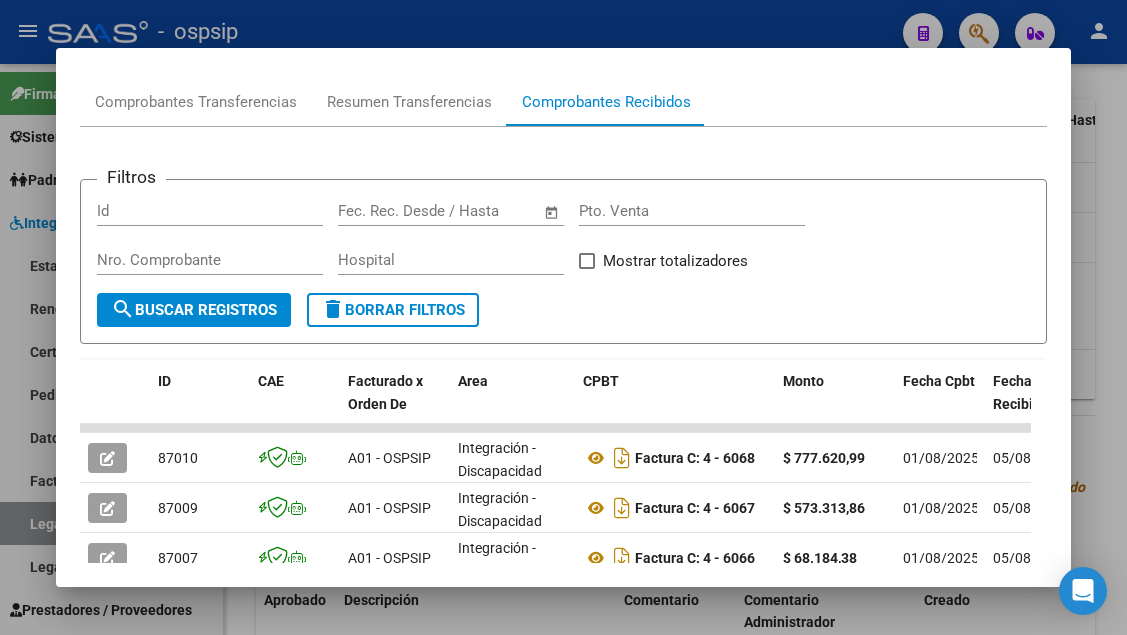 scroll, scrollTop: 530, scrollLeft: 0, axis: vertical 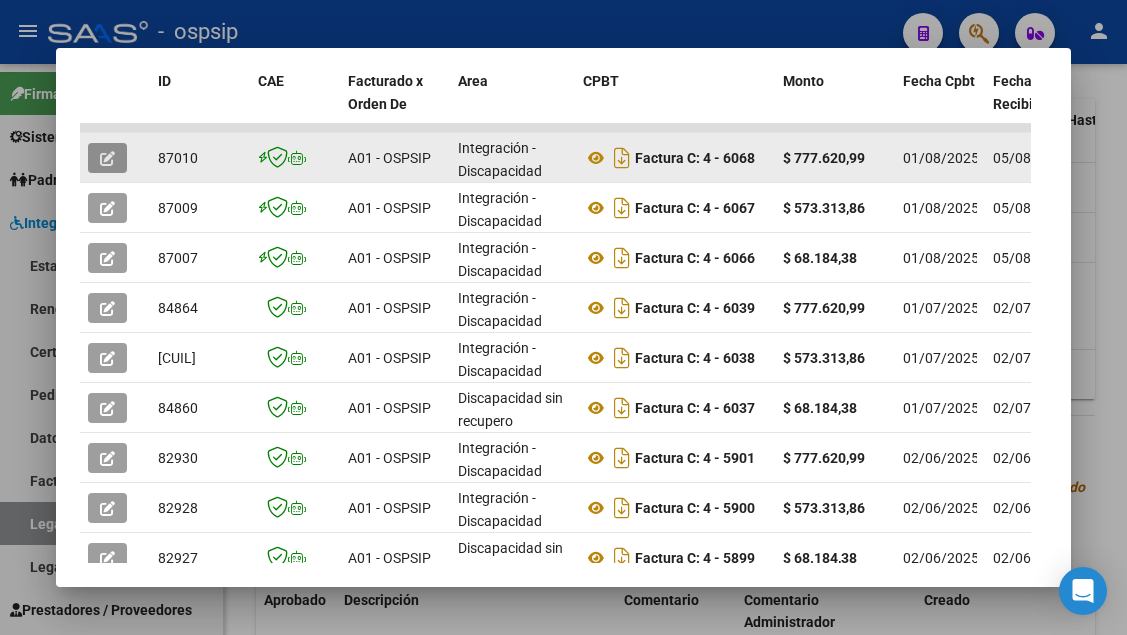 click 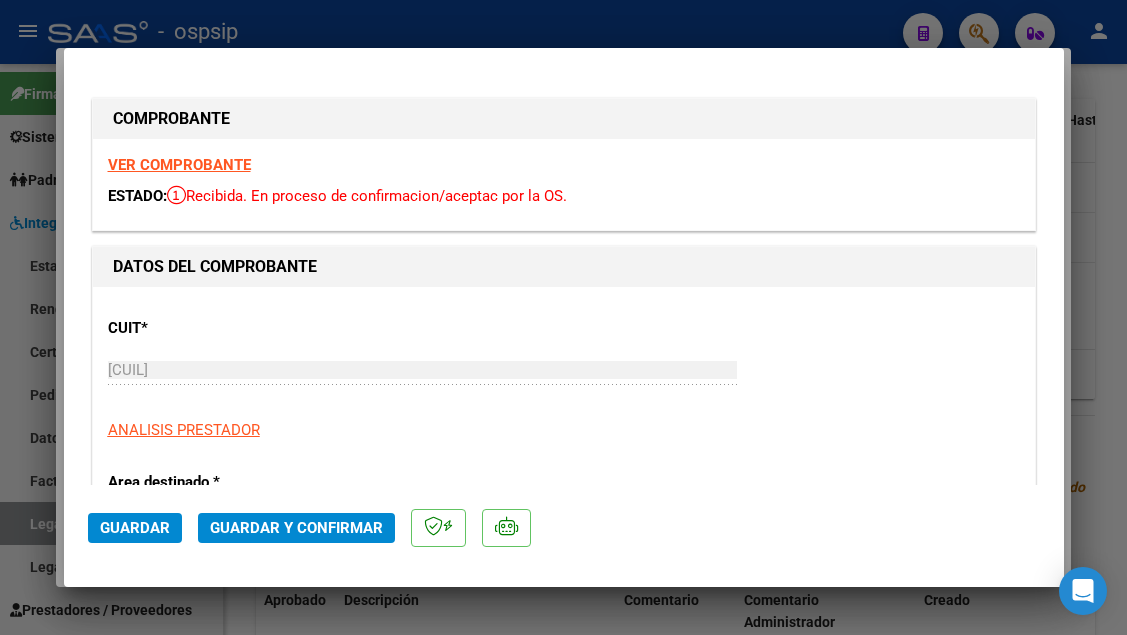 click on "VER COMPROBANTE       ESTADO:   Recibida. En proceso de confirmacion/aceptac por la OS." at bounding box center [564, 184] 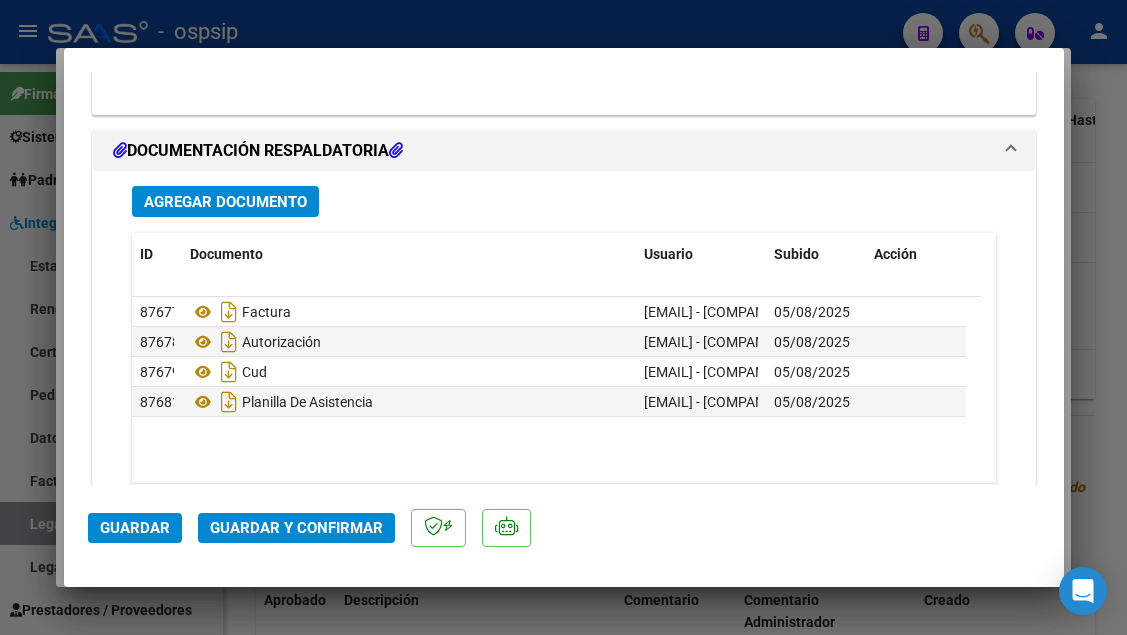 scroll, scrollTop: 2500, scrollLeft: 0, axis: vertical 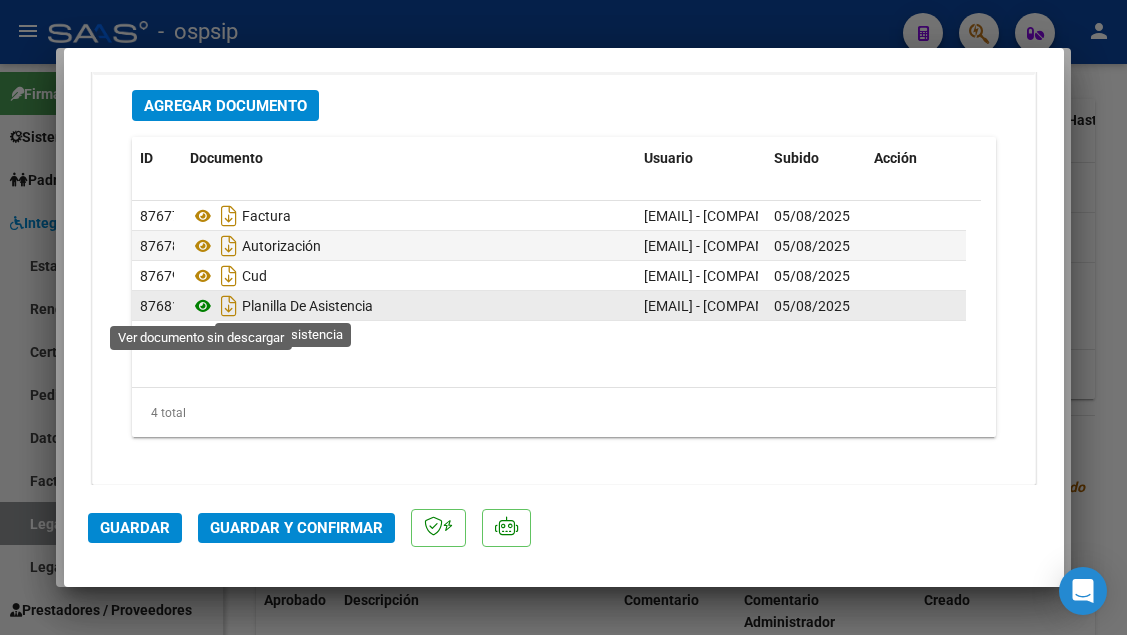 click 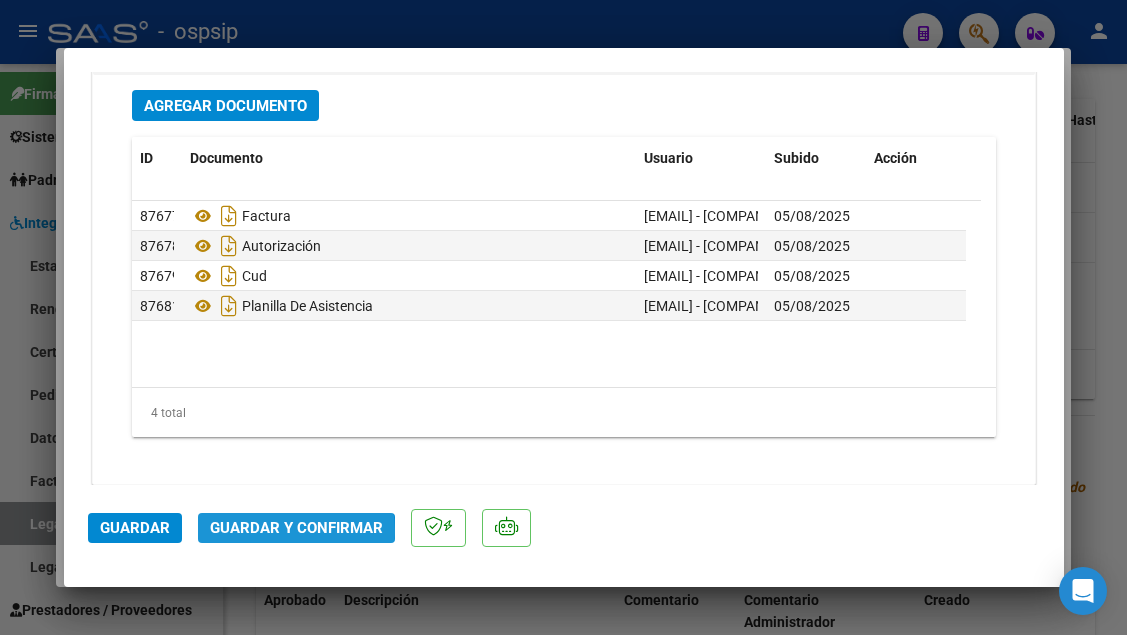 click on "Guardar y Confirmar" 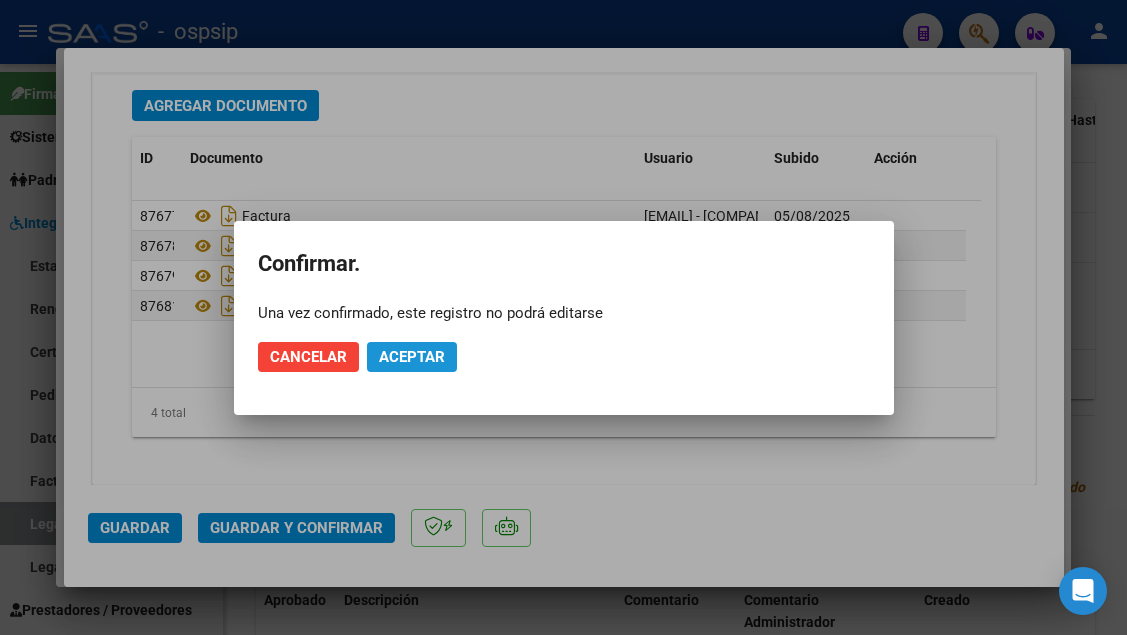 click on "Aceptar" 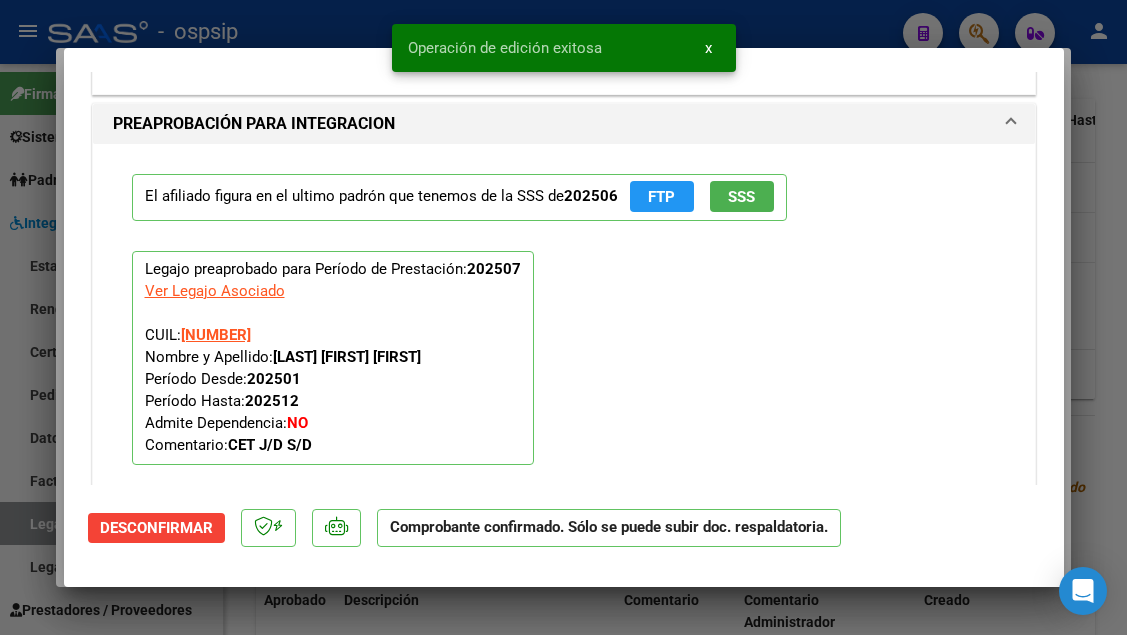 scroll, scrollTop: 1773, scrollLeft: 0, axis: vertical 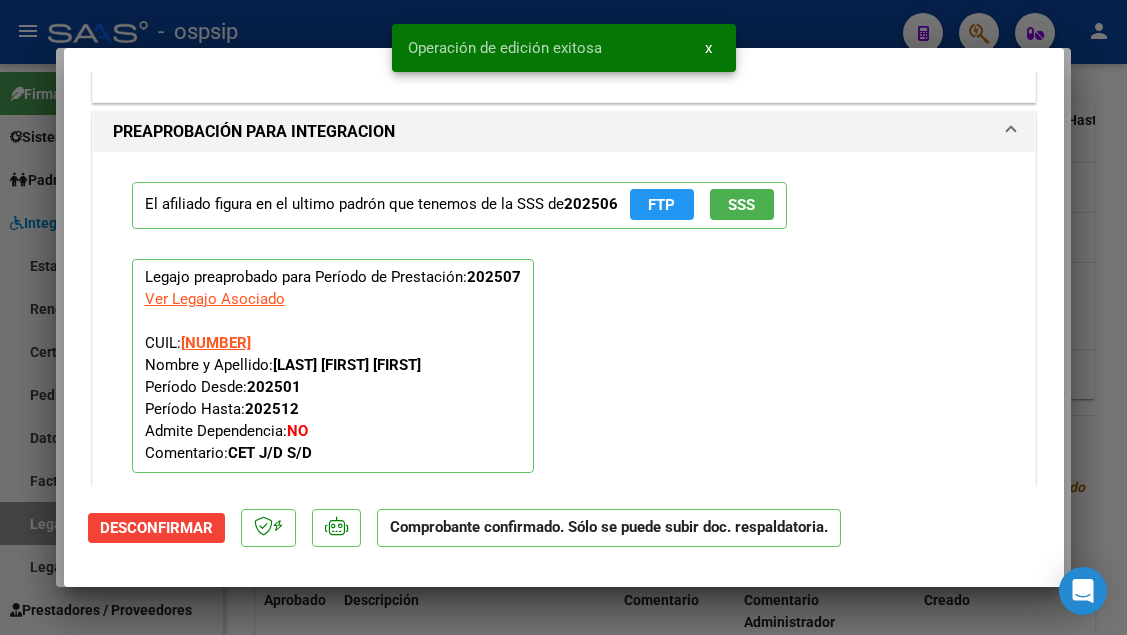 click on "SSS" 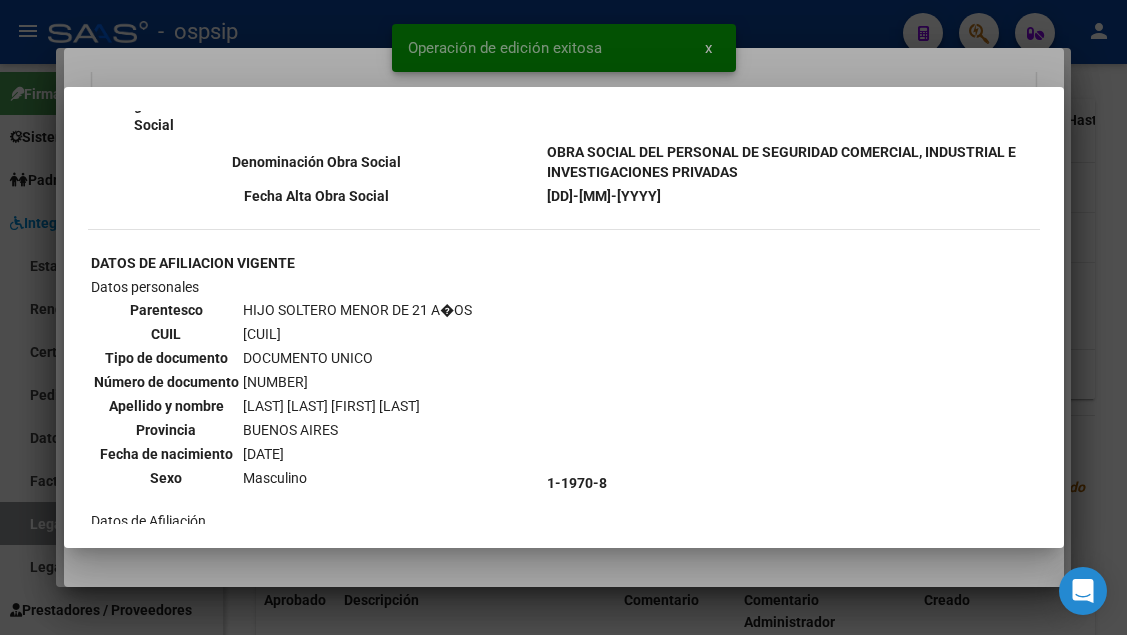 scroll, scrollTop: 700, scrollLeft: 0, axis: vertical 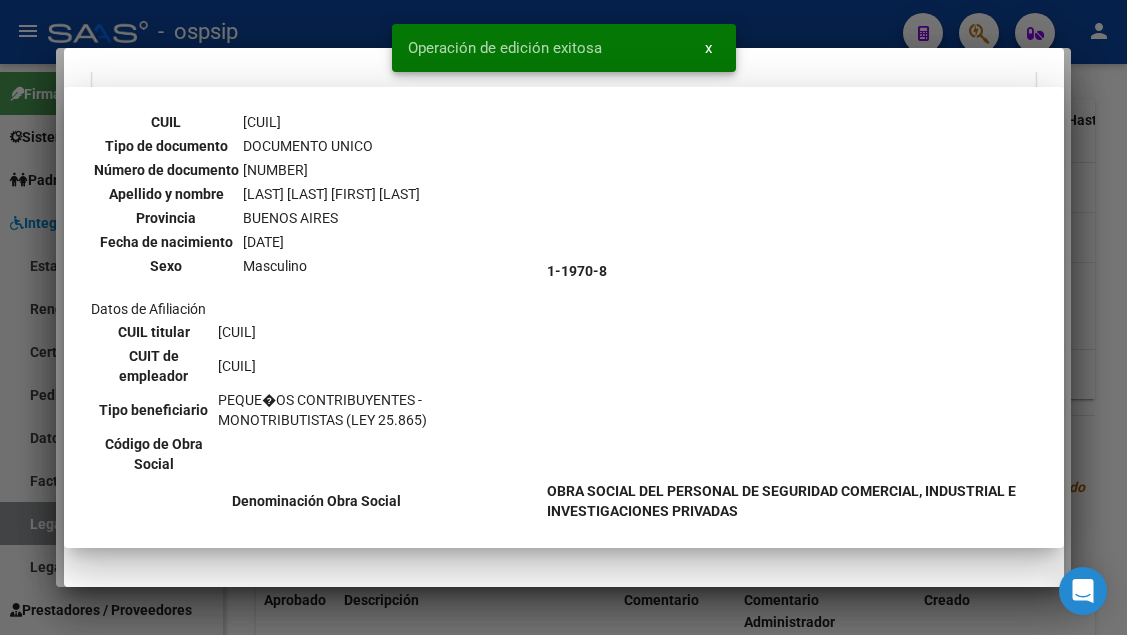 type 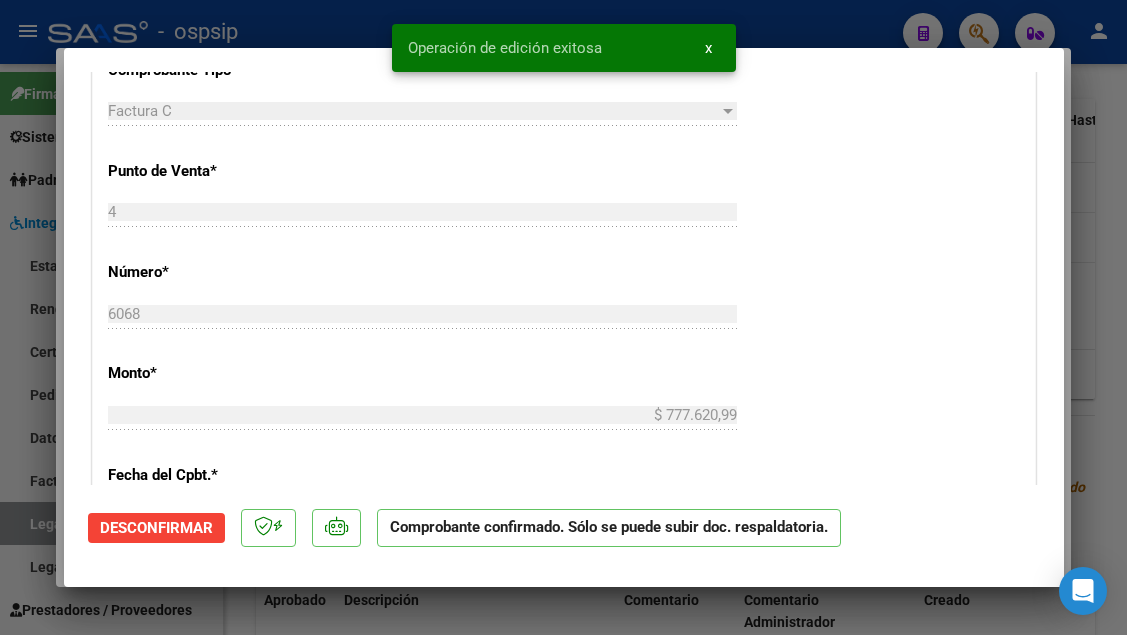 type 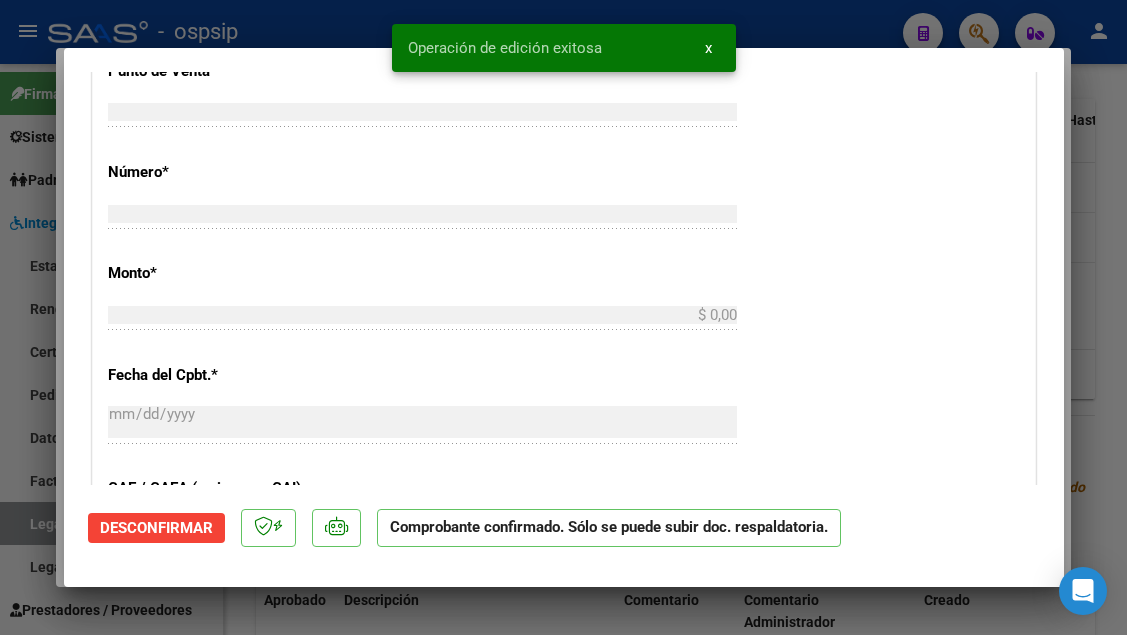 type 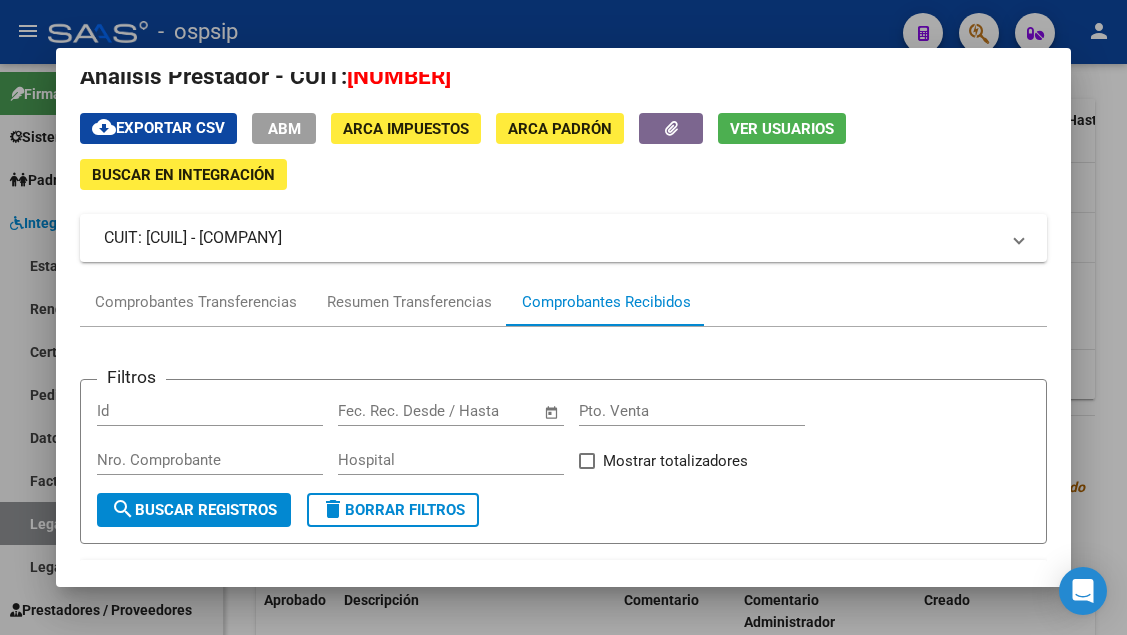 scroll, scrollTop: 0, scrollLeft: 0, axis: both 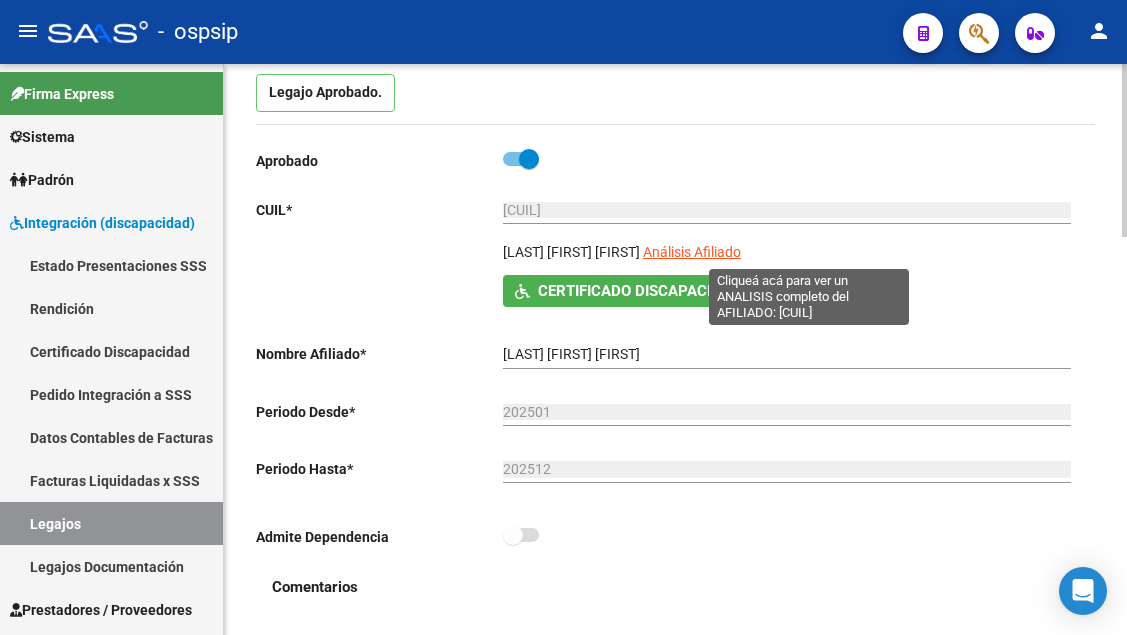 click on "Análisis Afiliado" 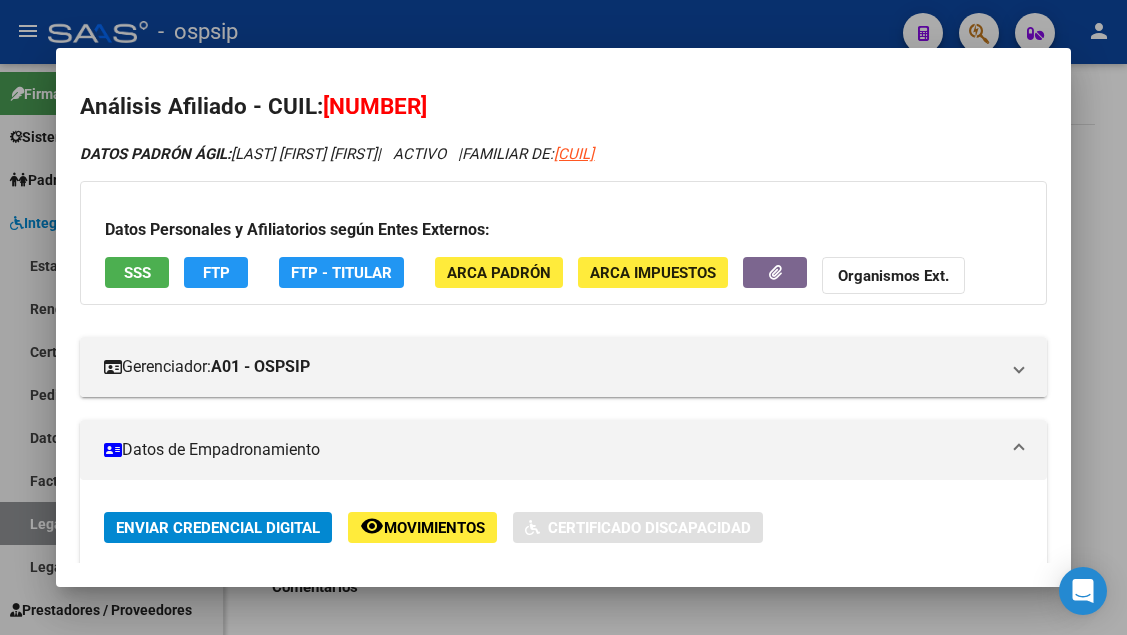 scroll, scrollTop: 400, scrollLeft: 0, axis: vertical 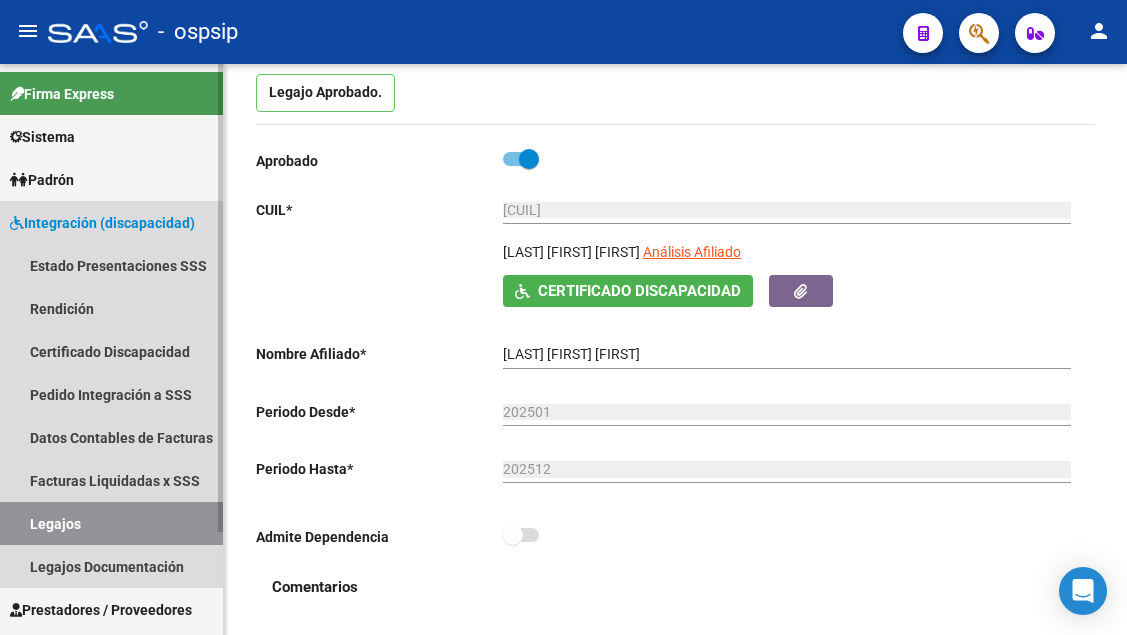 click on "Legajos" at bounding box center [111, 523] 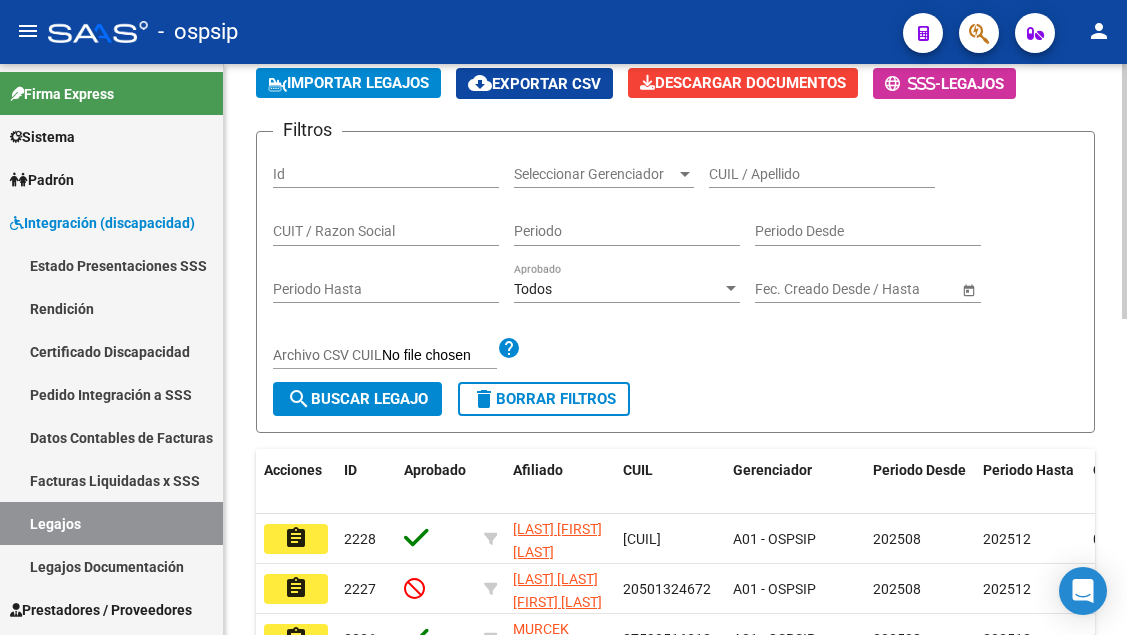 scroll, scrollTop: 200, scrollLeft: 0, axis: vertical 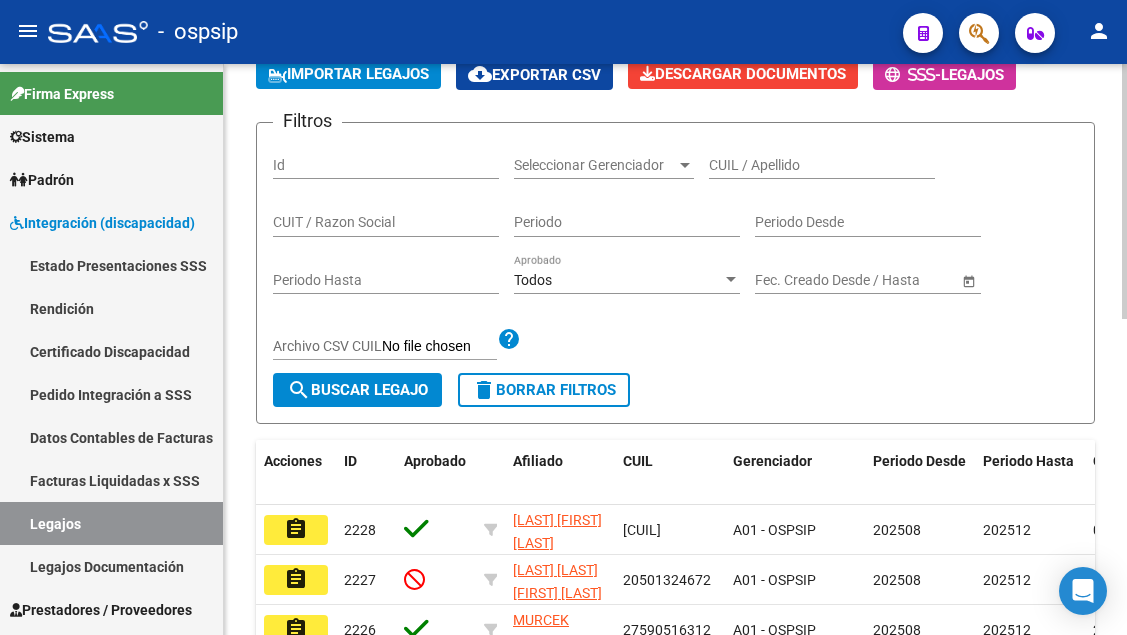 click on "CUIL / Apellido" at bounding box center (822, 165) 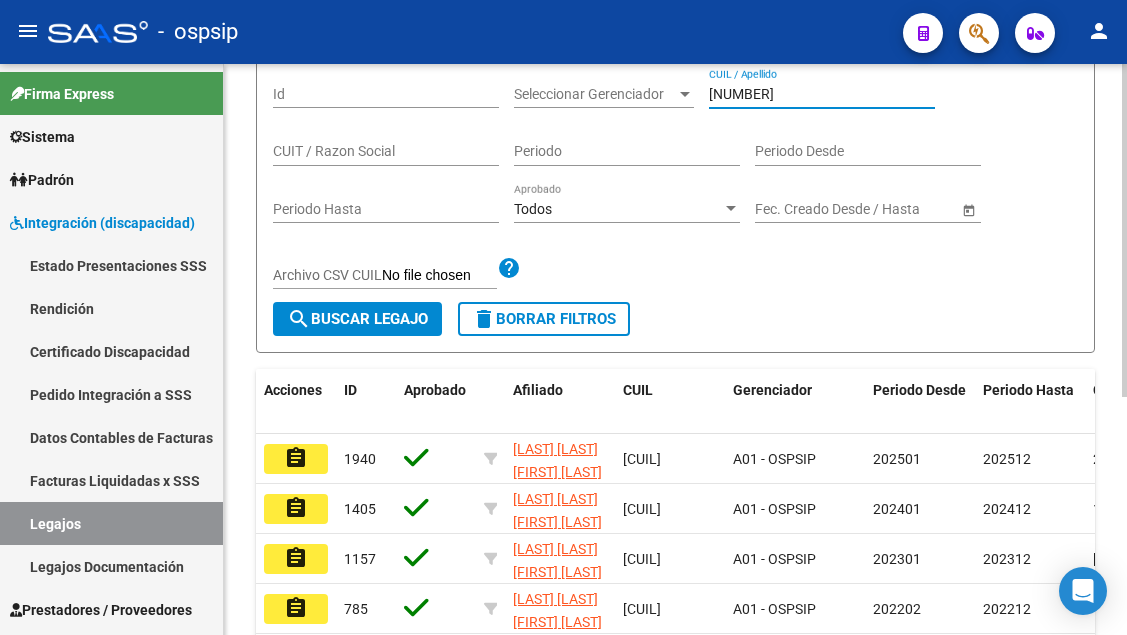 scroll, scrollTop: 300, scrollLeft: 0, axis: vertical 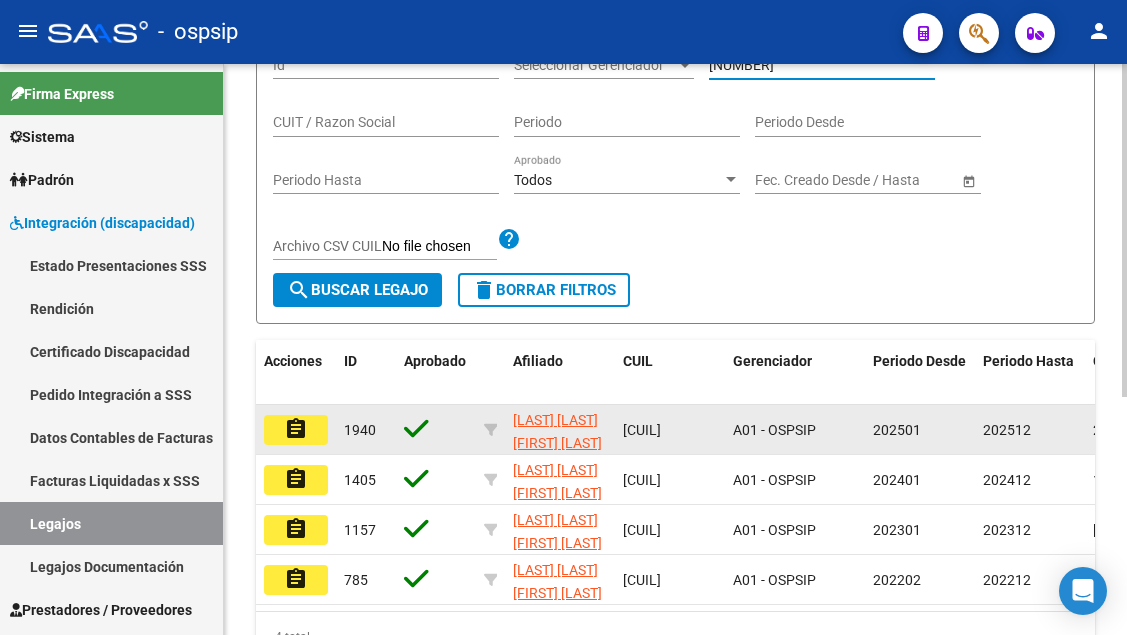 type on "53590001" 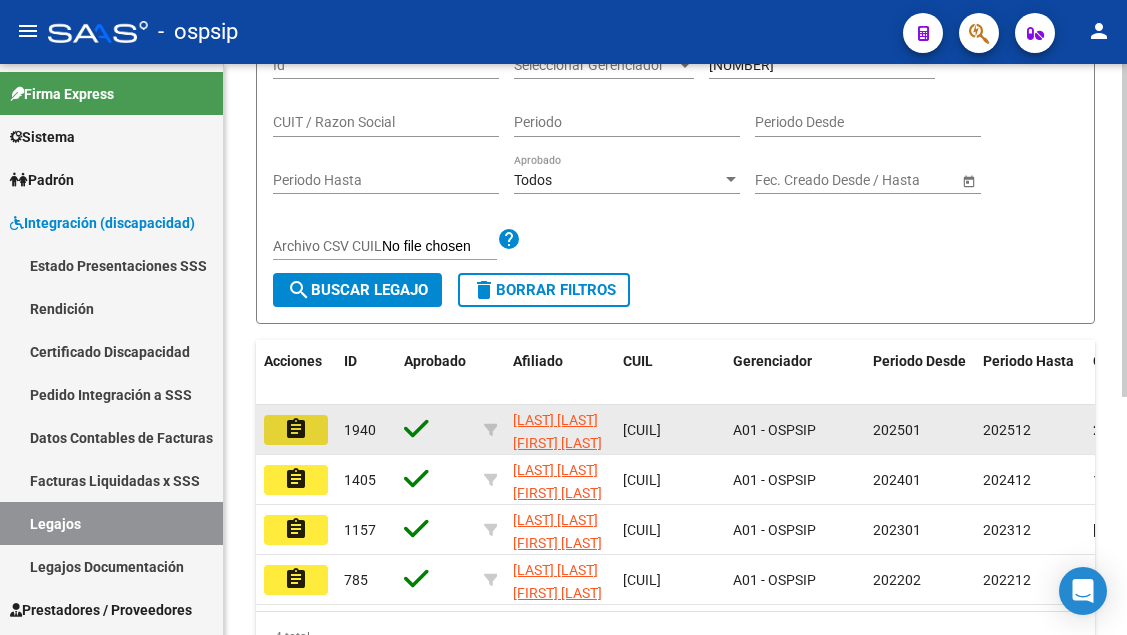 click on "assignment" 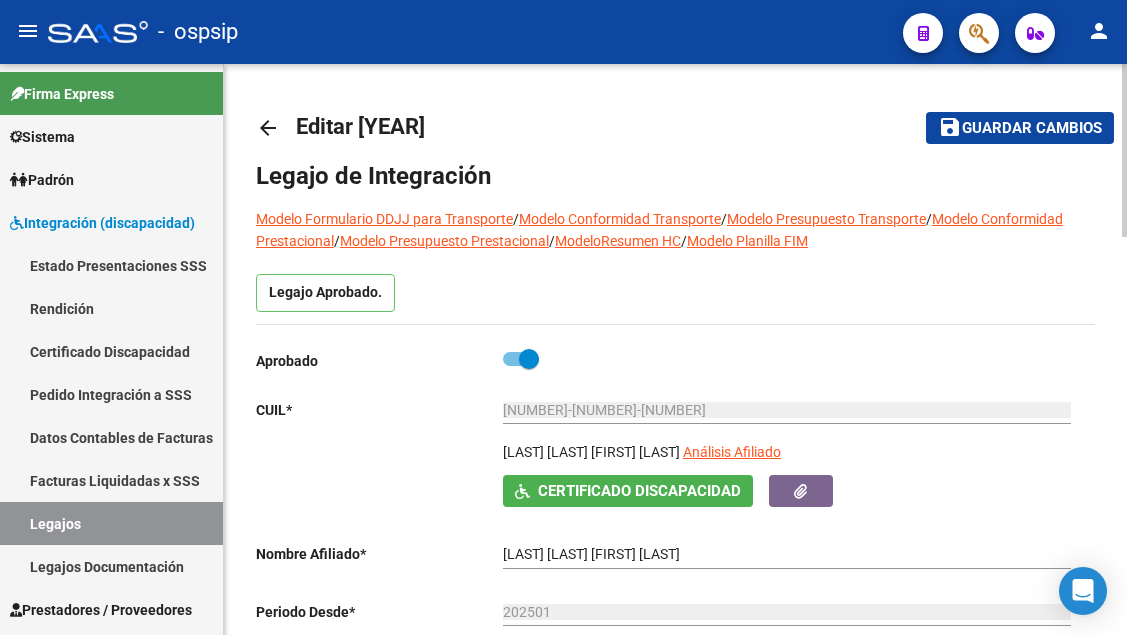scroll, scrollTop: 200, scrollLeft: 0, axis: vertical 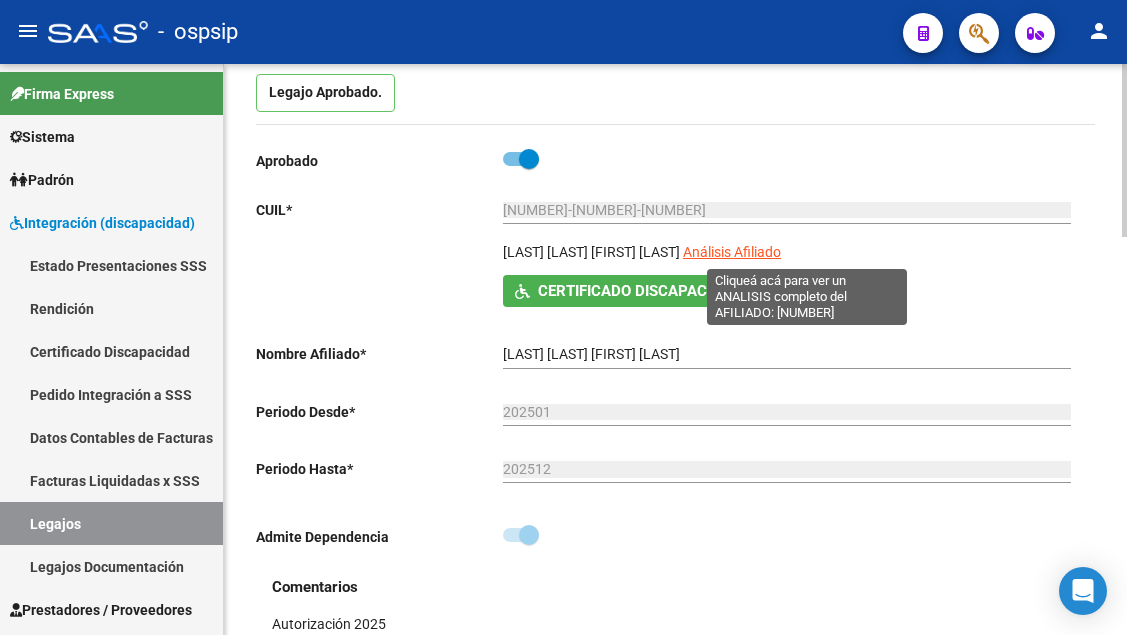 click on "Análisis Afiliado" 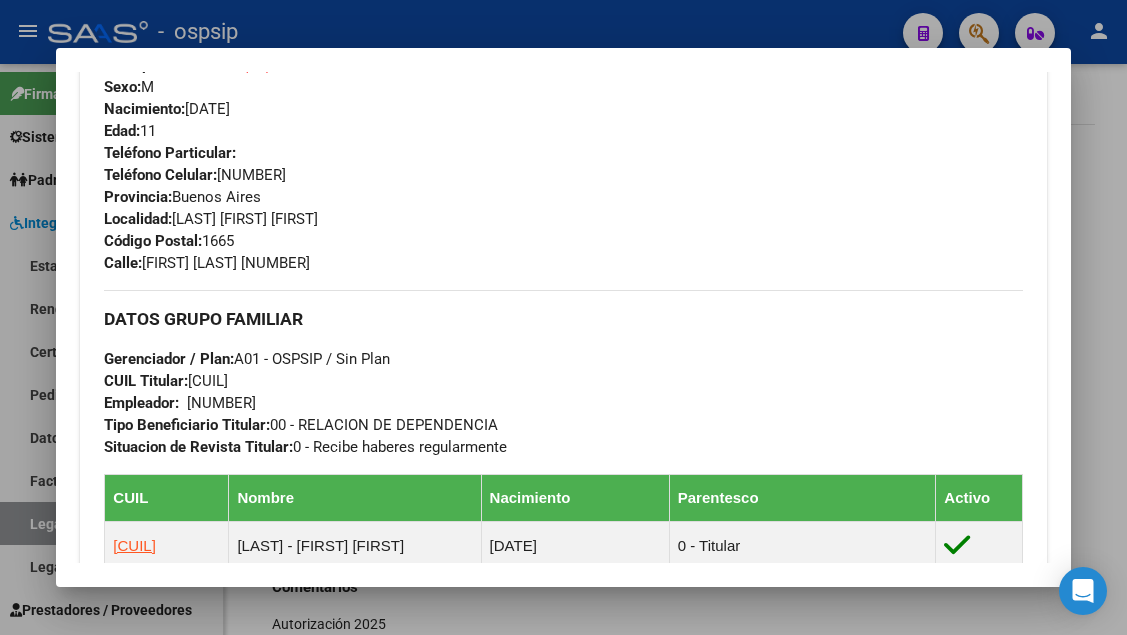 scroll, scrollTop: 900, scrollLeft: 0, axis: vertical 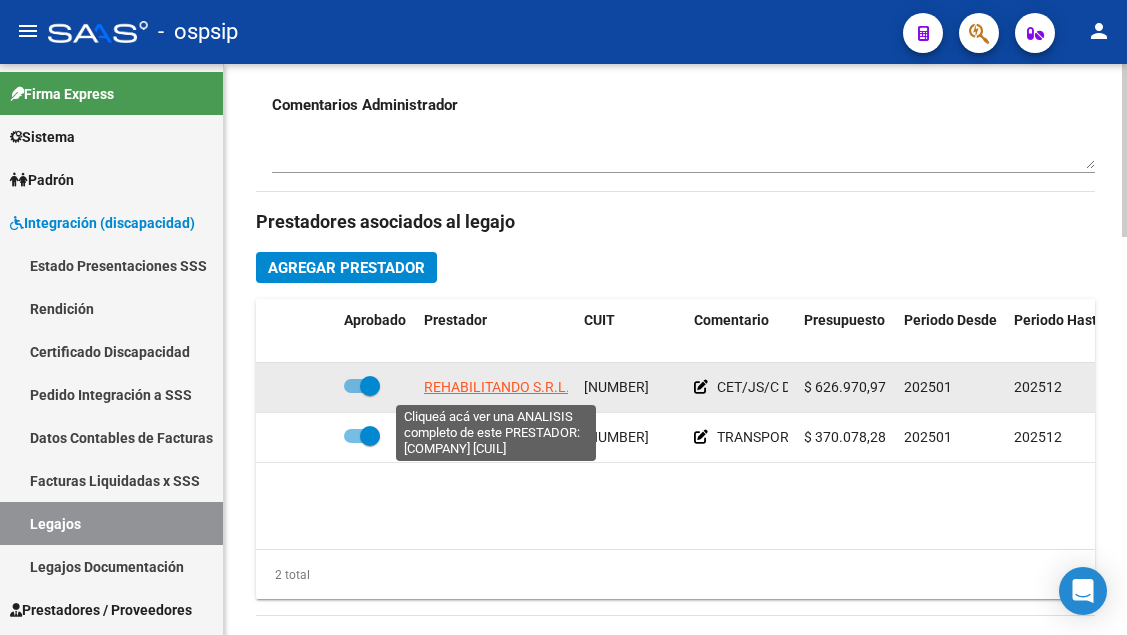 click on "REHABILITANDO S.R.L." 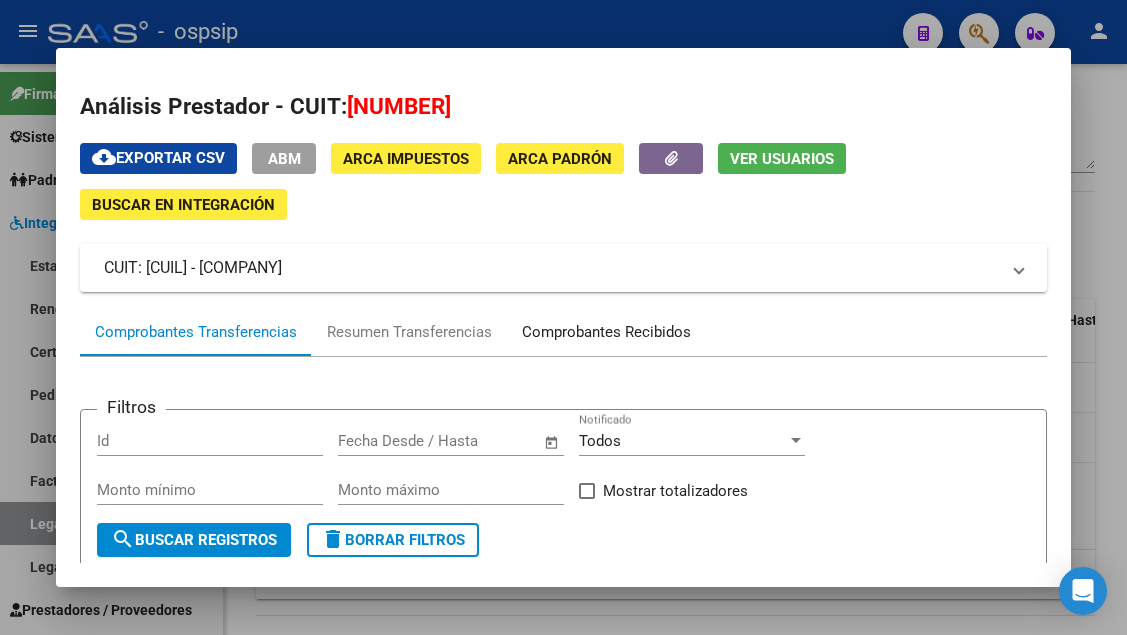 click on "Comprobantes Recibidos" at bounding box center [606, 332] 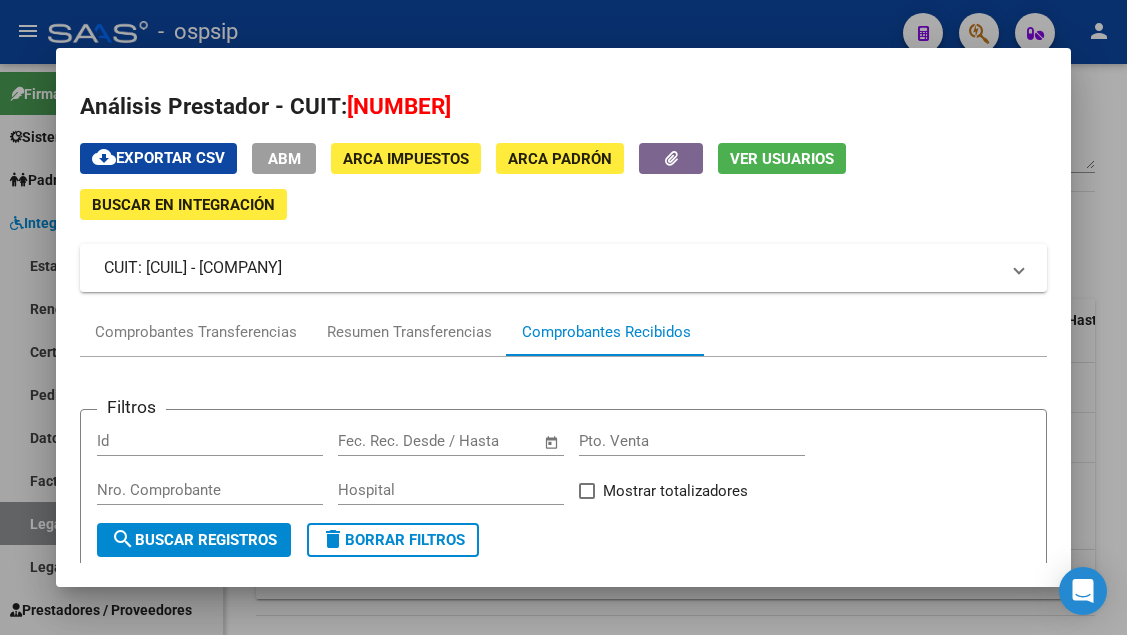 scroll, scrollTop: 500, scrollLeft: 0, axis: vertical 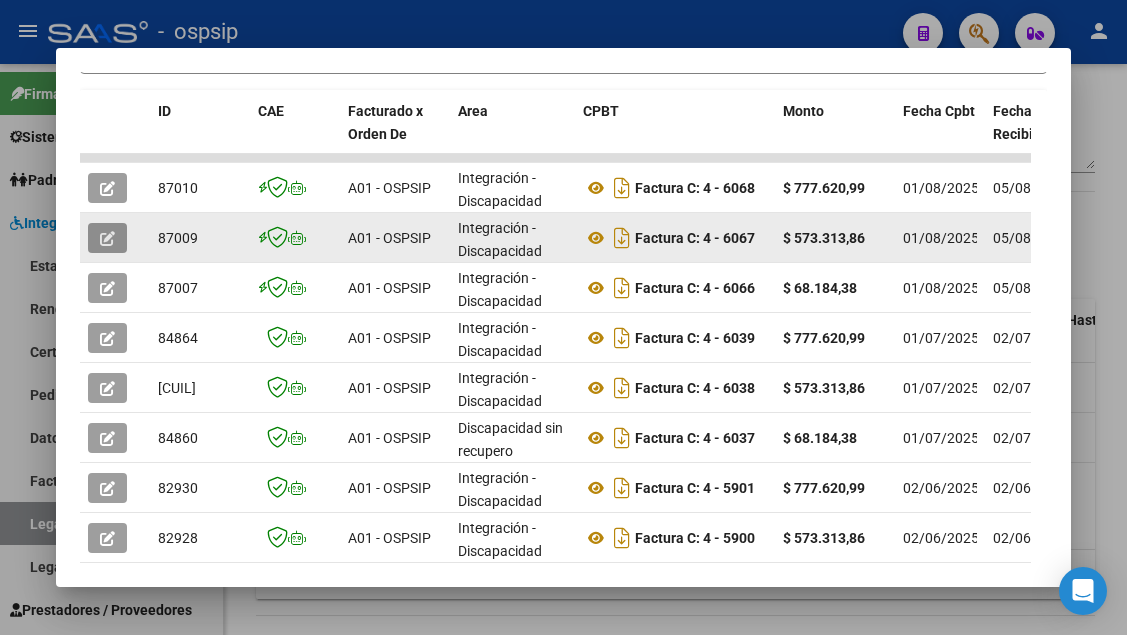 click 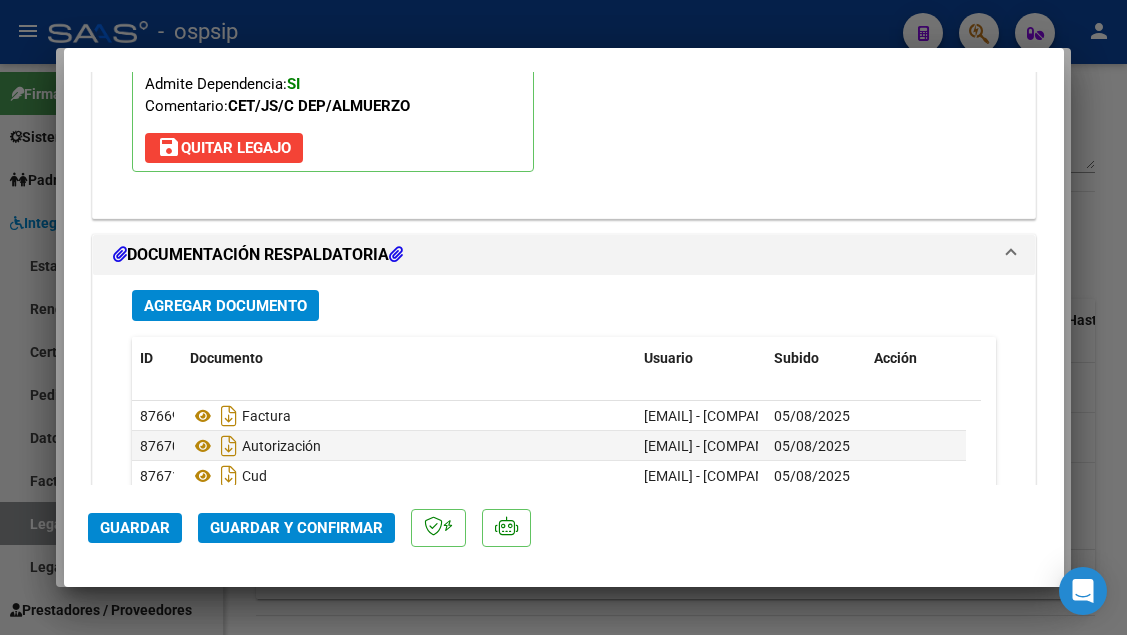 scroll, scrollTop: 2500, scrollLeft: 0, axis: vertical 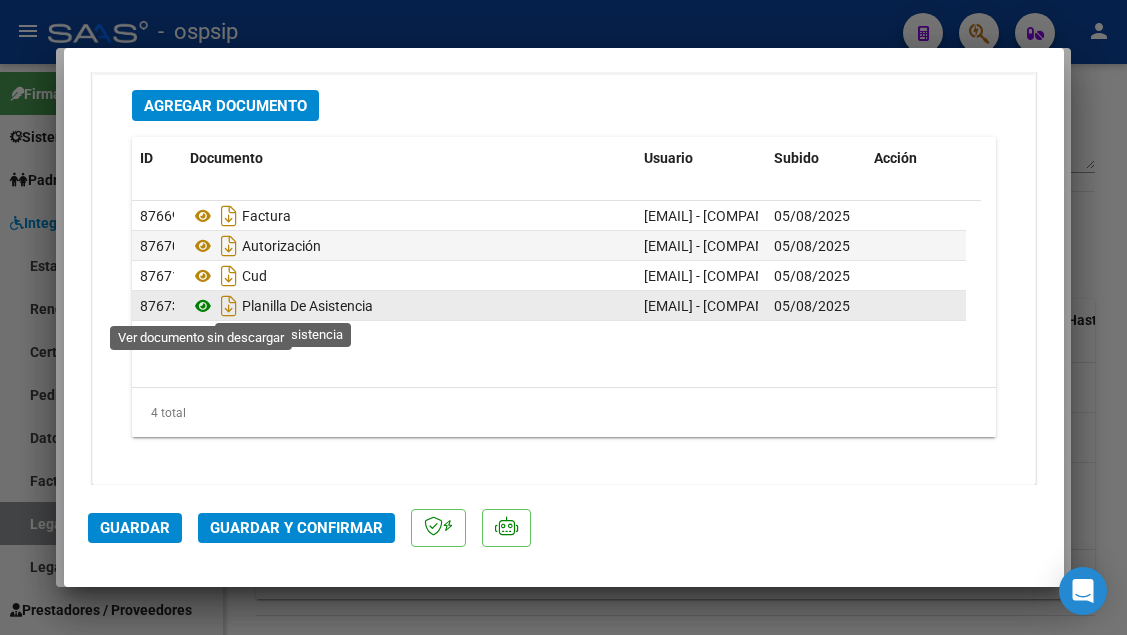 click 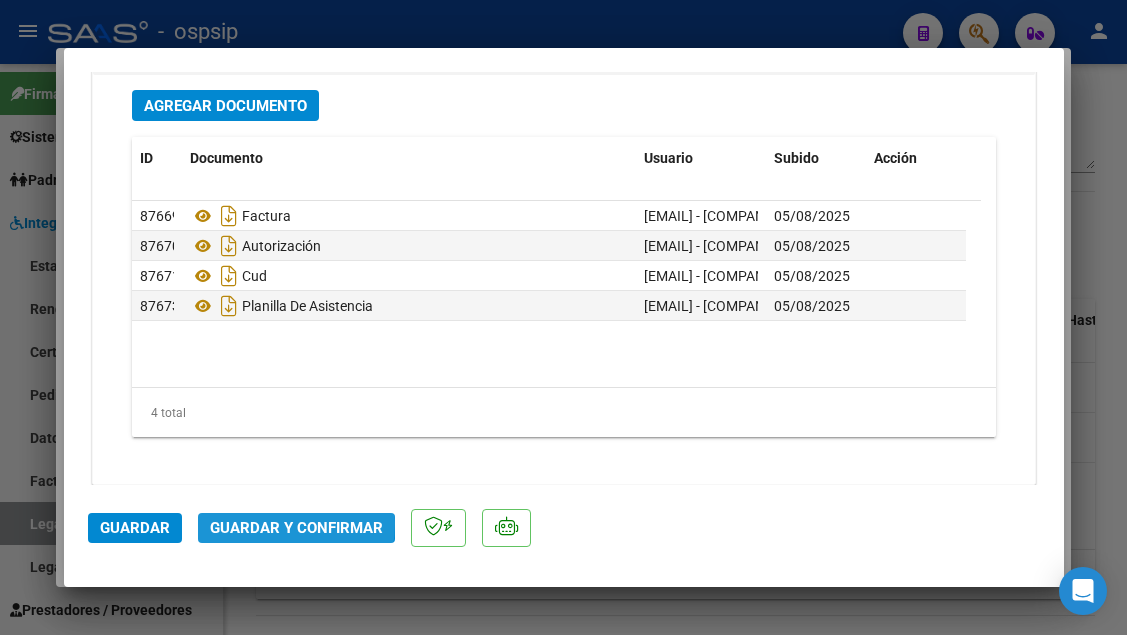 click on "Guardar y Confirmar" 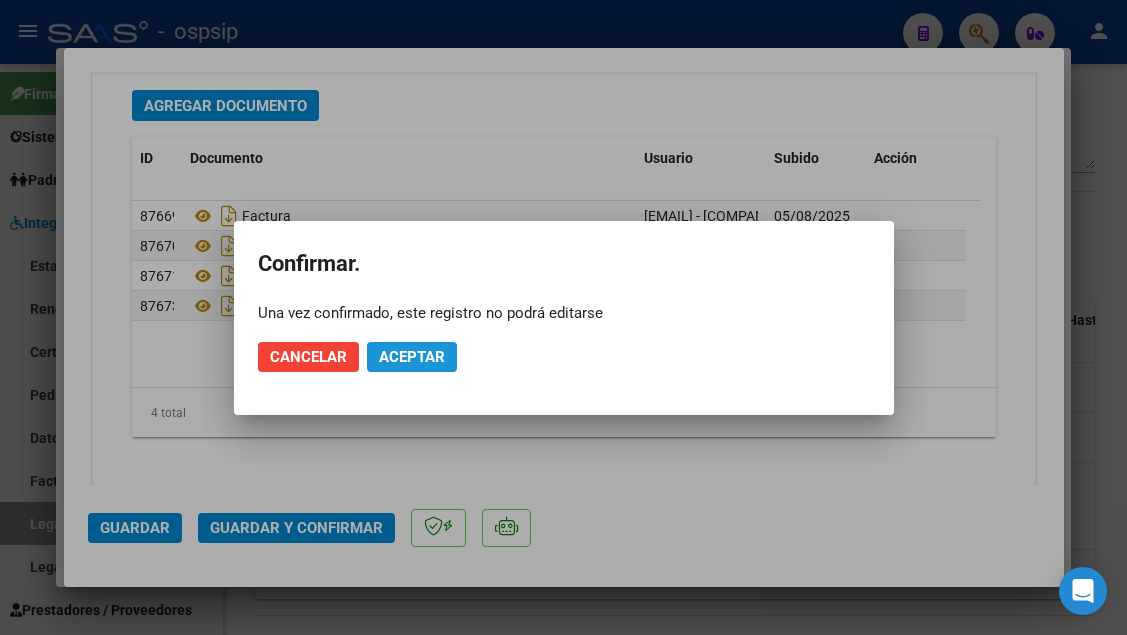 click on "Aceptar" 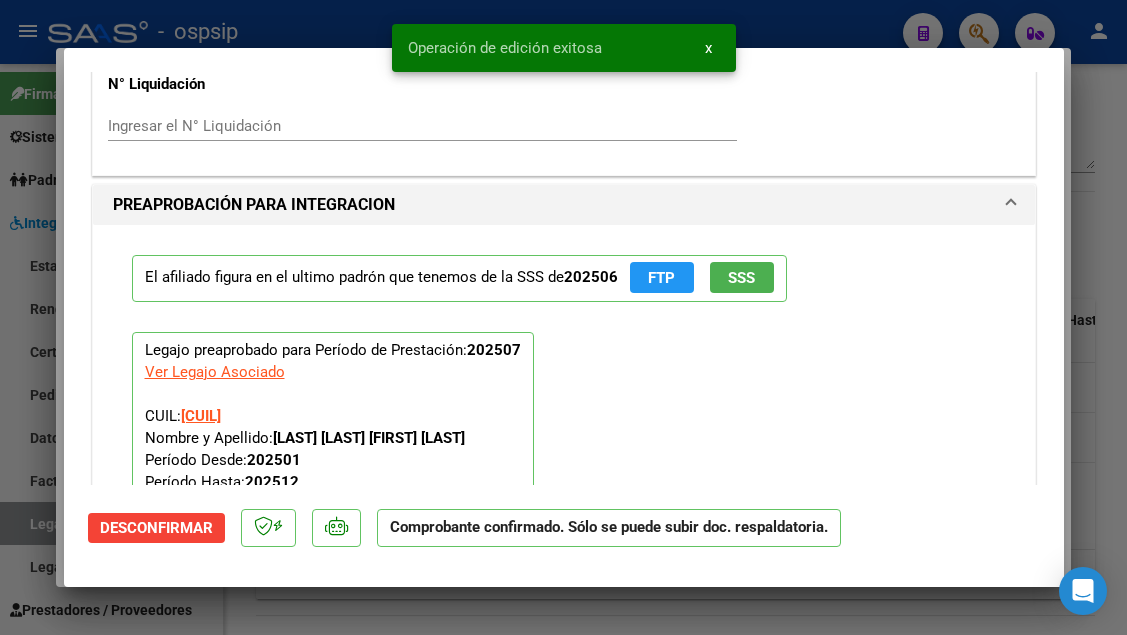 scroll, scrollTop: 1773, scrollLeft: 0, axis: vertical 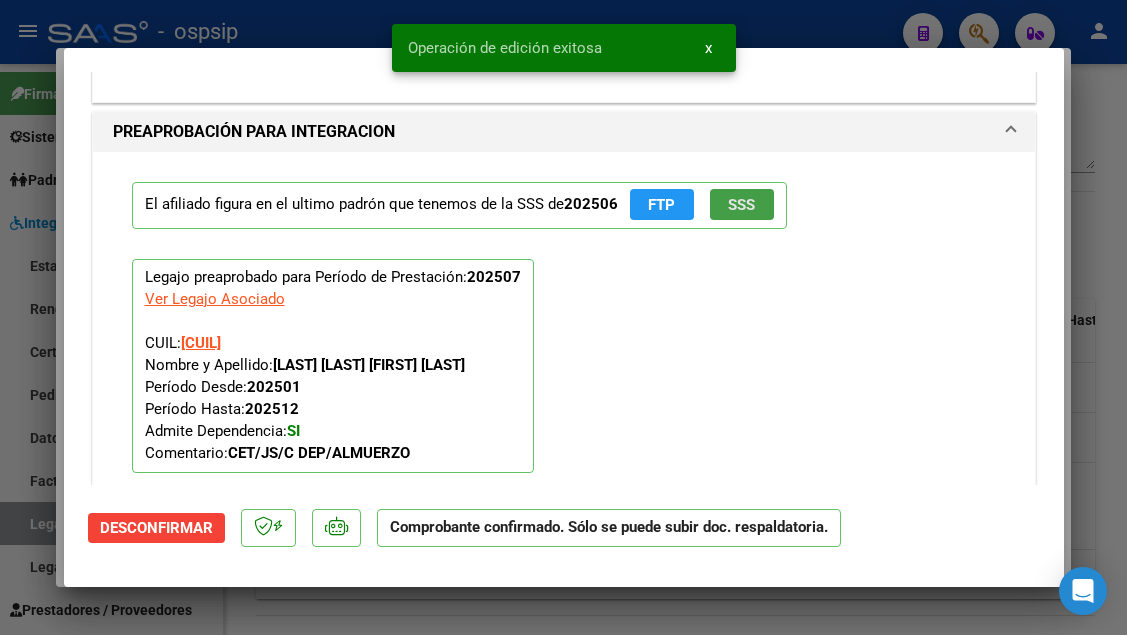 click on "SSS" 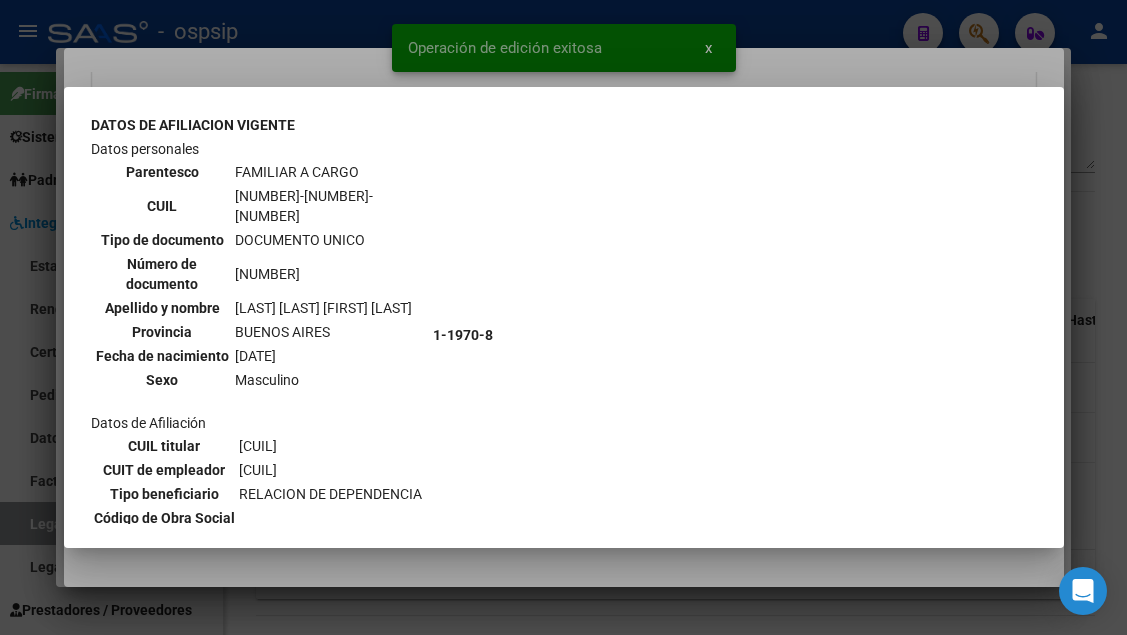scroll, scrollTop: 900, scrollLeft: 0, axis: vertical 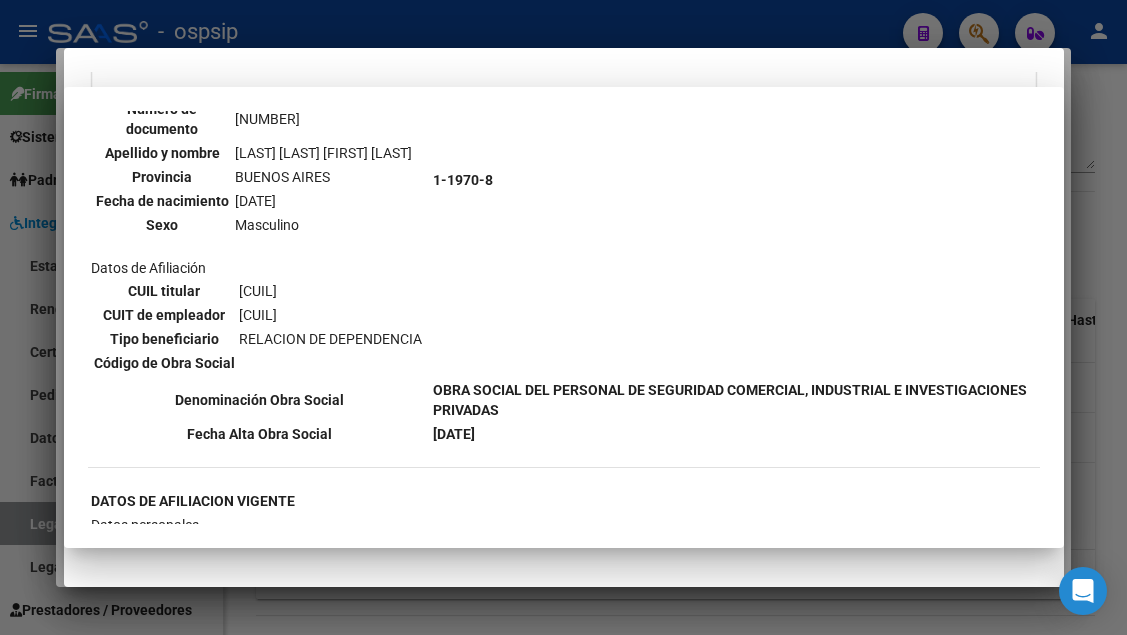 type 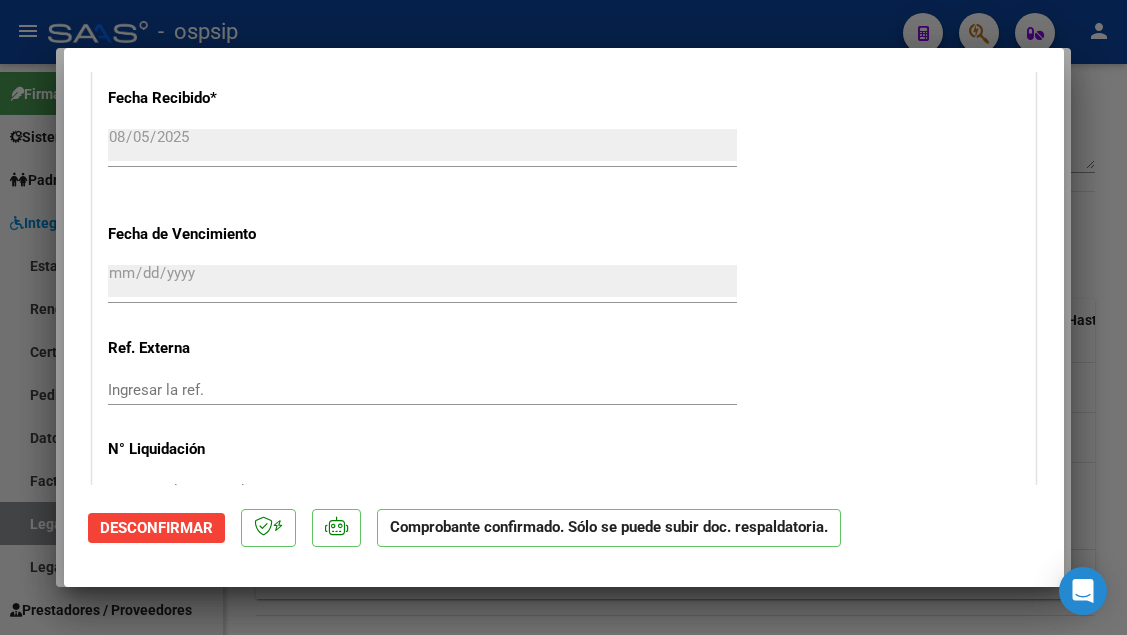 type 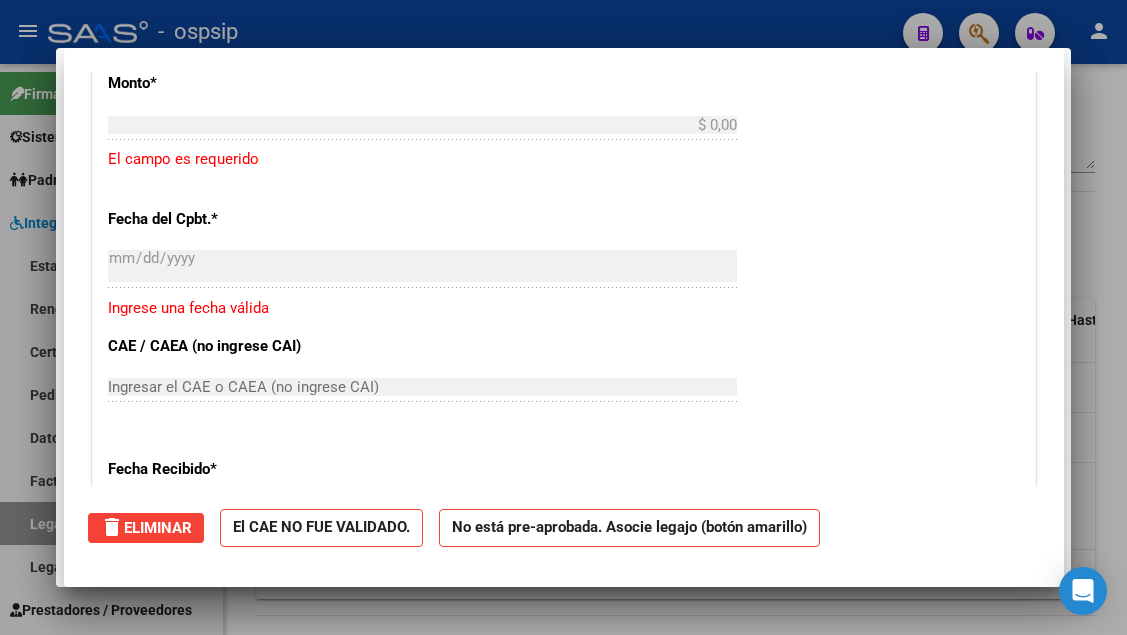 scroll, scrollTop: 1644, scrollLeft: 0, axis: vertical 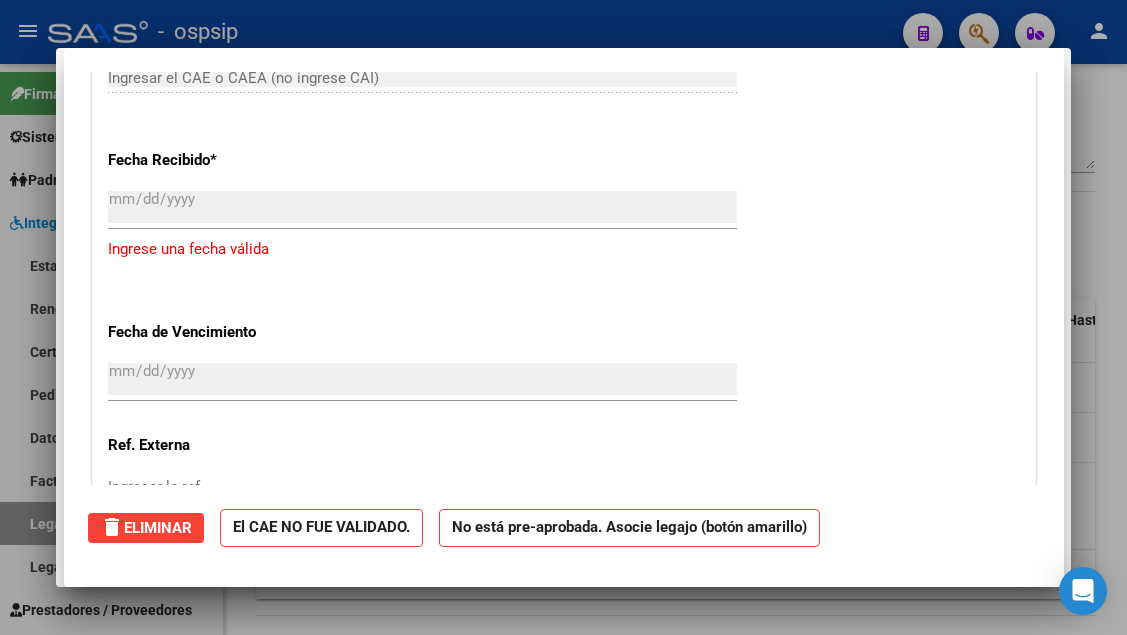 type 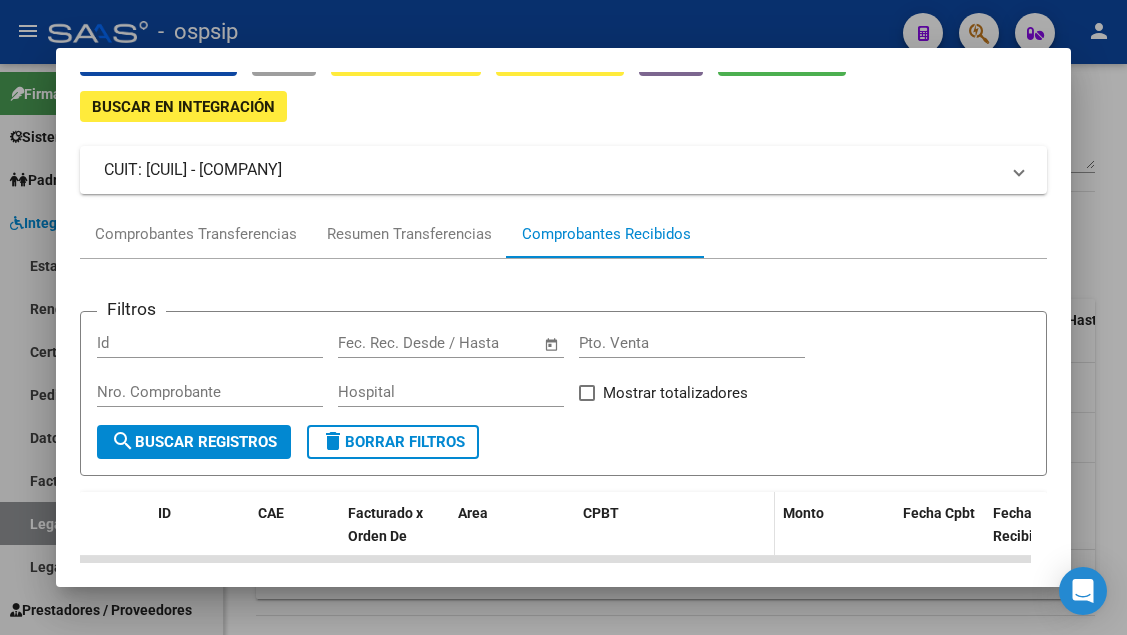 scroll, scrollTop: 0, scrollLeft: 0, axis: both 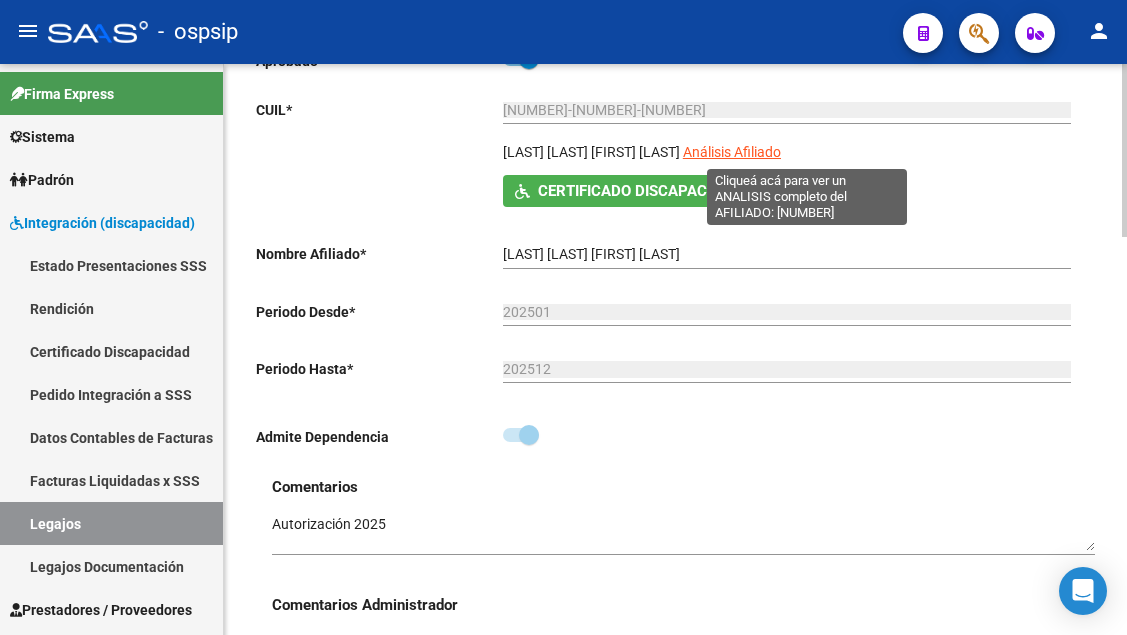click on "Análisis Afiliado" 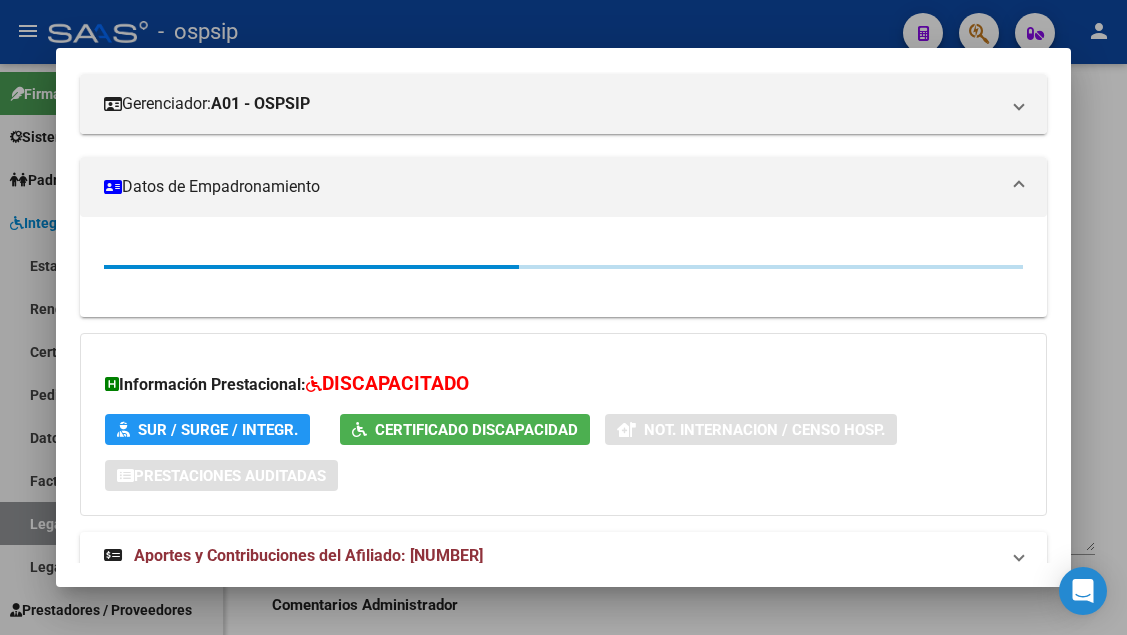 scroll, scrollTop: 373, scrollLeft: 0, axis: vertical 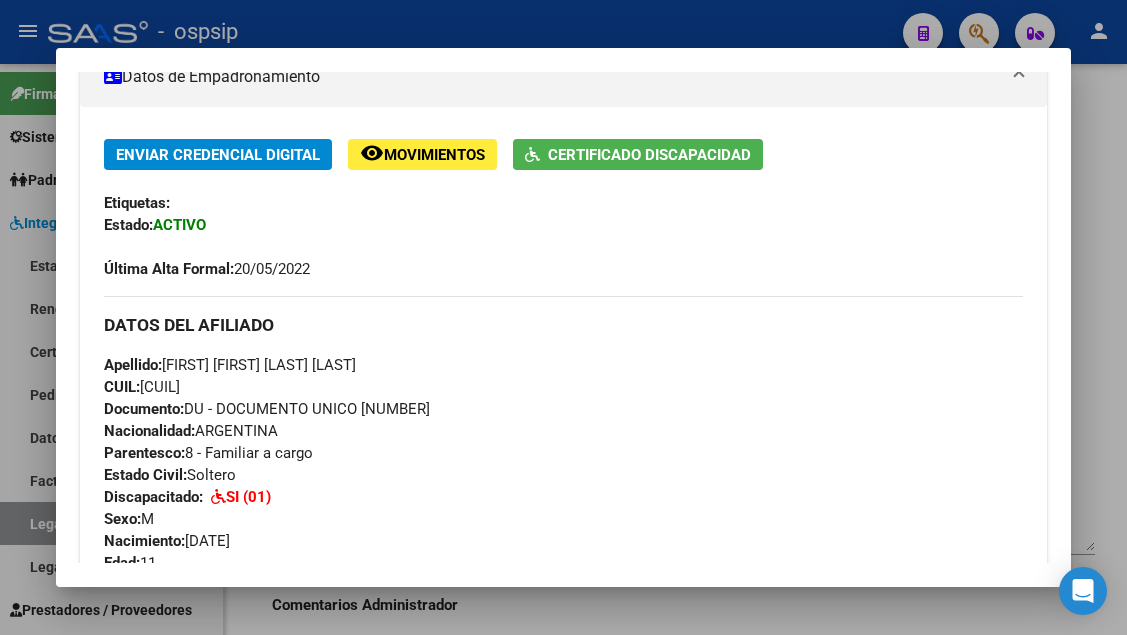 click at bounding box center (563, 317) 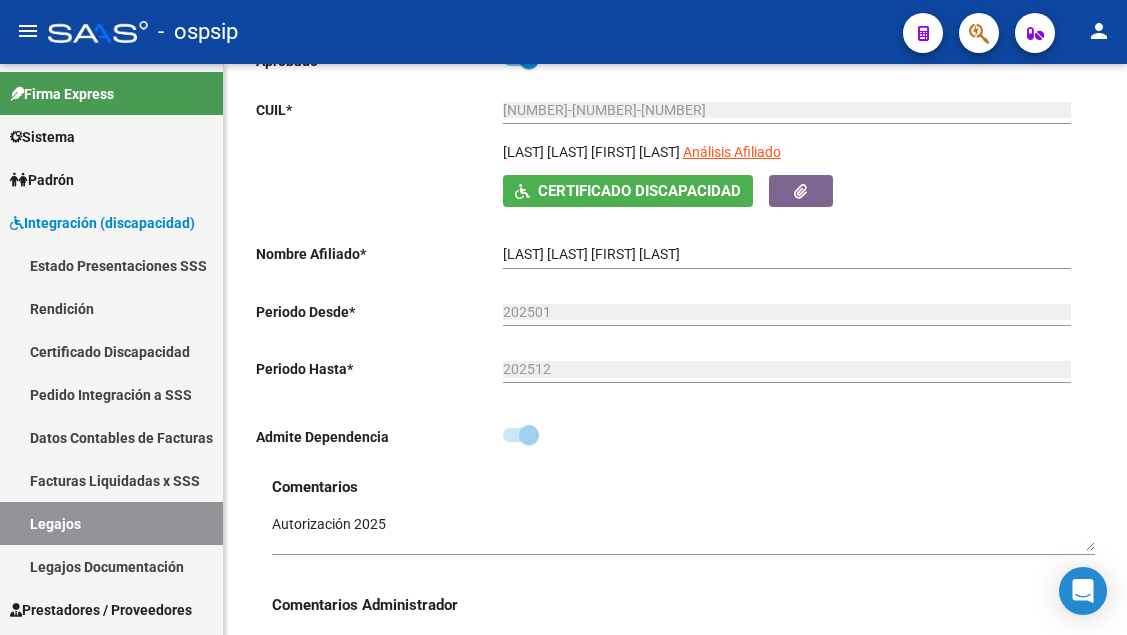 click on "Legajos" at bounding box center [111, 523] 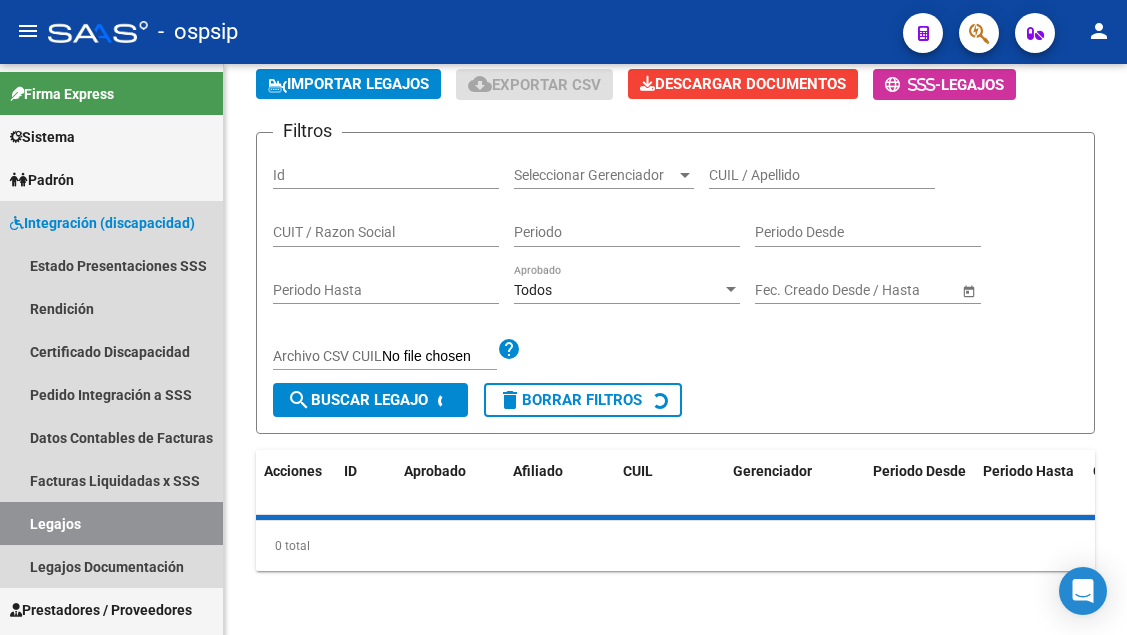 click on "Legajos" at bounding box center (111, 523) 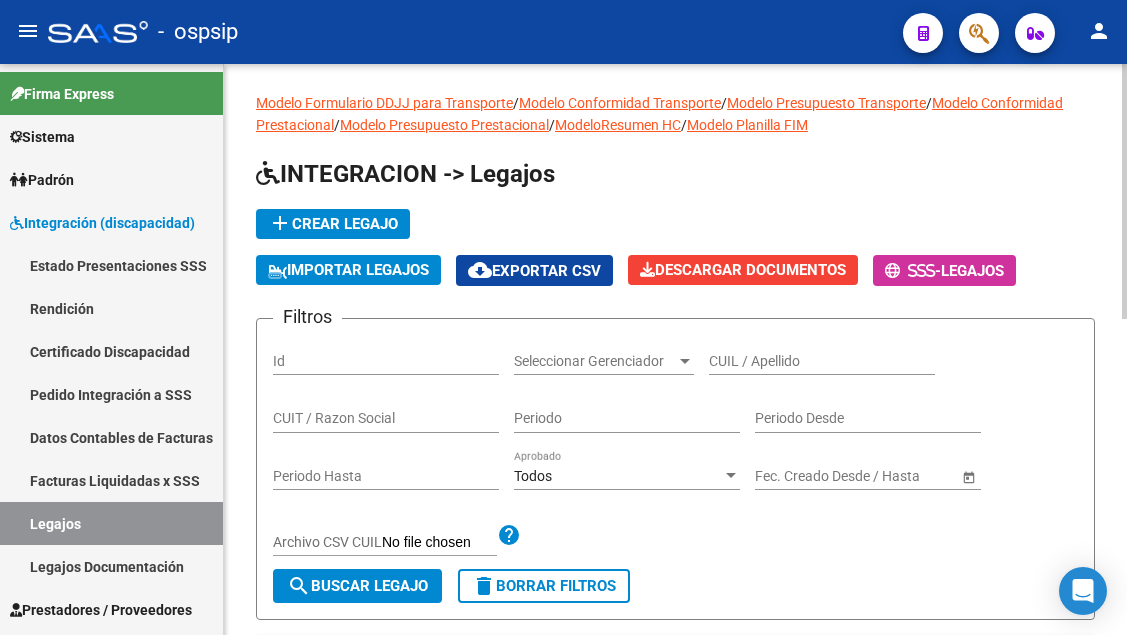 scroll, scrollTop: 0, scrollLeft: 0, axis: both 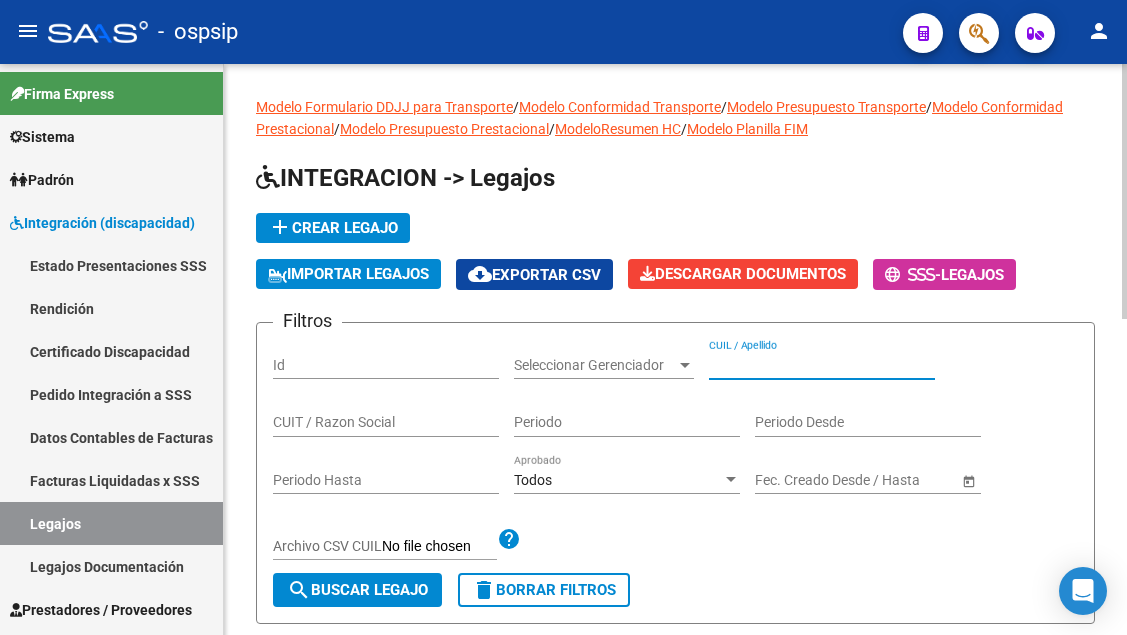 click on "CUIL / Apellido" at bounding box center (822, 365) 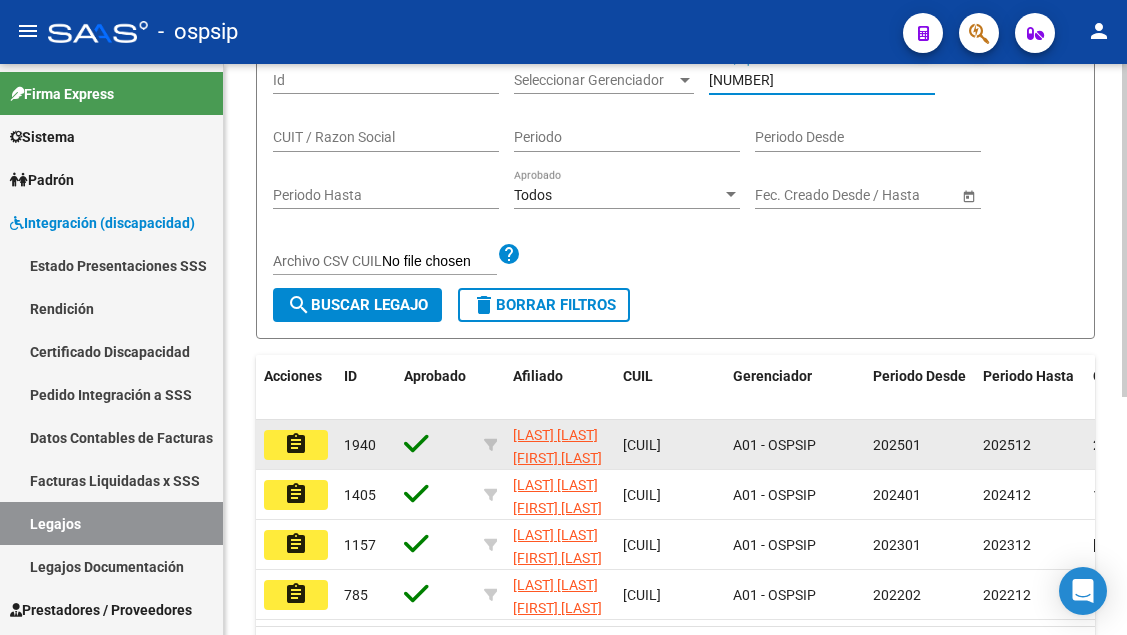 scroll, scrollTop: 300, scrollLeft: 0, axis: vertical 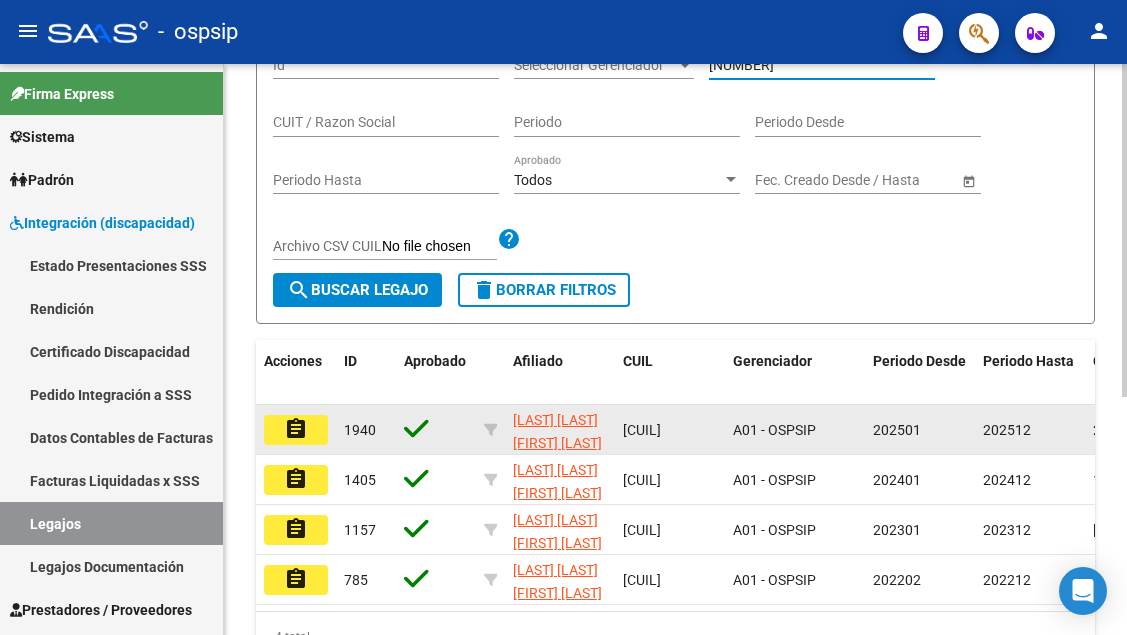 type on "53590001" 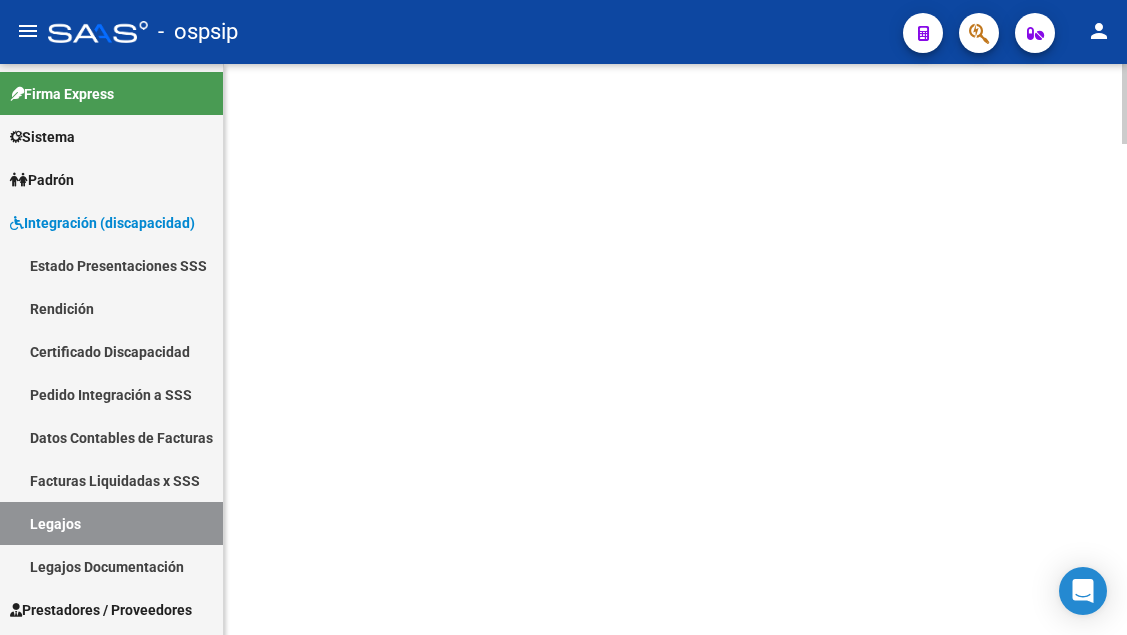 scroll, scrollTop: 0, scrollLeft: 0, axis: both 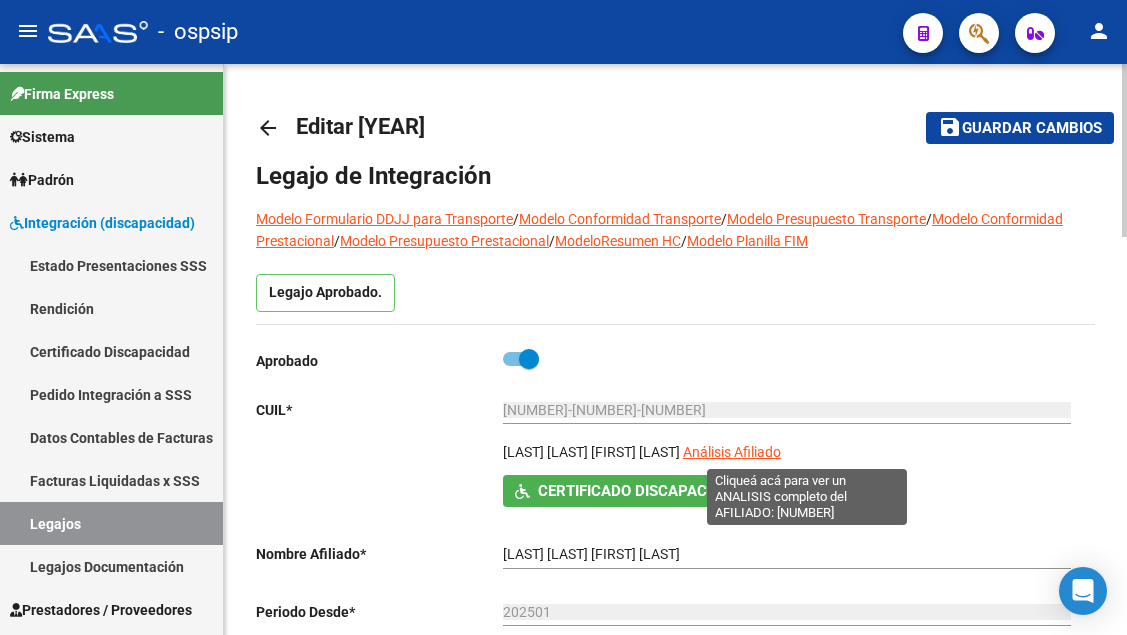 click on "Análisis Afiliado" 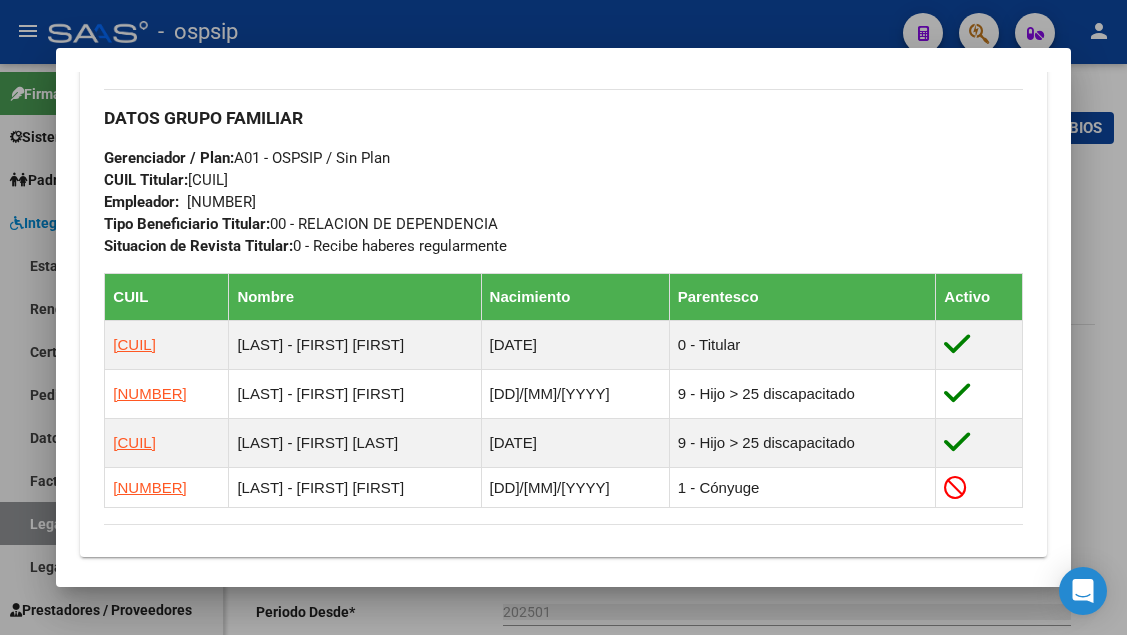 scroll, scrollTop: 900, scrollLeft: 0, axis: vertical 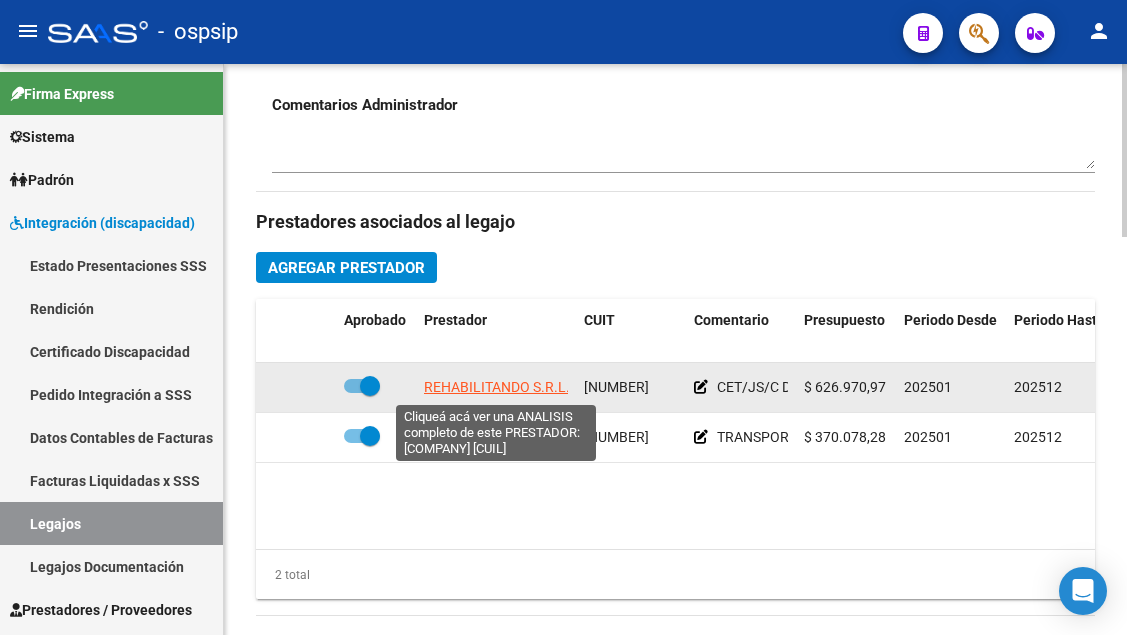 click on "REHABILITANDO S.R.L." 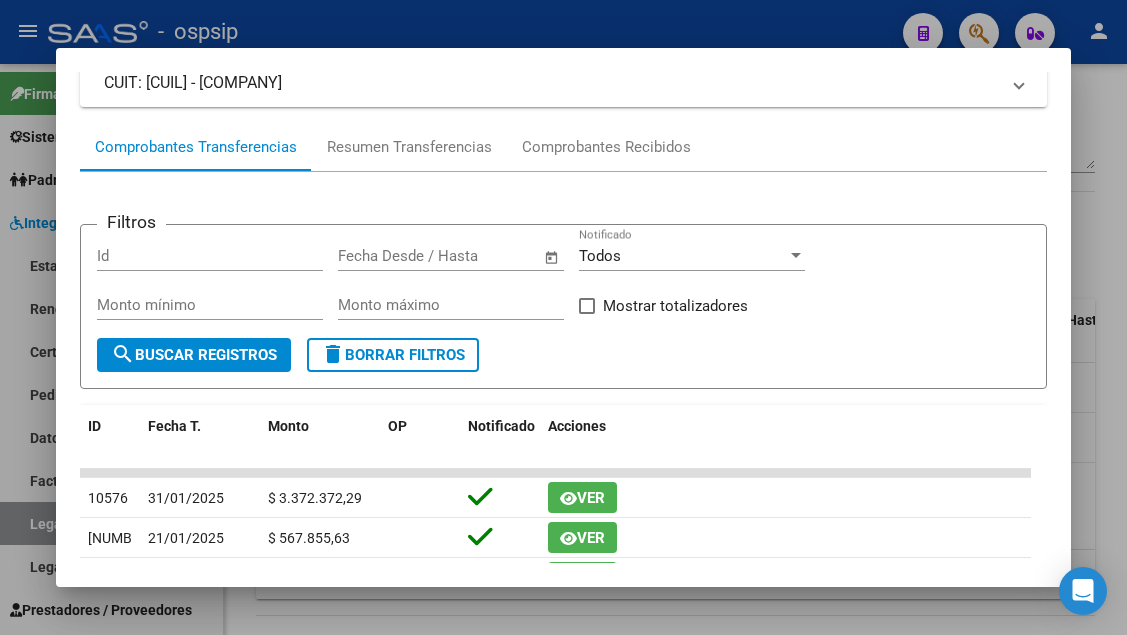 scroll, scrollTop: 186, scrollLeft: 0, axis: vertical 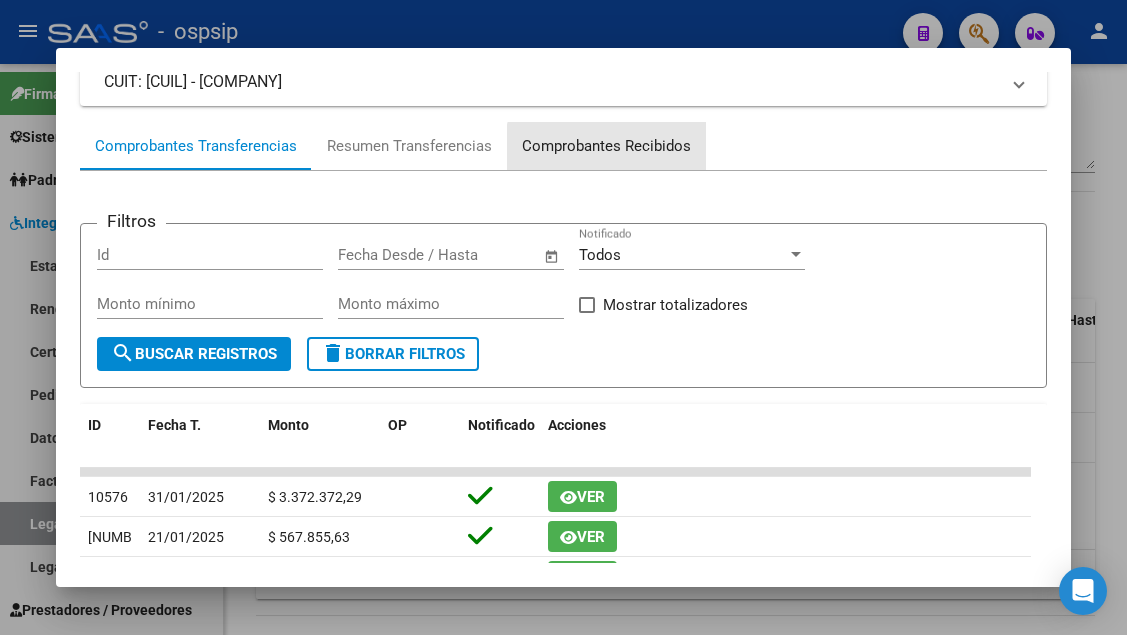 click on "Comprobantes Recibidos" at bounding box center (606, 146) 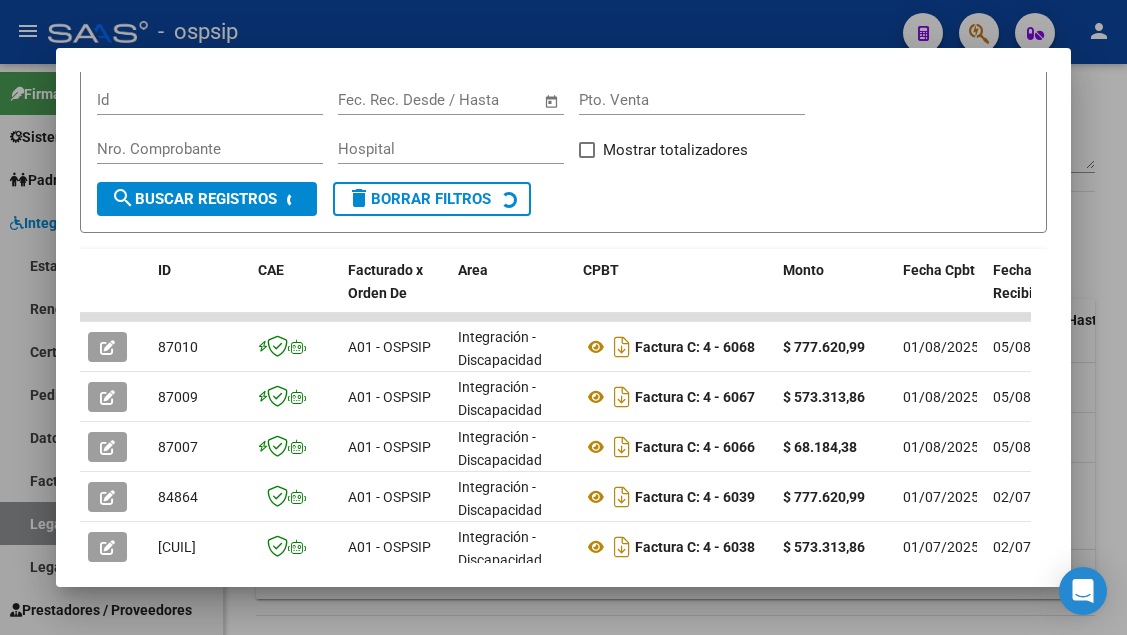 scroll, scrollTop: 485, scrollLeft: 0, axis: vertical 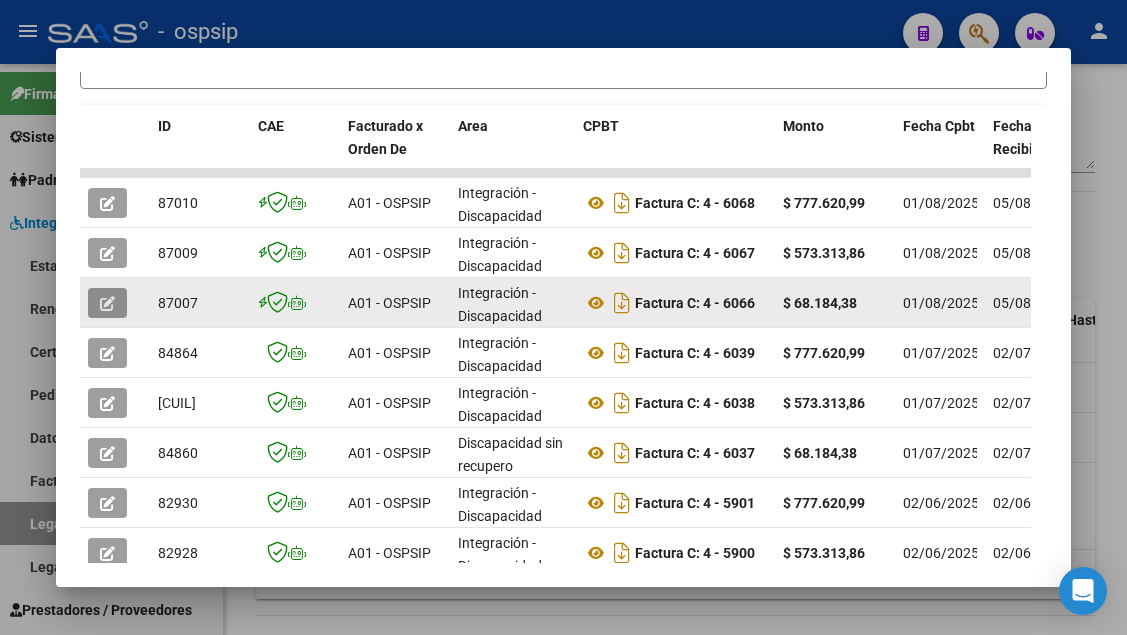 click 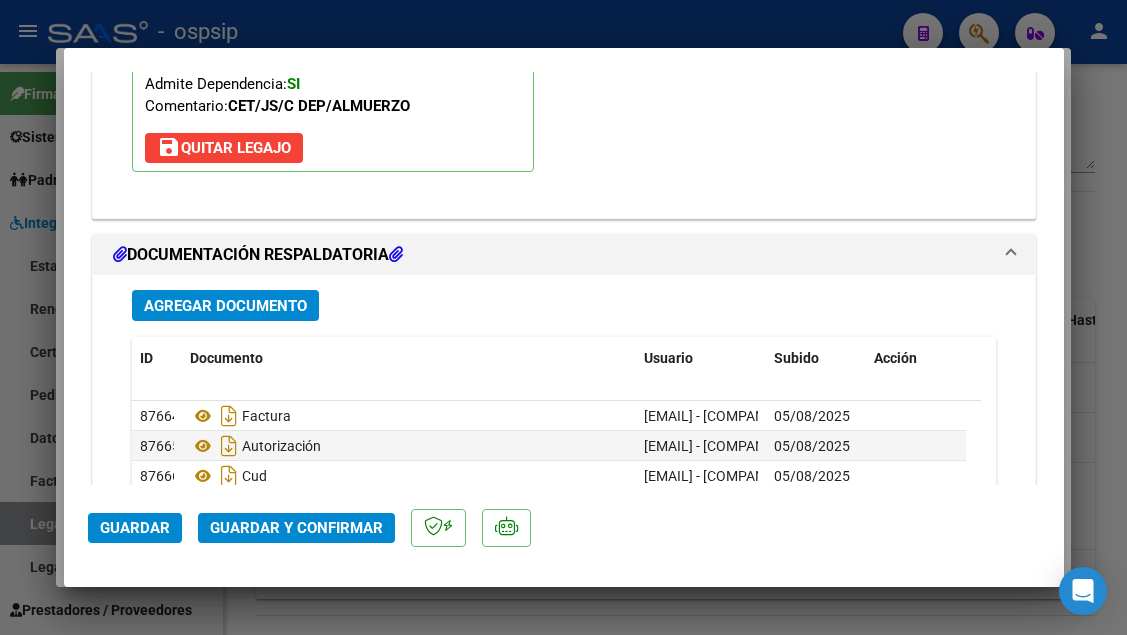 scroll, scrollTop: 2500, scrollLeft: 0, axis: vertical 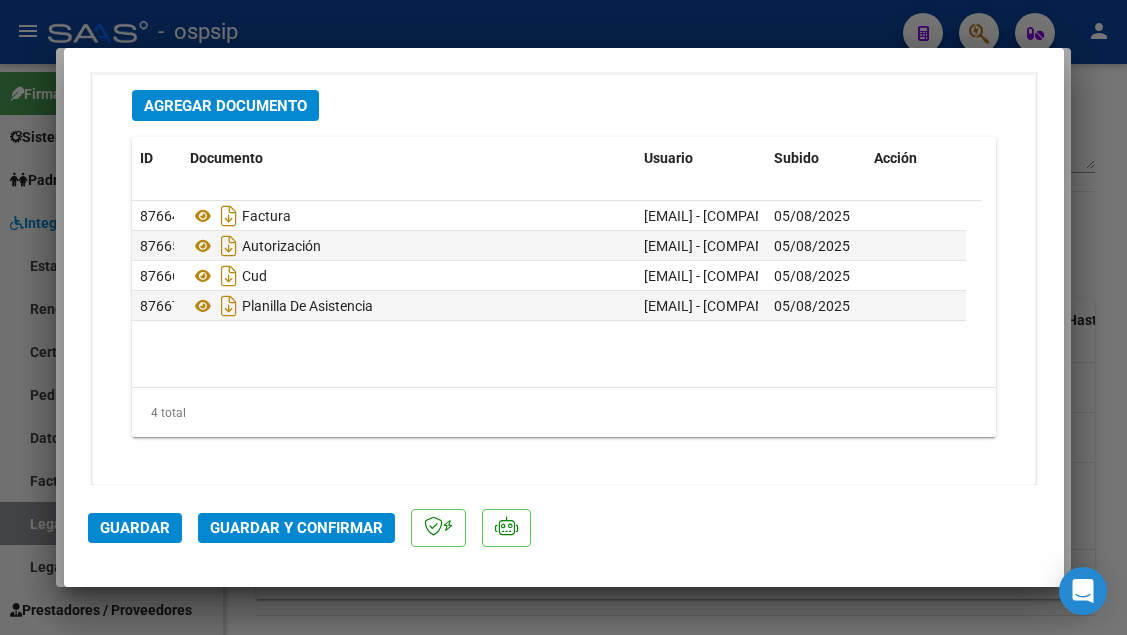 click on "Guardar y Confirmar" 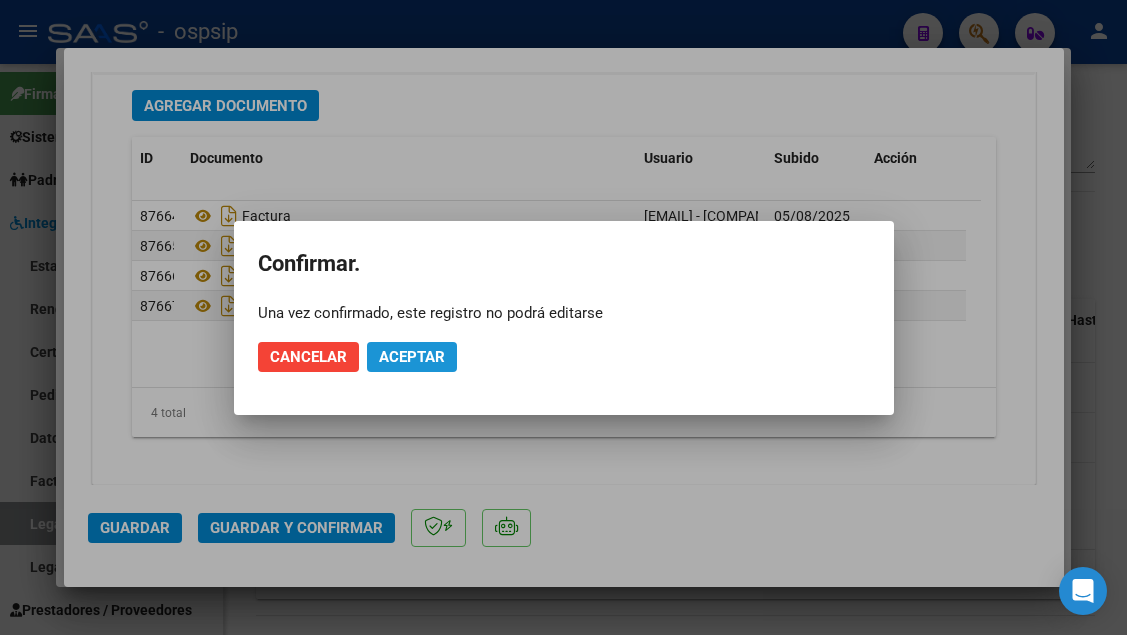 click on "Aceptar" 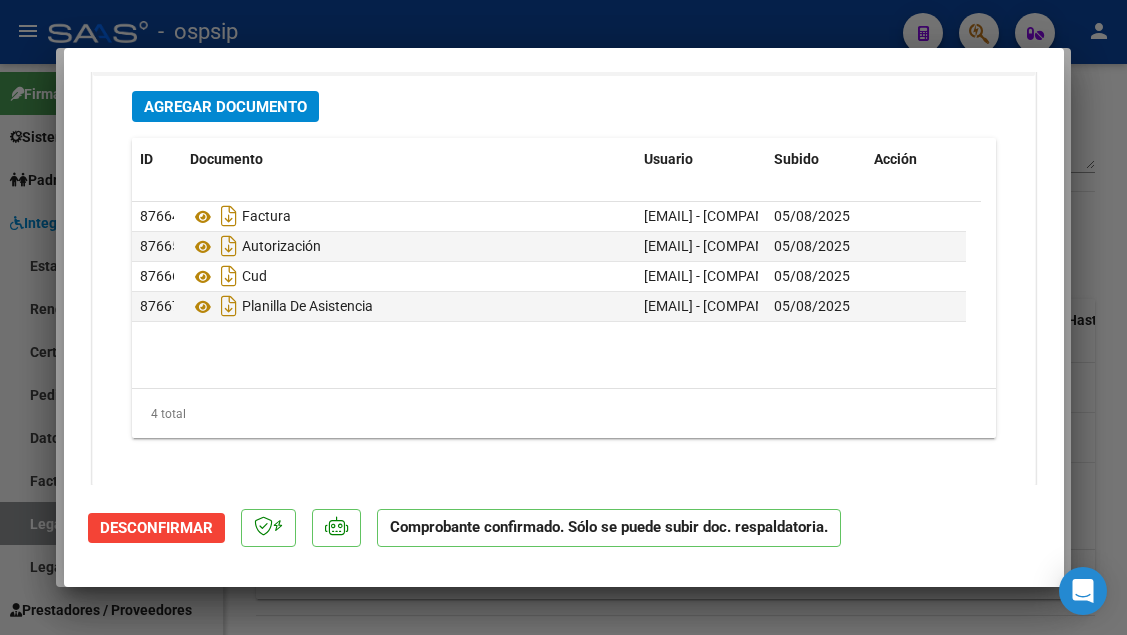 click at bounding box center [563, 317] 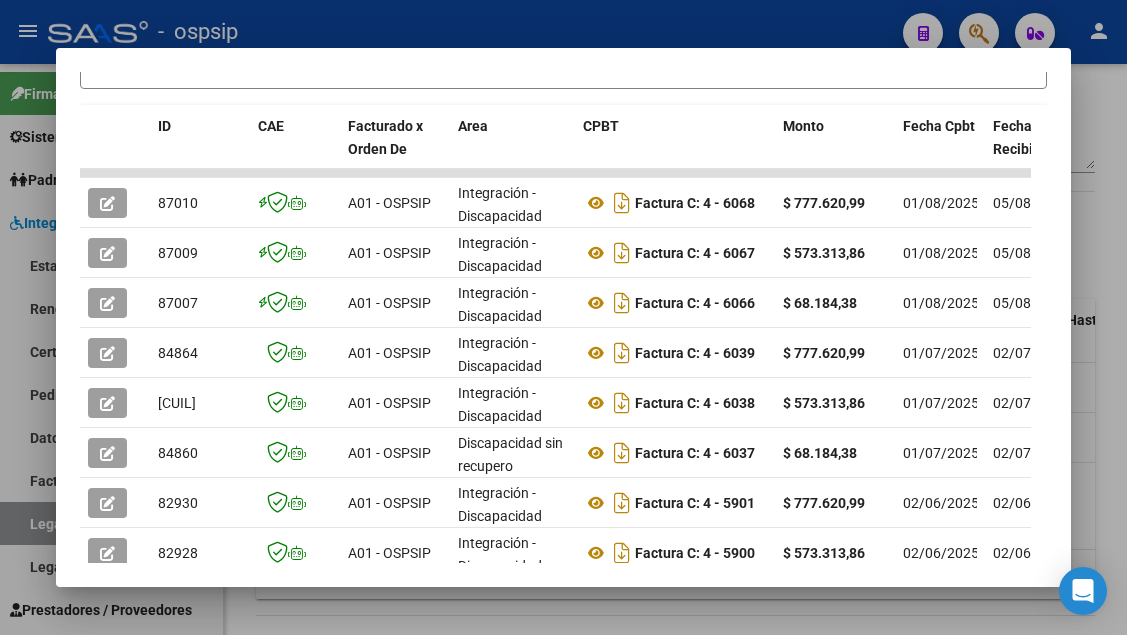 click at bounding box center [563, 317] 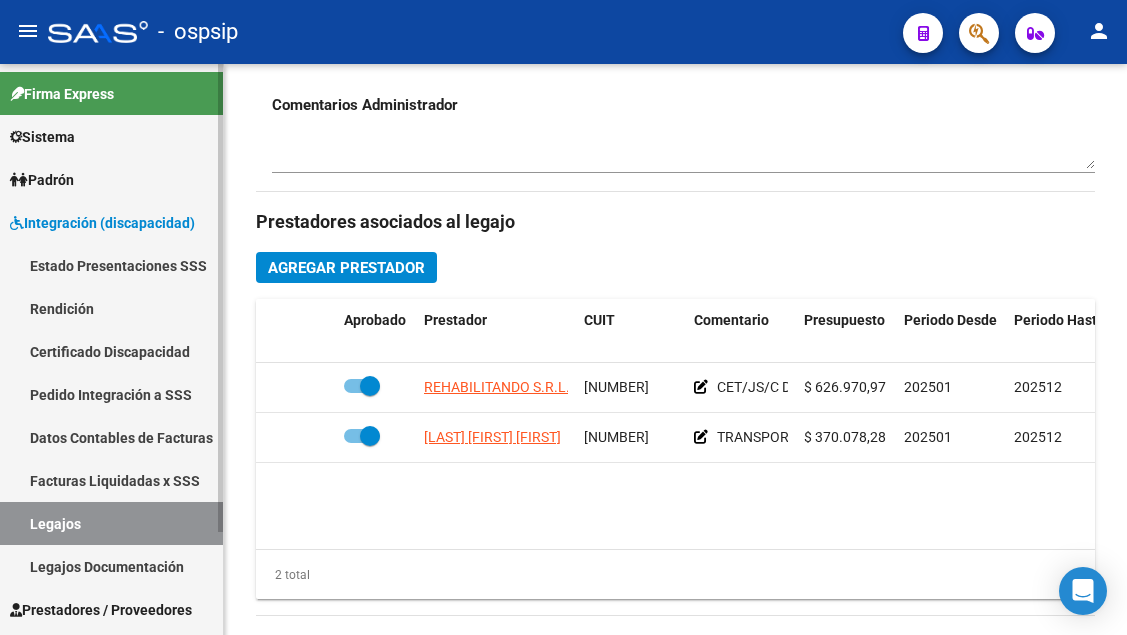 click on "Legajos" at bounding box center (111, 523) 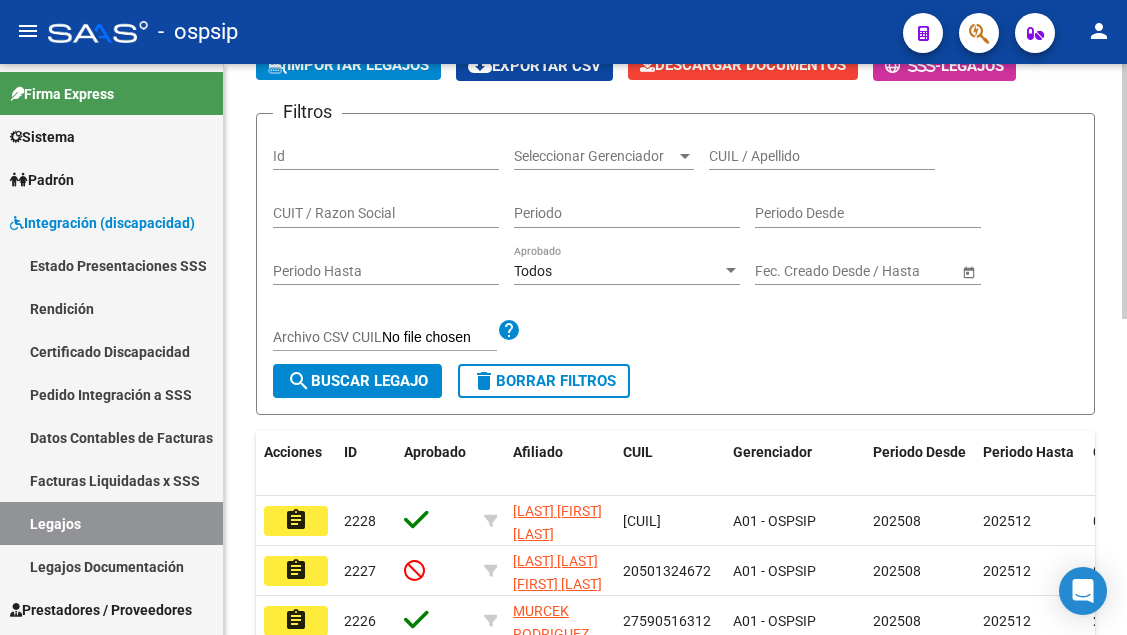 scroll, scrollTop: 208, scrollLeft: 0, axis: vertical 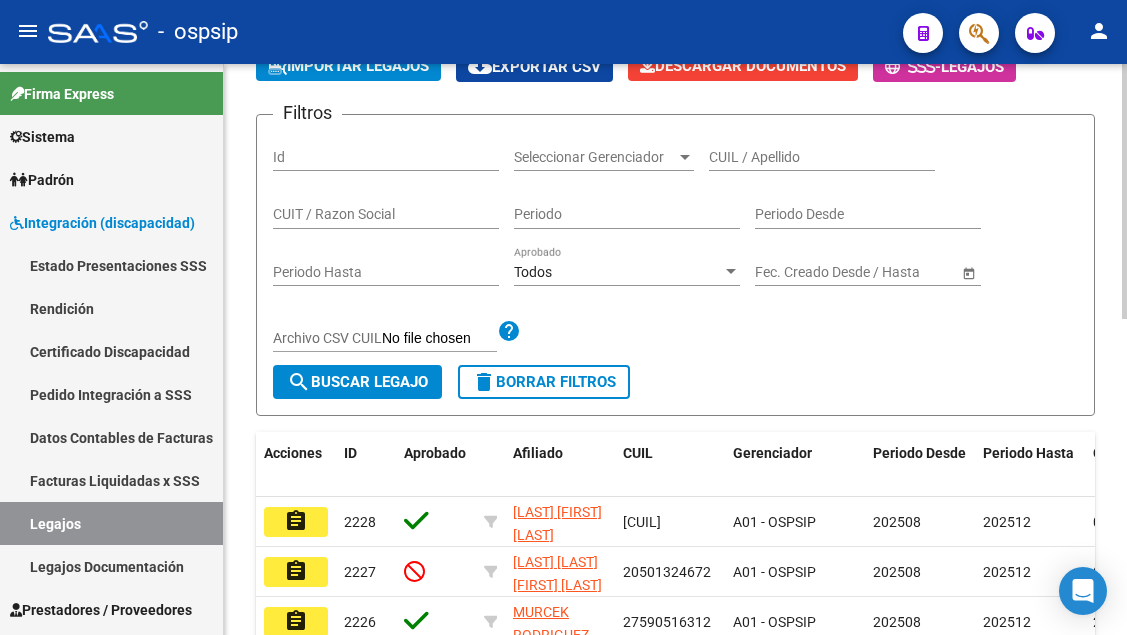 click on "CUIL / Apellido" at bounding box center [822, 157] 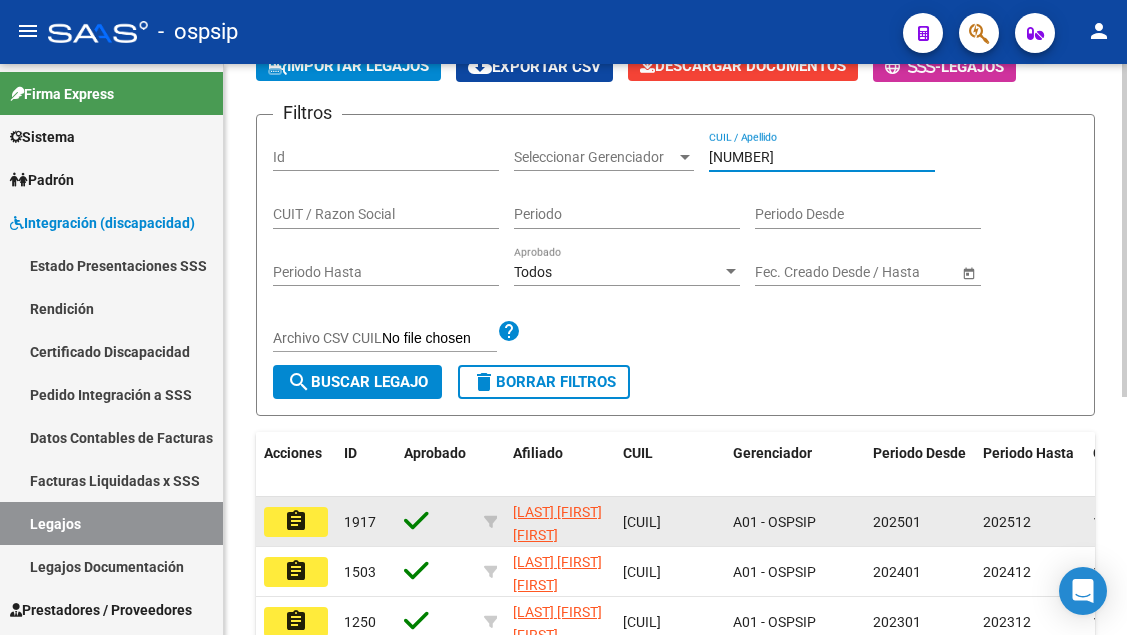 type on "54795027" 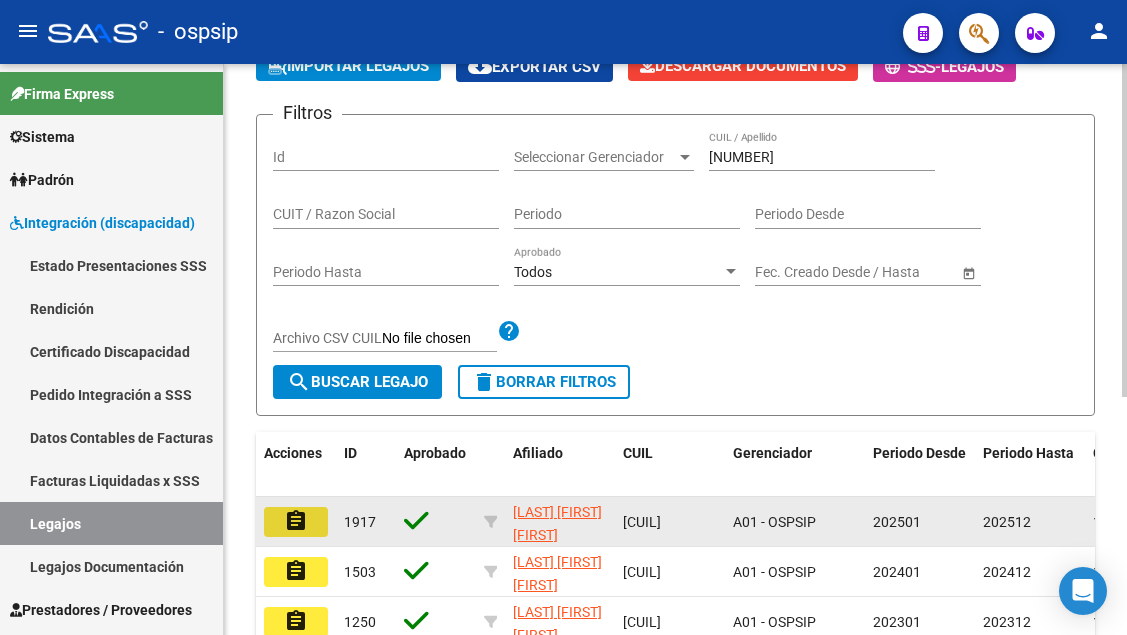 click on "assignment" 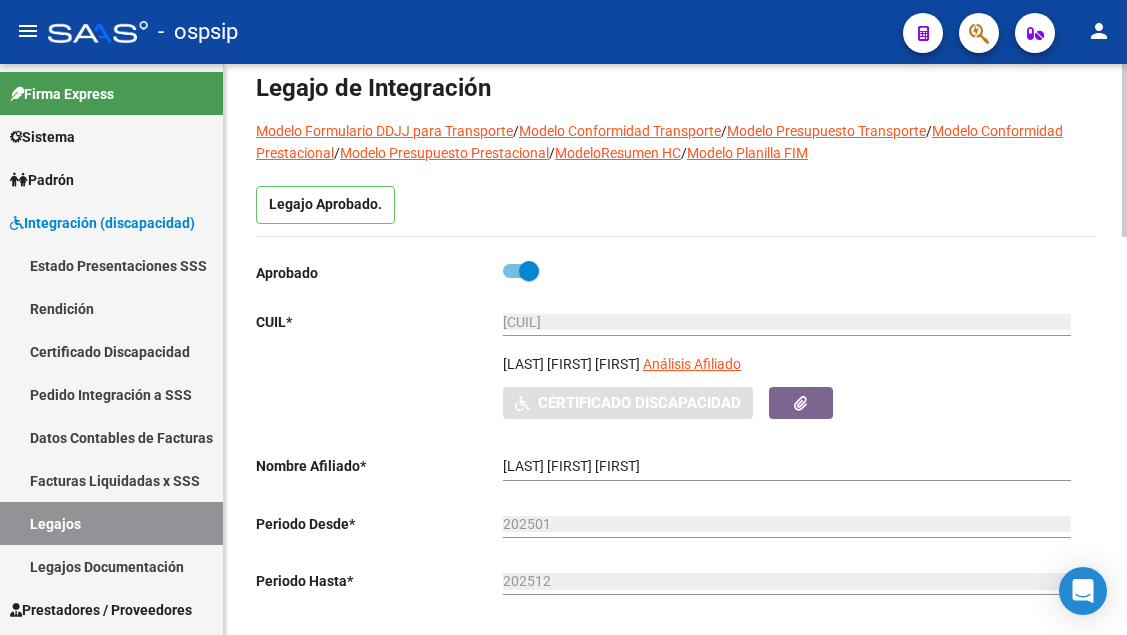 scroll, scrollTop: 200, scrollLeft: 0, axis: vertical 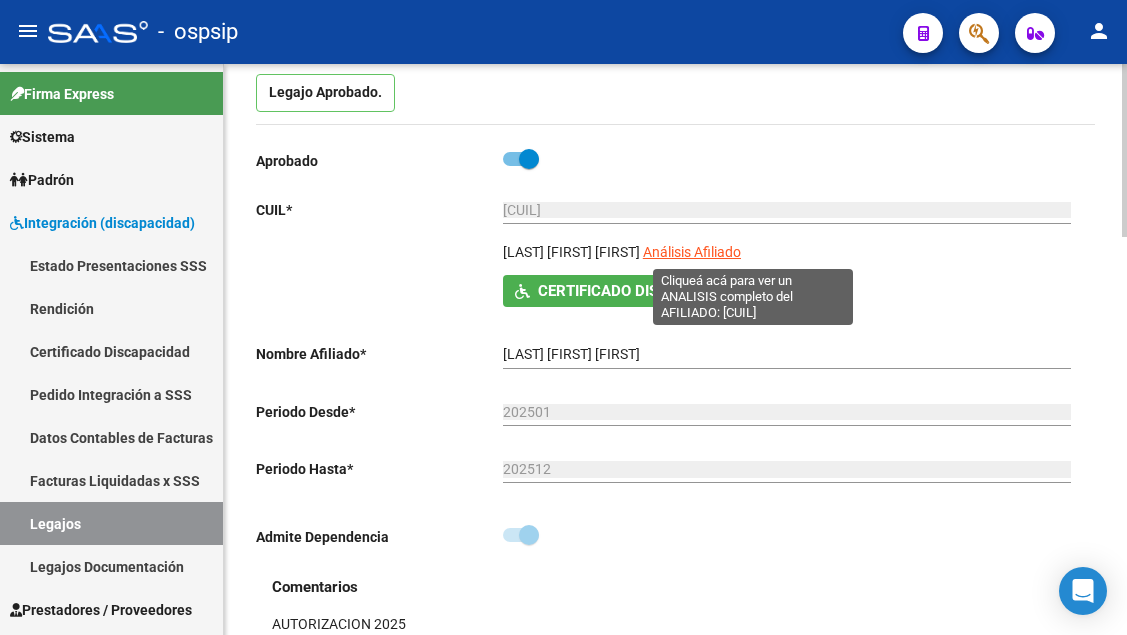 click on "Análisis Afiliado" 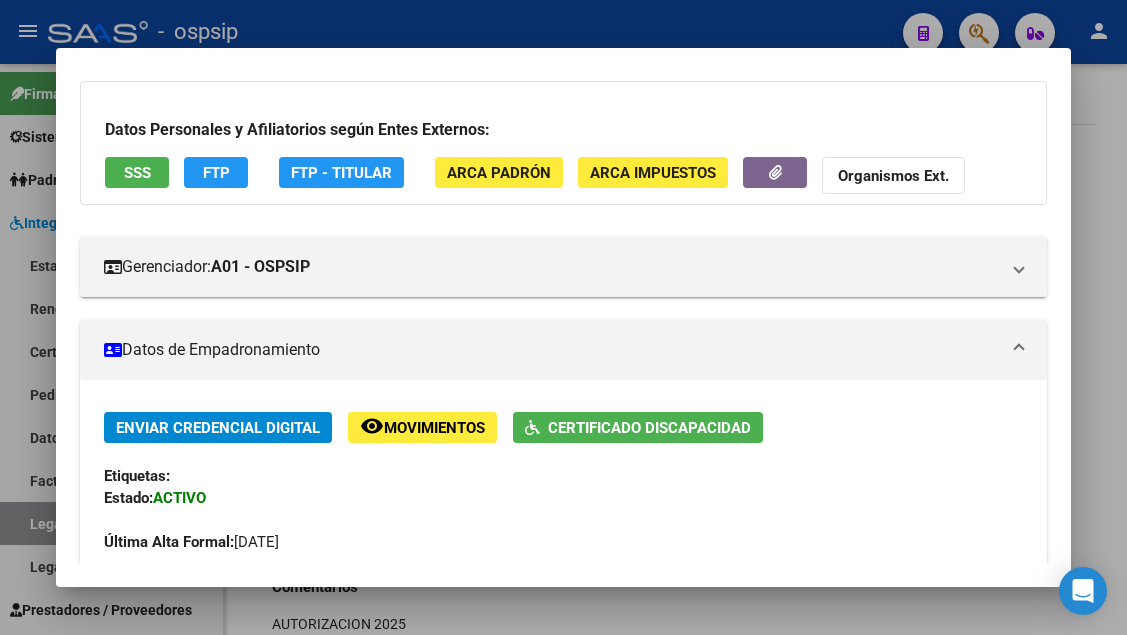 scroll, scrollTop: 0, scrollLeft: 0, axis: both 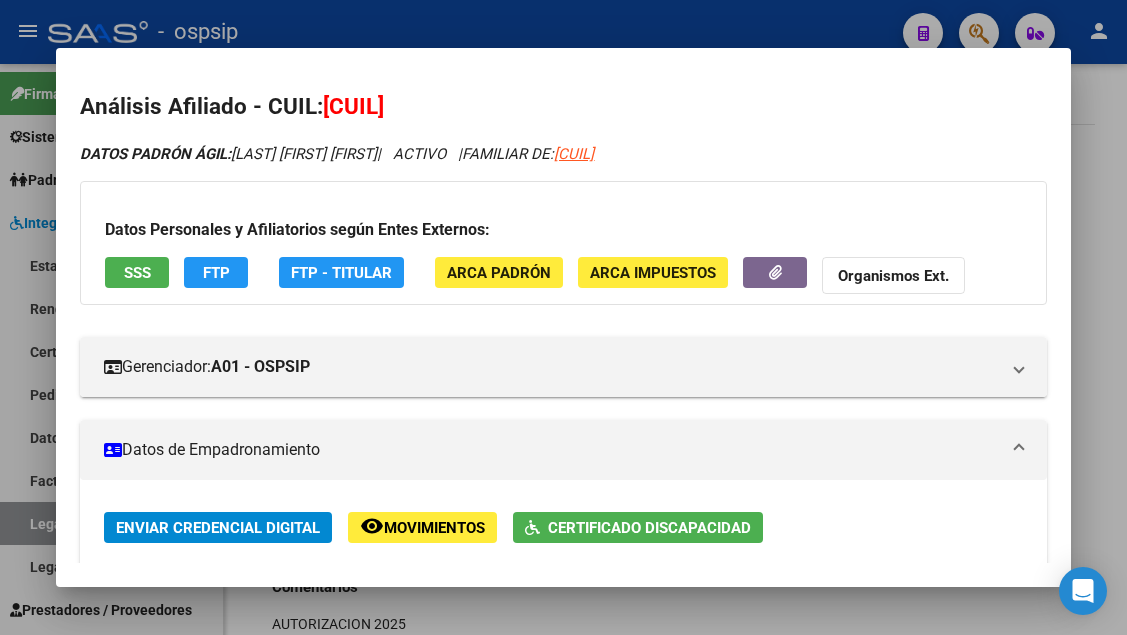 click on "SSS" at bounding box center [137, 272] 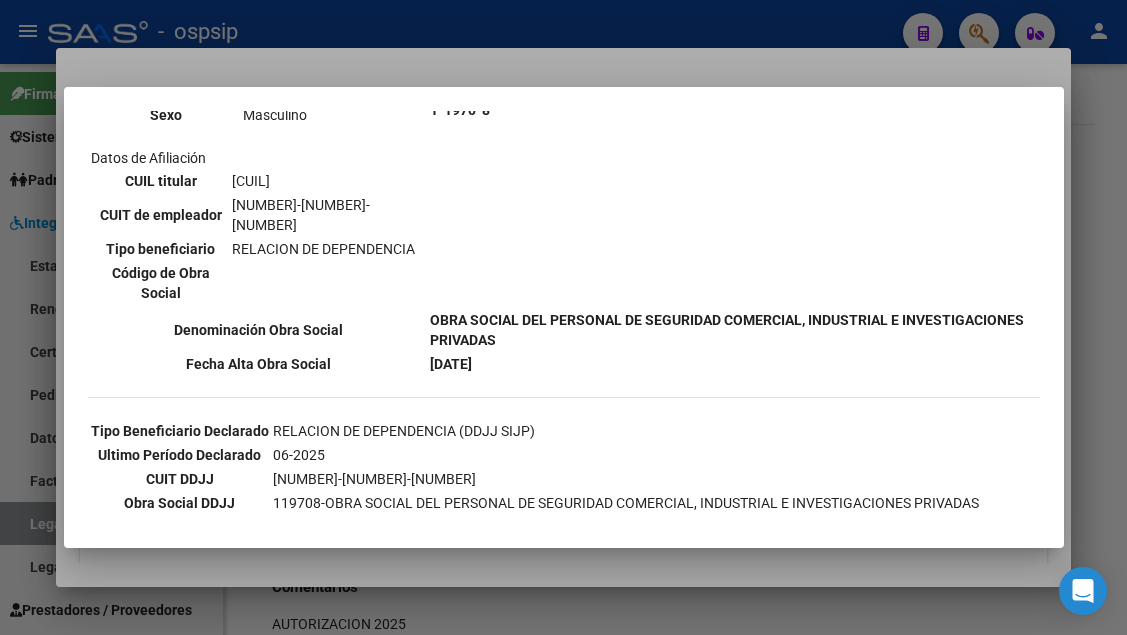 scroll, scrollTop: 700, scrollLeft: 0, axis: vertical 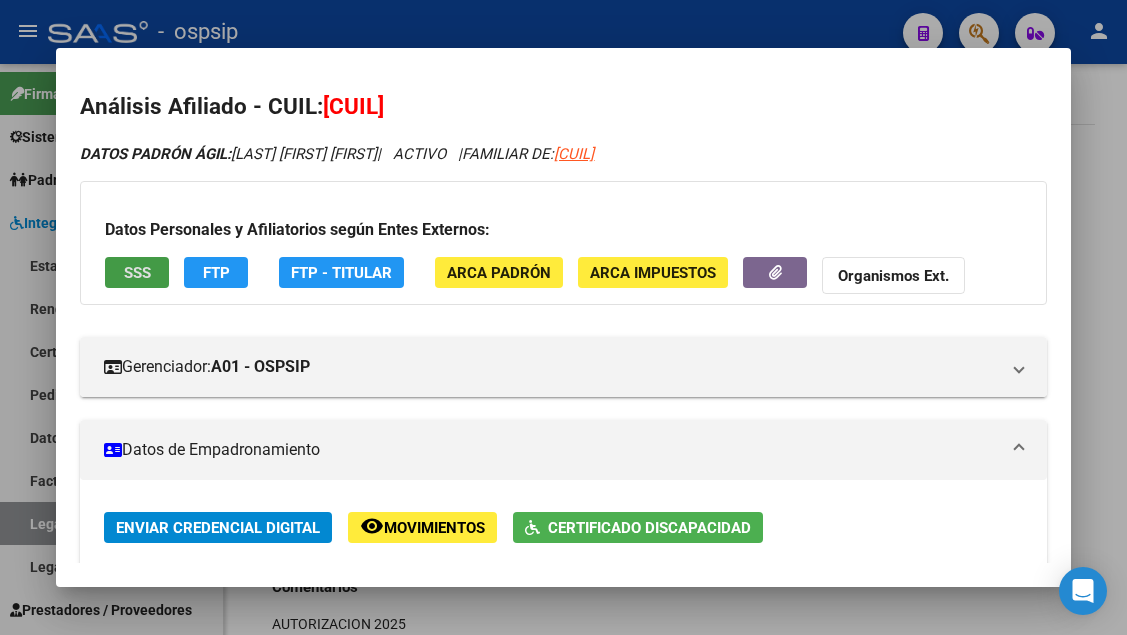 type 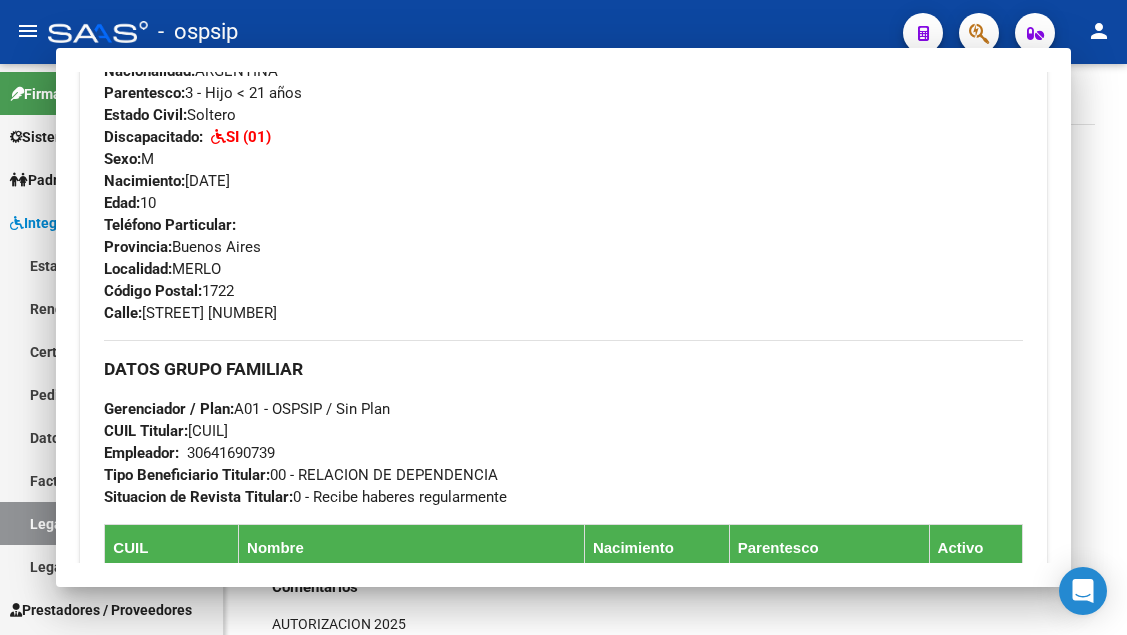 scroll, scrollTop: 900, scrollLeft: 0, axis: vertical 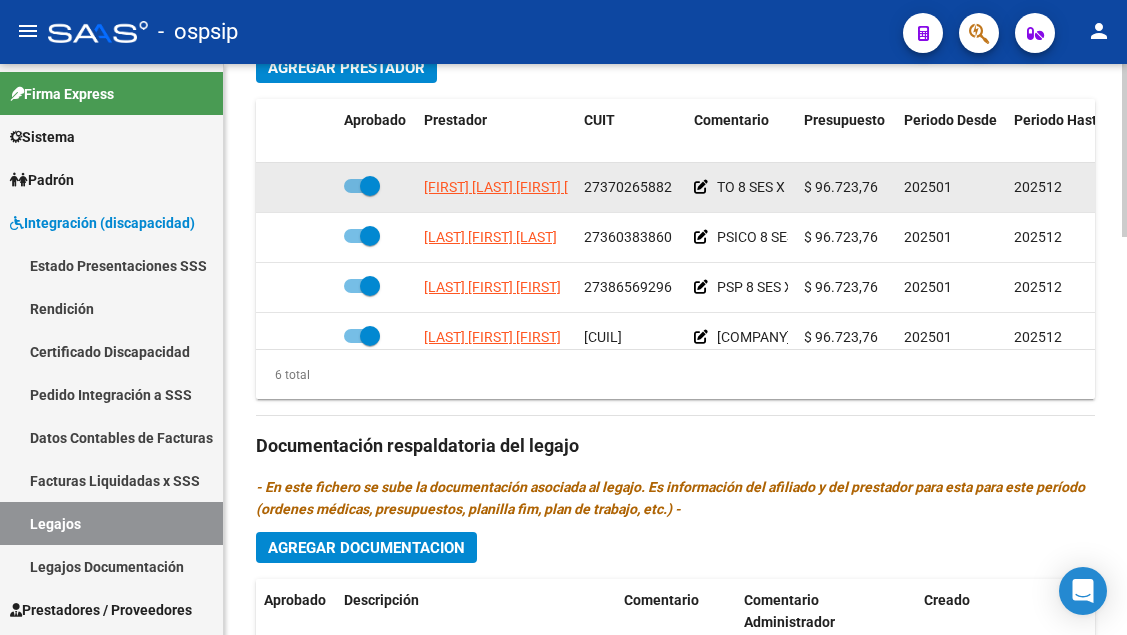 click on "LISO GIULIANA PAMELA SELENE" 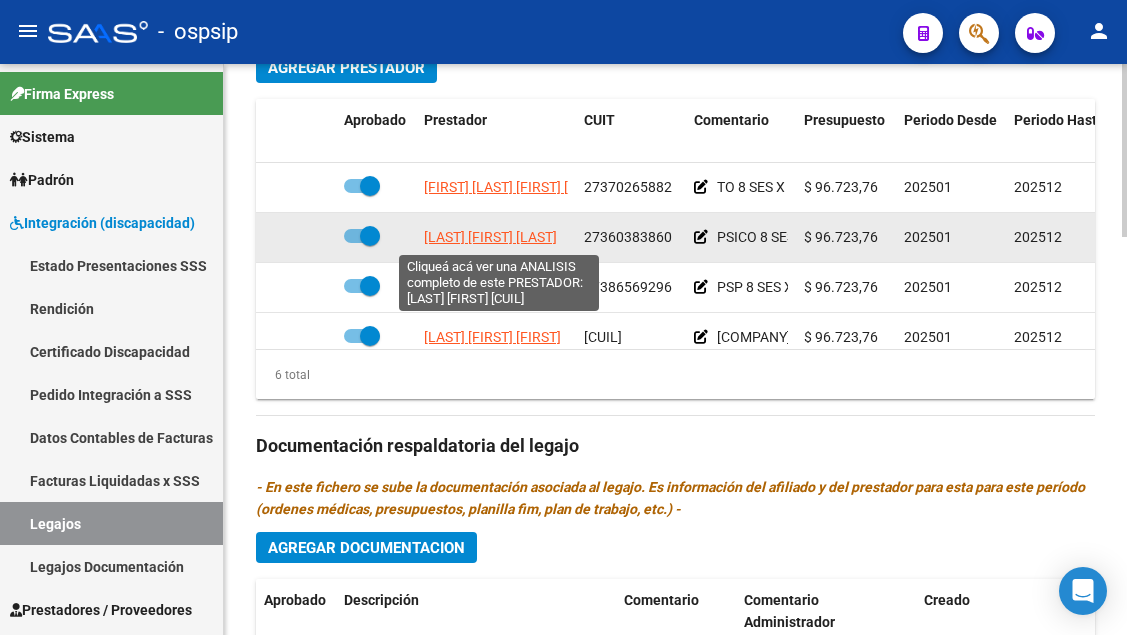 click on "RAO VALERIA SOLEDAD" 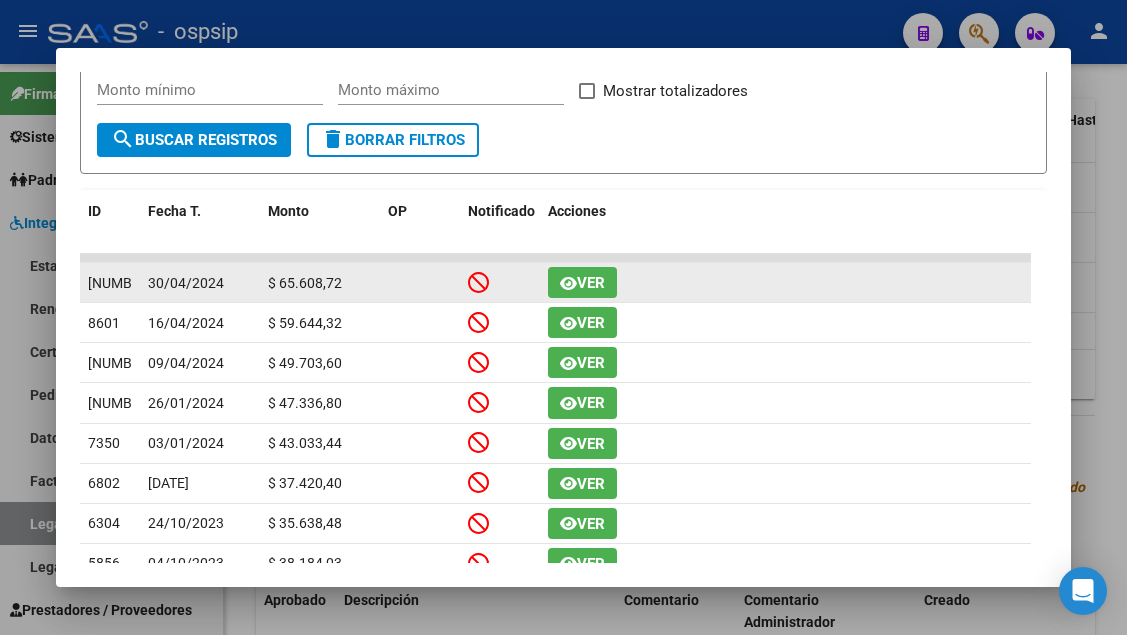 scroll, scrollTop: 0, scrollLeft: 0, axis: both 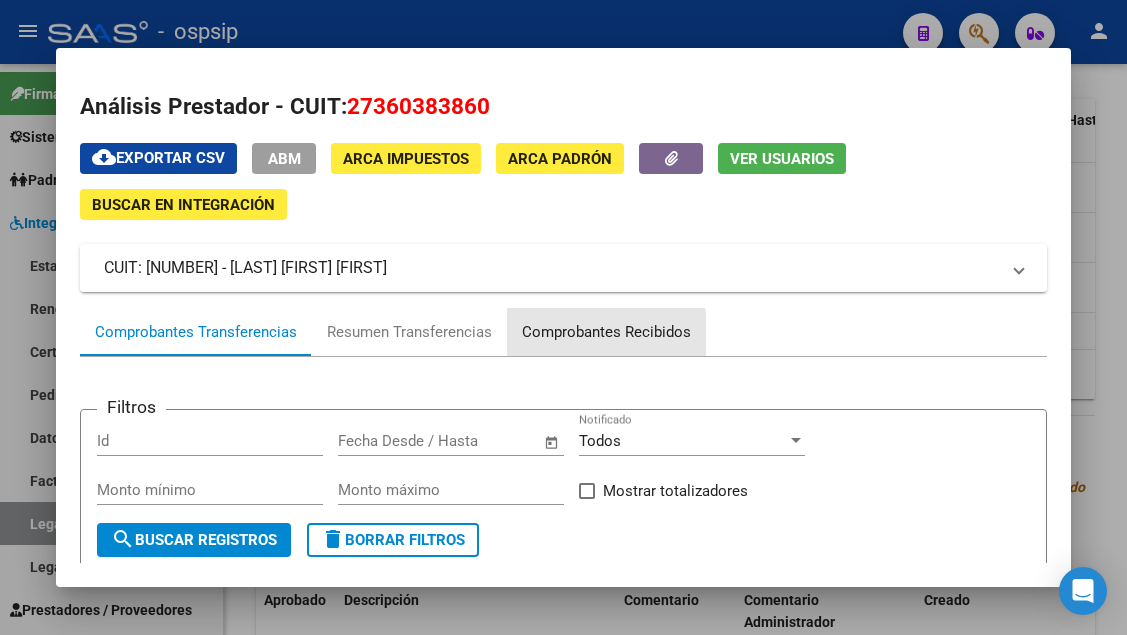 click on "Comprobantes Recibidos" at bounding box center [606, 332] 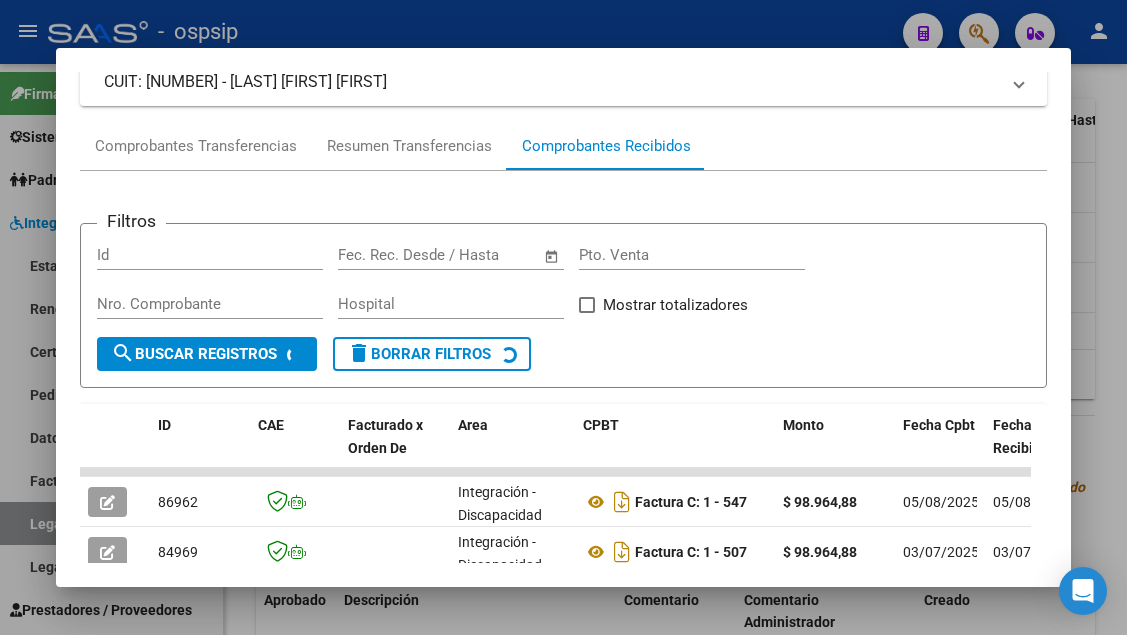 scroll, scrollTop: 286, scrollLeft: 0, axis: vertical 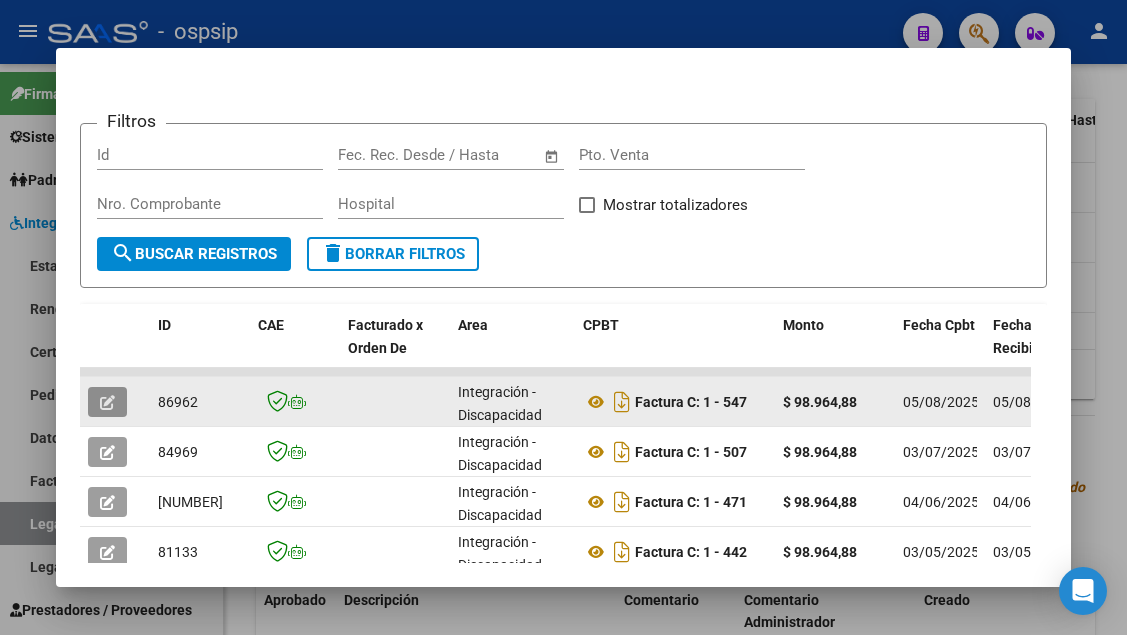 click 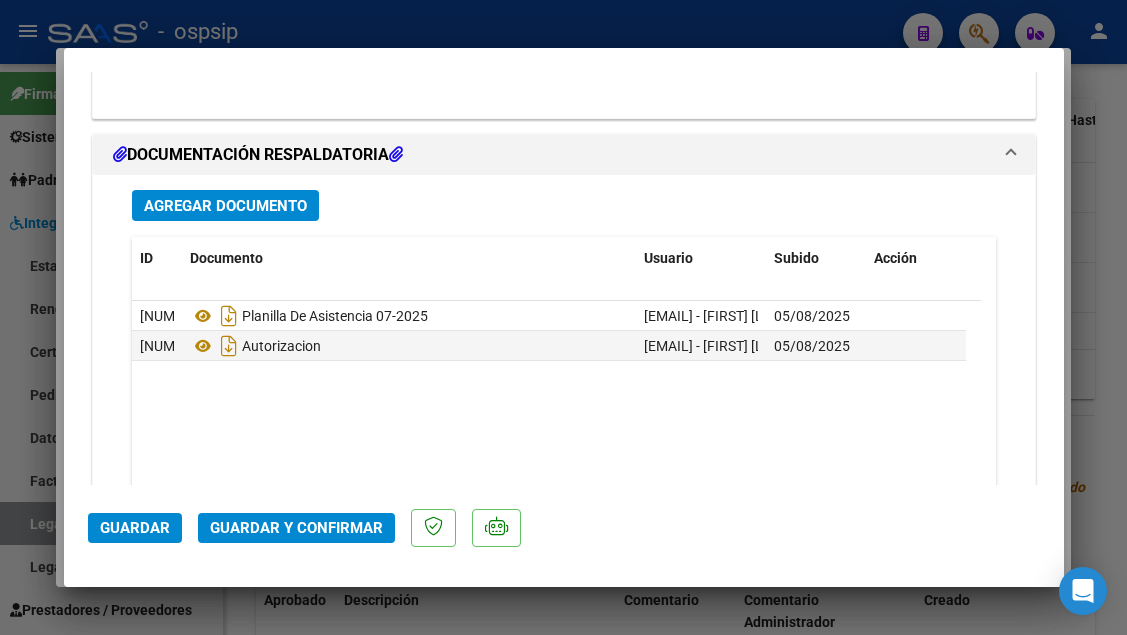 scroll, scrollTop: 2515, scrollLeft: 0, axis: vertical 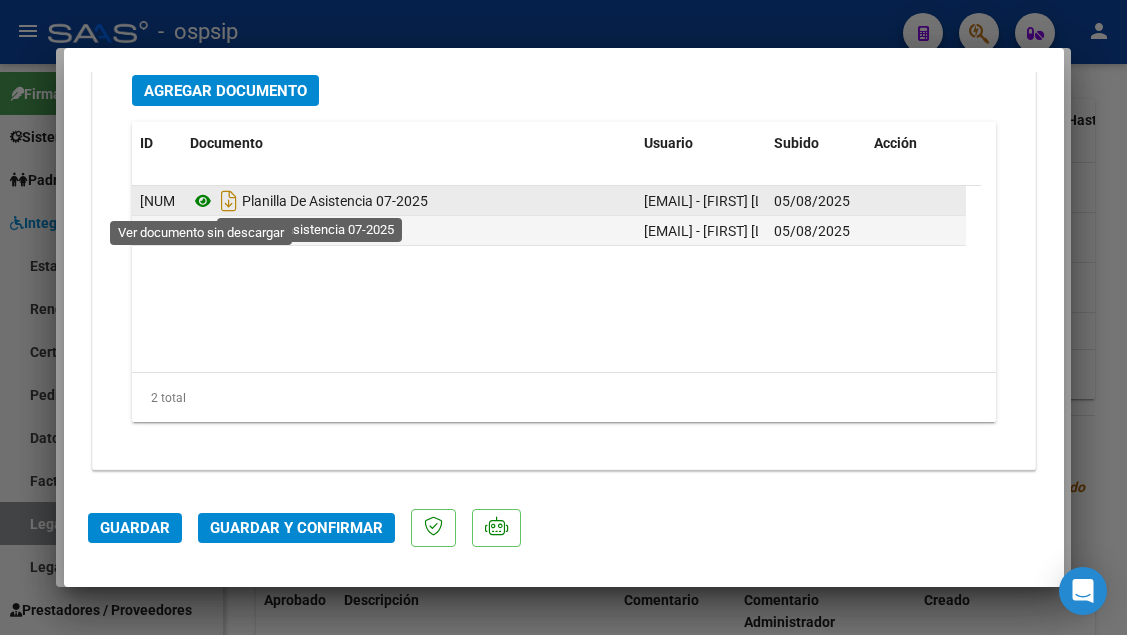 click 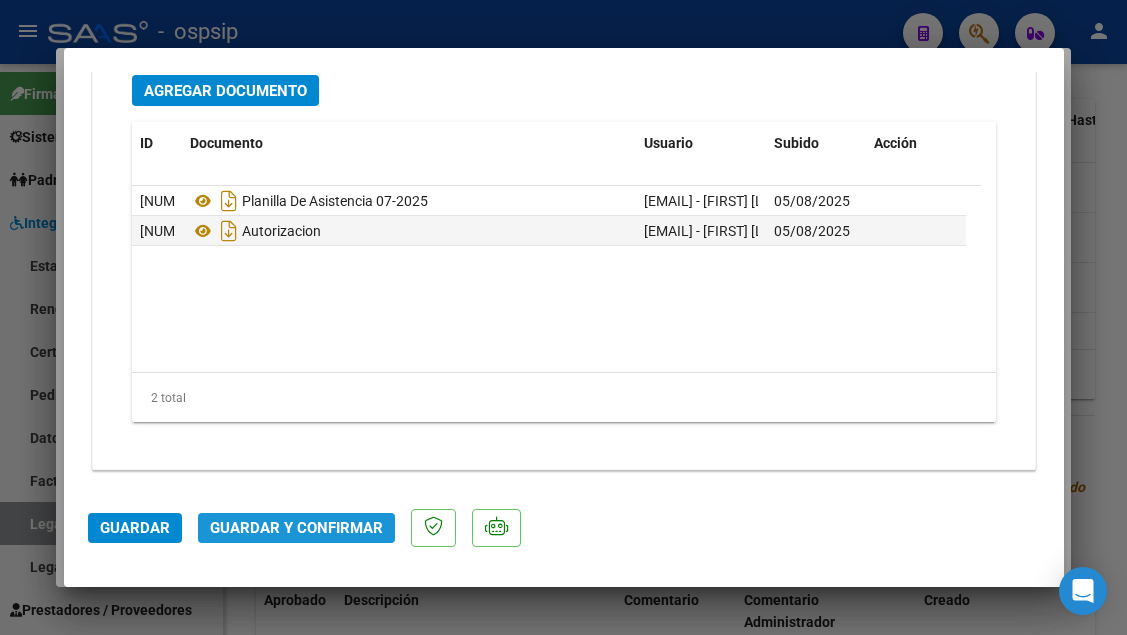 click on "Guardar y Confirmar" 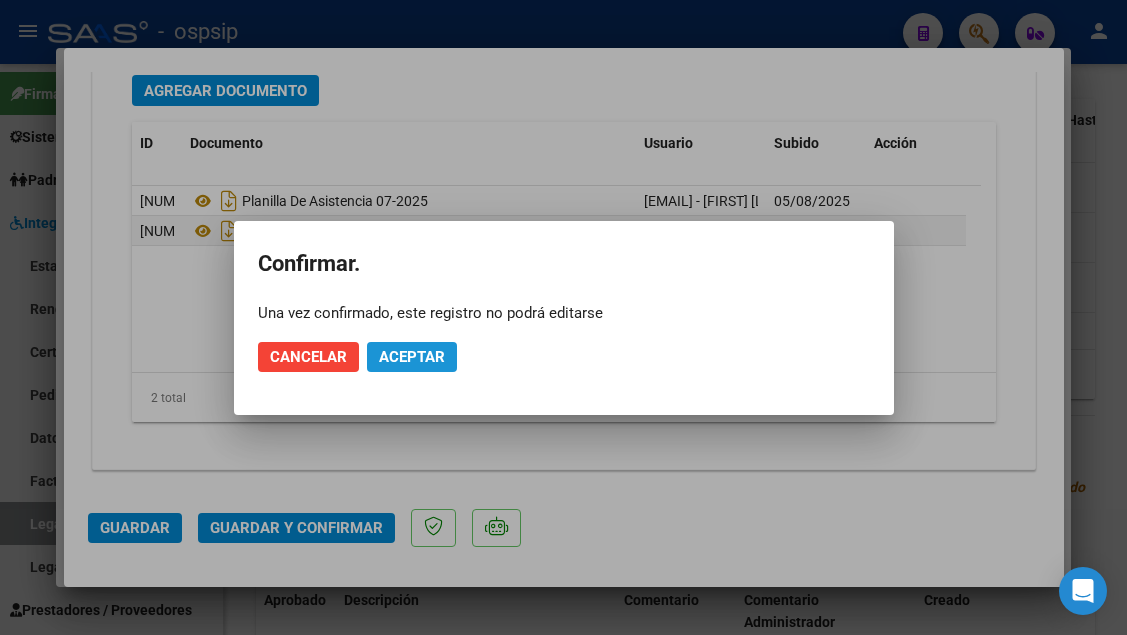 click on "Aceptar" 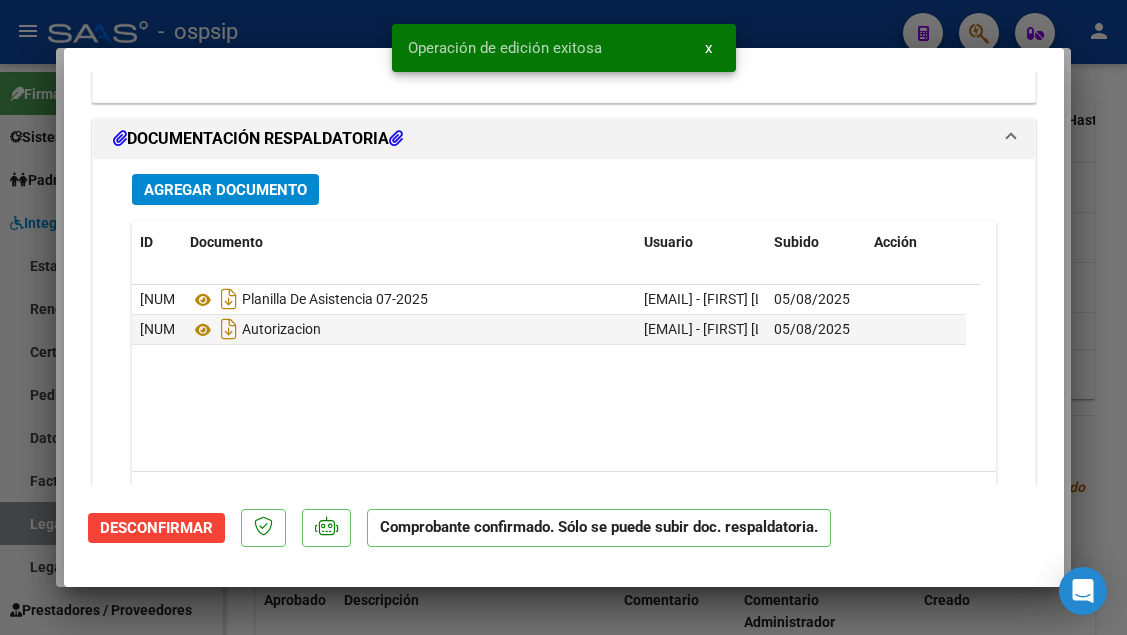 scroll, scrollTop: 2289, scrollLeft: 0, axis: vertical 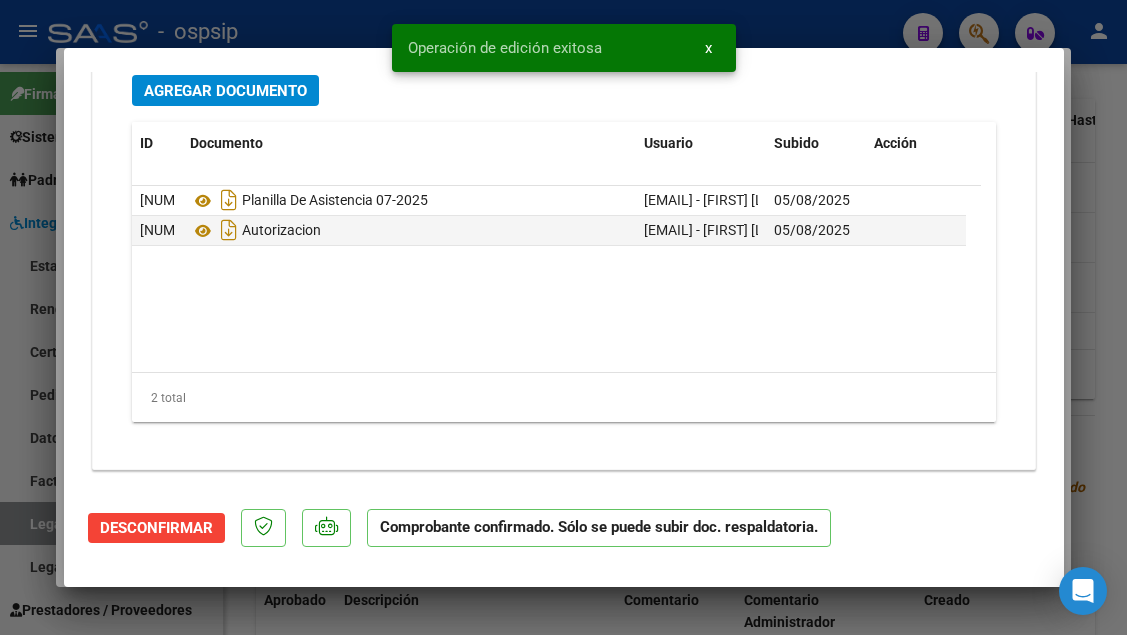 type 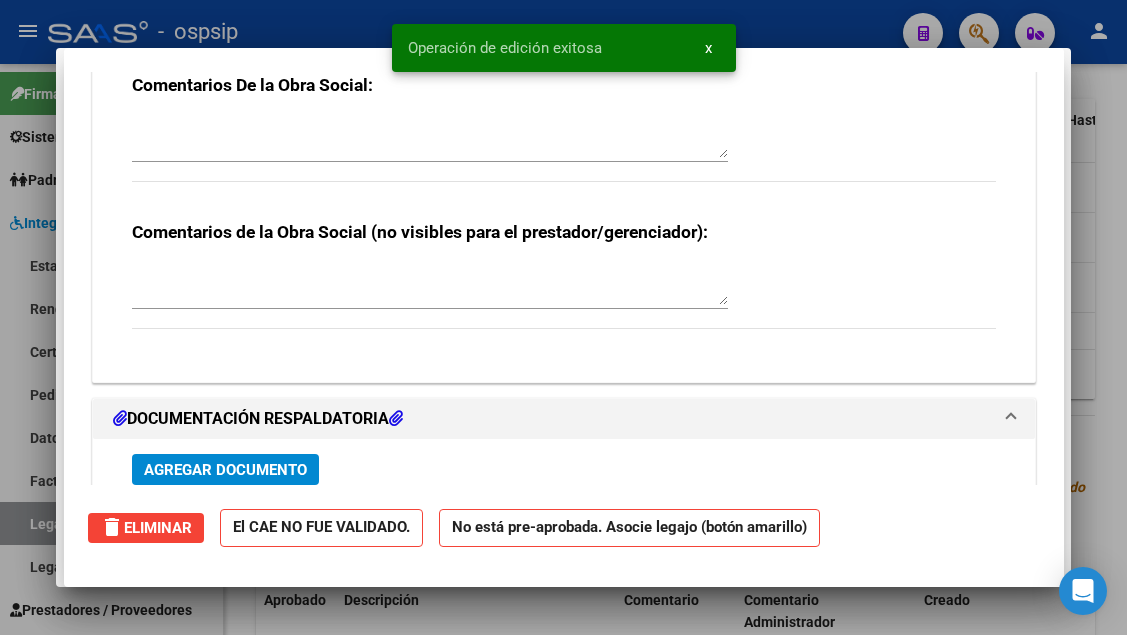 scroll, scrollTop: 0, scrollLeft: 0, axis: both 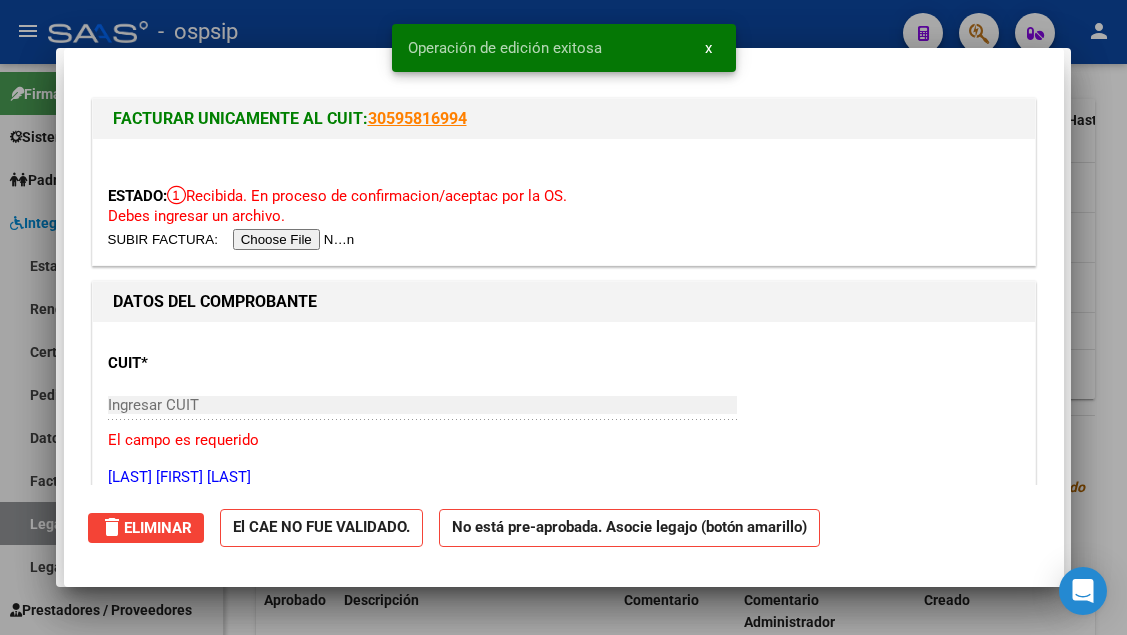 type 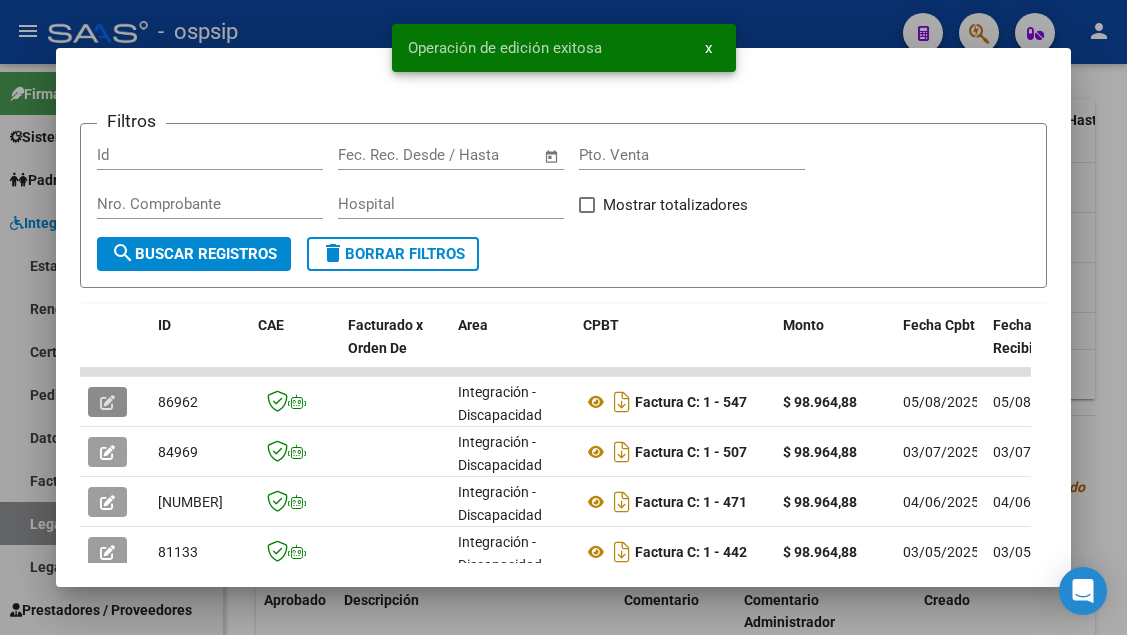 scroll, scrollTop: 386, scrollLeft: 0, axis: vertical 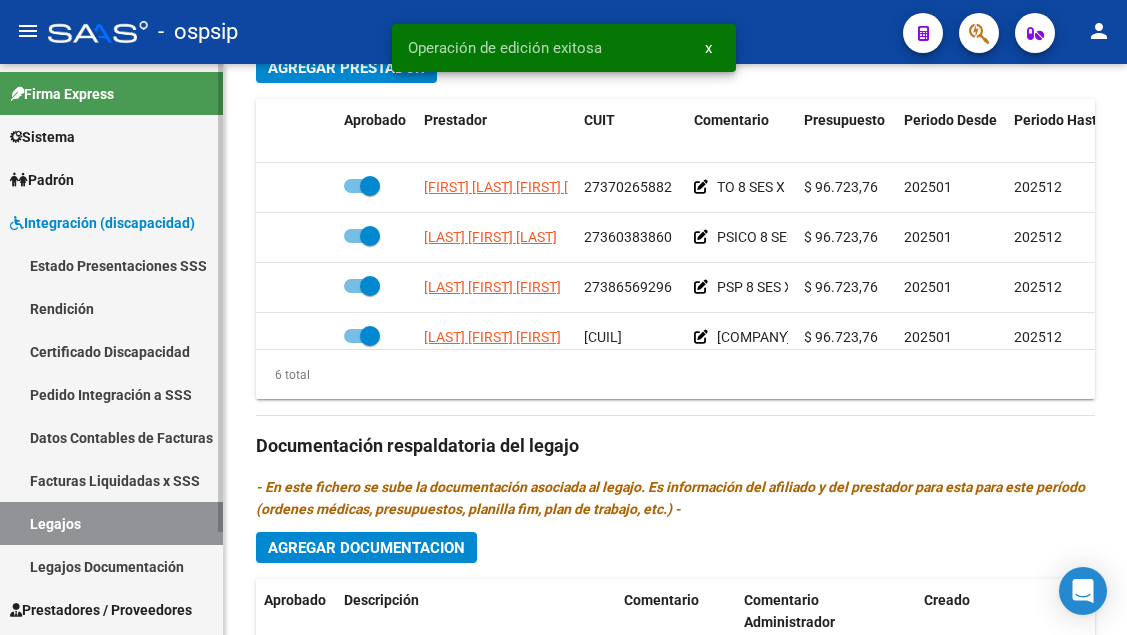 click on "Legajos" at bounding box center [111, 523] 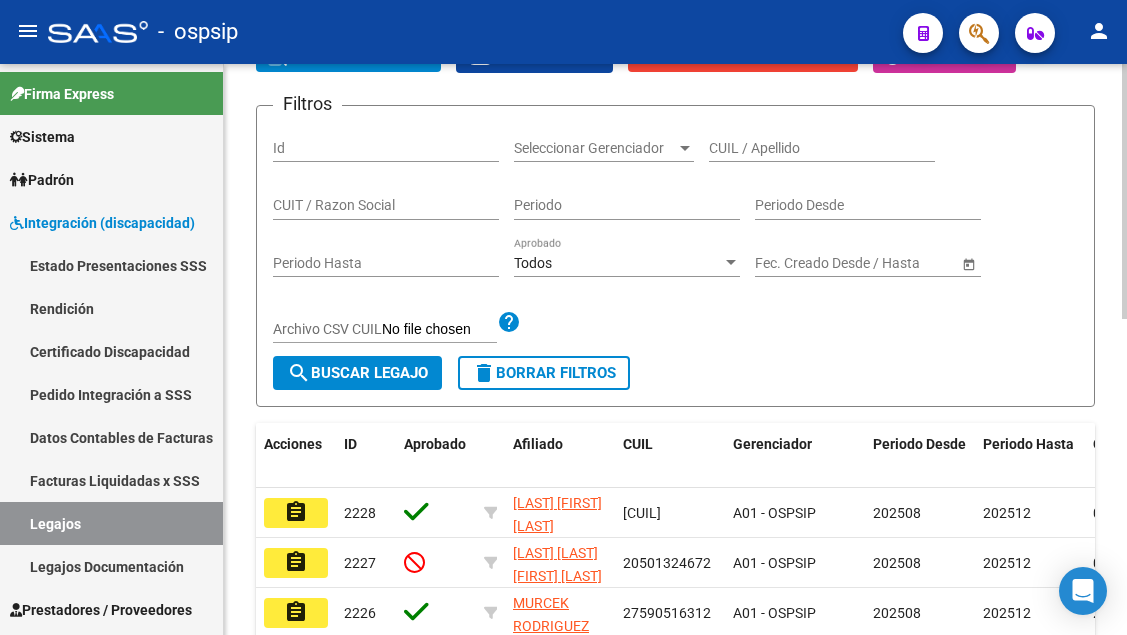 scroll, scrollTop: 108, scrollLeft: 0, axis: vertical 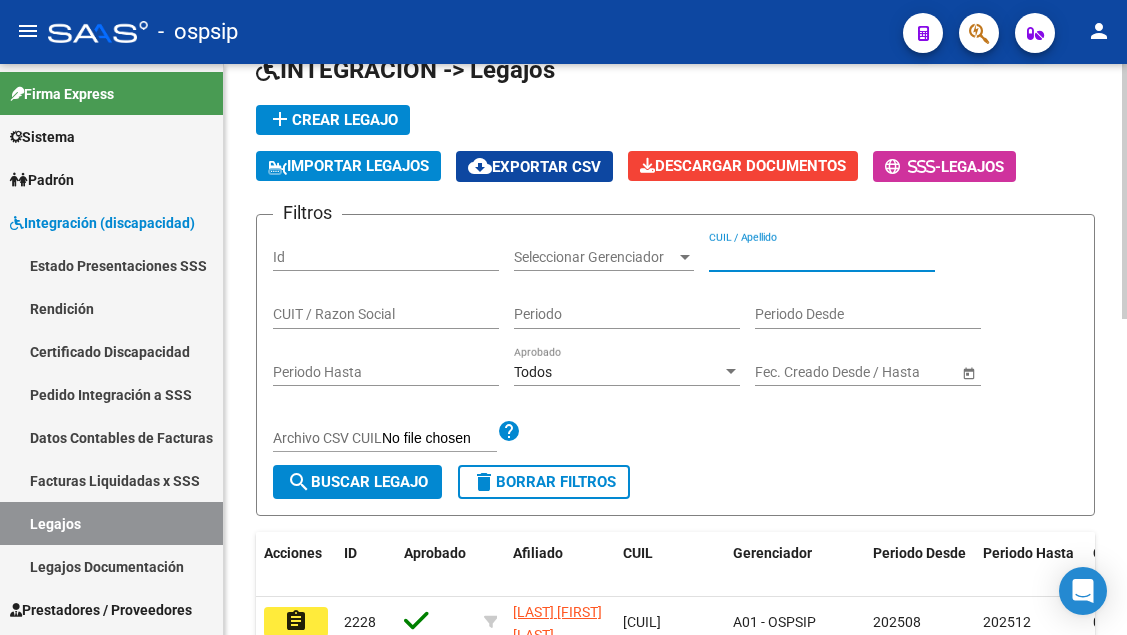click on "CUIL / Apellido" at bounding box center [822, 257] 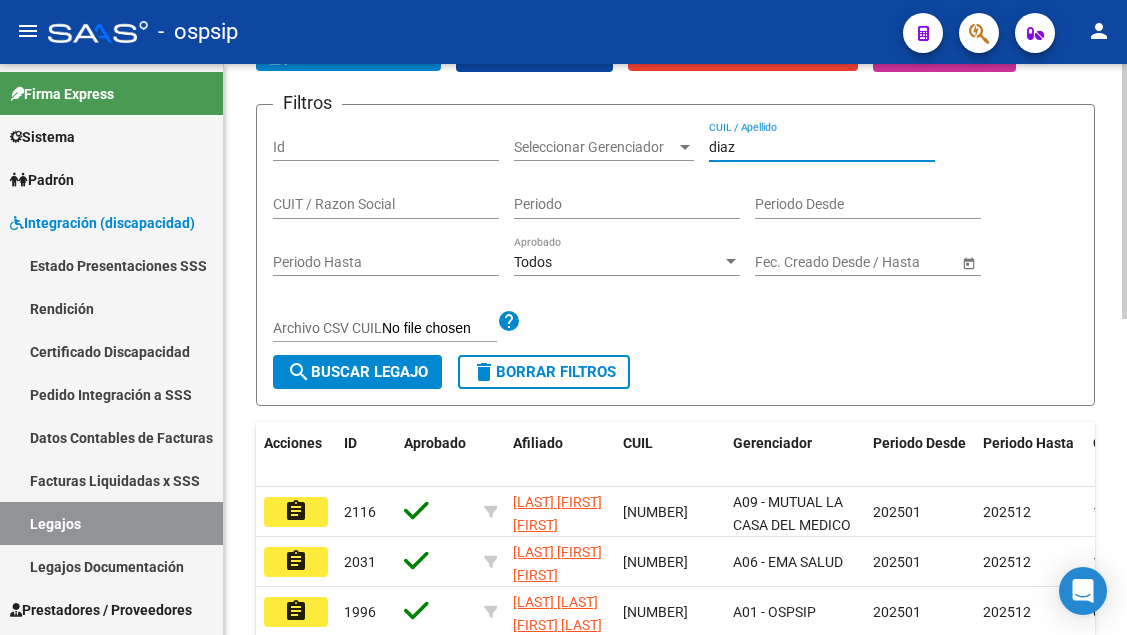 scroll, scrollTop: 408, scrollLeft: 0, axis: vertical 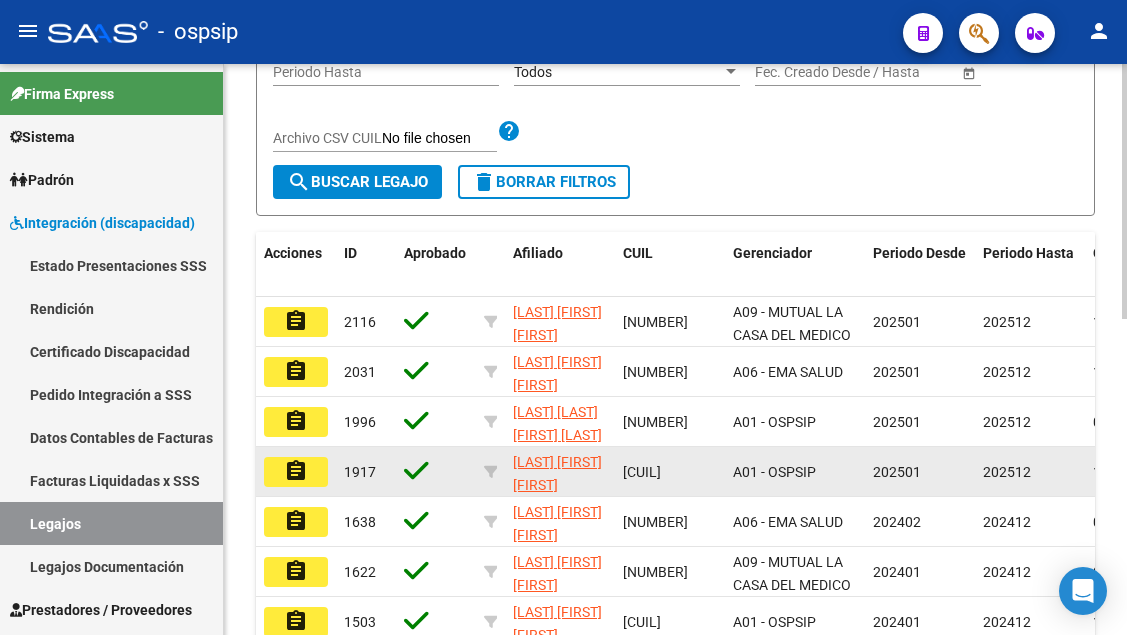 type on "diaz" 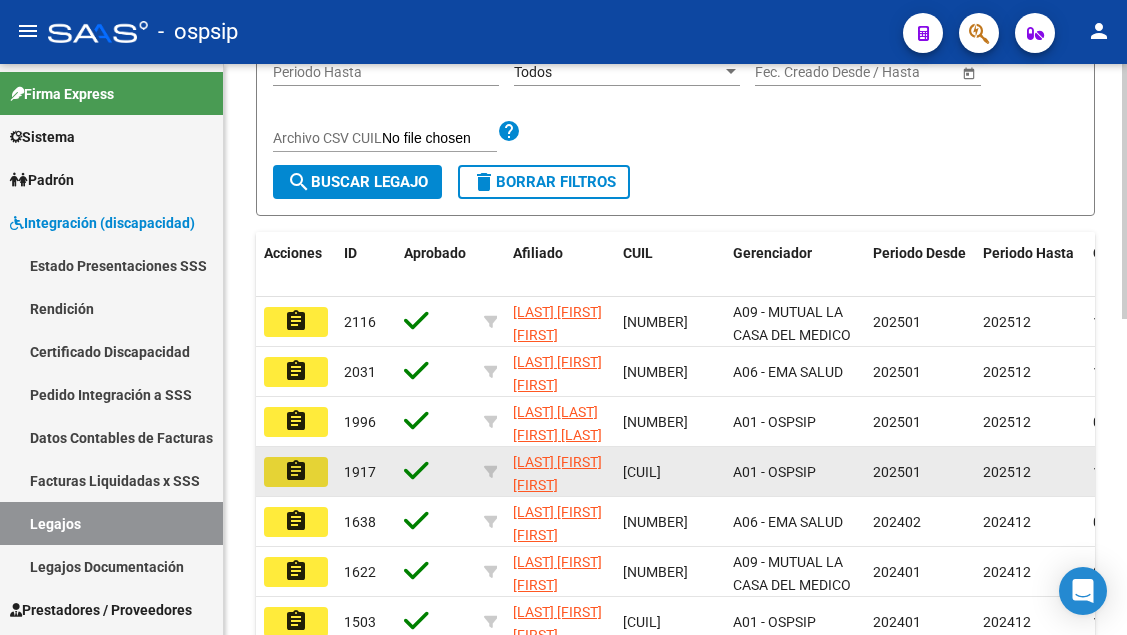 click on "assignment" 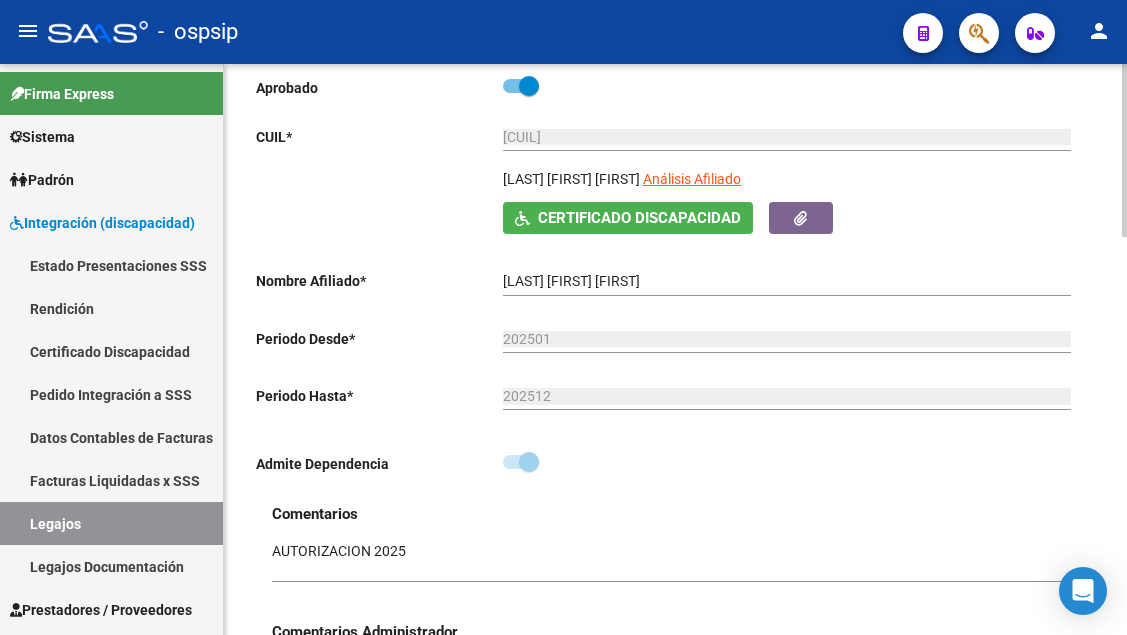 scroll, scrollTop: 200, scrollLeft: 0, axis: vertical 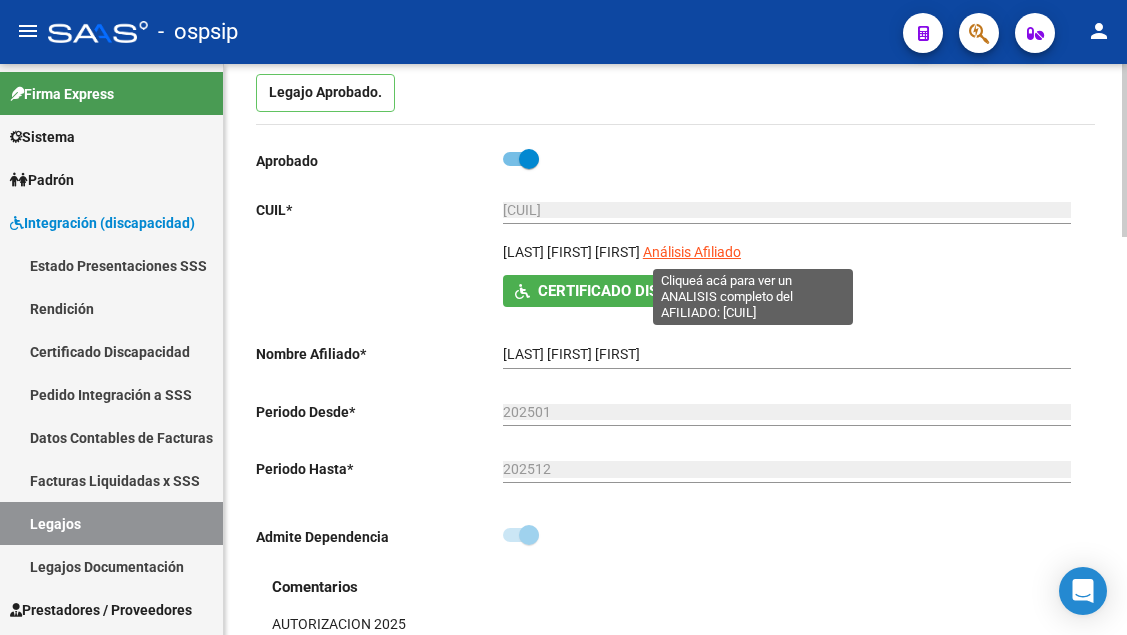 click on "Análisis Afiliado" 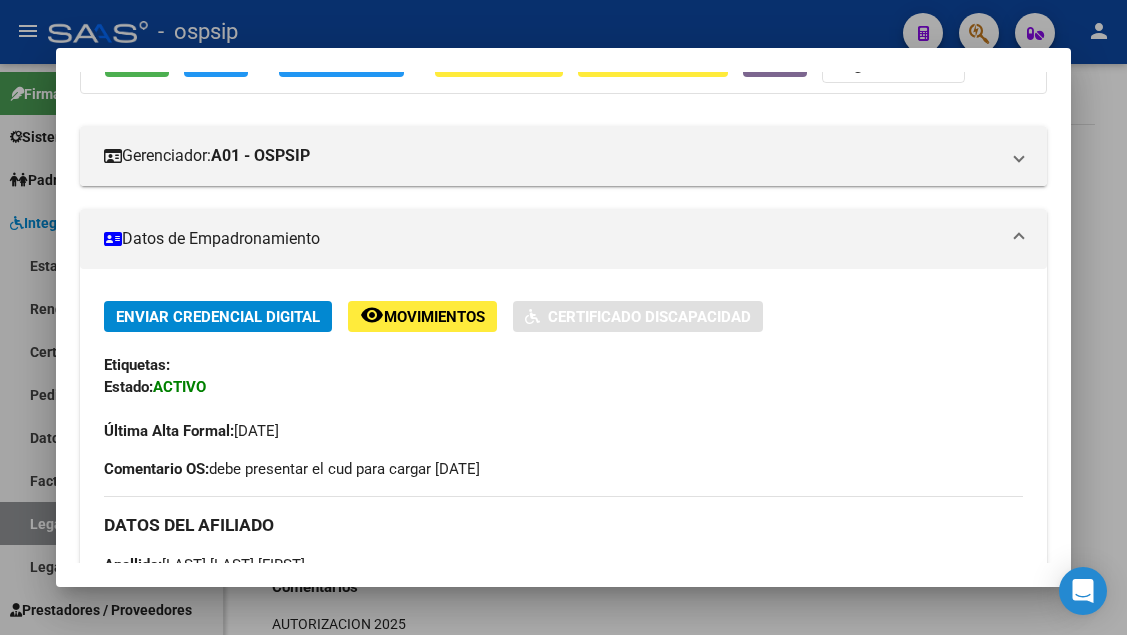 scroll, scrollTop: 300, scrollLeft: 0, axis: vertical 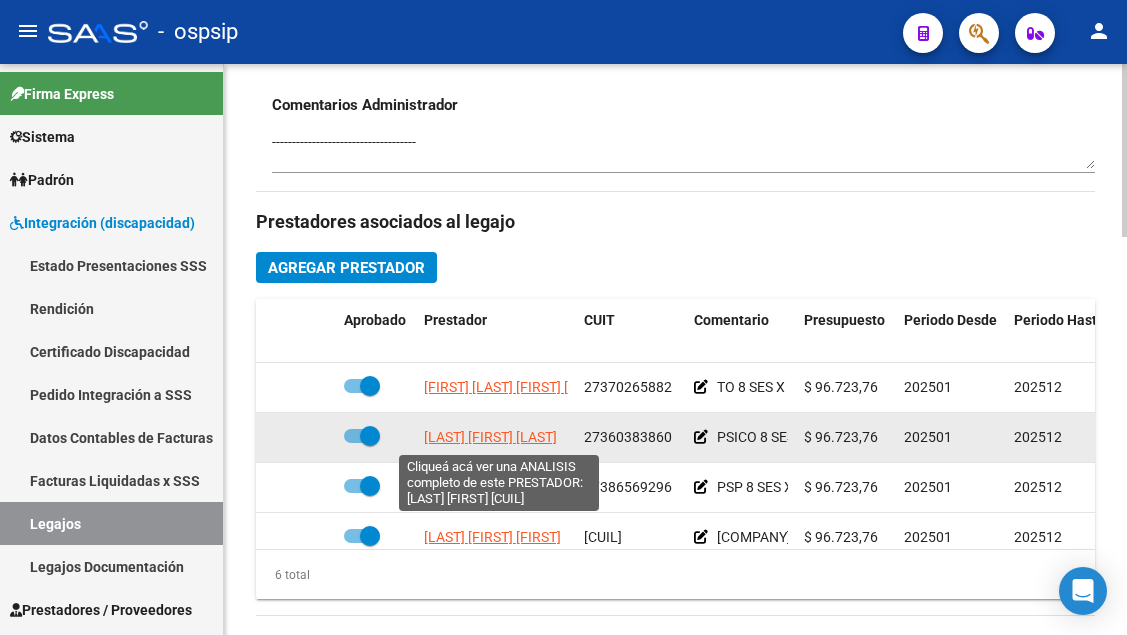 click on "RAO VALERIA SOLEDAD" 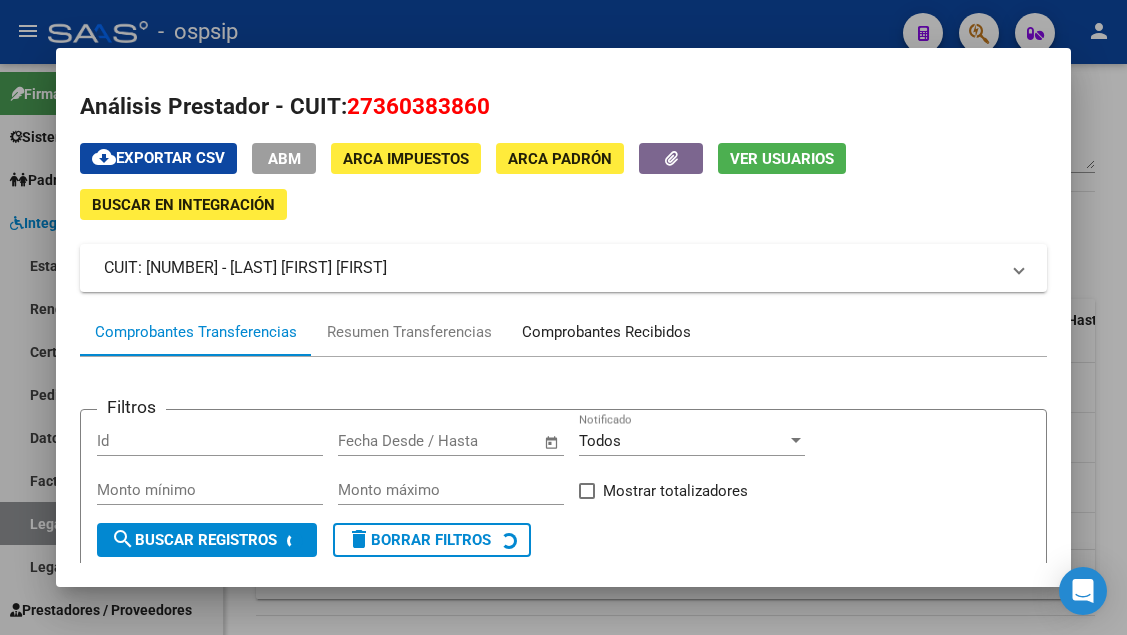 click on "Comprobantes Recibidos" at bounding box center [606, 332] 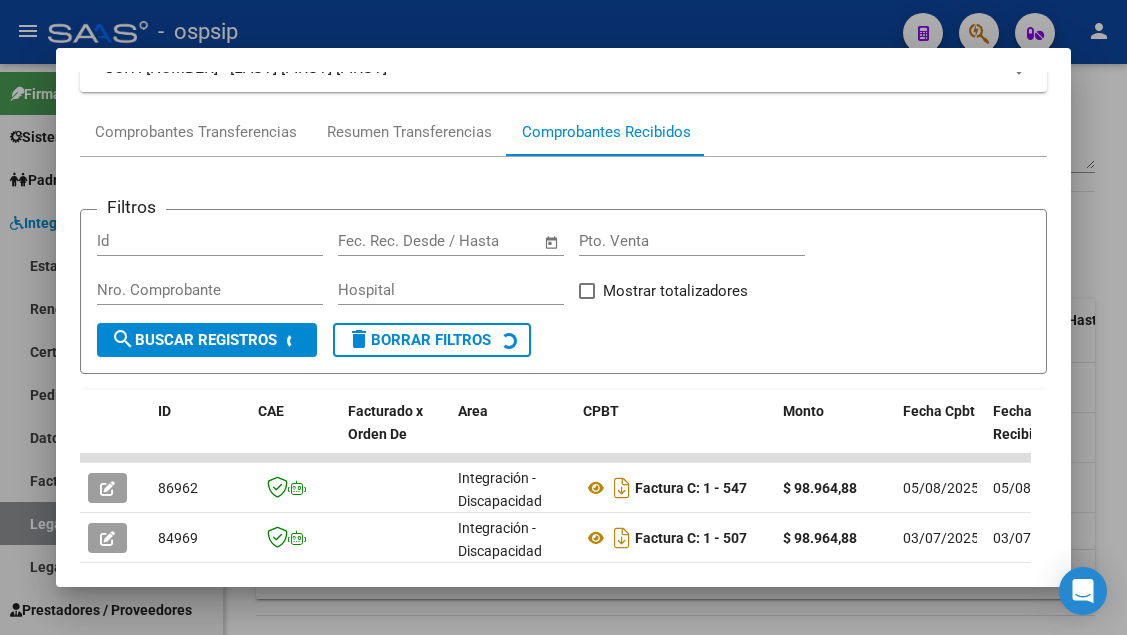 scroll, scrollTop: 400, scrollLeft: 0, axis: vertical 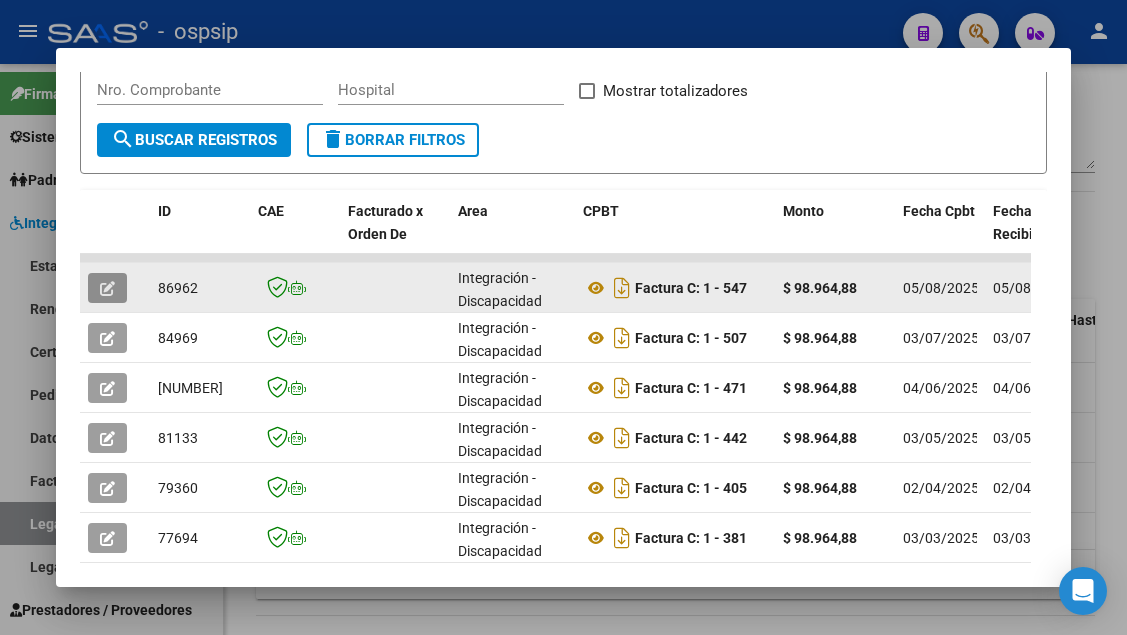 click 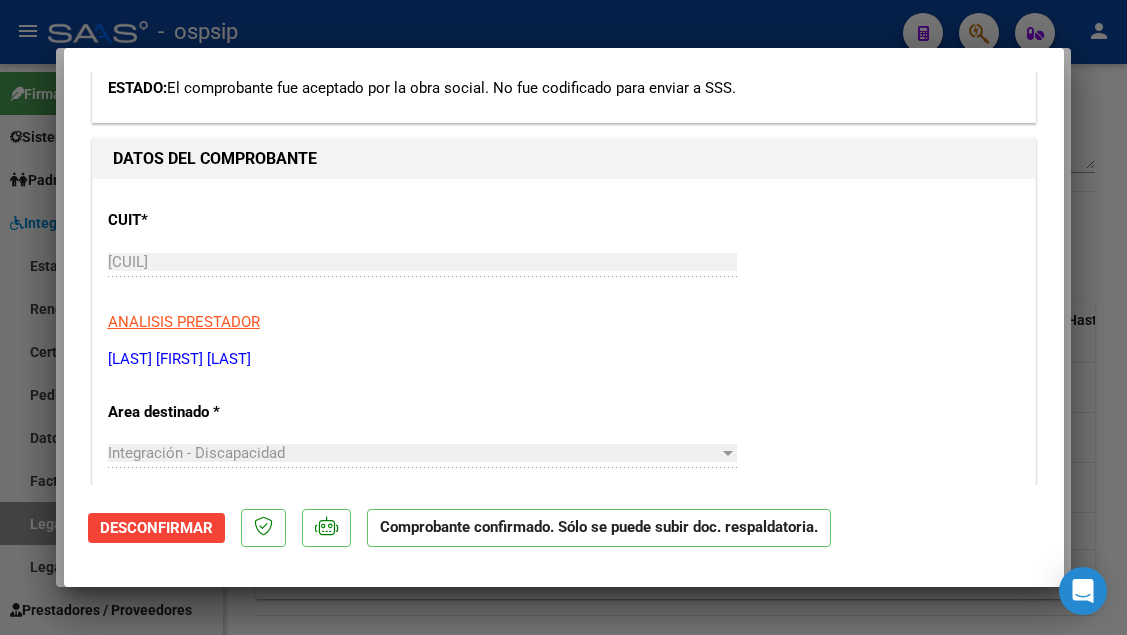 scroll, scrollTop: 300, scrollLeft: 0, axis: vertical 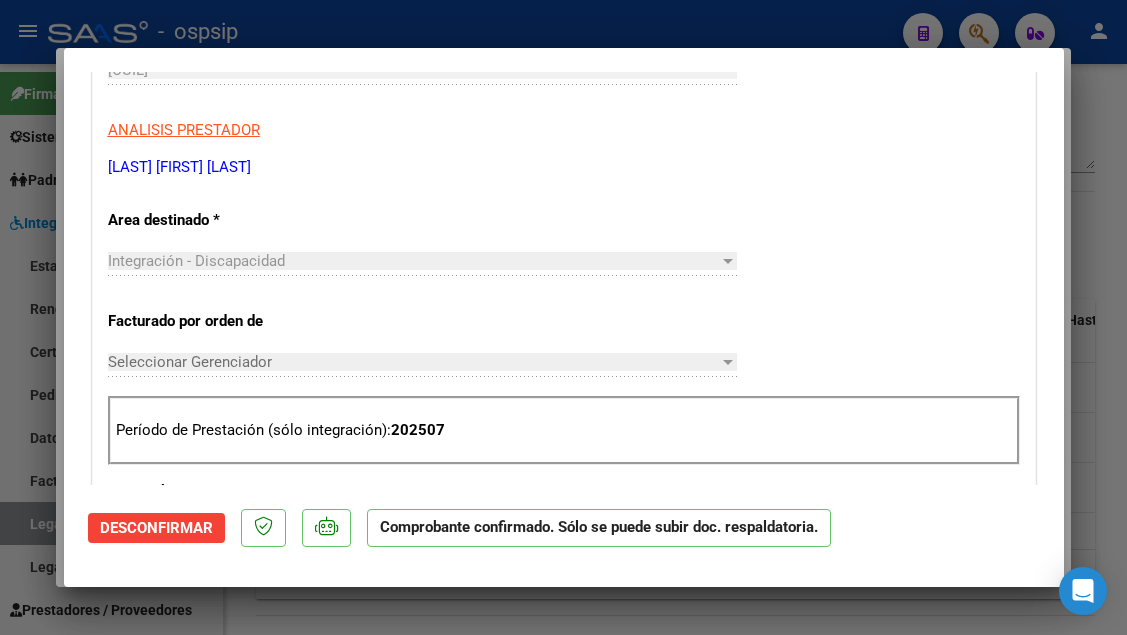type 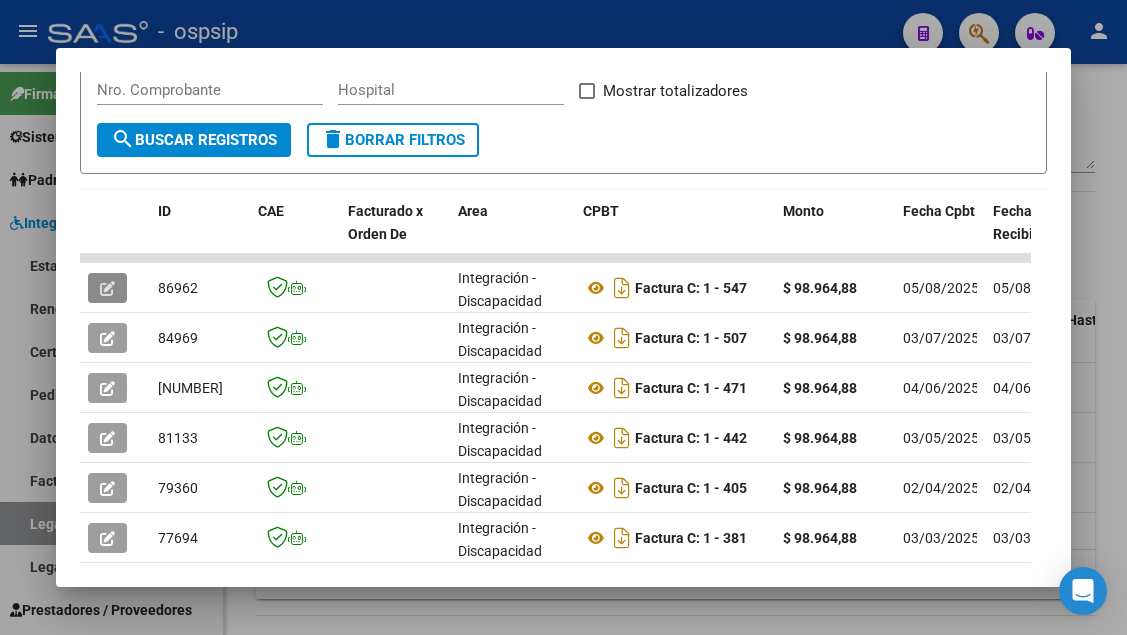 type 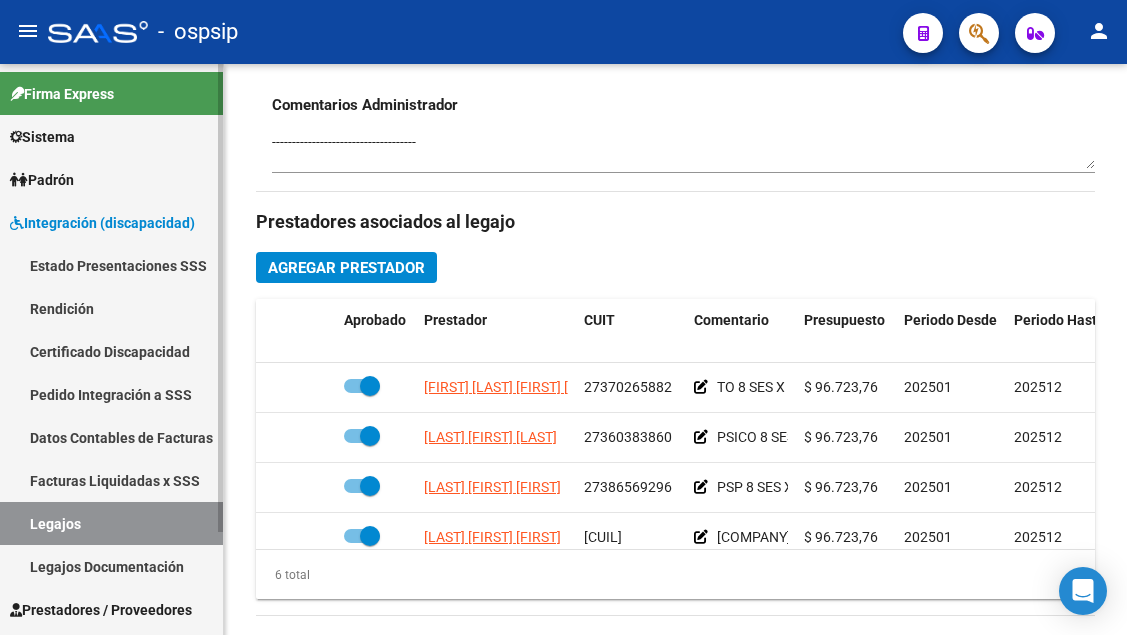 click on "Legajos" at bounding box center (111, 523) 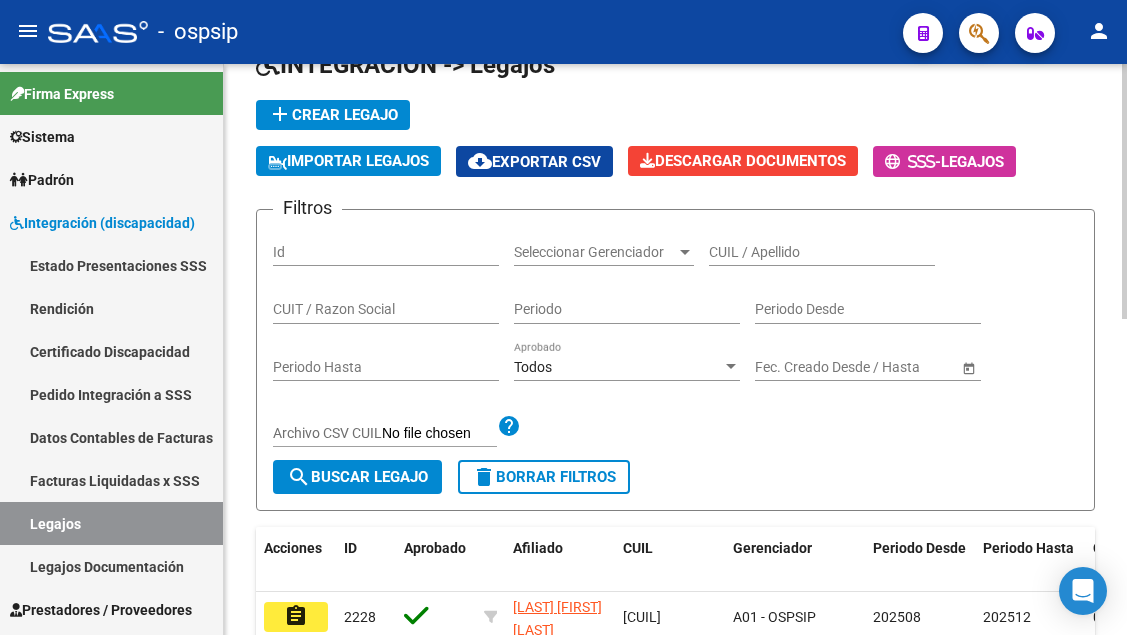 scroll, scrollTop: 108, scrollLeft: 0, axis: vertical 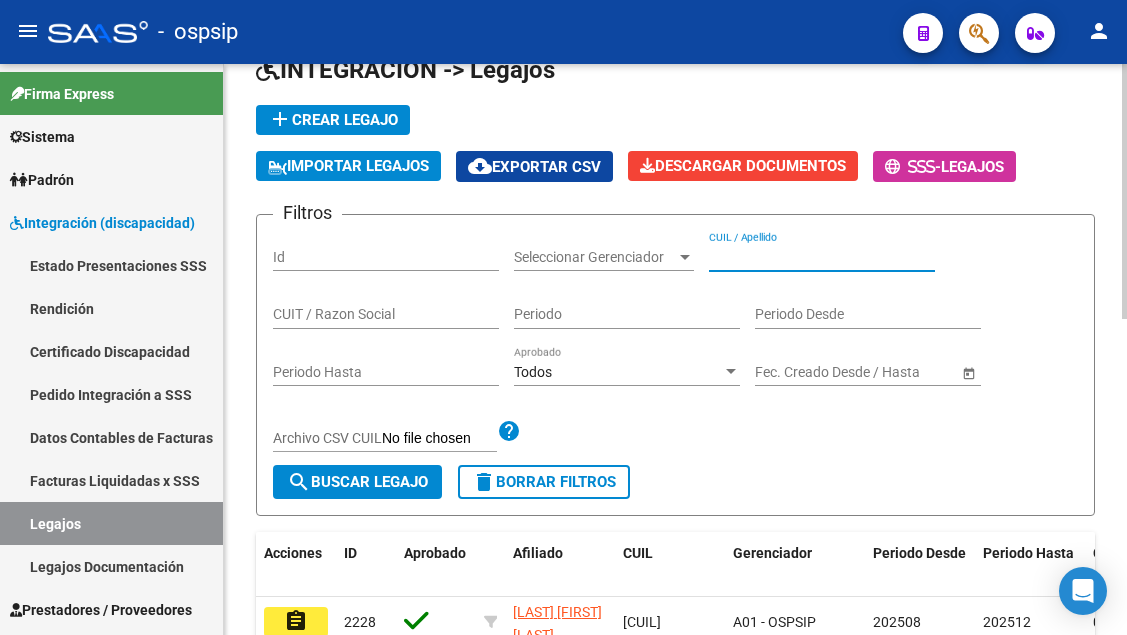 click on "CUIL / Apellido" at bounding box center (822, 257) 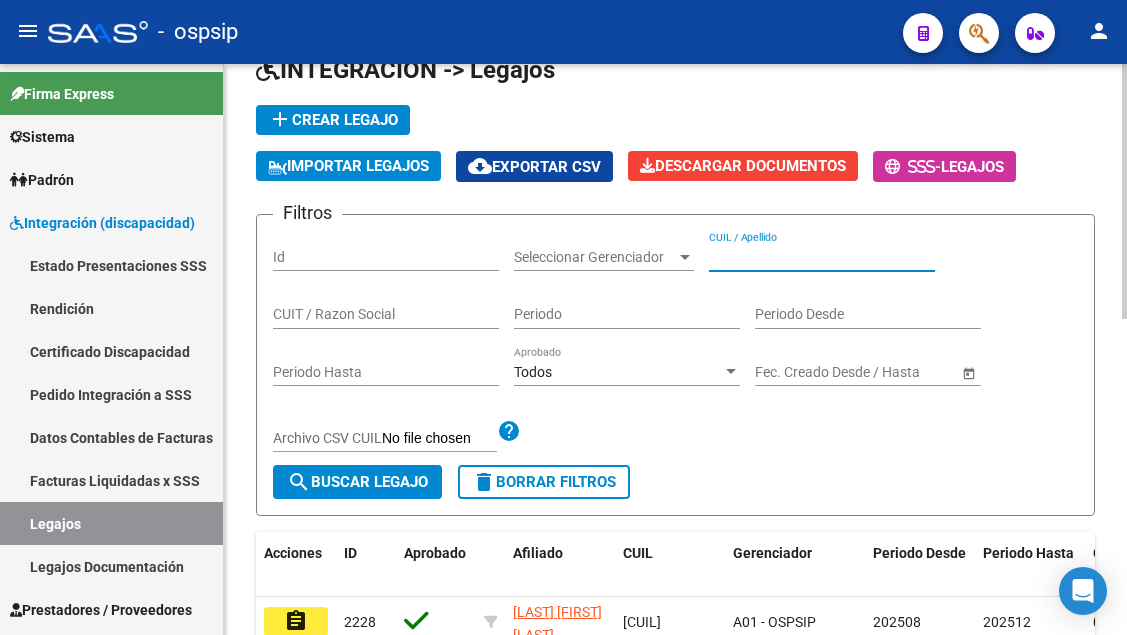 type on "4" 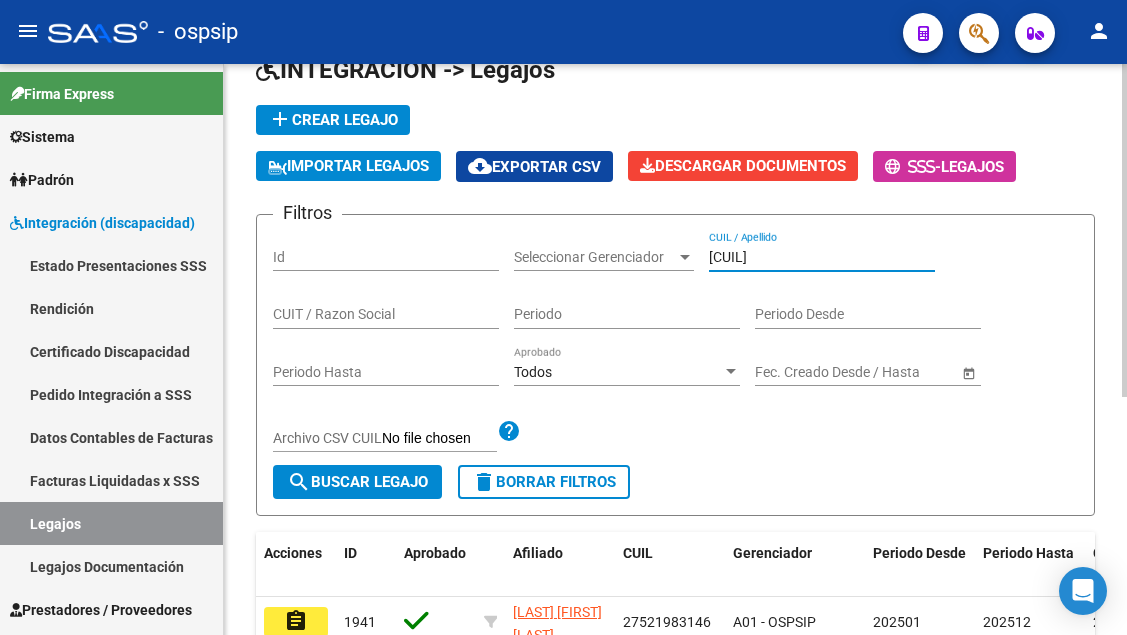 scroll, scrollTop: 408, scrollLeft: 0, axis: vertical 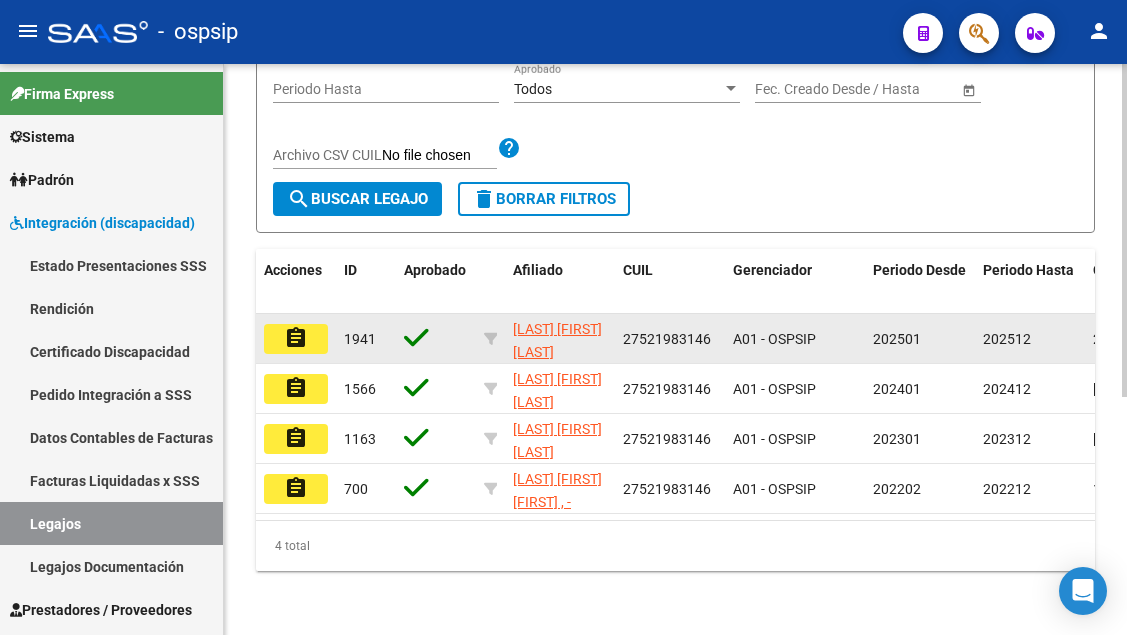 type on "52198314" 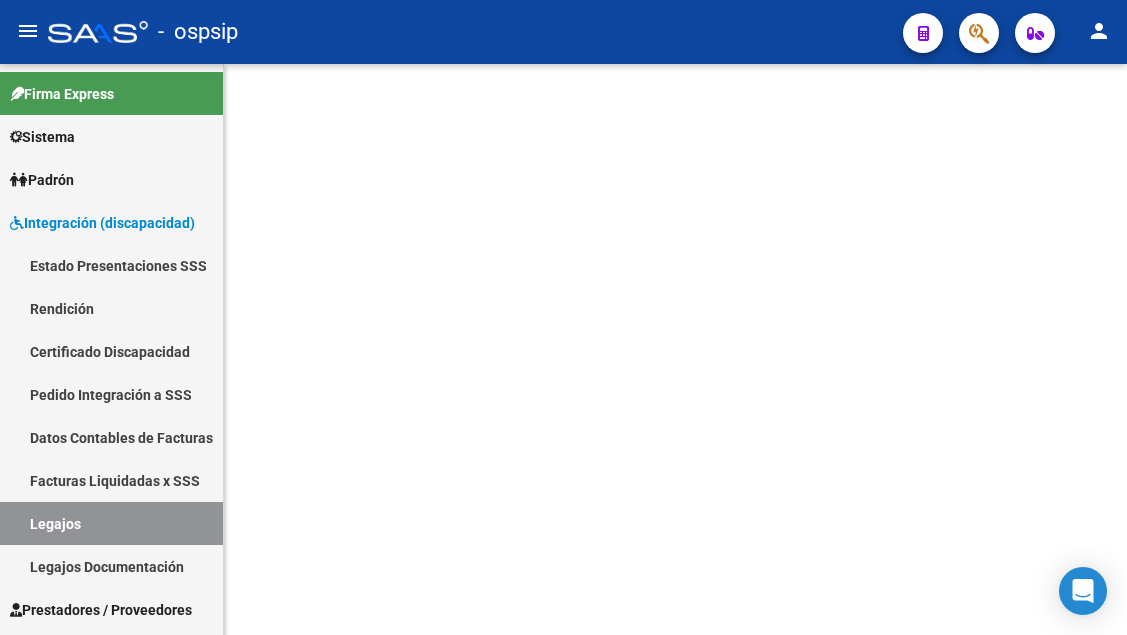 scroll, scrollTop: 0, scrollLeft: 0, axis: both 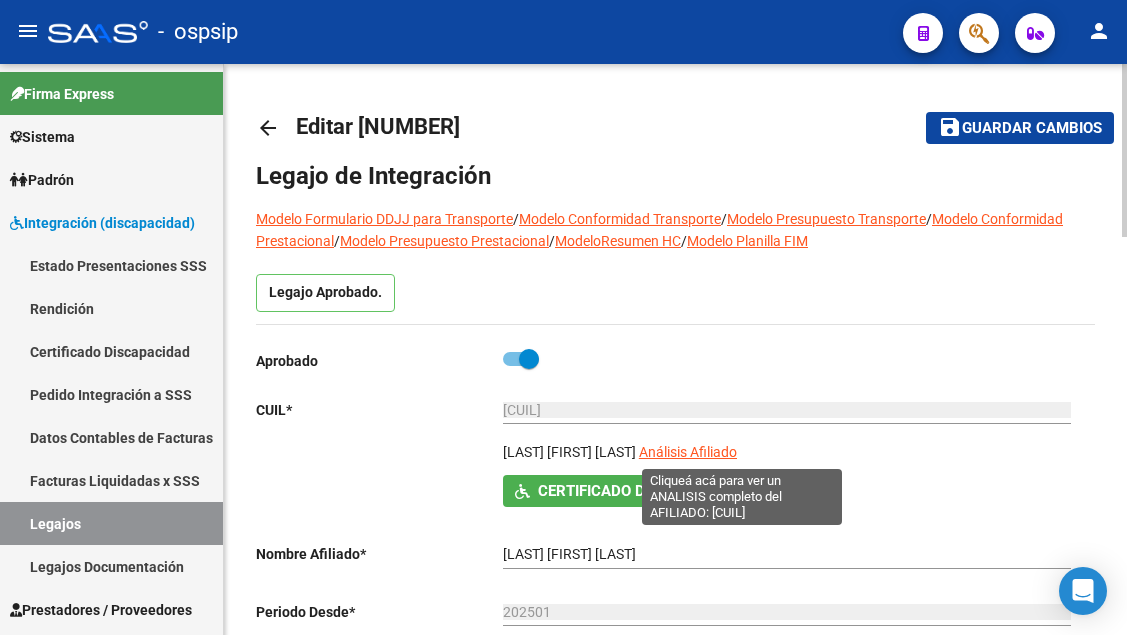 click on "Análisis Afiliado" 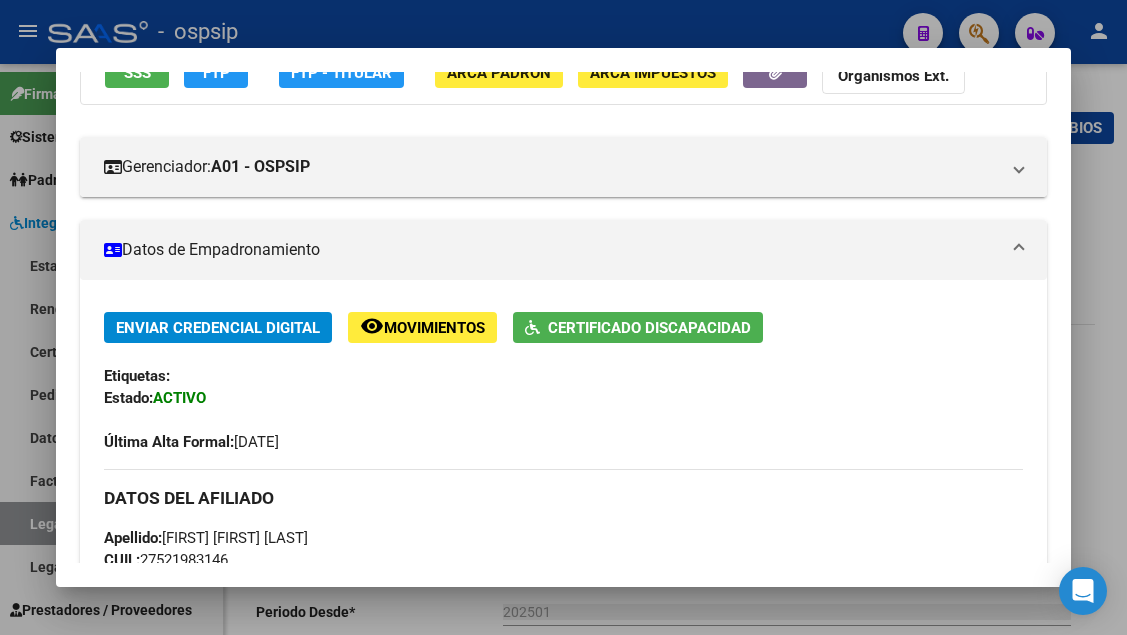 scroll, scrollTop: 100, scrollLeft: 0, axis: vertical 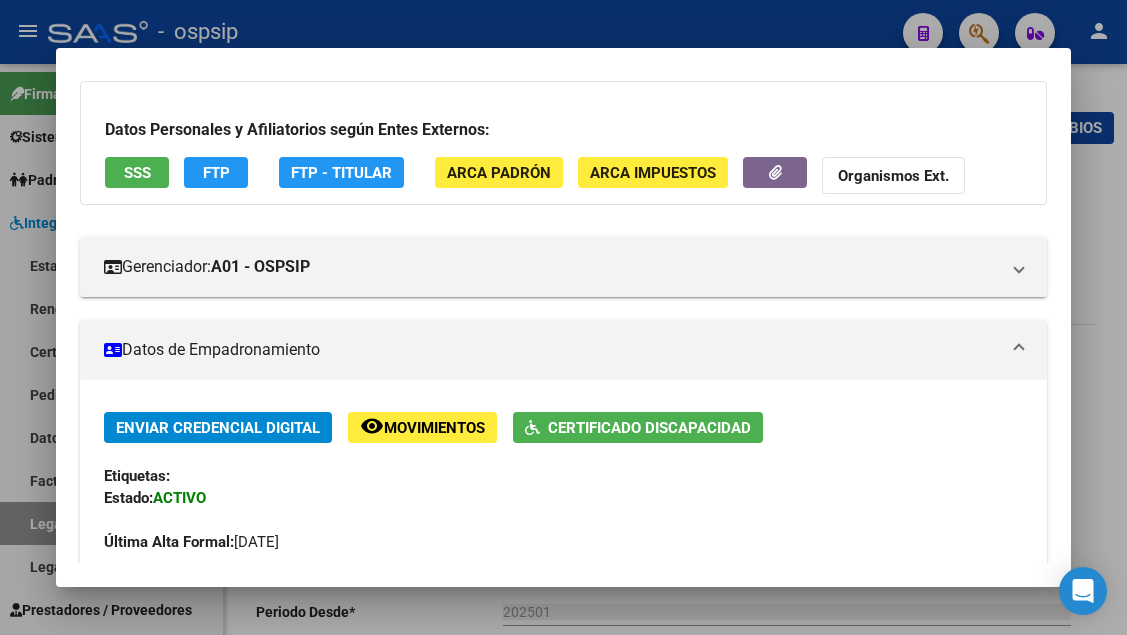 click on "SSS" at bounding box center [137, 172] 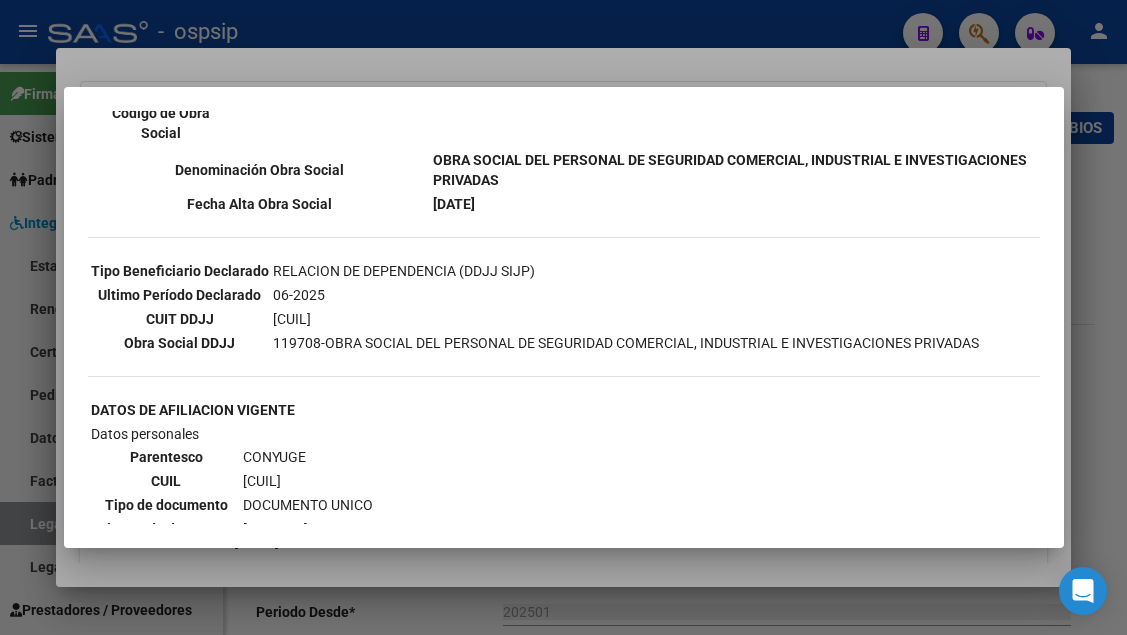 scroll, scrollTop: 1000, scrollLeft: 0, axis: vertical 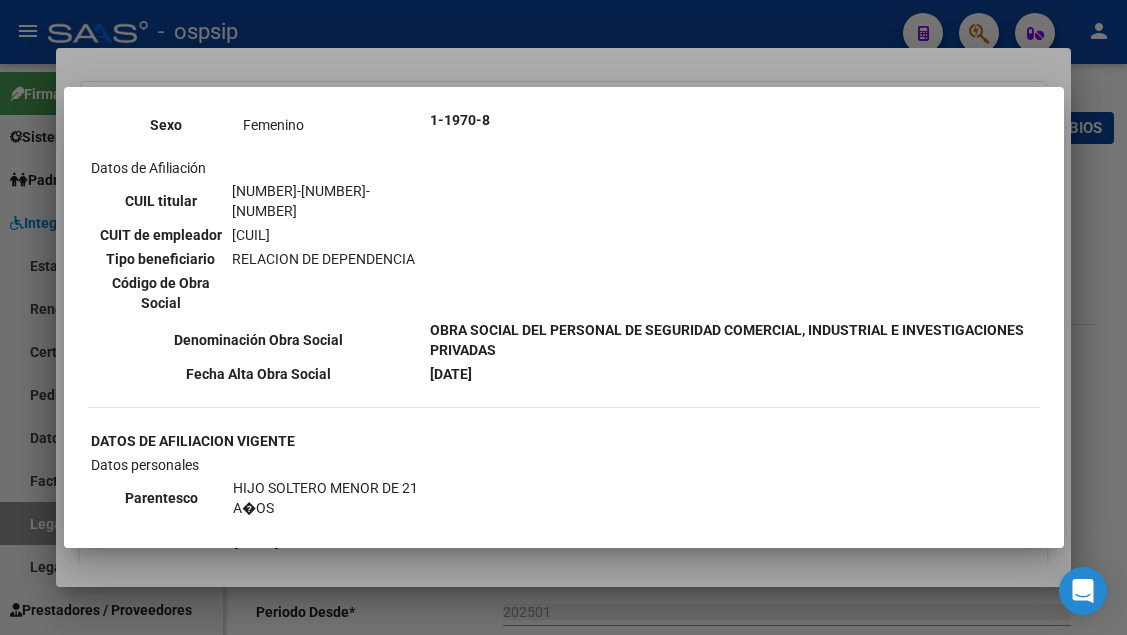 type 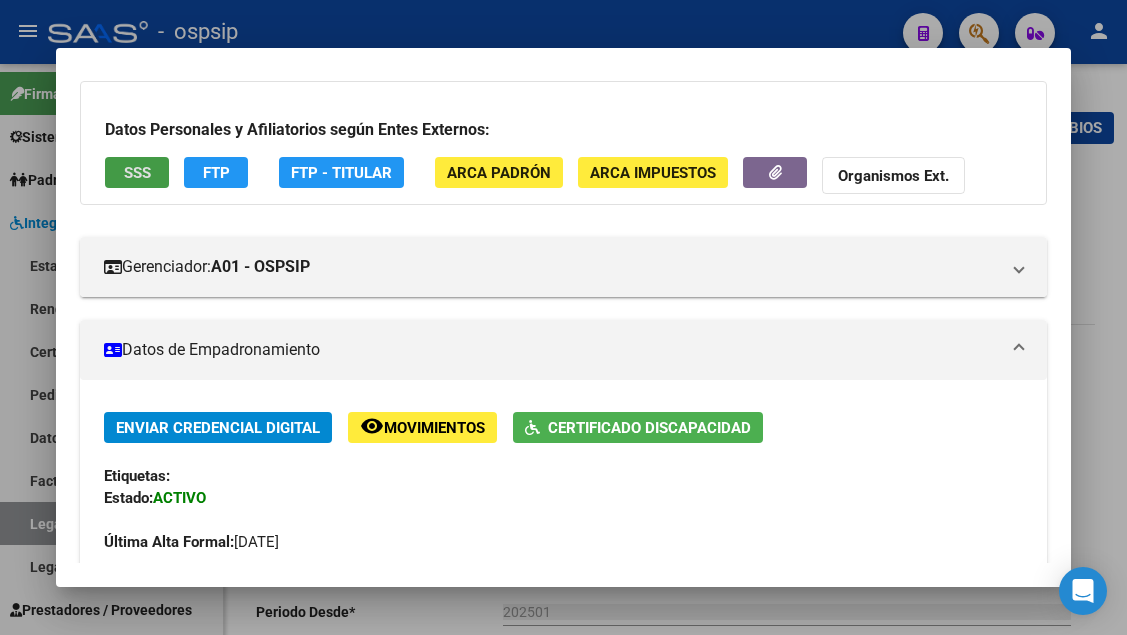 scroll, scrollTop: 500, scrollLeft: 0, axis: vertical 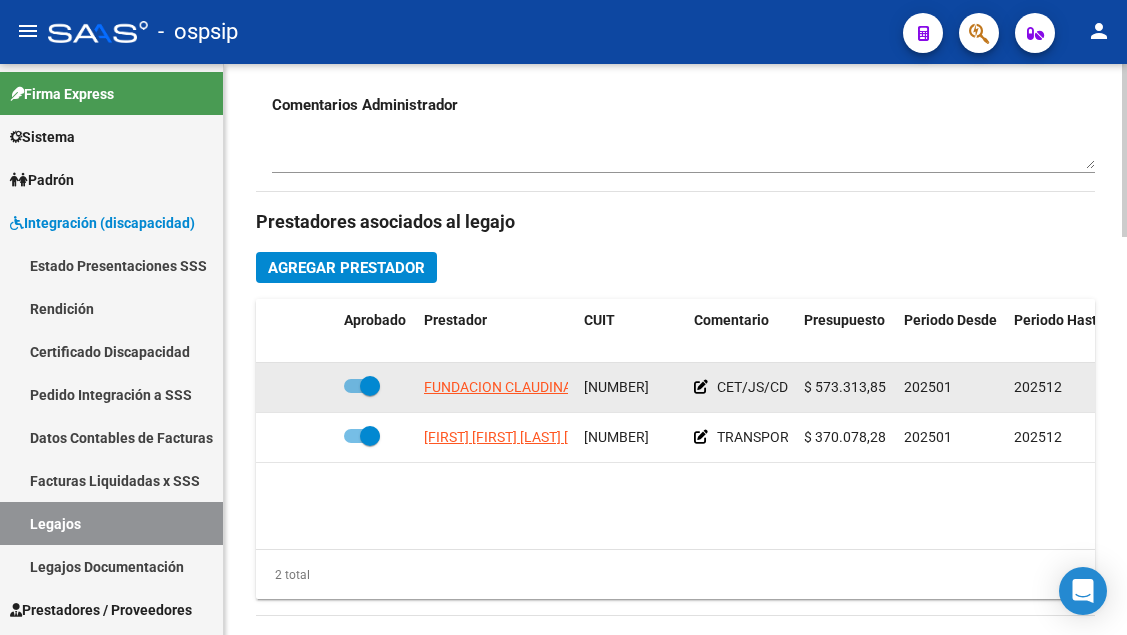 click on "FUNDACION CLAUDINA THEVENET" 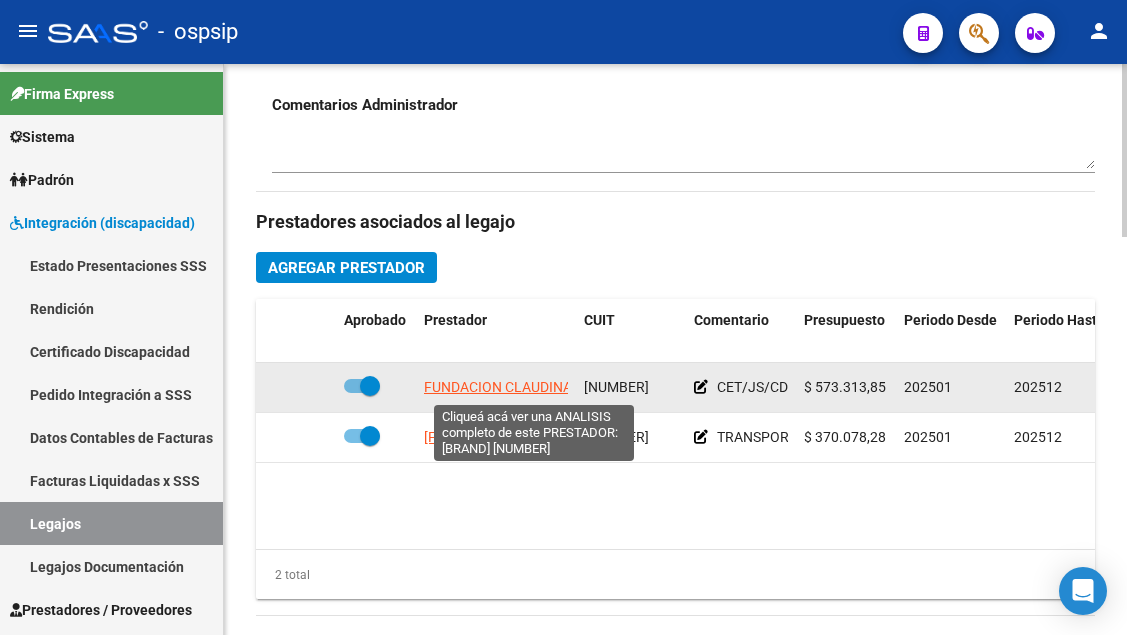 click on "FUNDACION CLAUDINA THEVENET" 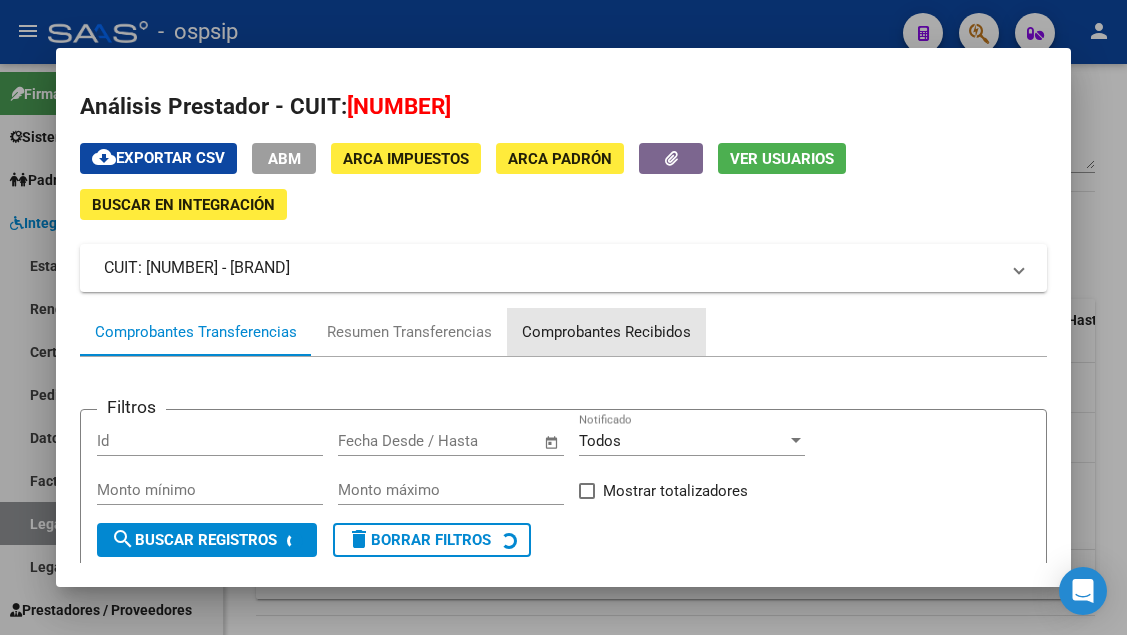 click on "Comprobantes Recibidos" at bounding box center [606, 332] 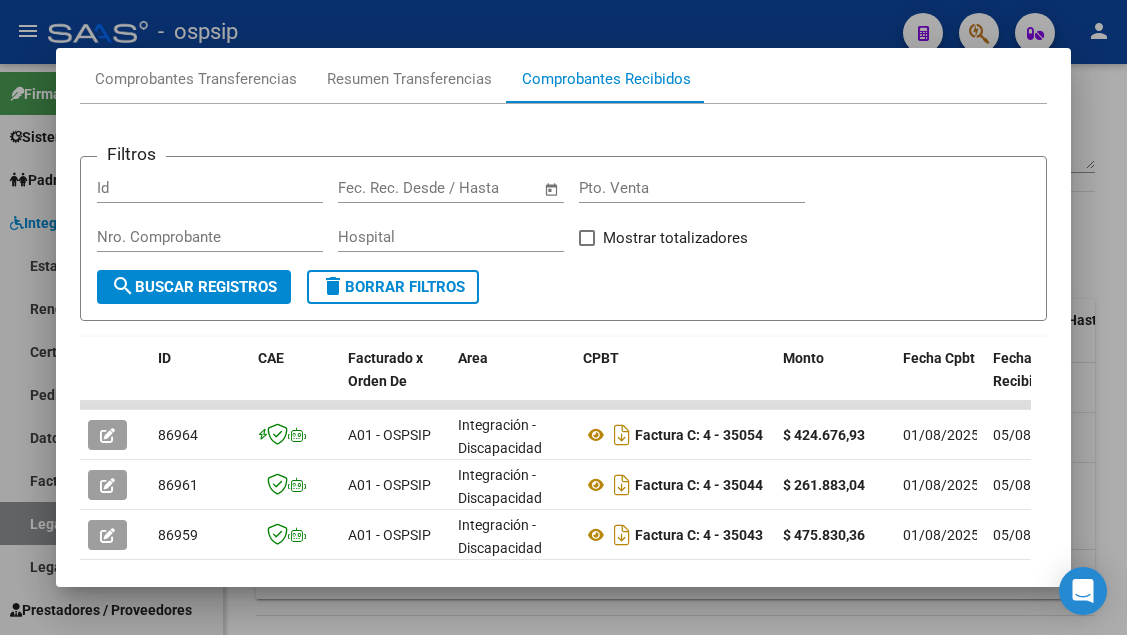 scroll, scrollTop: 300, scrollLeft: 0, axis: vertical 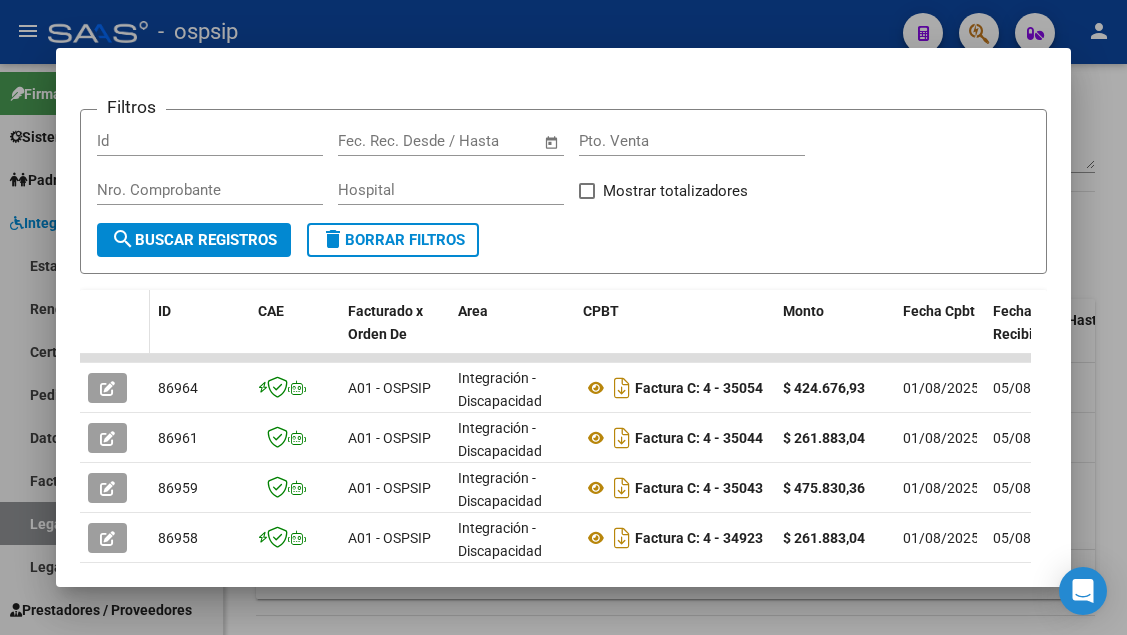 drag, startPoint x: 135, startPoint y: 280, endPoint x: 119, endPoint y: 341, distance: 63.06346 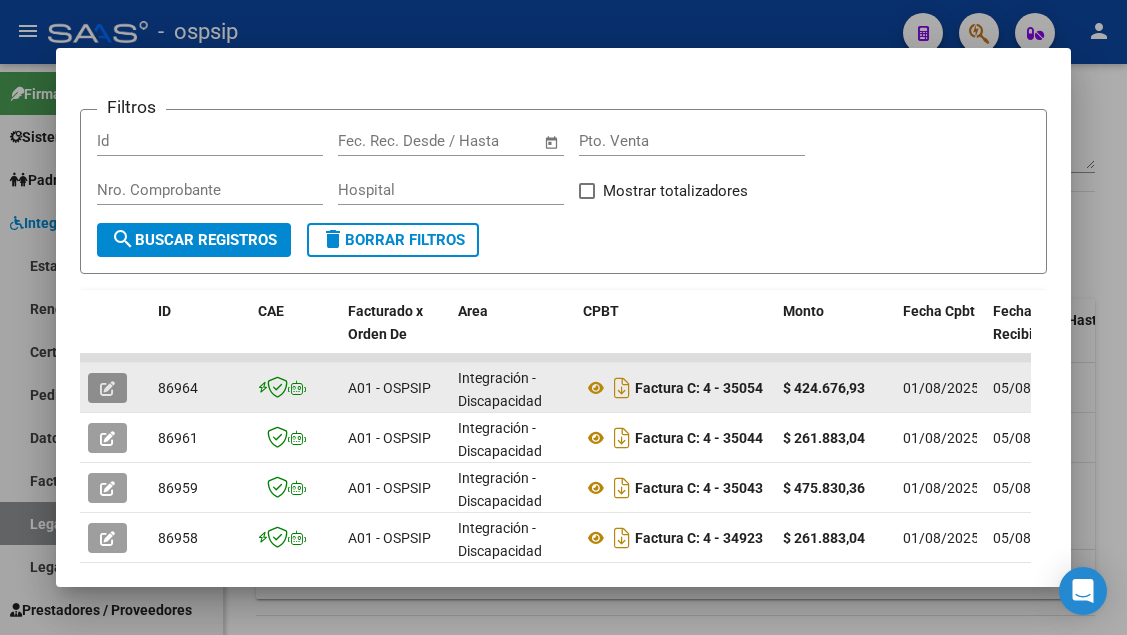 drag, startPoint x: 119, startPoint y: 341, endPoint x: 101, endPoint y: 381, distance: 43.863426 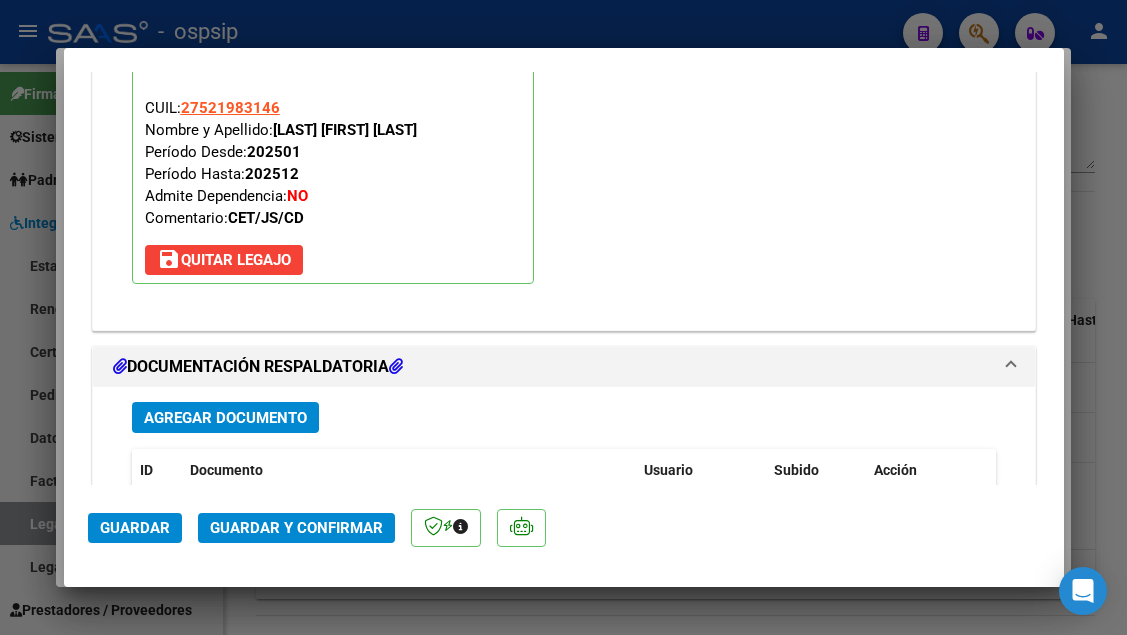 scroll, scrollTop: 2300, scrollLeft: 0, axis: vertical 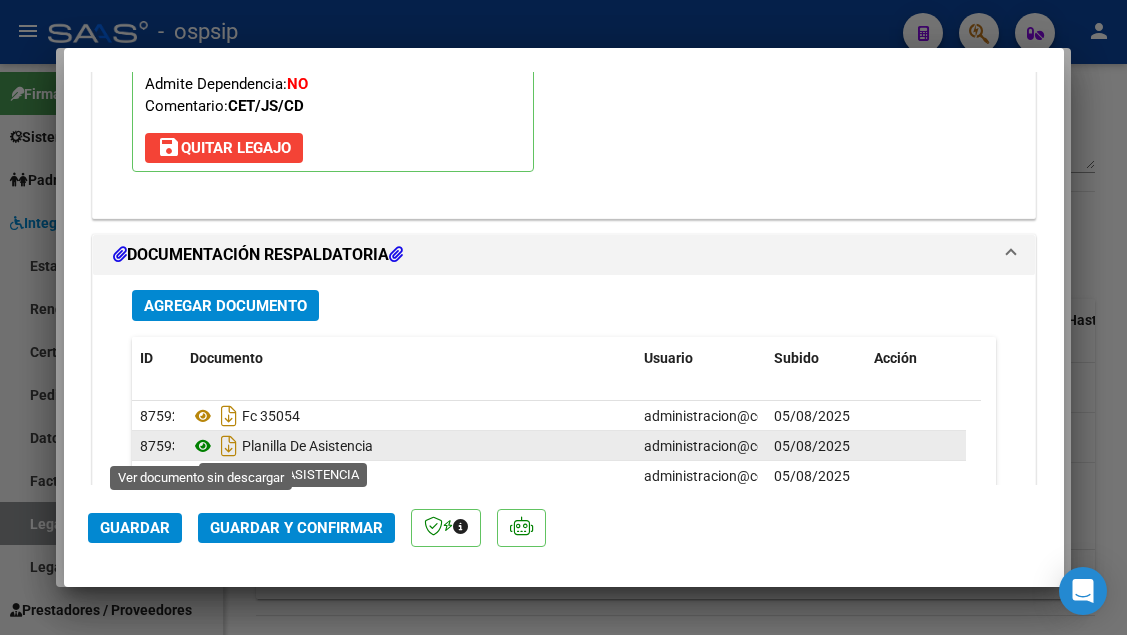 click 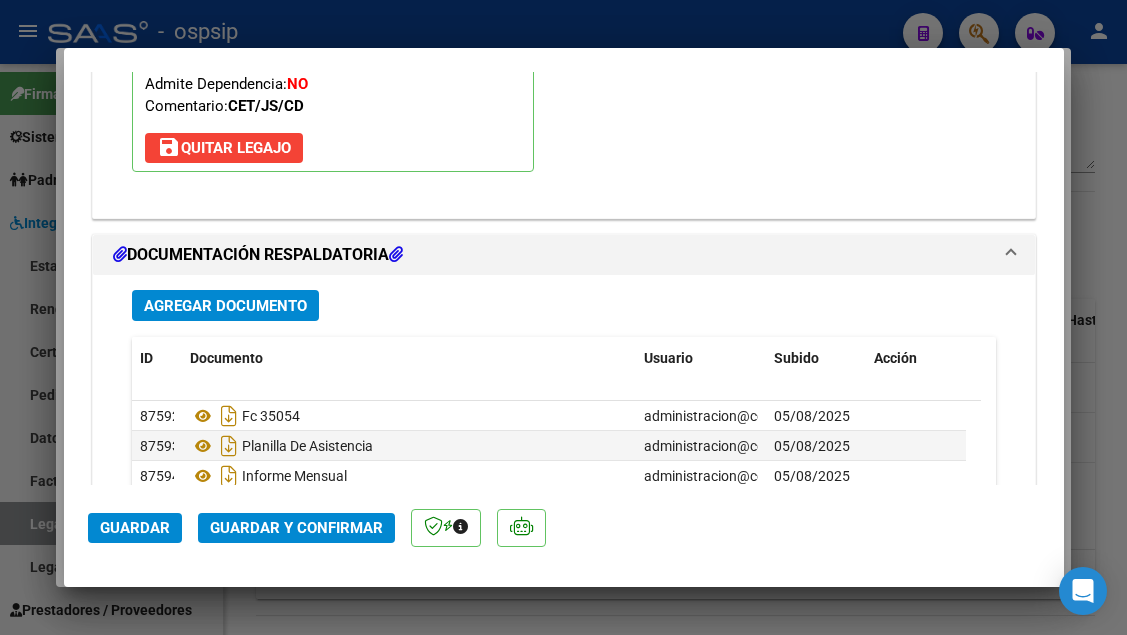 click on "Guardar y Confirmar" 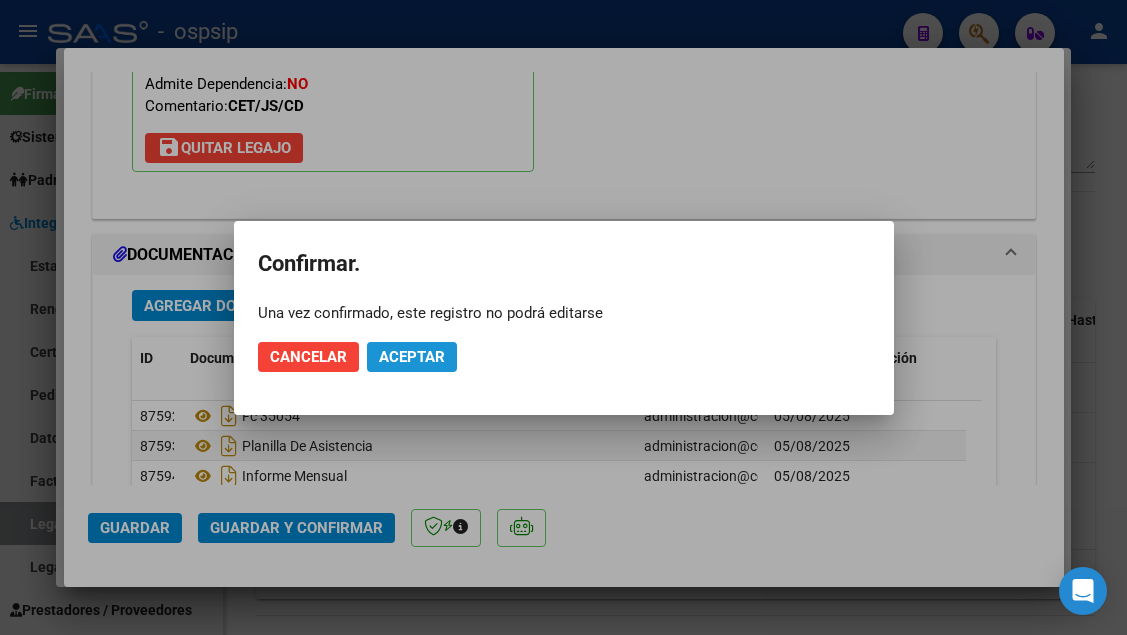 click on "Aceptar" 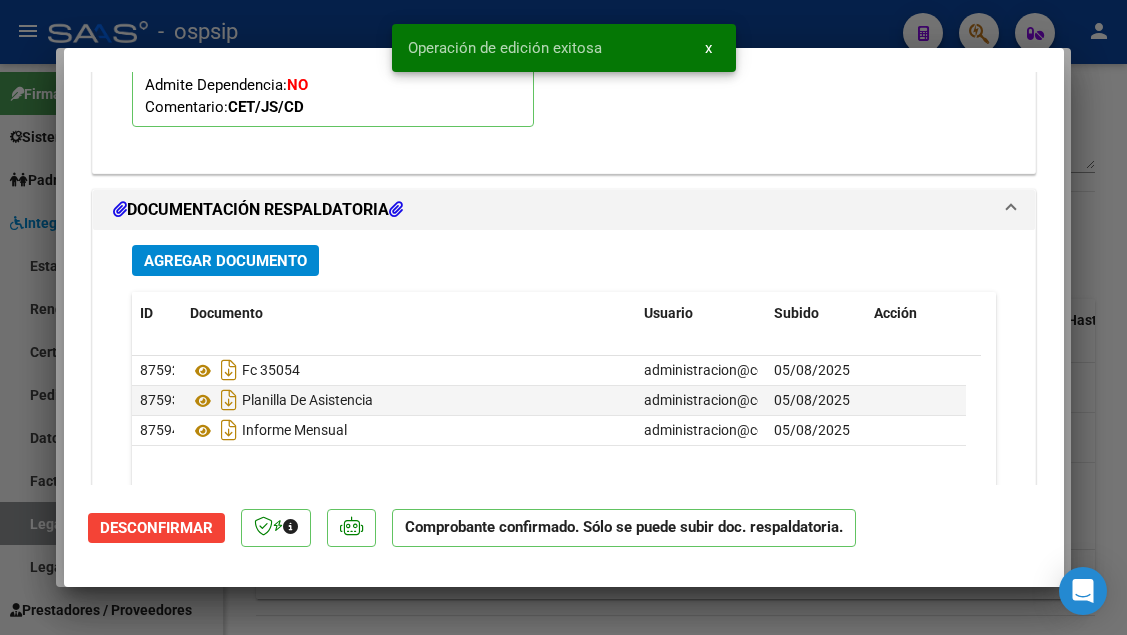 scroll, scrollTop: 2289, scrollLeft: 0, axis: vertical 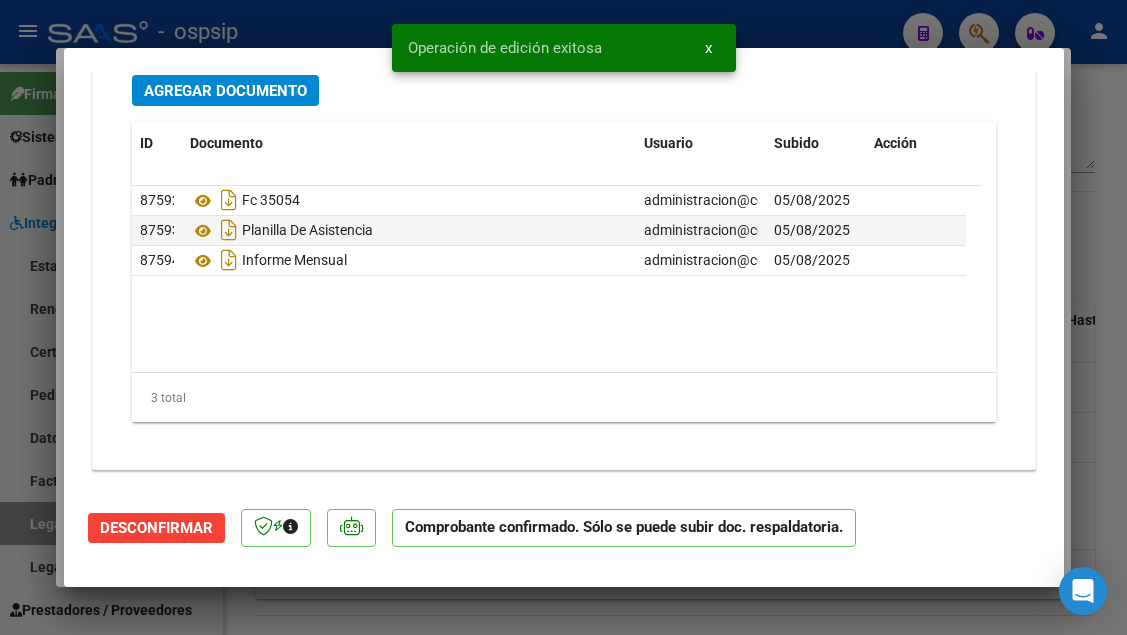 click at bounding box center [563, 317] 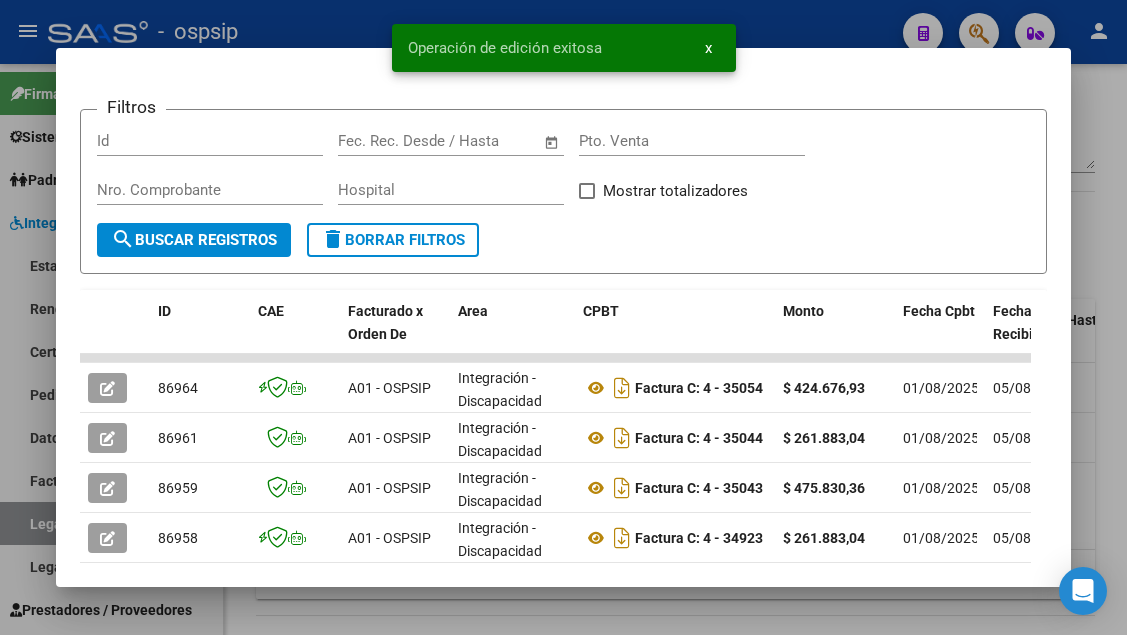 click at bounding box center (563, 317) 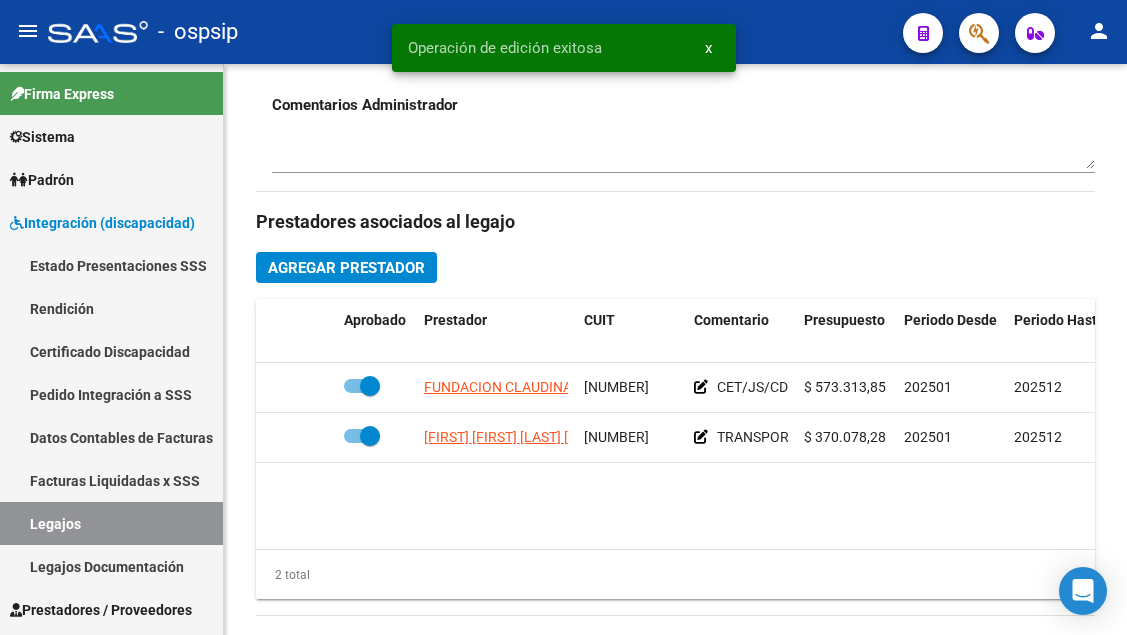 click on "Legajos" at bounding box center [111, 523] 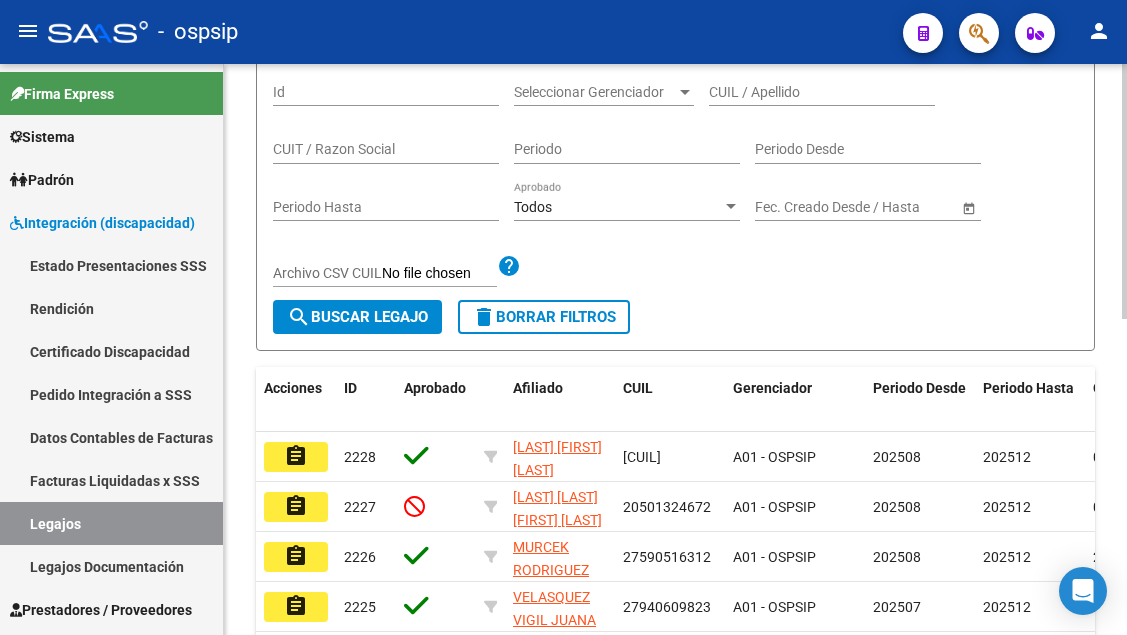 scroll, scrollTop: 108, scrollLeft: 0, axis: vertical 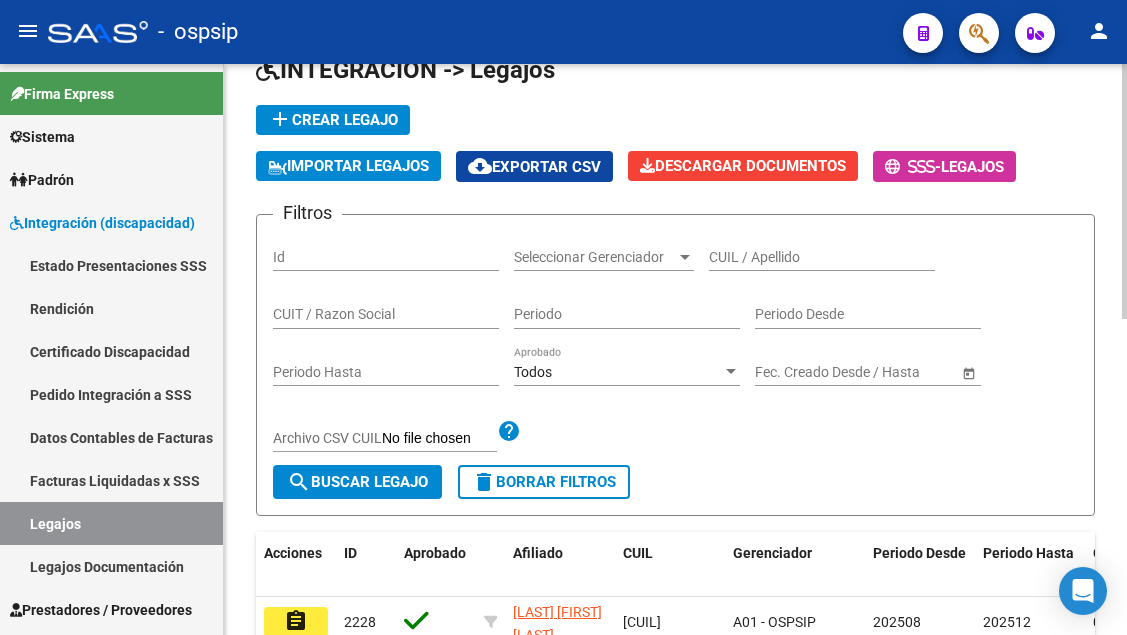 click on "CUIL / Apellido" 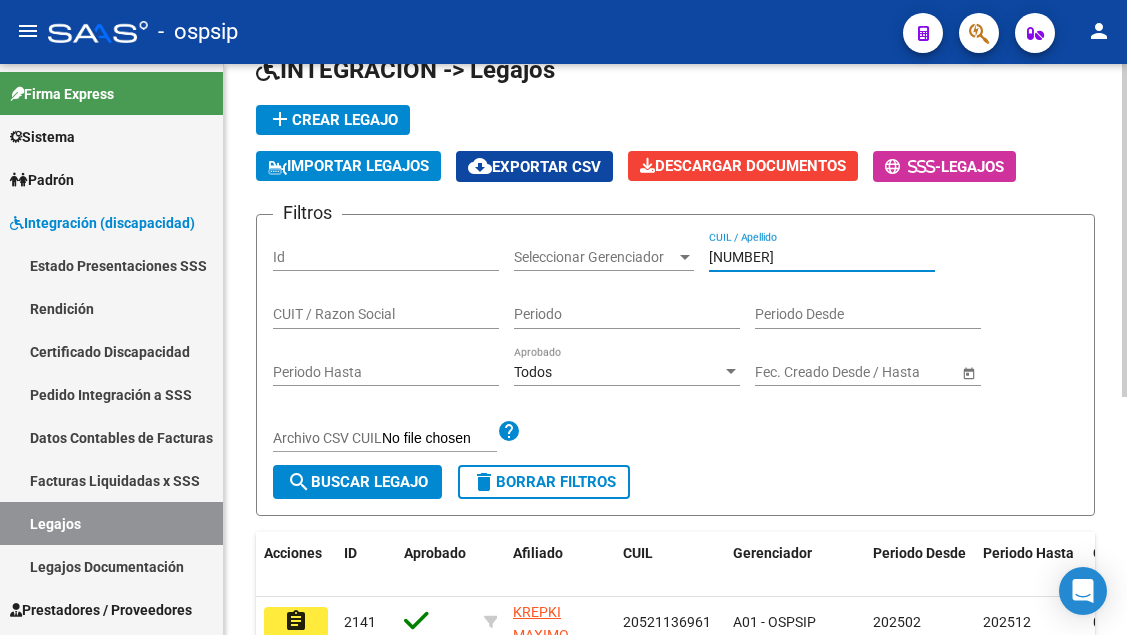 scroll, scrollTop: 208, scrollLeft: 0, axis: vertical 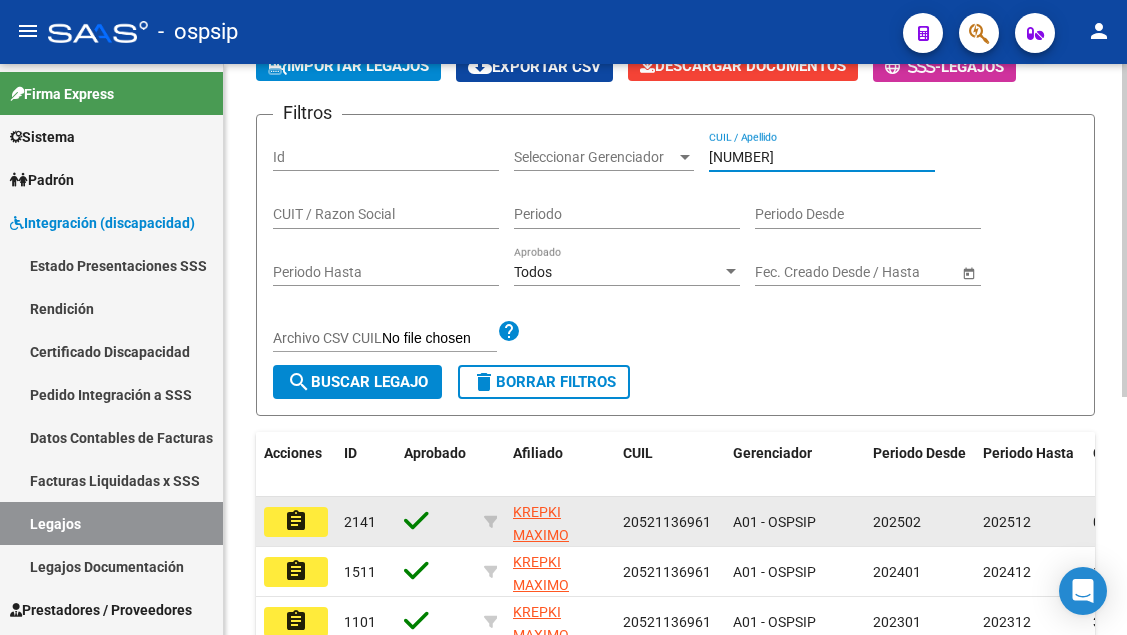 type on "52113696" 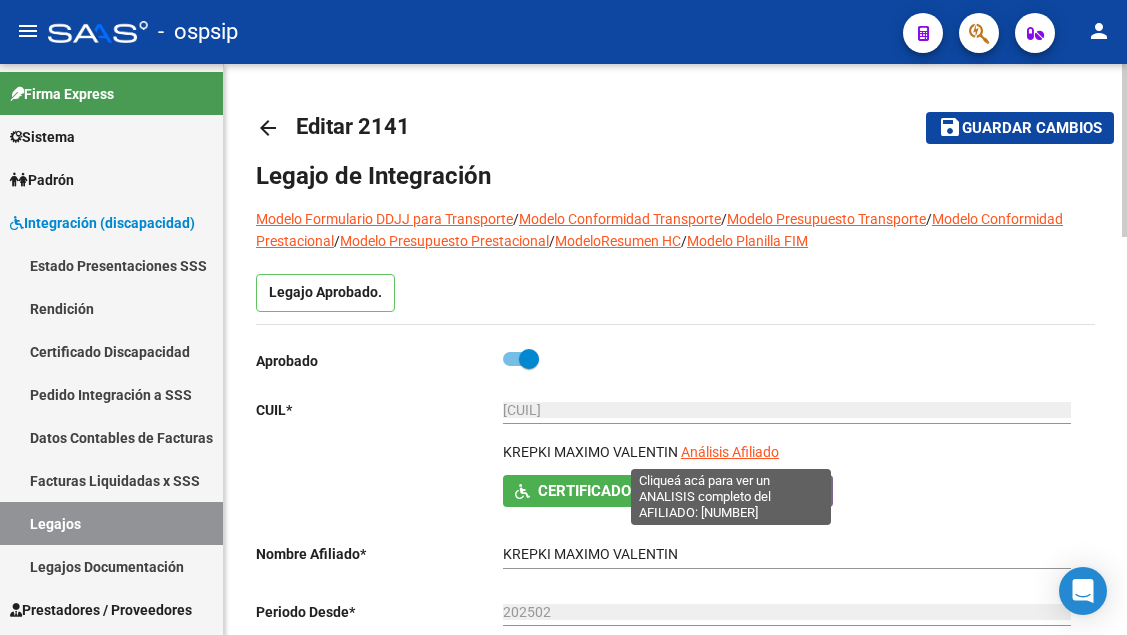 click on "Análisis Afiliado" 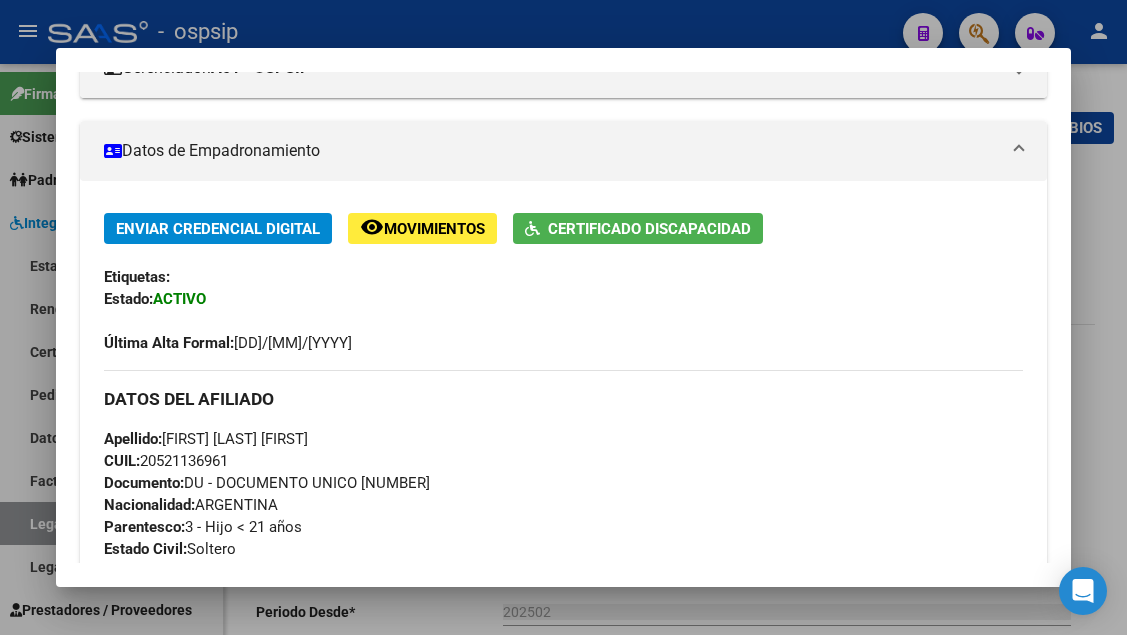 scroll, scrollTop: 300, scrollLeft: 0, axis: vertical 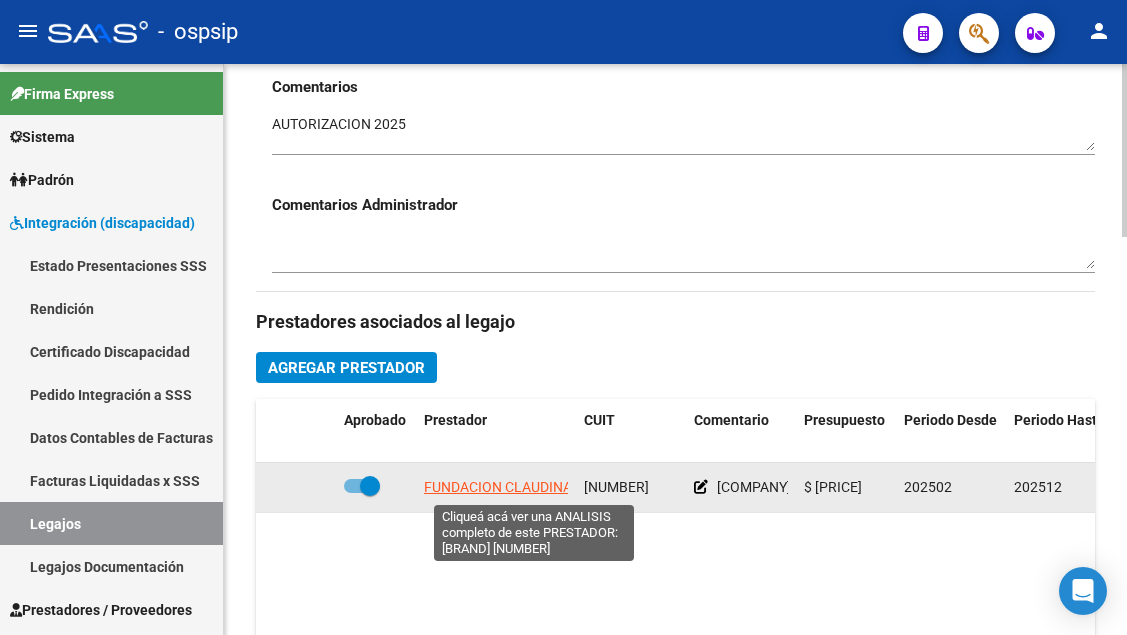 click on "FUNDACION CLAUDINA THEVENET" 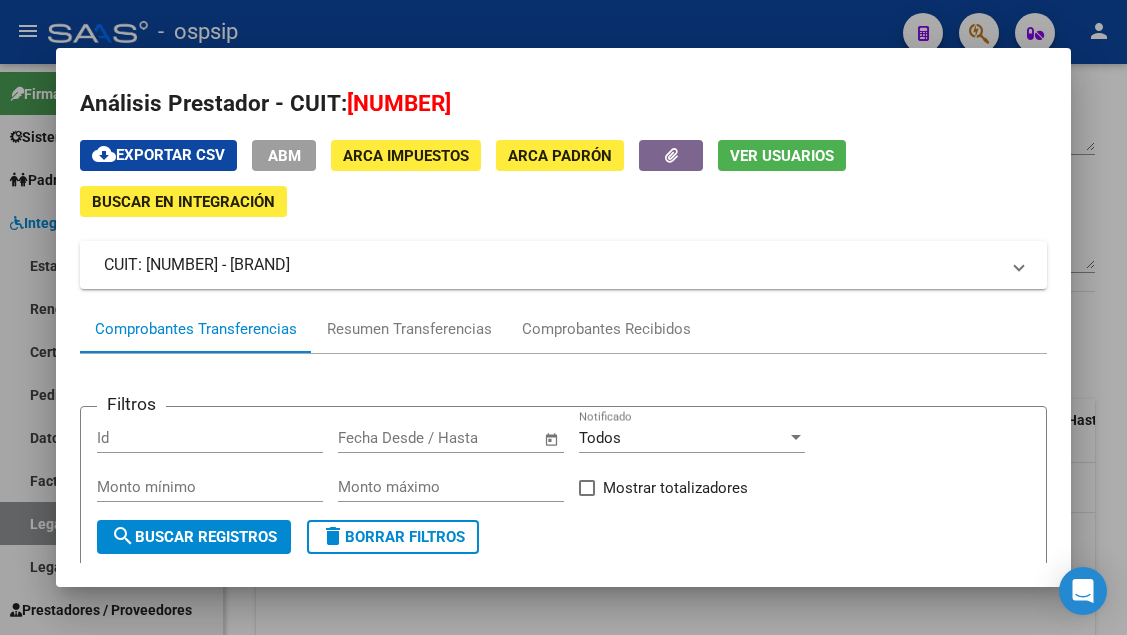 scroll, scrollTop: 0, scrollLeft: 0, axis: both 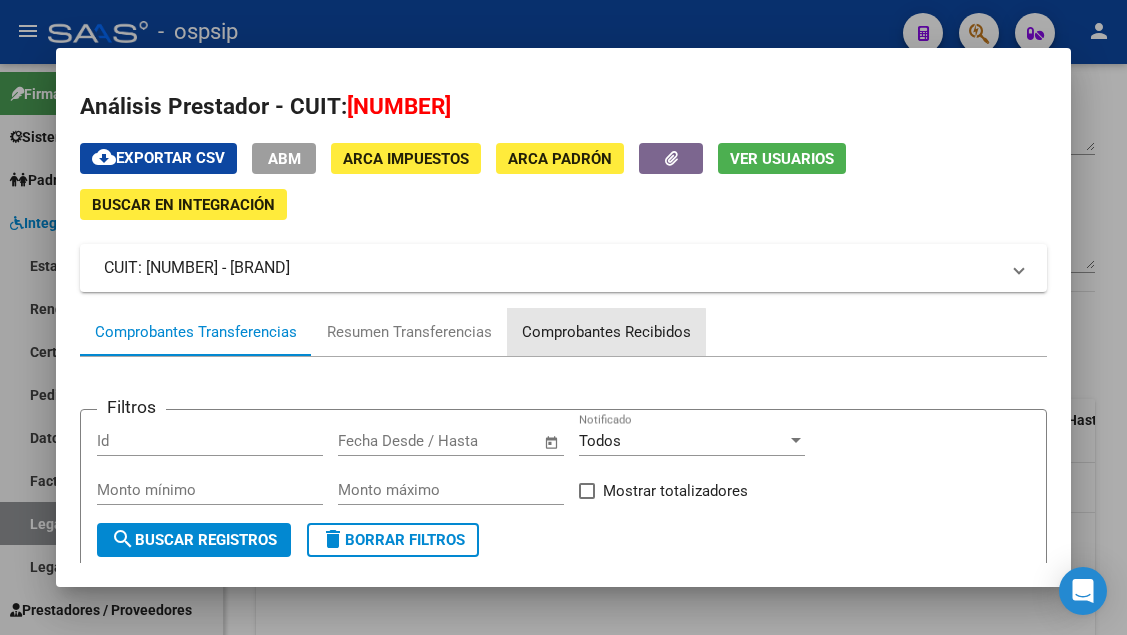 click on "Comprobantes Recibidos" at bounding box center [606, 332] 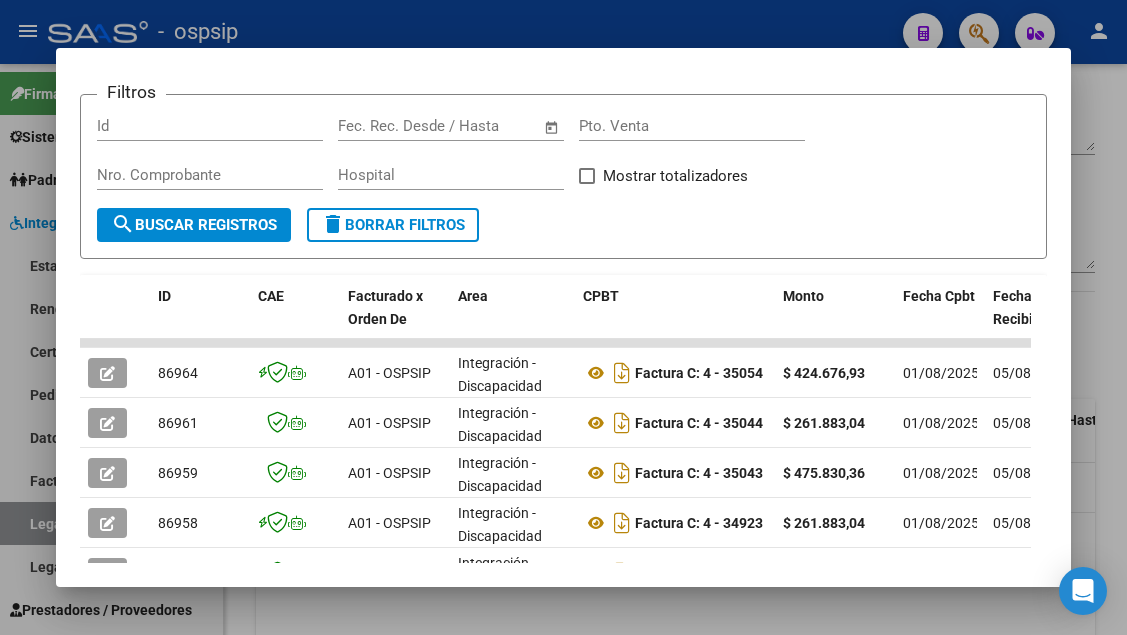 scroll, scrollTop: 485, scrollLeft: 0, axis: vertical 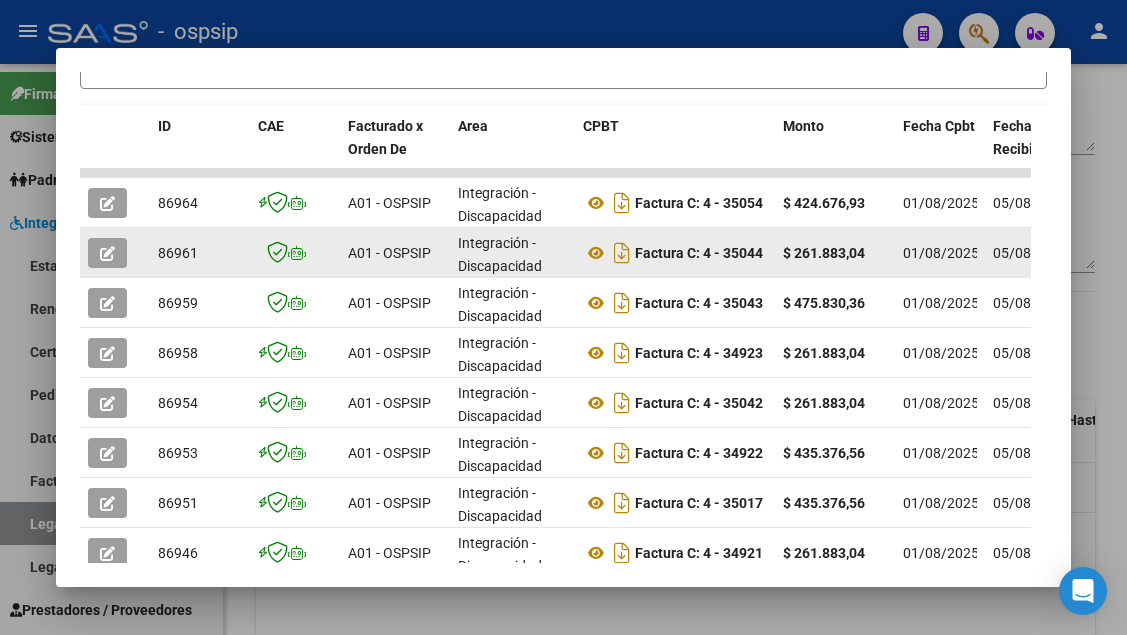 click 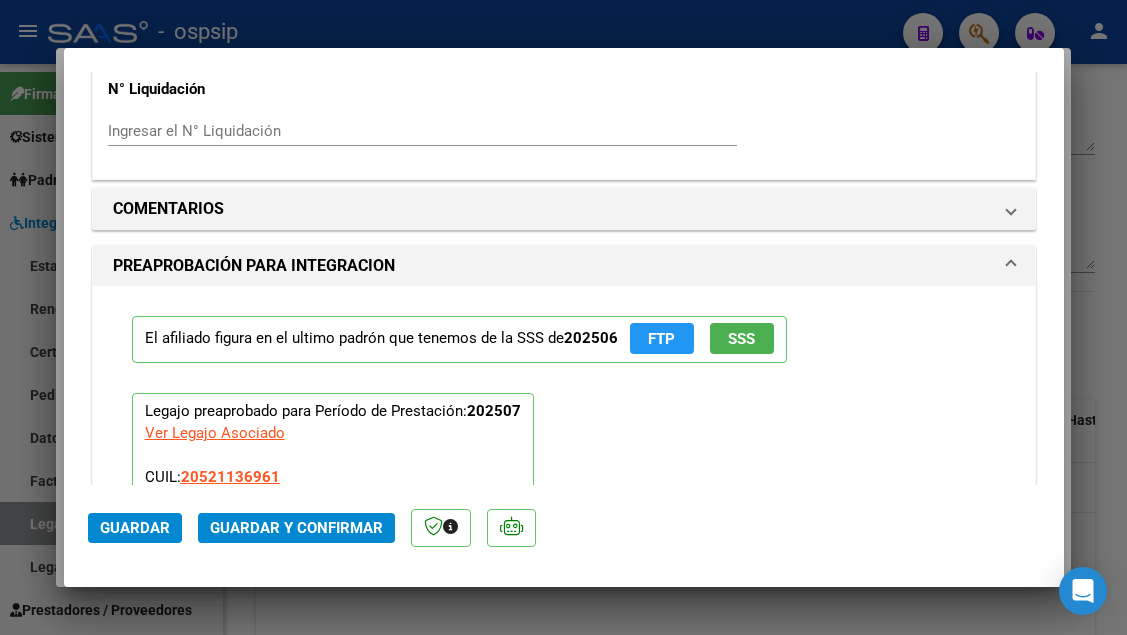 scroll, scrollTop: 2000, scrollLeft: 0, axis: vertical 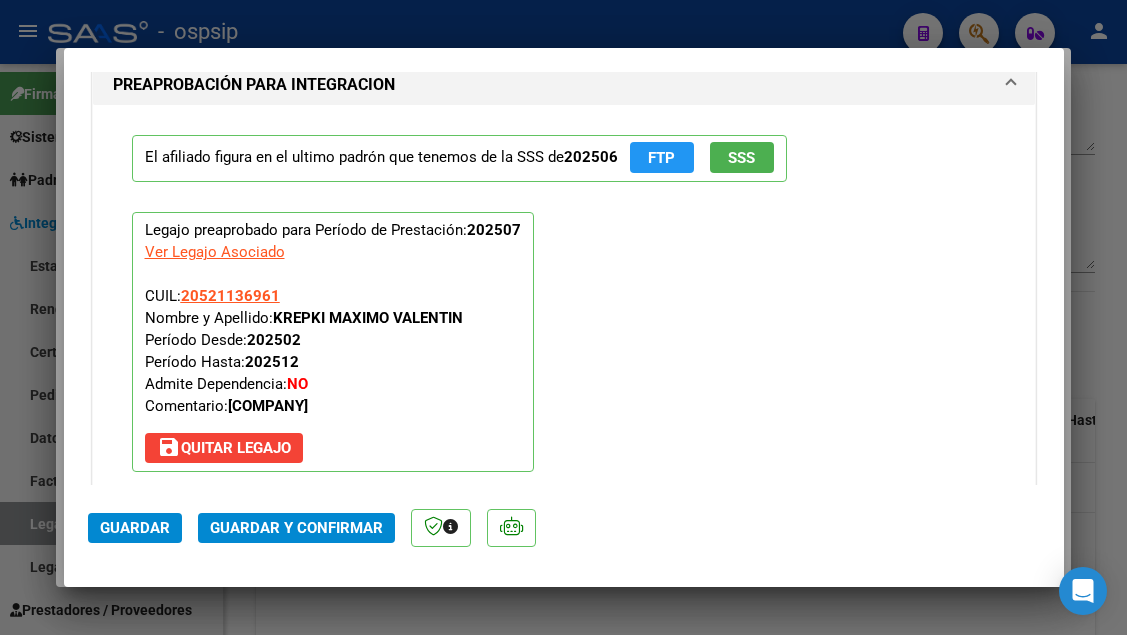 click on "SSS" 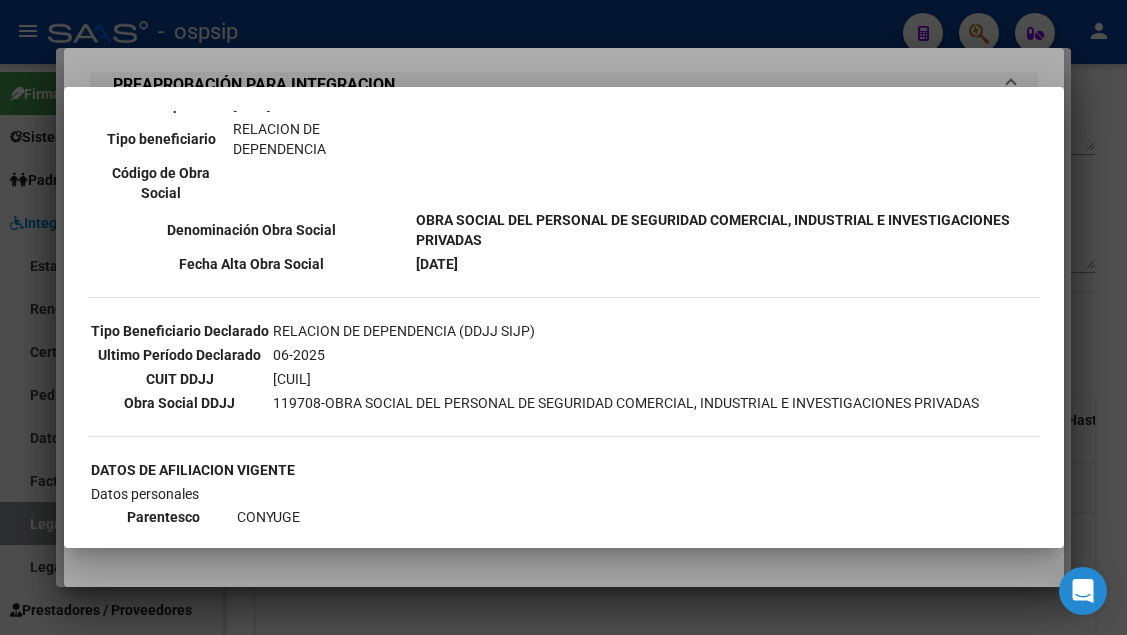 scroll, scrollTop: 900, scrollLeft: 0, axis: vertical 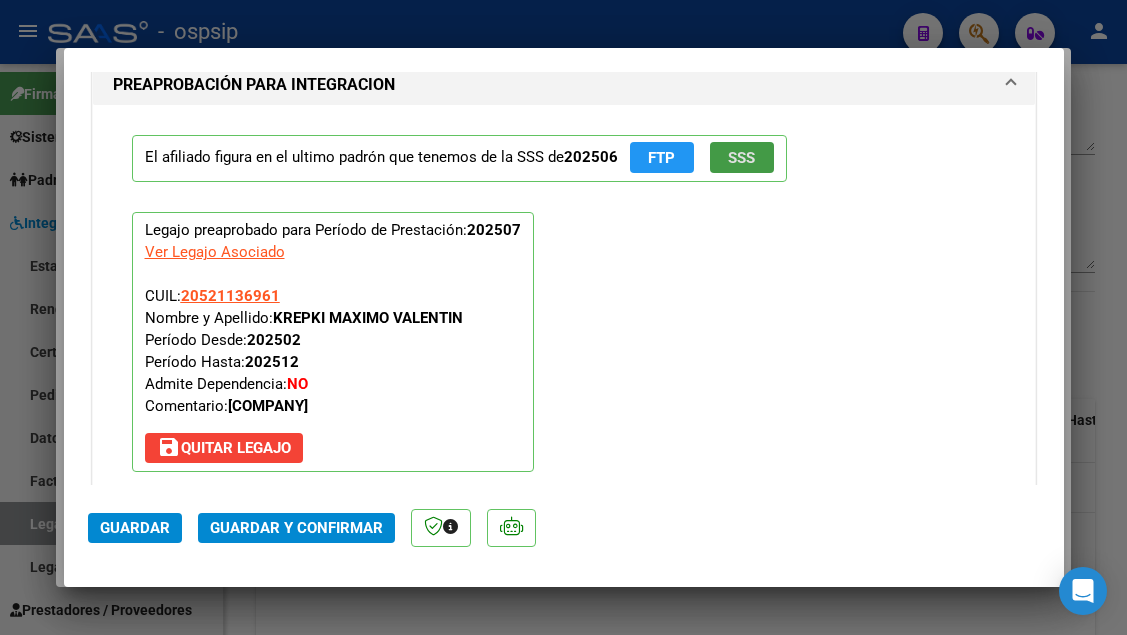 type 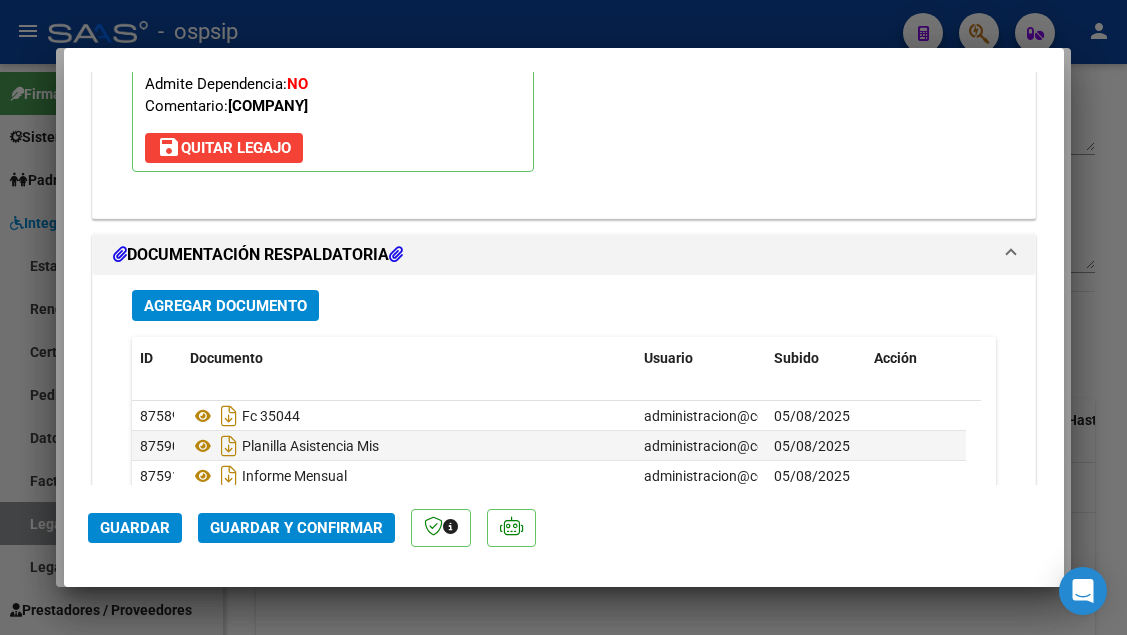 scroll, scrollTop: 2515, scrollLeft: 0, axis: vertical 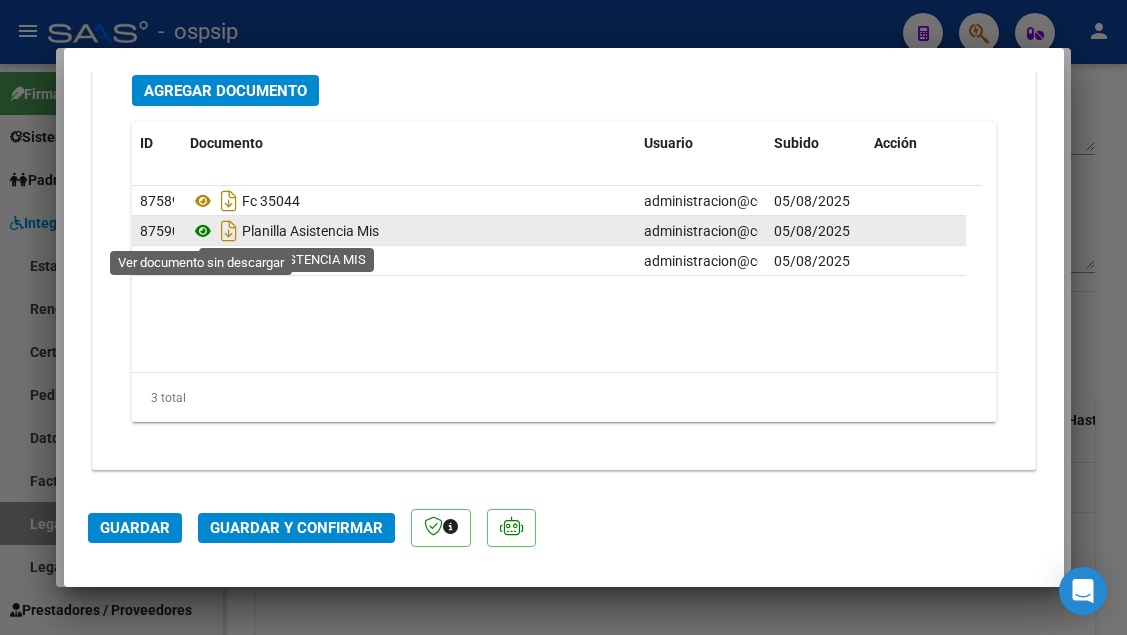 click 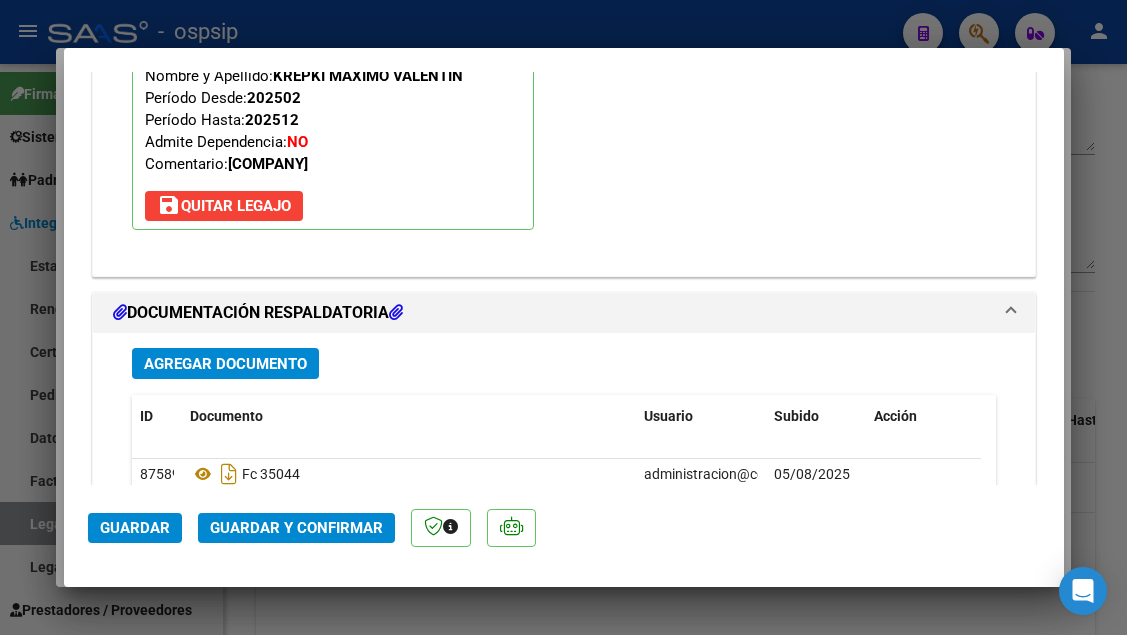scroll, scrollTop: 2215, scrollLeft: 0, axis: vertical 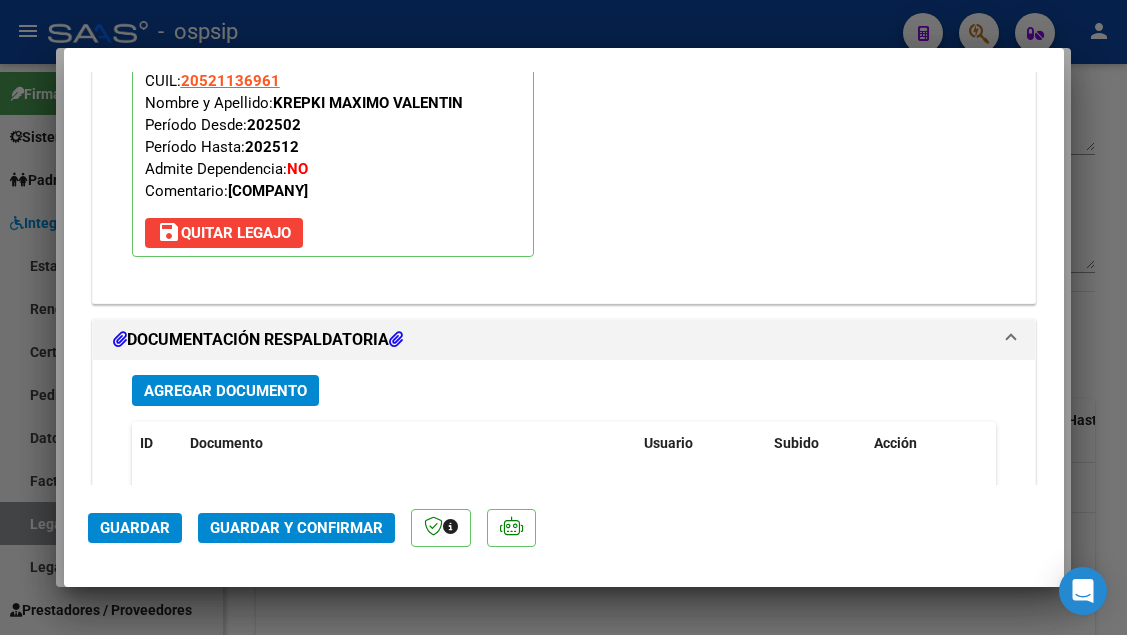click on "Guardar y Confirmar" 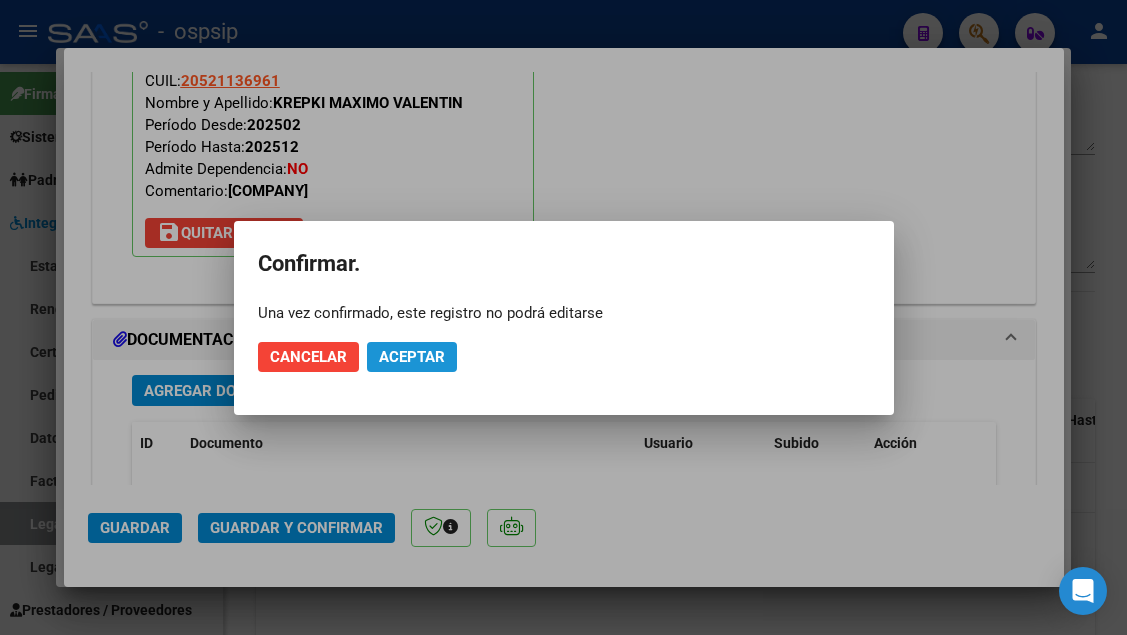 click on "Aceptar" 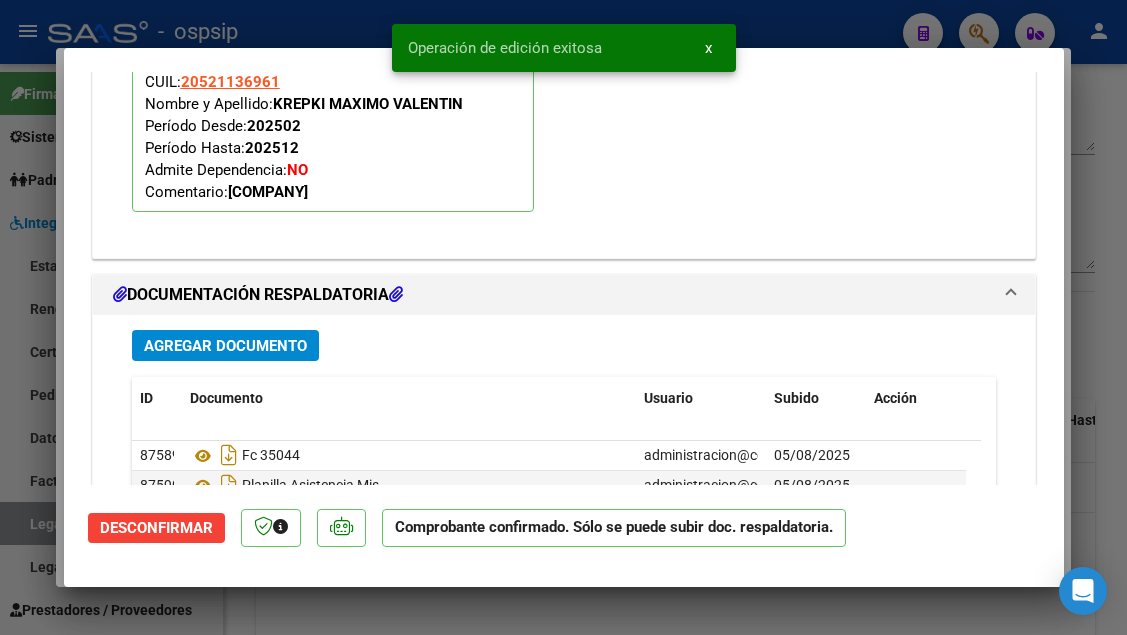 click at bounding box center [563, 317] 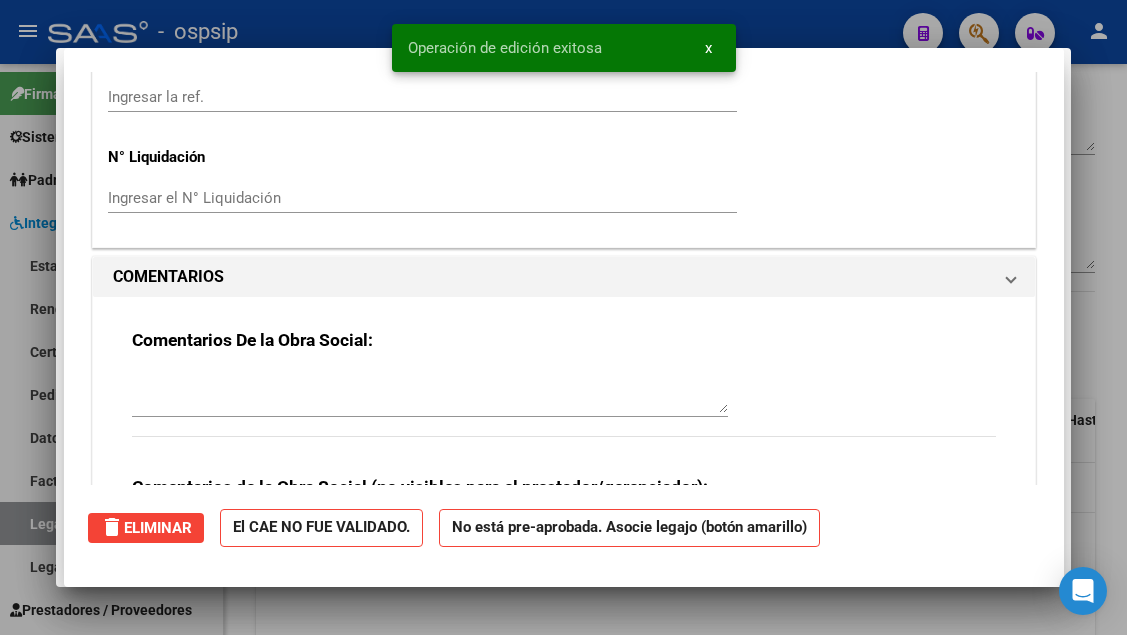 scroll, scrollTop: 0, scrollLeft: 0, axis: both 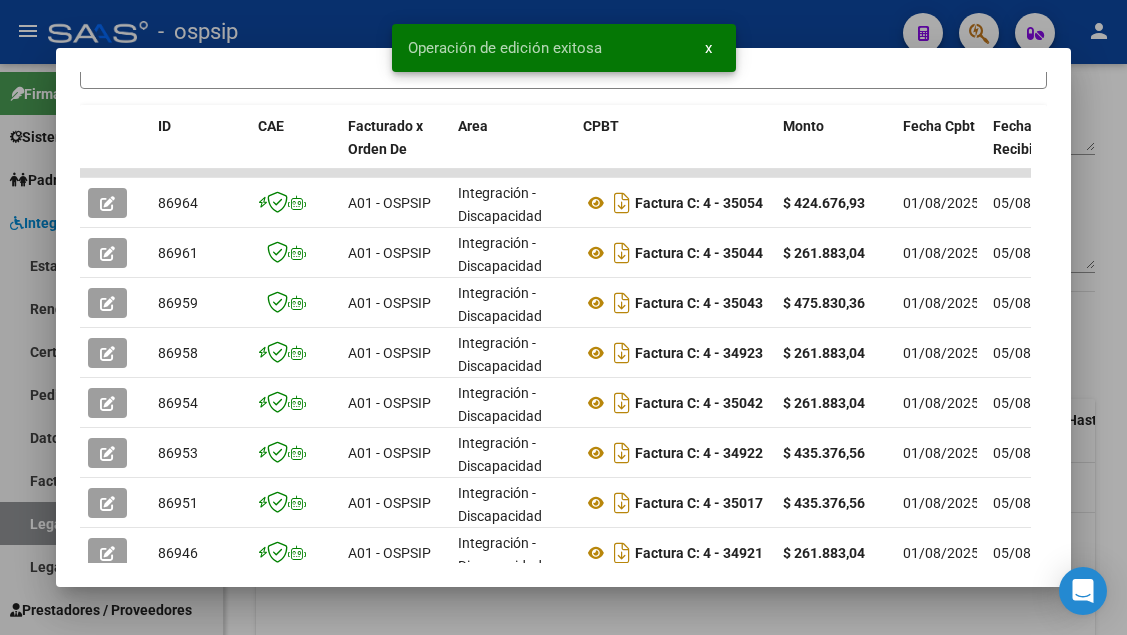 click at bounding box center [563, 317] 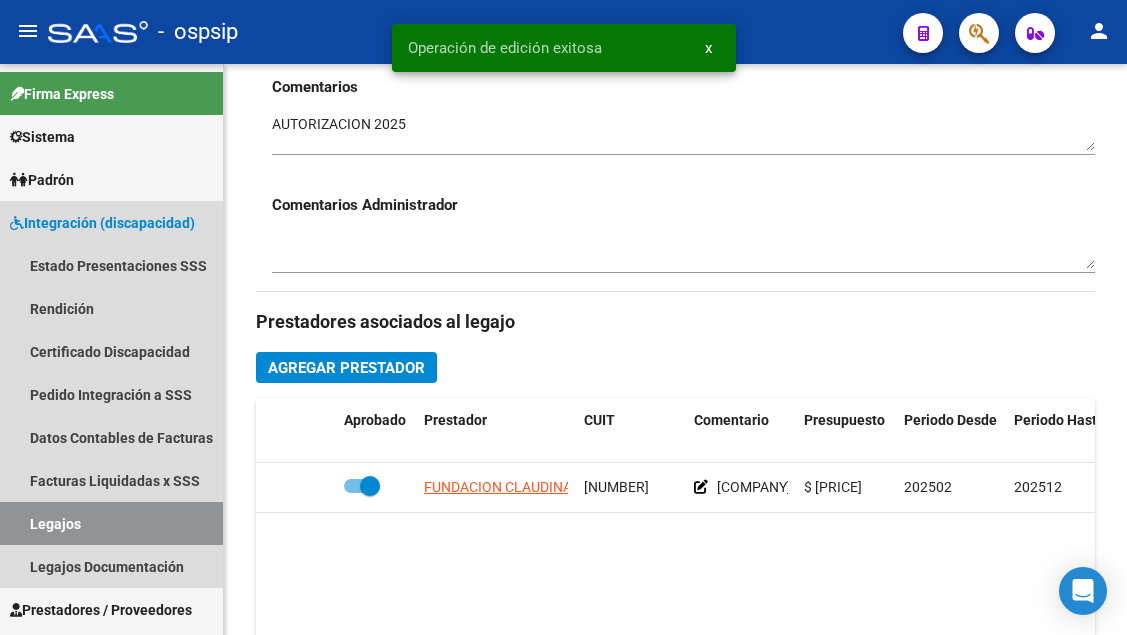 click on "Legajos" at bounding box center (111, 523) 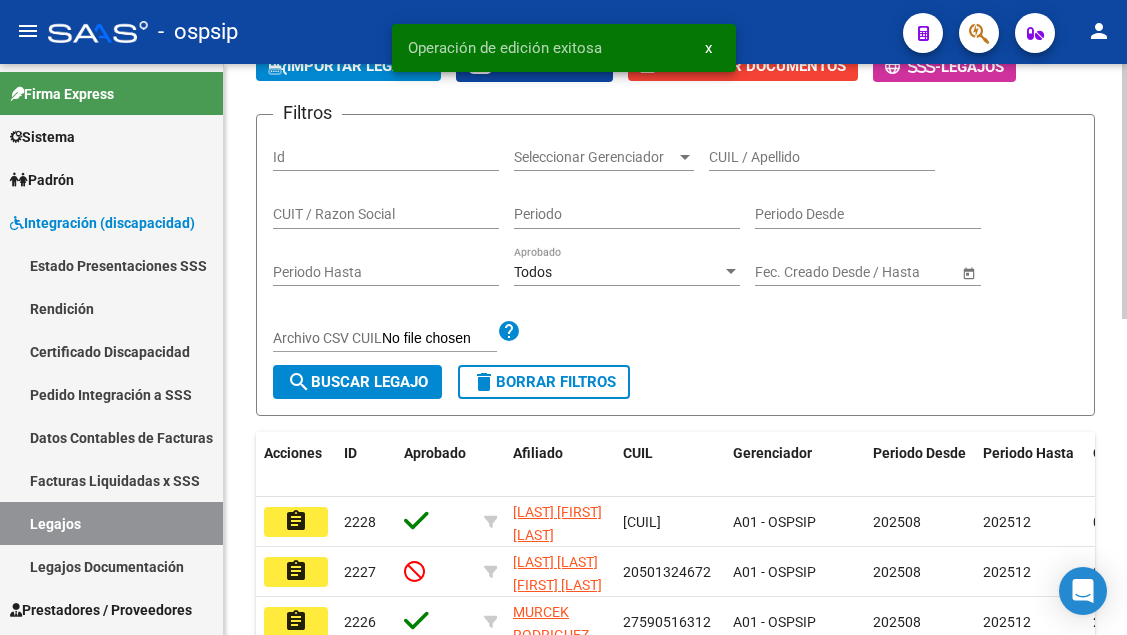 scroll, scrollTop: 200, scrollLeft: 0, axis: vertical 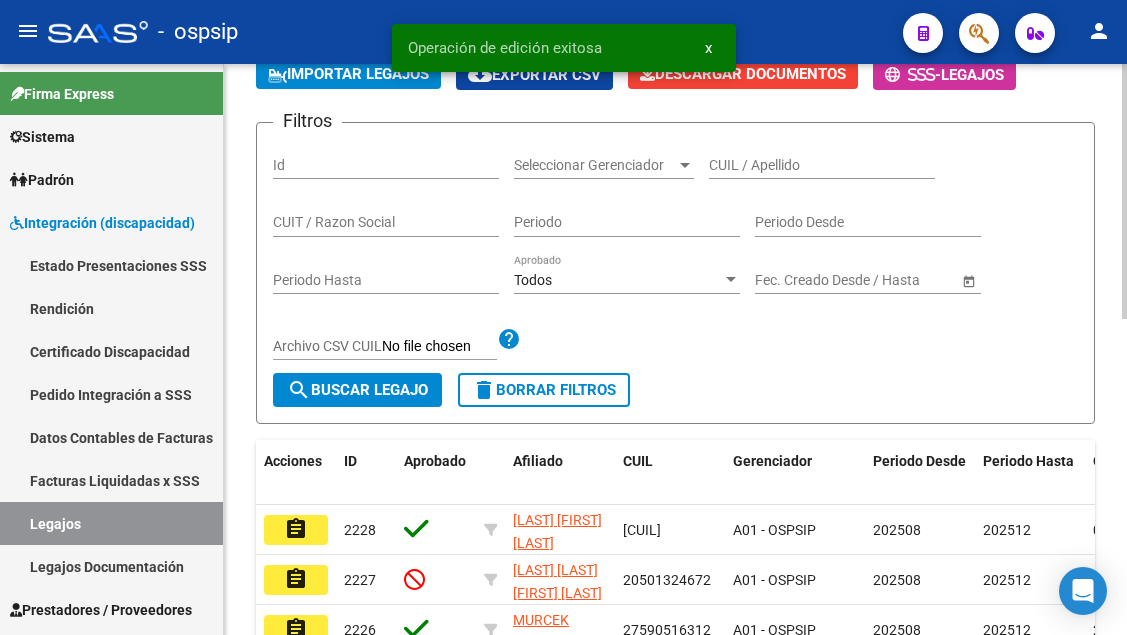 click on "CUIL / Apellido" at bounding box center (822, 165) 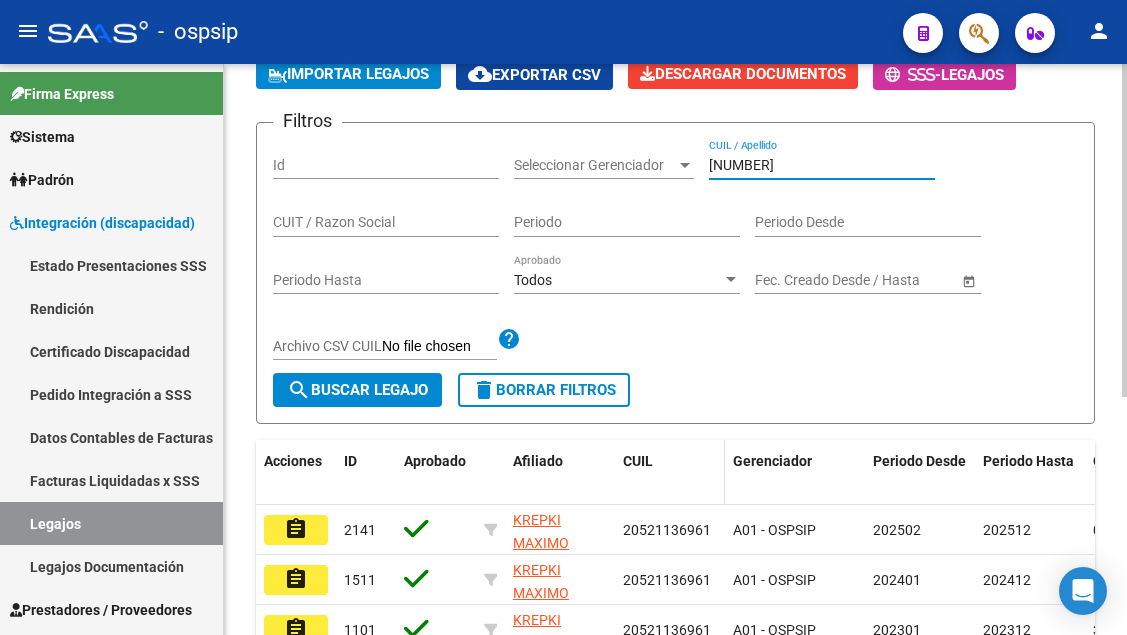 scroll, scrollTop: 300, scrollLeft: 0, axis: vertical 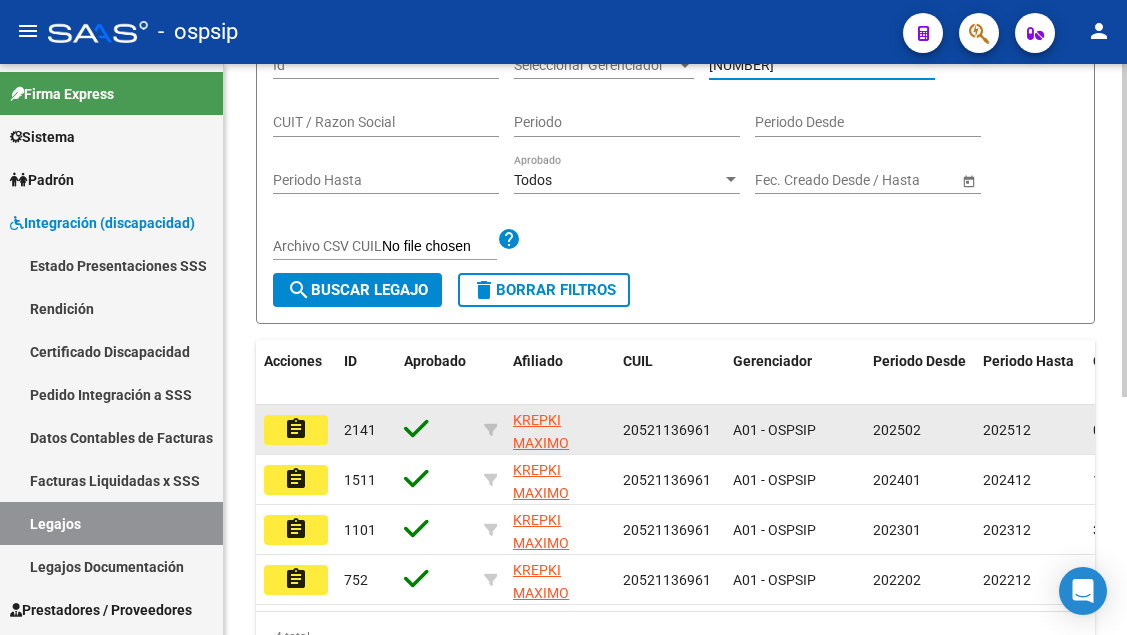 type on "52113696" 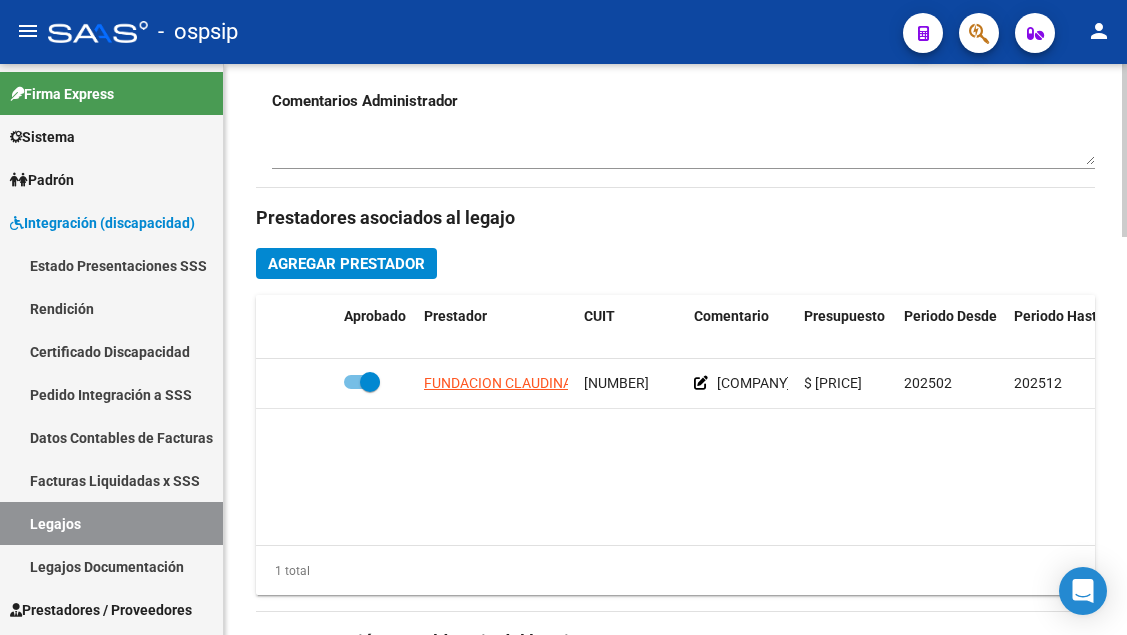 scroll, scrollTop: 900, scrollLeft: 0, axis: vertical 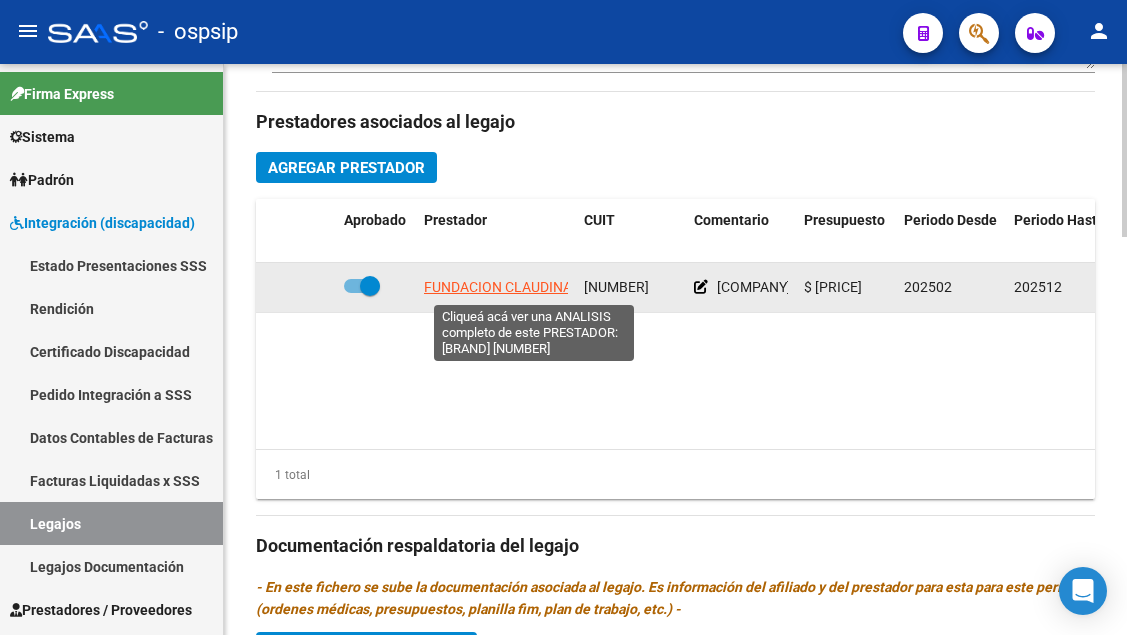 click on "FUNDACION CLAUDINA THEVENET" 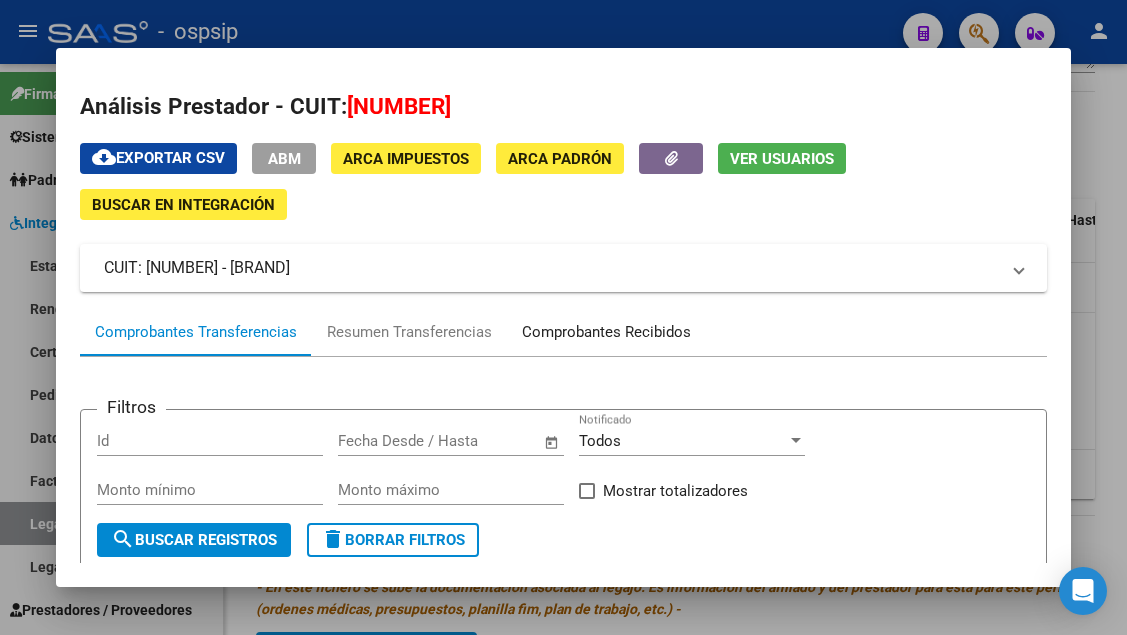 click on "Comprobantes Recibidos" at bounding box center [606, 332] 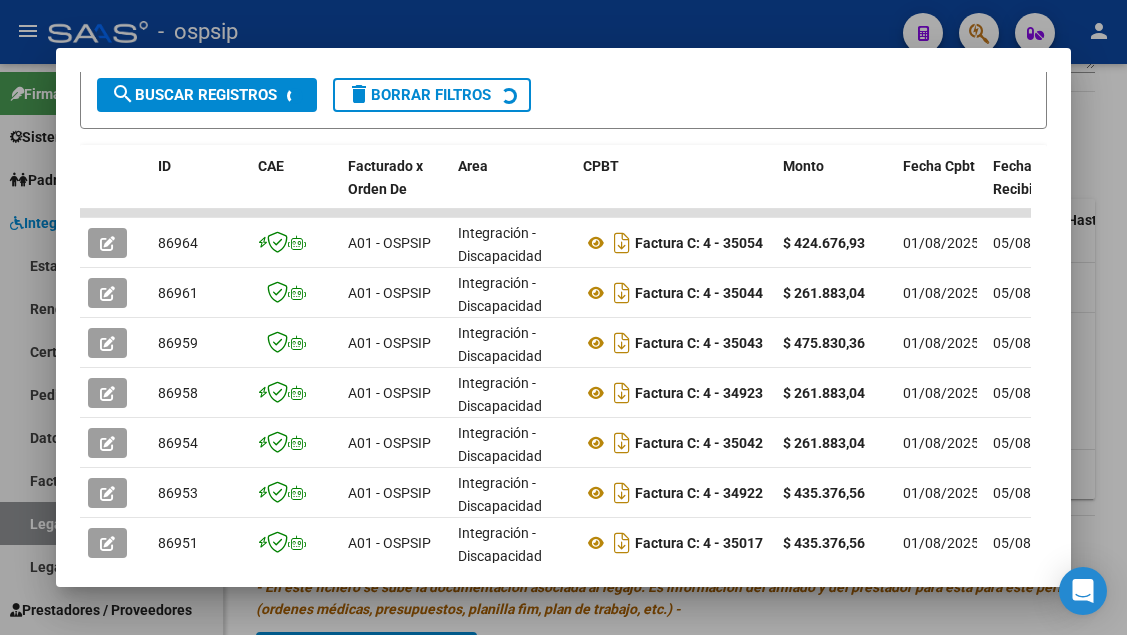 scroll, scrollTop: 485, scrollLeft: 0, axis: vertical 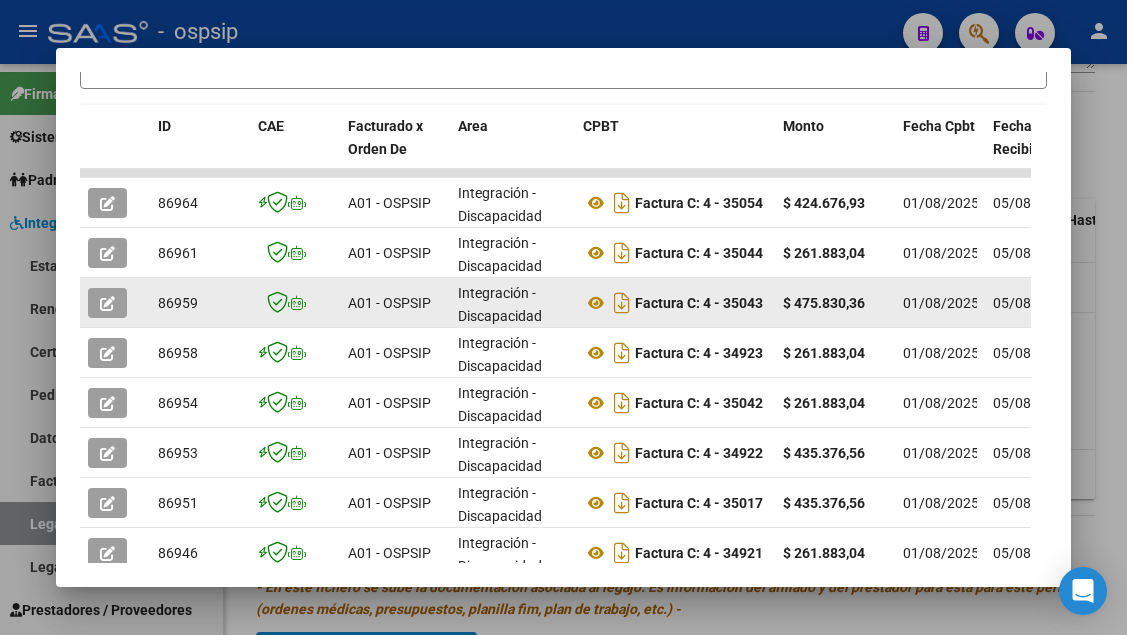 click 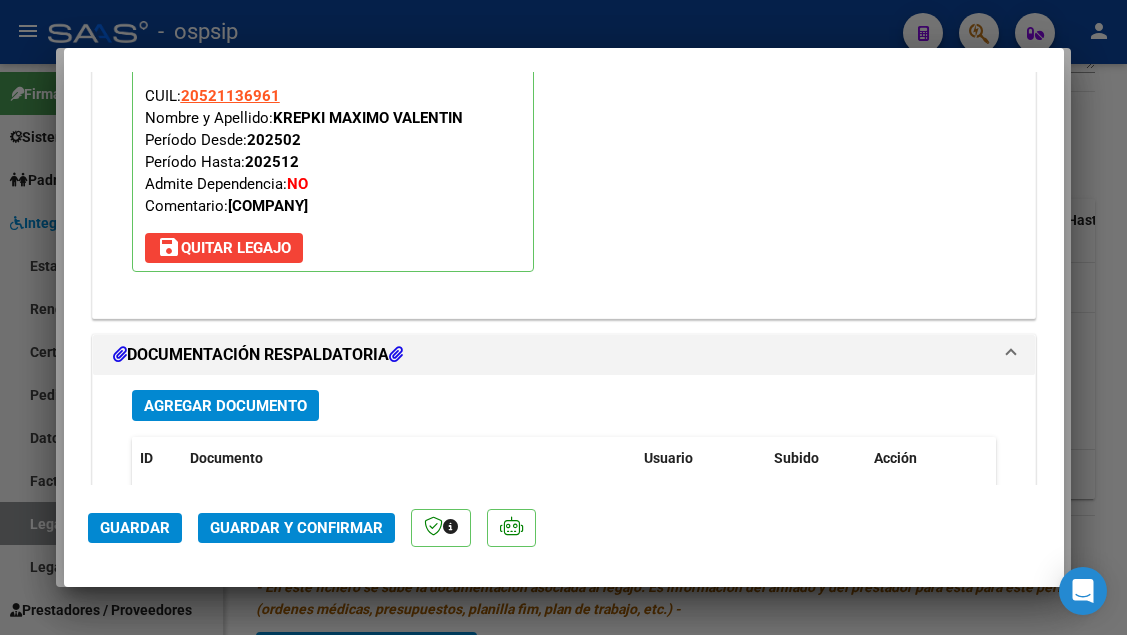 scroll, scrollTop: 2515, scrollLeft: 0, axis: vertical 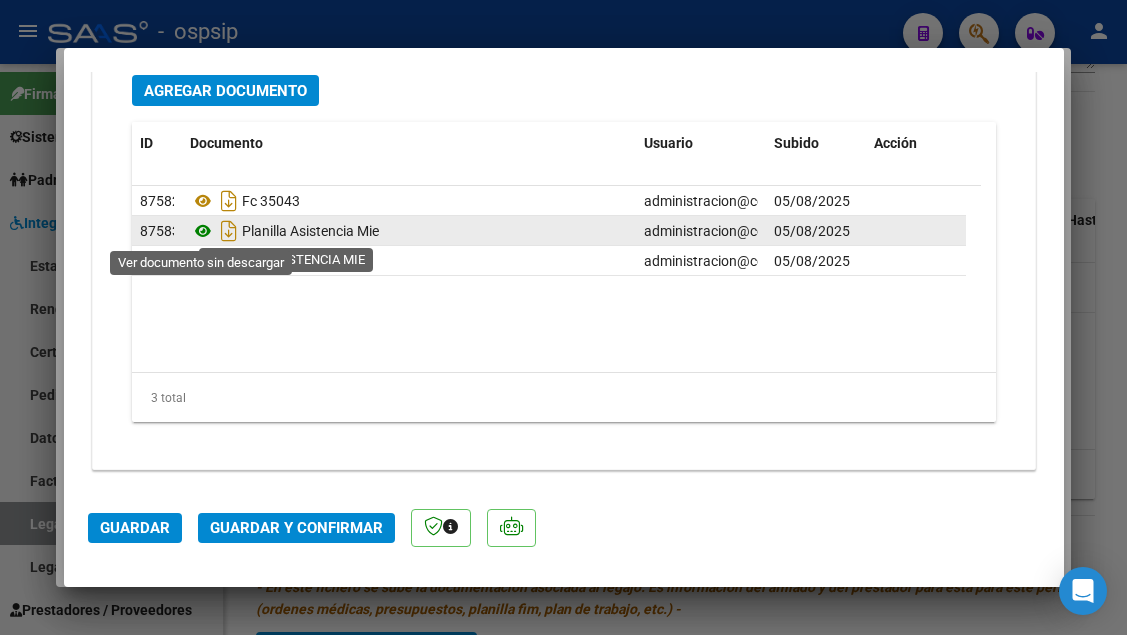 click 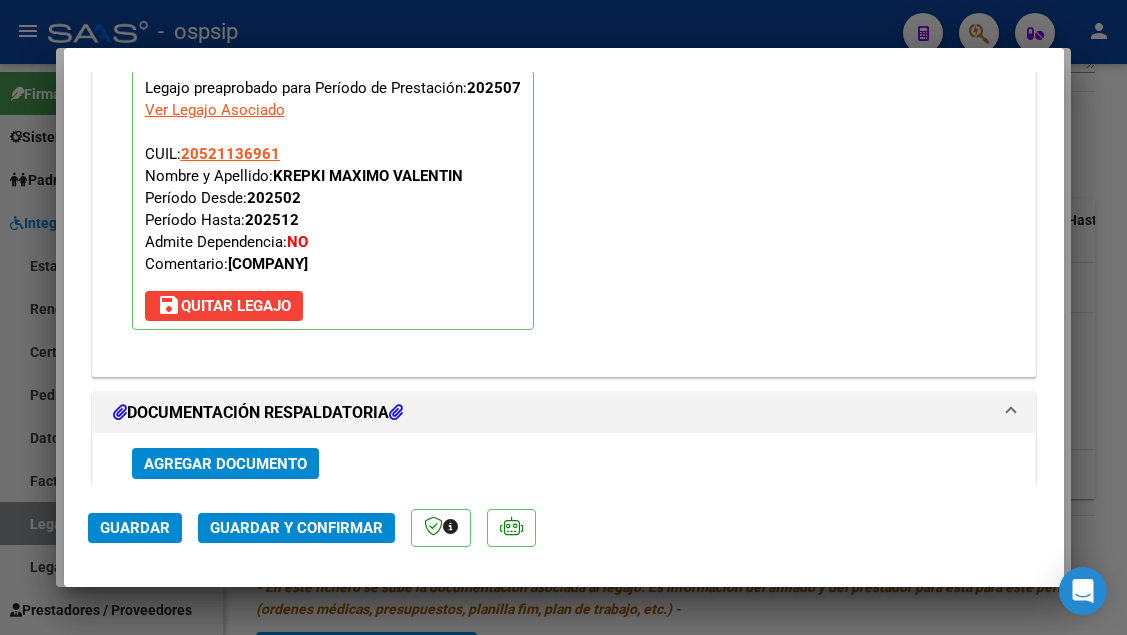scroll, scrollTop: 2415, scrollLeft: 0, axis: vertical 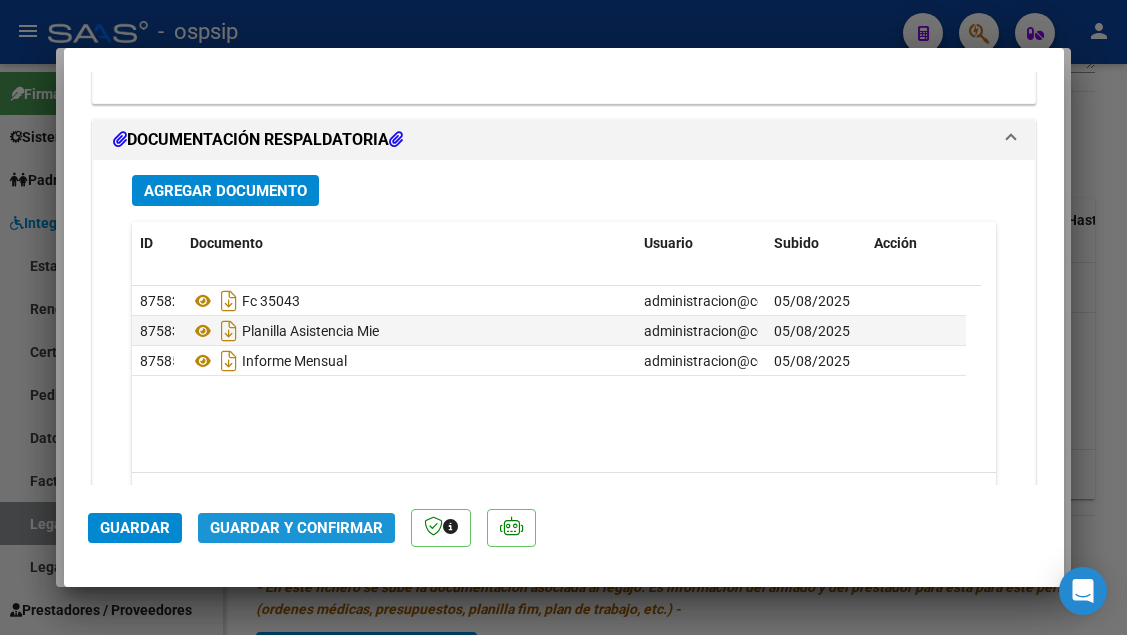 click on "Guardar y Confirmar" 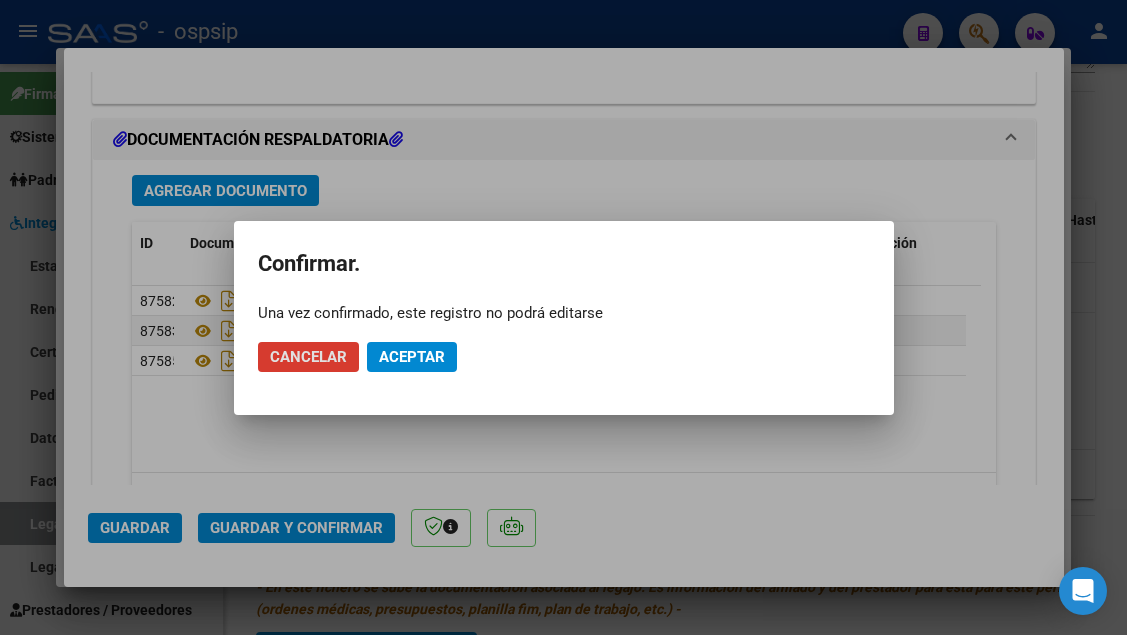 click on "Aceptar" 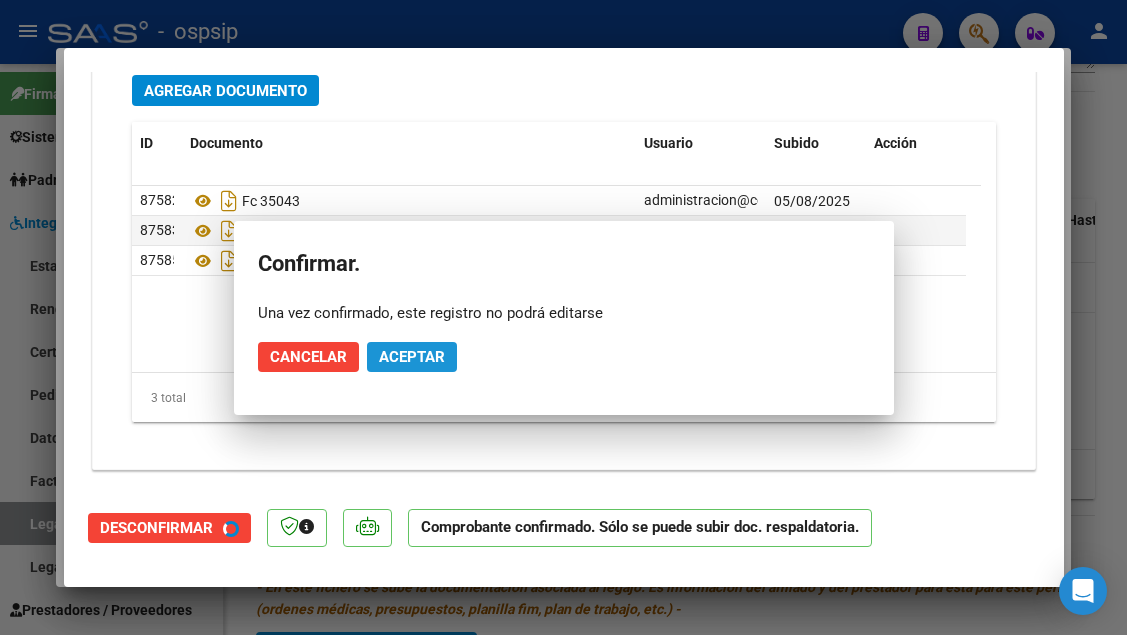 scroll, scrollTop: 2234, scrollLeft: 0, axis: vertical 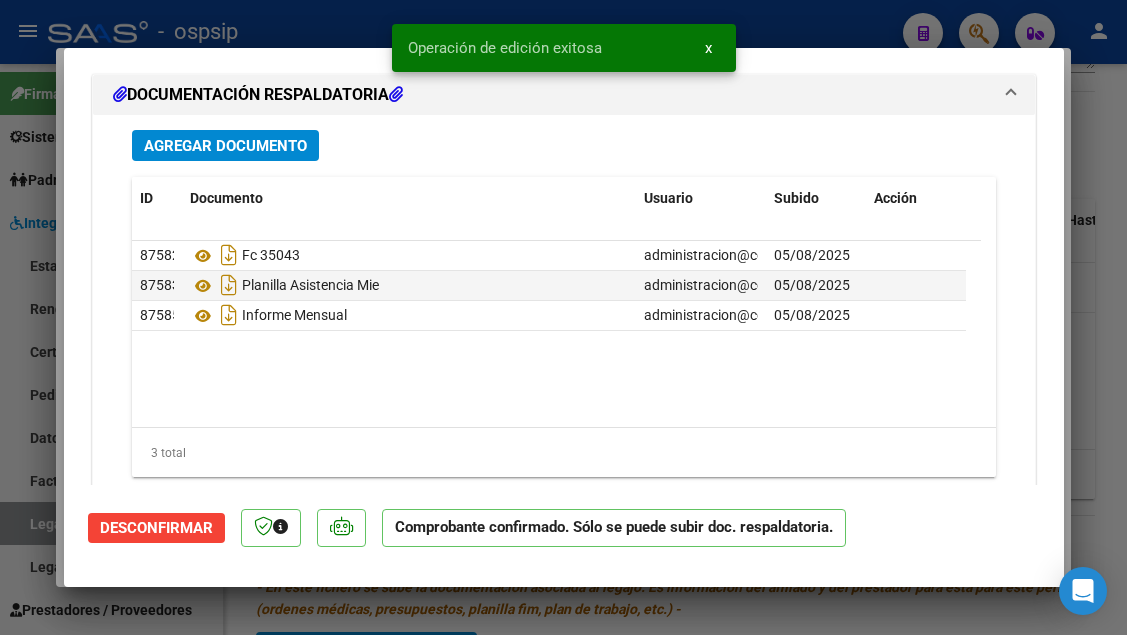 click at bounding box center [563, 317] 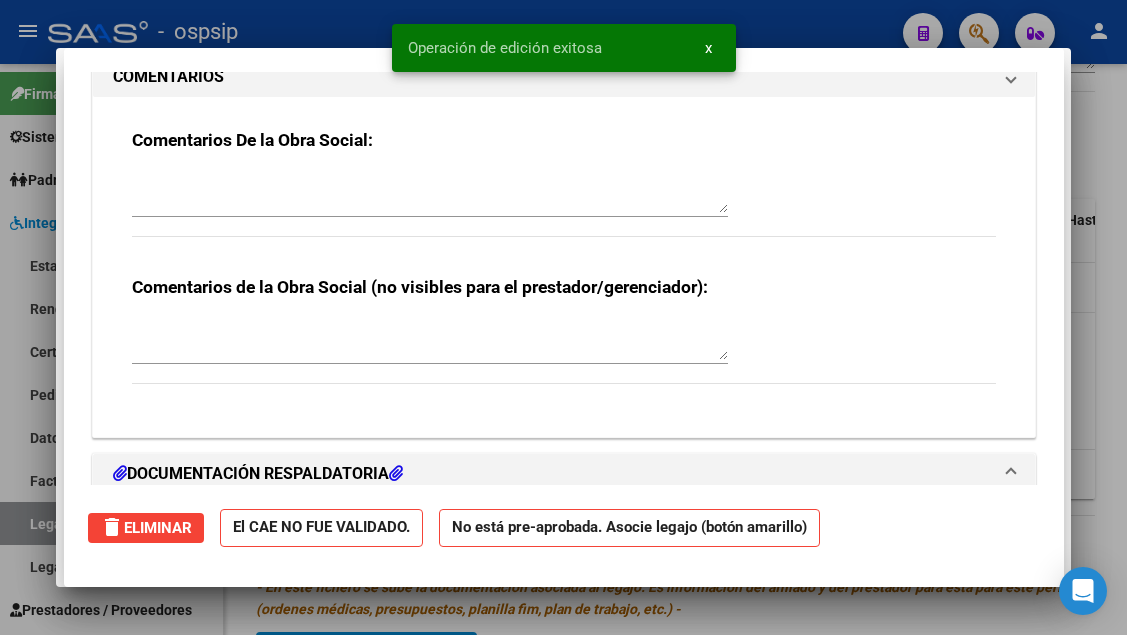 scroll, scrollTop: 0, scrollLeft: 0, axis: both 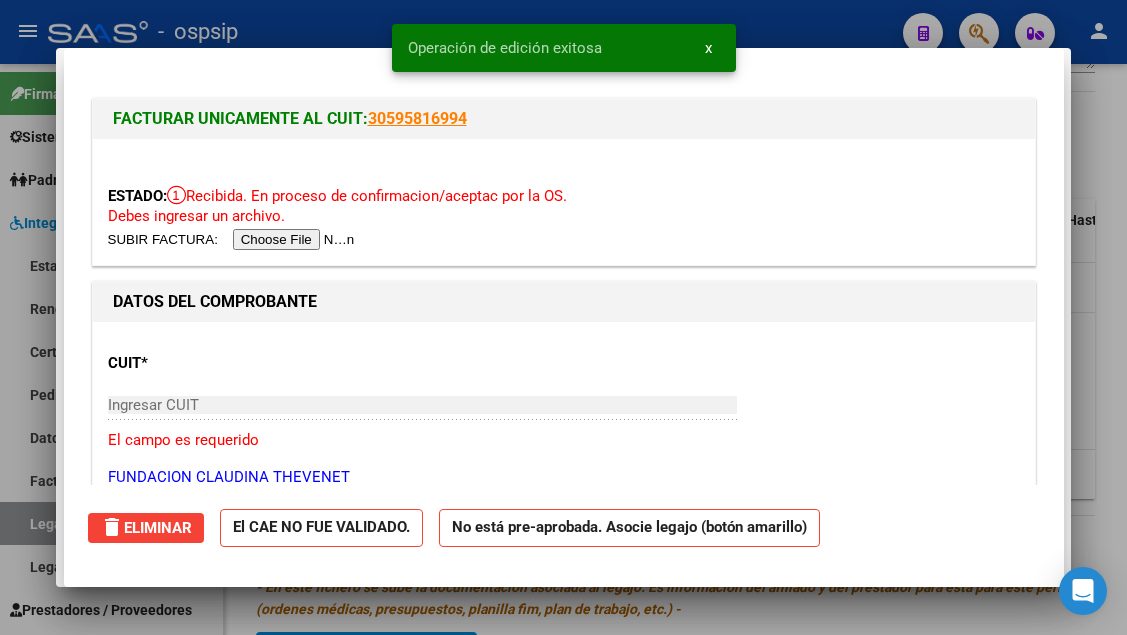 click at bounding box center [563, 317] 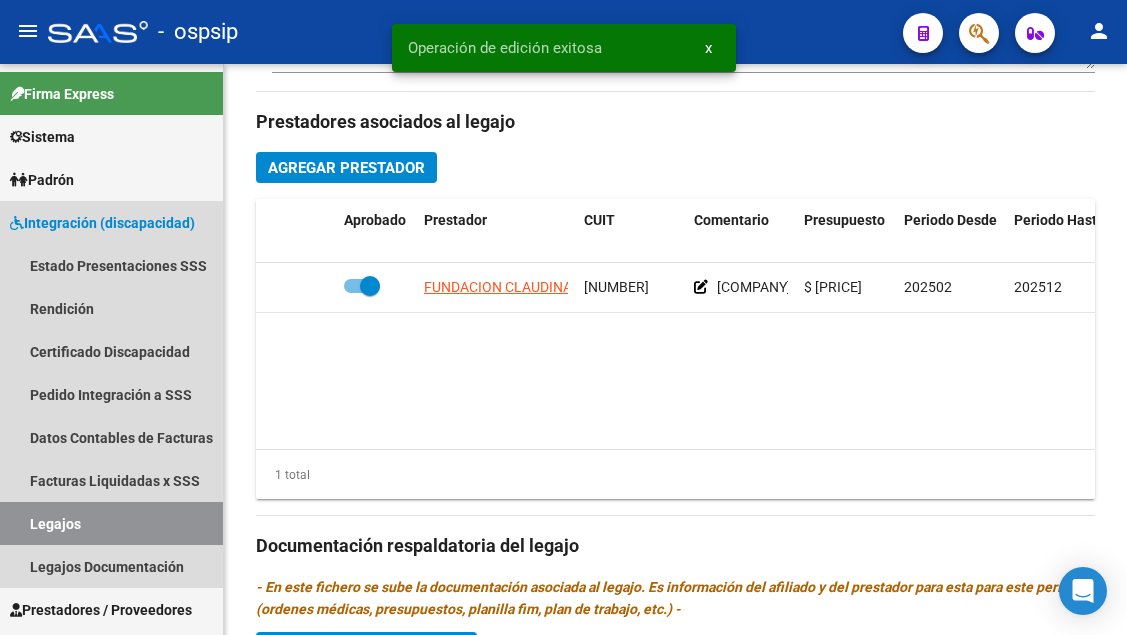 click on "Legajos" at bounding box center [111, 523] 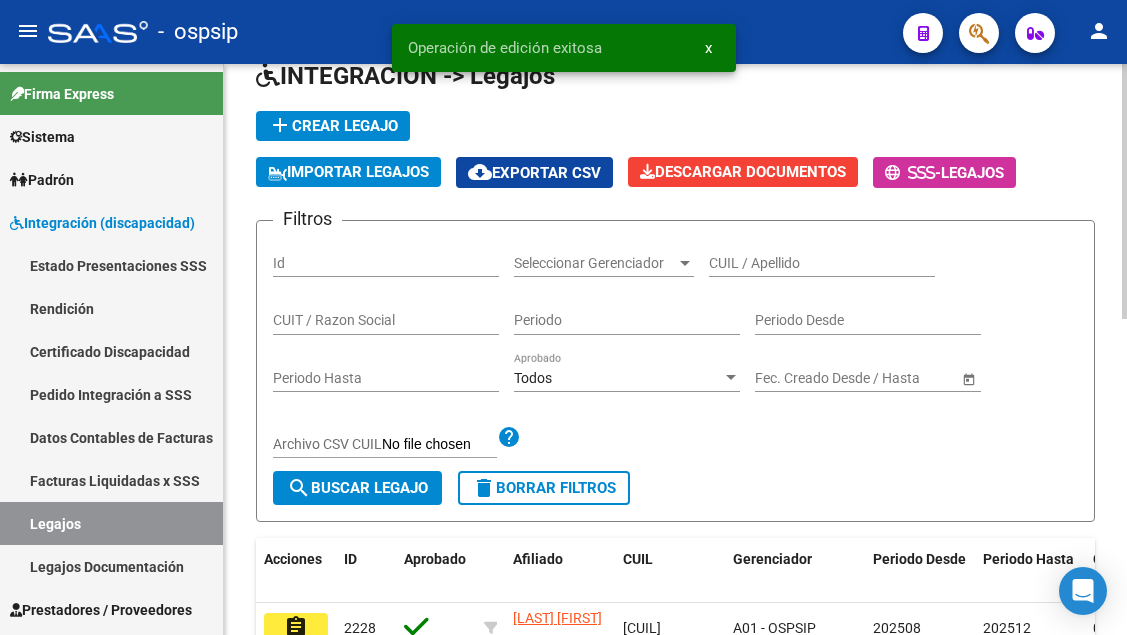 scroll, scrollTop: 0, scrollLeft: 0, axis: both 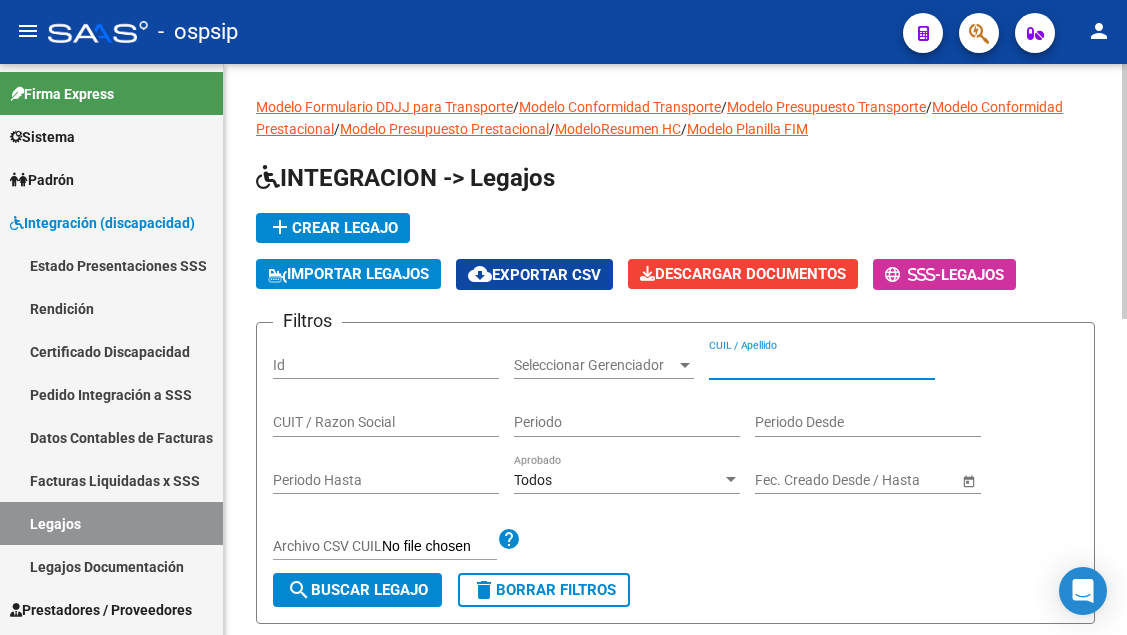 click on "CUIL / Apellido" at bounding box center (822, 365) 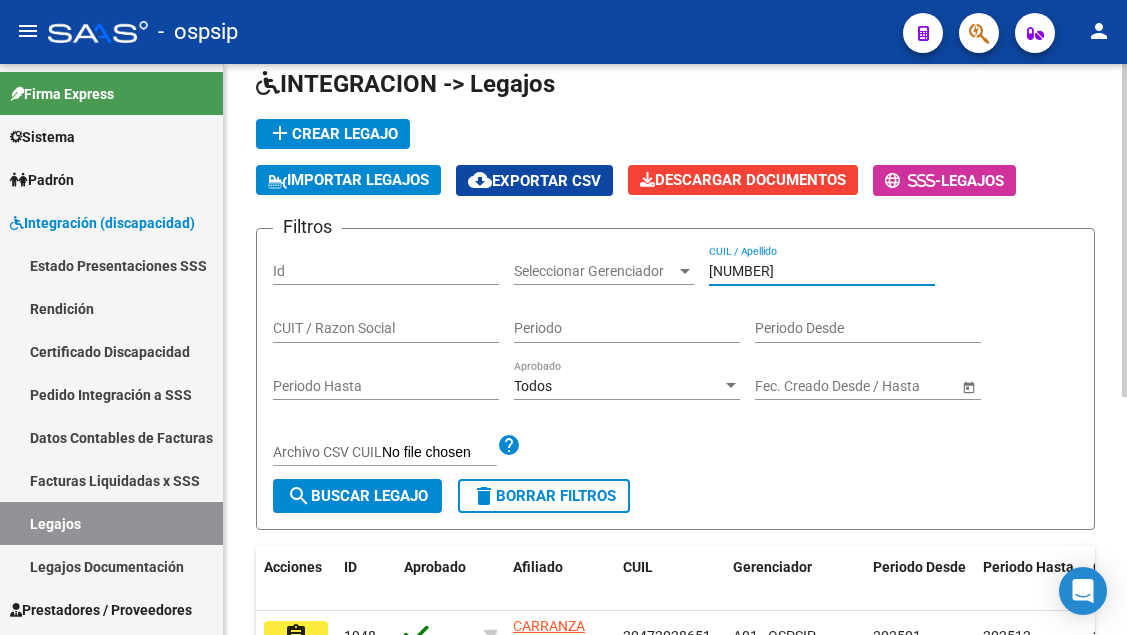 scroll, scrollTop: 200, scrollLeft: 0, axis: vertical 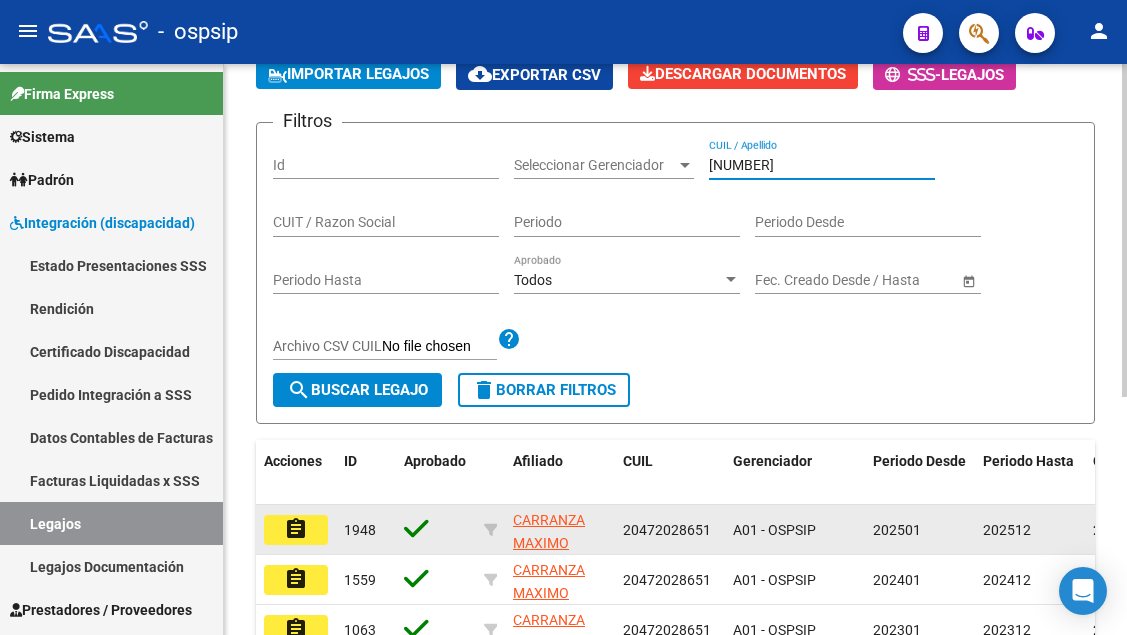 type on "47202865" 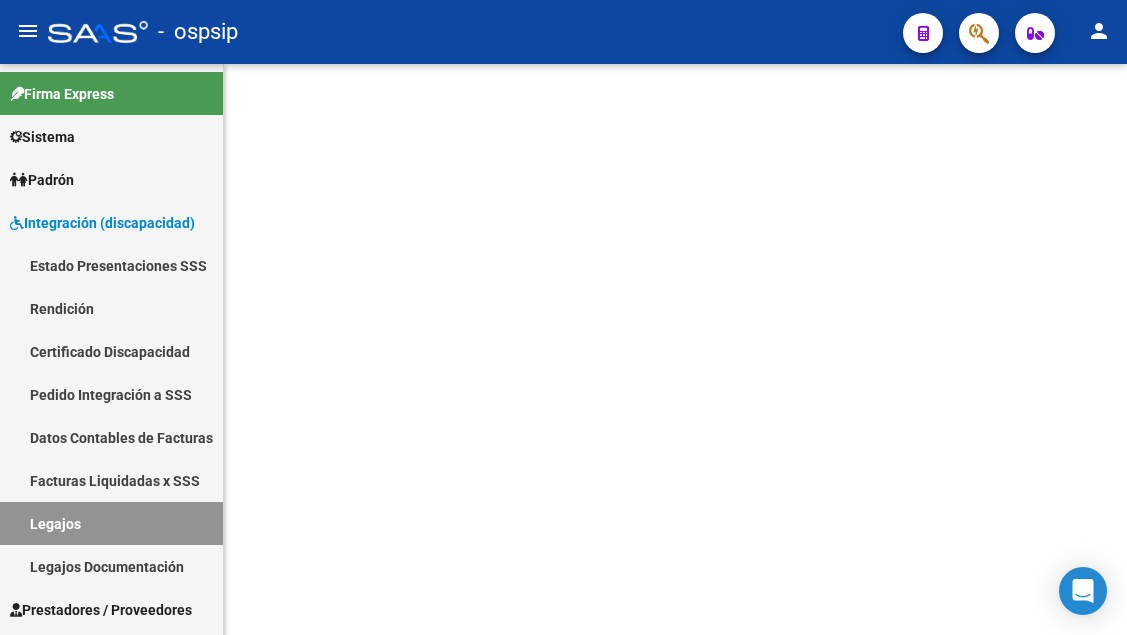 scroll, scrollTop: 0, scrollLeft: 0, axis: both 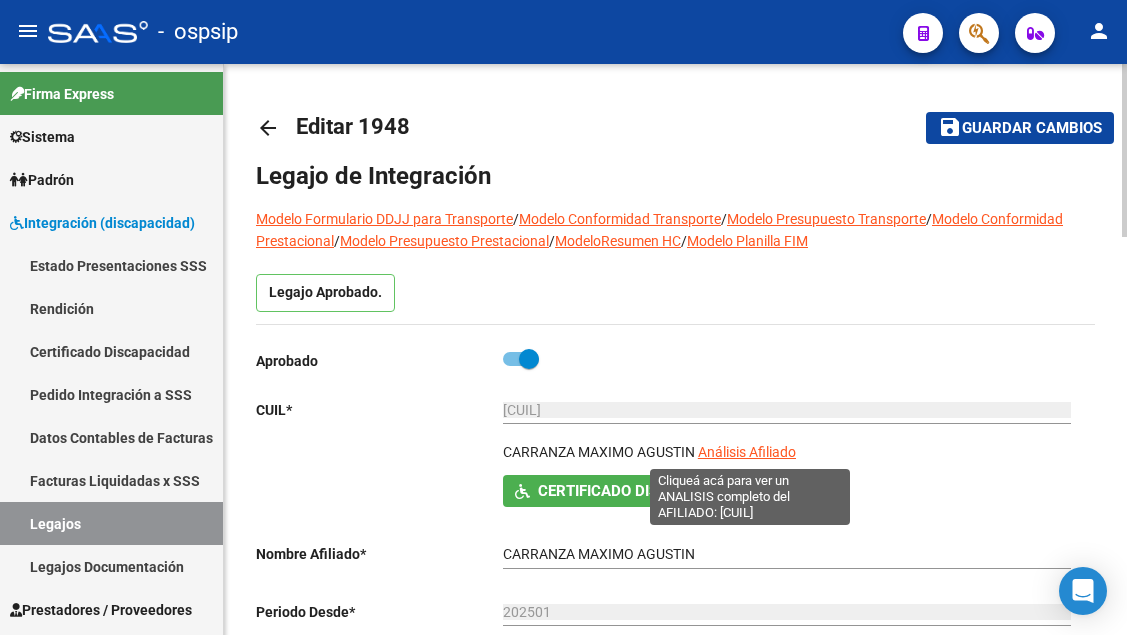 click on "Análisis Afiliado" 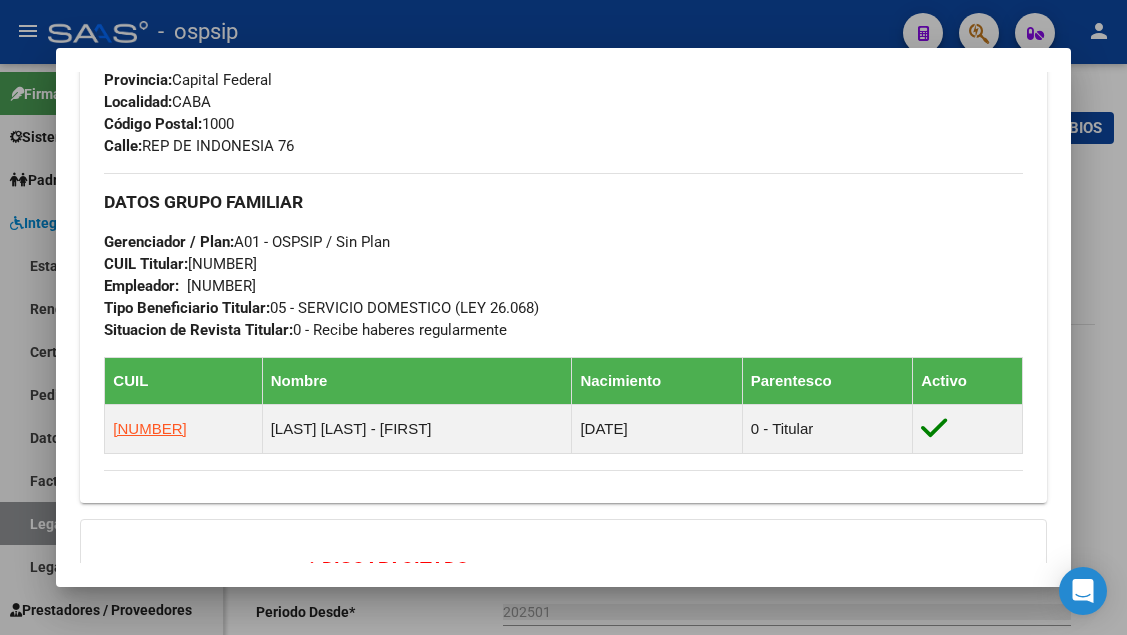 scroll, scrollTop: 1195, scrollLeft: 0, axis: vertical 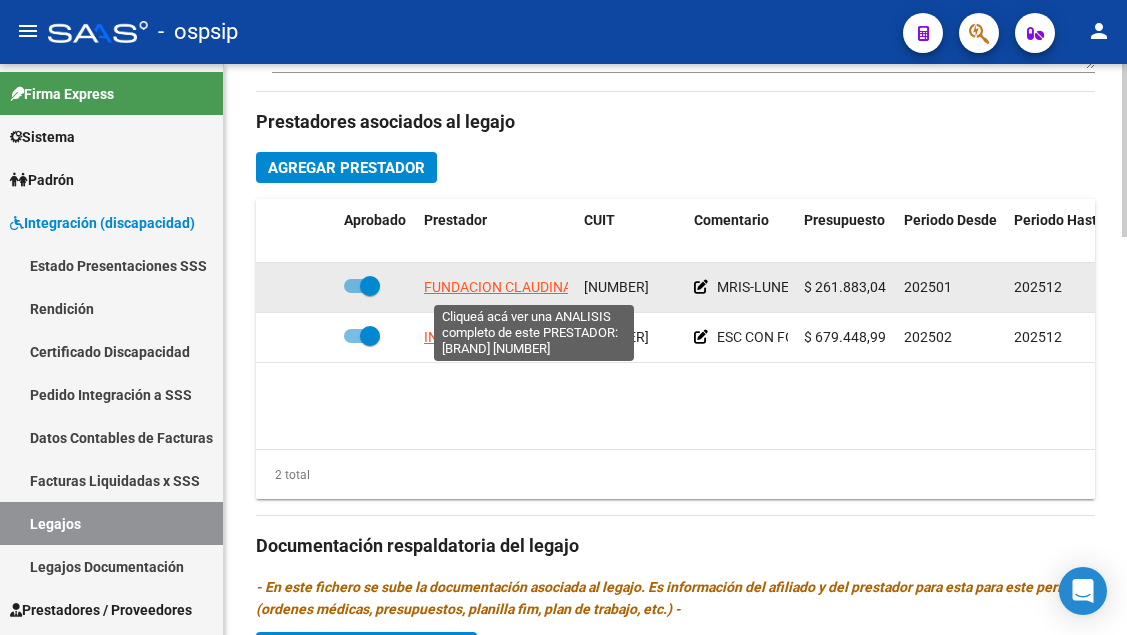 click on "FUNDACION CLAUDINA THEVENET" 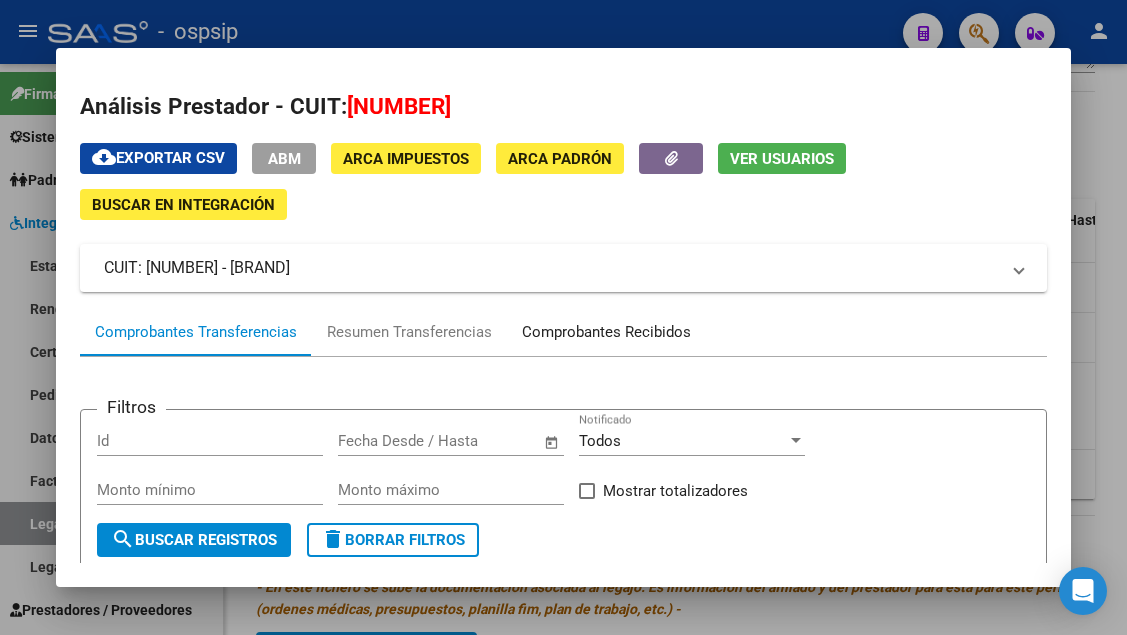 click on "Comprobantes Recibidos" at bounding box center [606, 332] 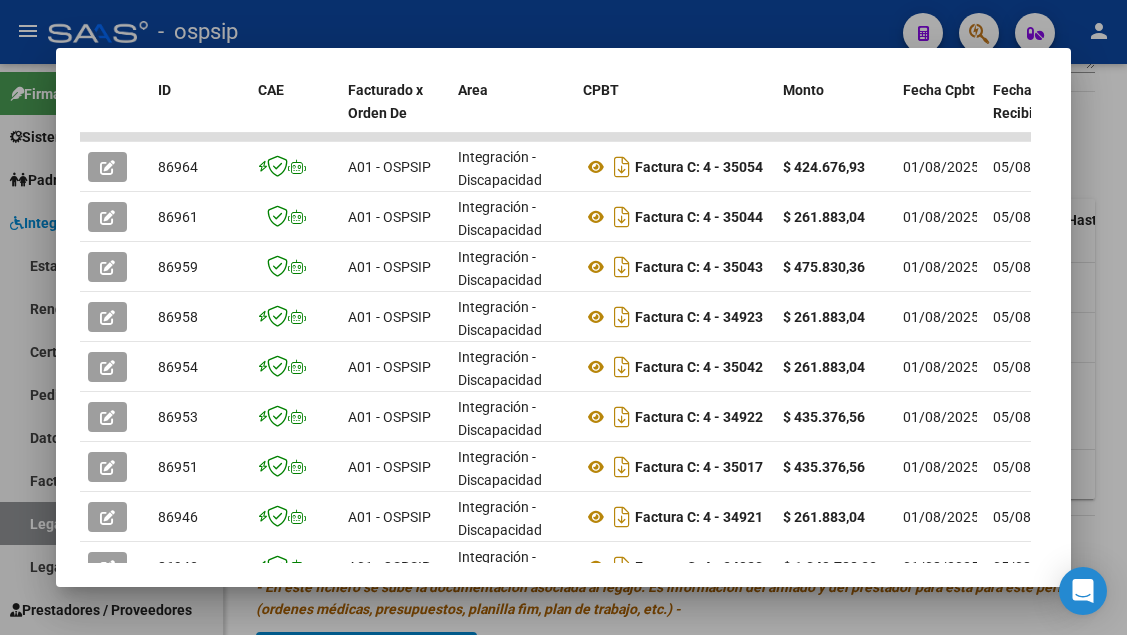 scroll, scrollTop: 531, scrollLeft: 0, axis: vertical 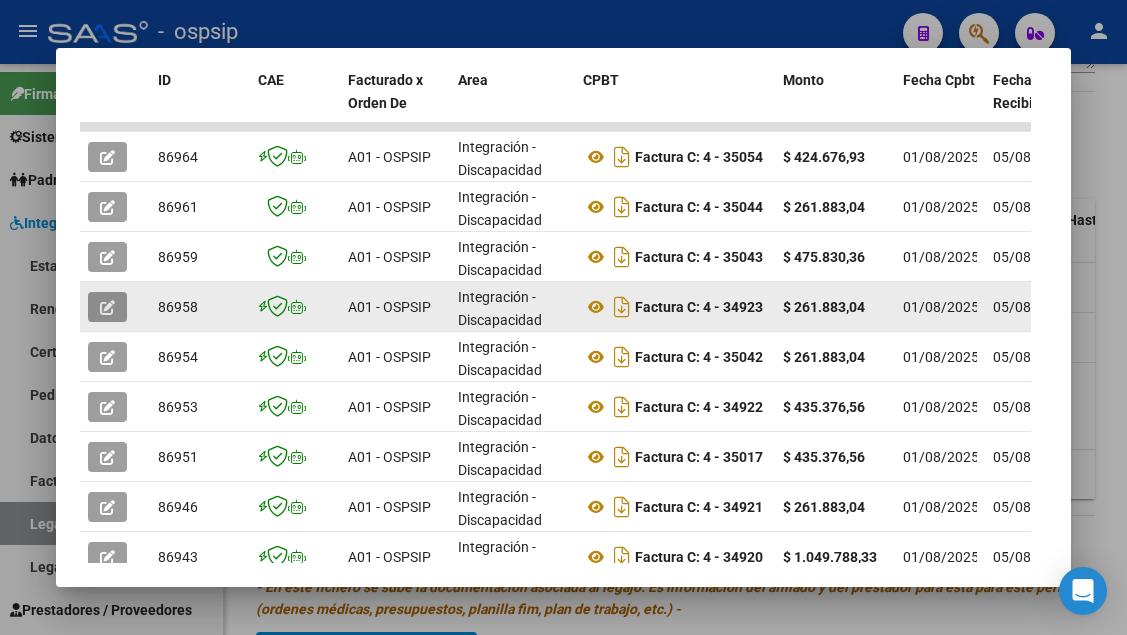 click 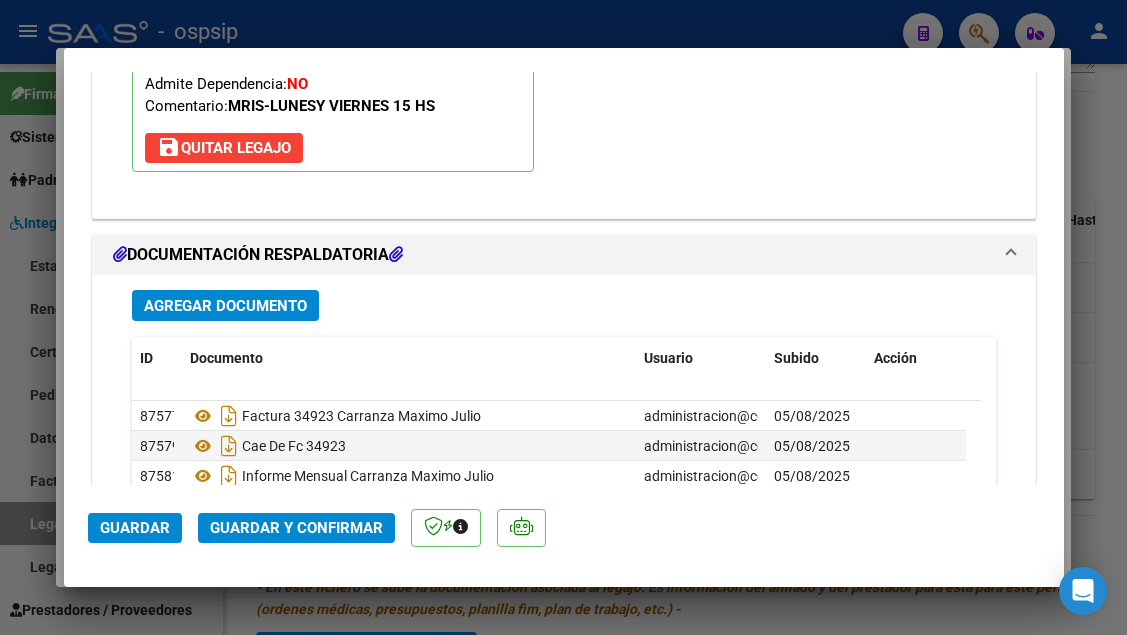 scroll, scrollTop: 2515, scrollLeft: 0, axis: vertical 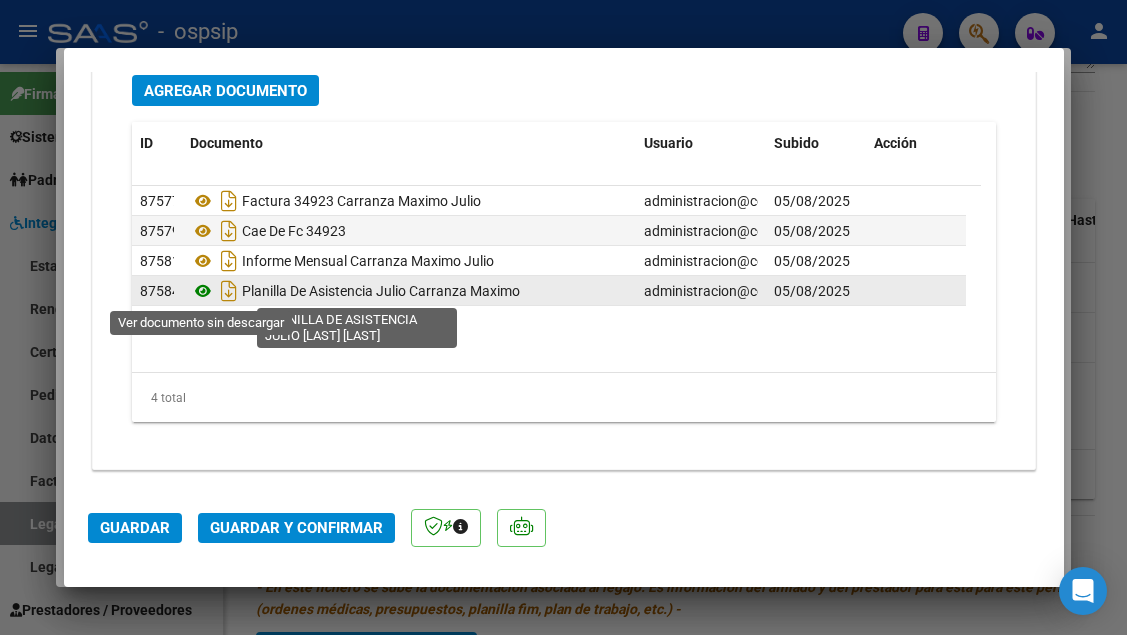 click 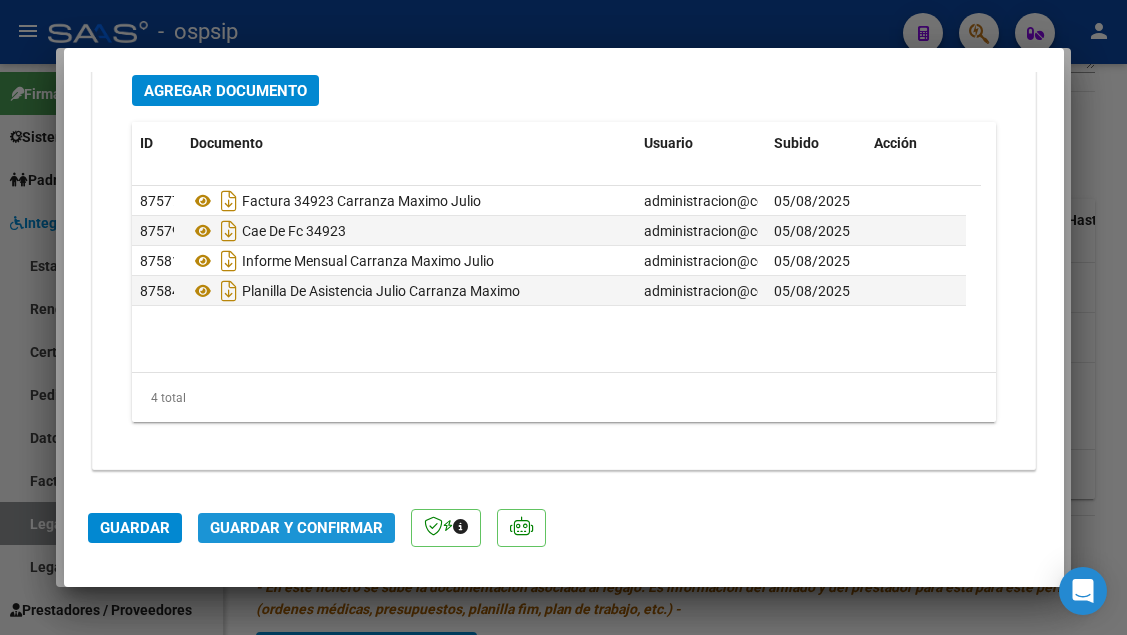 click on "Guardar y Confirmar" 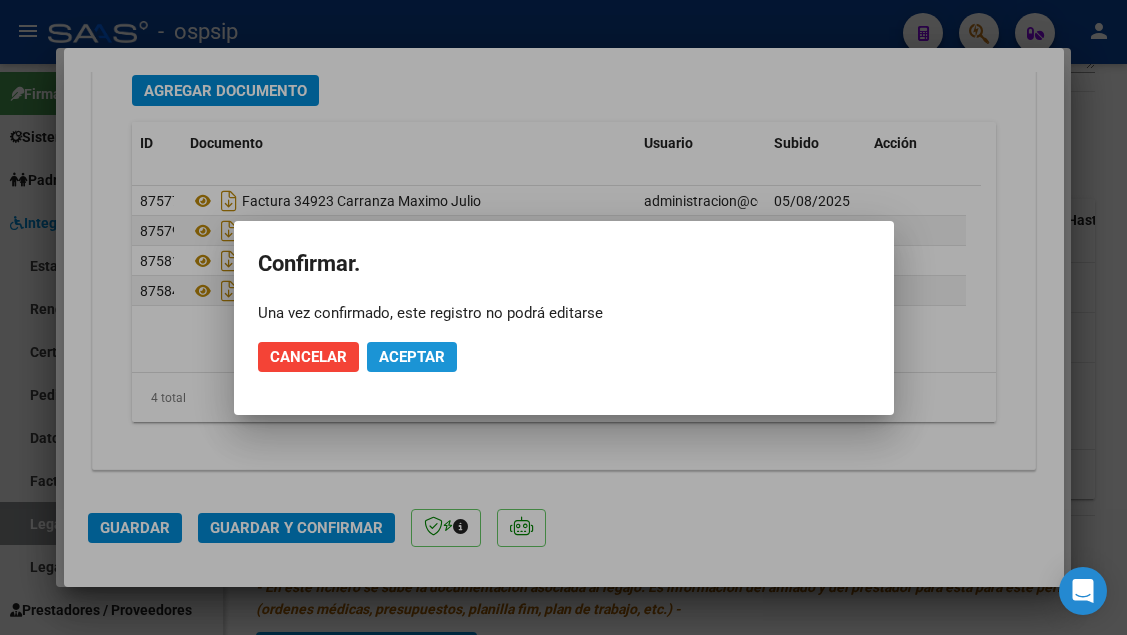 click on "Aceptar" 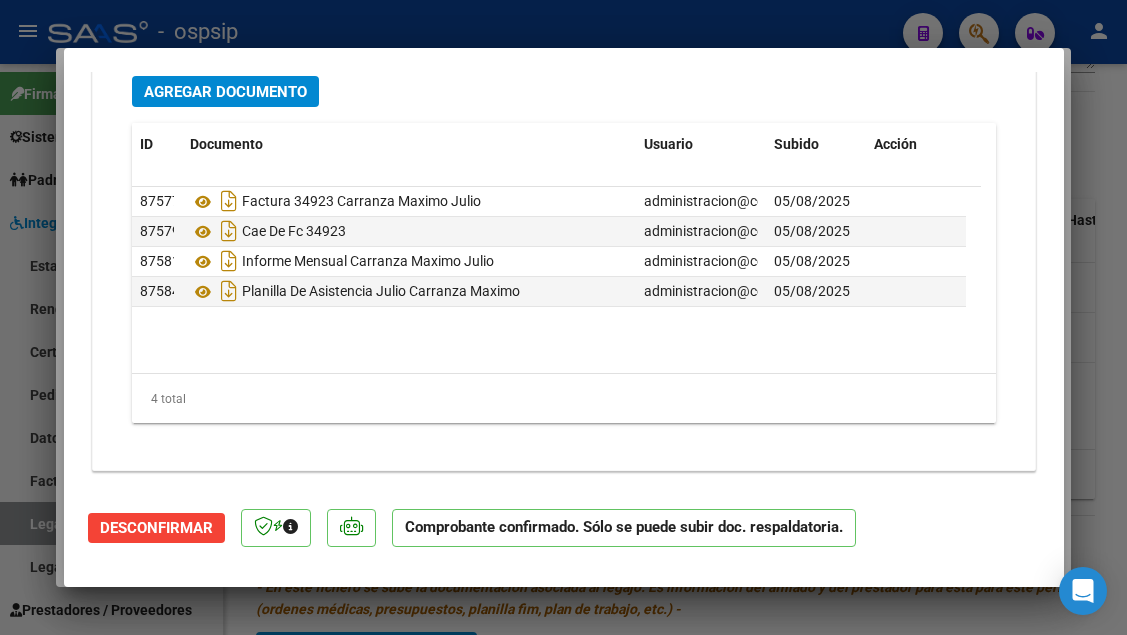 click at bounding box center [563, 317] 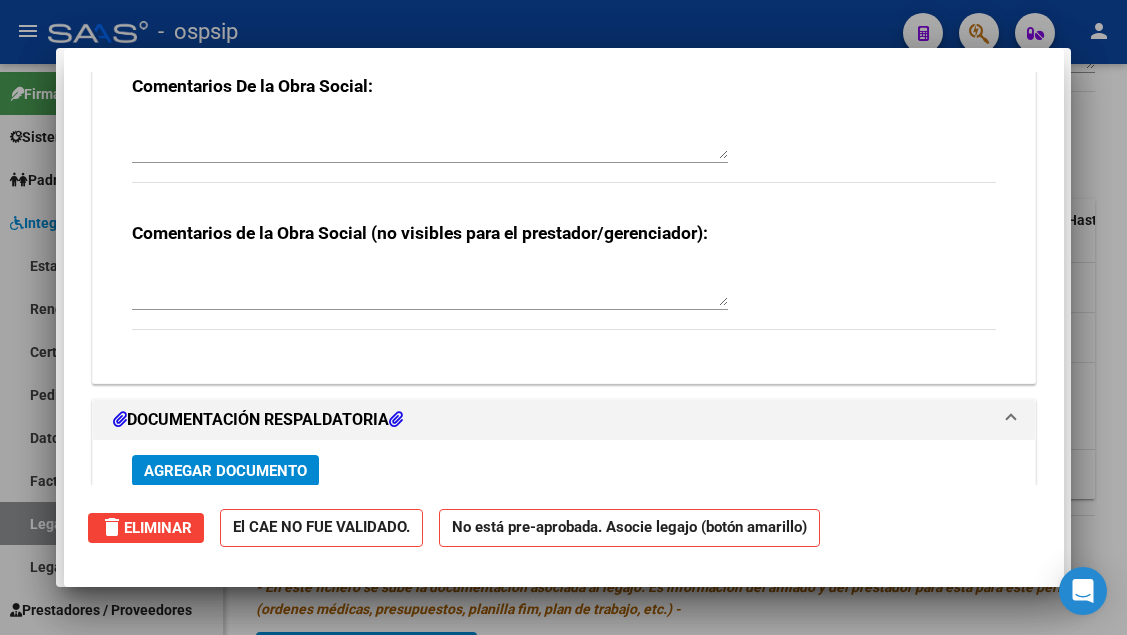 scroll, scrollTop: 2327, scrollLeft: 0, axis: vertical 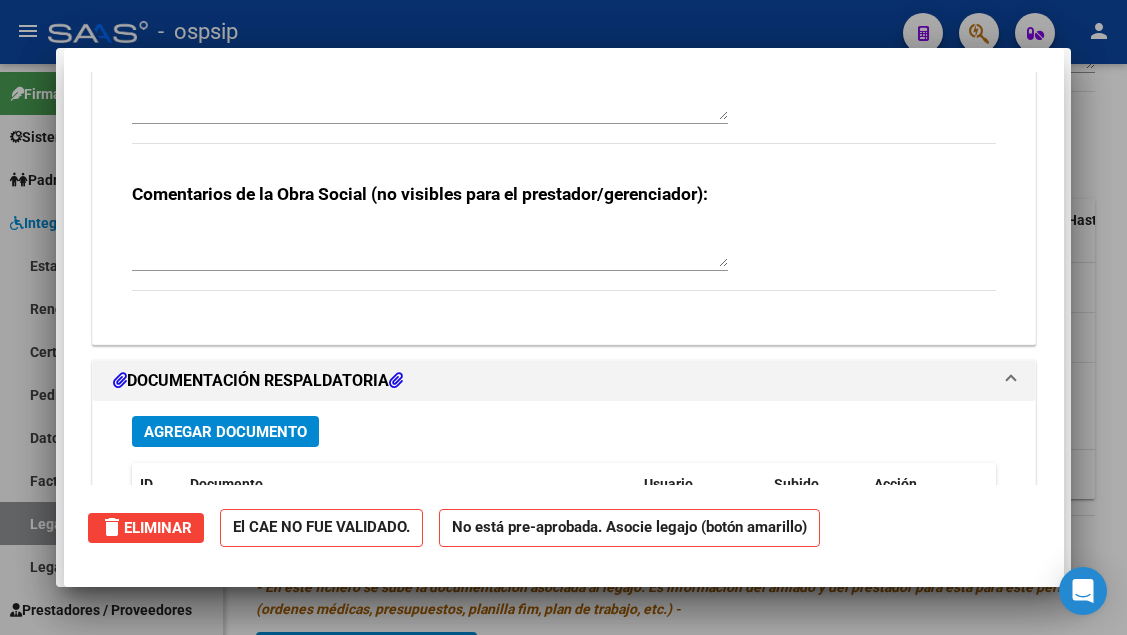 click at bounding box center [563, 317] 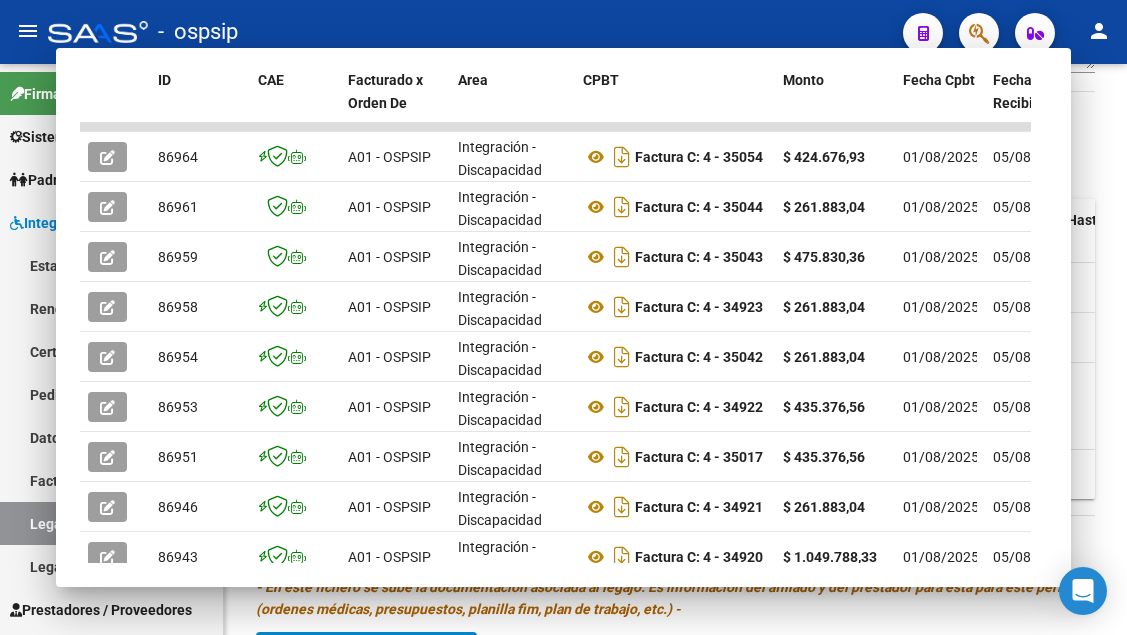 click on "Legajos" at bounding box center [111, 523] 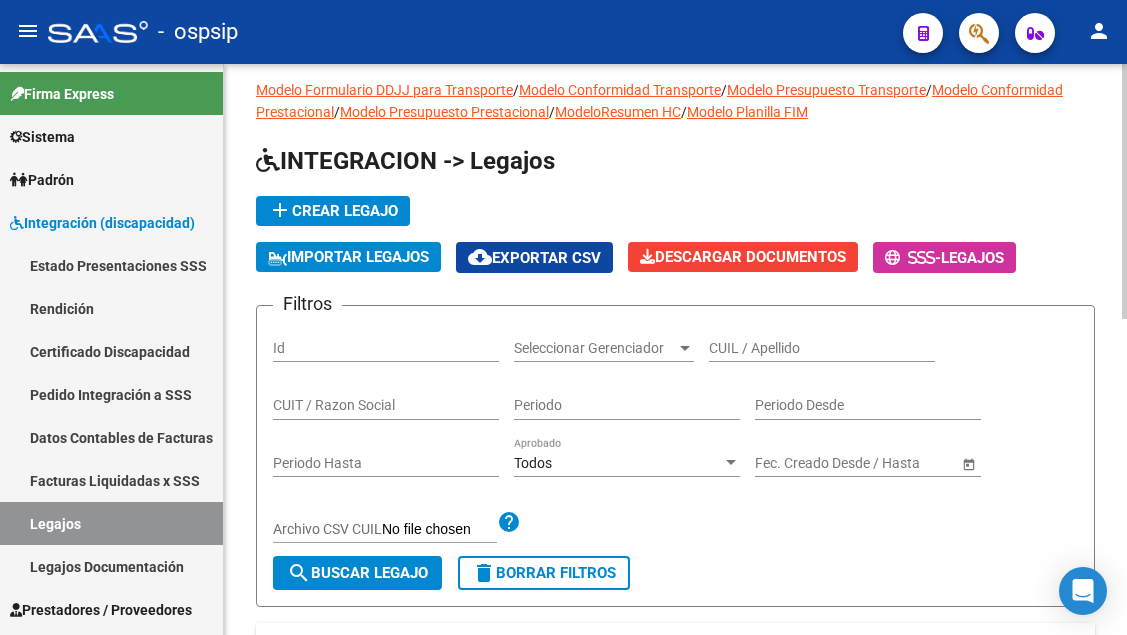 scroll, scrollTop: 0, scrollLeft: 0, axis: both 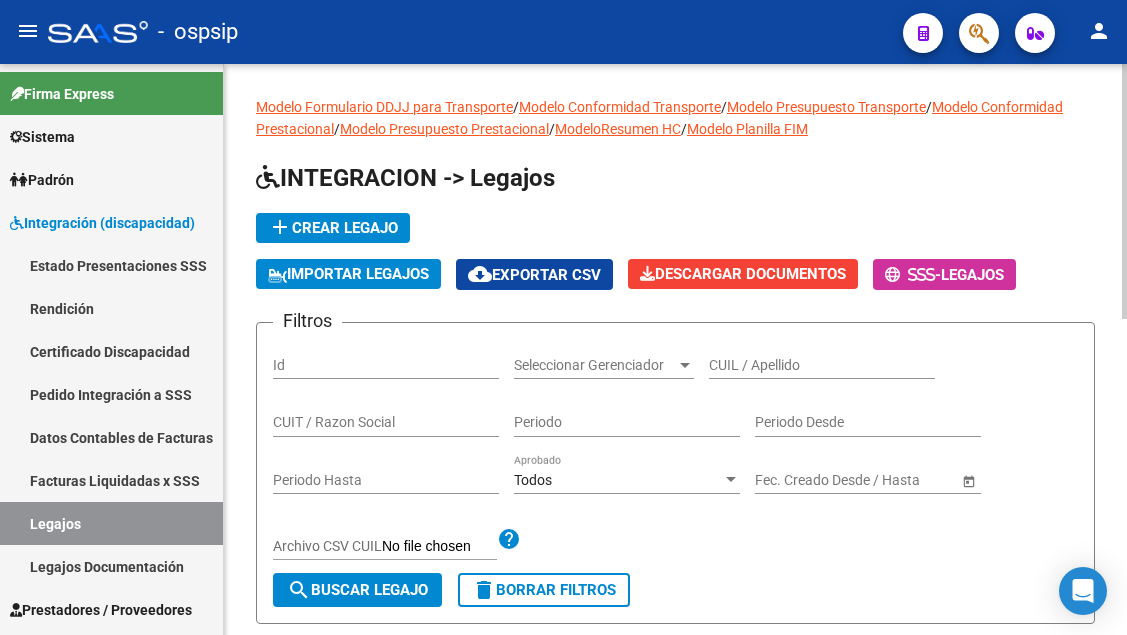 click on "CUIL / Apellido" 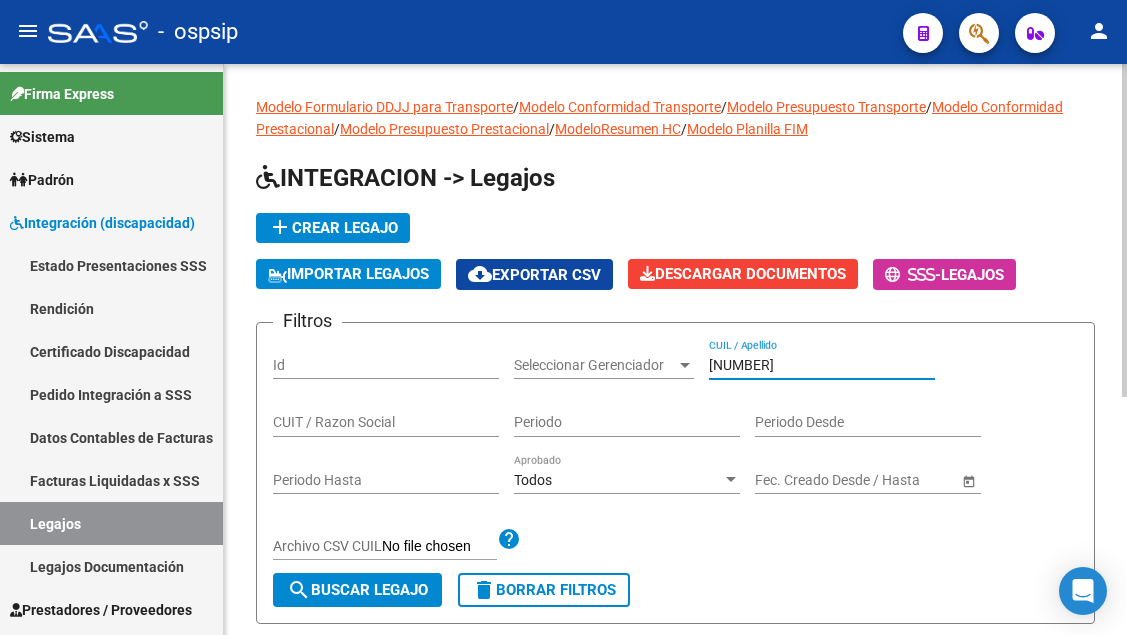 scroll, scrollTop: 400, scrollLeft: 0, axis: vertical 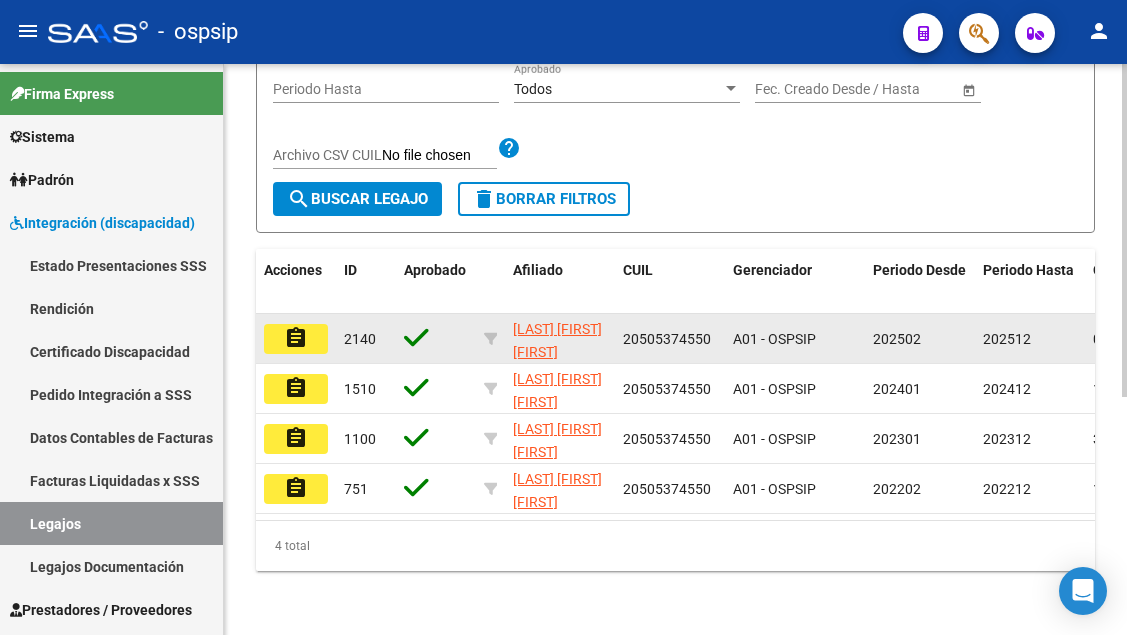 type on "50537455" 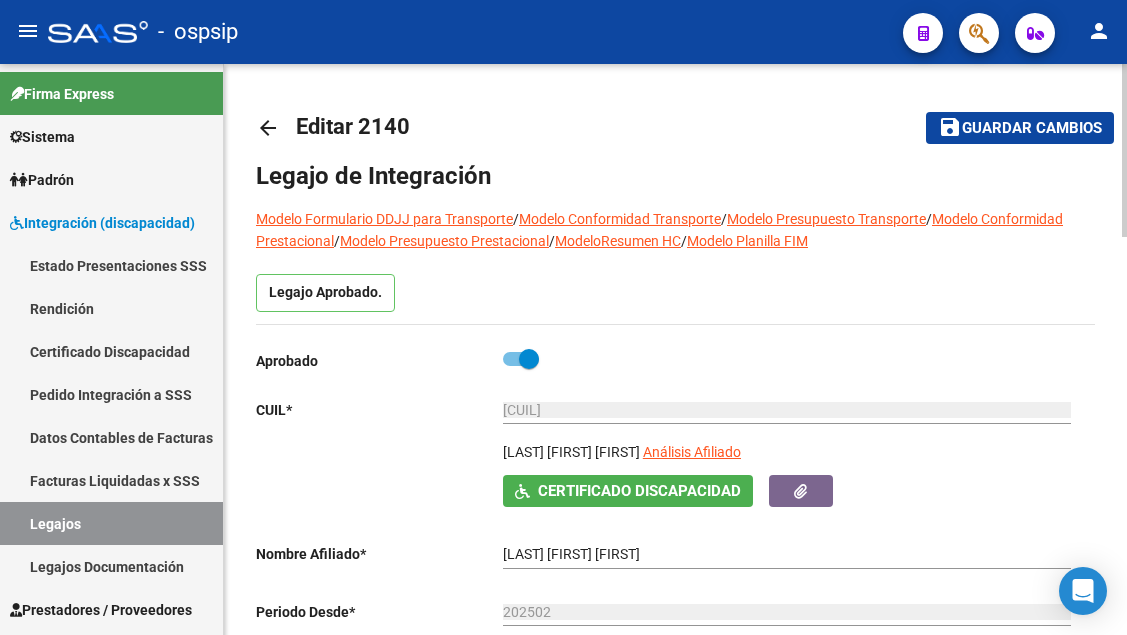 scroll, scrollTop: 100, scrollLeft: 0, axis: vertical 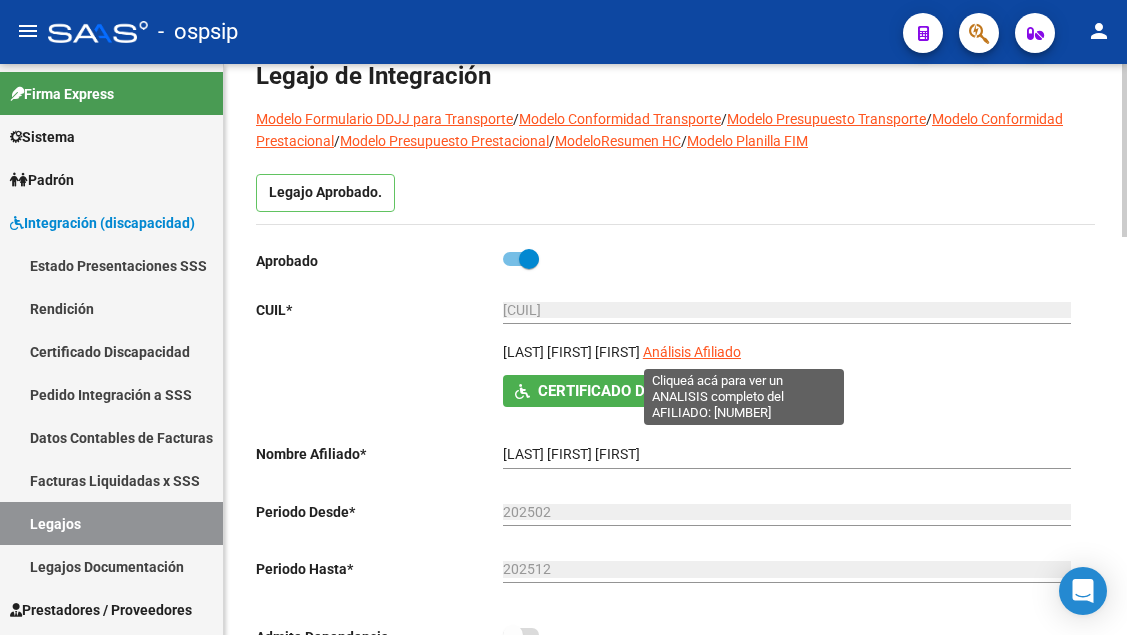 click on "Análisis Afiliado" 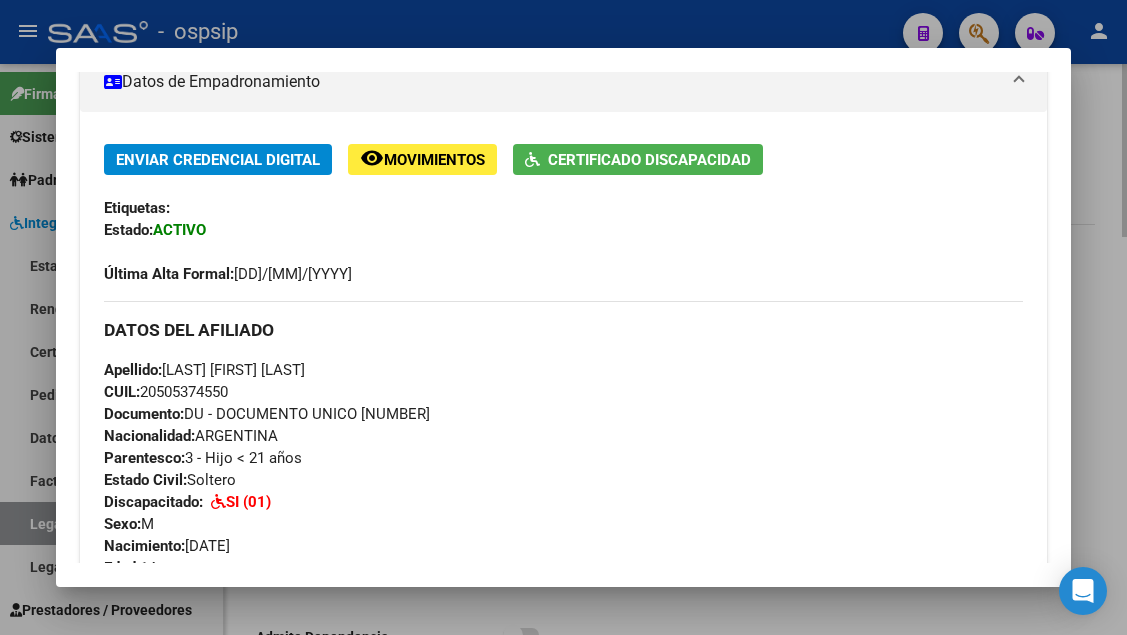 scroll, scrollTop: 68, scrollLeft: 0, axis: vertical 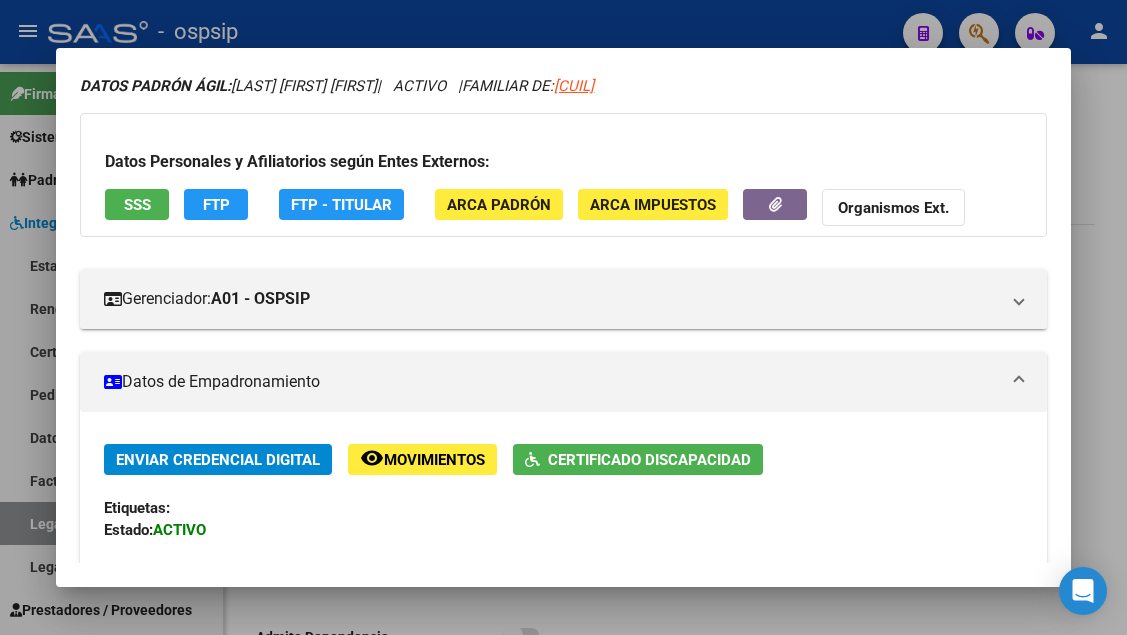click on "SSS" at bounding box center [137, 204] 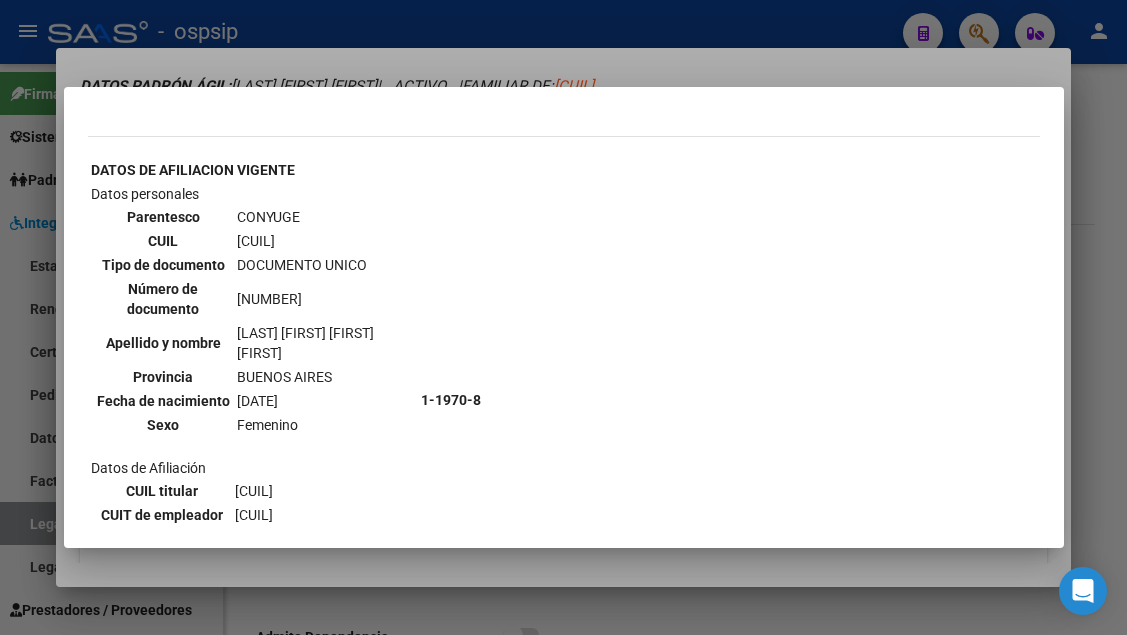 scroll, scrollTop: 1100, scrollLeft: 0, axis: vertical 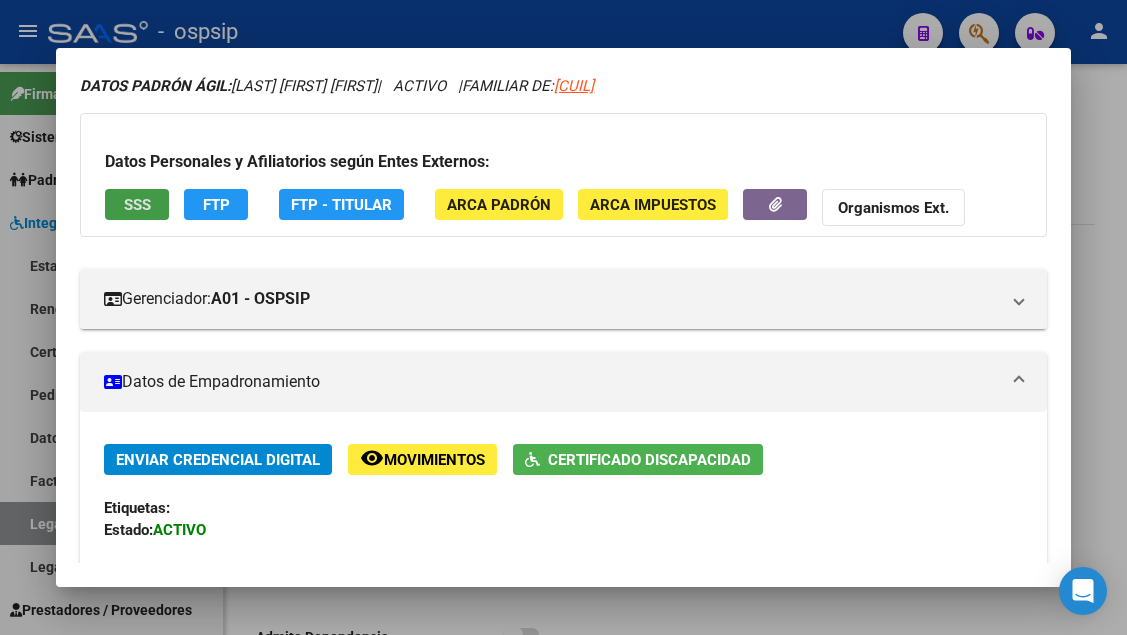 type 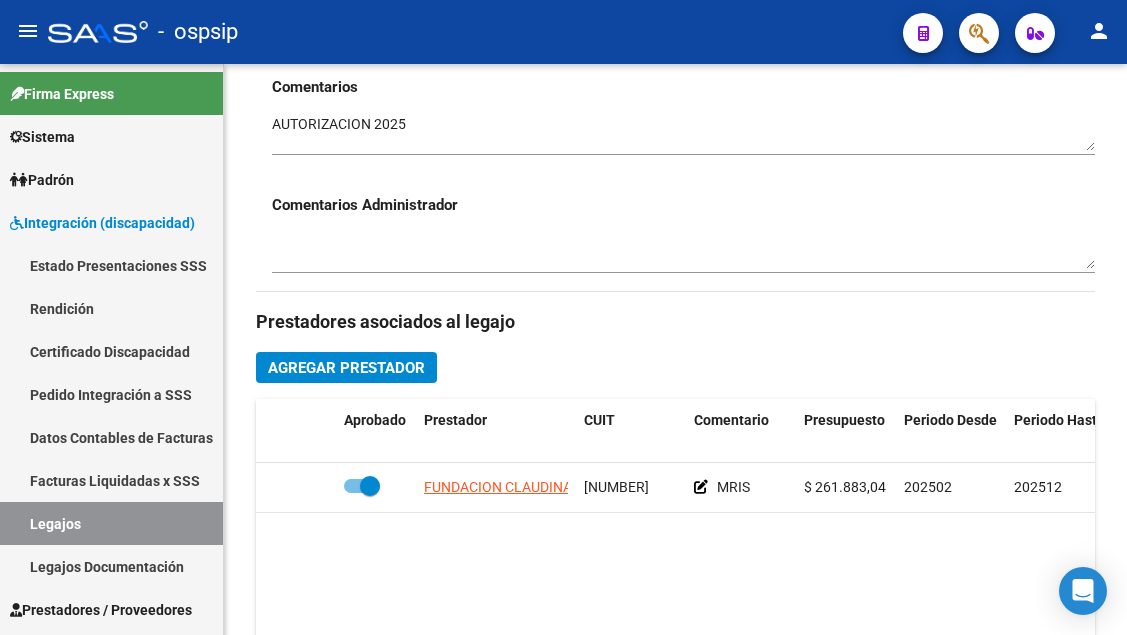 scroll, scrollTop: 800, scrollLeft: 0, axis: vertical 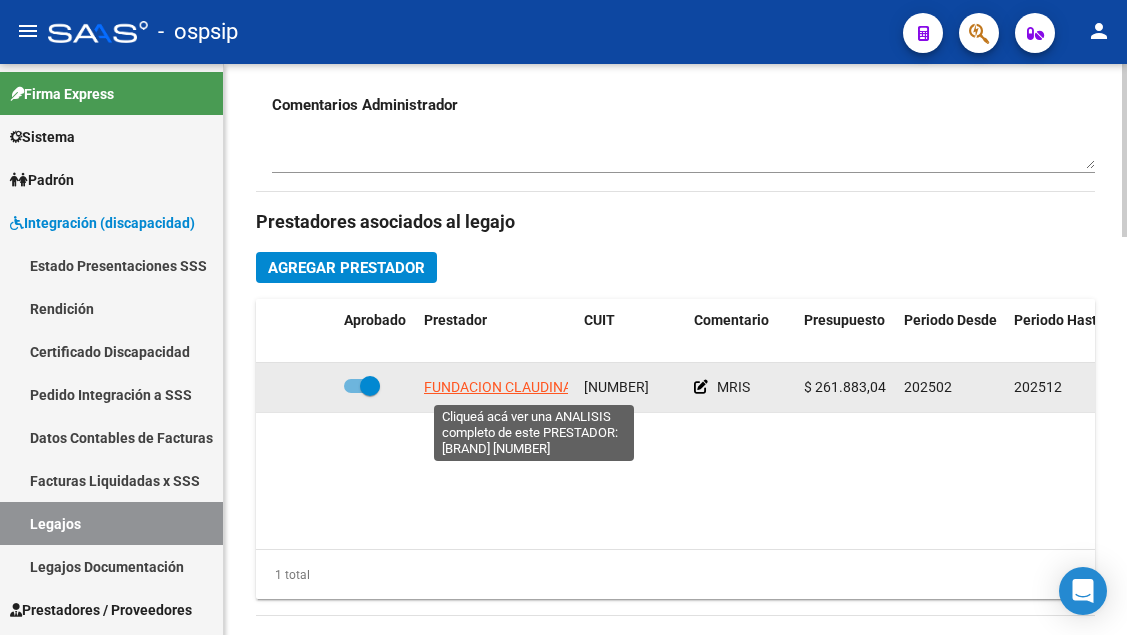 click on "FUNDACION CLAUDINA THEVENET" 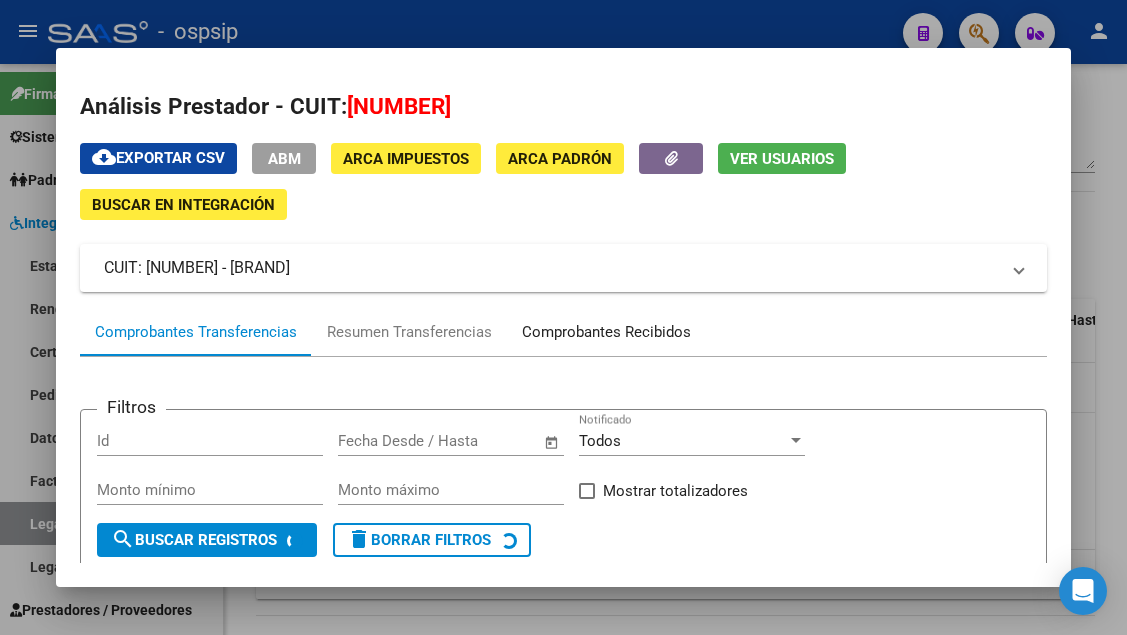 click on "Comprobantes Recibidos" at bounding box center [606, 332] 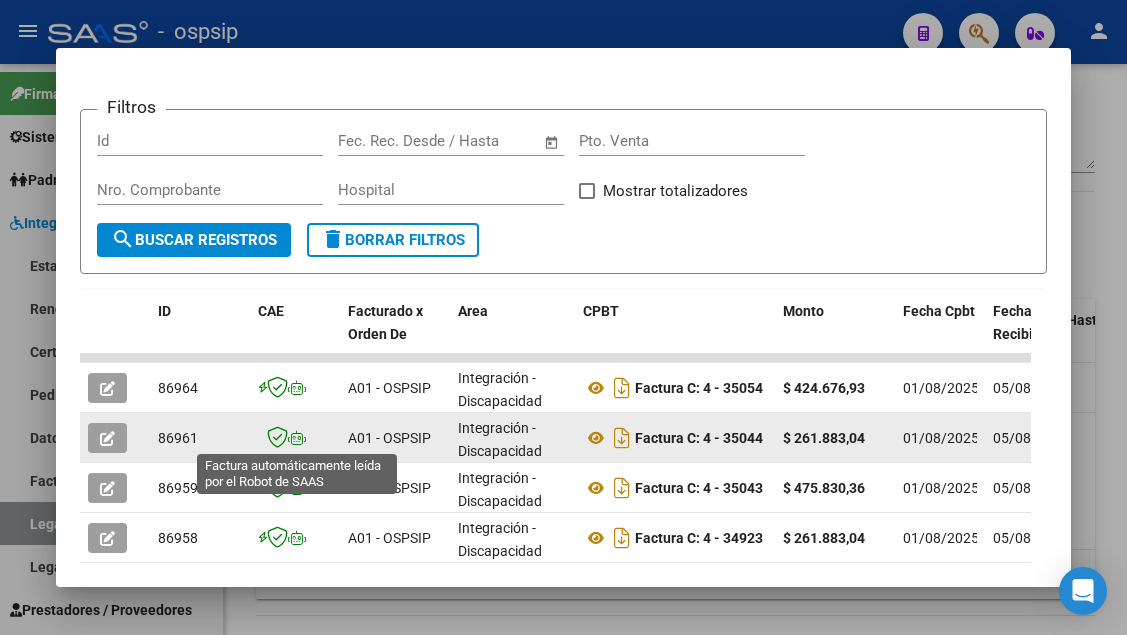 scroll, scrollTop: 400, scrollLeft: 0, axis: vertical 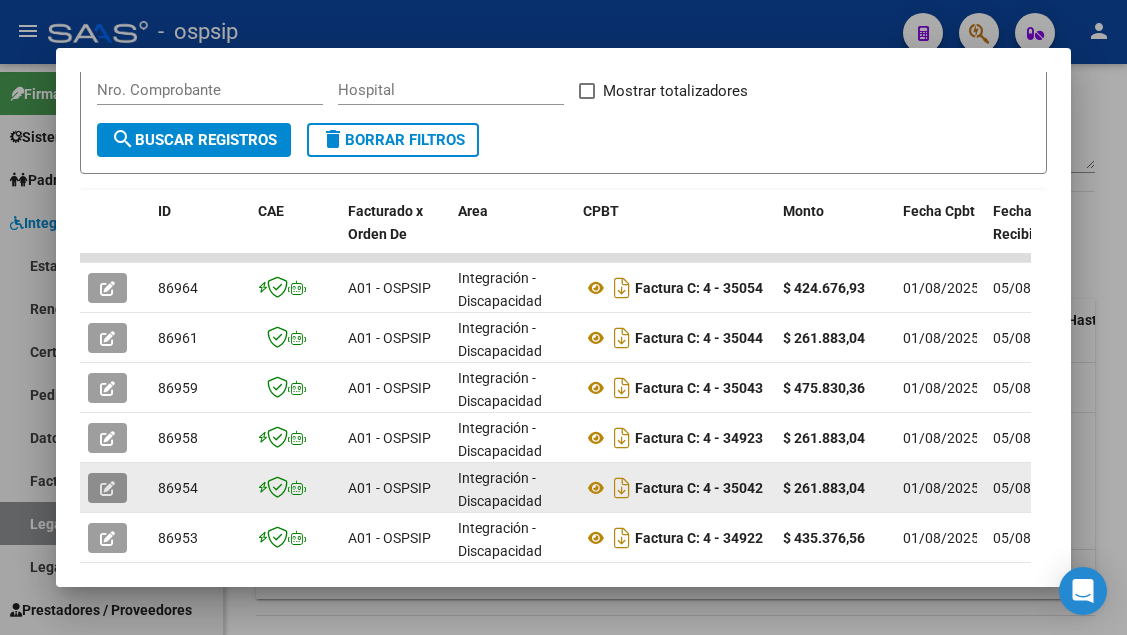 click 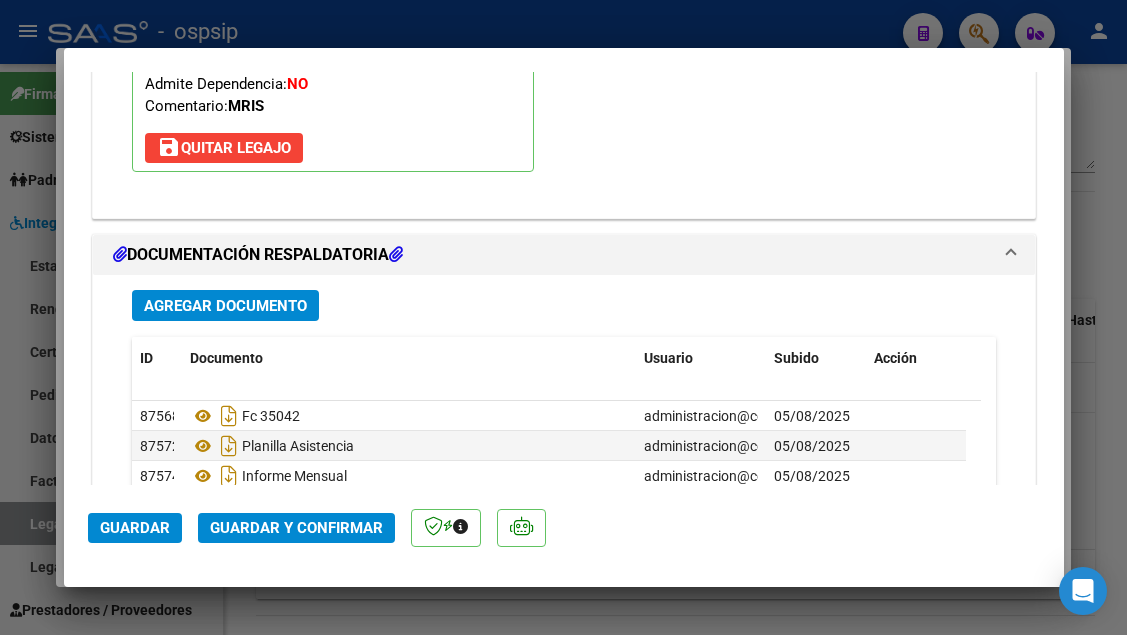 scroll, scrollTop: 2400, scrollLeft: 0, axis: vertical 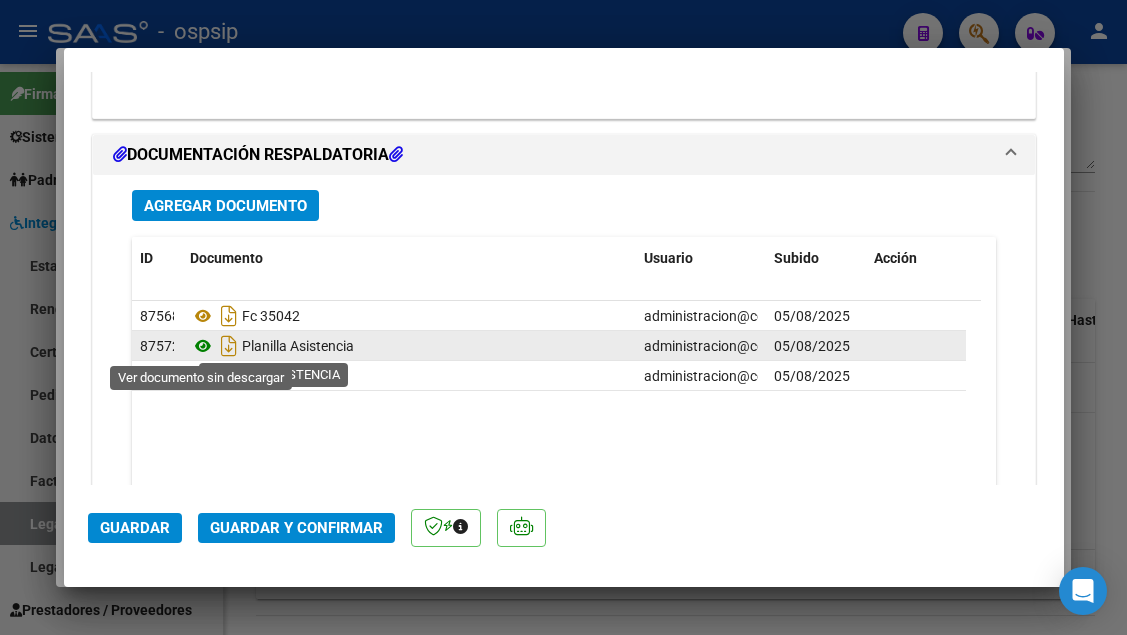 click 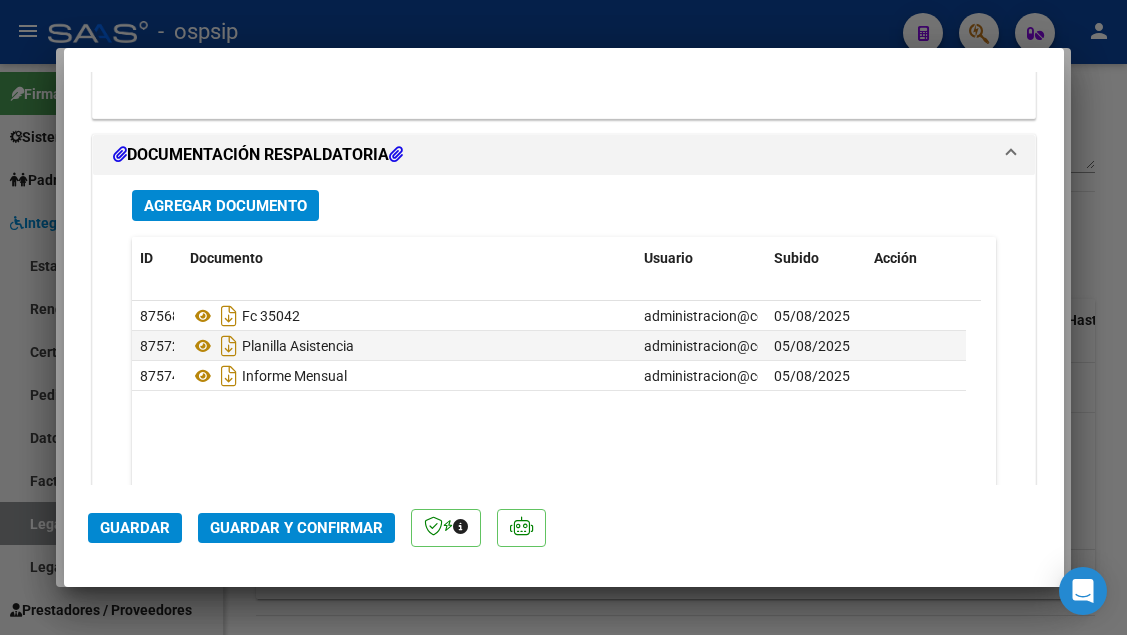 click on "Guardar y Confirmar" 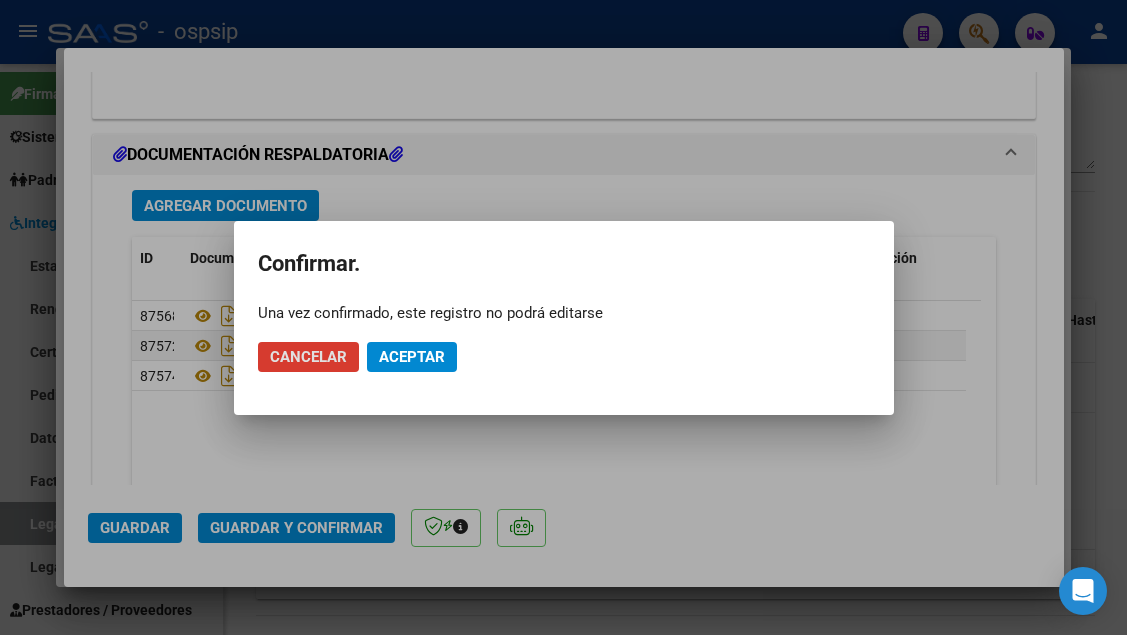 click on "Aceptar" 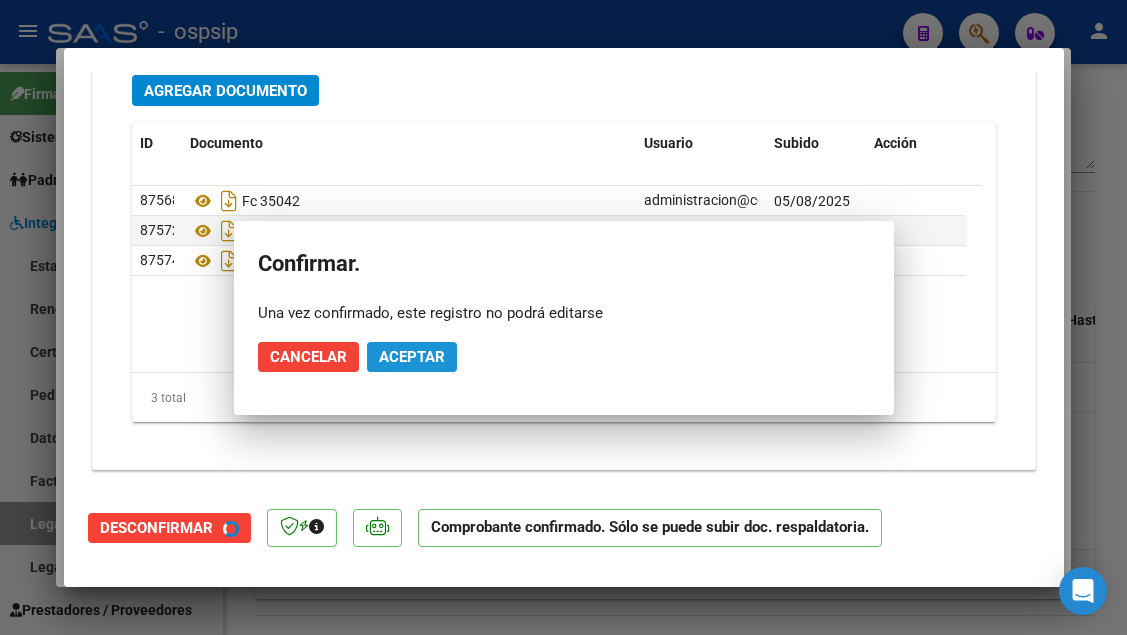 scroll, scrollTop: 2219, scrollLeft: 0, axis: vertical 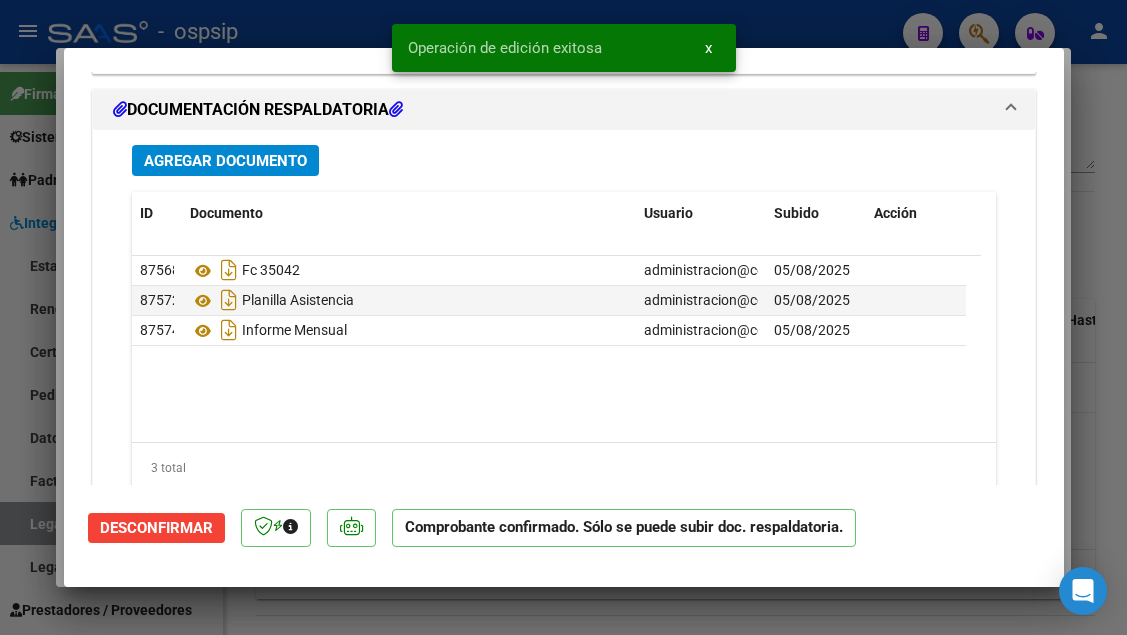 click at bounding box center [563, 317] 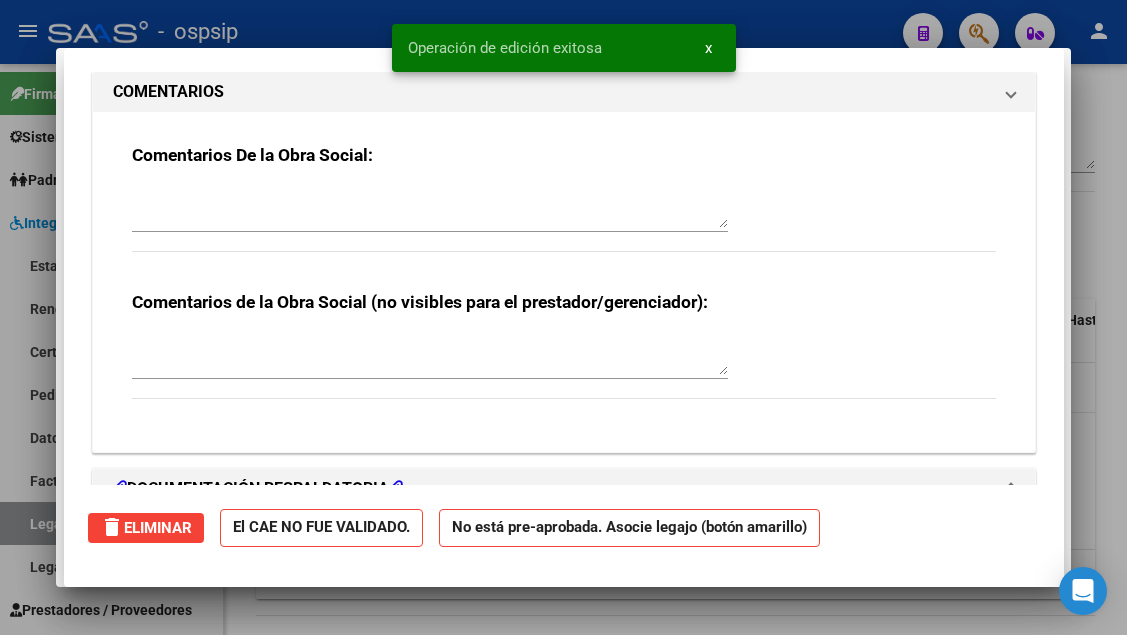 scroll, scrollTop: 2258, scrollLeft: 0, axis: vertical 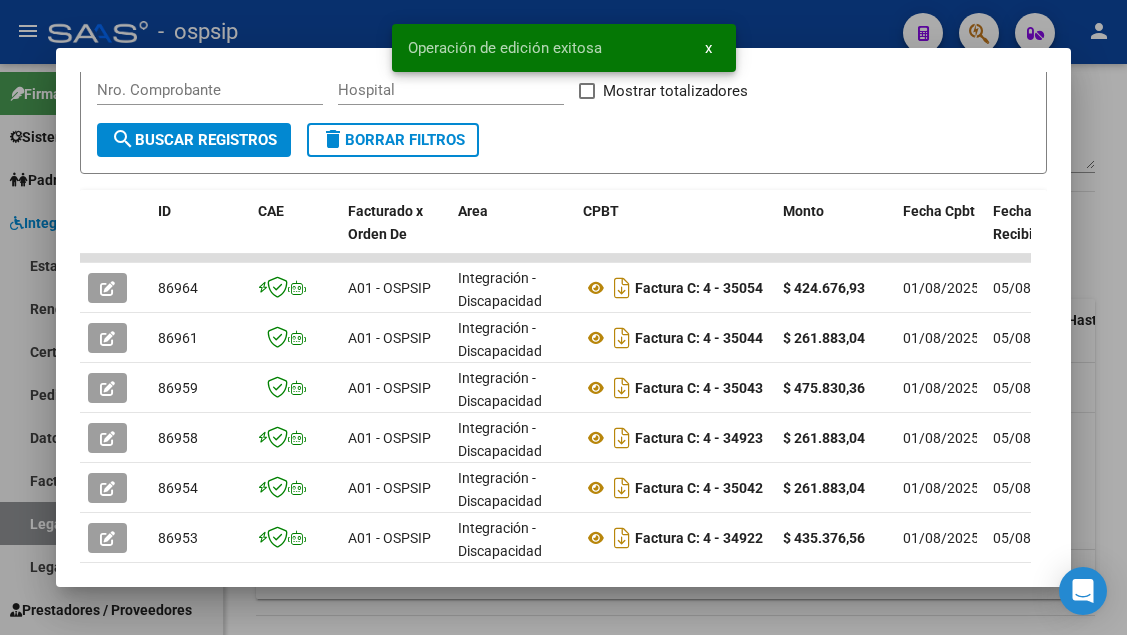 click at bounding box center [563, 317] 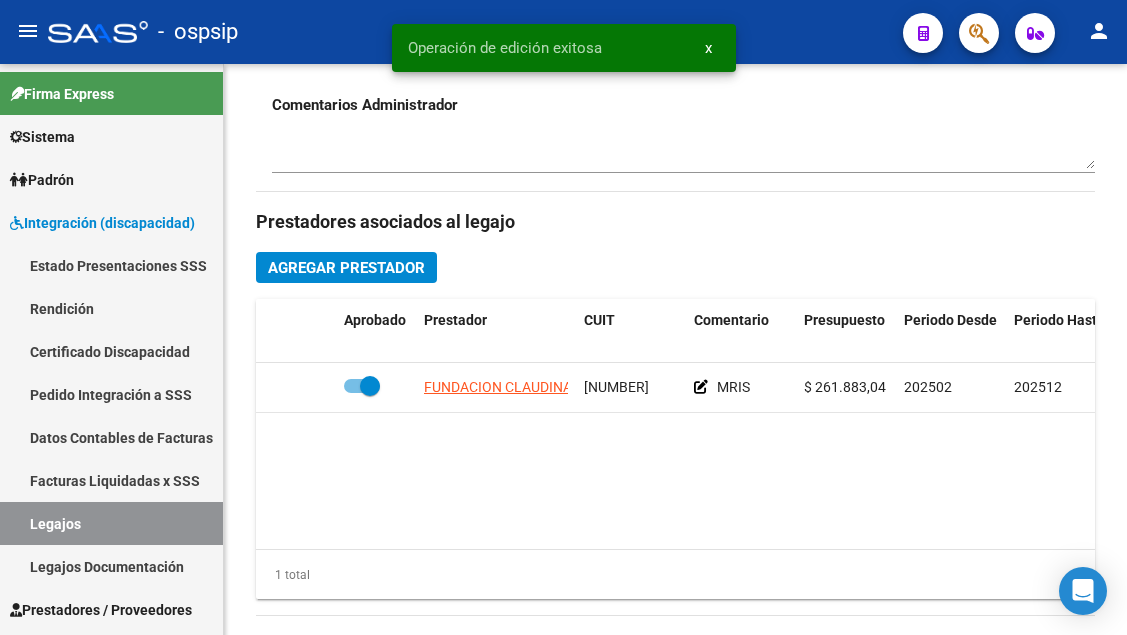 click on "Legajos" at bounding box center [111, 523] 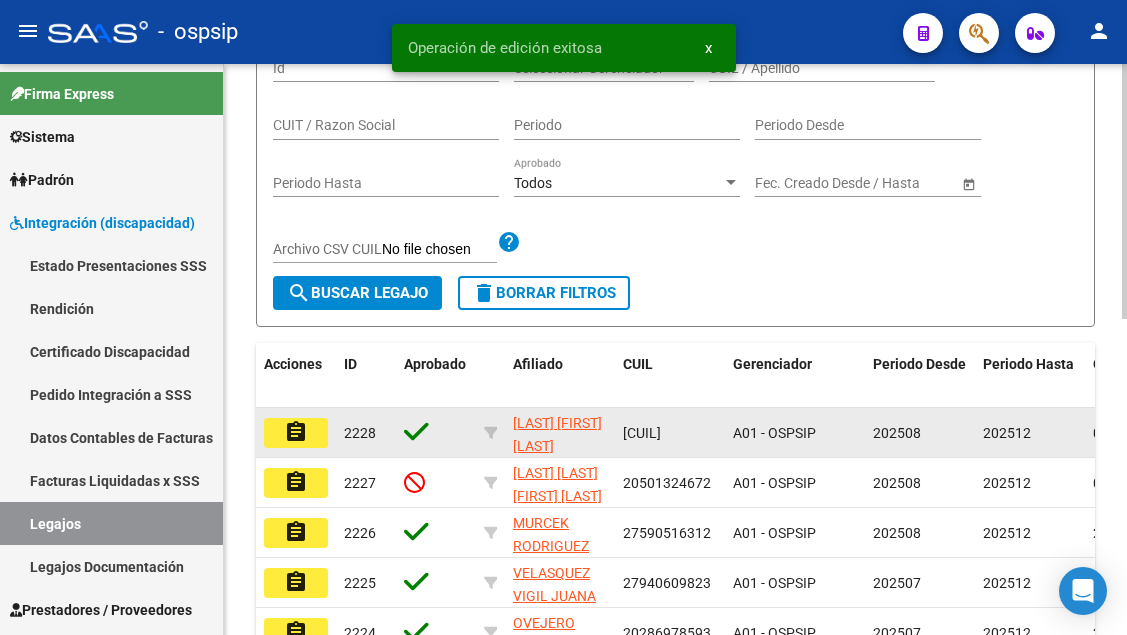 scroll, scrollTop: 108, scrollLeft: 0, axis: vertical 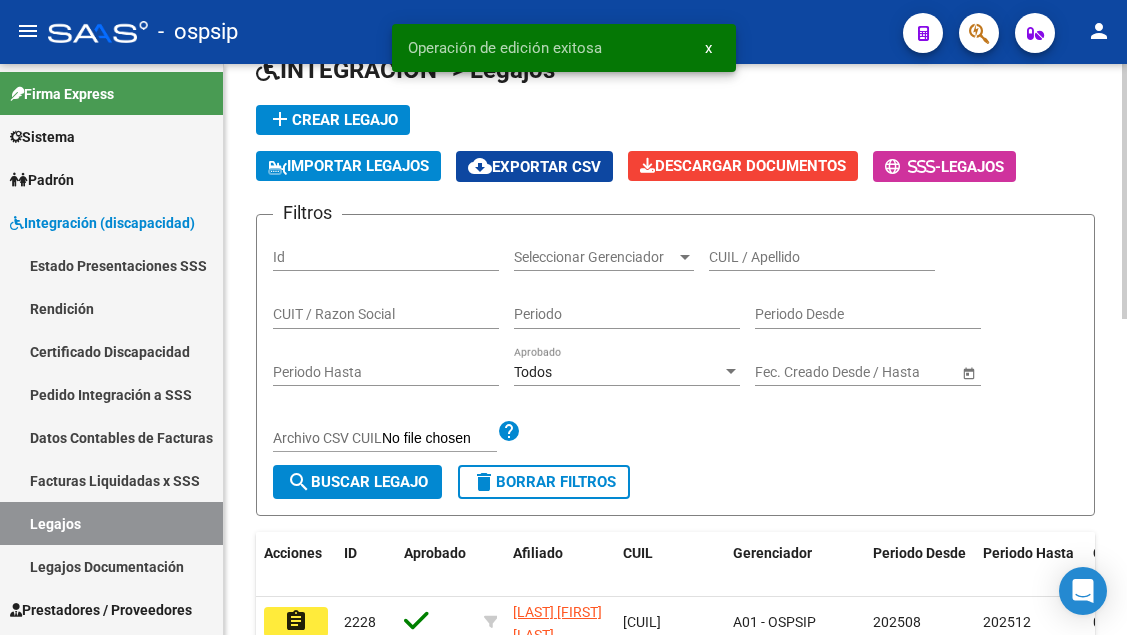 click on "CUIL / Apellido" at bounding box center [822, 257] 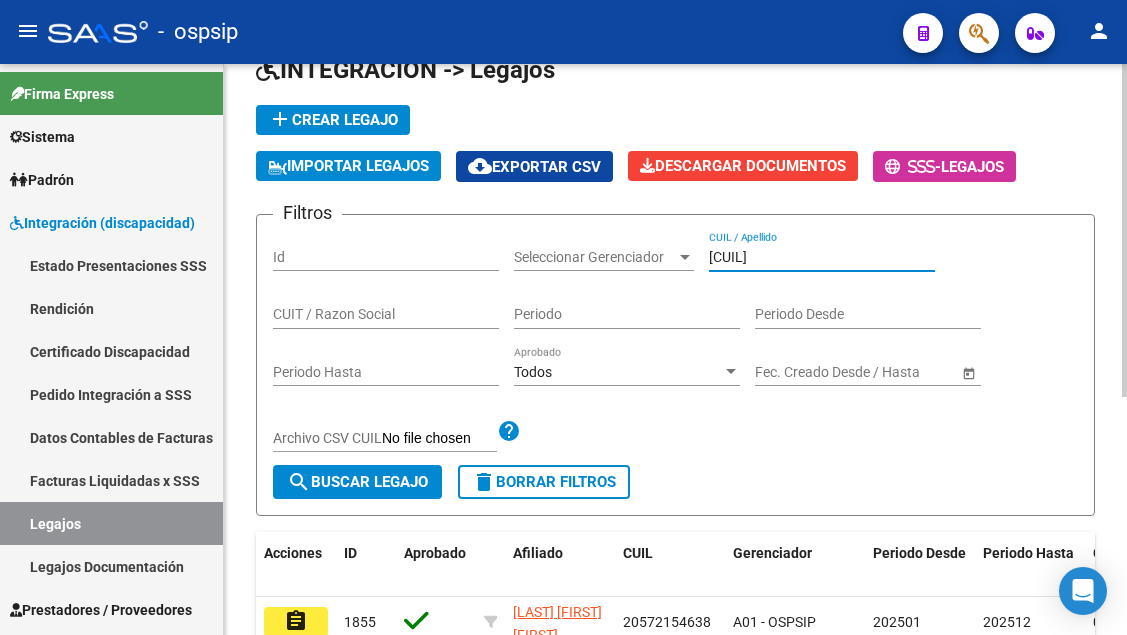 scroll, scrollTop: 208, scrollLeft: 0, axis: vertical 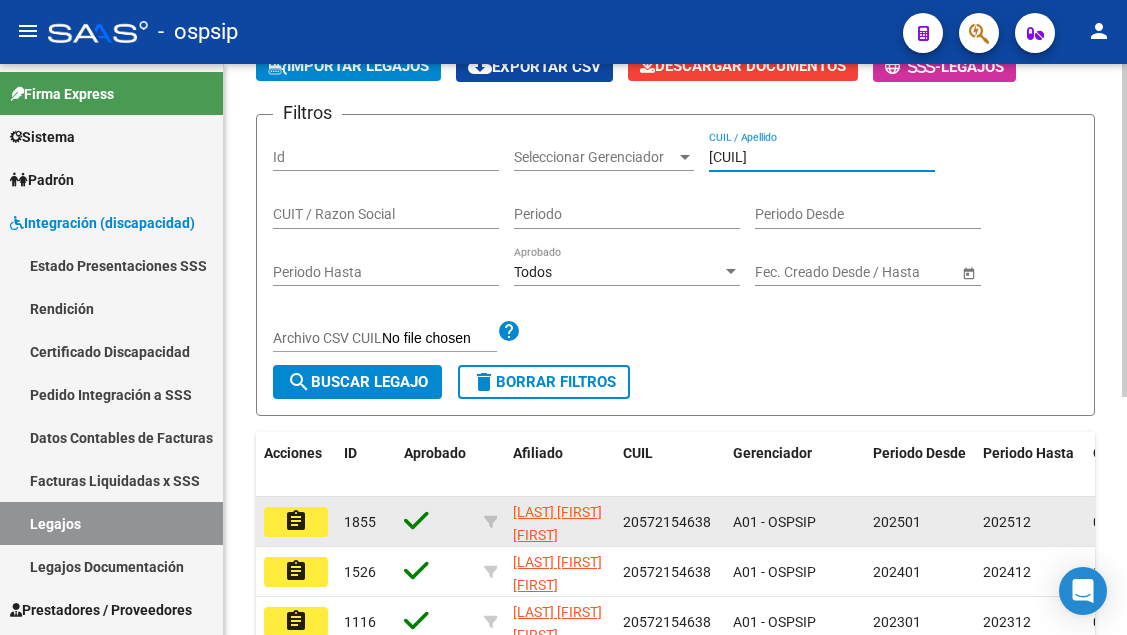 type on "57215463" 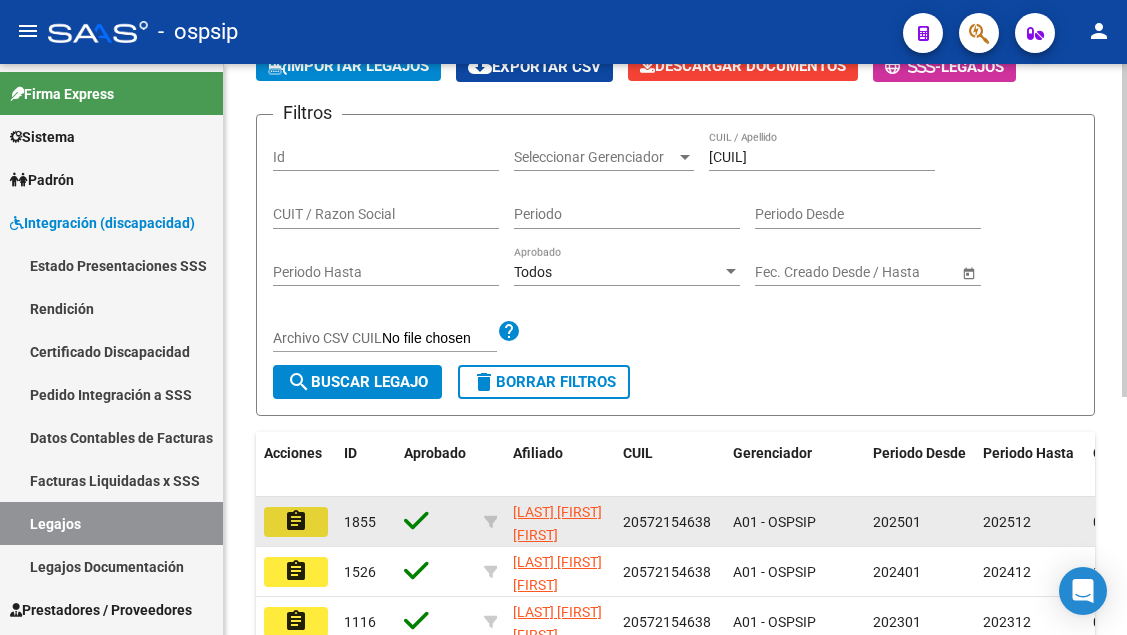 click on "assignment" 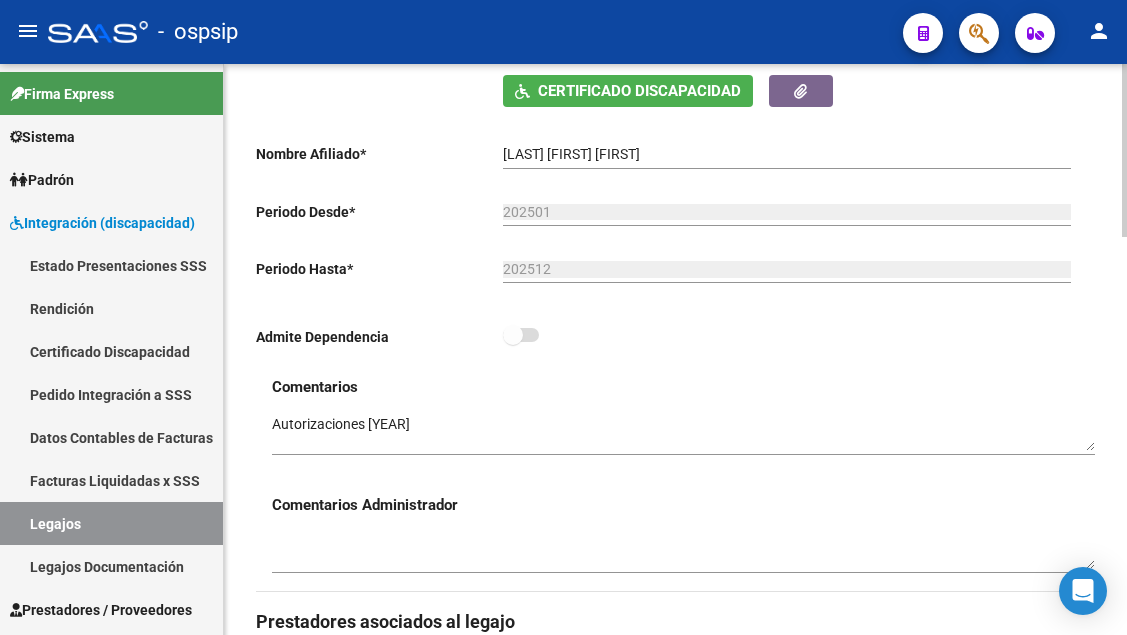 scroll, scrollTop: 200, scrollLeft: 0, axis: vertical 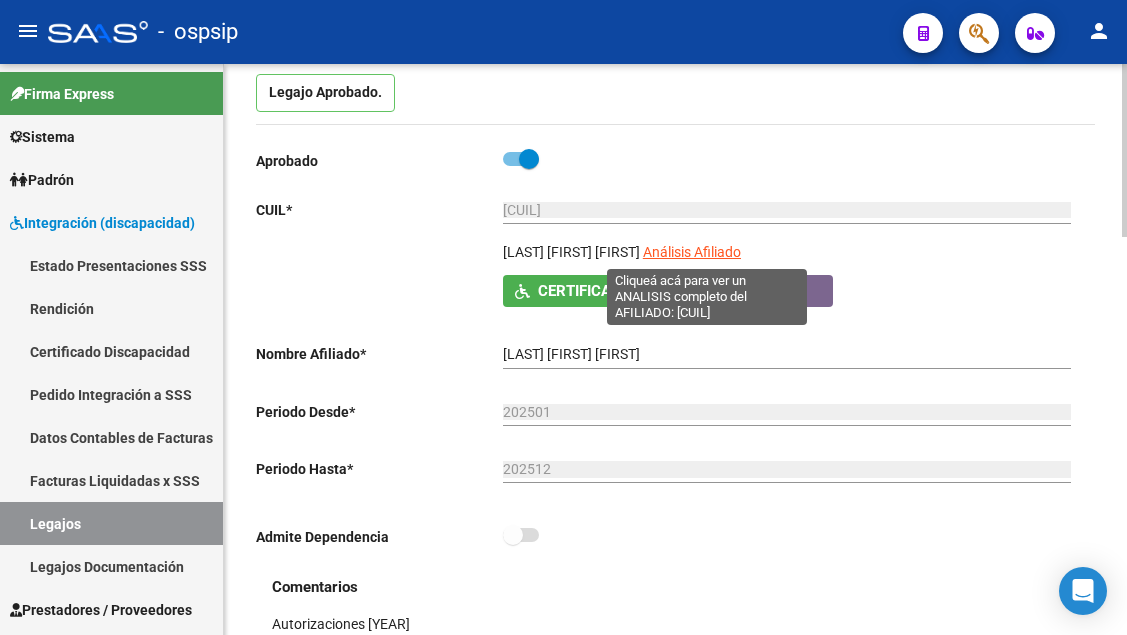 click on "Análisis Afiliado" 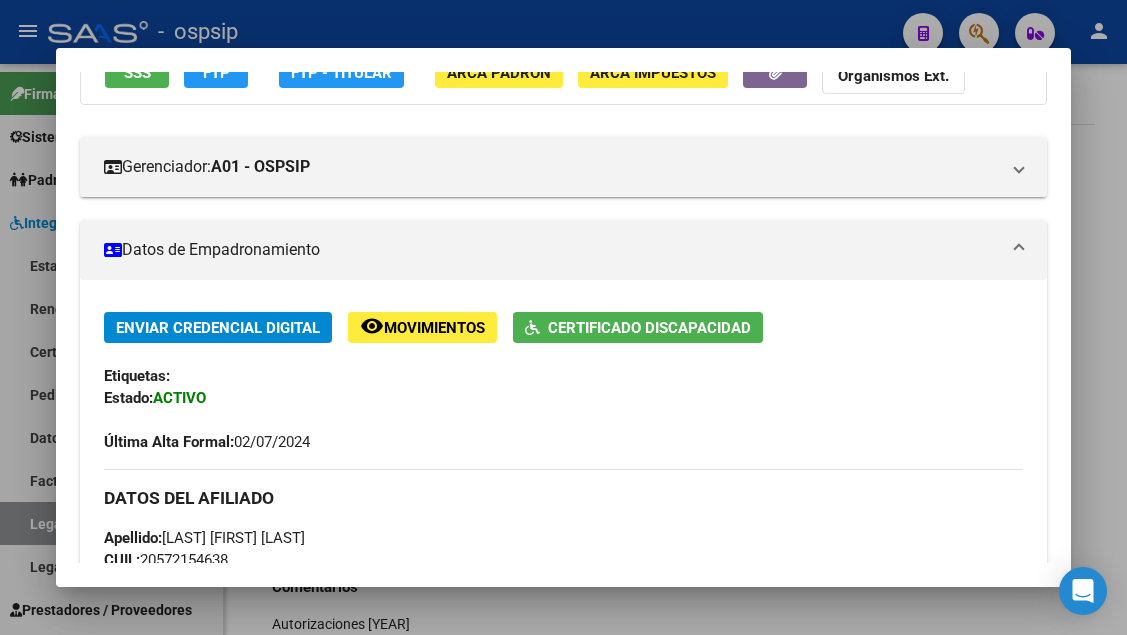 scroll, scrollTop: 500, scrollLeft: 0, axis: vertical 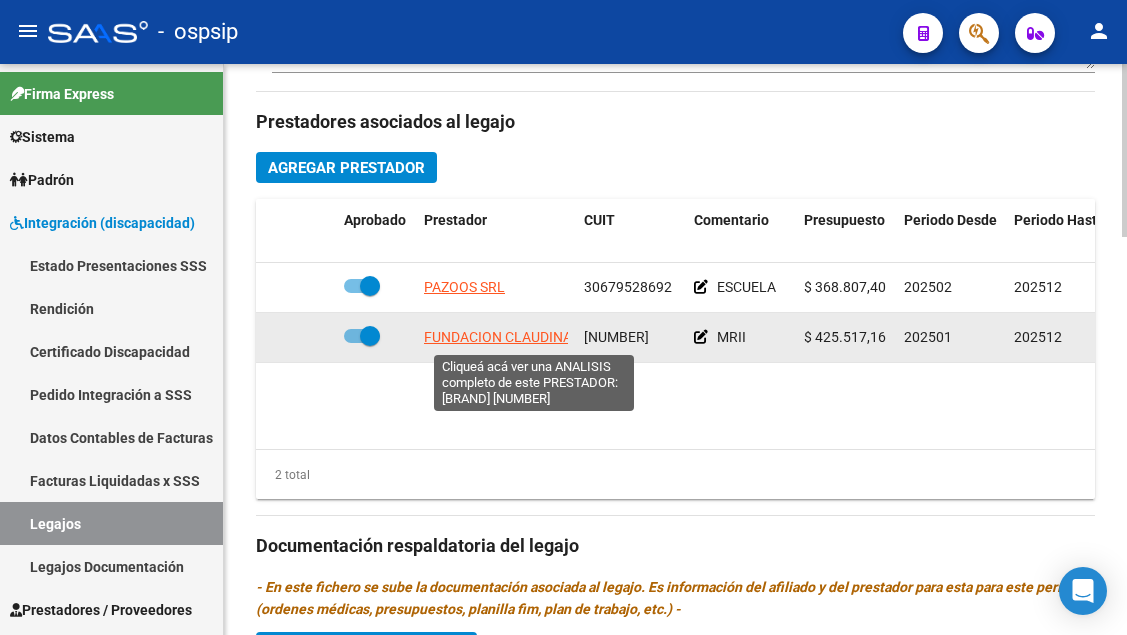 click on "FUNDACION CLAUDINA THEVENET" 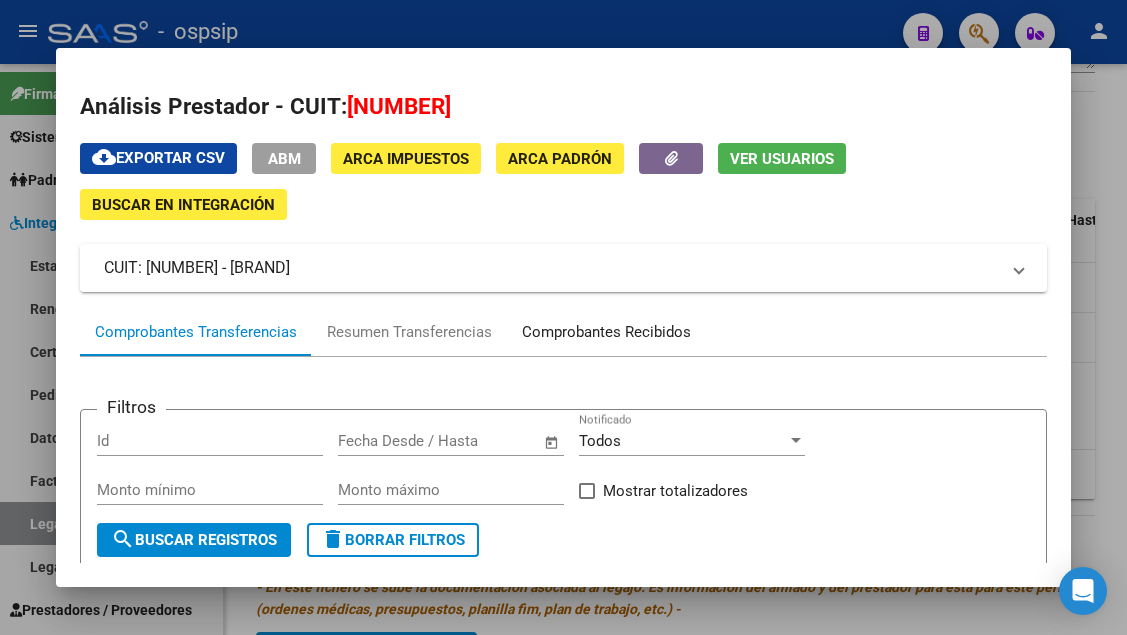 click on "Comprobantes Recibidos" at bounding box center [606, 332] 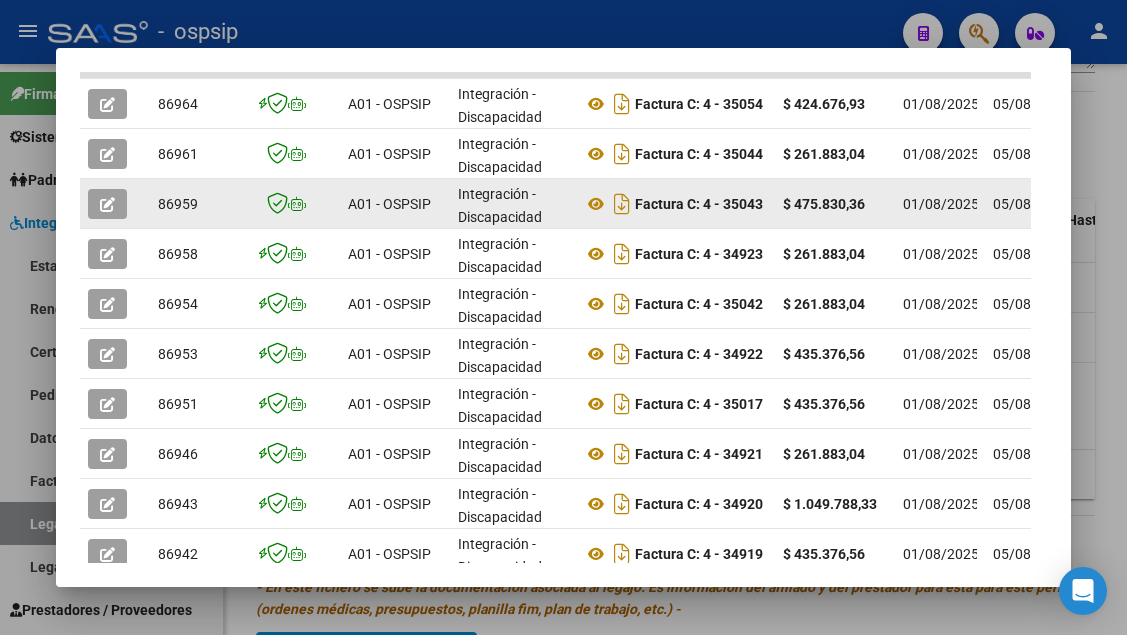 scroll, scrollTop: 600, scrollLeft: 0, axis: vertical 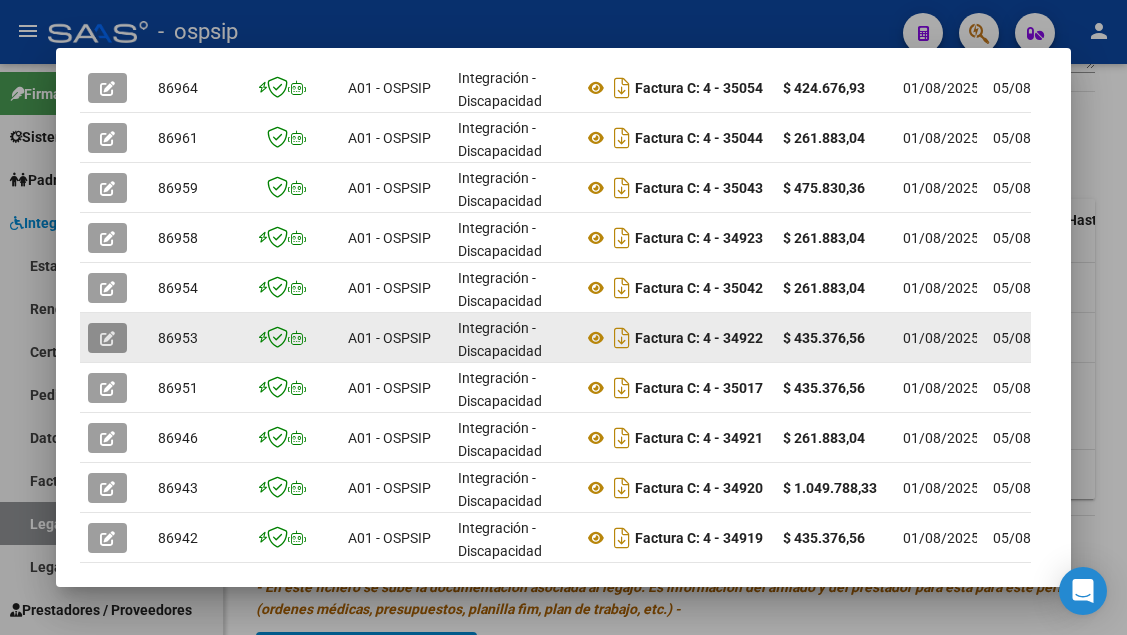 click 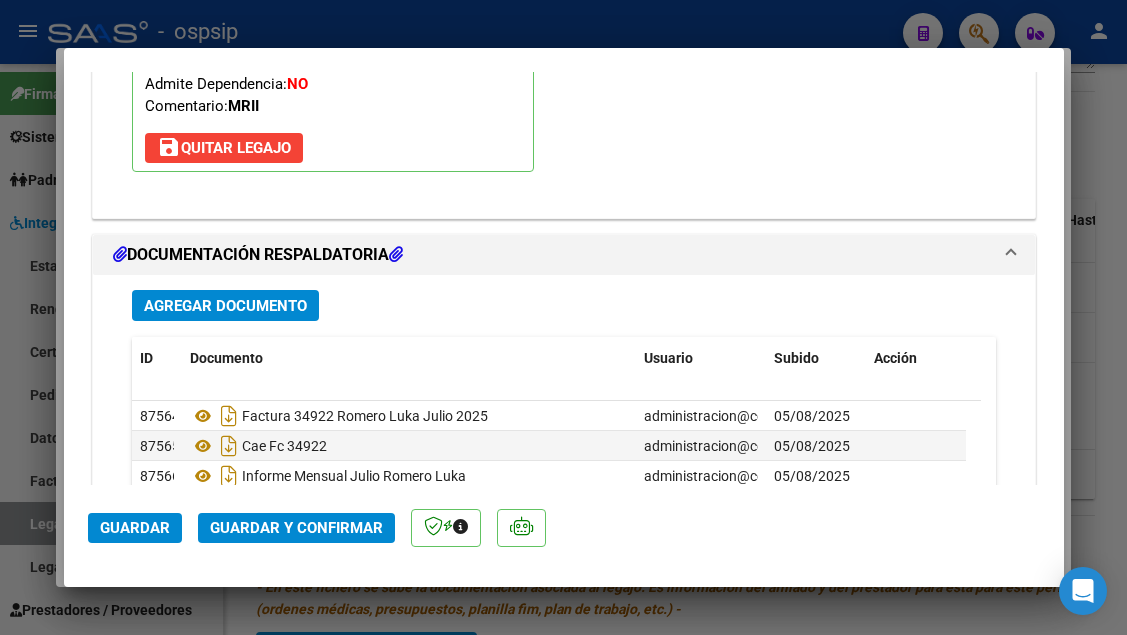 scroll, scrollTop: 2500, scrollLeft: 0, axis: vertical 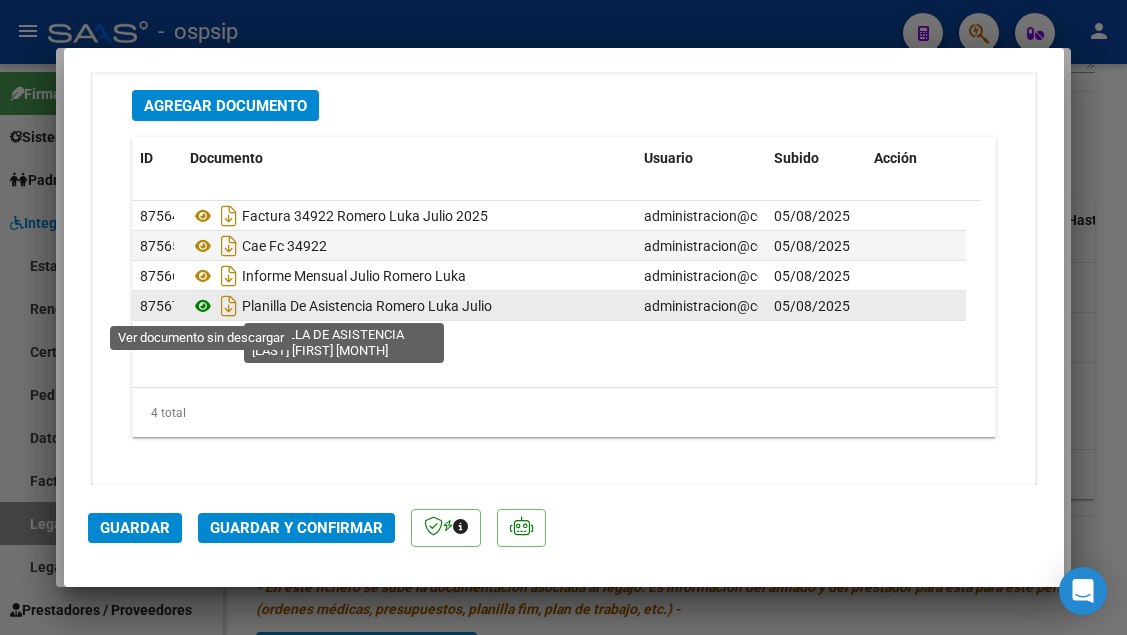 click 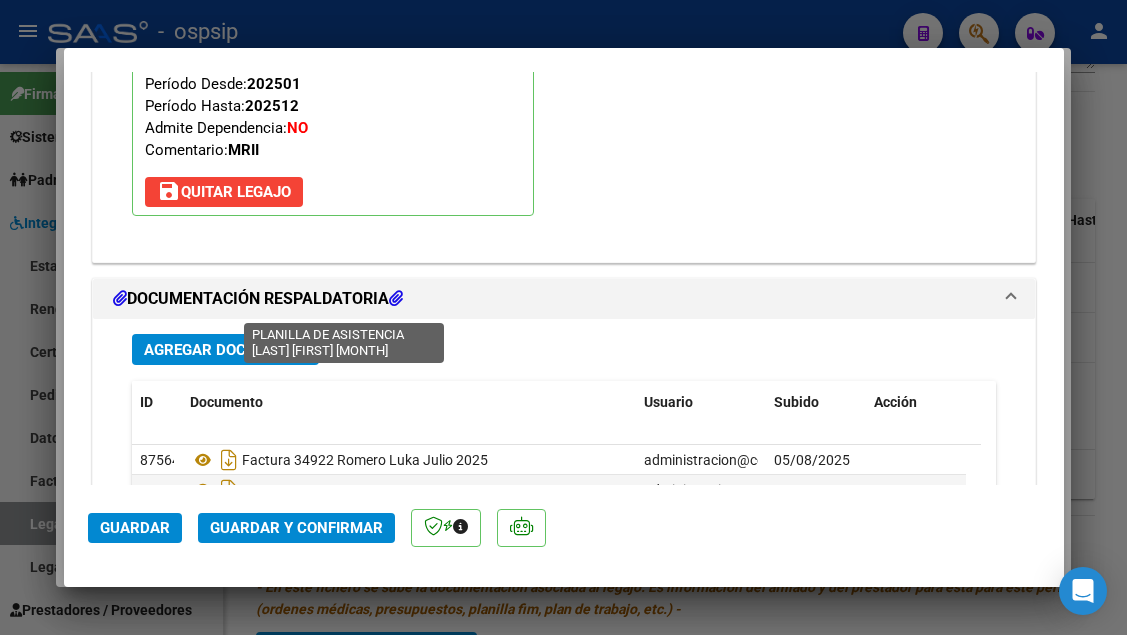 scroll, scrollTop: 2200, scrollLeft: 0, axis: vertical 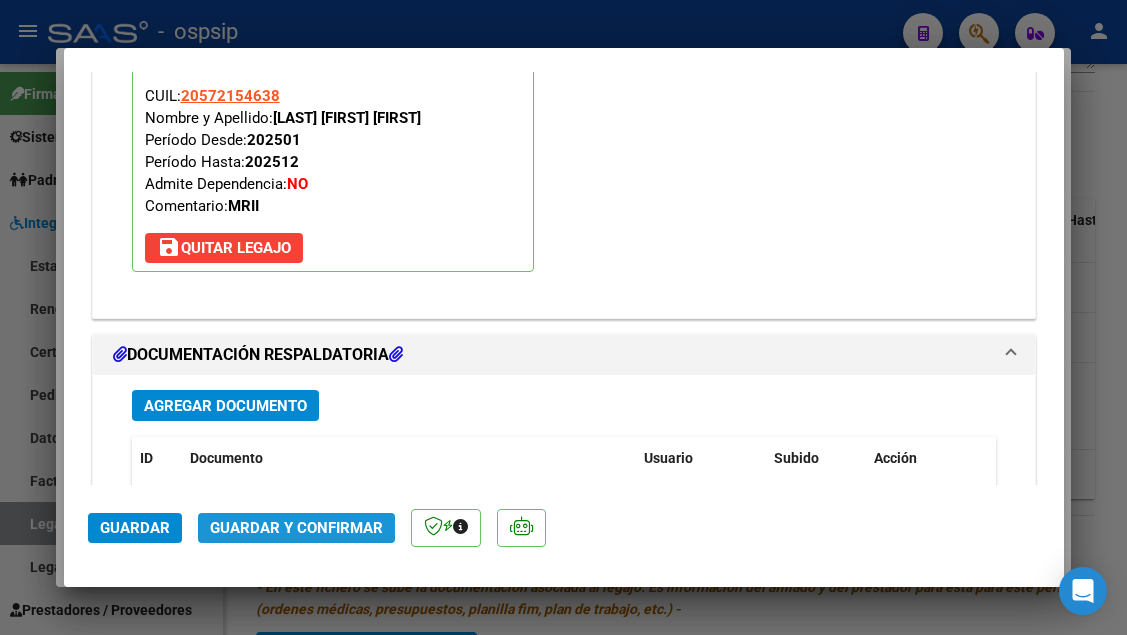 click on "Guardar y Confirmar" 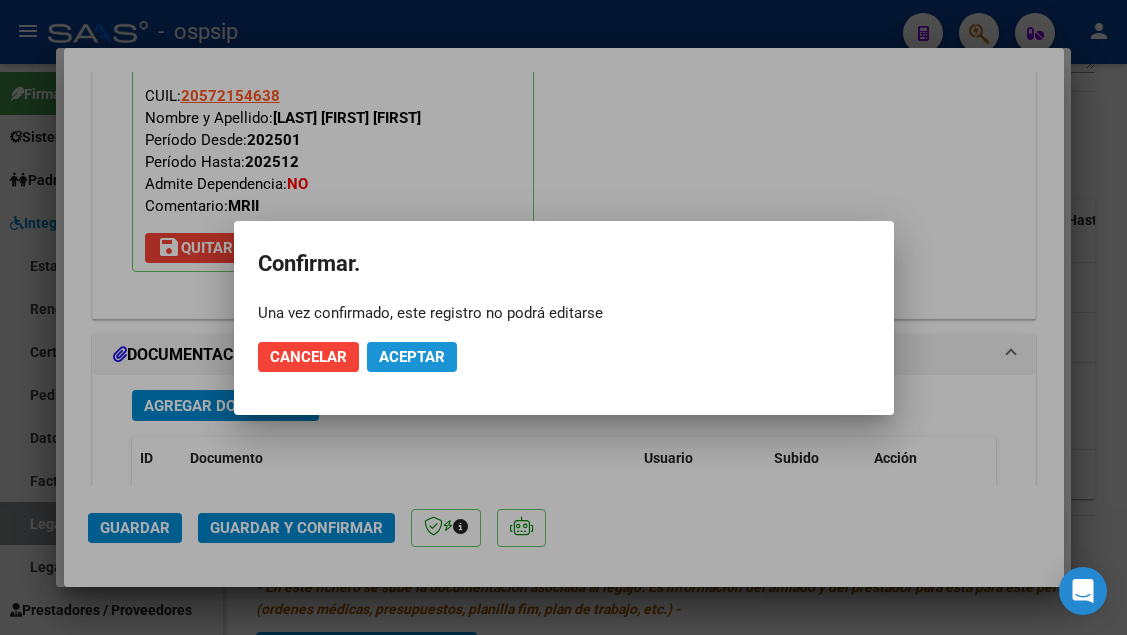 click on "Aceptar" 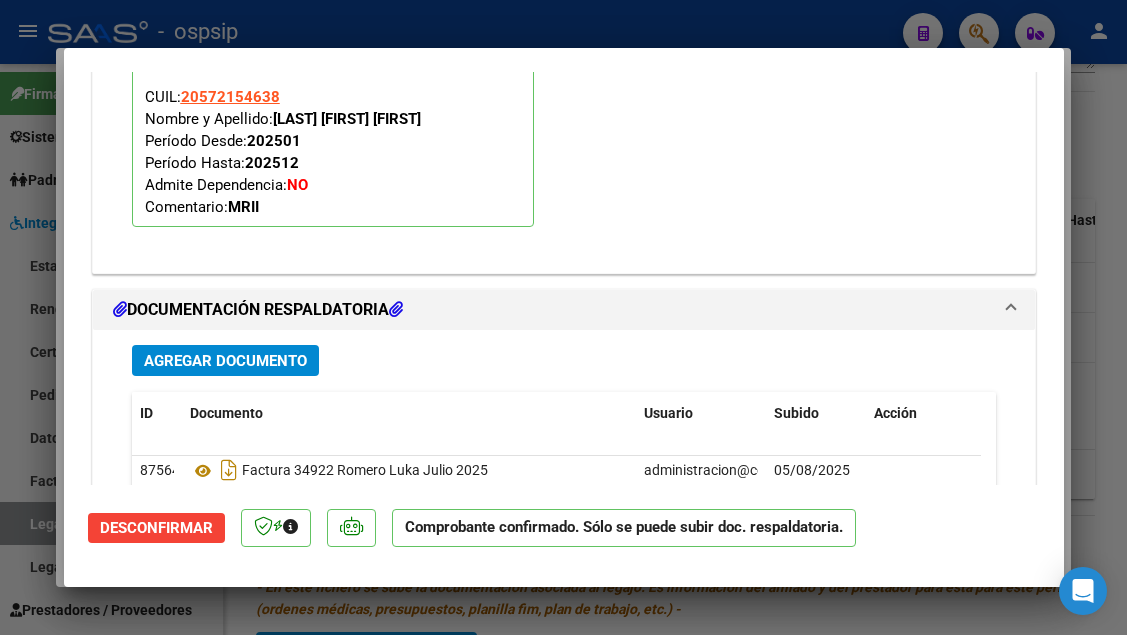 click at bounding box center (563, 317) 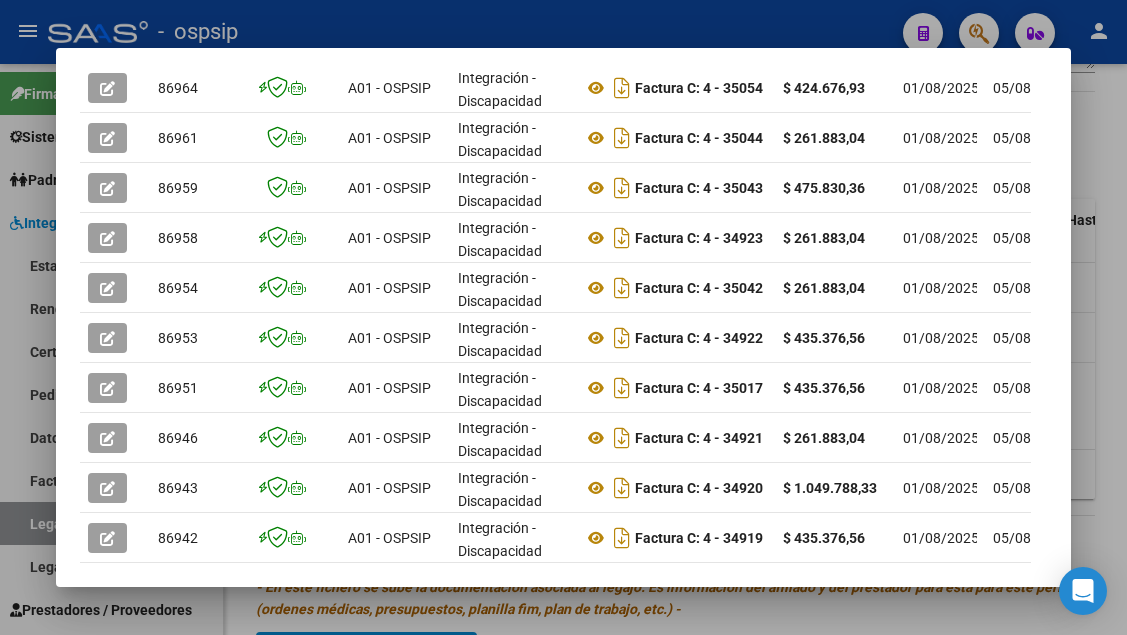 click at bounding box center [563, 317] 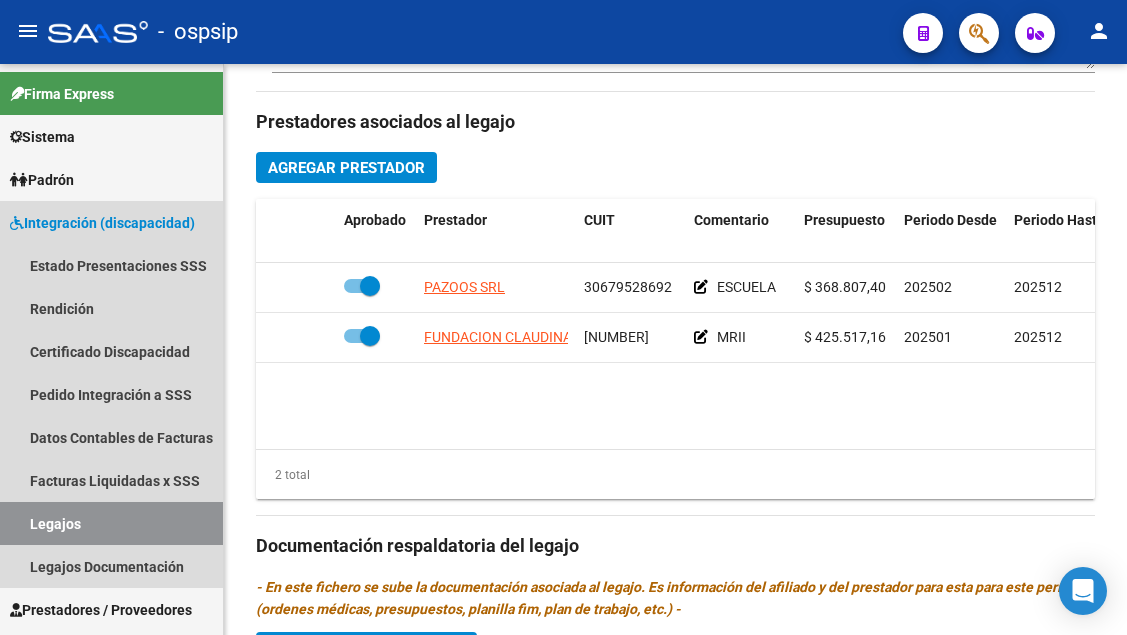 click on "Legajos" at bounding box center [111, 523] 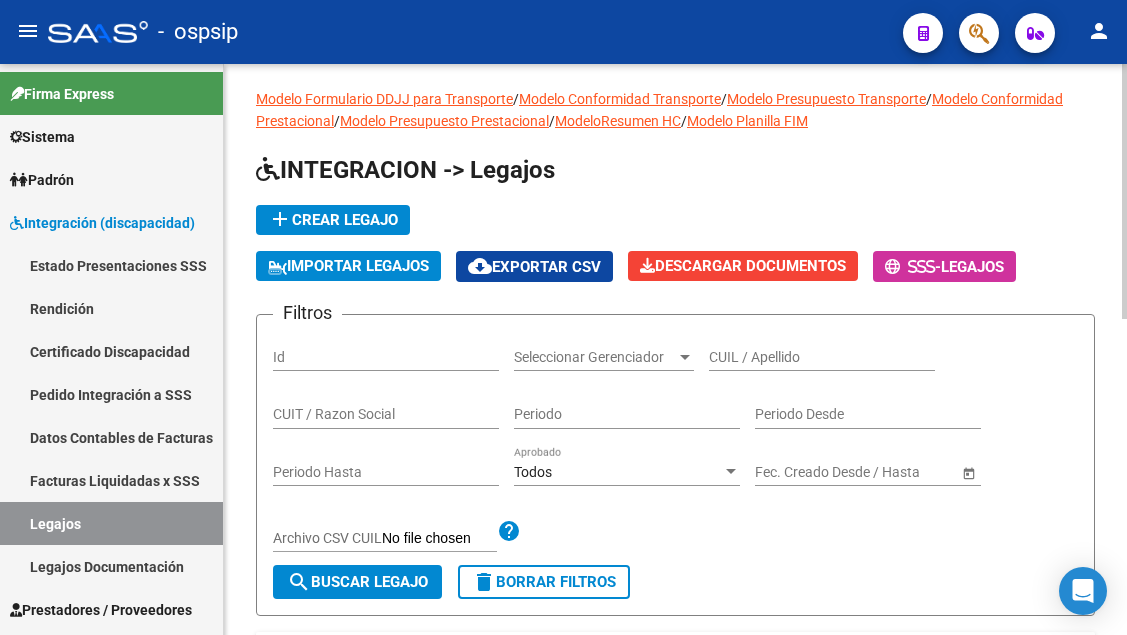 scroll, scrollTop: 0, scrollLeft: 0, axis: both 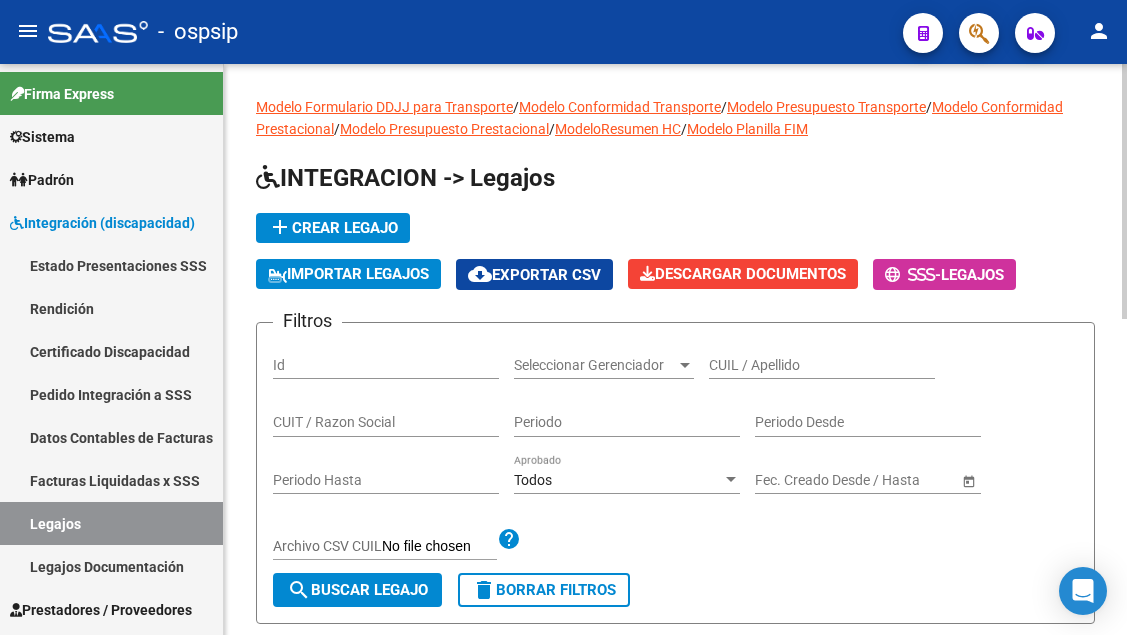 click on "CUIL / Apellido" 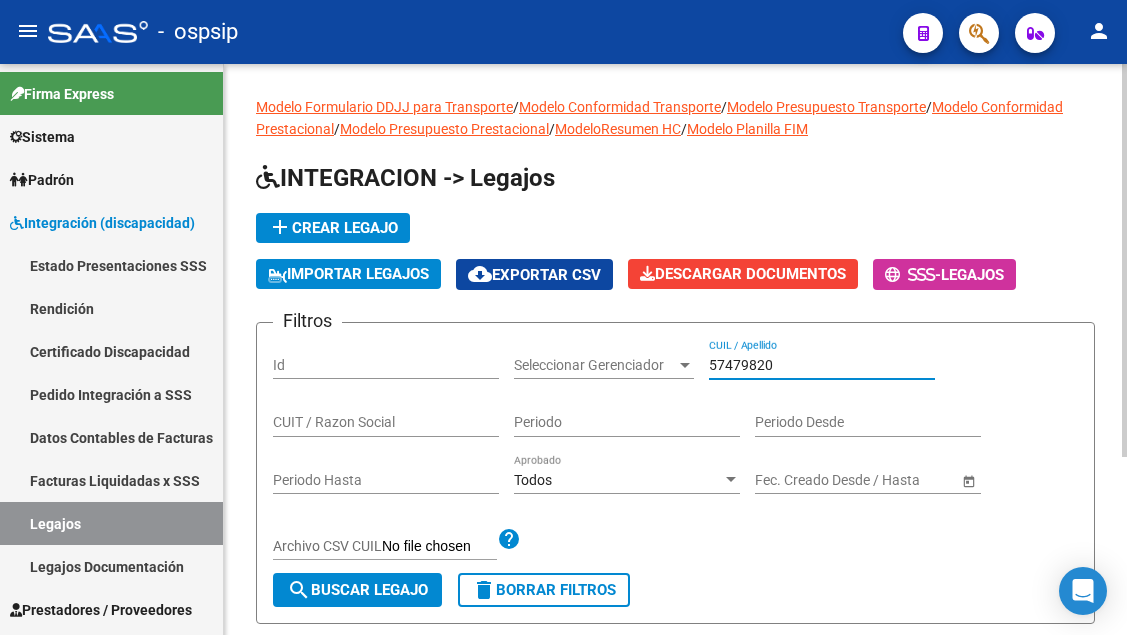 scroll, scrollTop: 258, scrollLeft: 0, axis: vertical 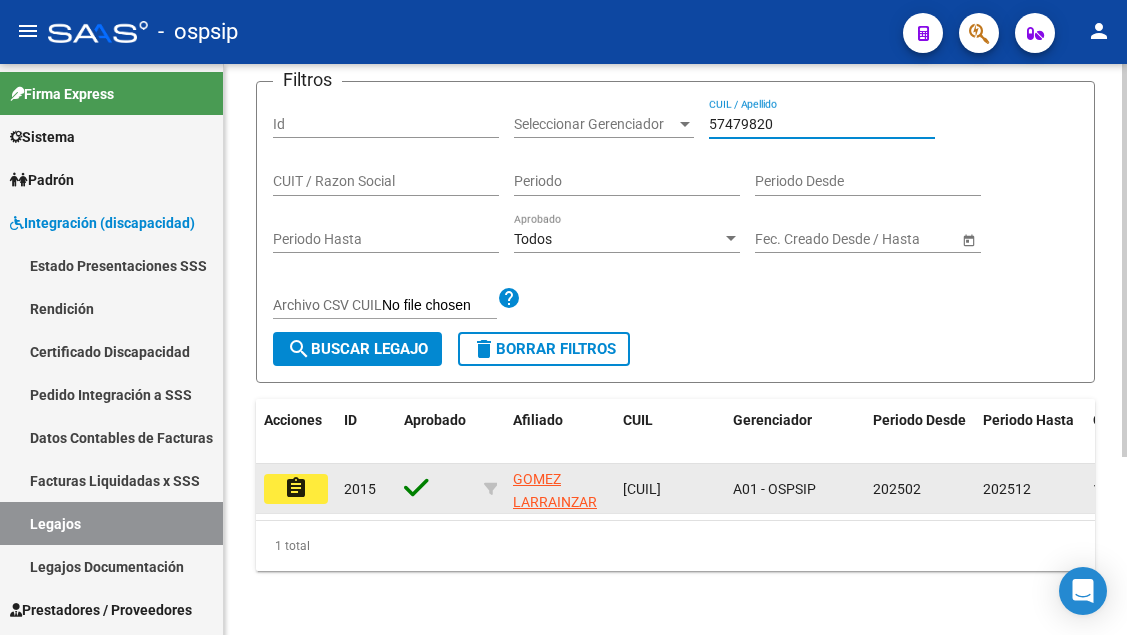 type on "57479820" 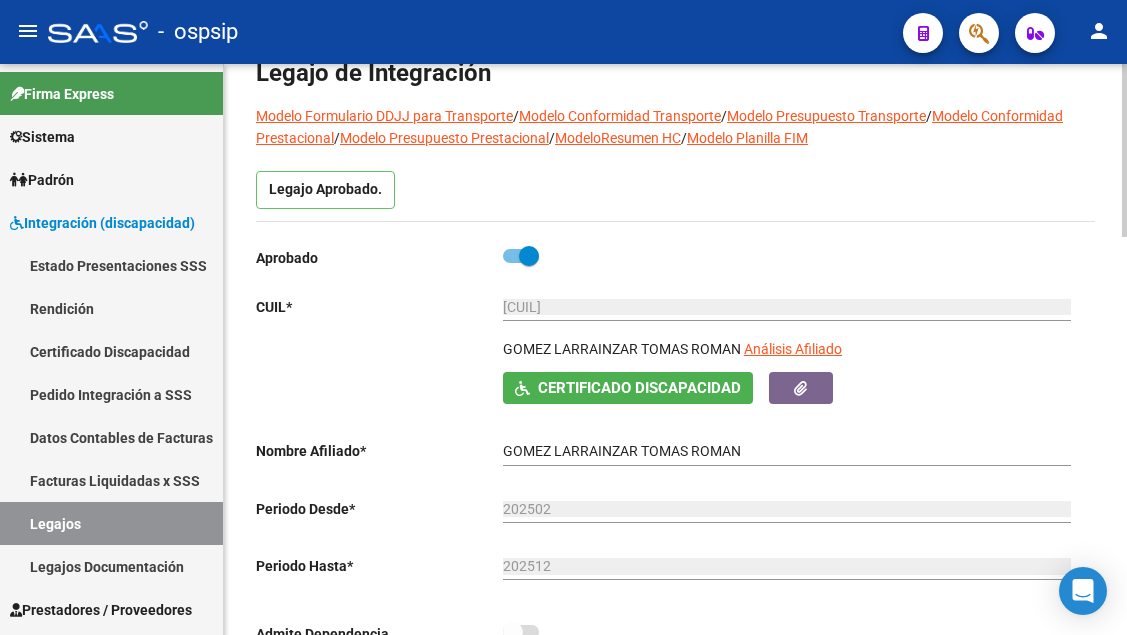 scroll, scrollTop: 200, scrollLeft: 0, axis: vertical 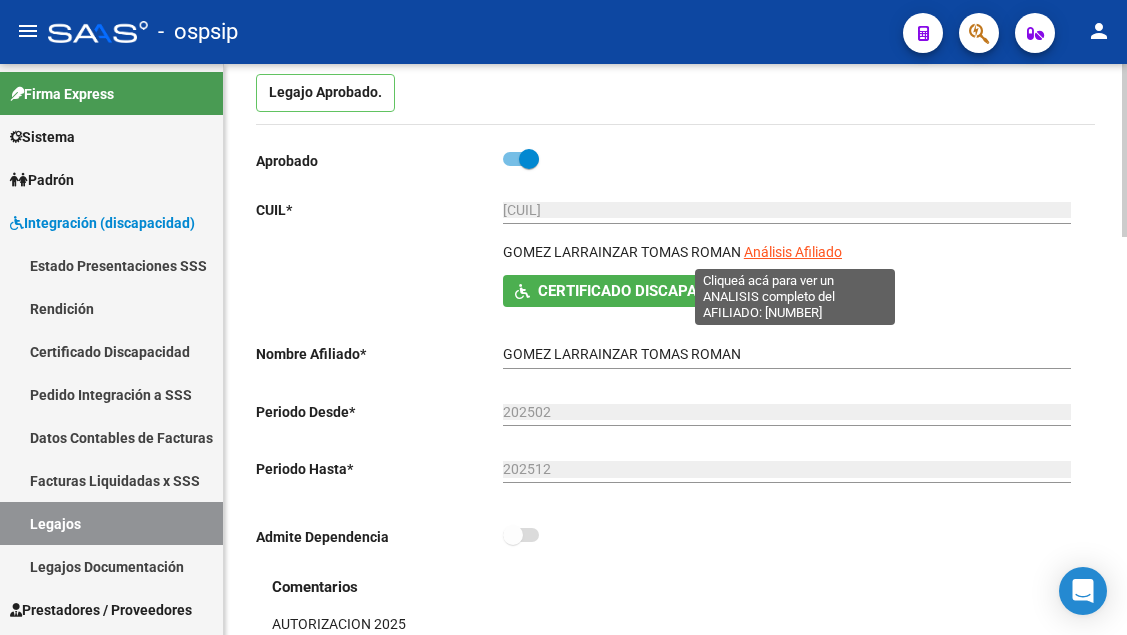click on "Análisis Afiliado" 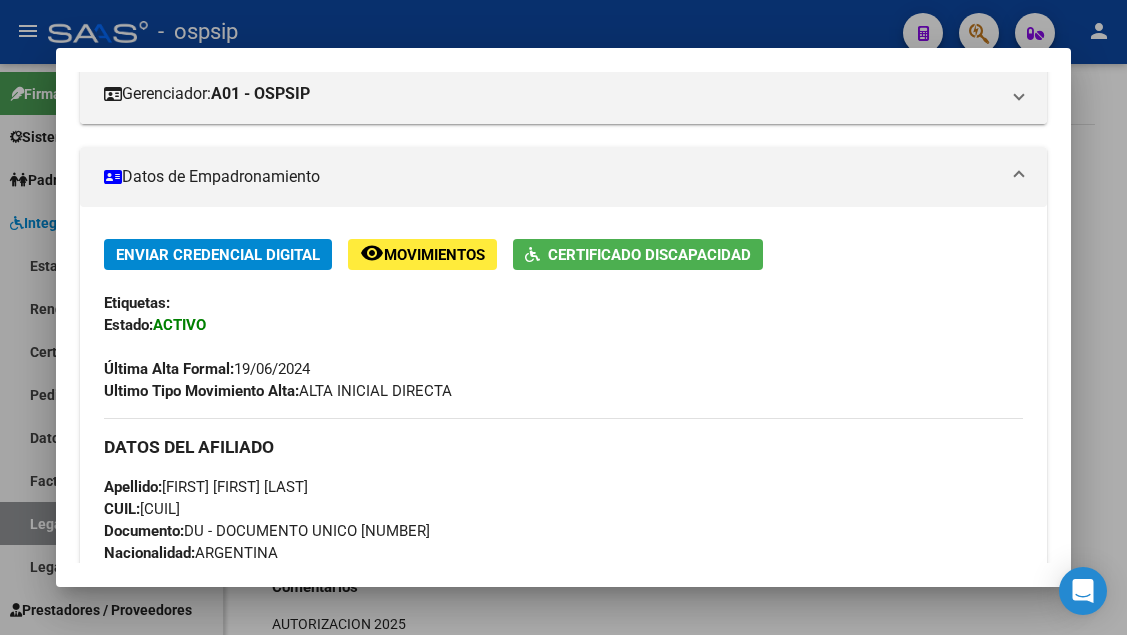 scroll, scrollTop: 73, scrollLeft: 0, axis: vertical 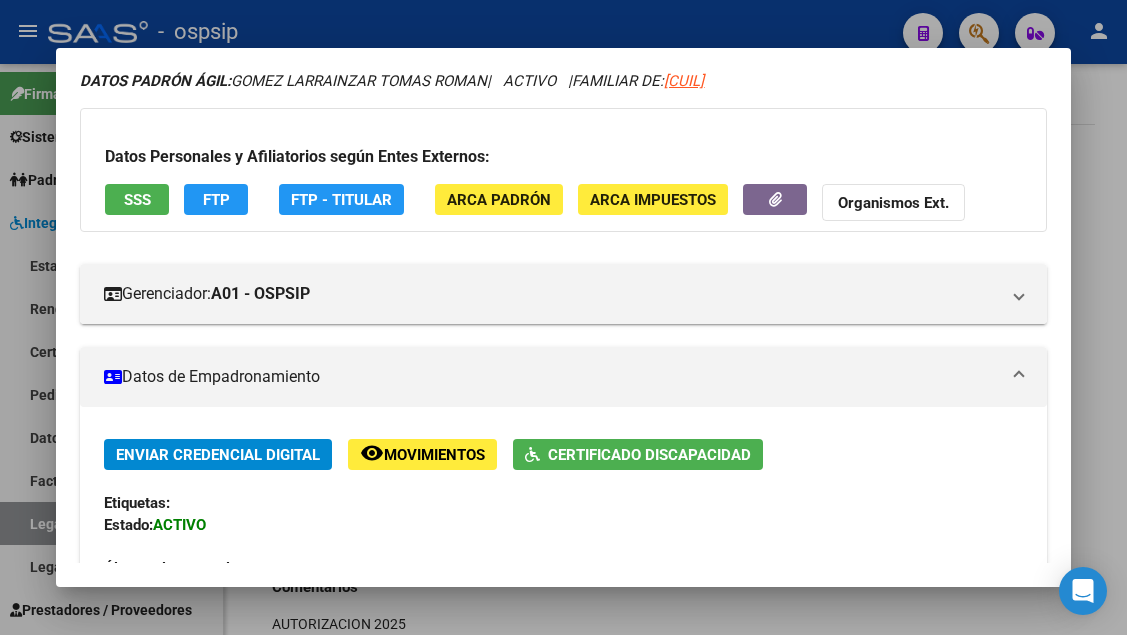 click on "SSS" at bounding box center [137, 199] 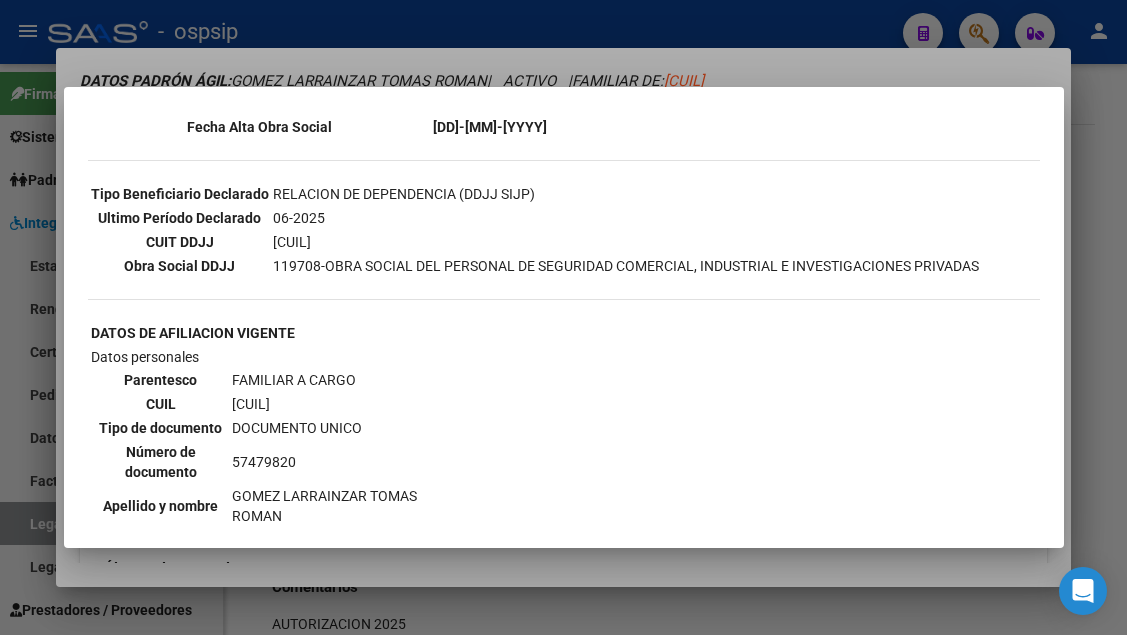 scroll, scrollTop: 700, scrollLeft: 0, axis: vertical 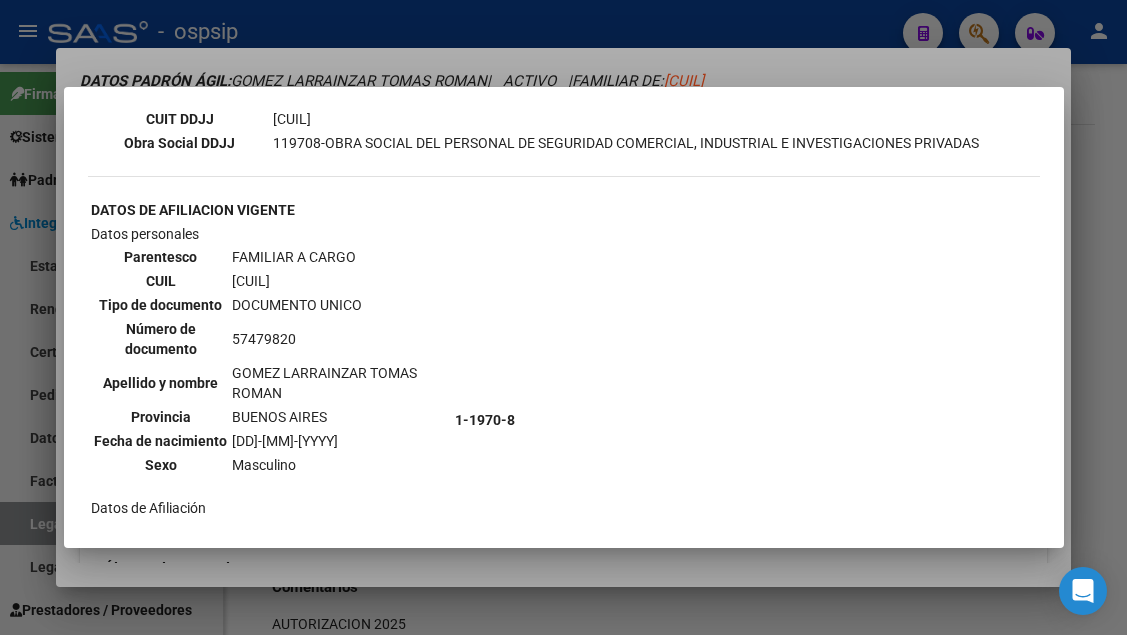 type 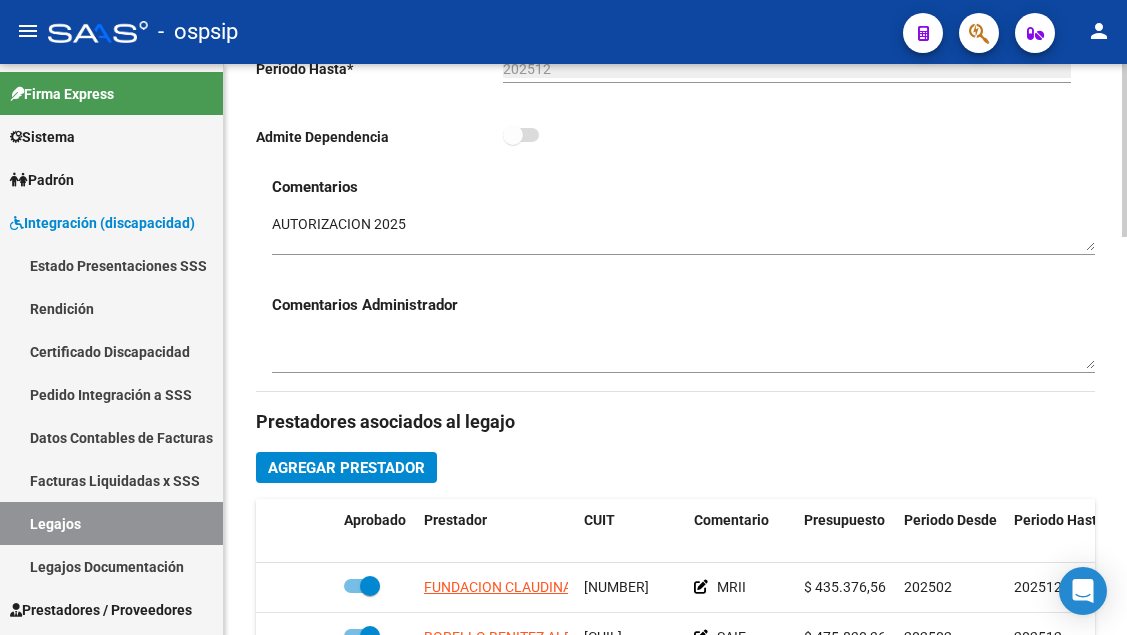 scroll, scrollTop: 800, scrollLeft: 0, axis: vertical 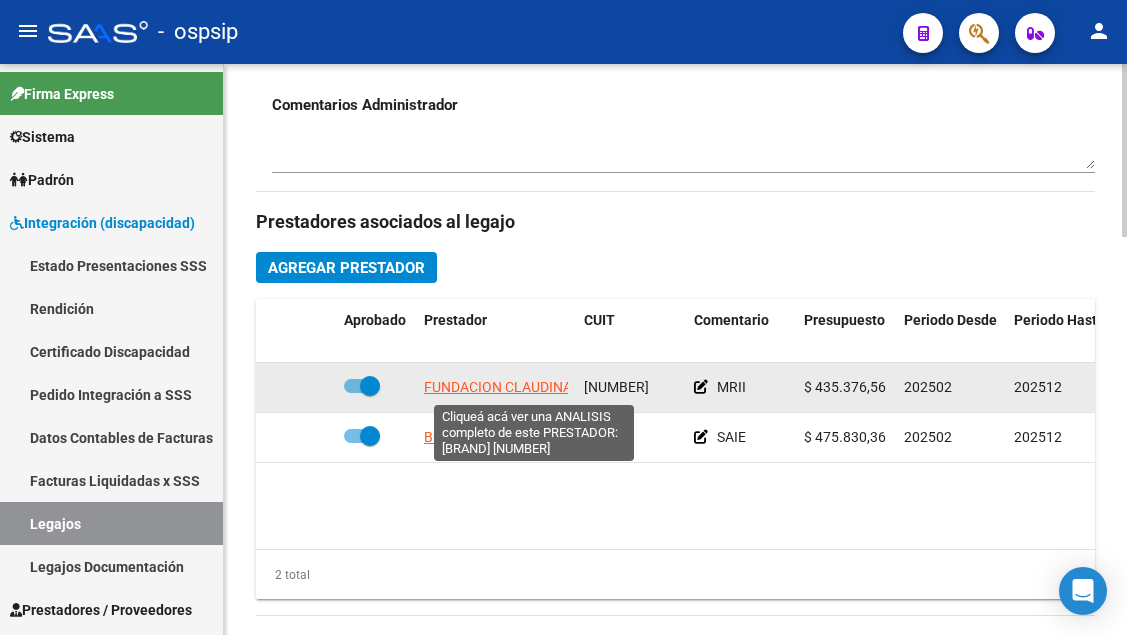 click on "FUNDACION CLAUDINA THEVENET" 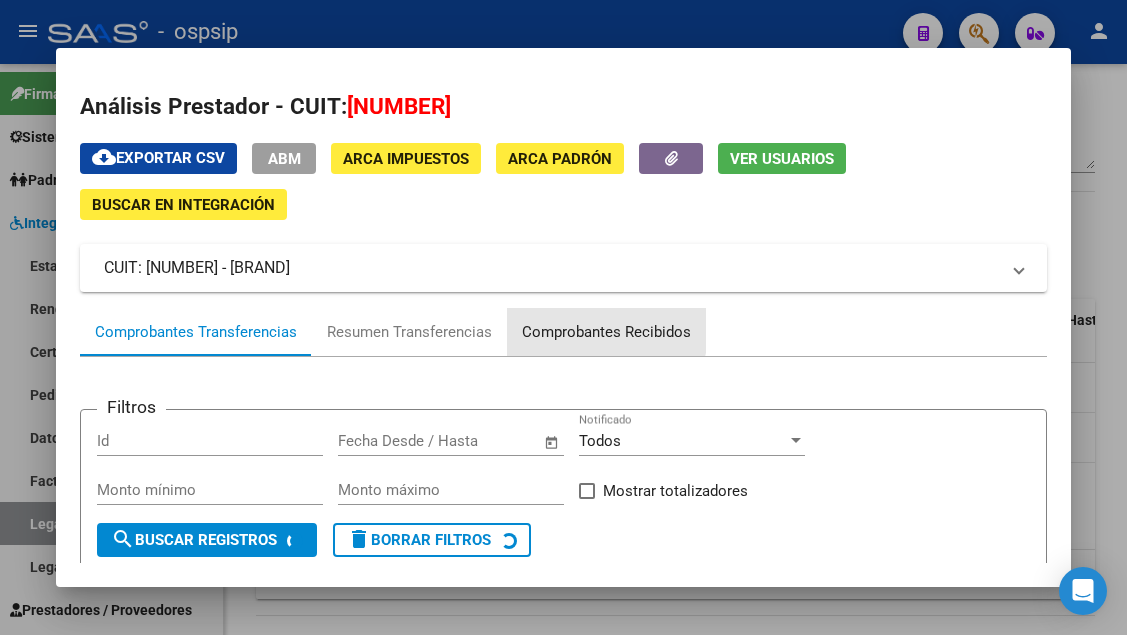 click on "Comprobantes Recibidos" at bounding box center [606, 332] 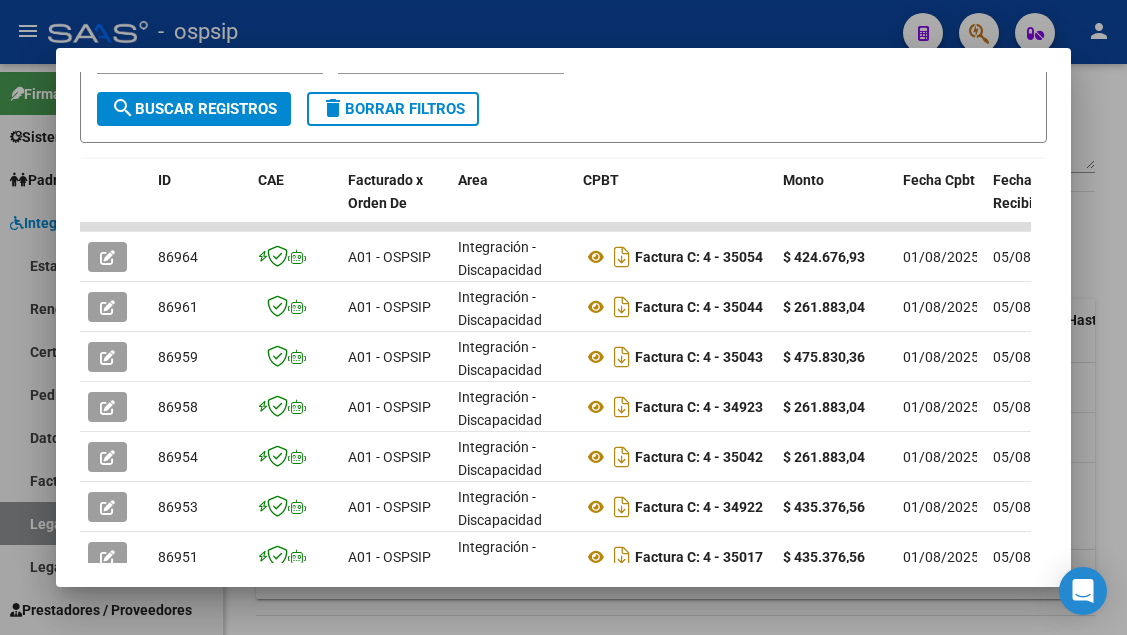 scroll, scrollTop: 531, scrollLeft: 0, axis: vertical 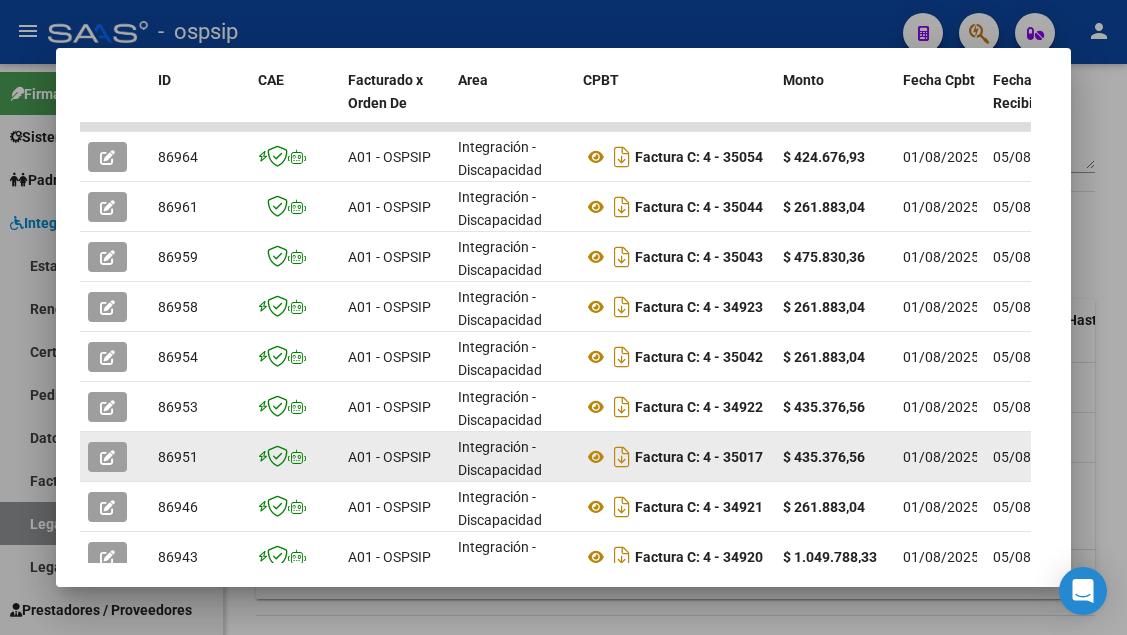 click 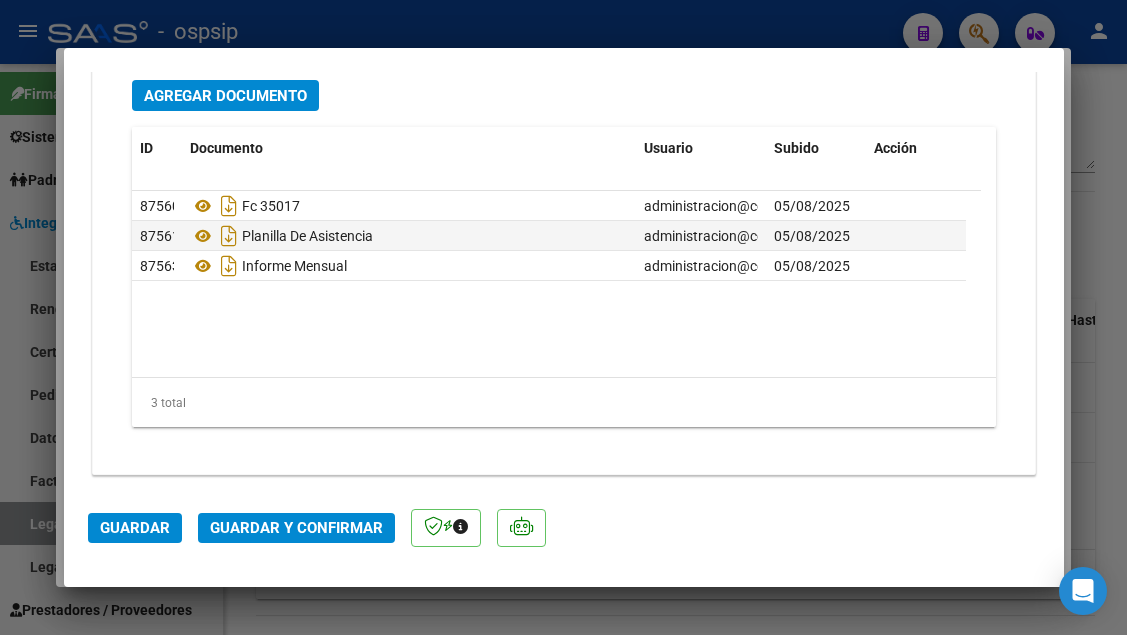 scroll, scrollTop: 2515, scrollLeft: 0, axis: vertical 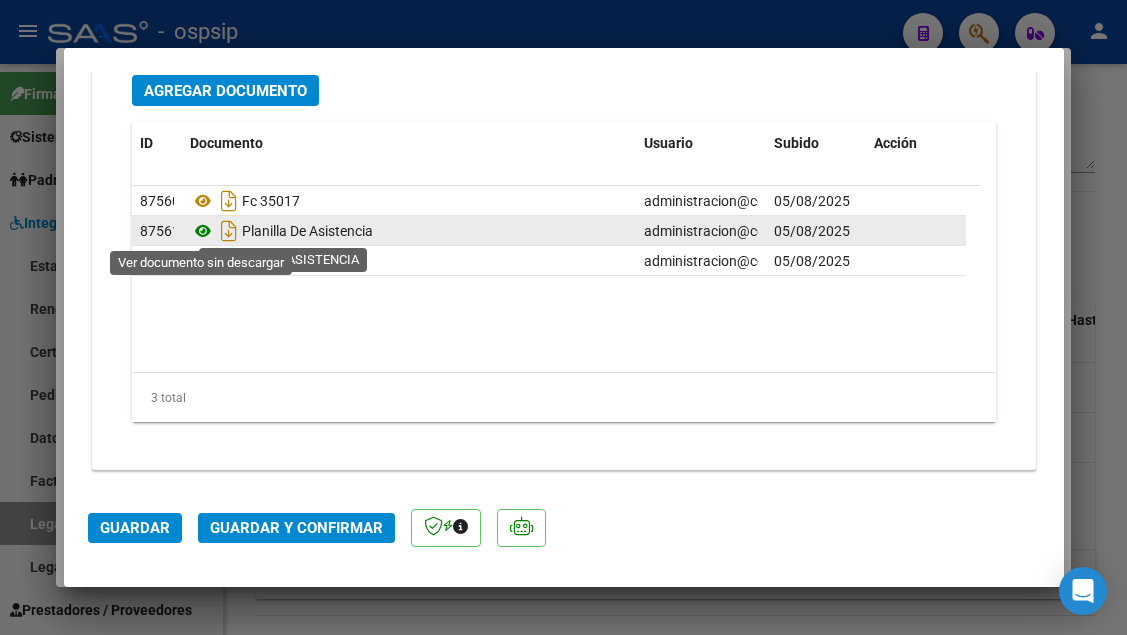 click 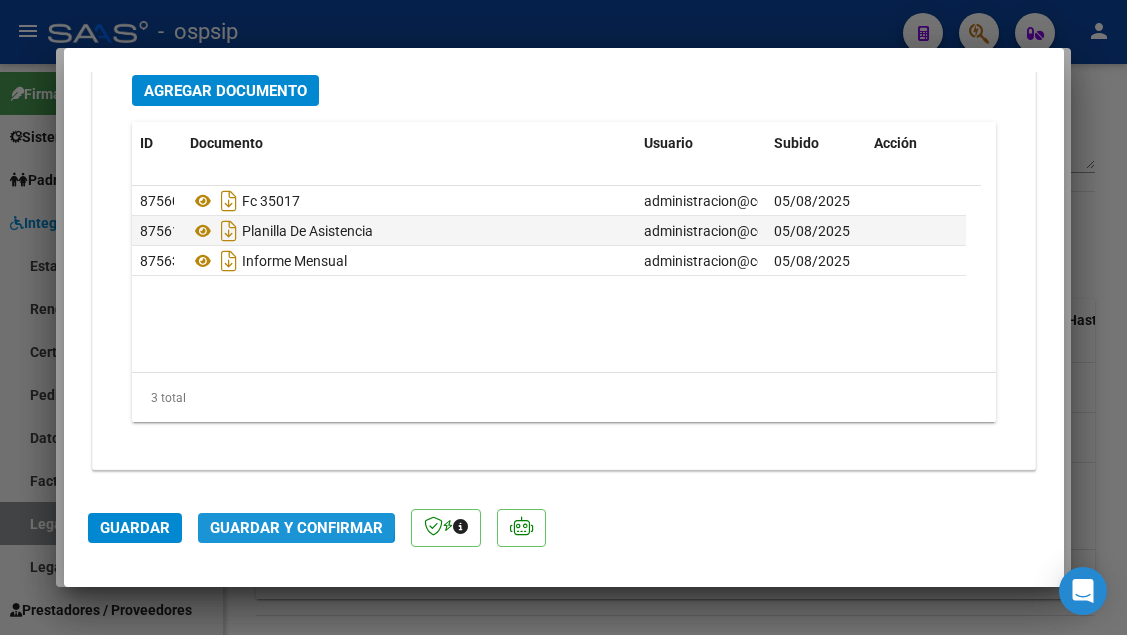 click on "Guardar y Confirmar" 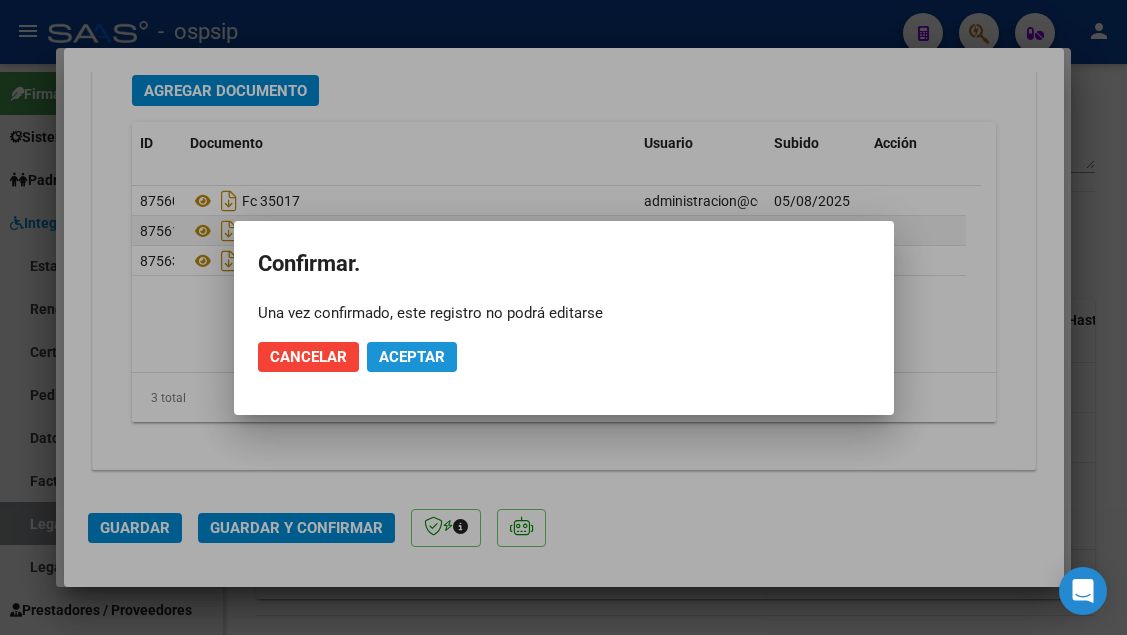 click on "Aceptar" 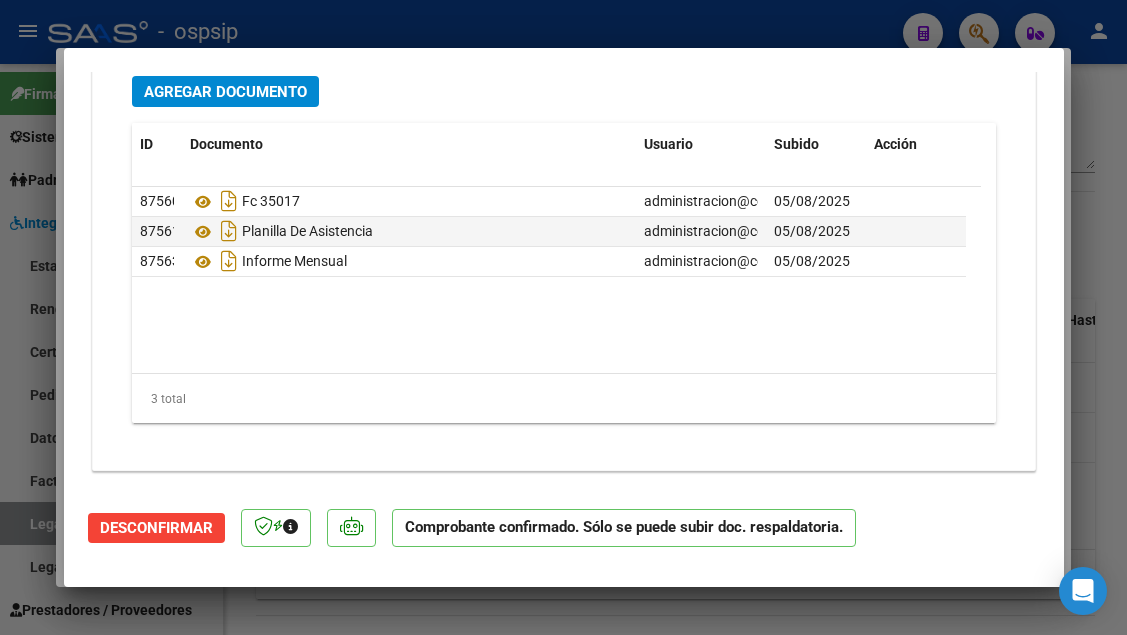 click at bounding box center [563, 317] 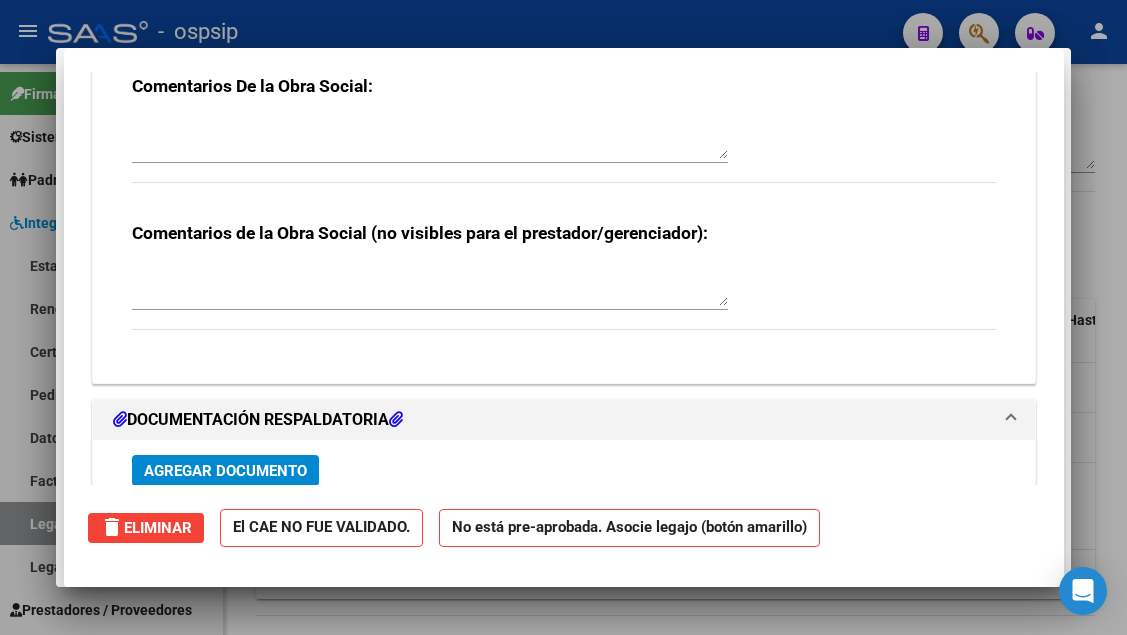 type 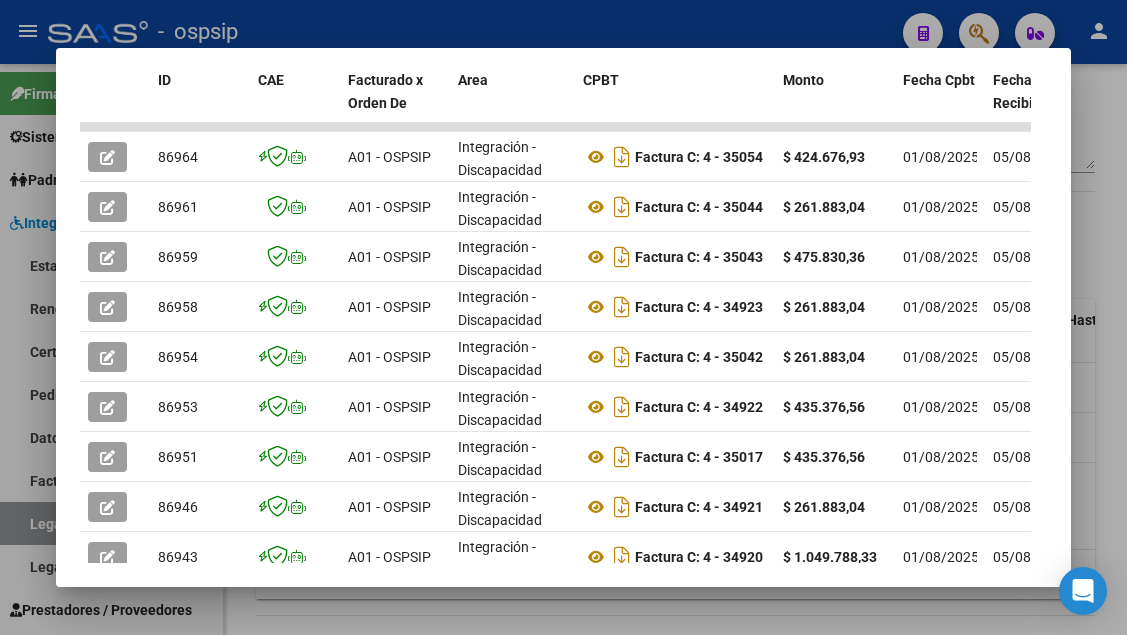 click at bounding box center (563, 317) 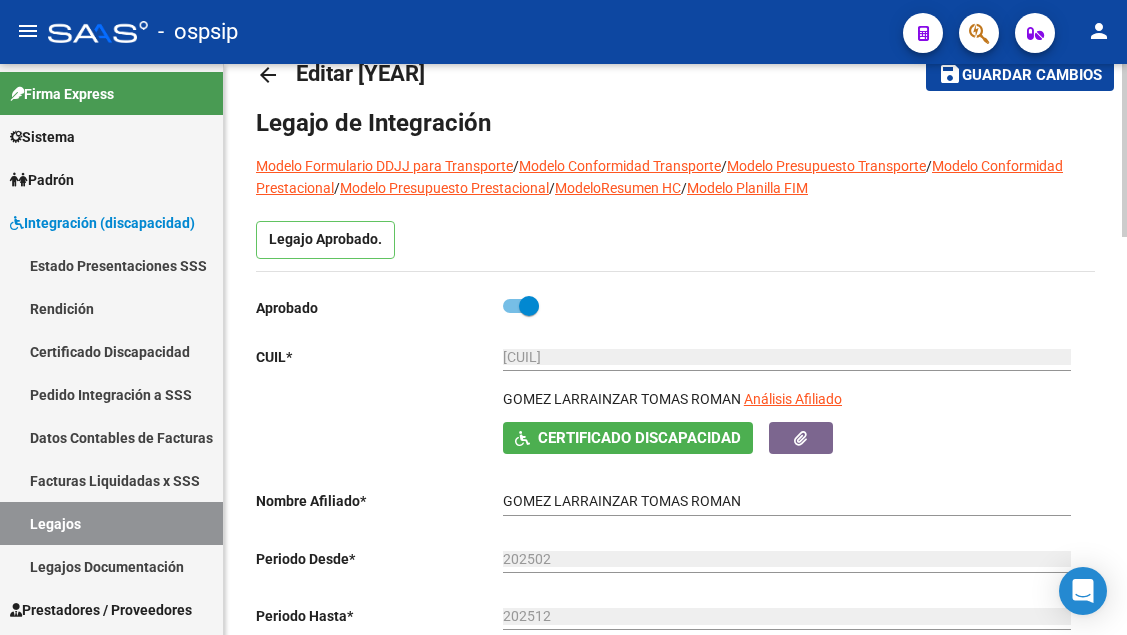 scroll, scrollTop: 0, scrollLeft: 0, axis: both 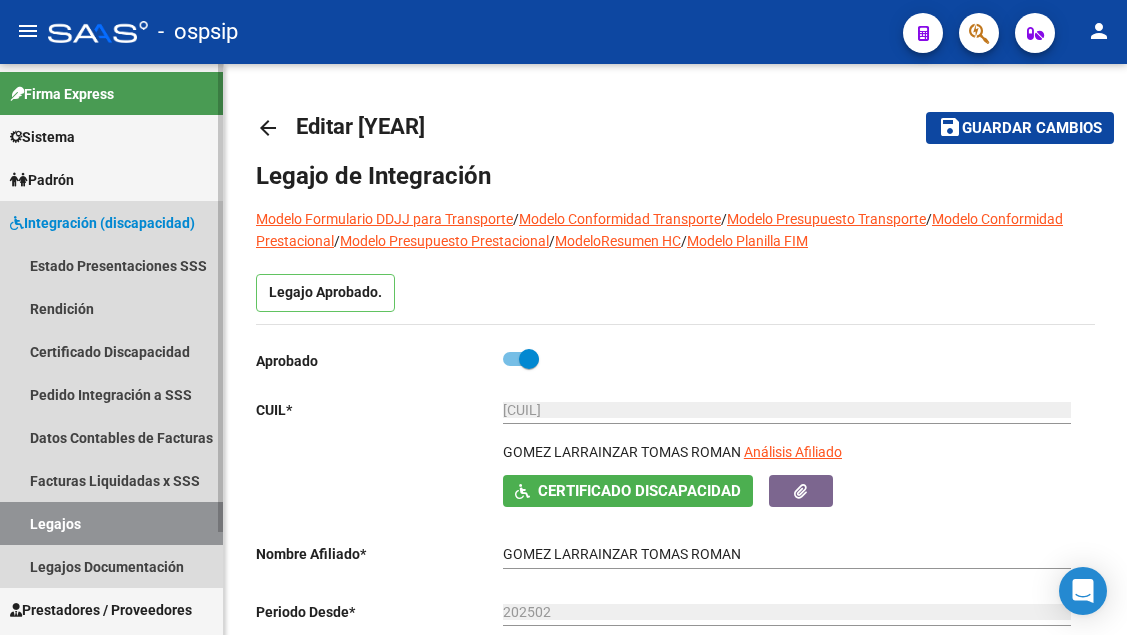 click on "Legajos" at bounding box center (111, 523) 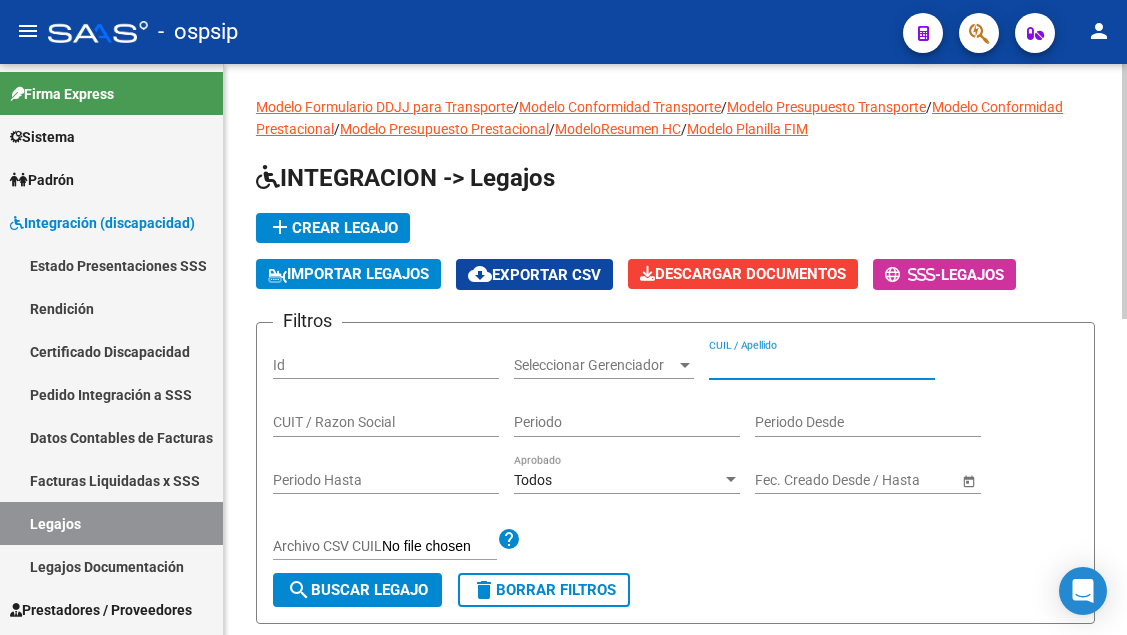 click on "CUIL / Apellido" at bounding box center (822, 365) 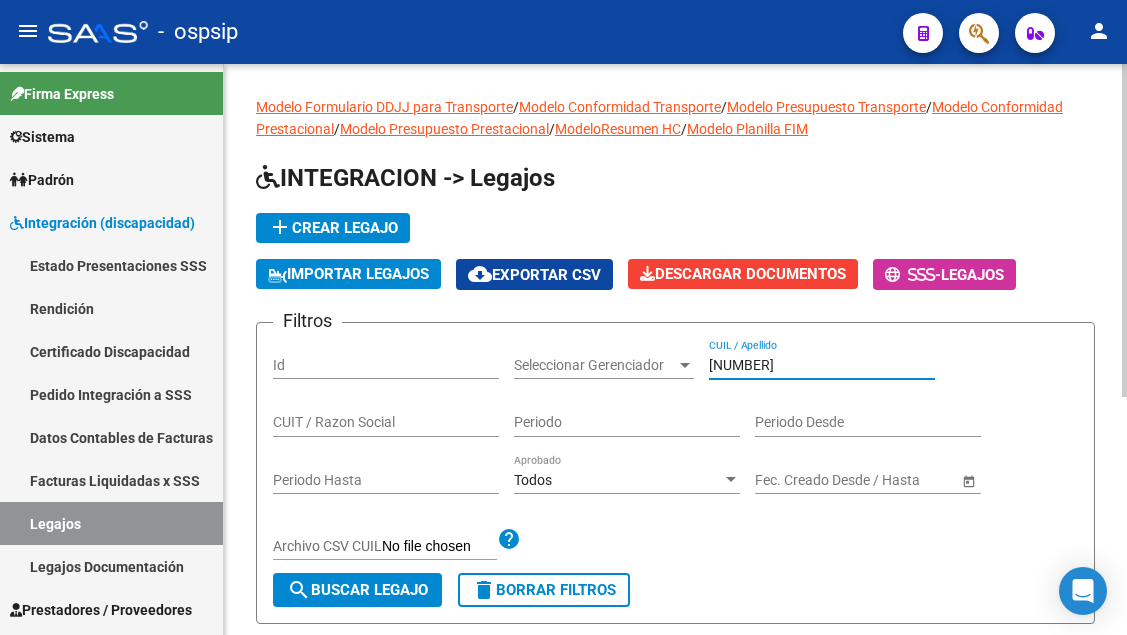 scroll, scrollTop: 200, scrollLeft: 0, axis: vertical 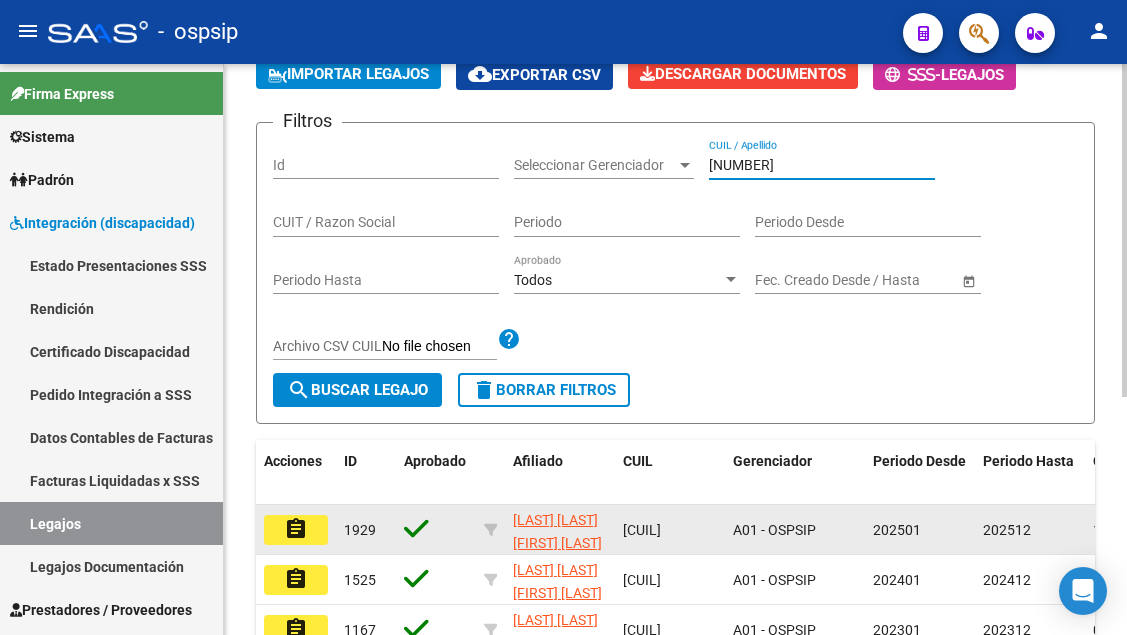type on "51112441" 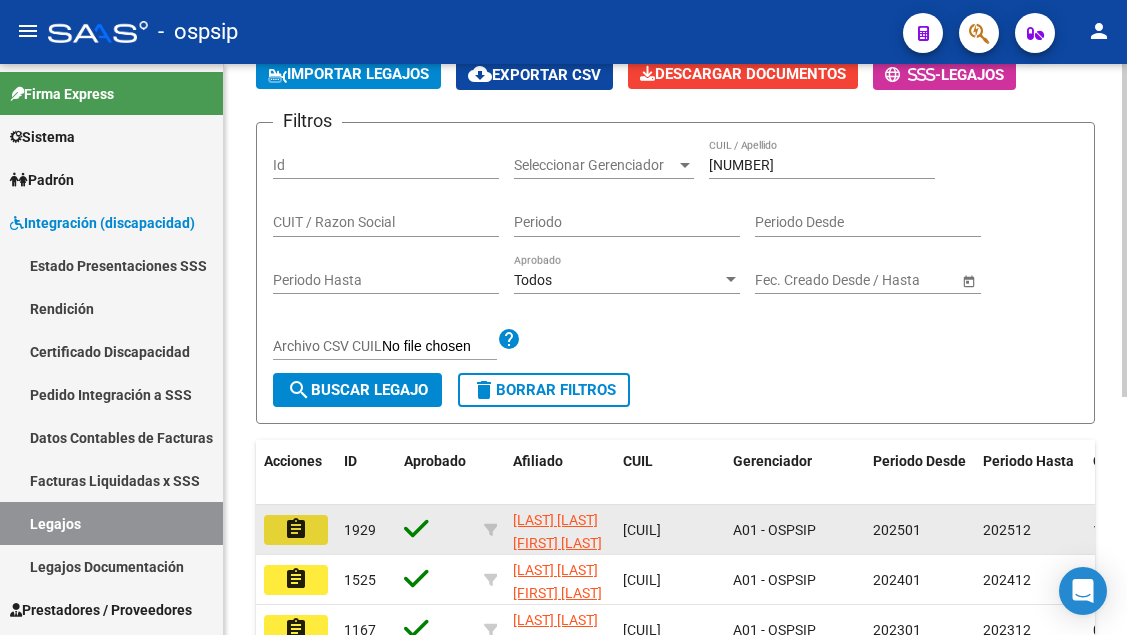 click on "assignment" 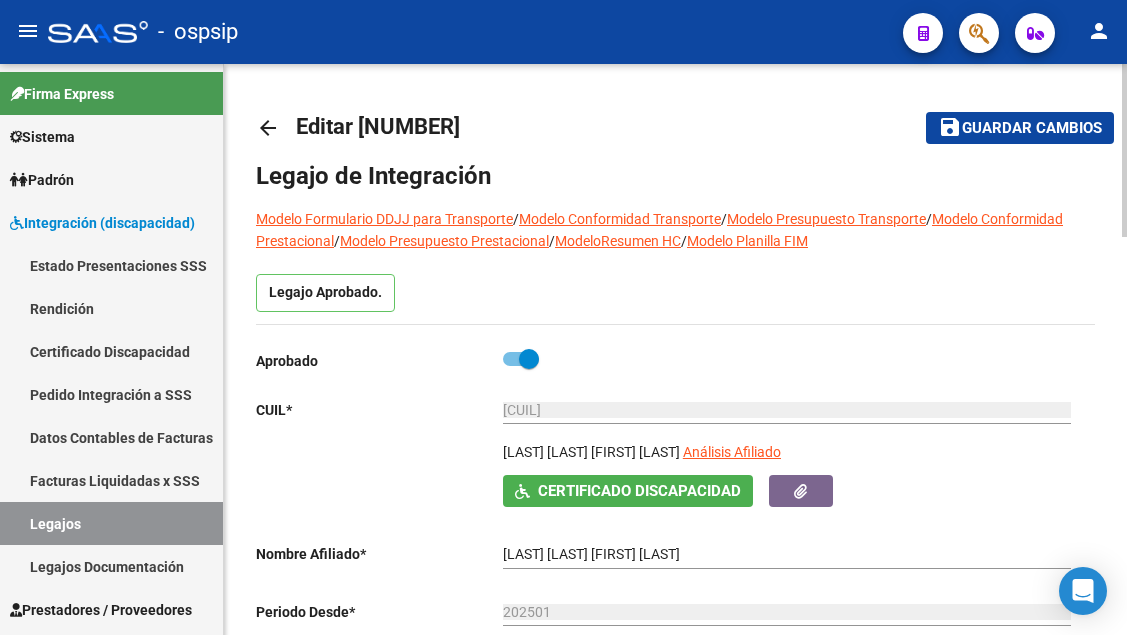 scroll, scrollTop: 100, scrollLeft: 0, axis: vertical 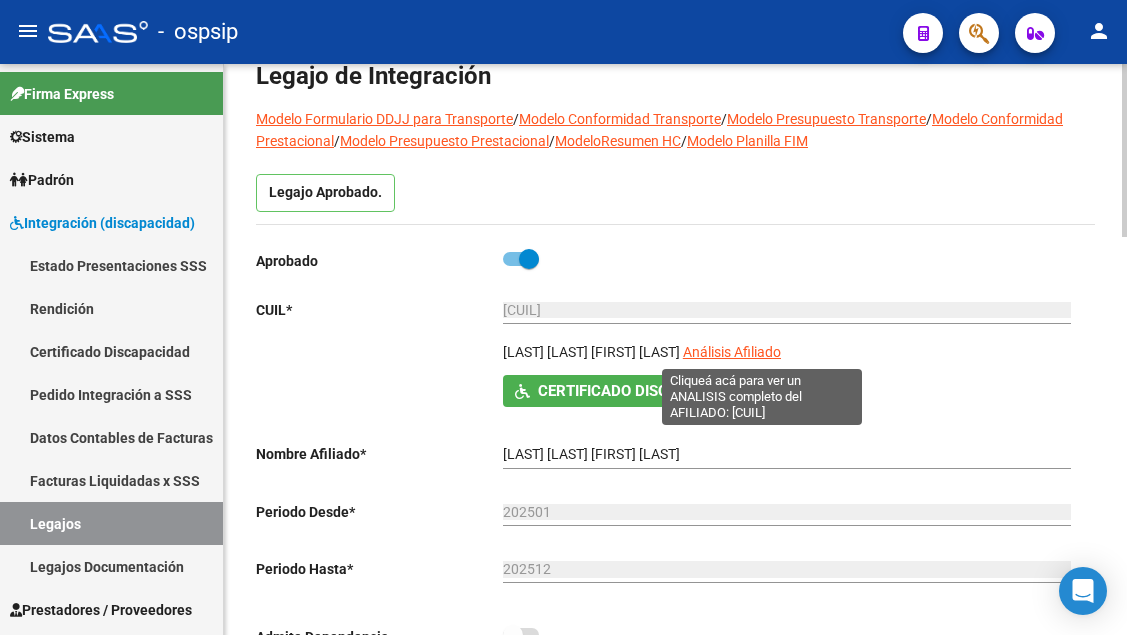 click on "Análisis Afiliado" 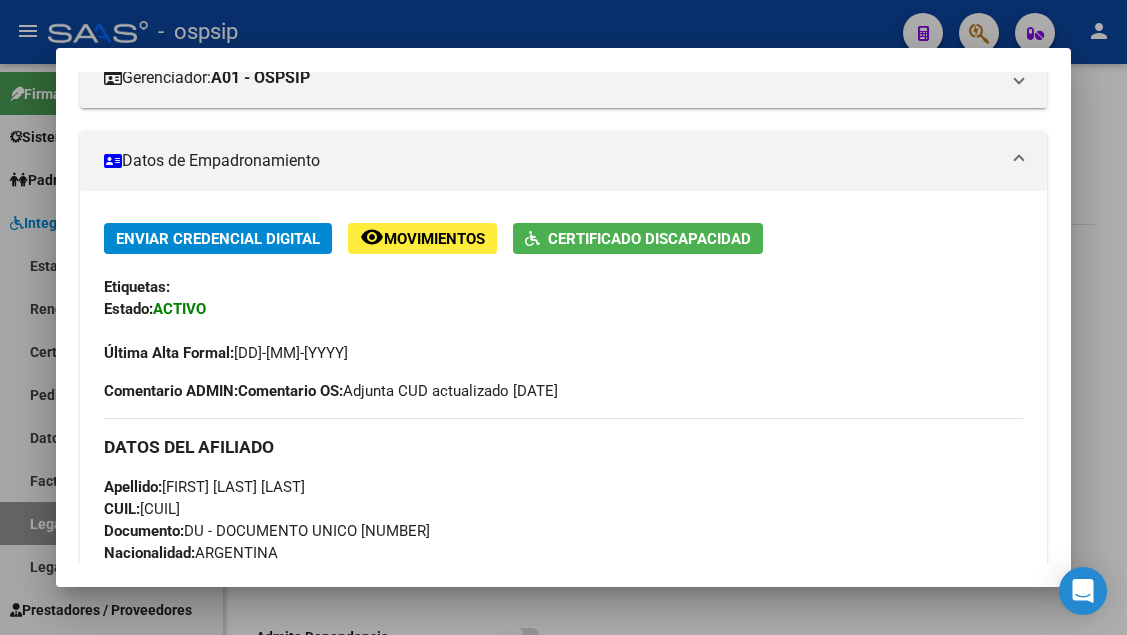 scroll, scrollTop: 272, scrollLeft: 0, axis: vertical 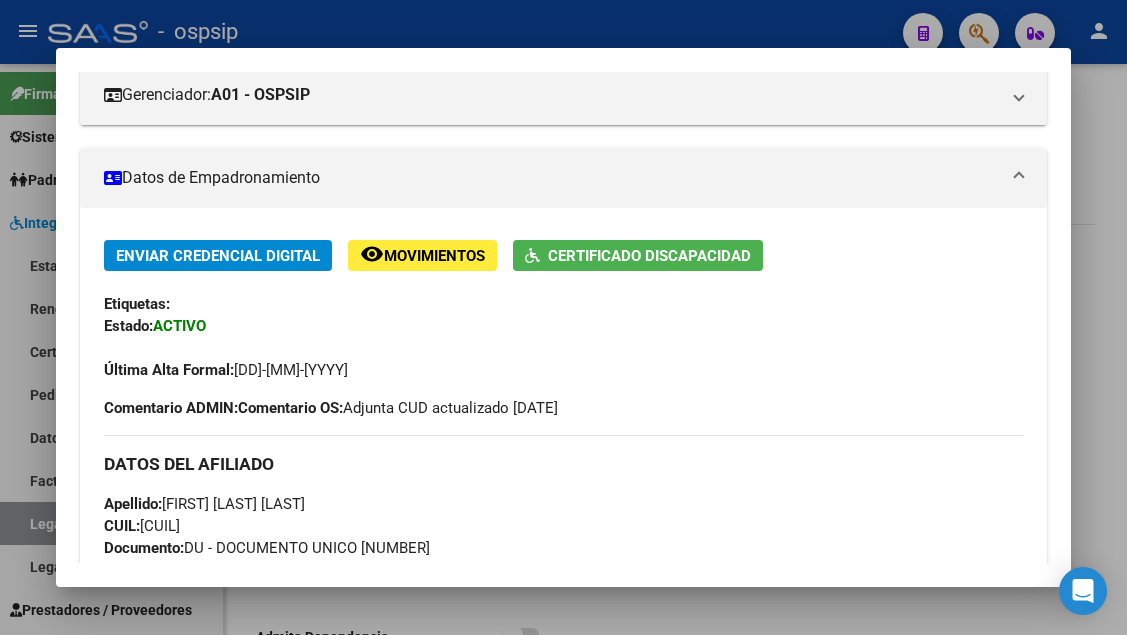 click at bounding box center [563, 317] 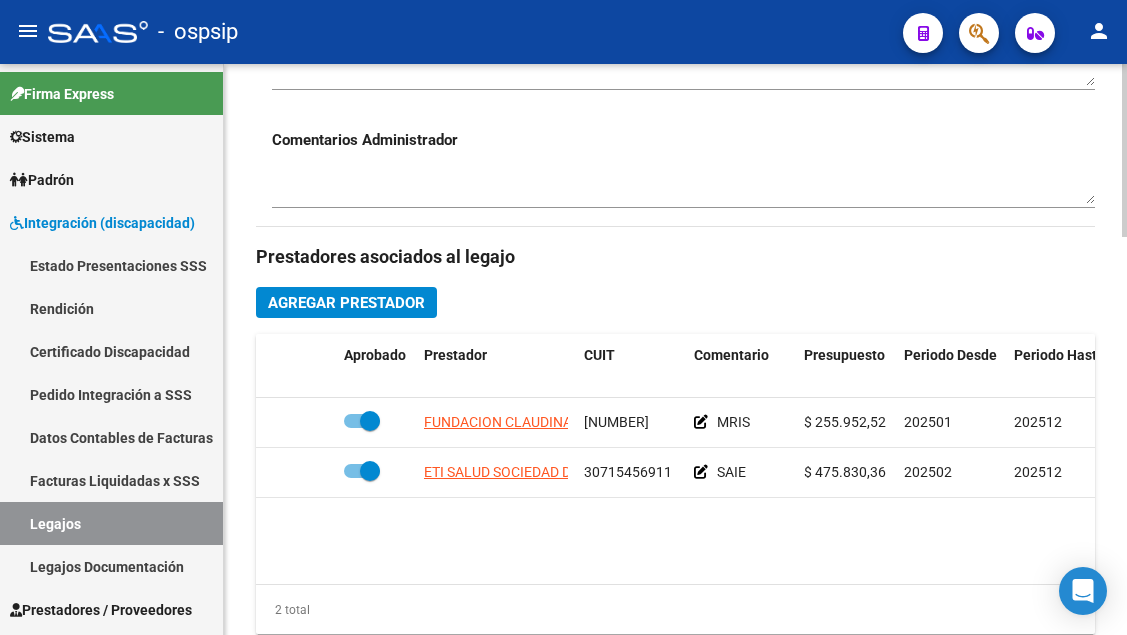 scroll, scrollTop: 800, scrollLeft: 0, axis: vertical 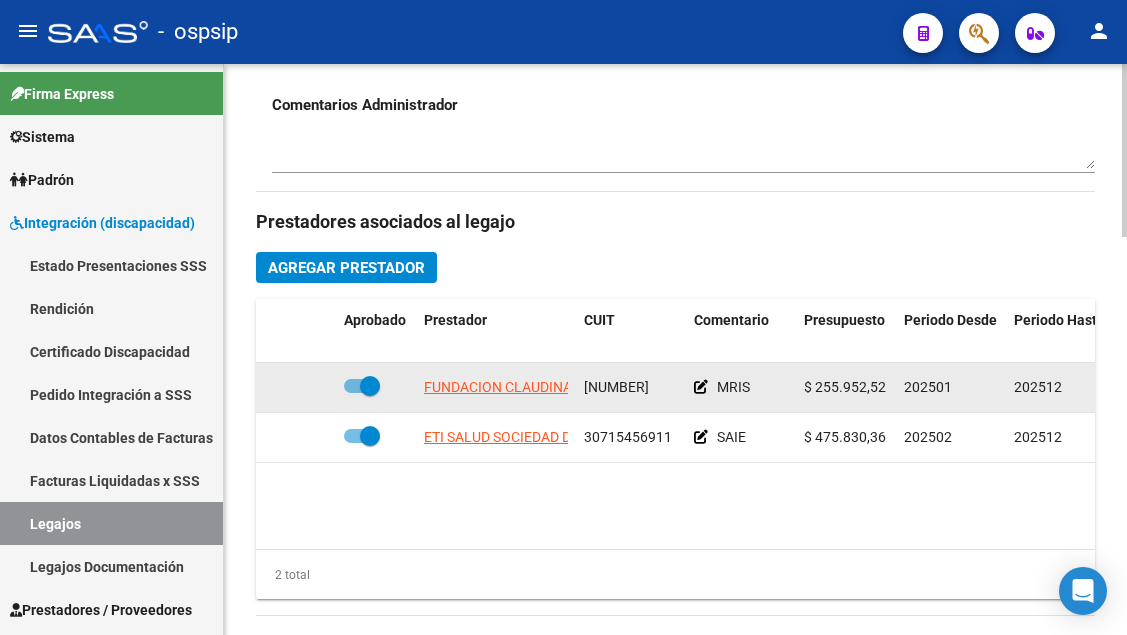 click on "FUNDACION CLAUDINA THEVENET" 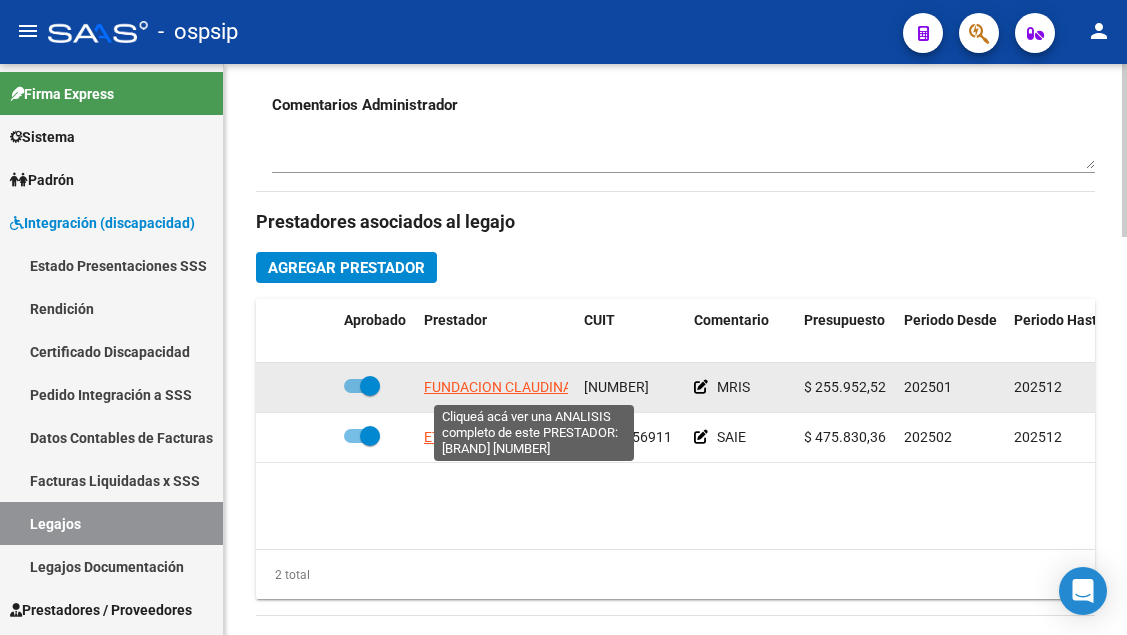 click on "FUNDACION CLAUDINA THEVENET" 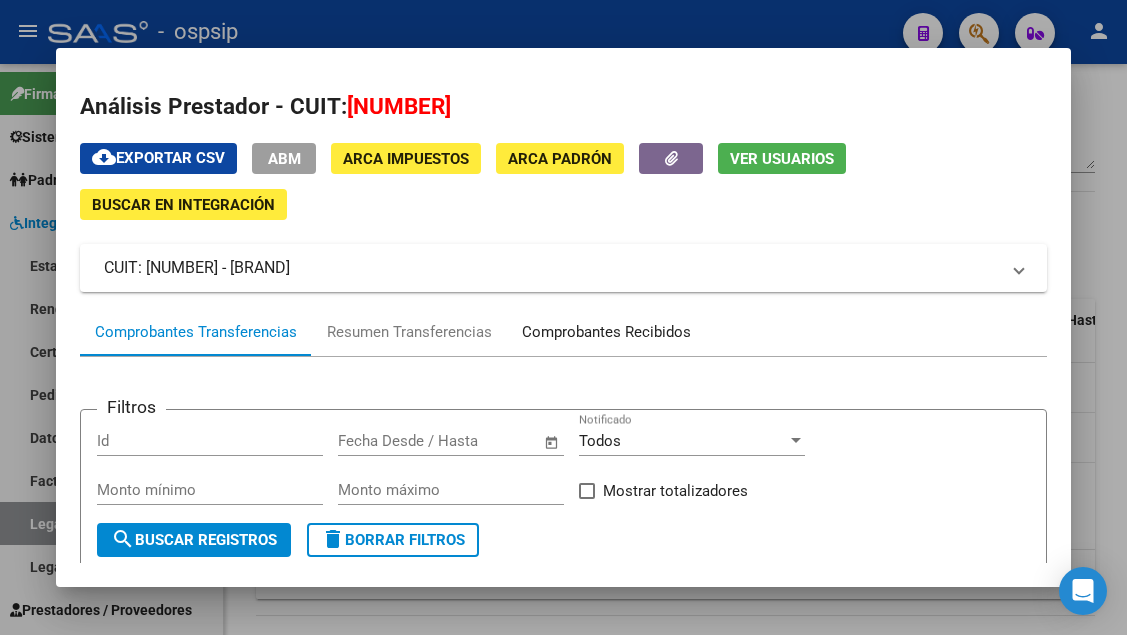 click on "Comprobantes Recibidos" at bounding box center (606, 332) 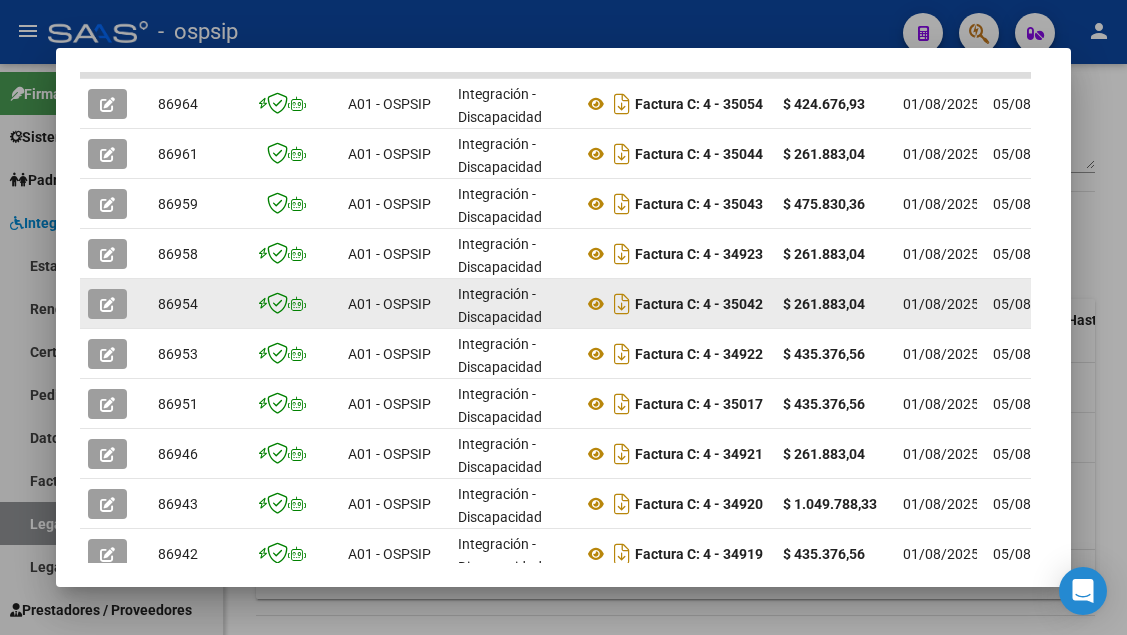 scroll, scrollTop: 600, scrollLeft: 0, axis: vertical 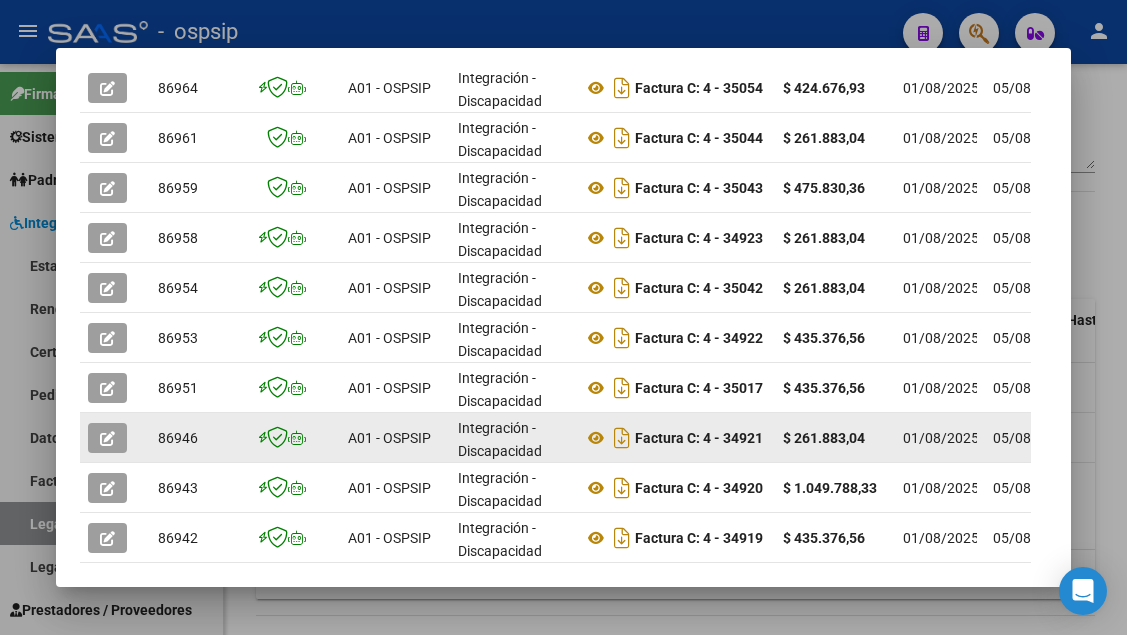 click 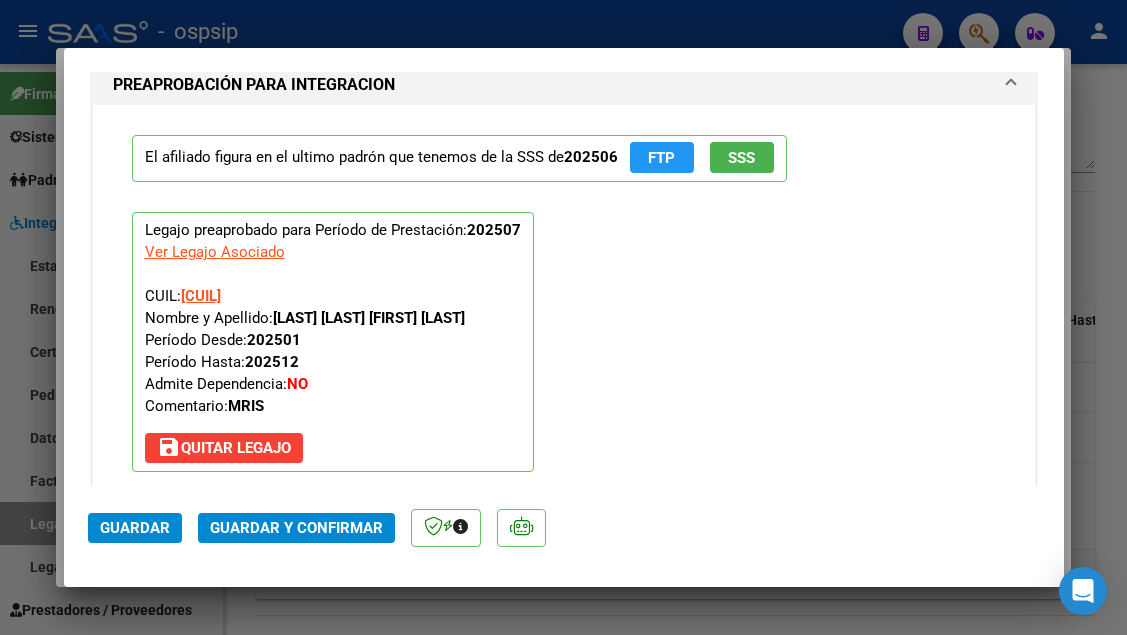 scroll, scrollTop: 2400, scrollLeft: 0, axis: vertical 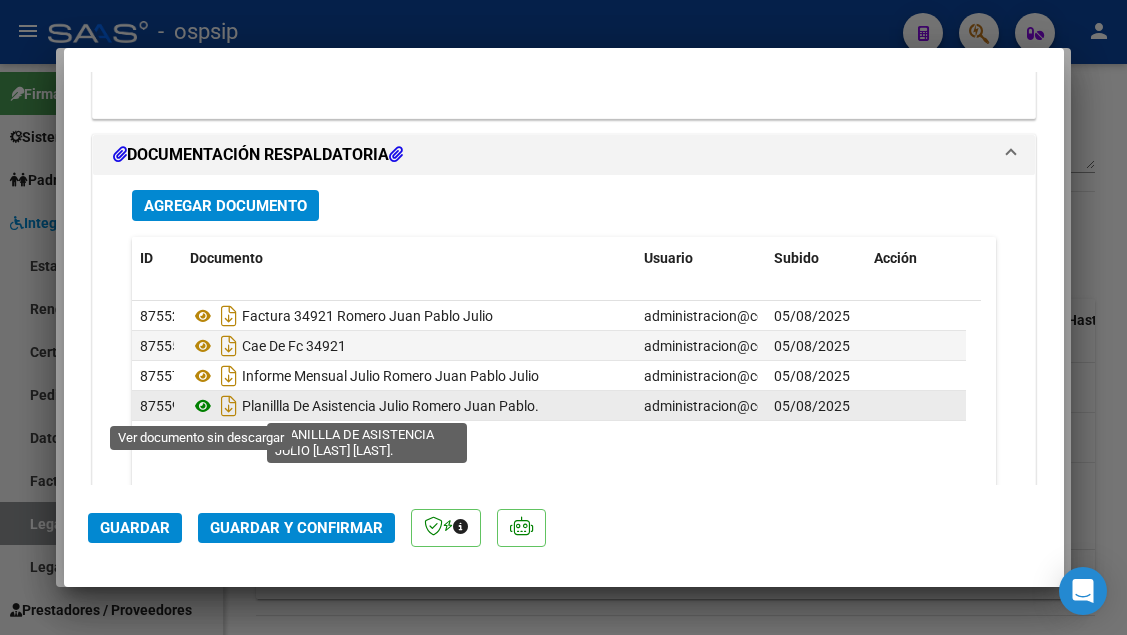 click 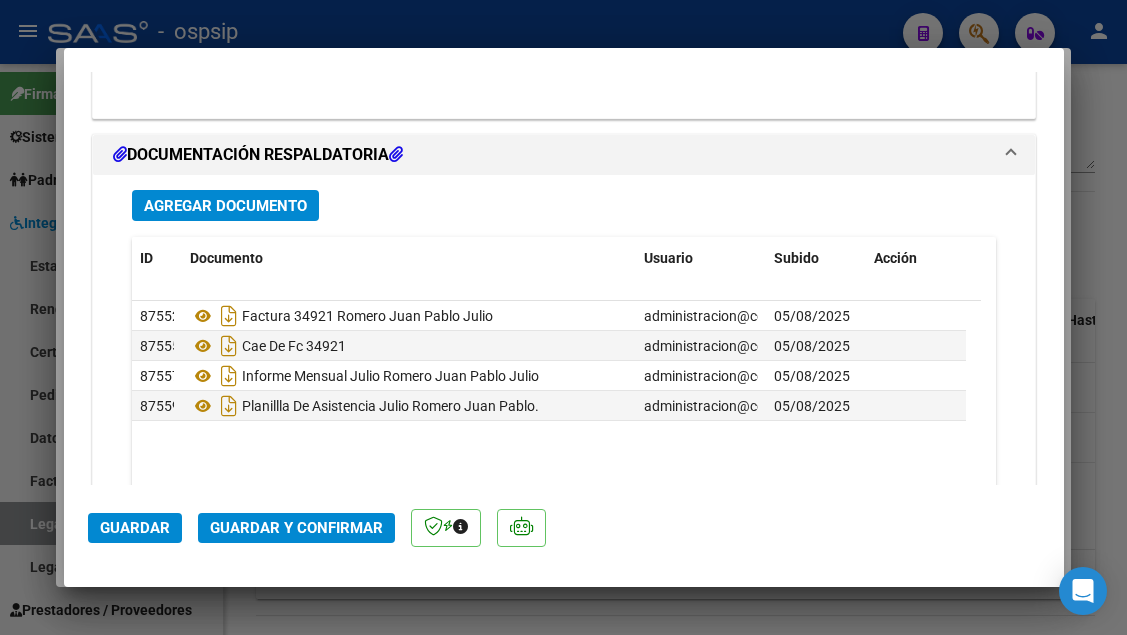 click on "Guardar y Confirmar" 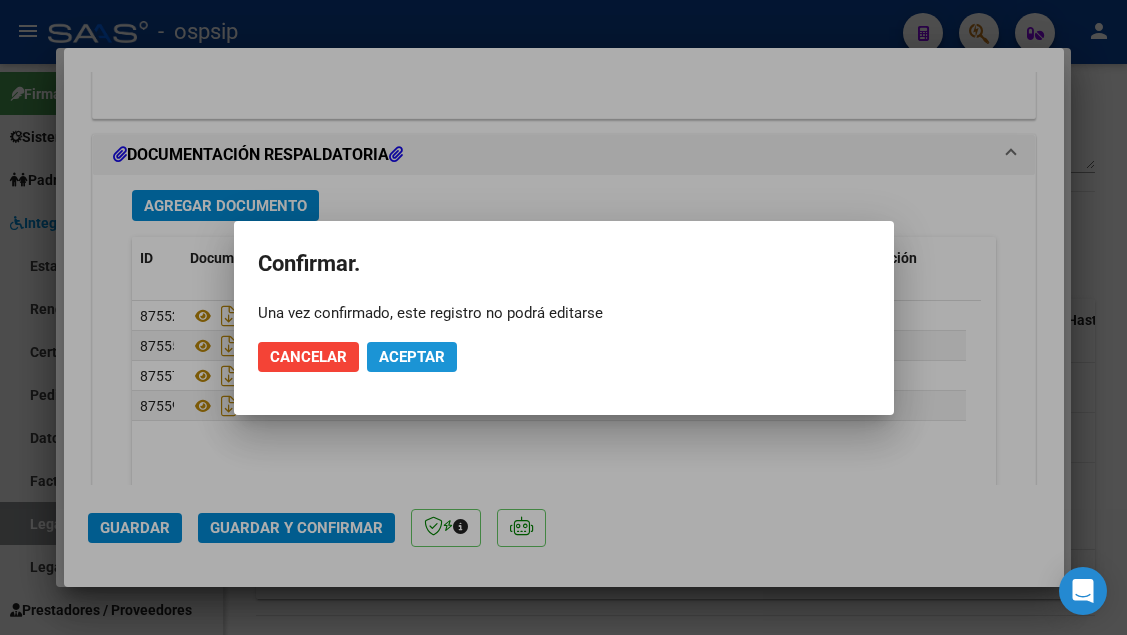 click on "Aceptar" 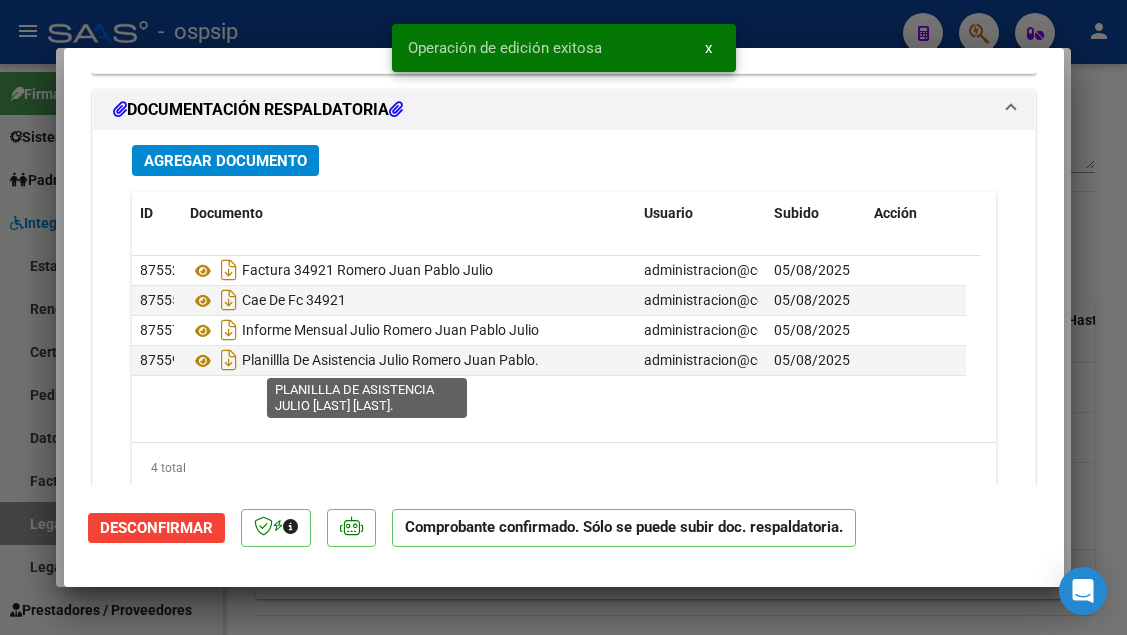 scroll, scrollTop: 1819, scrollLeft: 0, axis: vertical 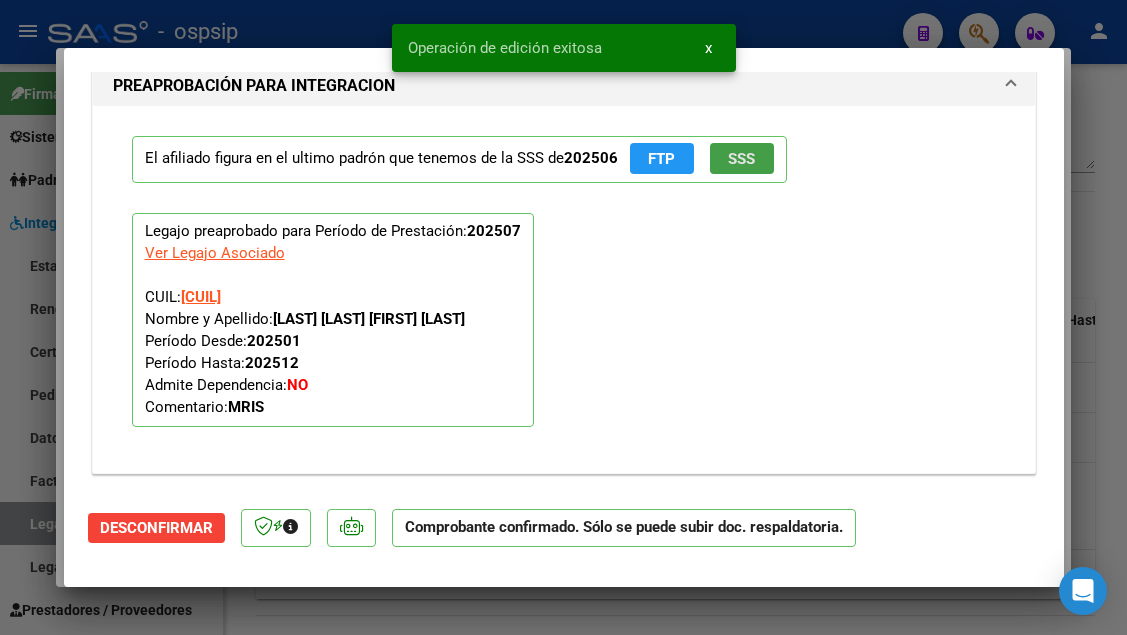 click on "SSS" 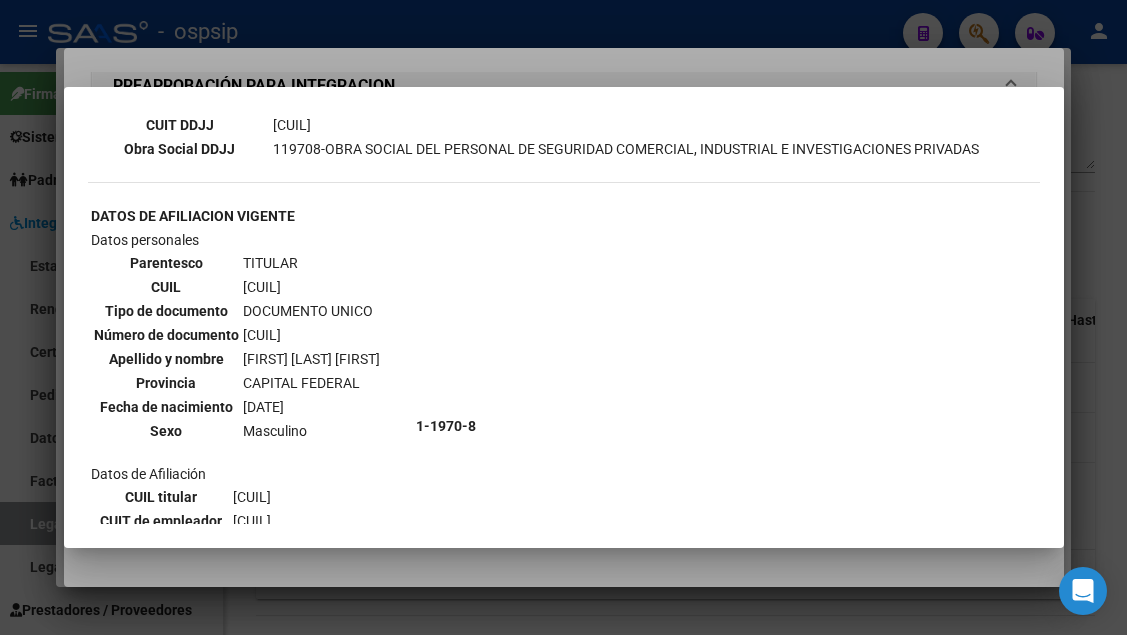 scroll, scrollTop: 800, scrollLeft: 0, axis: vertical 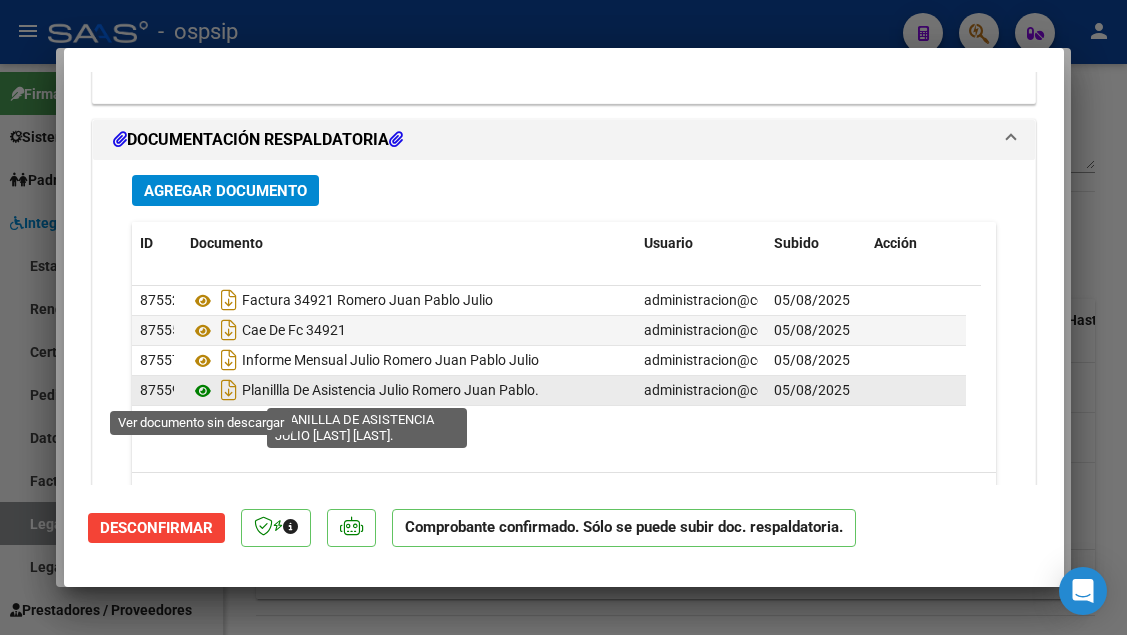 click 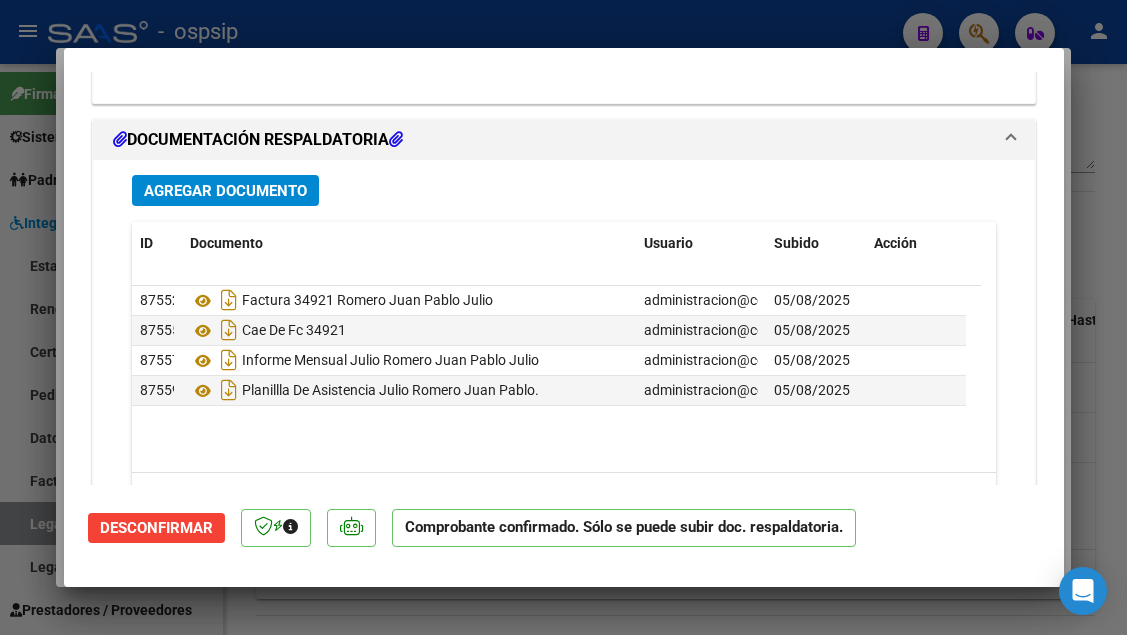 click at bounding box center [563, 317] 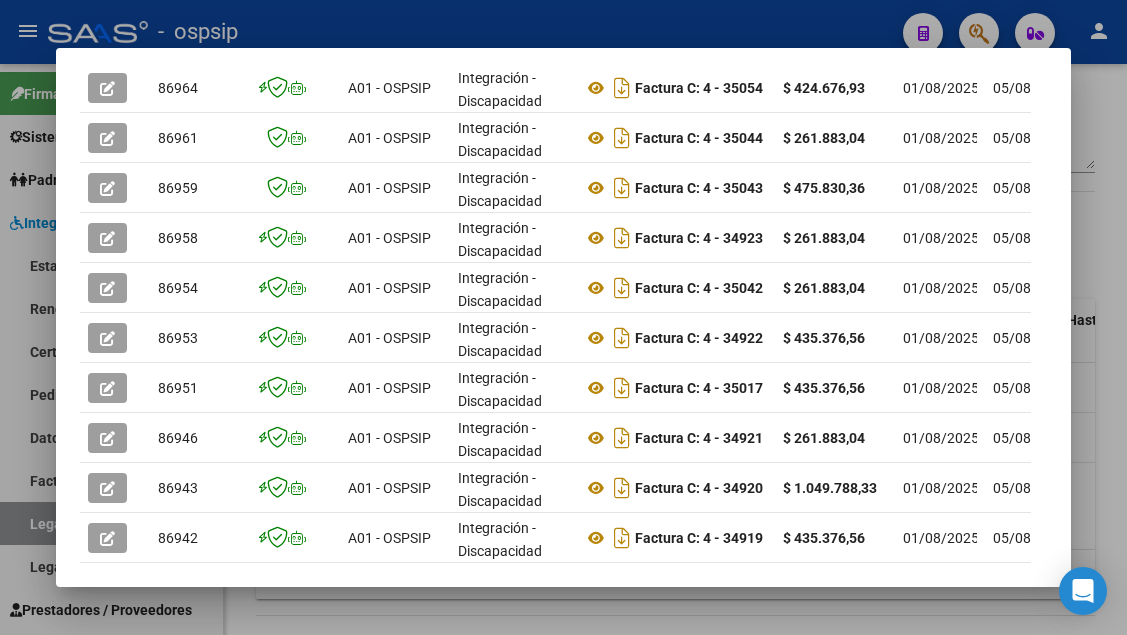 click at bounding box center (563, 317) 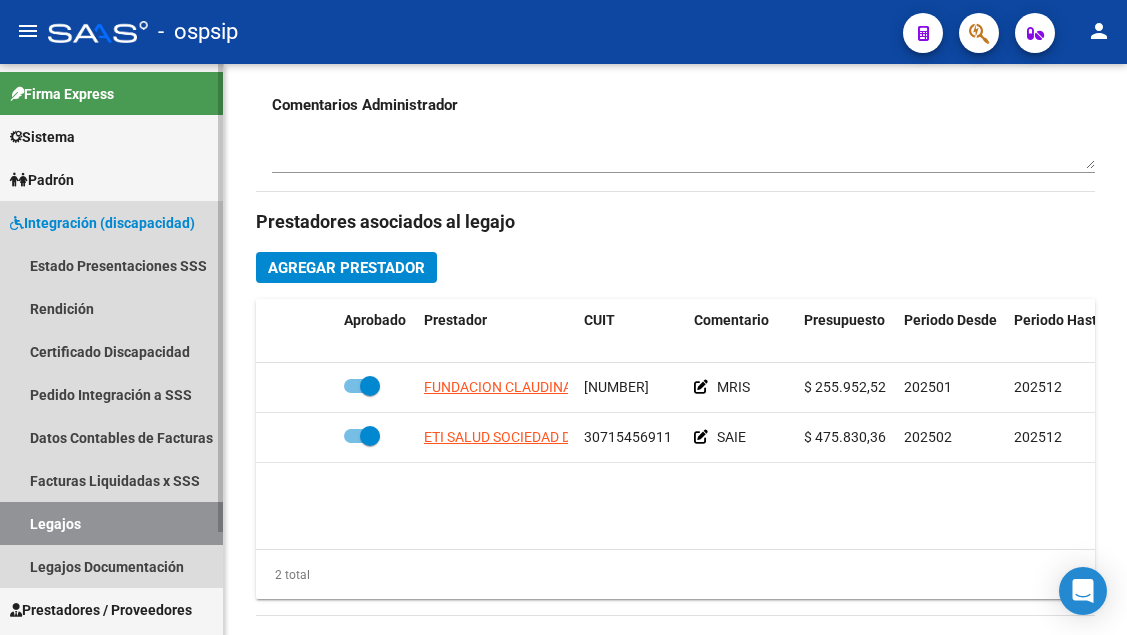 click on "Legajos" at bounding box center (111, 523) 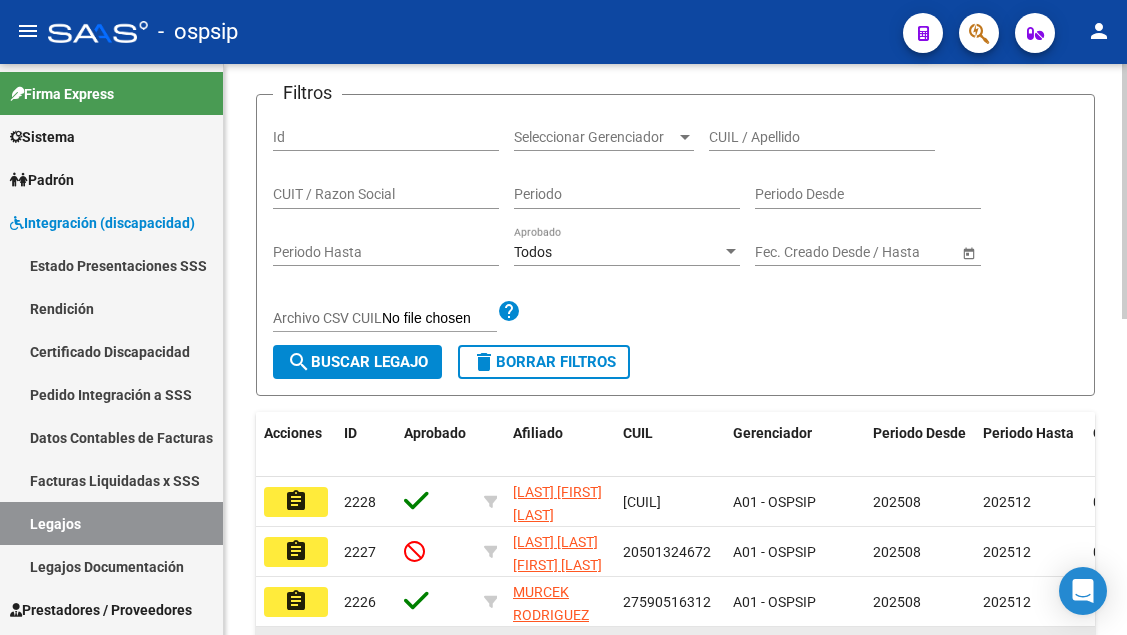 scroll, scrollTop: 208, scrollLeft: 0, axis: vertical 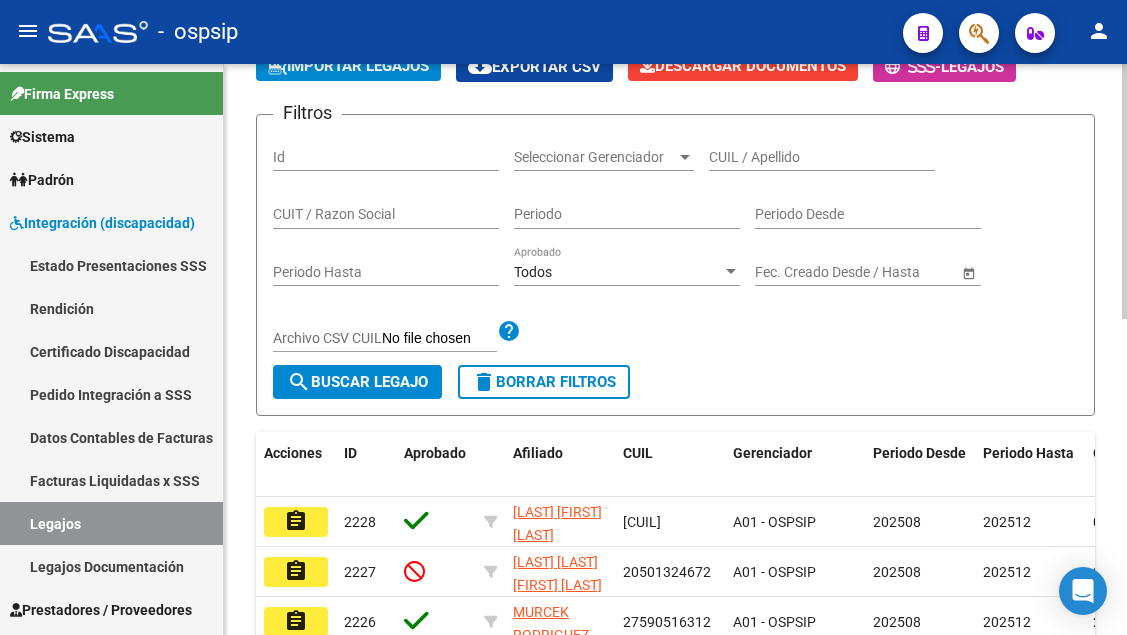 click on "CUIL / Apellido" at bounding box center (822, 157) 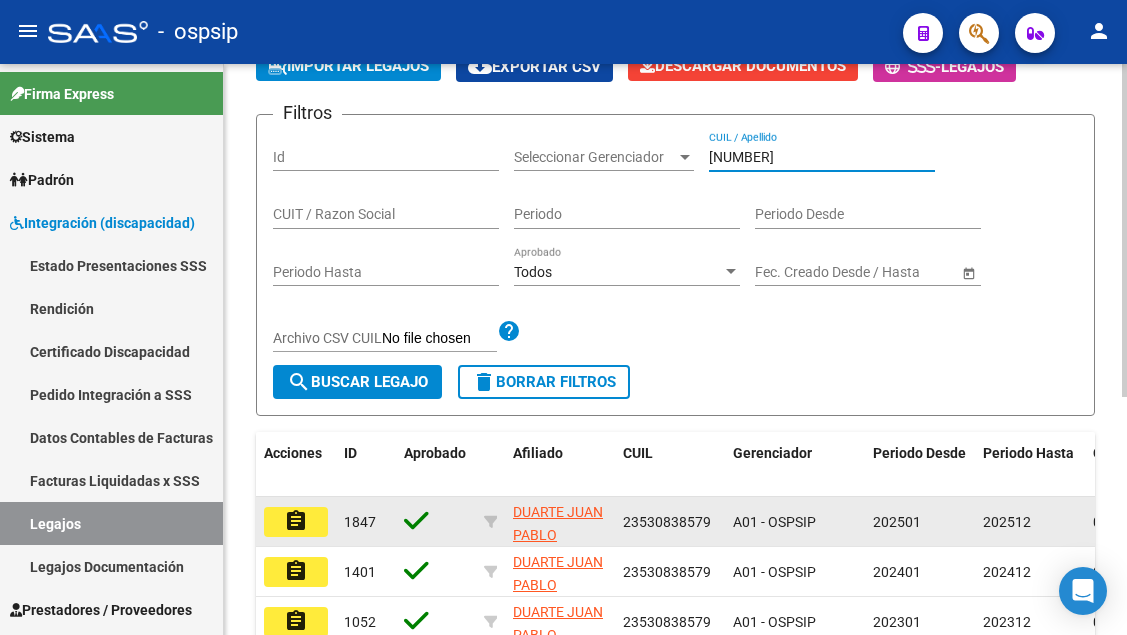 type on "53083857" 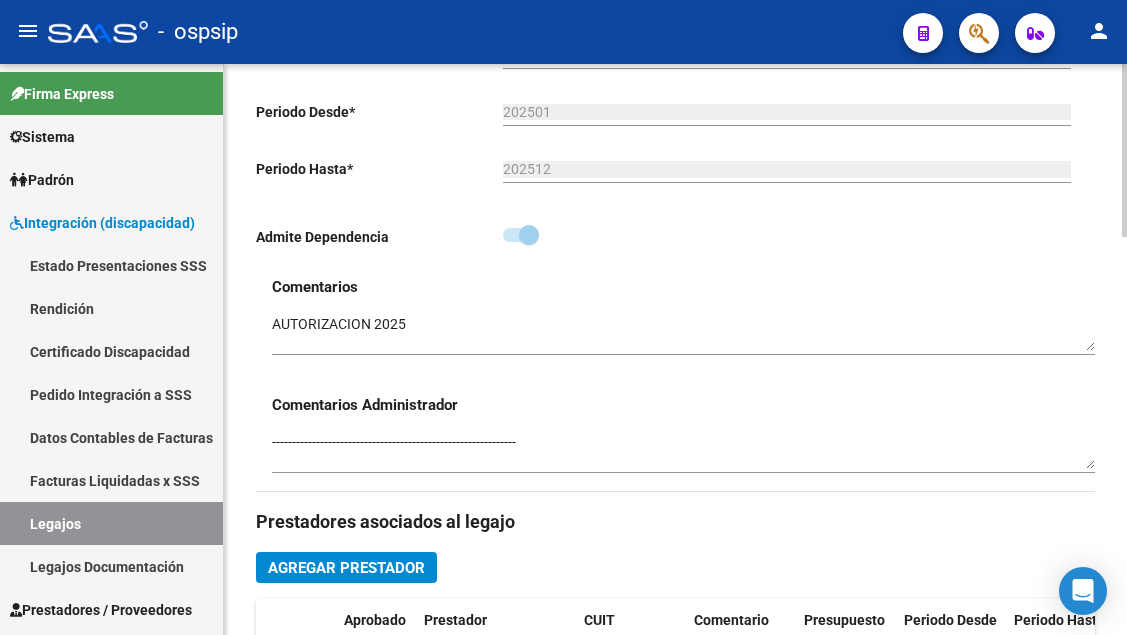 scroll, scrollTop: 800, scrollLeft: 0, axis: vertical 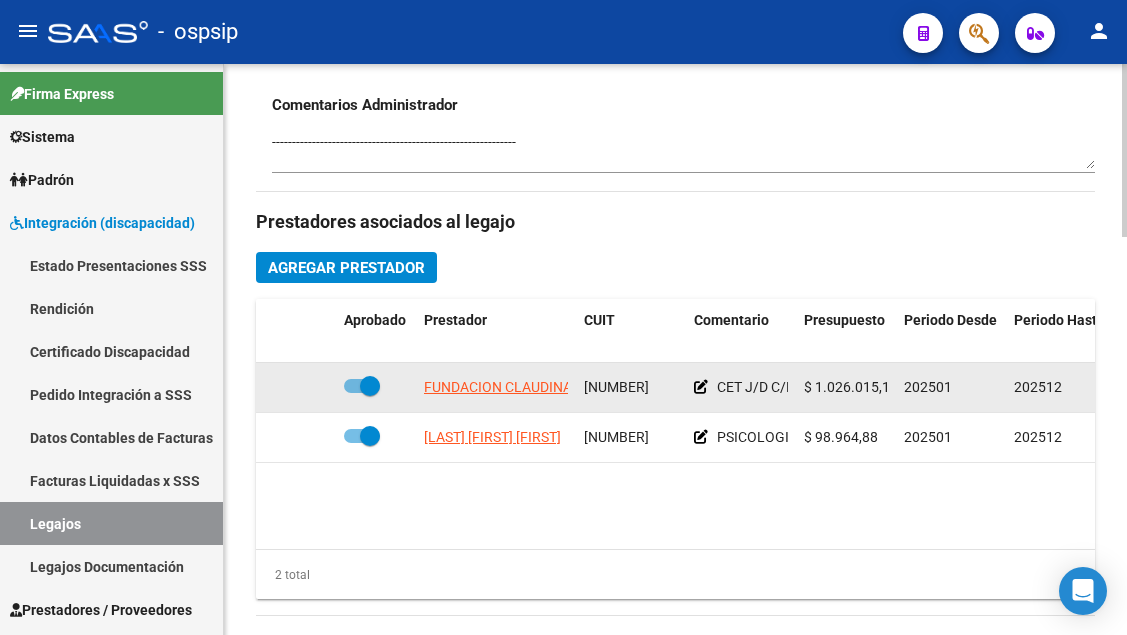 click on "FUNDACION CLAUDINA THEVENET" 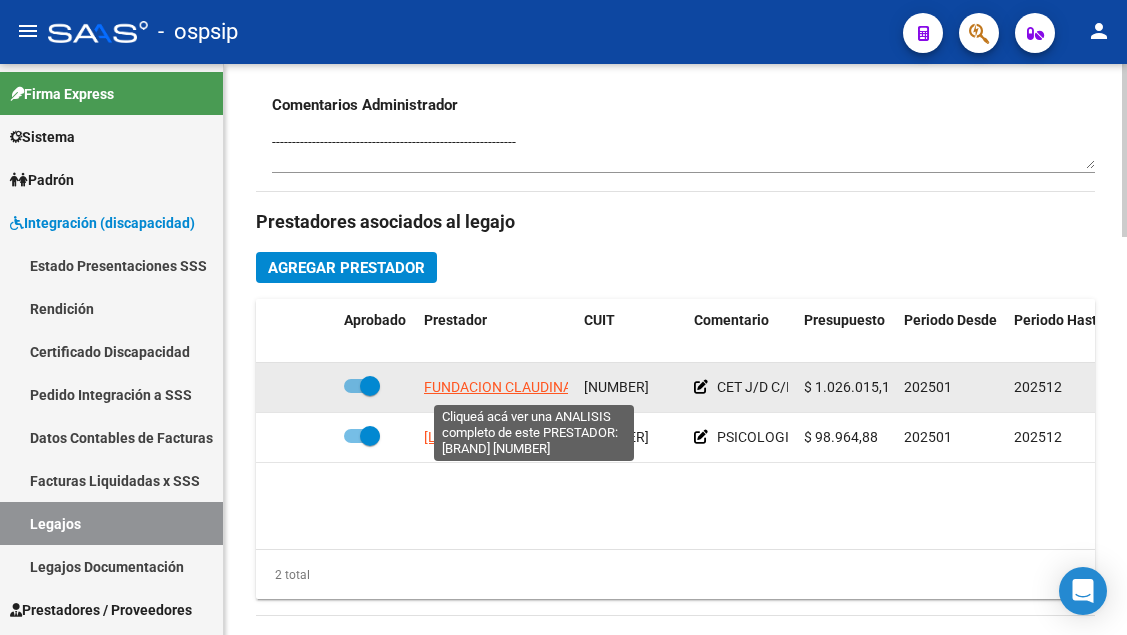 click on "FUNDACION CLAUDINA THEVENET" 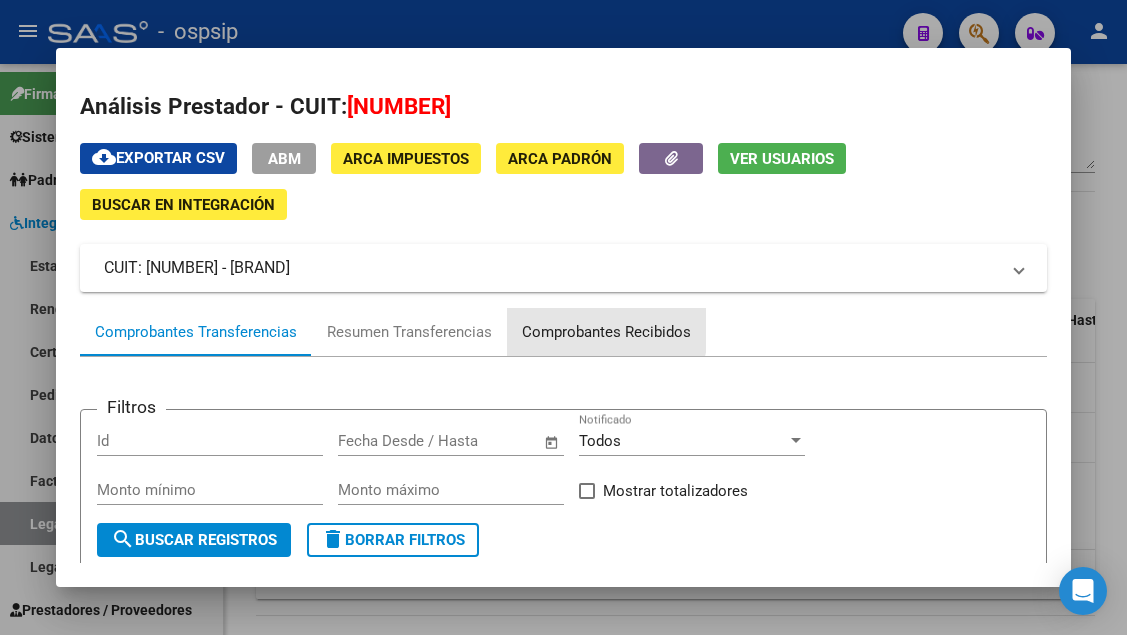 click on "Comprobantes Recibidos" at bounding box center [606, 332] 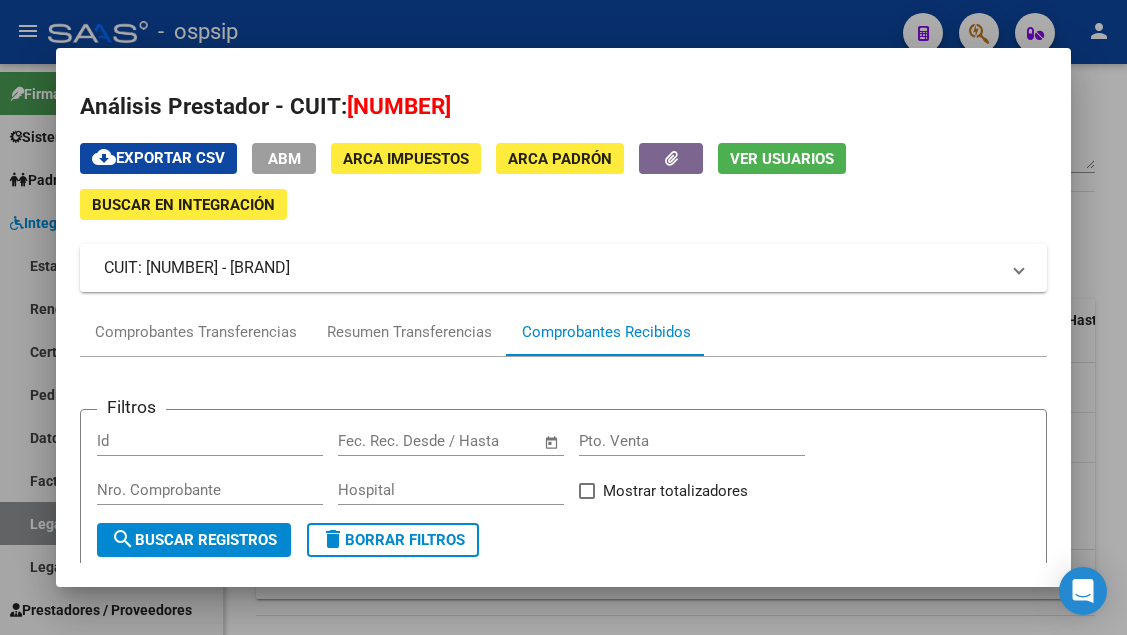 click at bounding box center [563, 317] 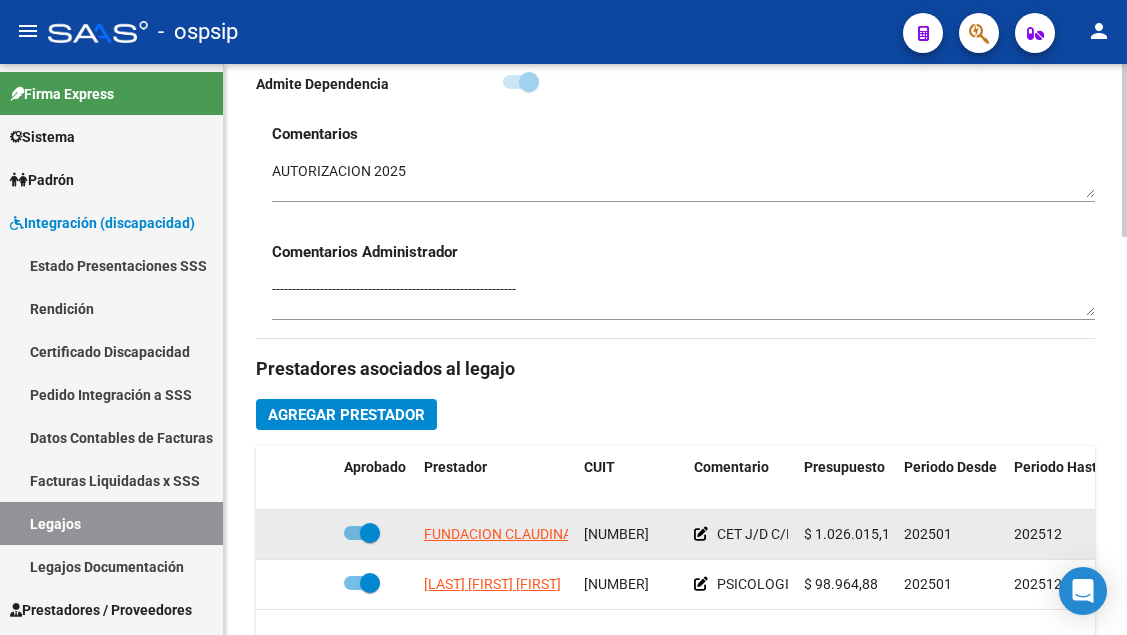 scroll, scrollTop: 700, scrollLeft: 0, axis: vertical 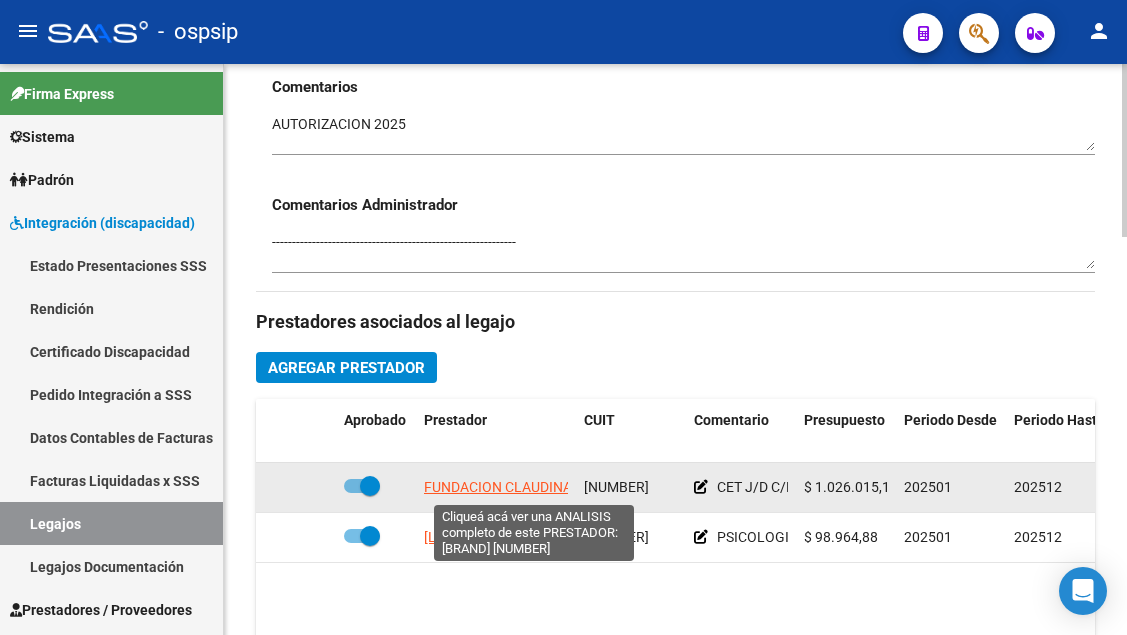 click on "FUNDACION CLAUDINA THEVENET" 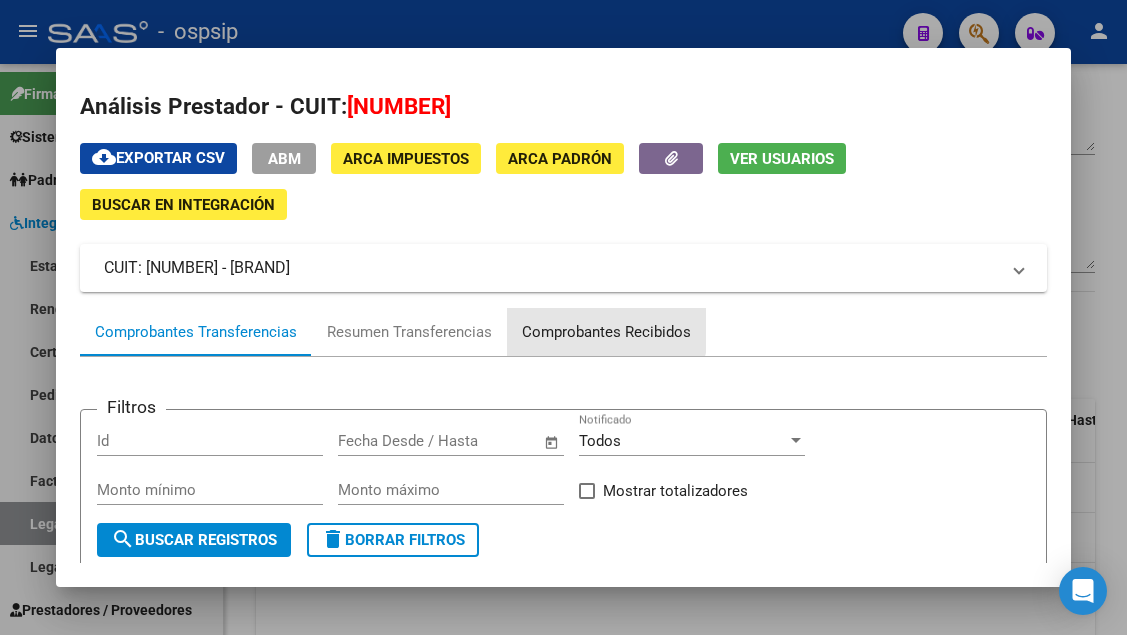 click on "Comprobantes Recibidos" at bounding box center (606, 332) 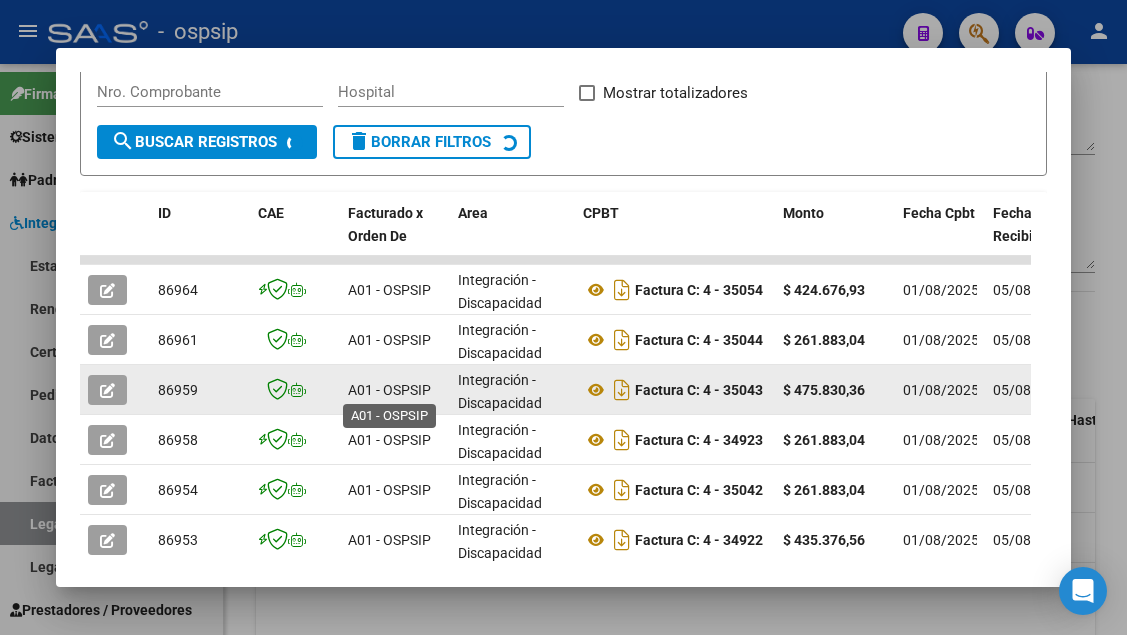 scroll, scrollTop: 400, scrollLeft: 0, axis: vertical 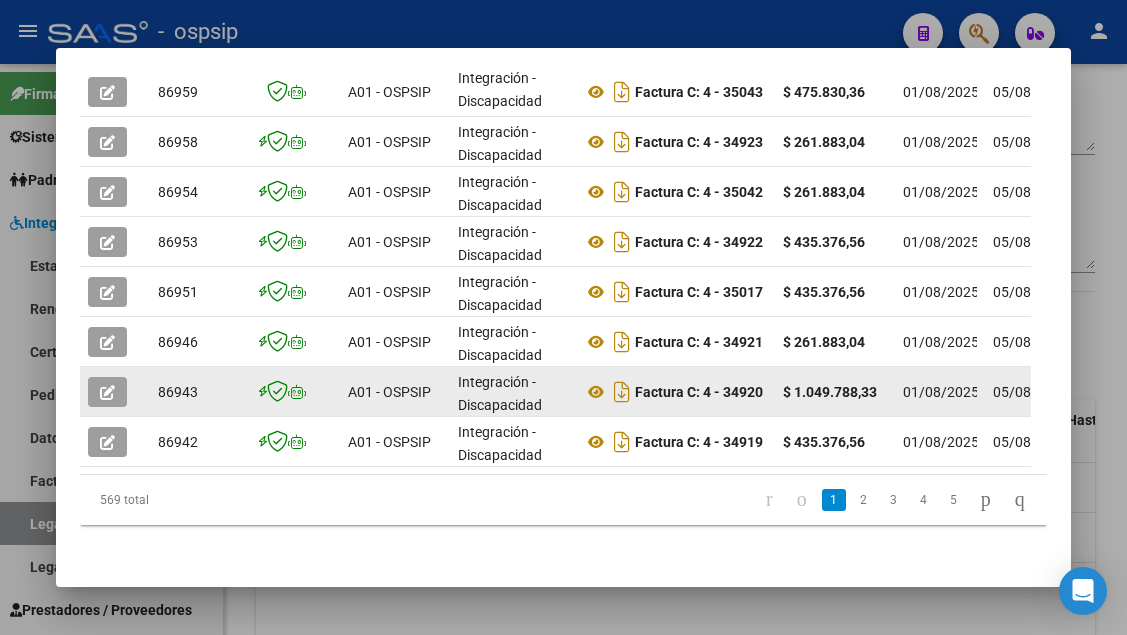click 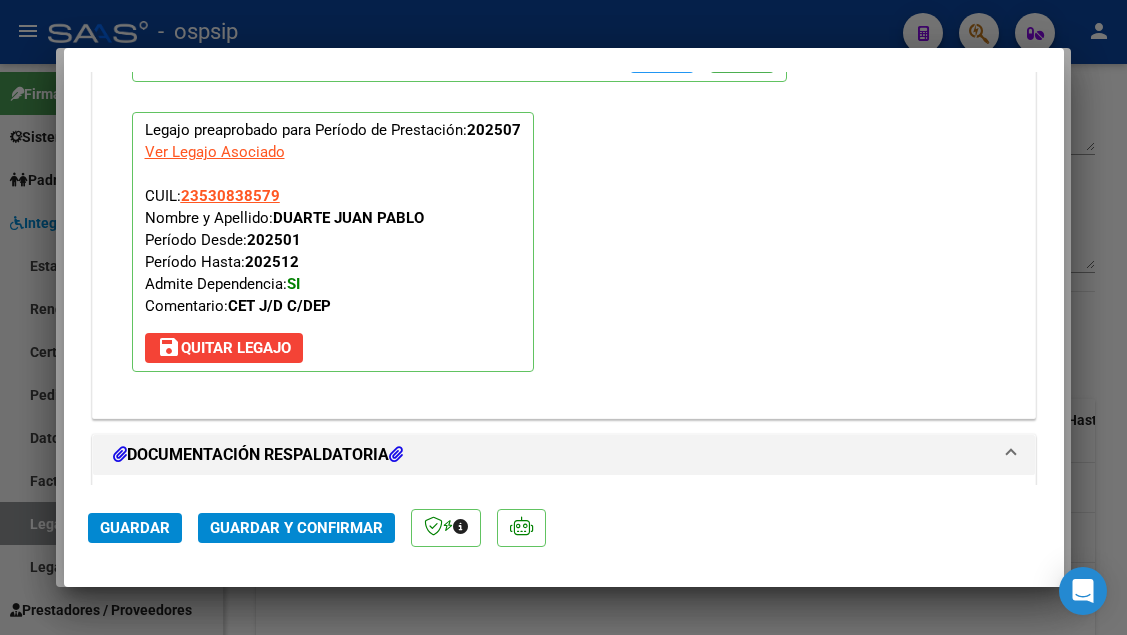 scroll, scrollTop: 2400, scrollLeft: 0, axis: vertical 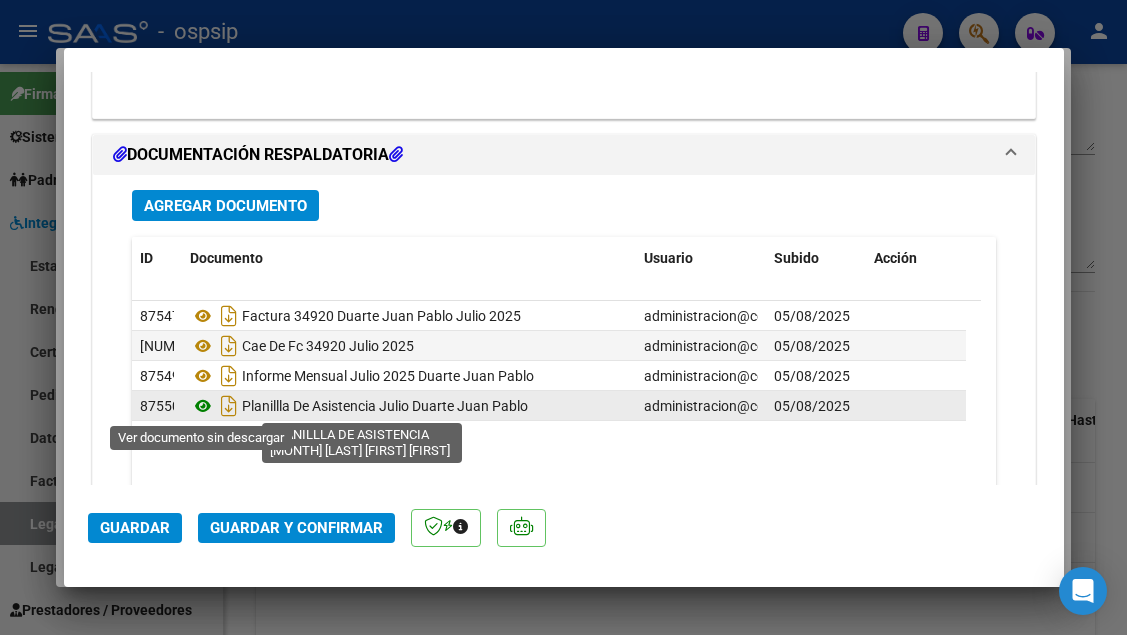 click 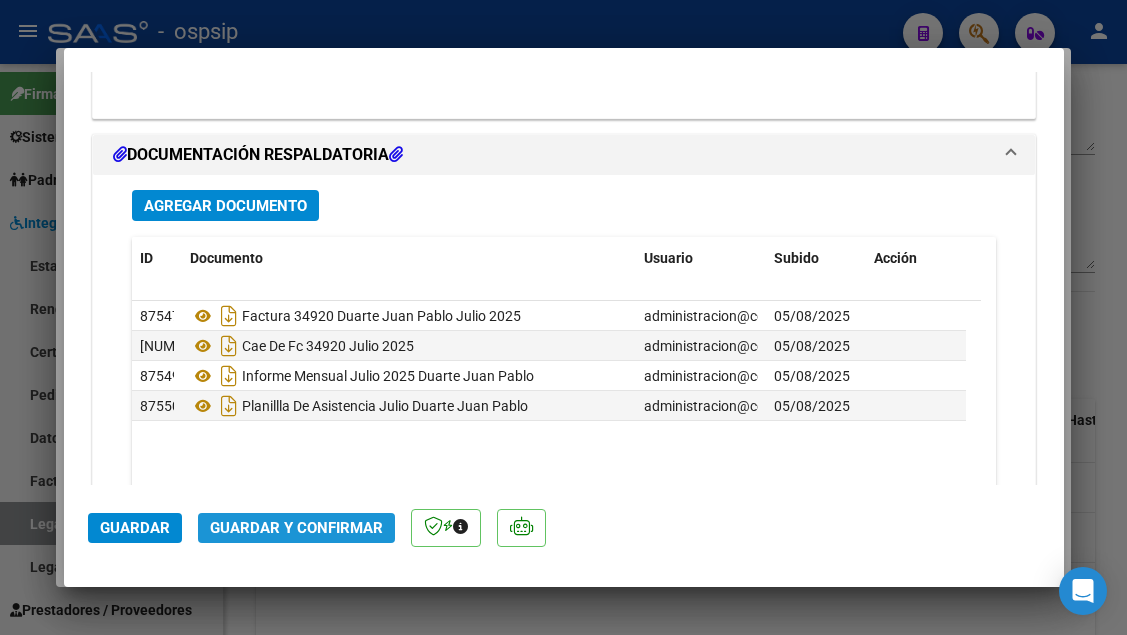 click on "Guardar y Confirmar" 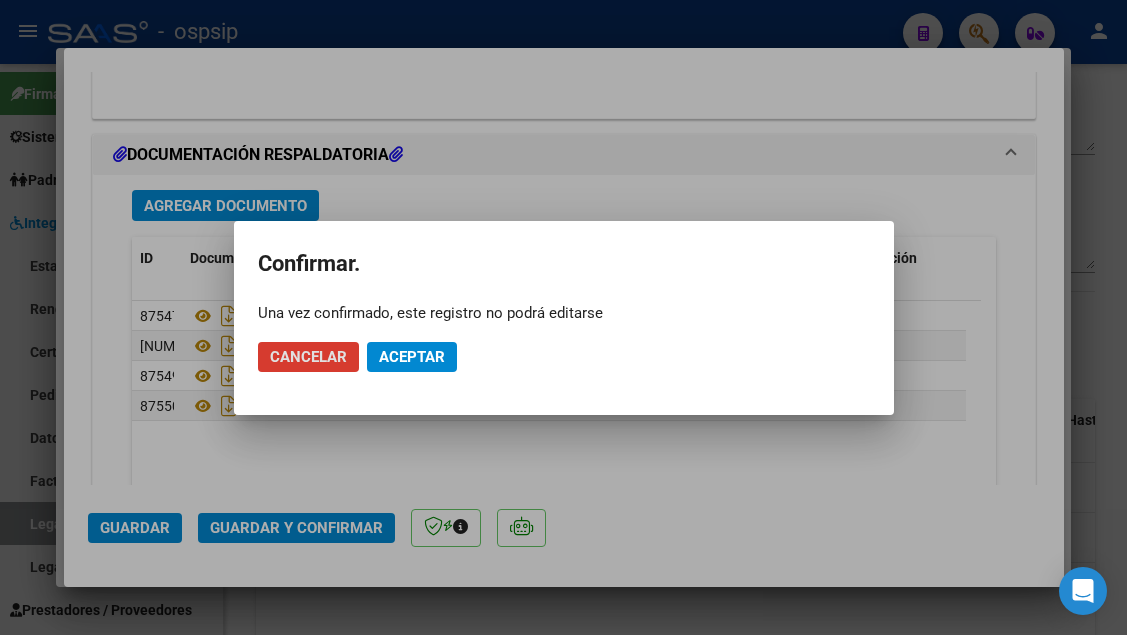 click on "Aceptar" 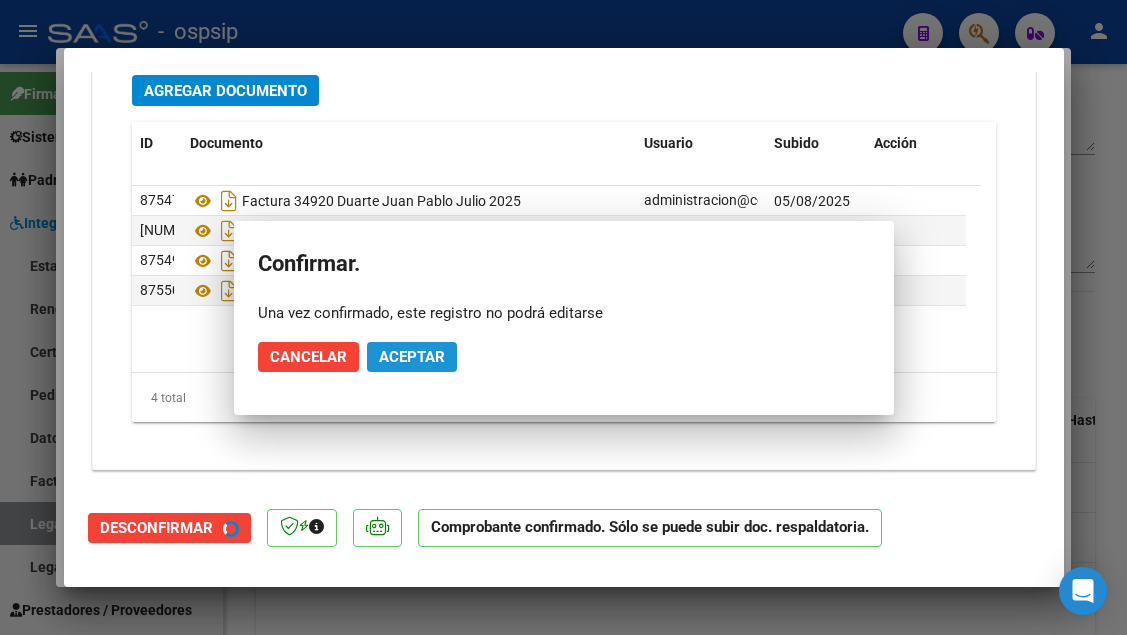 scroll, scrollTop: 2219, scrollLeft: 0, axis: vertical 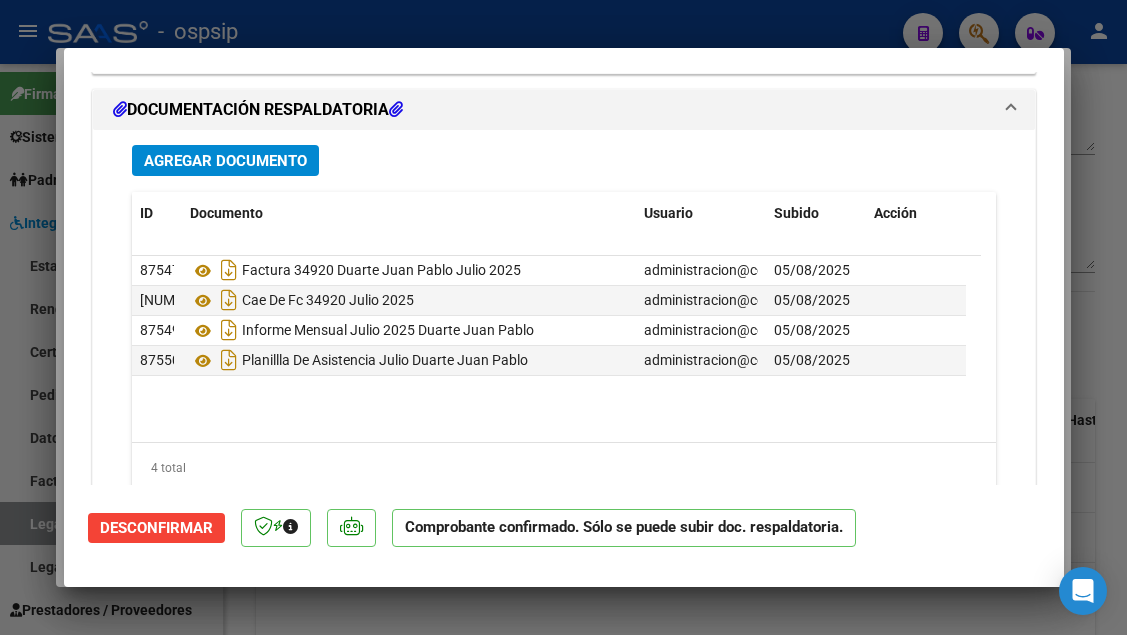 click at bounding box center [563, 317] 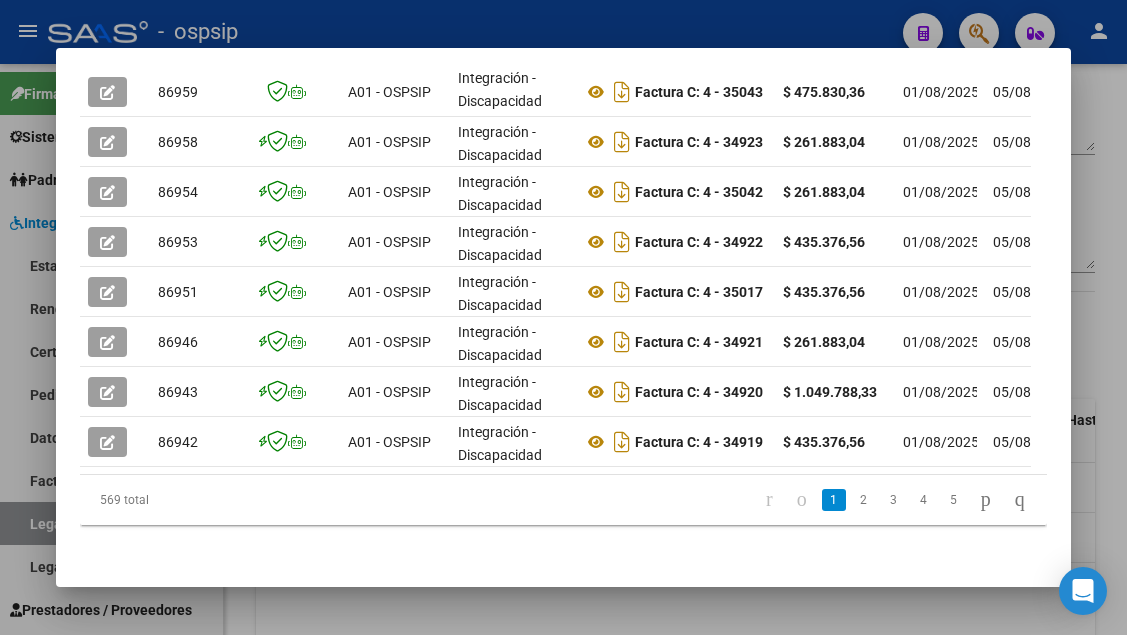 click at bounding box center (563, 317) 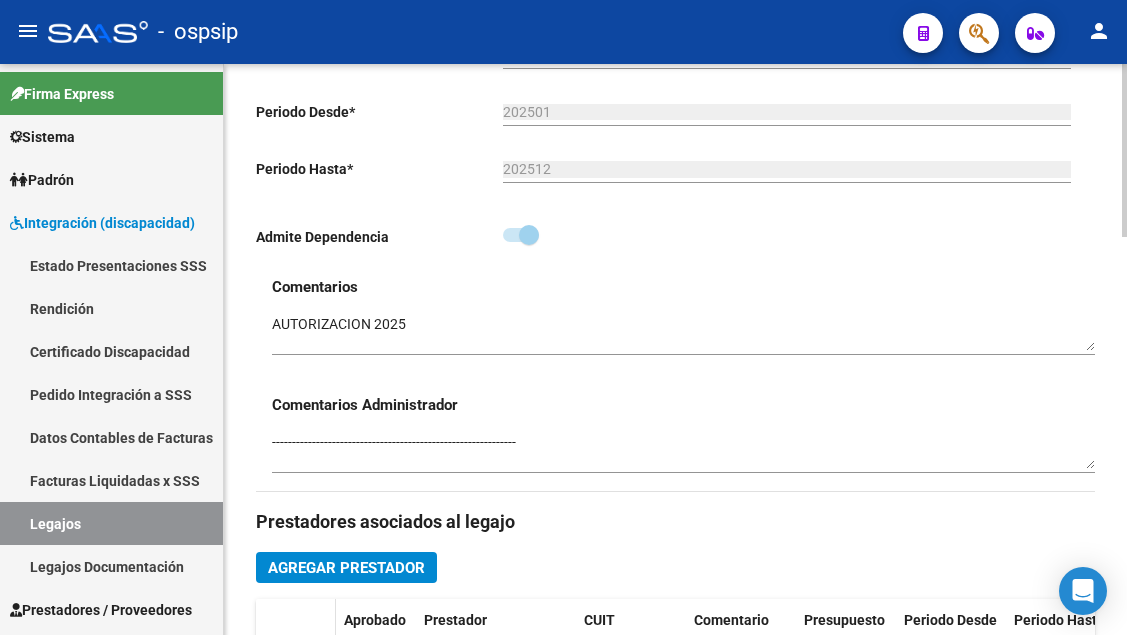 scroll, scrollTop: 300, scrollLeft: 0, axis: vertical 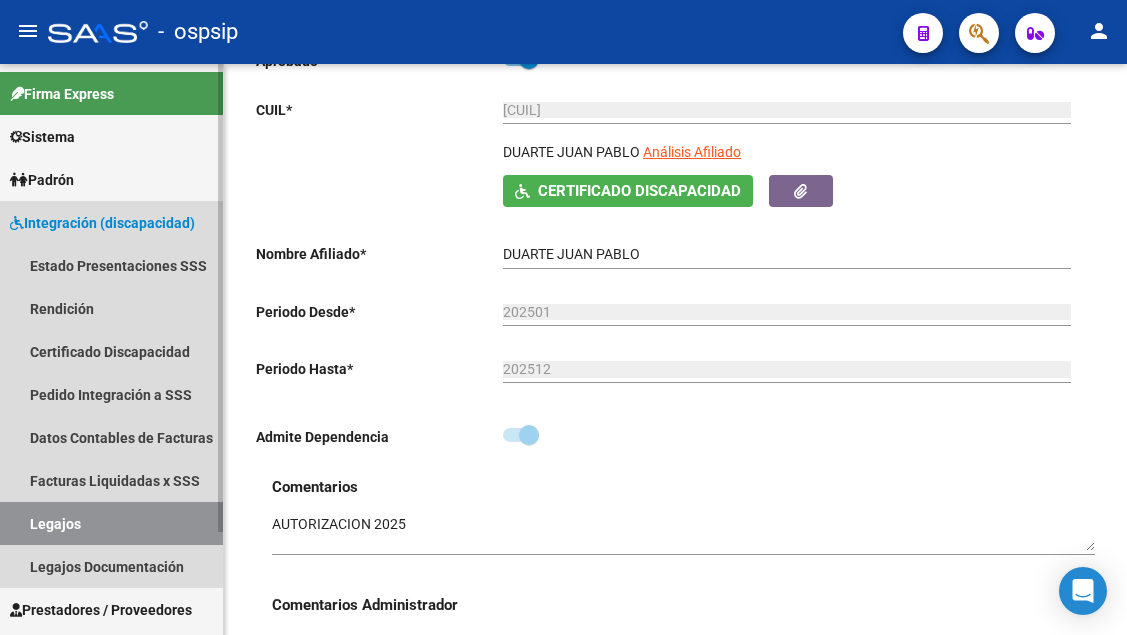 click on "Legajos" at bounding box center (111, 523) 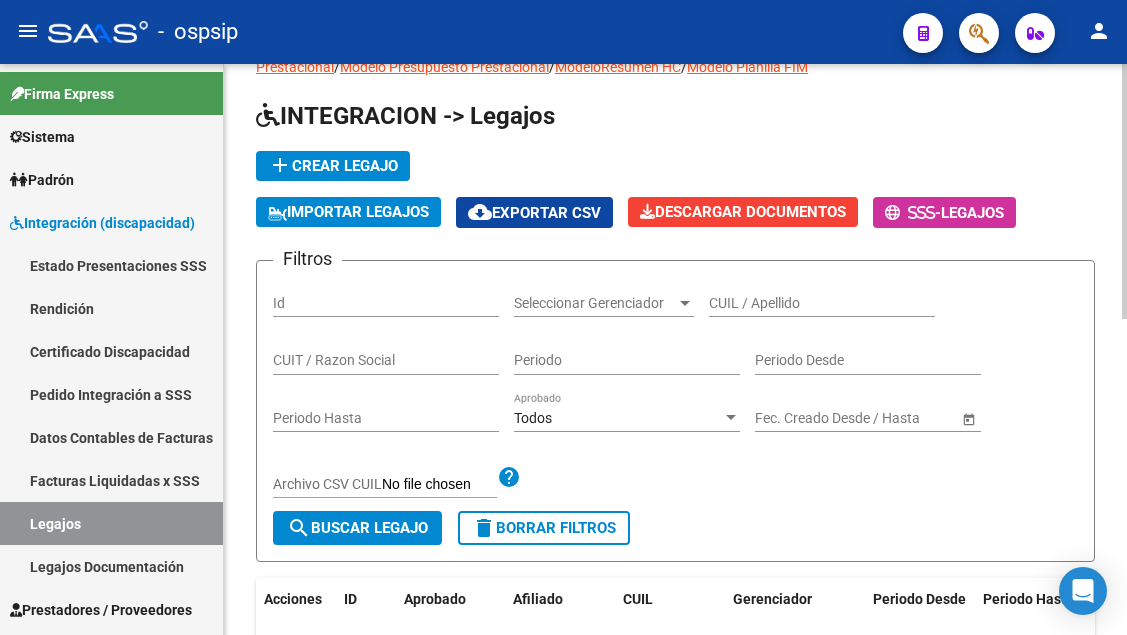 scroll, scrollTop: 0, scrollLeft: 0, axis: both 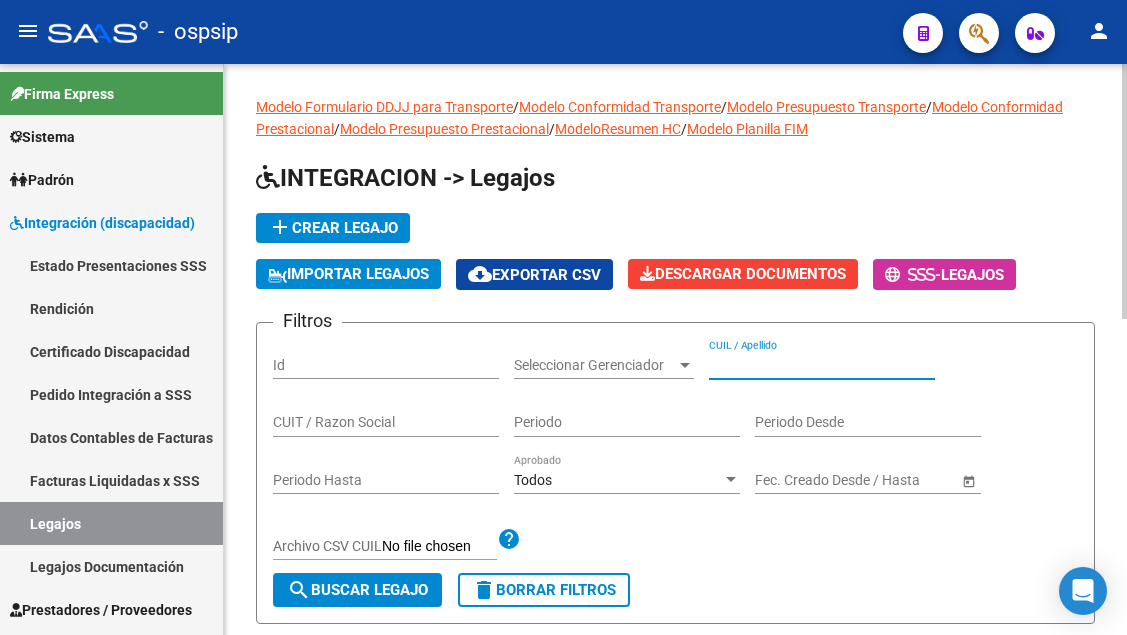 click on "CUIL / Apellido" at bounding box center (822, 365) 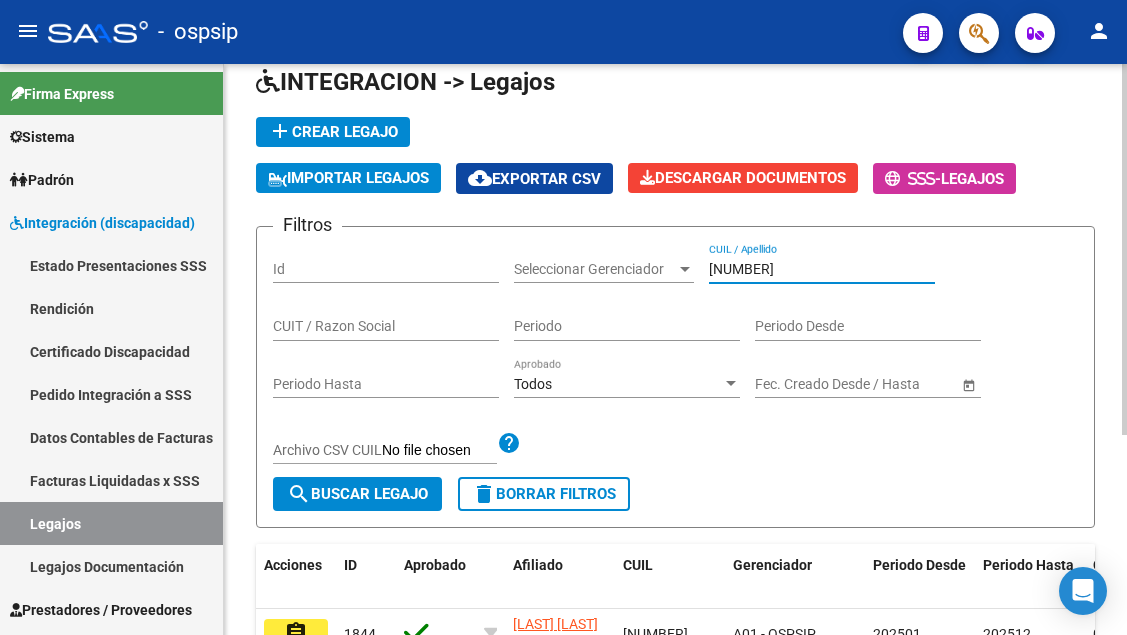 scroll, scrollTop: 200, scrollLeft: 0, axis: vertical 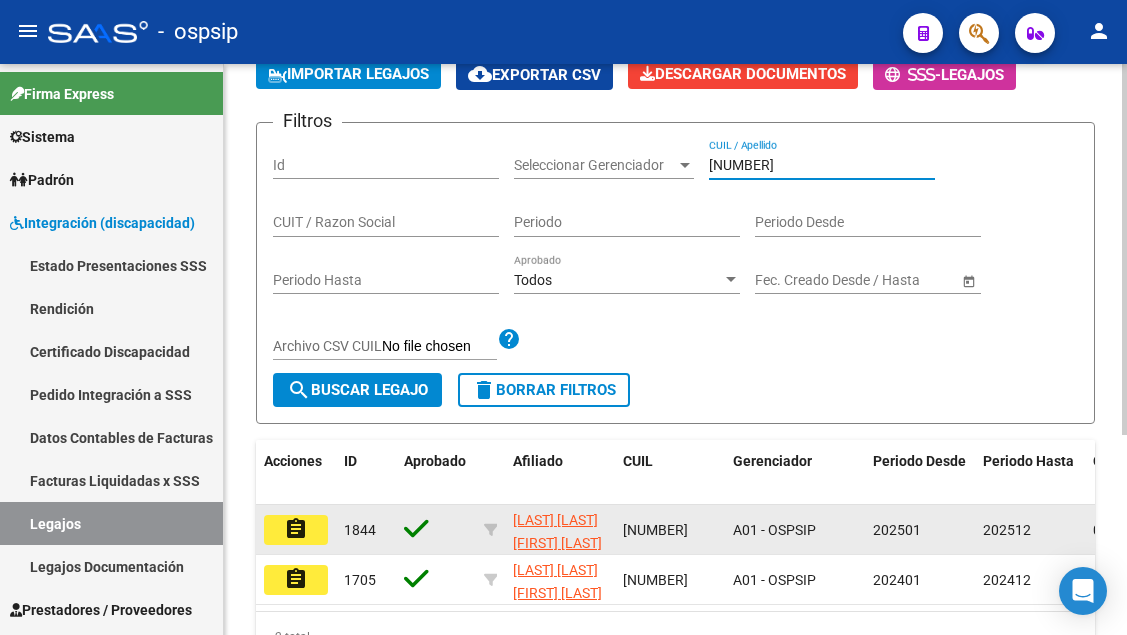 type on "54792359" 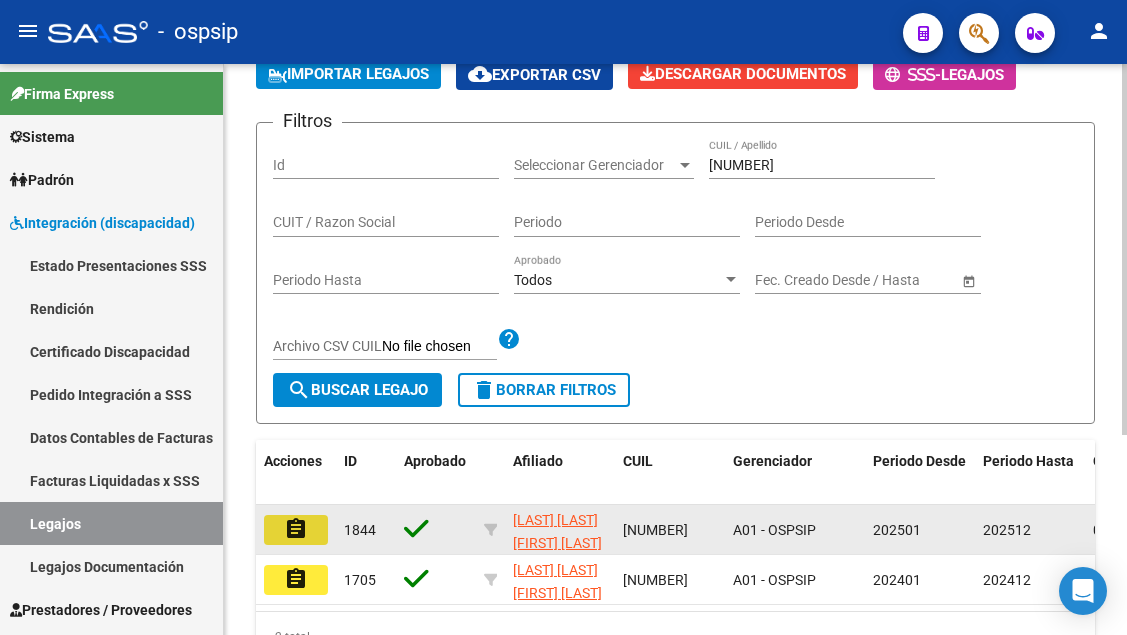 click on "assignment" 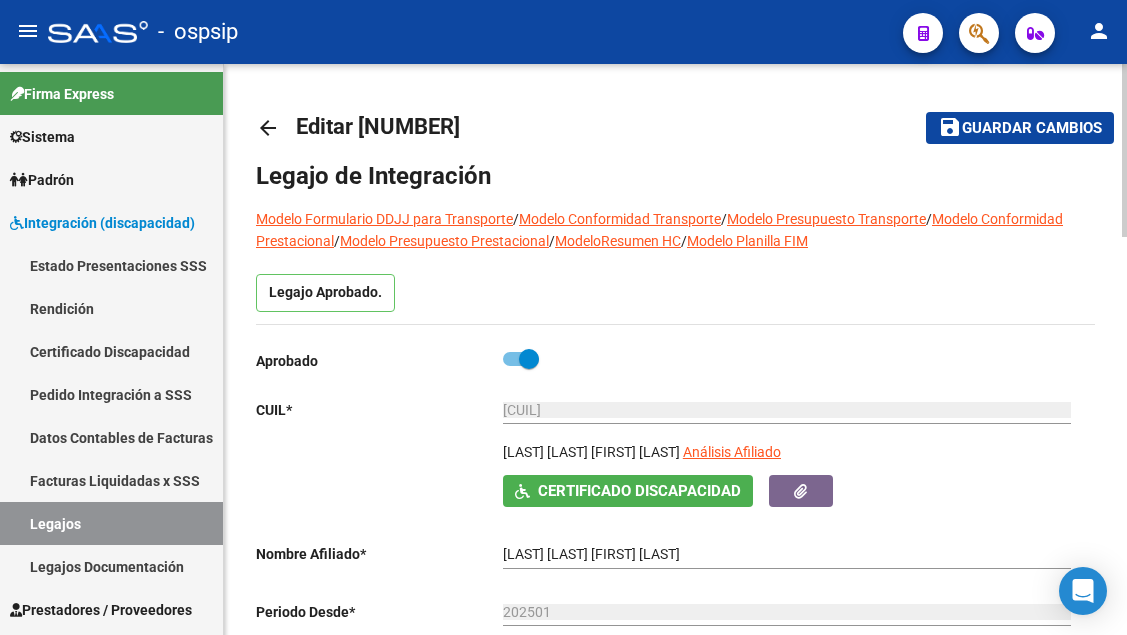 scroll, scrollTop: 300, scrollLeft: 0, axis: vertical 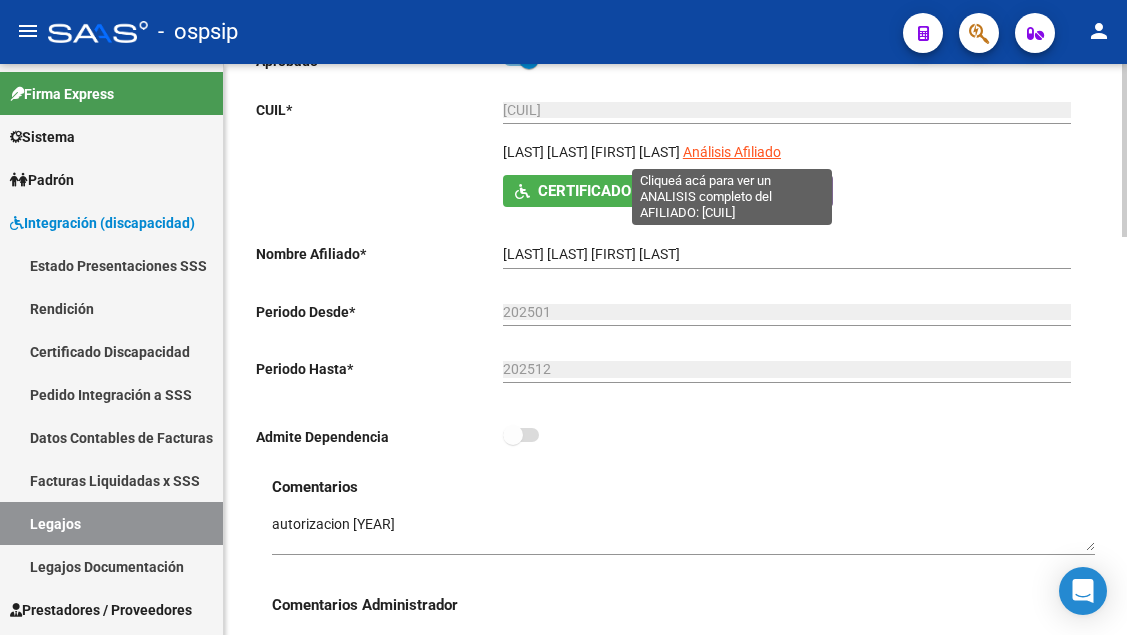 click on "Análisis Afiliado" 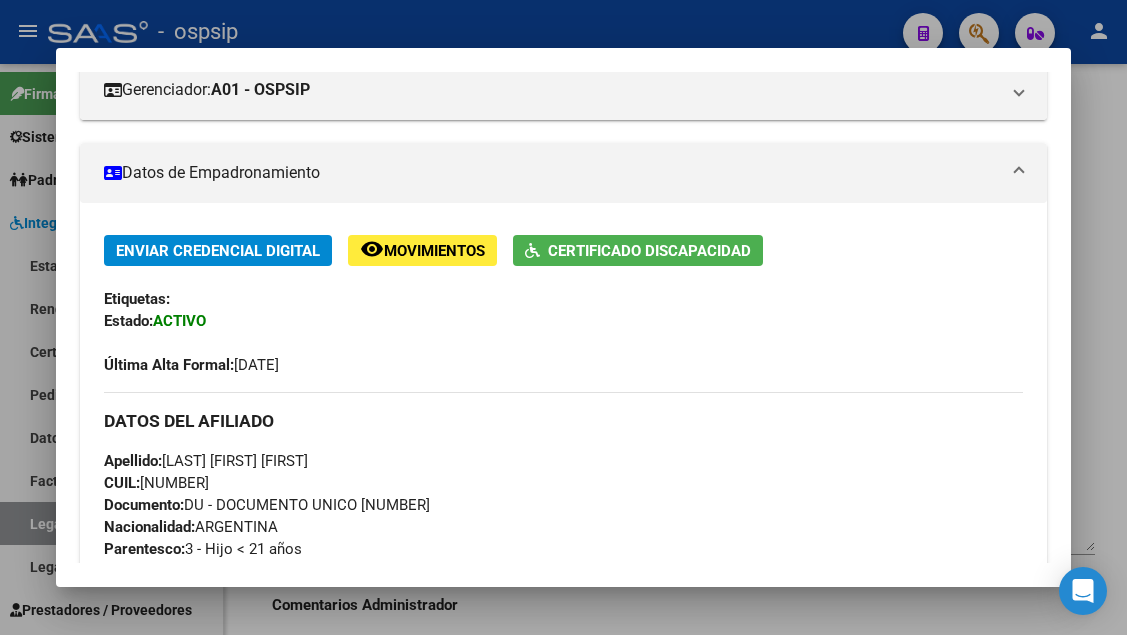scroll, scrollTop: 300, scrollLeft: 0, axis: vertical 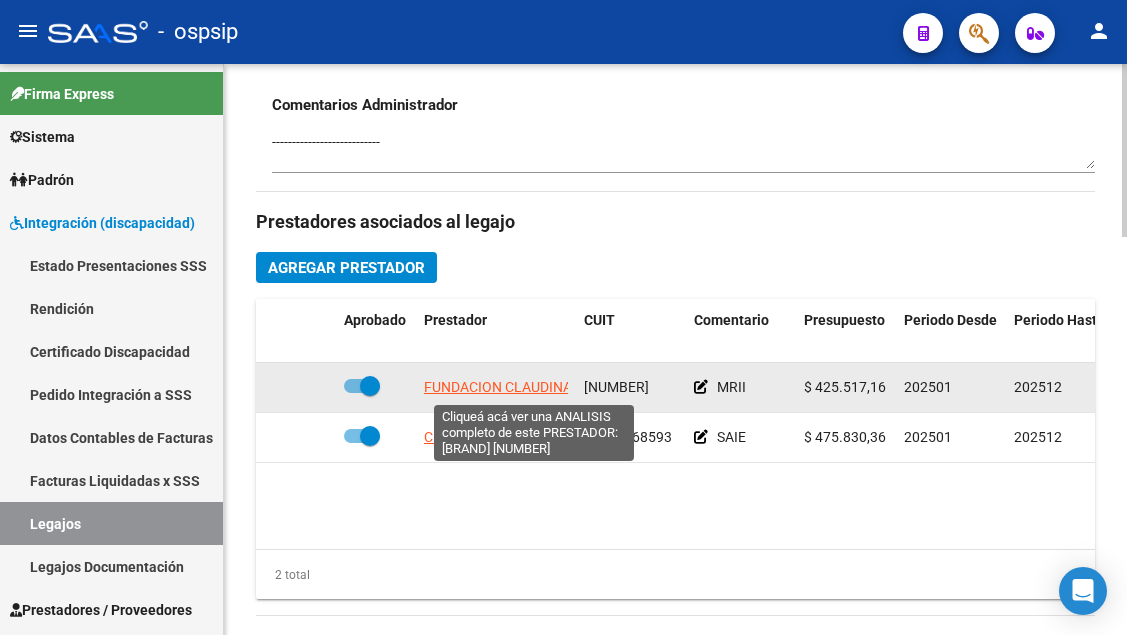 click on "FUNDACION CLAUDINA THEVENET" 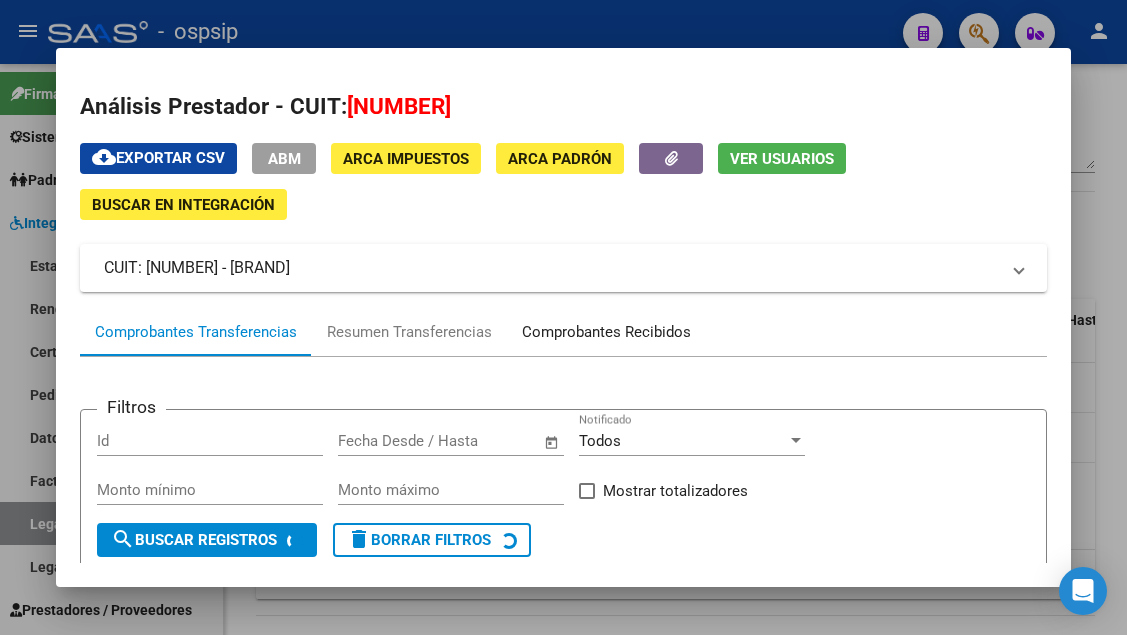 click on "Comprobantes Recibidos" at bounding box center [606, 332] 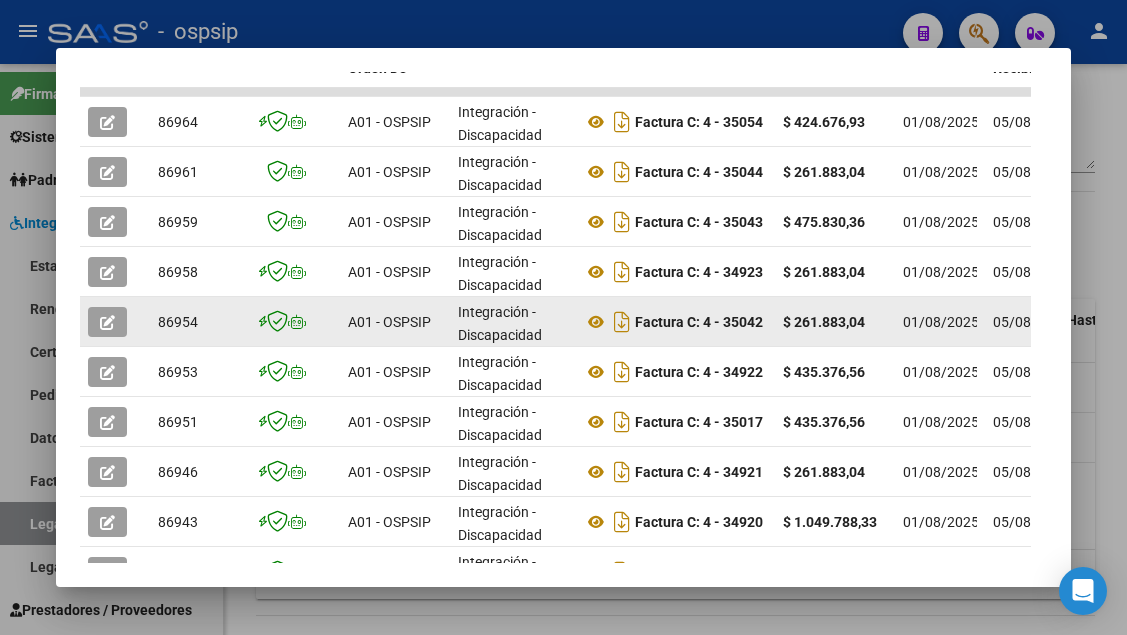 scroll, scrollTop: 685, scrollLeft: 0, axis: vertical 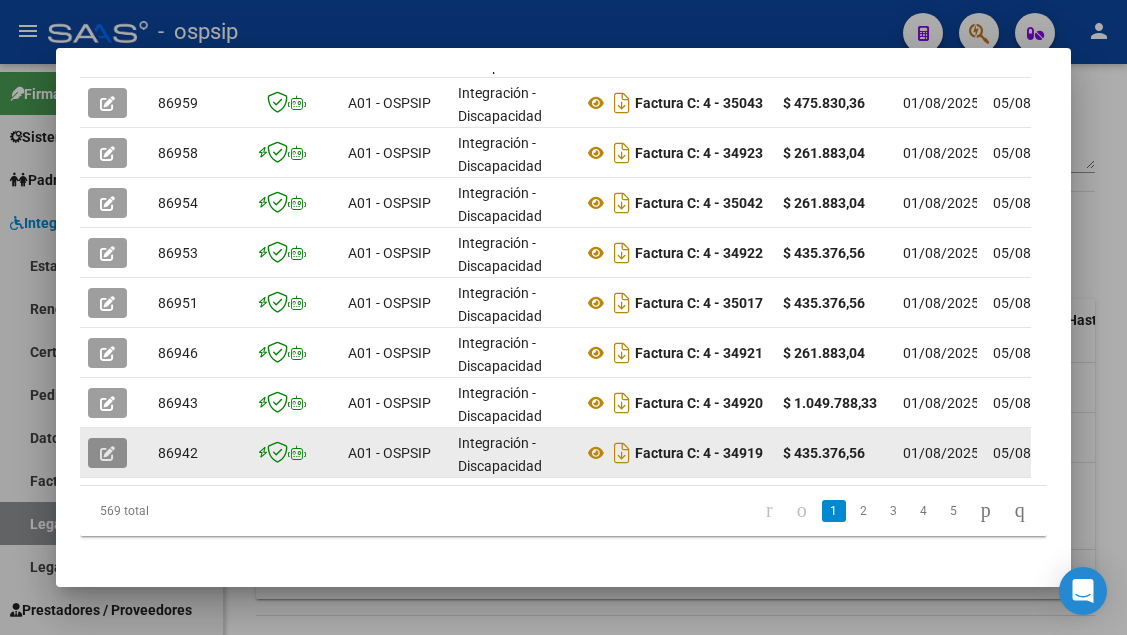 click 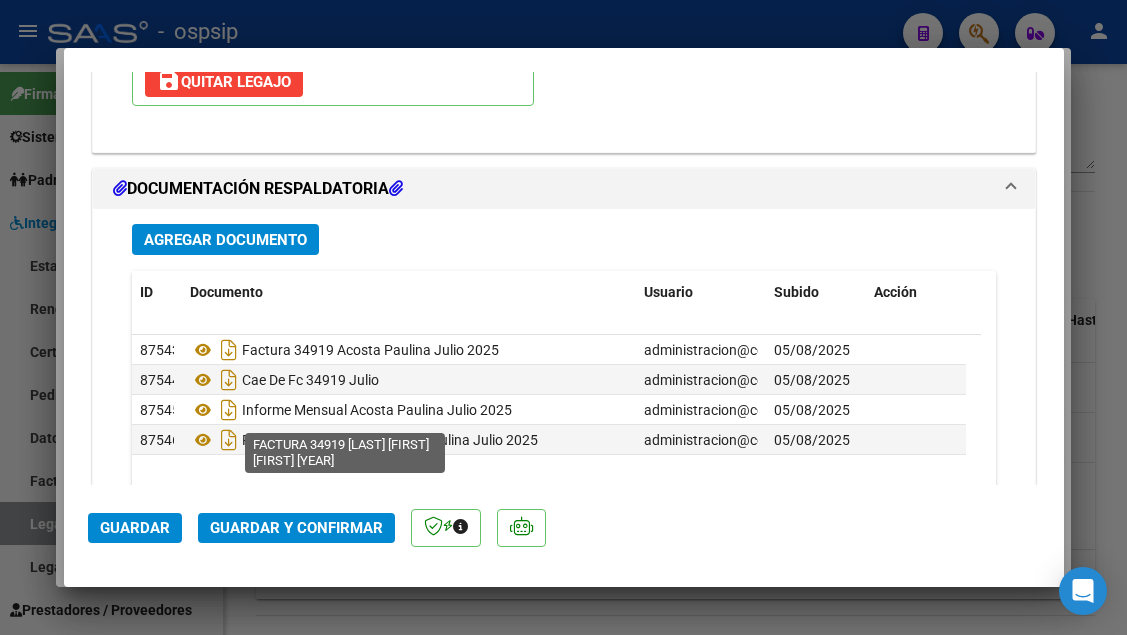 scroll, scrollTop: 2400, scrollLeft: 0, axis: vertical 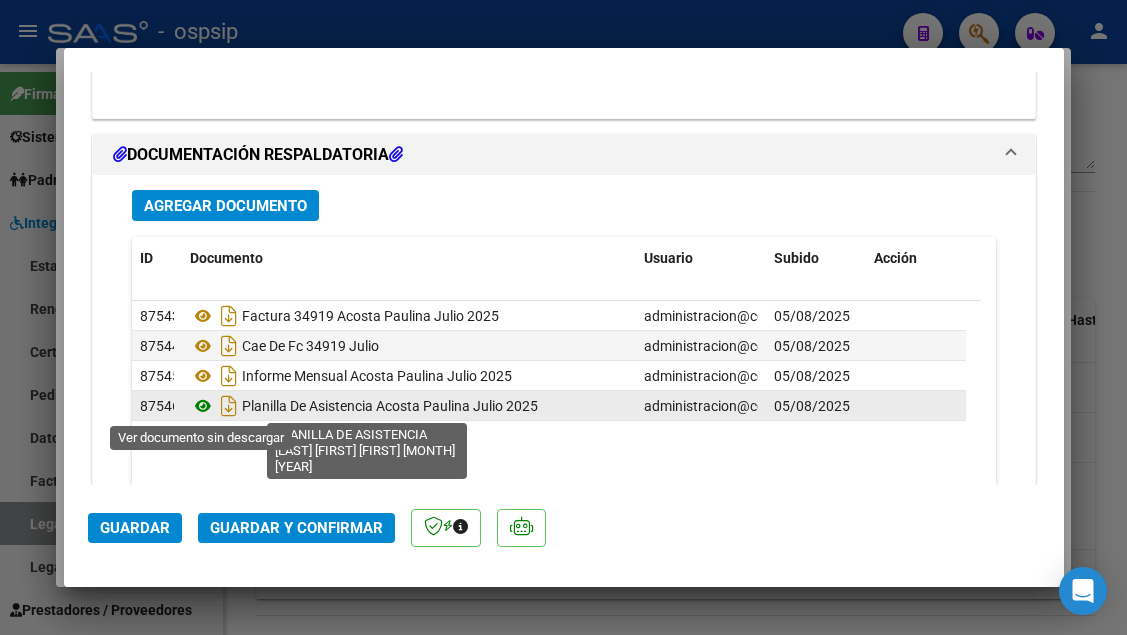 click 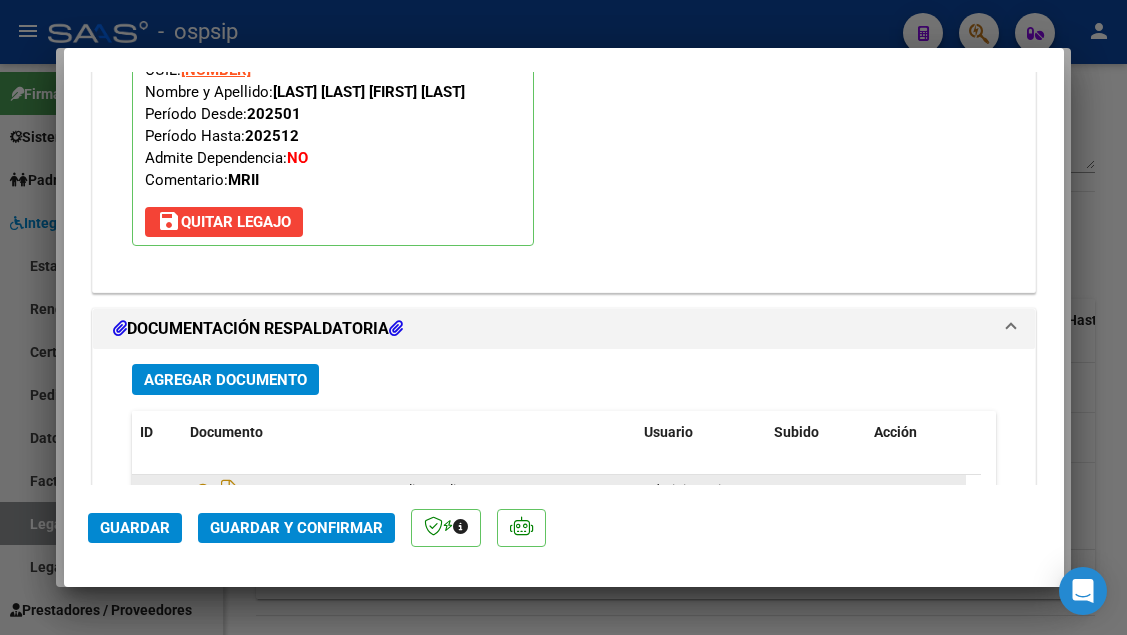 scroll, scrollTop: 2400, scrollLeft: 0, axis: vertical 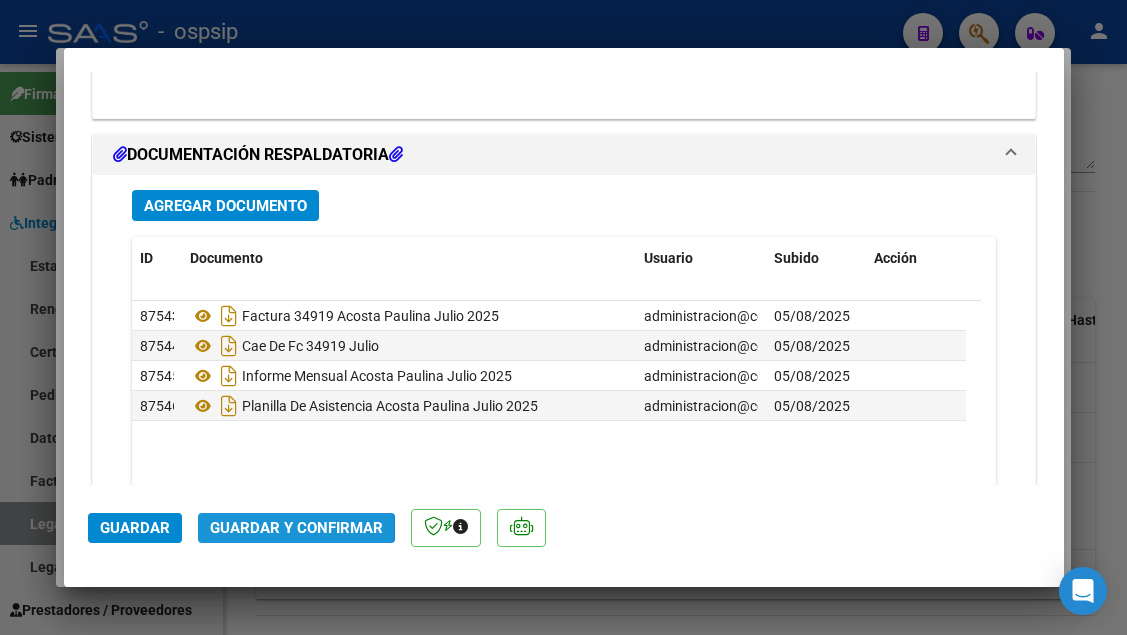 click on "Guardar y Confirmar" 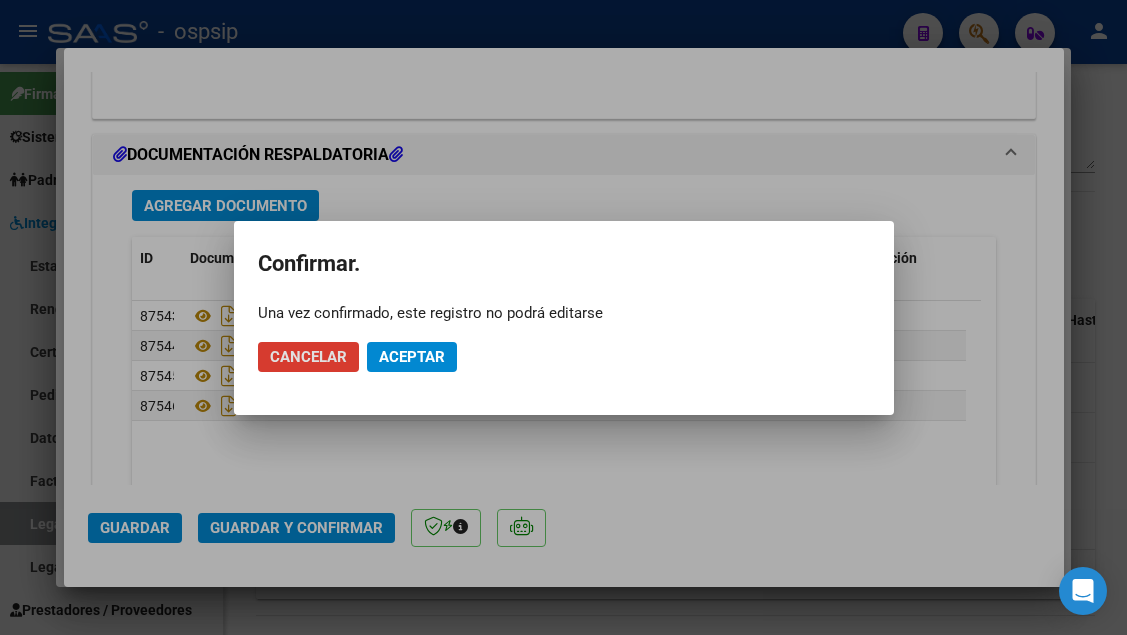 click on "Aceptar" 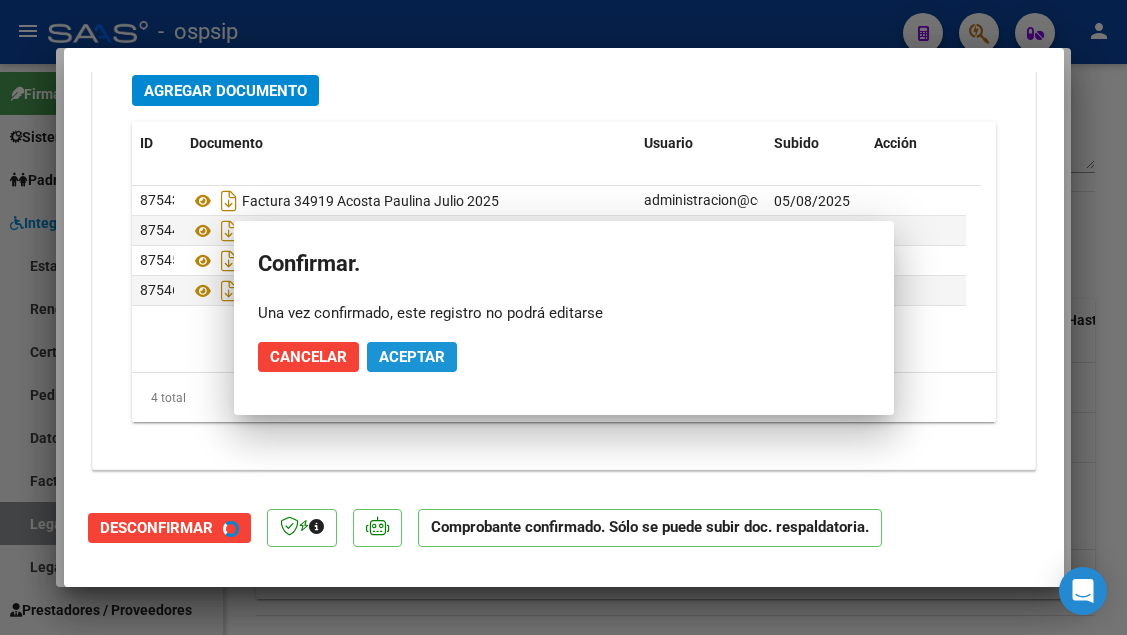 scroll, scrollTop: 2219, scrollLeft: 0, axis: vertical 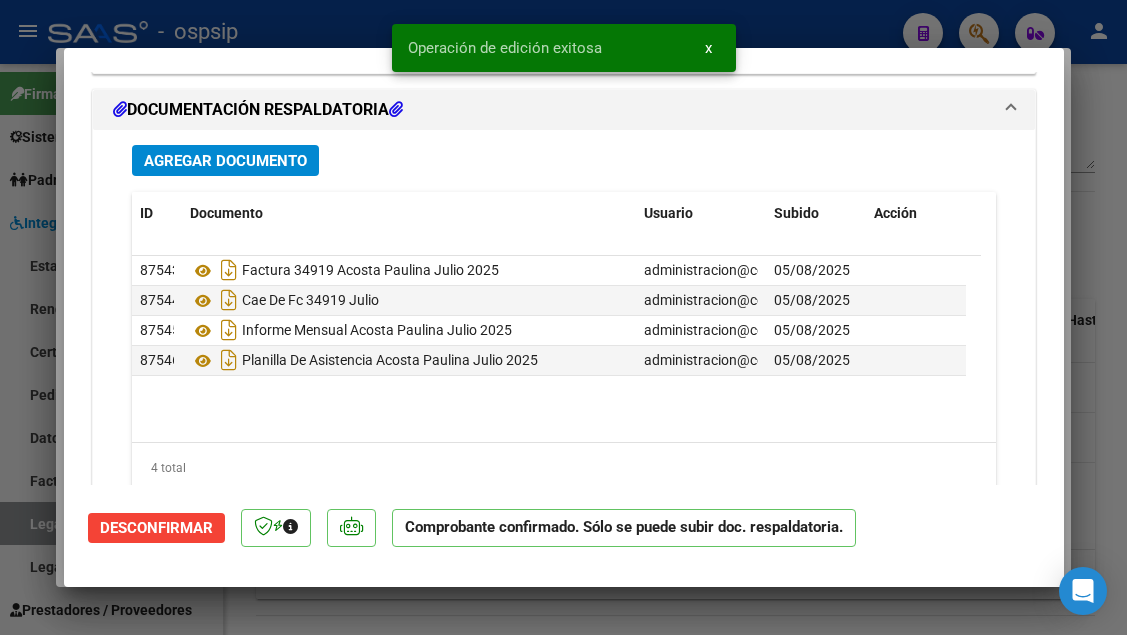 click at bounding box center (563, 317) 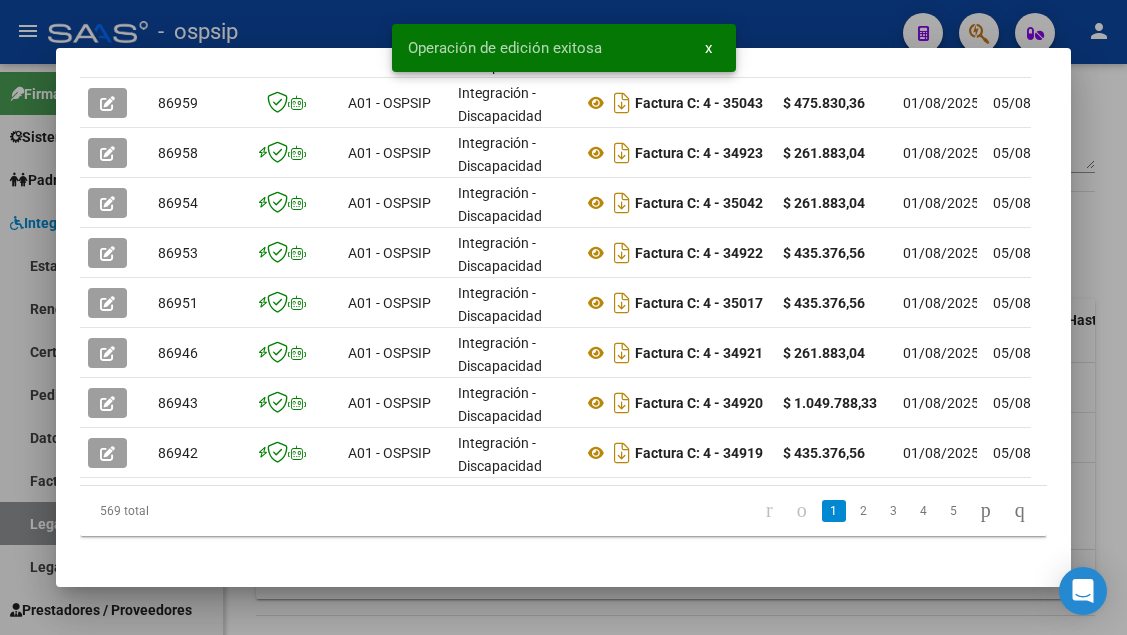 click at bounding box center (563, 317) 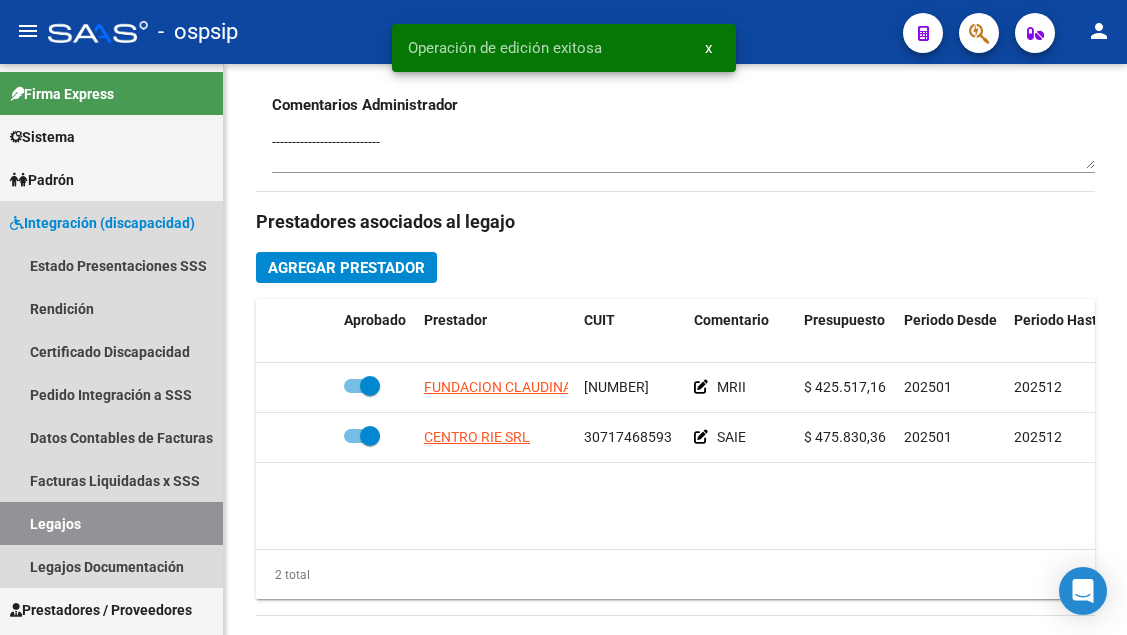 click on "Legajos" at bounding box center (111, 523) 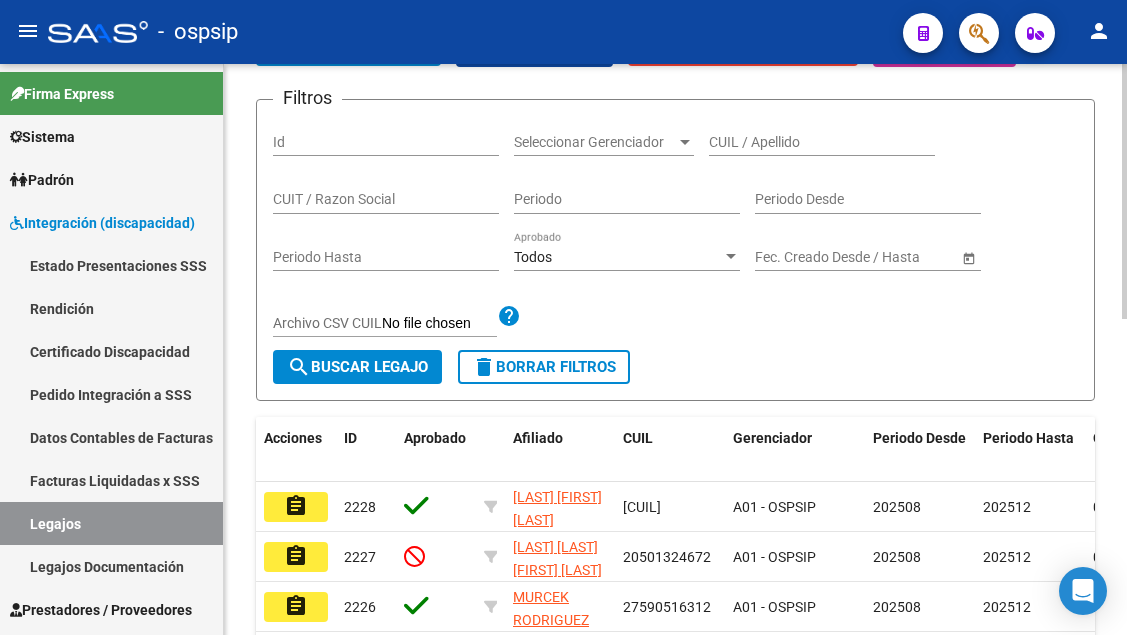 scroll, scrollTop: 108, scrollLeft: 0, axis: vertical 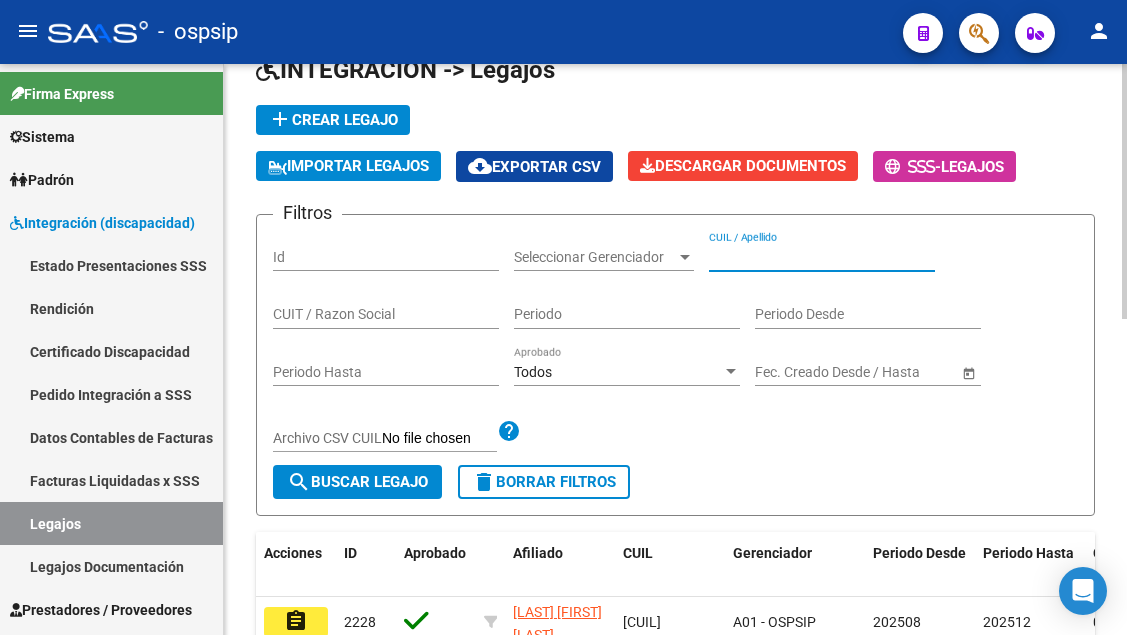 click on "CUIL / Apellido" at bounding box center [822, 257] 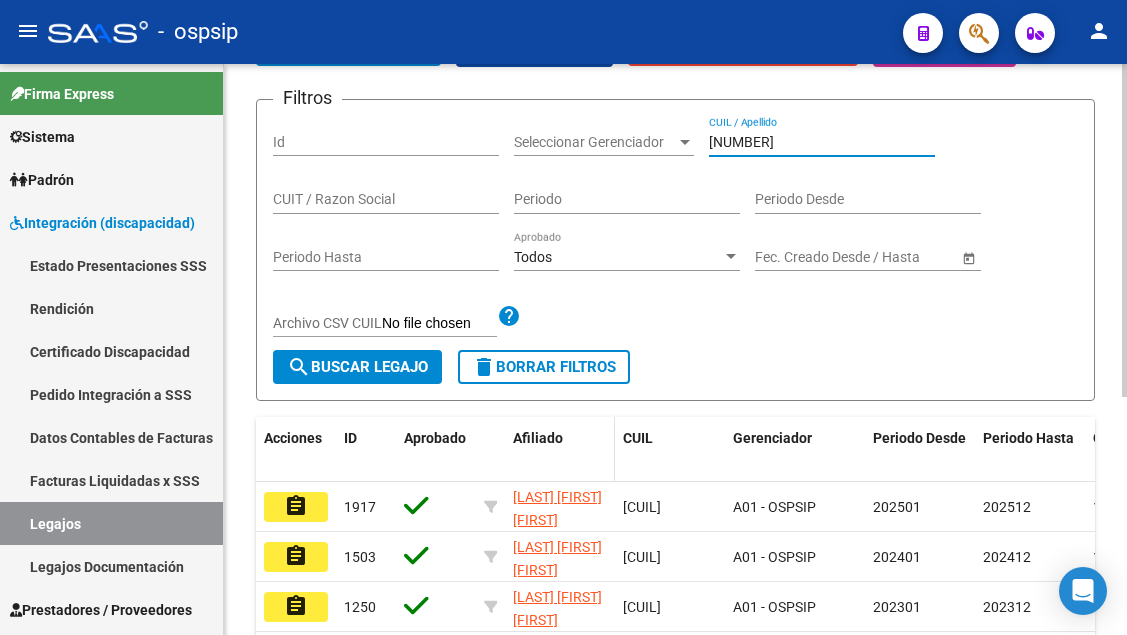 scroll, scrollTop: 308, scrollLeft: 0, axis: vertical 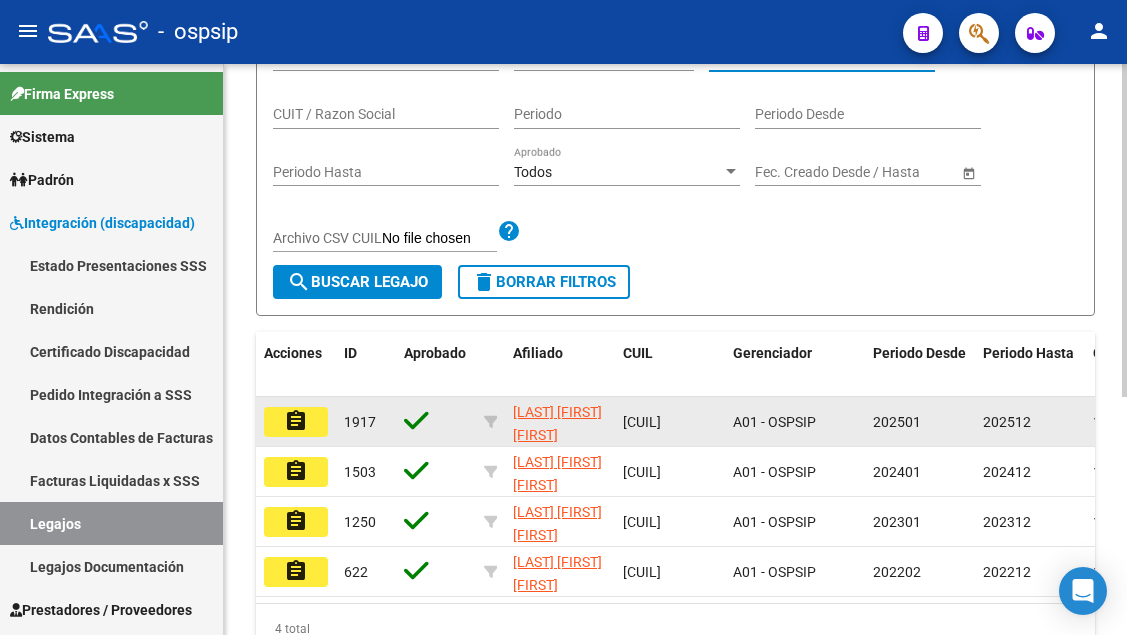 type on "54795027" 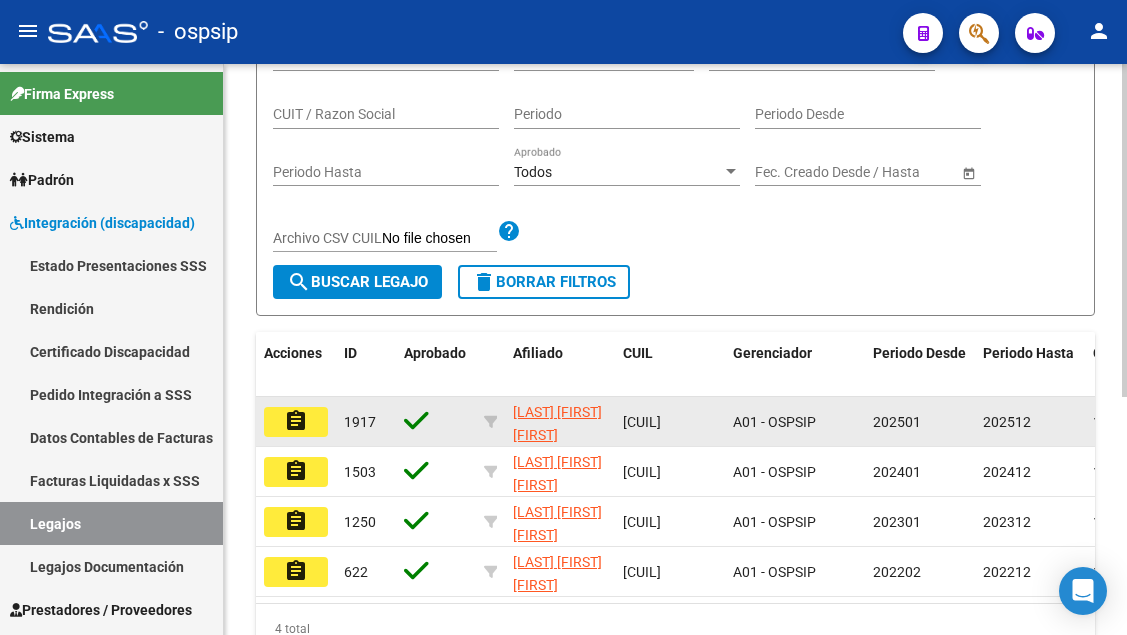 click on "assignment" 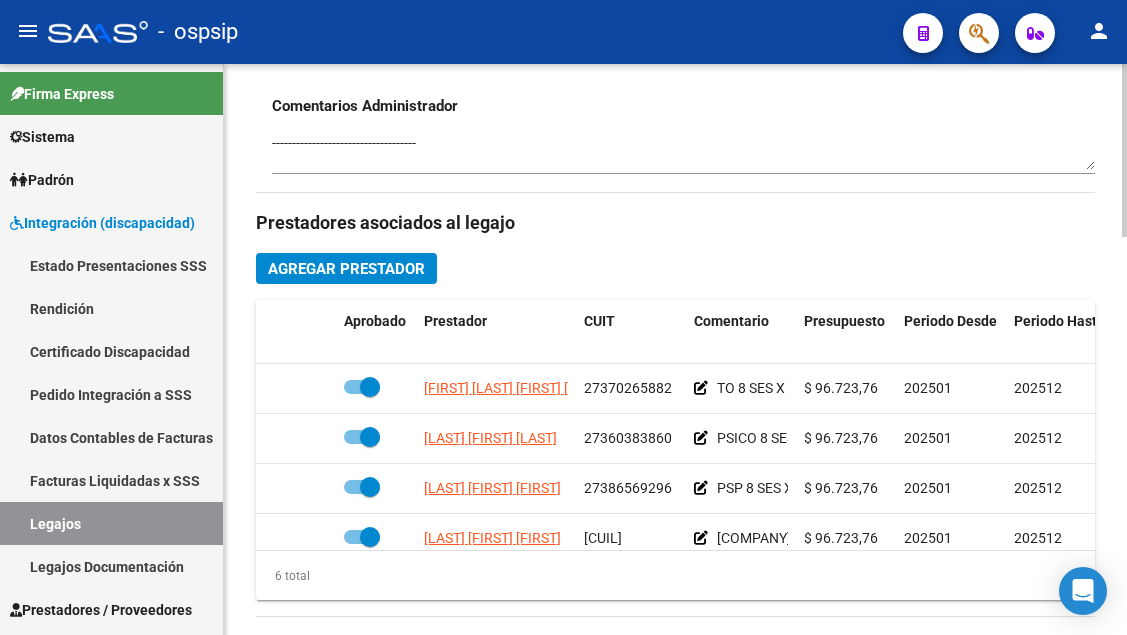 scroll, scrollTop: 800, scrollLeft: 0, axis: vertical 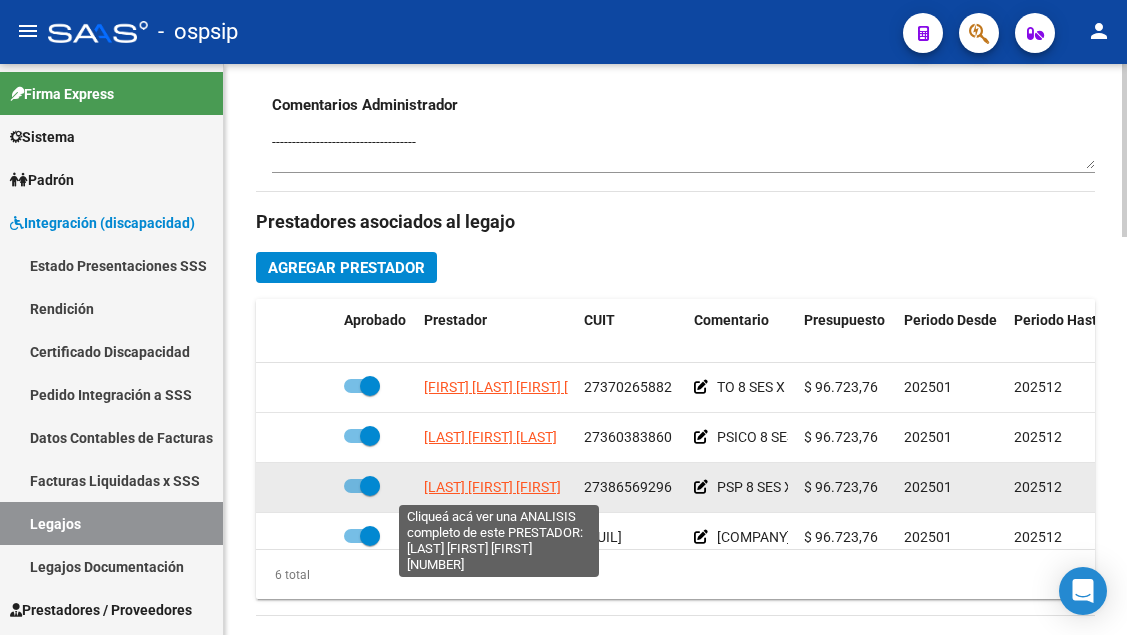 click on "GOMEZ MARIA ANALUZ" 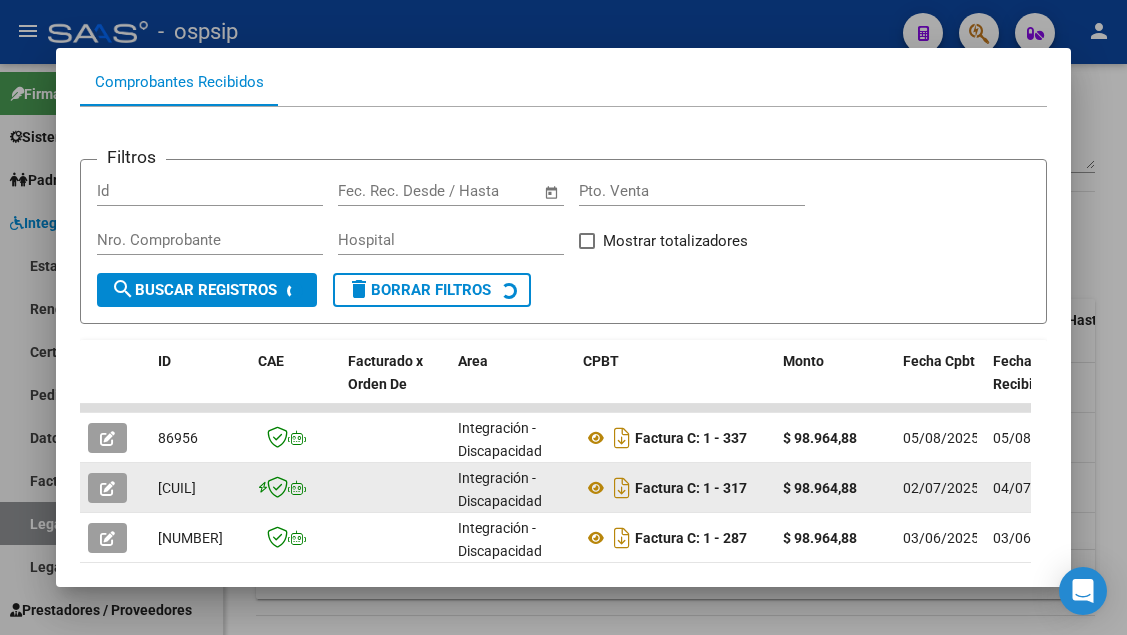 scroll, scrollTop: 286, scrollLeft: 0, axis: vertical 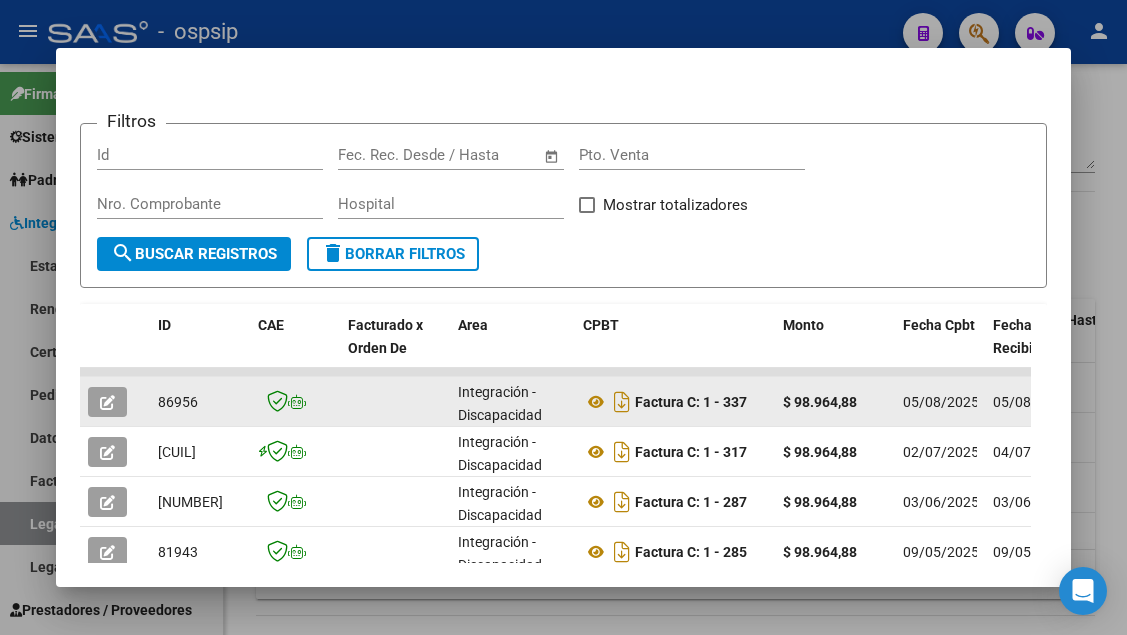 click 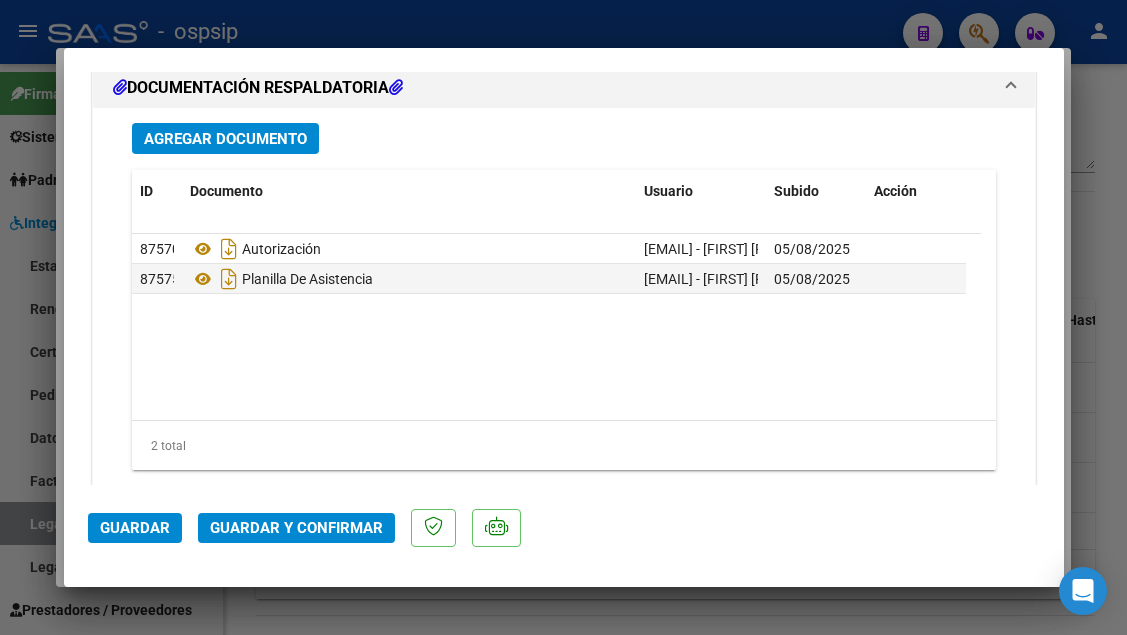 scroll, scrollTop: 2500, scrollLeft: 0, axis: vertical 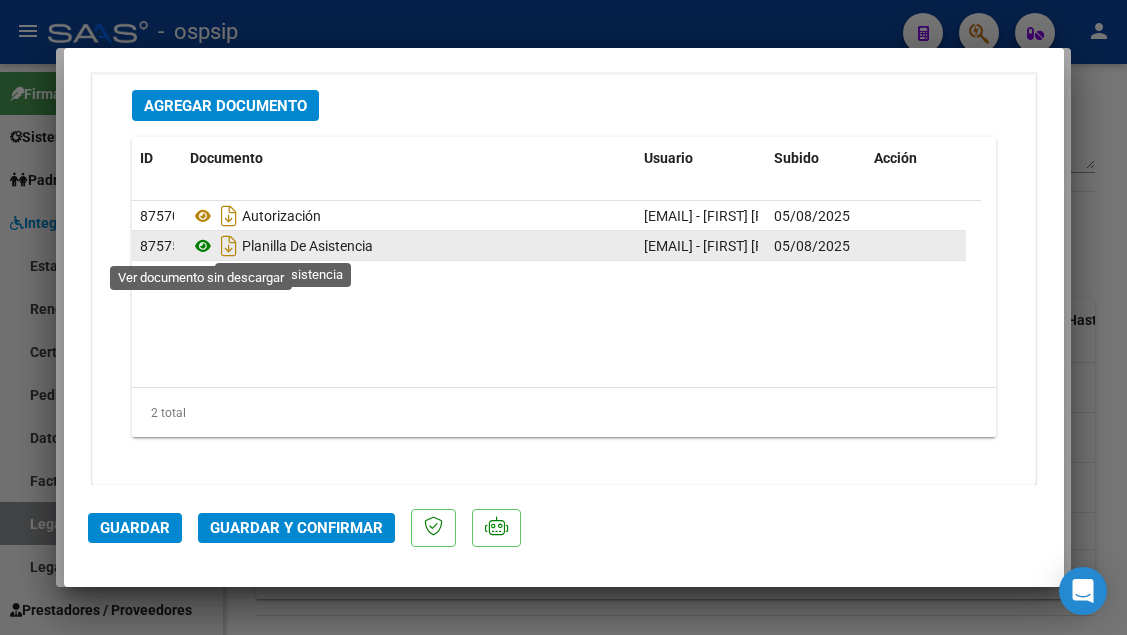 click 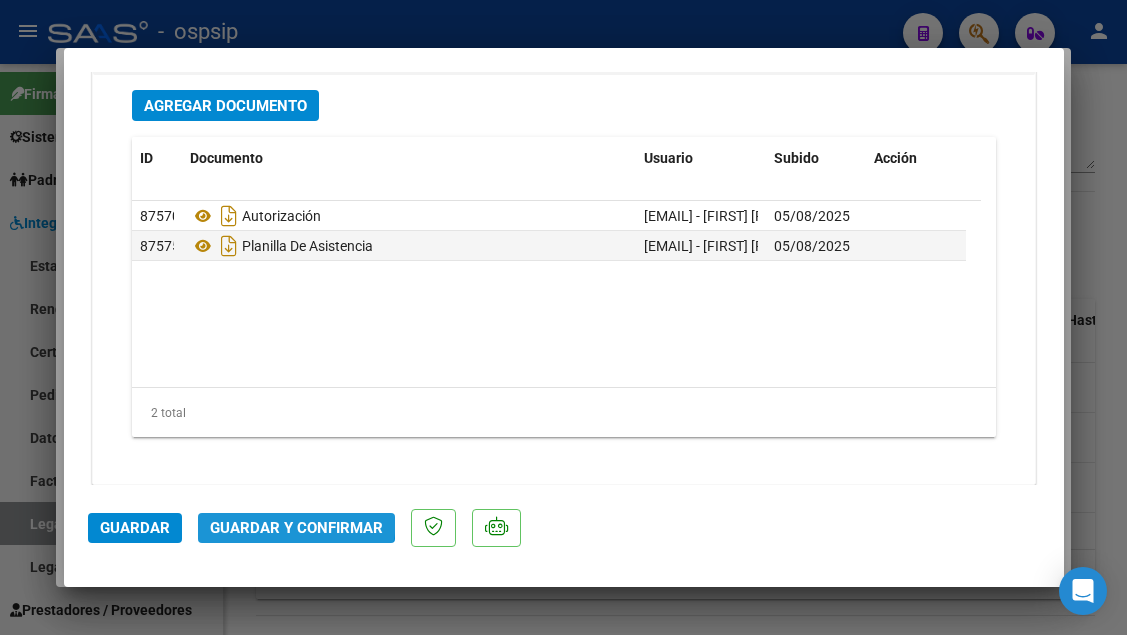 click on "Guardar y Confirmar" 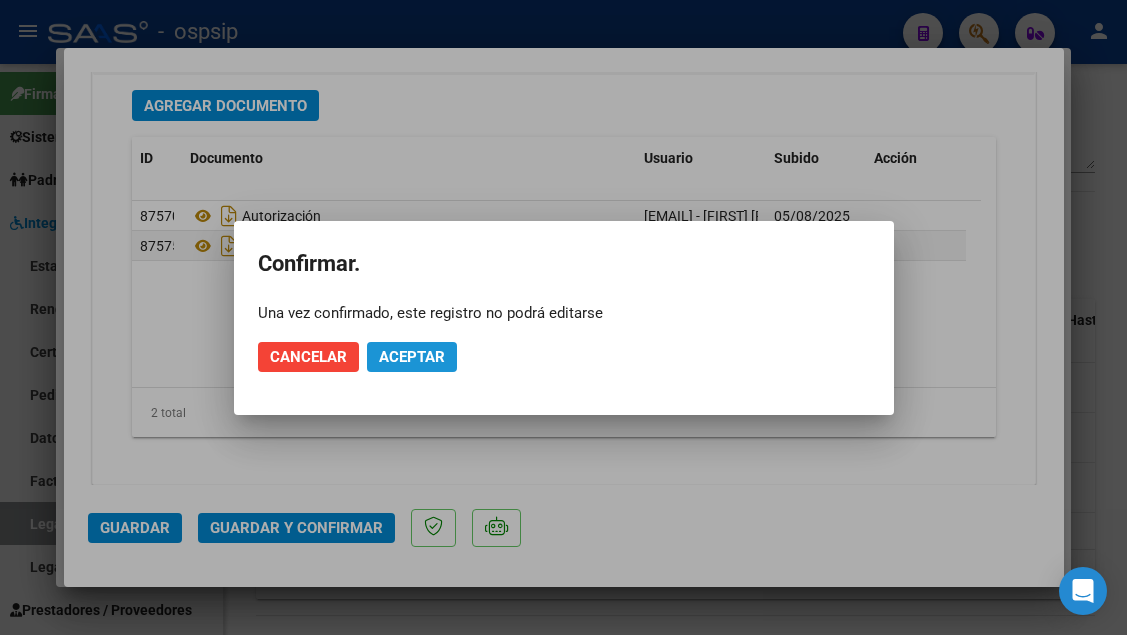 click on "Aceptar" 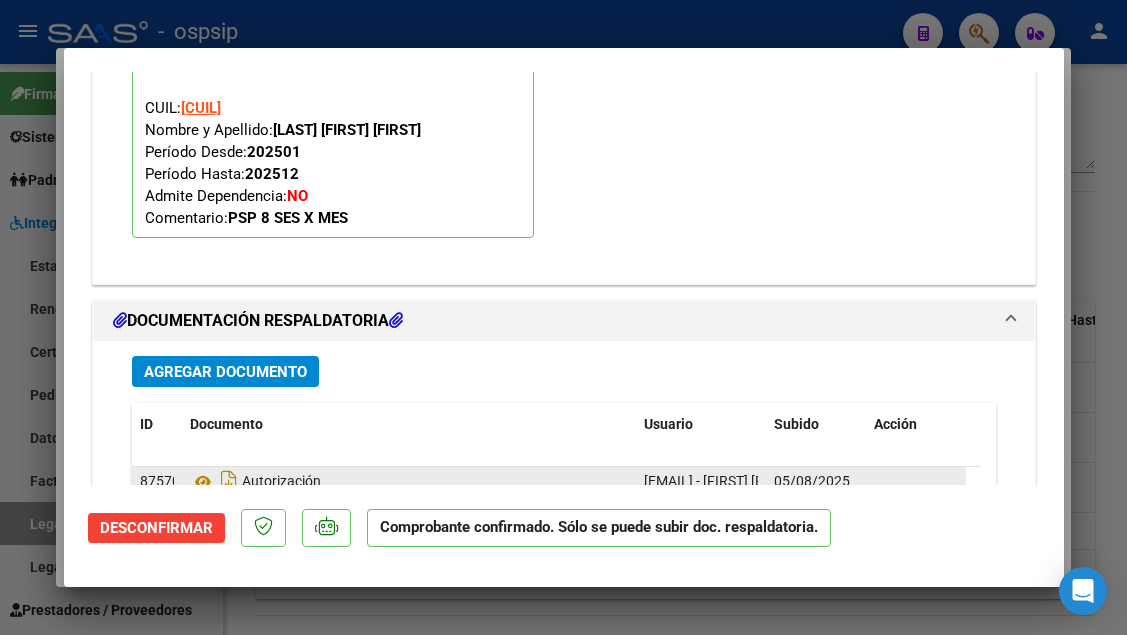scroll, scrollTop: 1973, scrollLeft: 0, axis: vertical 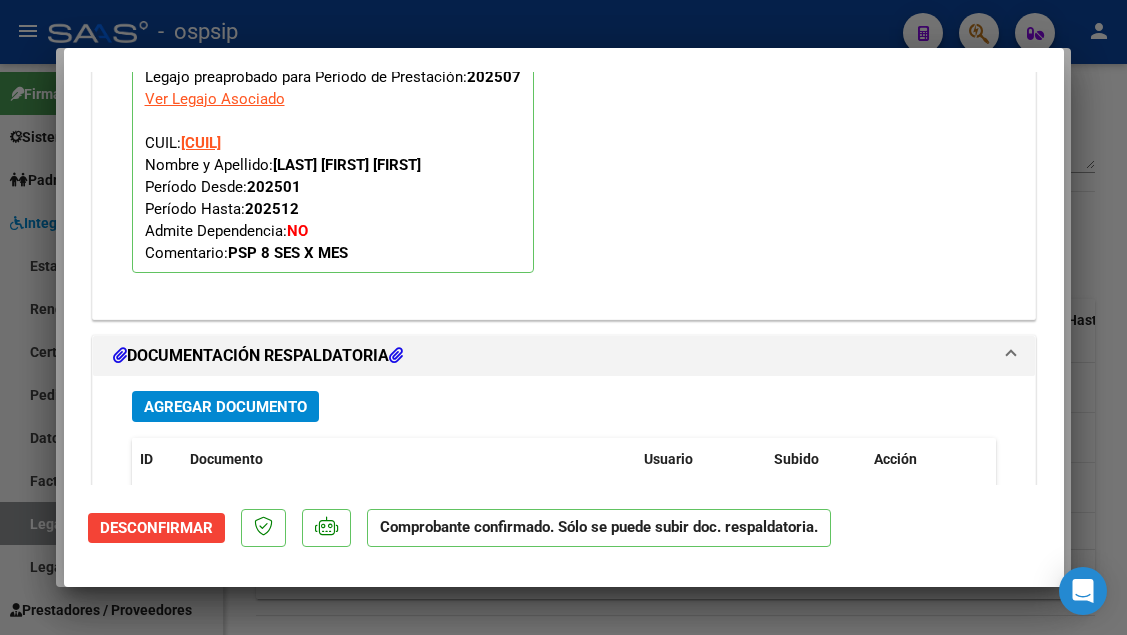 click at bounding box center (563, 317) 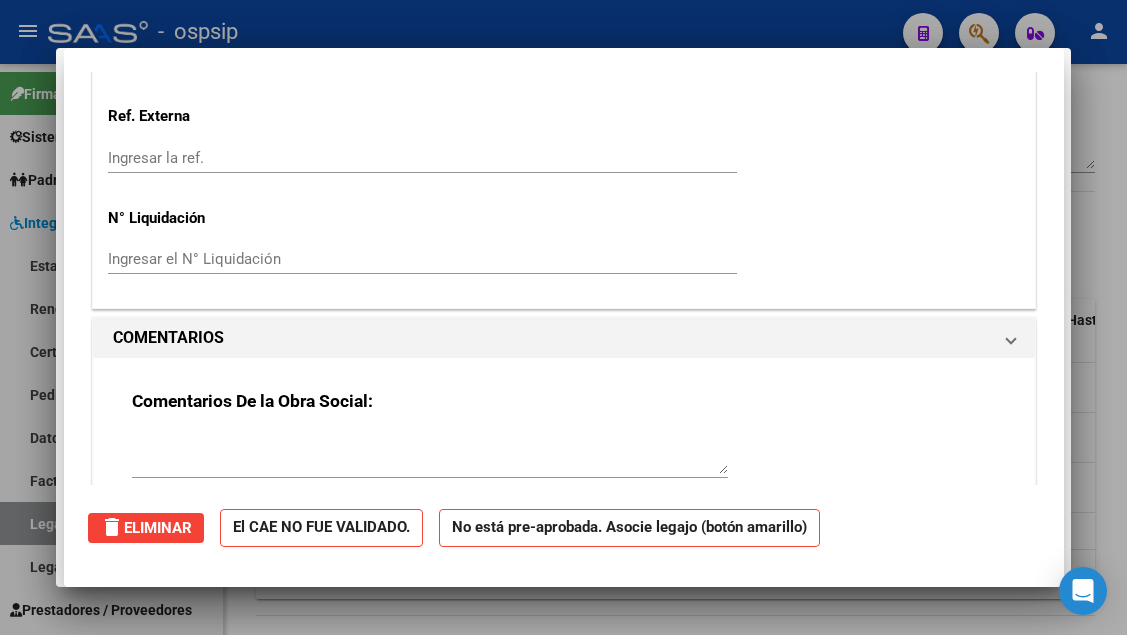scroll, scrollTop: 0, scrollLeft: 0, axis: both 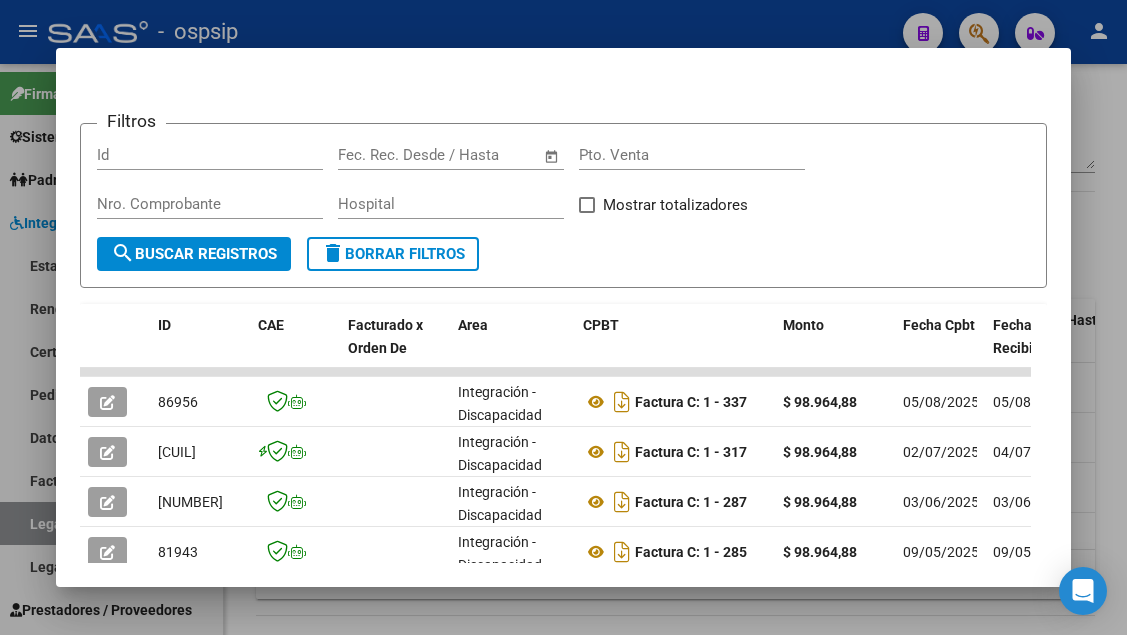 click at bounding box center (563, 317) 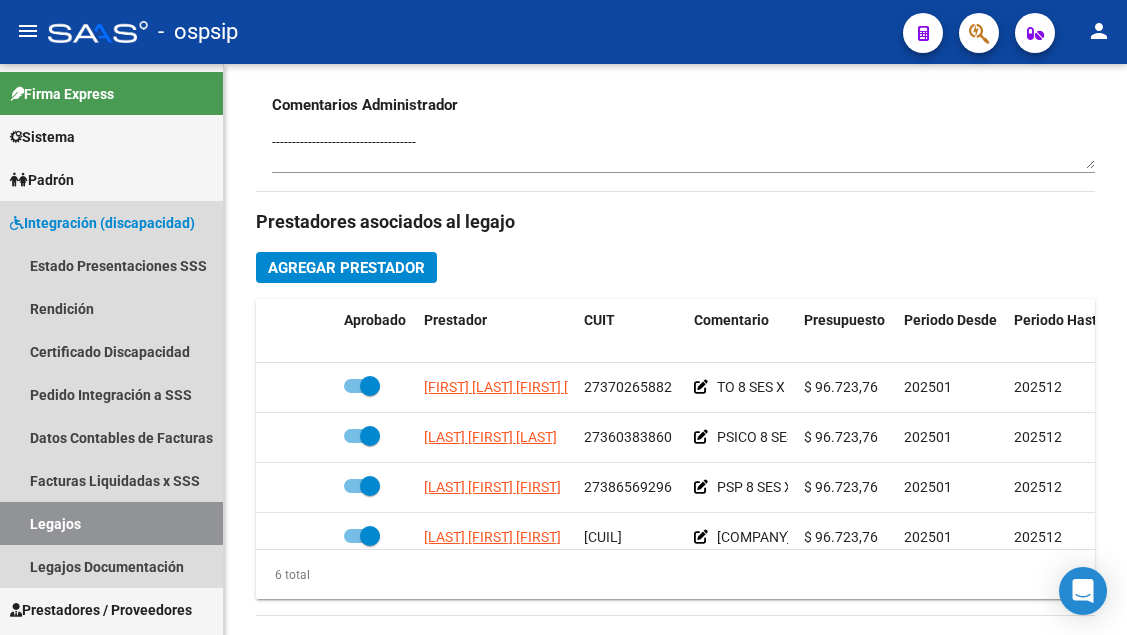 click on "Legajos" at bounding box center [111, 523] 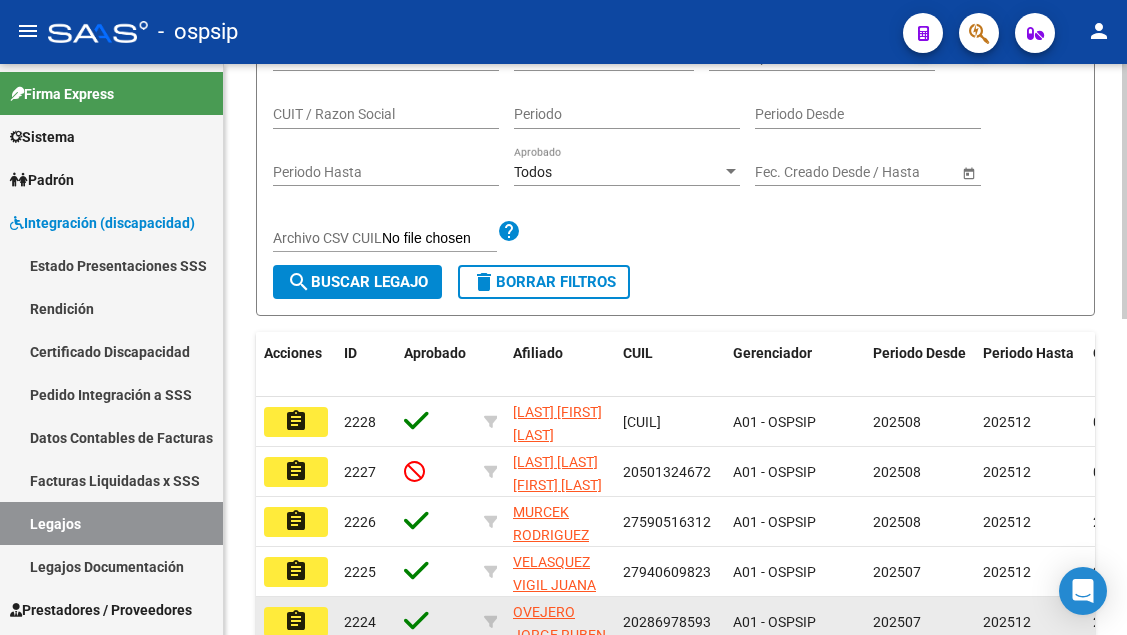 scroll, scrollTop: 208, scrollLeft: 0, axis: vertical 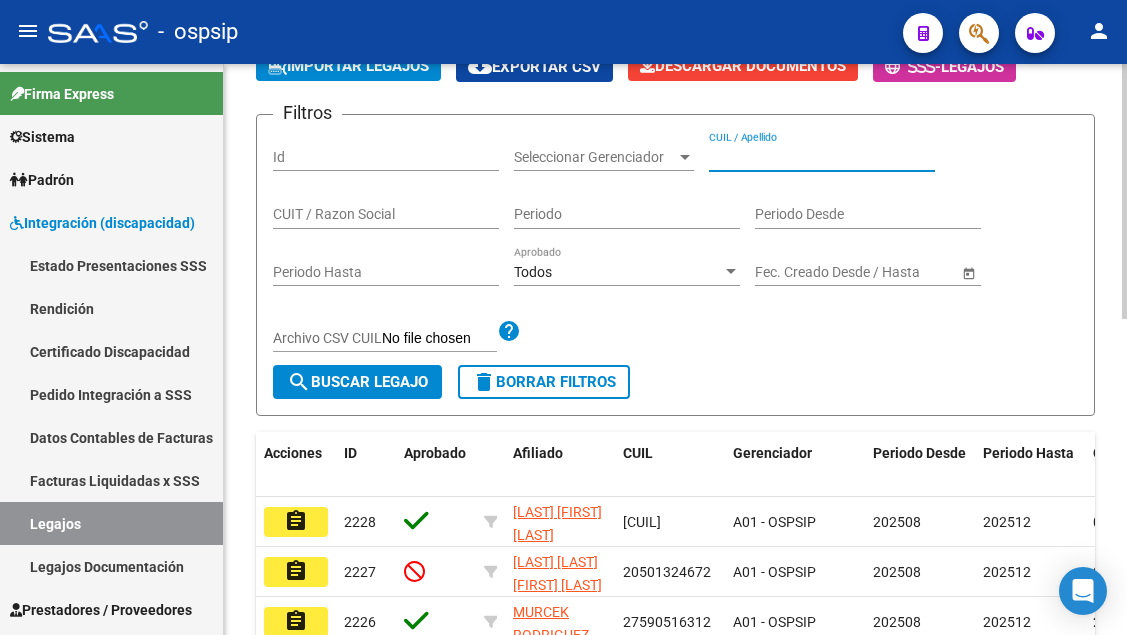 click on "CUIL / Apellido" at bounding box center [822, 157] 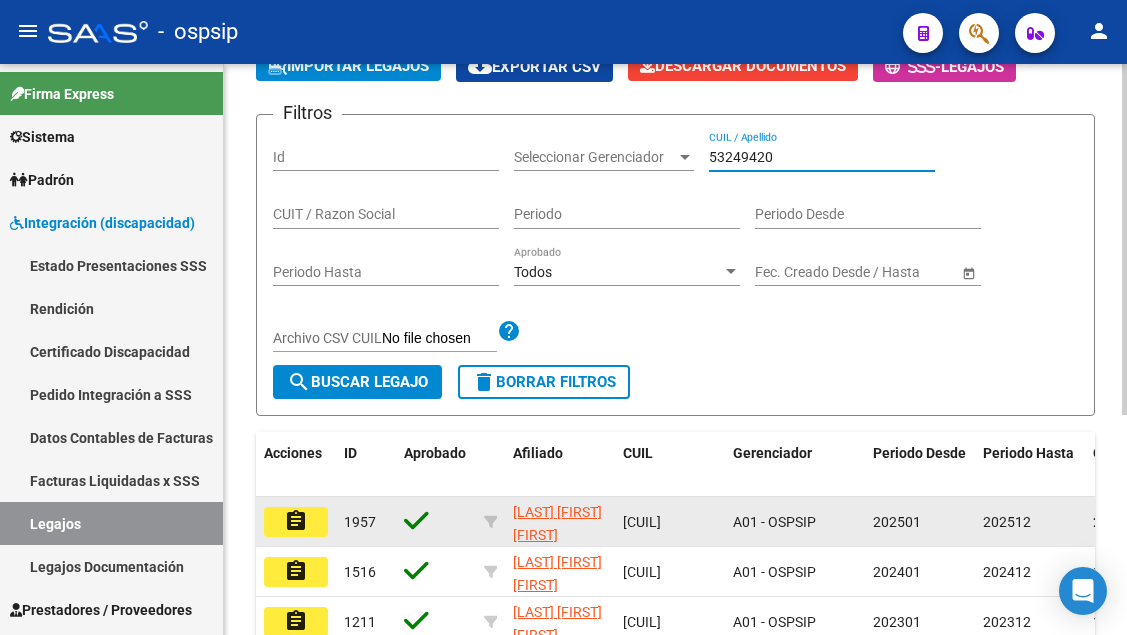 click on "assignment" 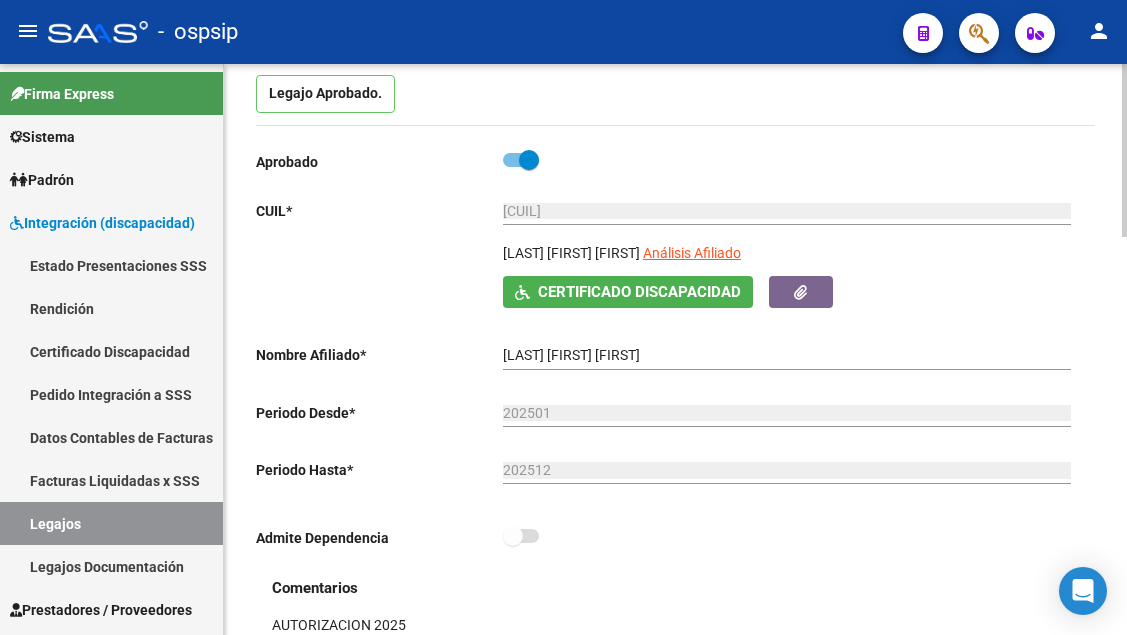 scroll, scrollTop: 200, scrollLeft: 0, axis: vertical 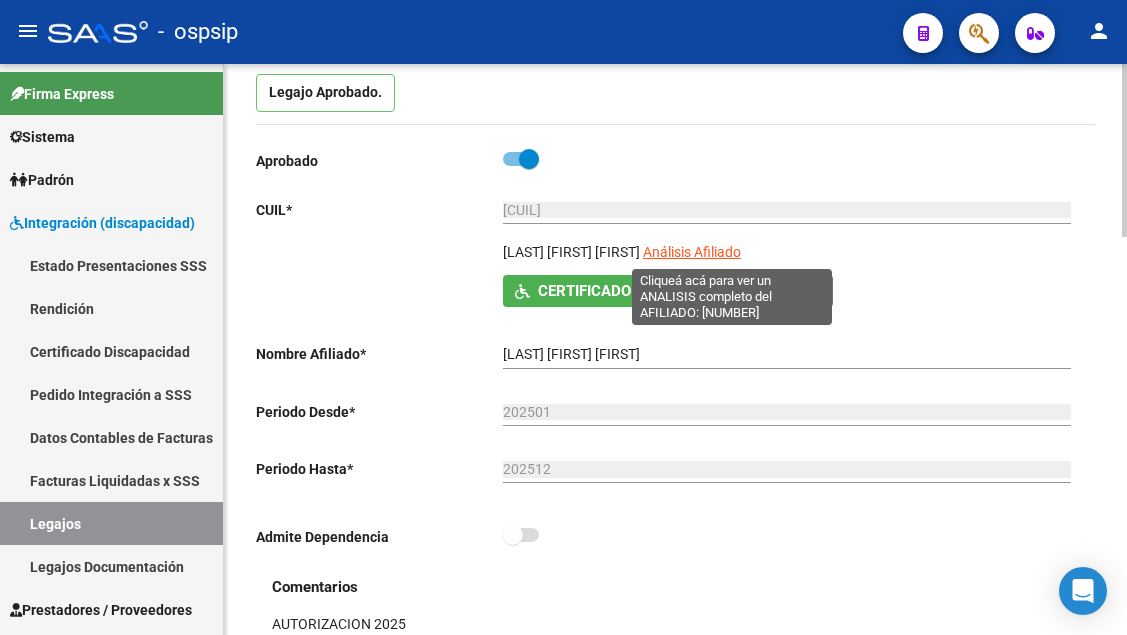click on "Análisis Afiliado" 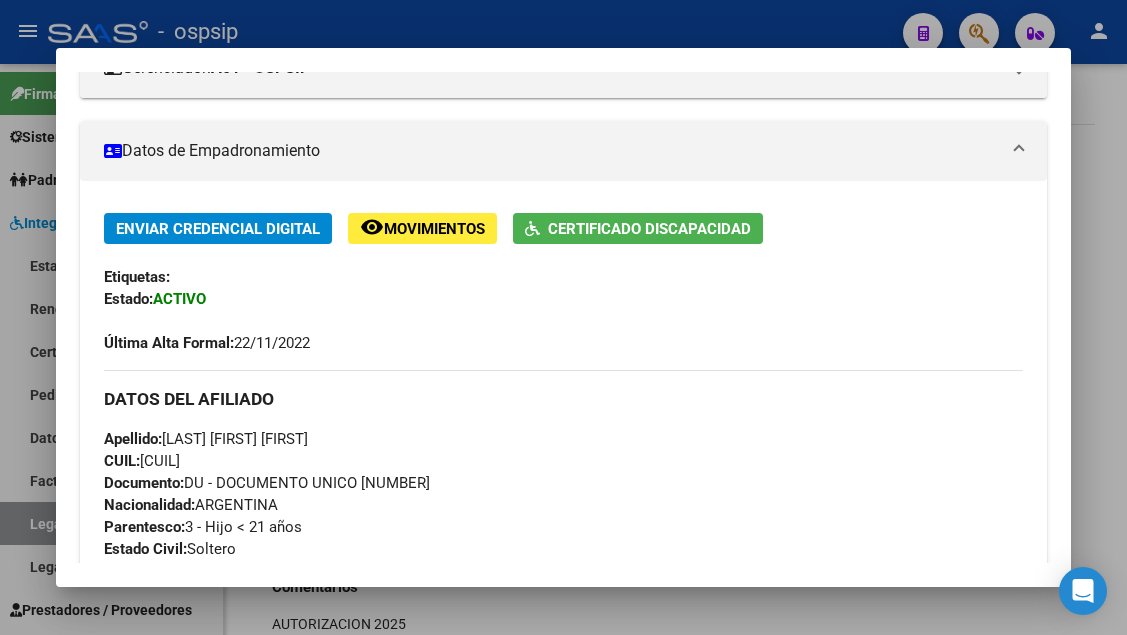 scroll, scrollTop: 189, scrollLeft: 0, axis: vertical 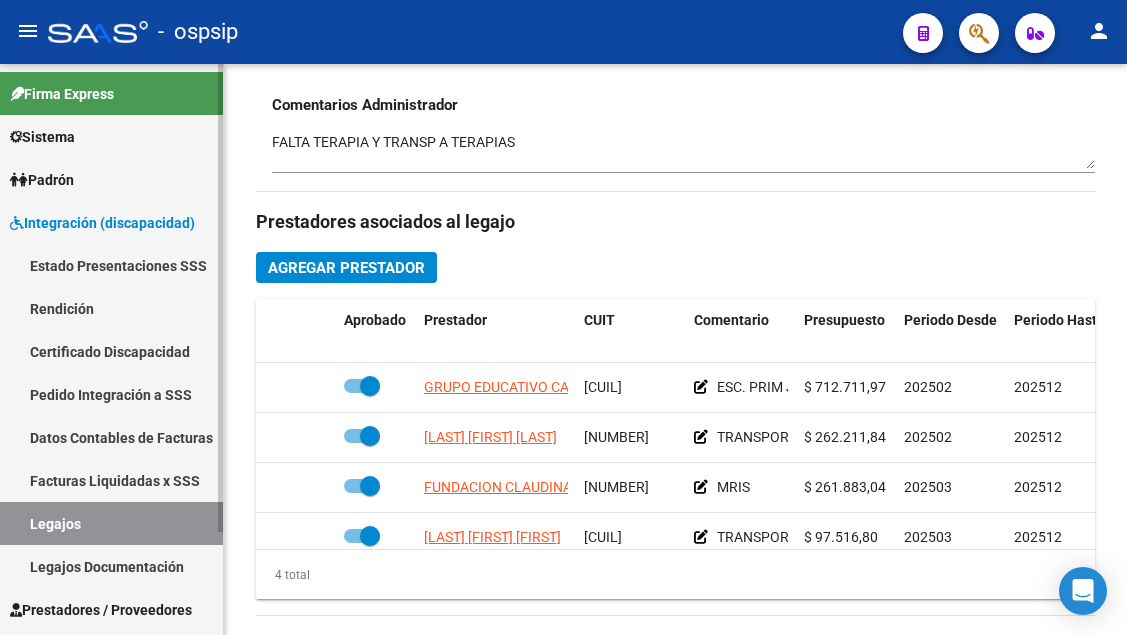 click on "Legajos" at bounding box center (111, 523) 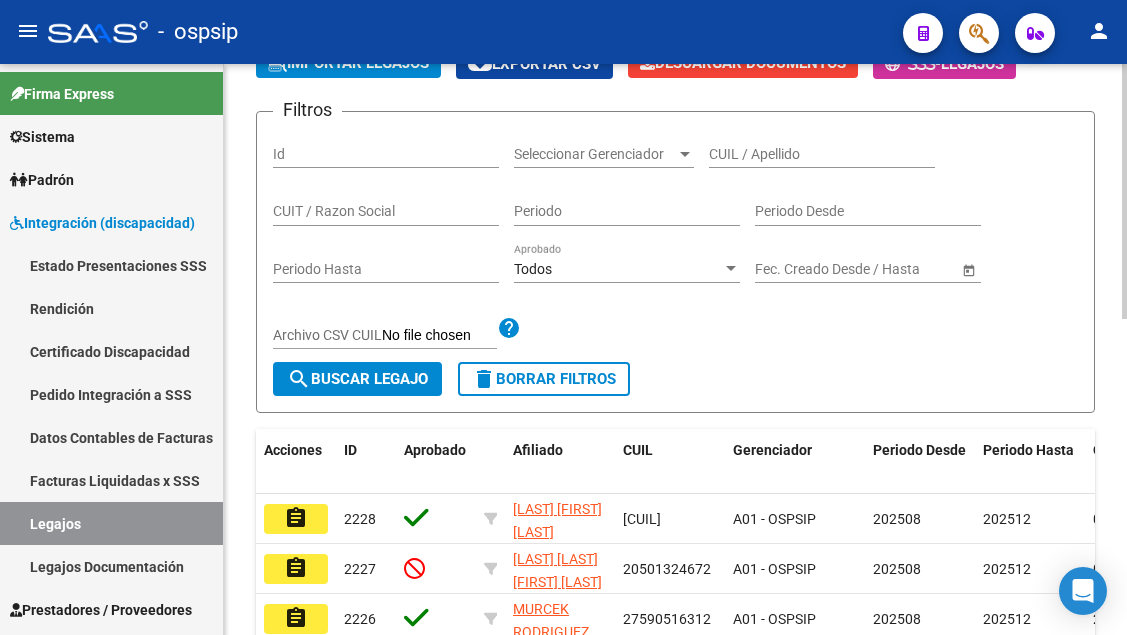 scroll, scrollTop: 208, scrollLeft: 0, axis: vertical 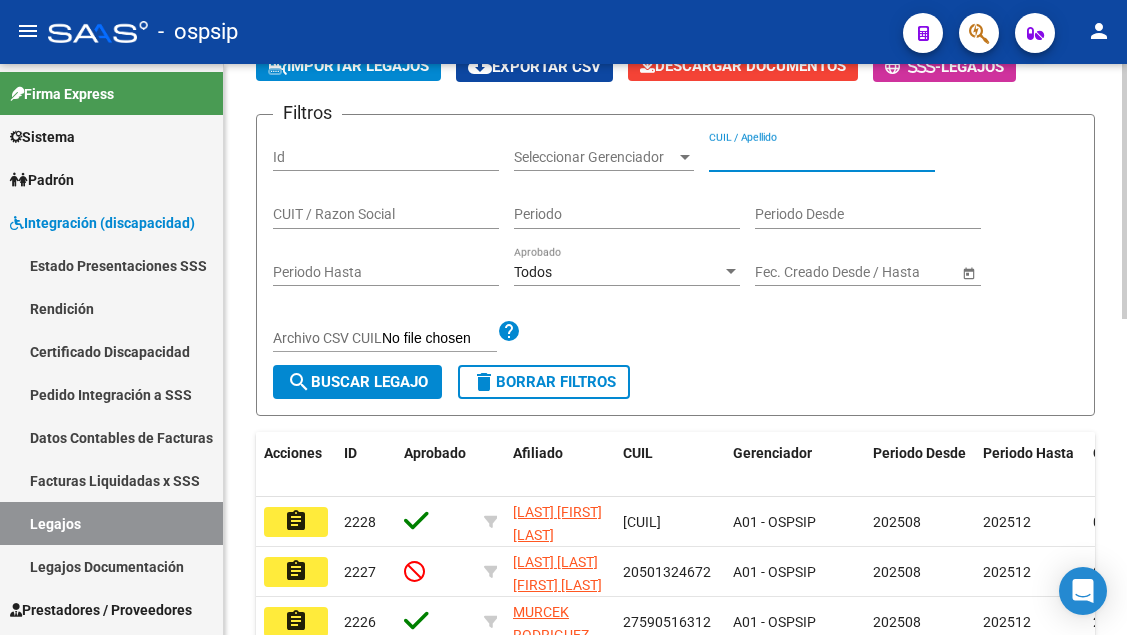 click on "CUIL / Apellido" at bounding box center [822, 157] 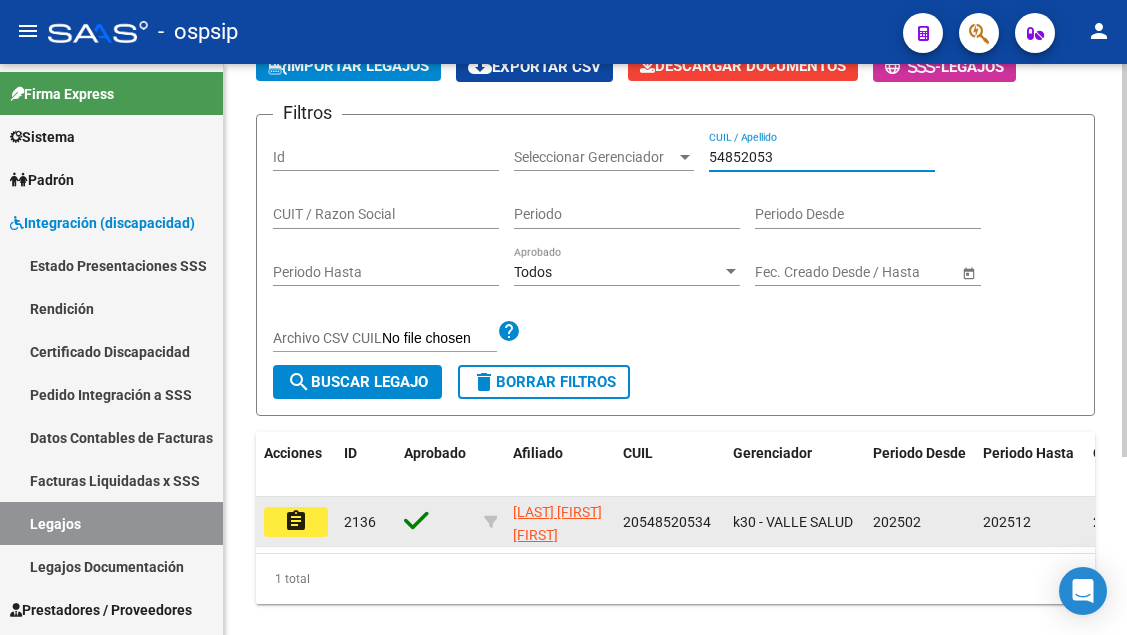 click on "assignment" 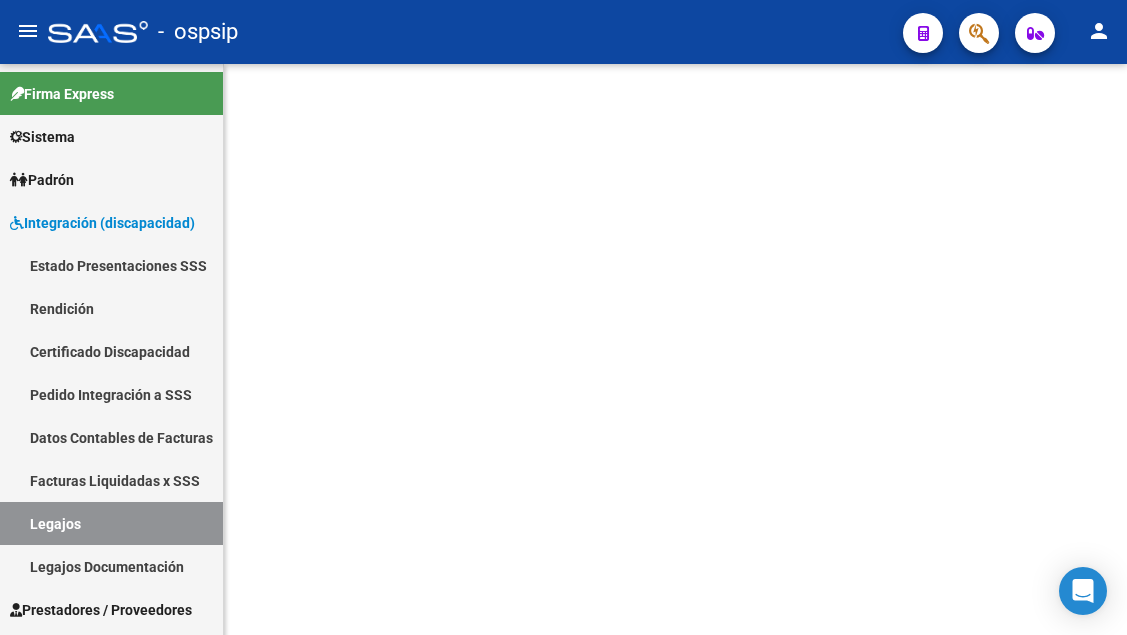 scroll, scrollTop: 0, scrollLeft: 0, axis: both 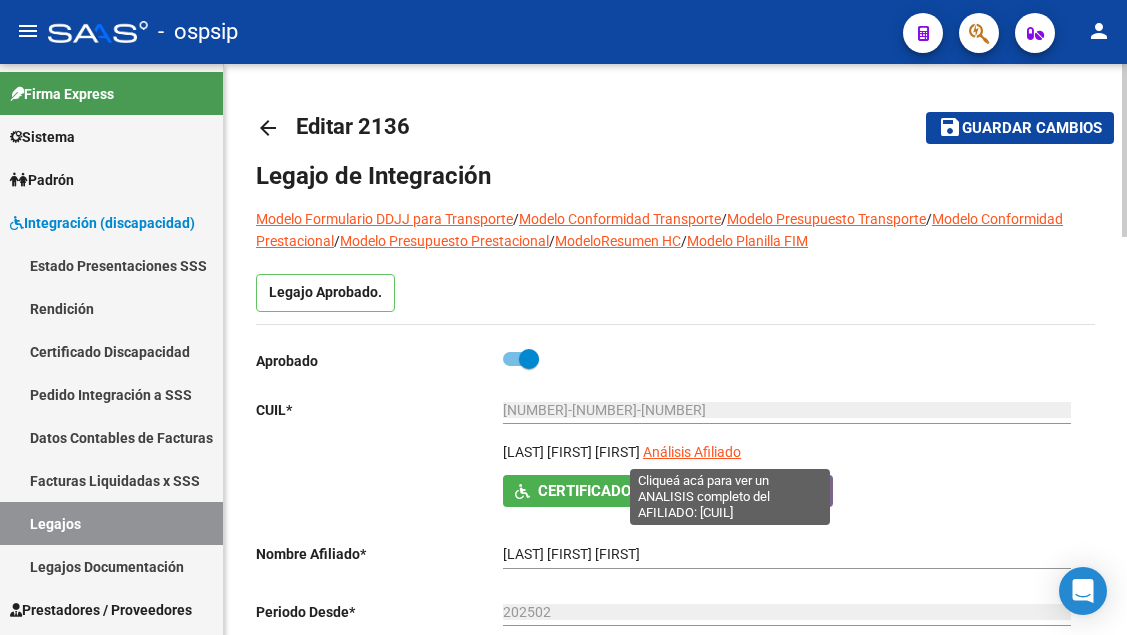 click on "Análisis Afiliado" 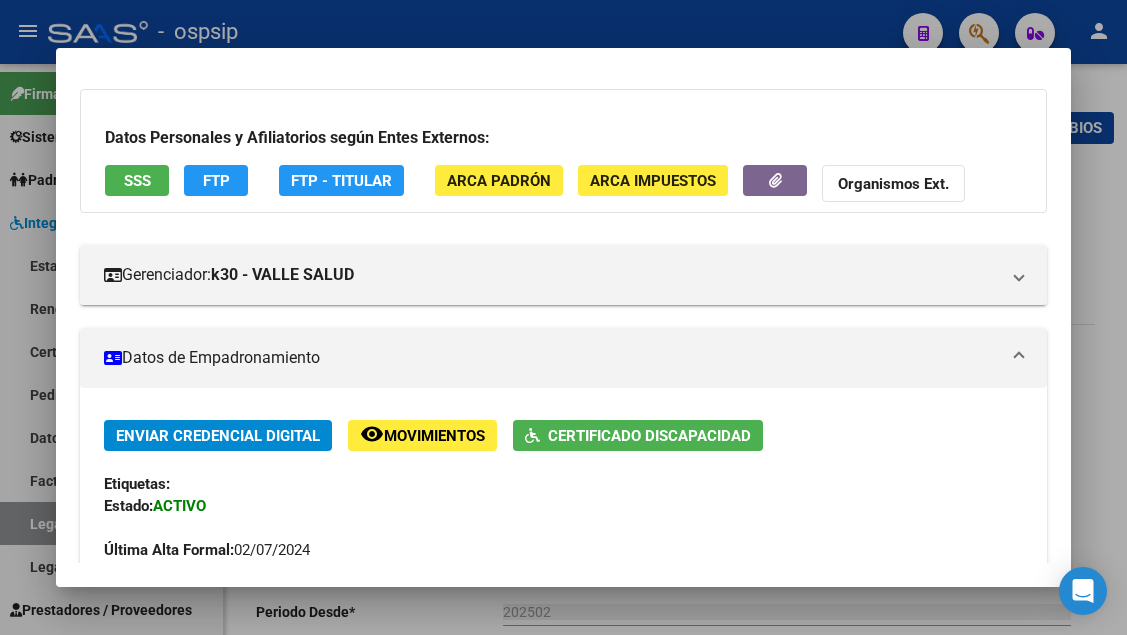 scroll, scrollTop: 200, scrollLeft: 0, axis: vertical 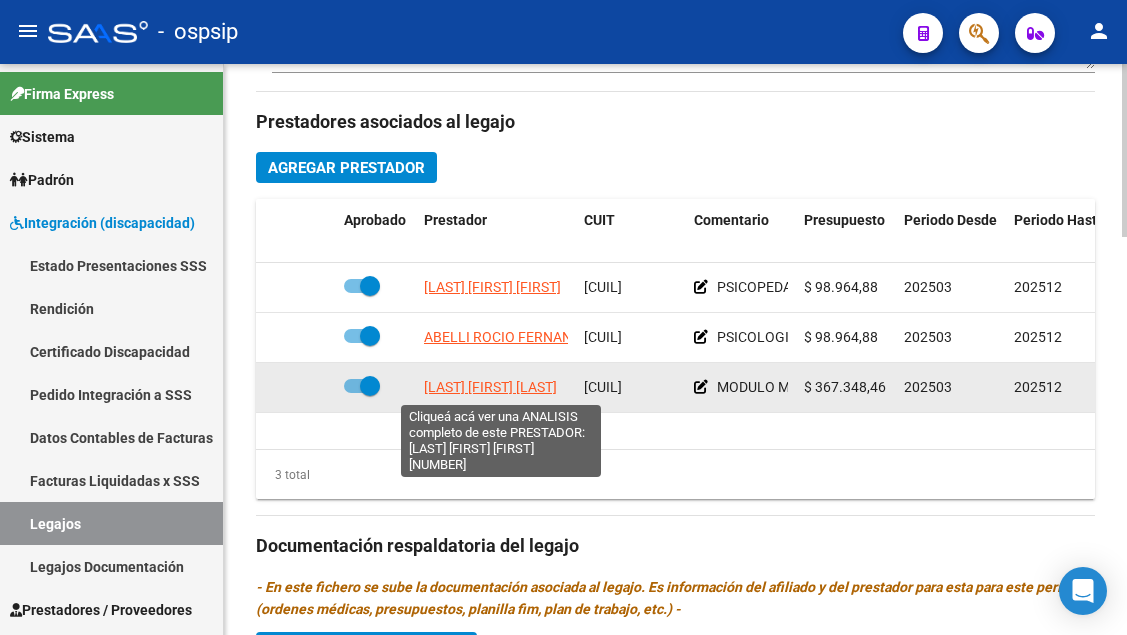 click on "TORRES LUCIA BETANIA" 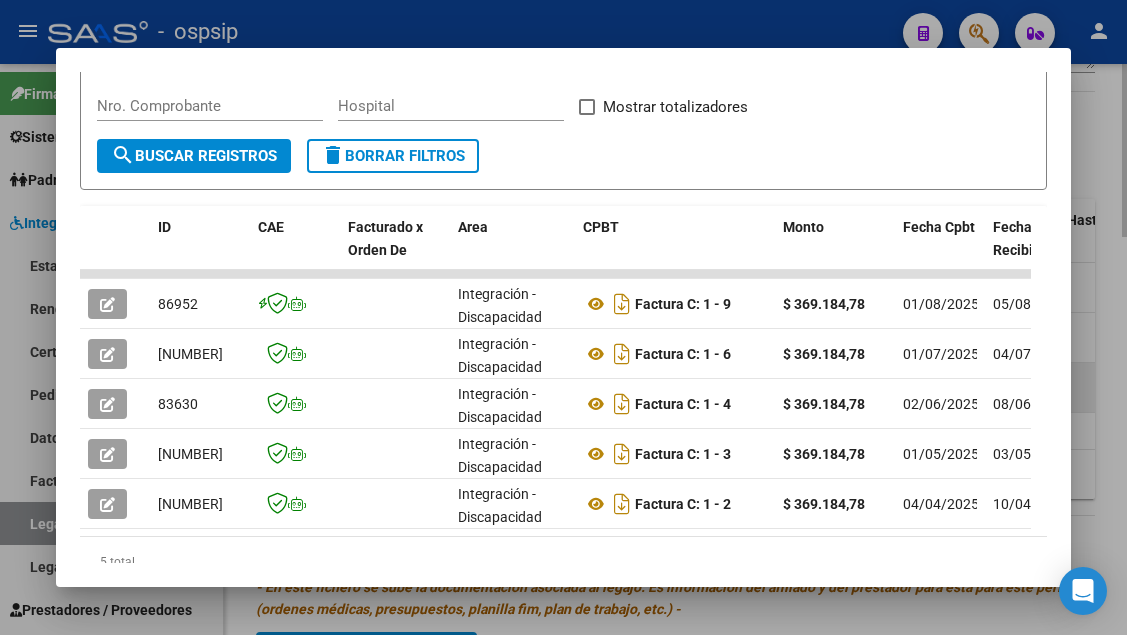 scroll, scrollTop: 385, scrollLeft: 0, axis: vertical 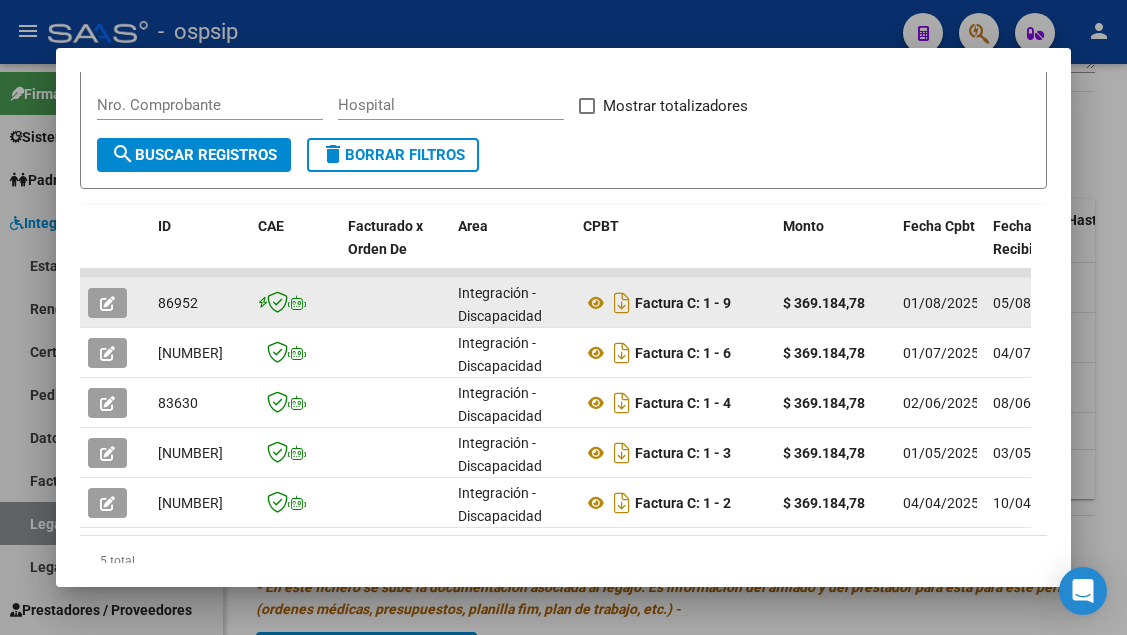 click 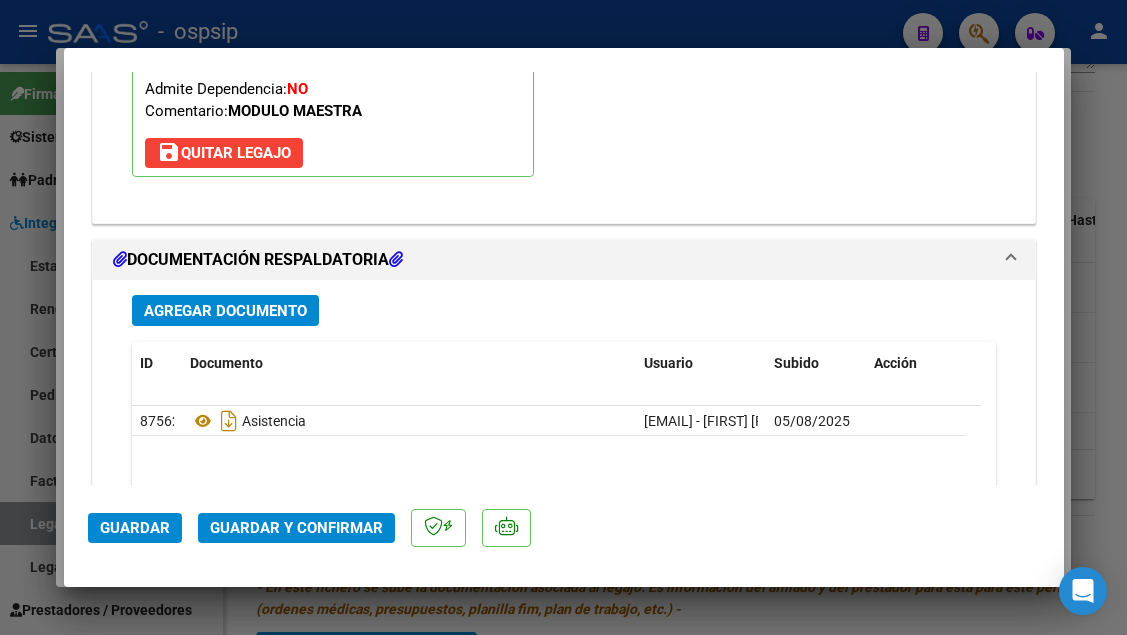 scroll, scrollTop: 2400, scrollLeft: 0, axis: vertical 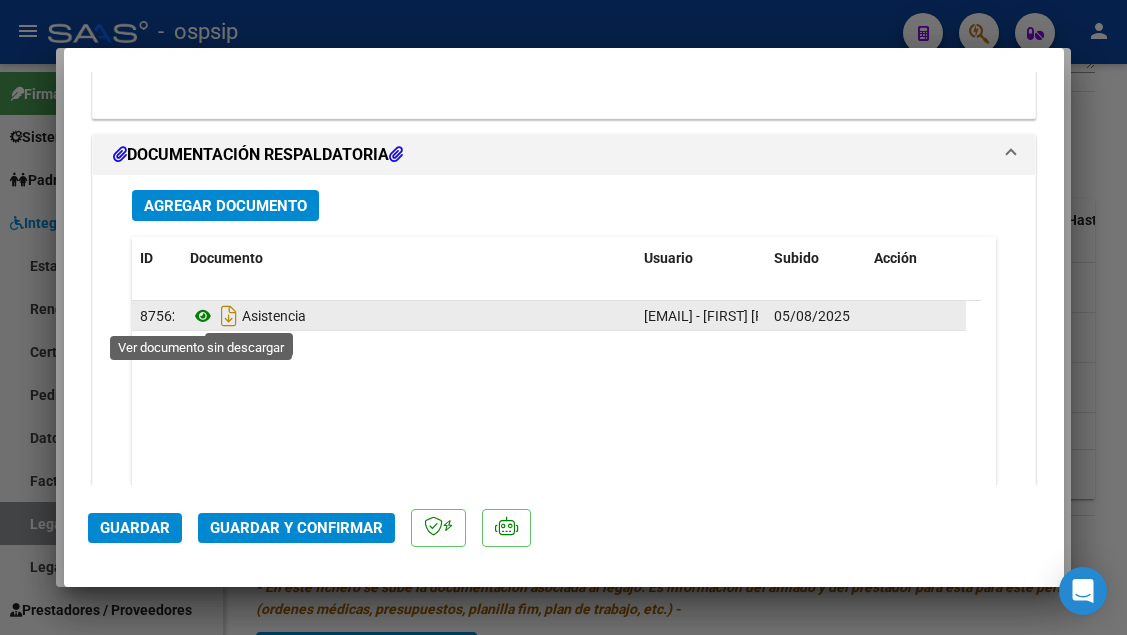 click 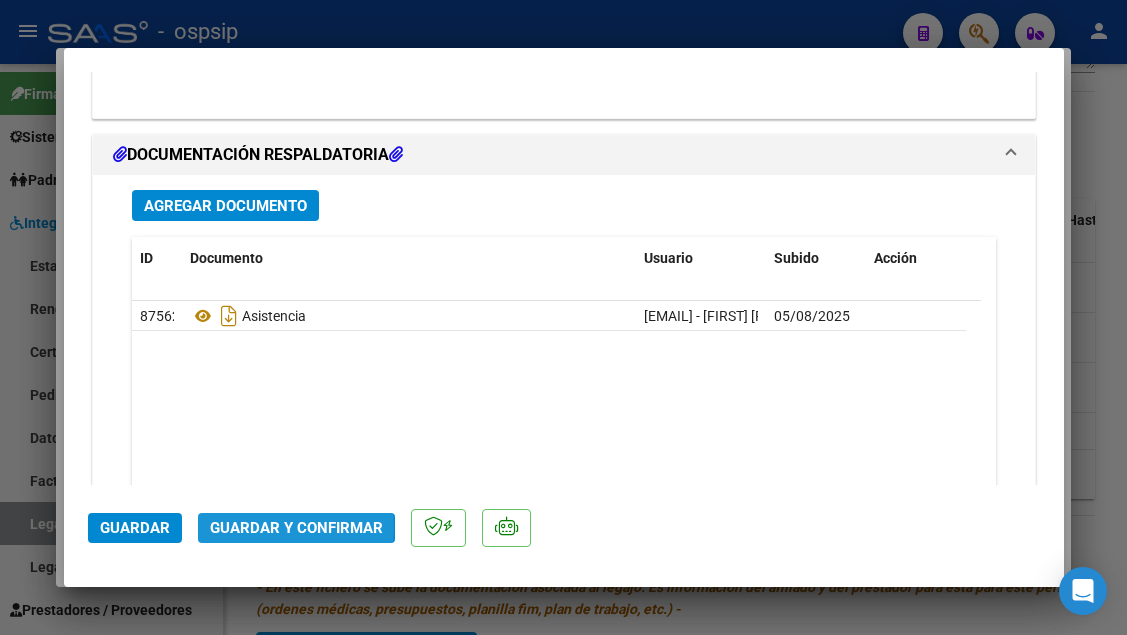 click on "Guardar y Confirmar" 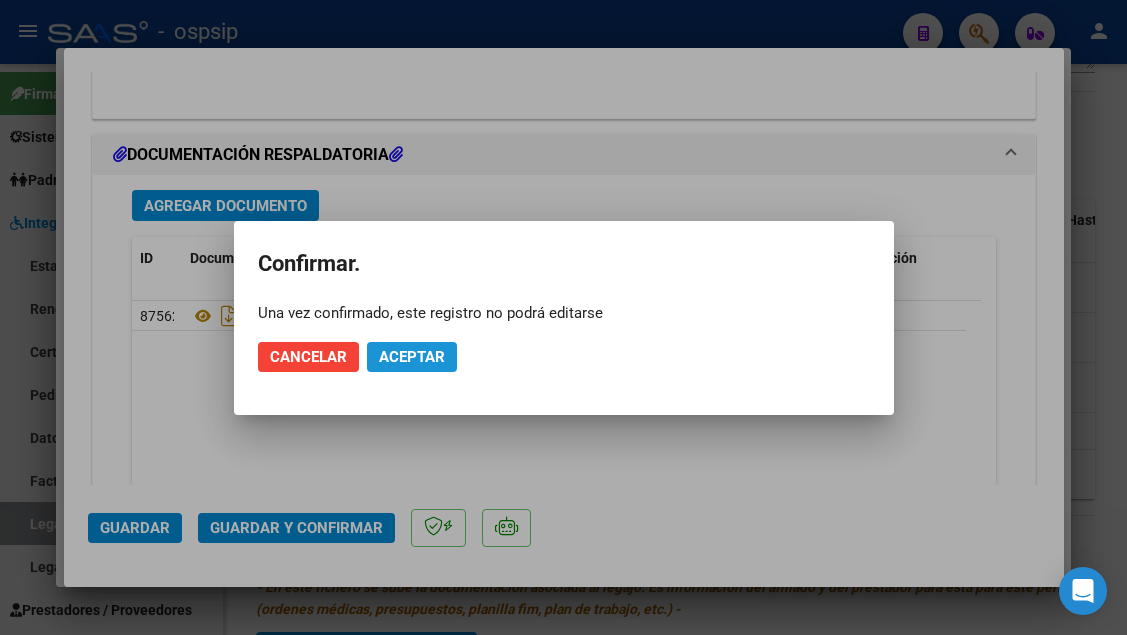click on "Aceptar" 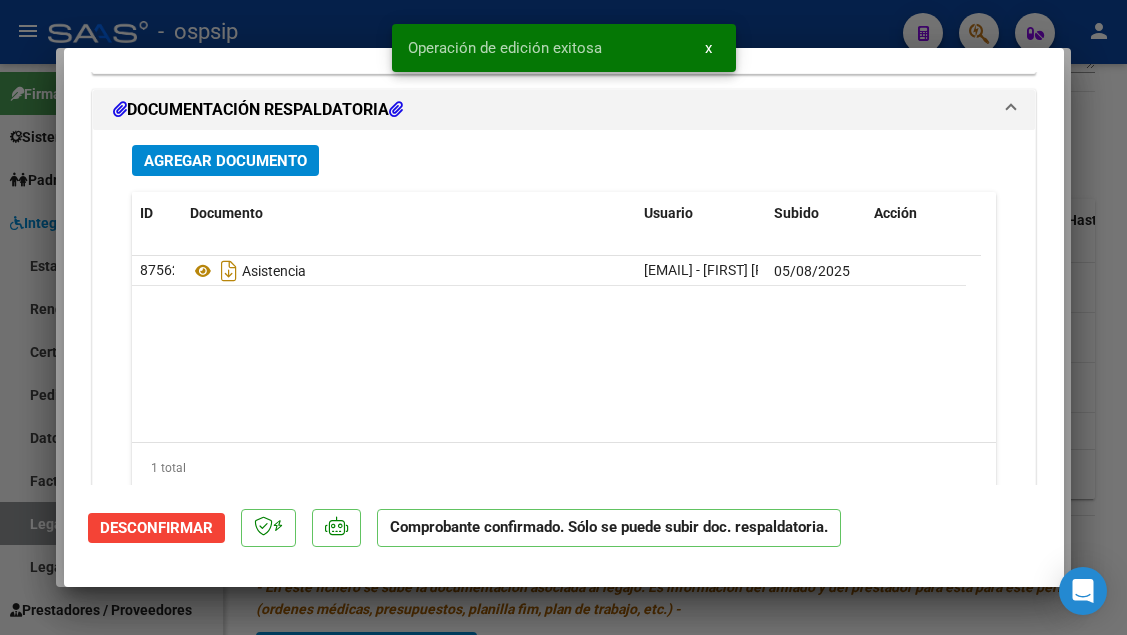 click at bounding box center (563, 317) 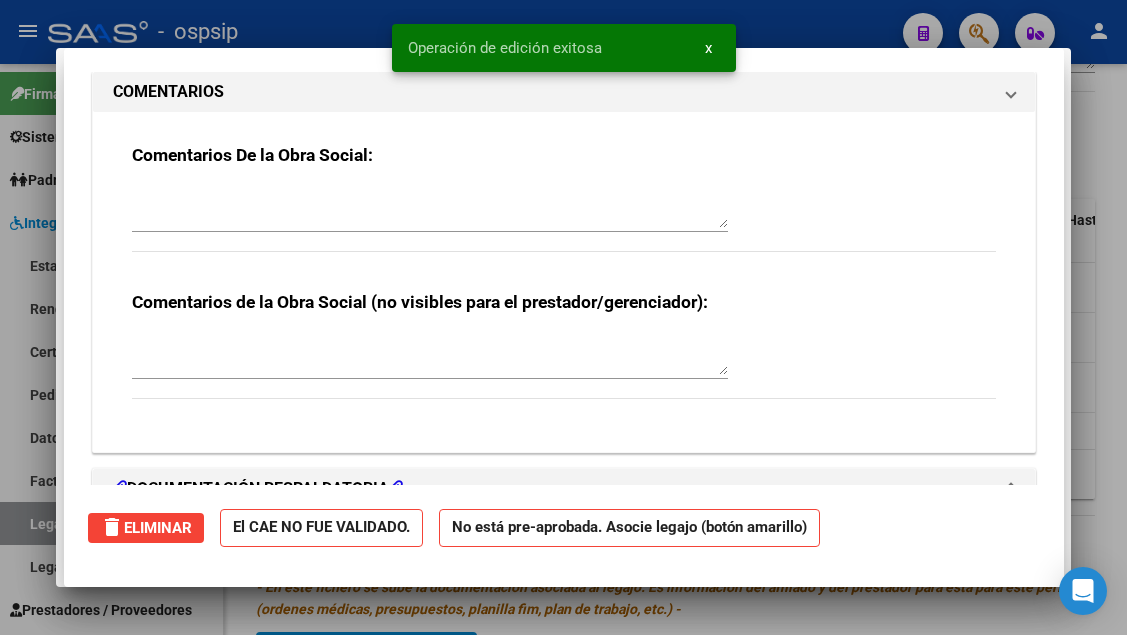 scroll, scrollTop: 0, scrollLeft: 0, axis: both 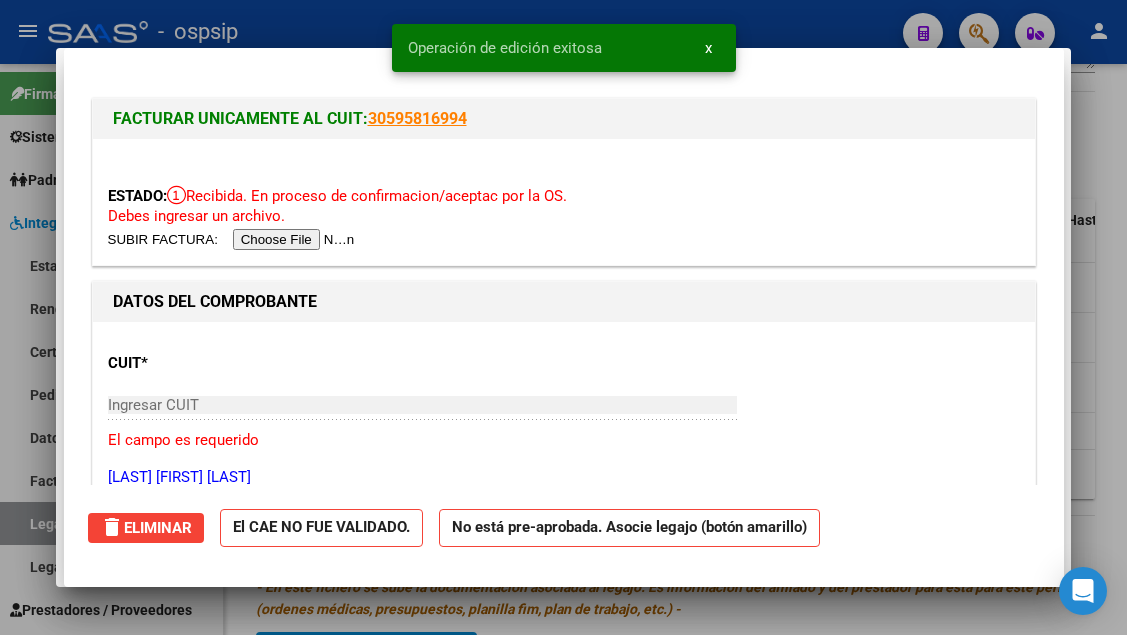 click at bounding box center (563, 317) 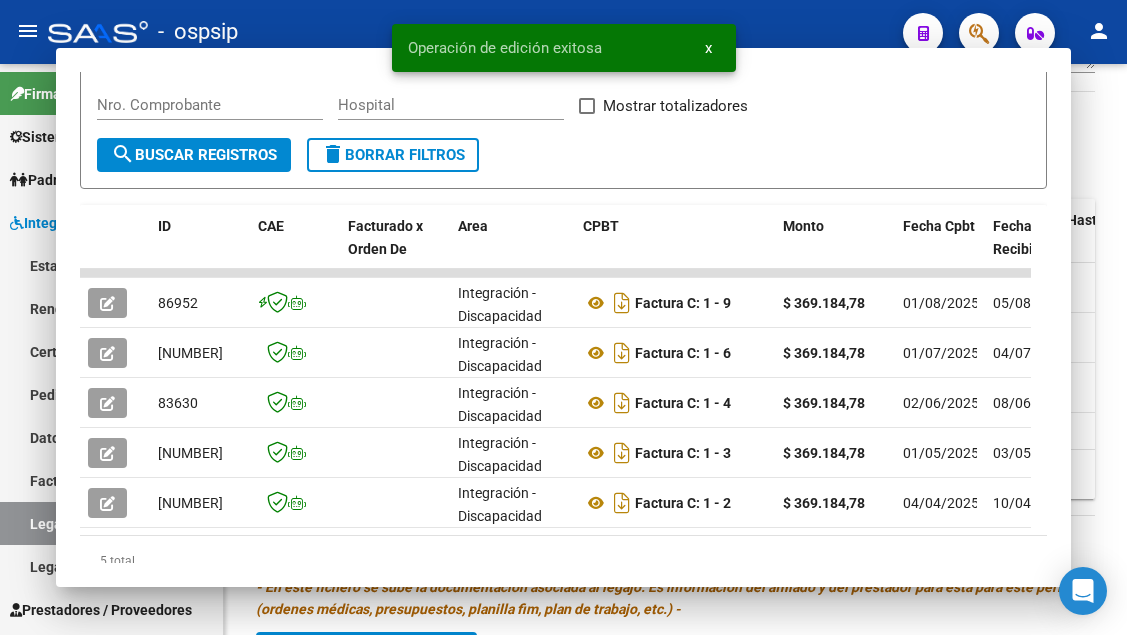 click on "Legajos" at bounding box center [111, 523] 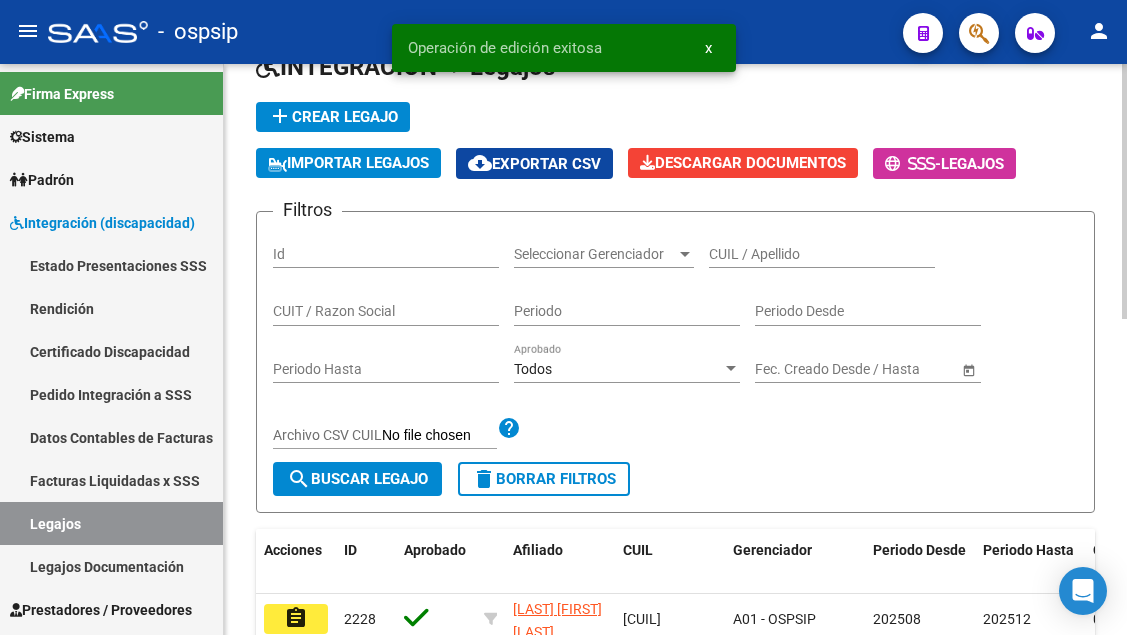 scroll, scrollTop: 108, scrollLeft: 0, axis: vertical 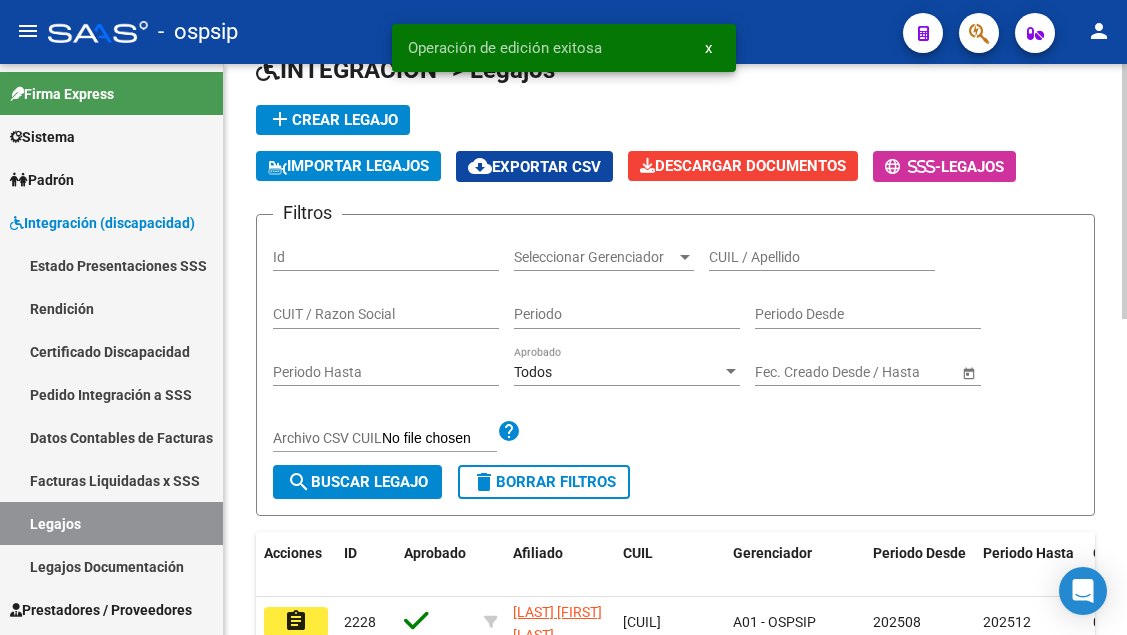 click on "CUIL / Apellido" at bounding box center [822, 257] 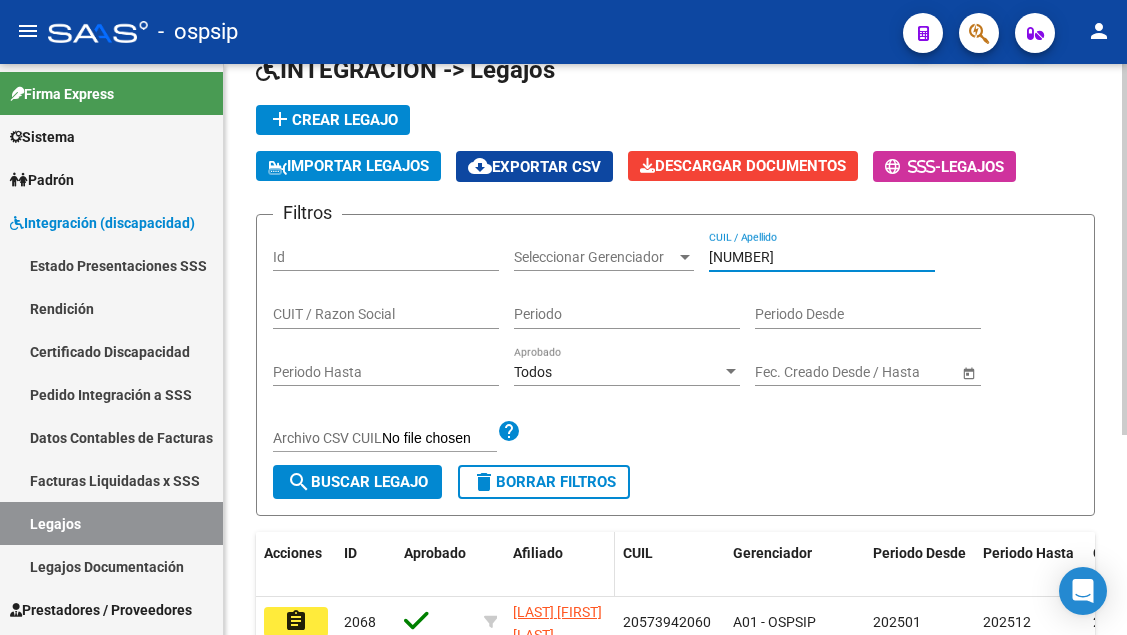 scroll, scrollTop: 308, scrollLeft: 0, axis: vertical 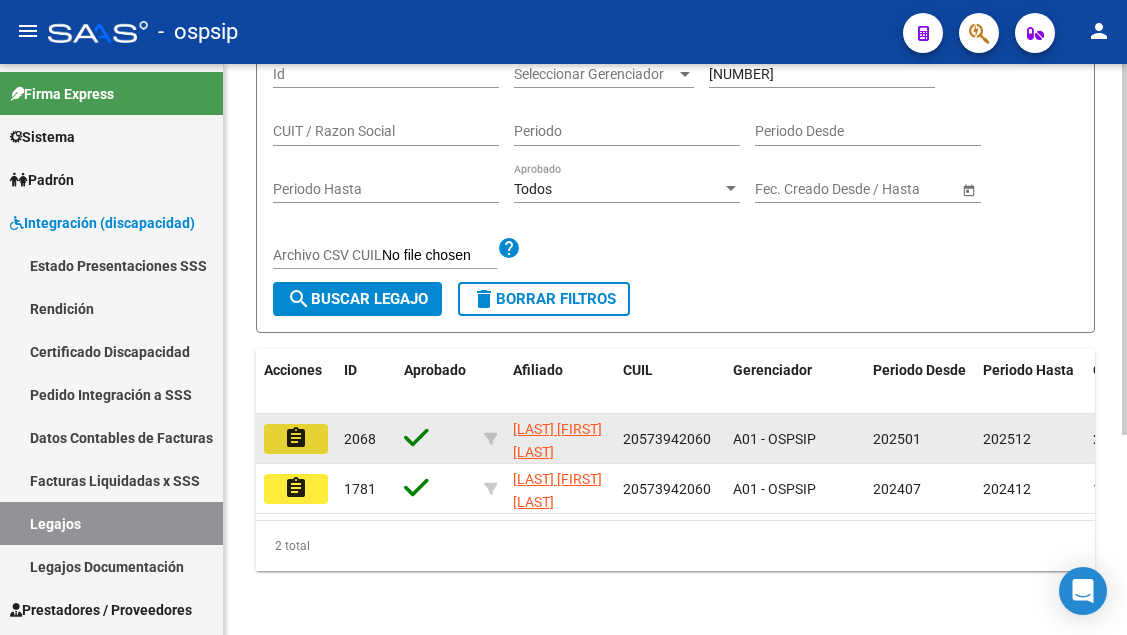click on "assignment" 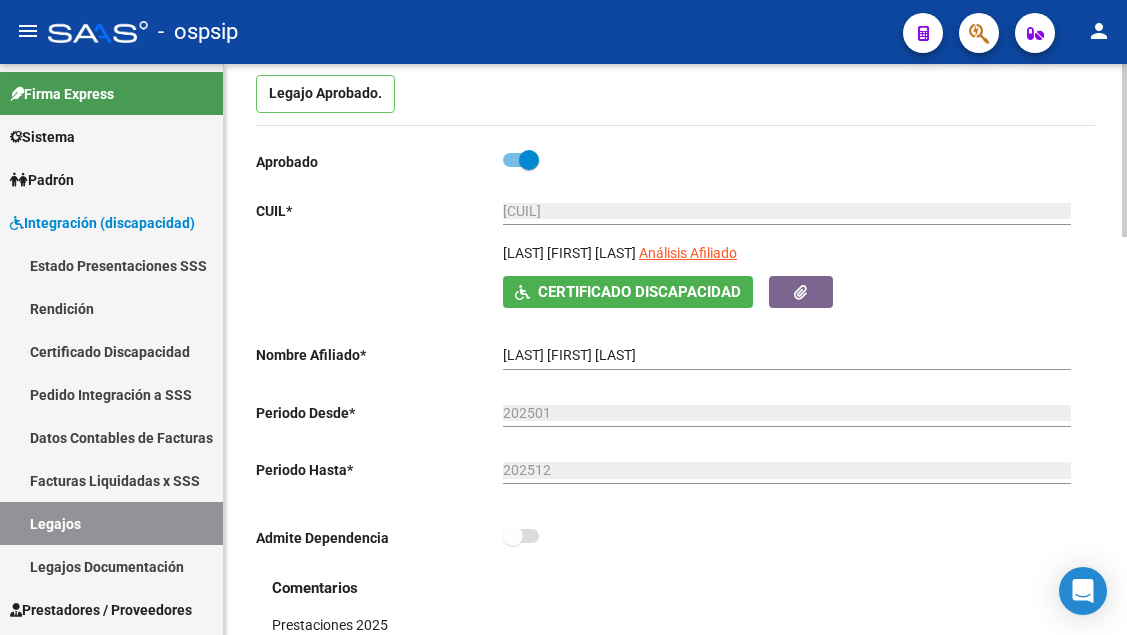 scroll, scrollTop: 200, scrollLeft: 0, axis: vertical 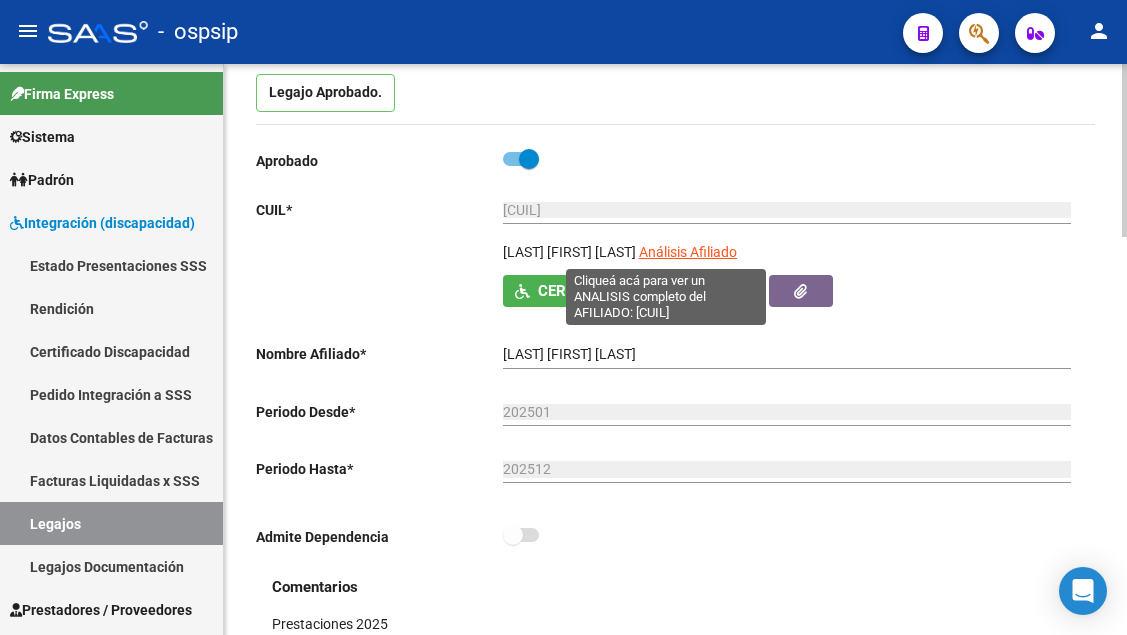click on "Análisis Afiliado" 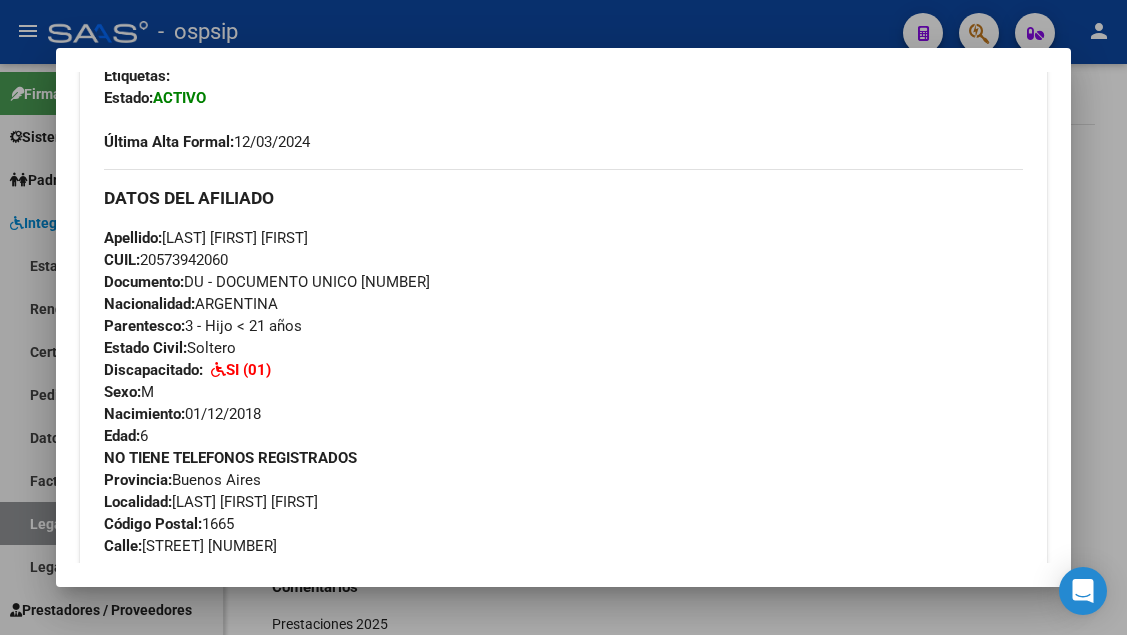 scroll, scrollTop: 400, scrollLeft: 0, axis: vertical 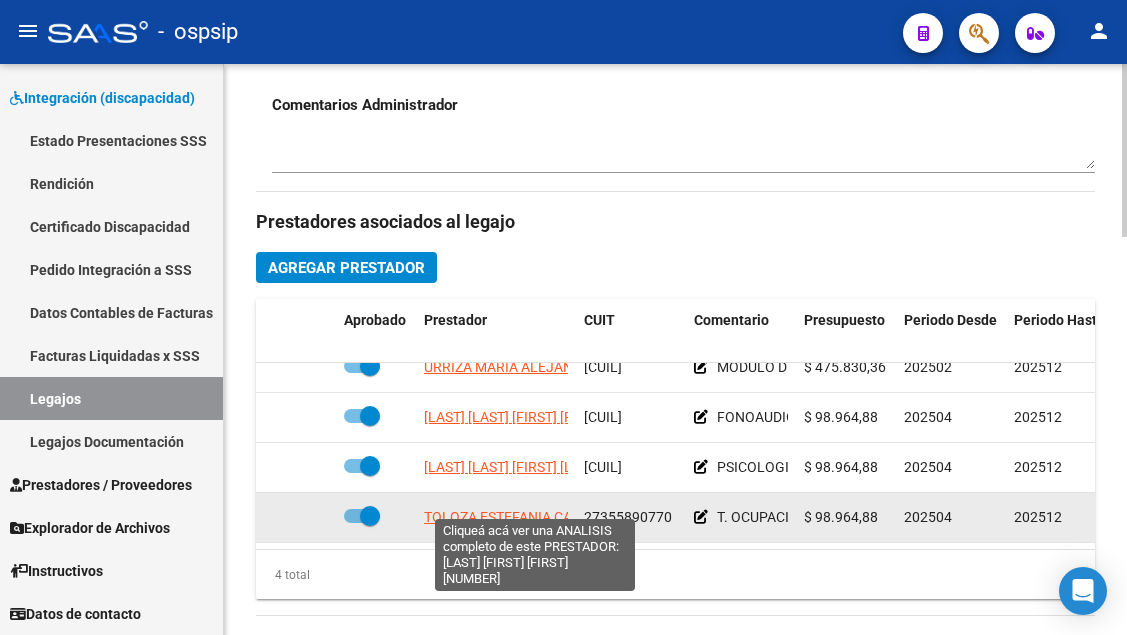 click on "TOLOZA ESTEFANIA CARLA ISABEL" 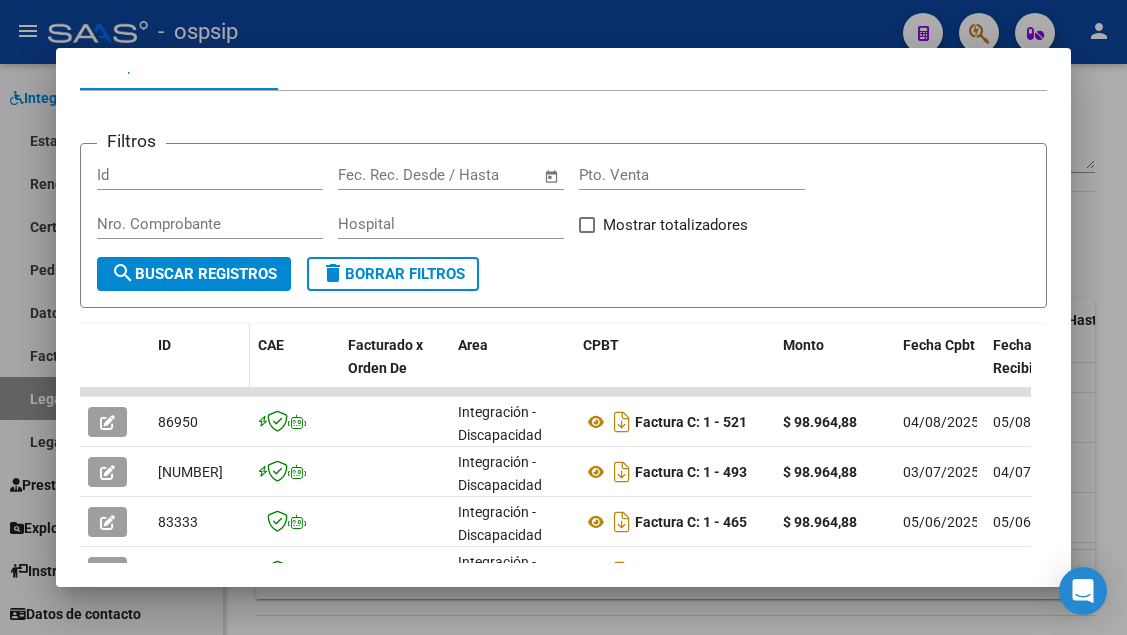 scroll, scrollTop: 385, scrollLeft: 0, axis: vertical 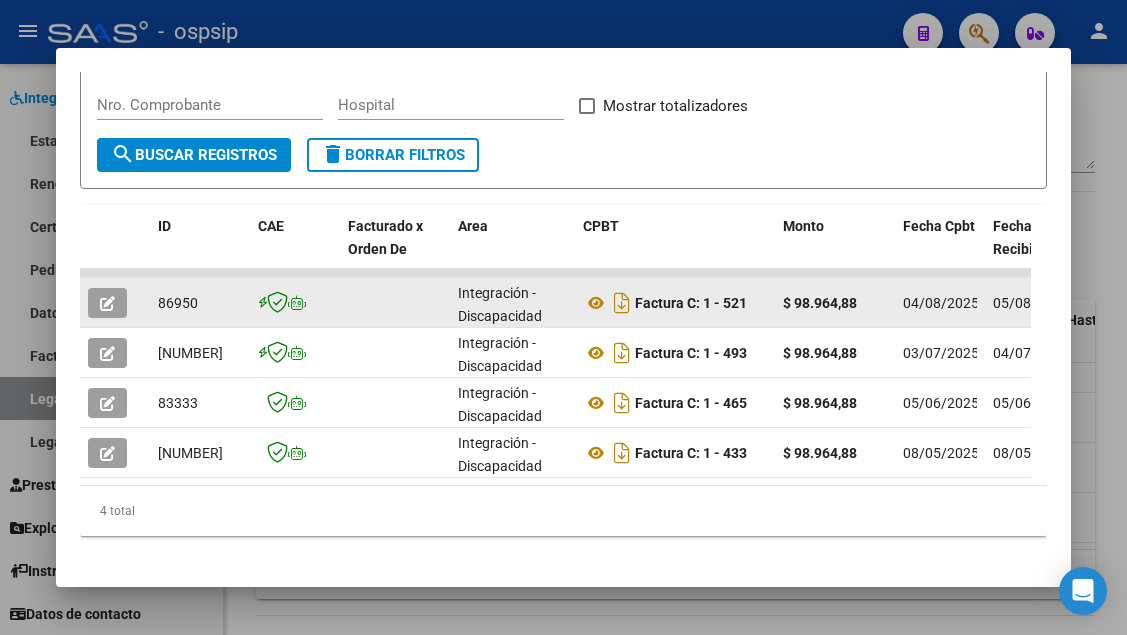 click 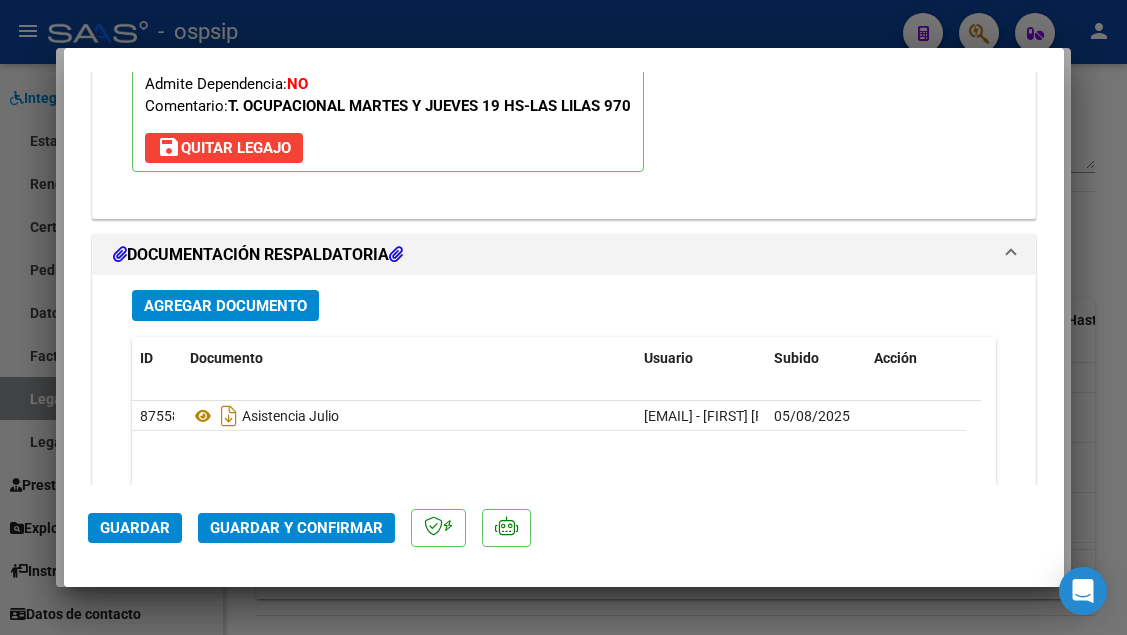 scroll, scrollTop: 2500, scrollLeft: 0, axis: vertical 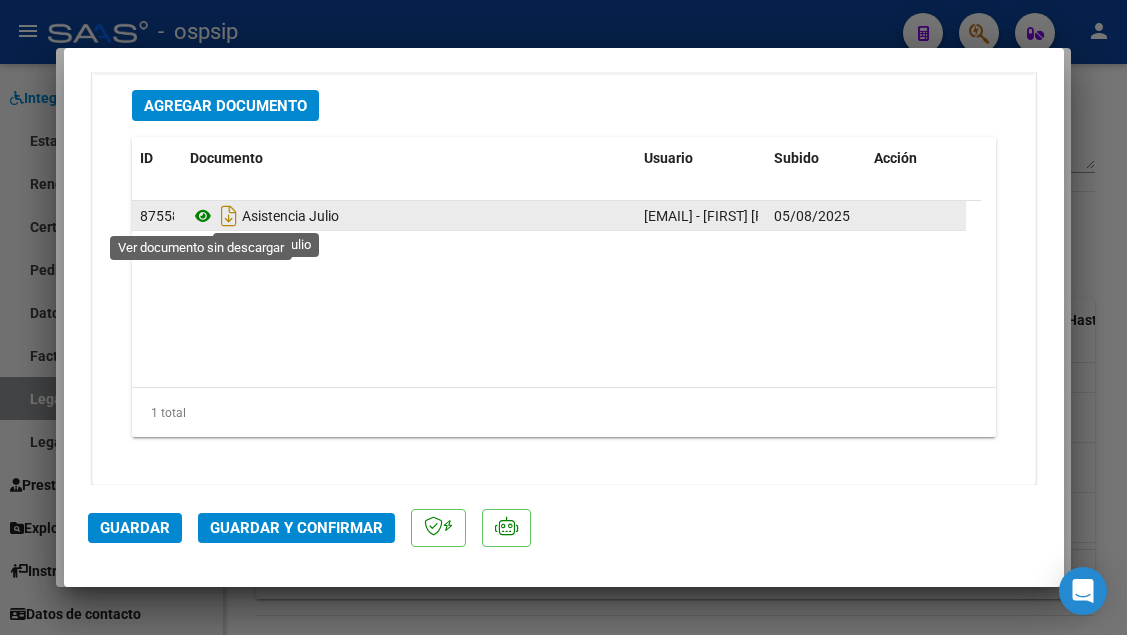 click 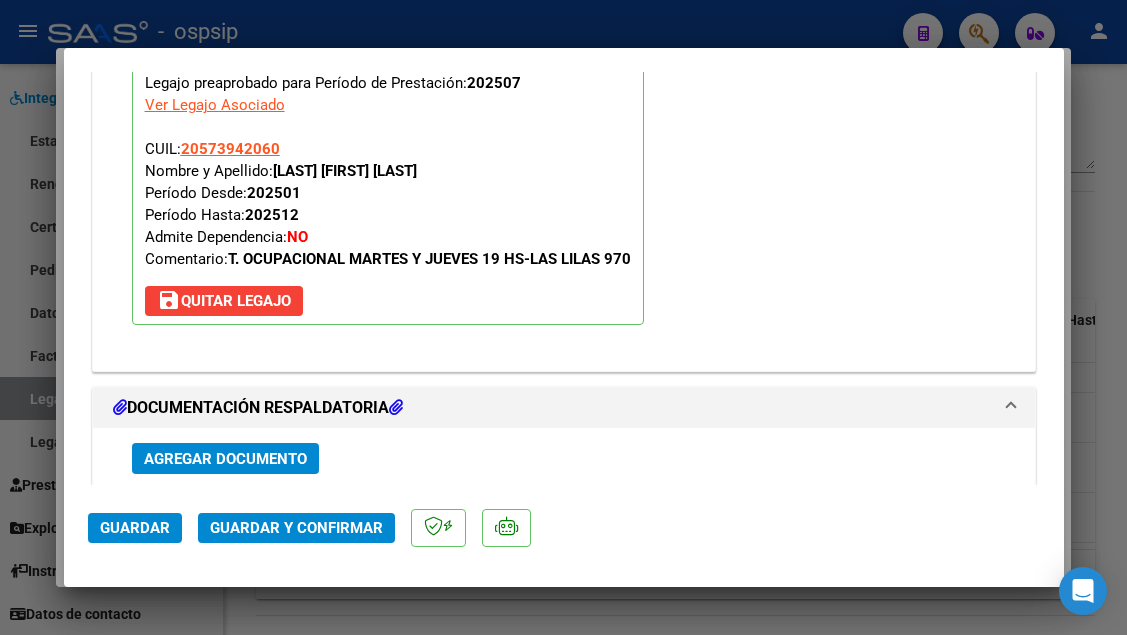 scroll, scrollTop: 2100, scrollLeft: 0, axis: vertical 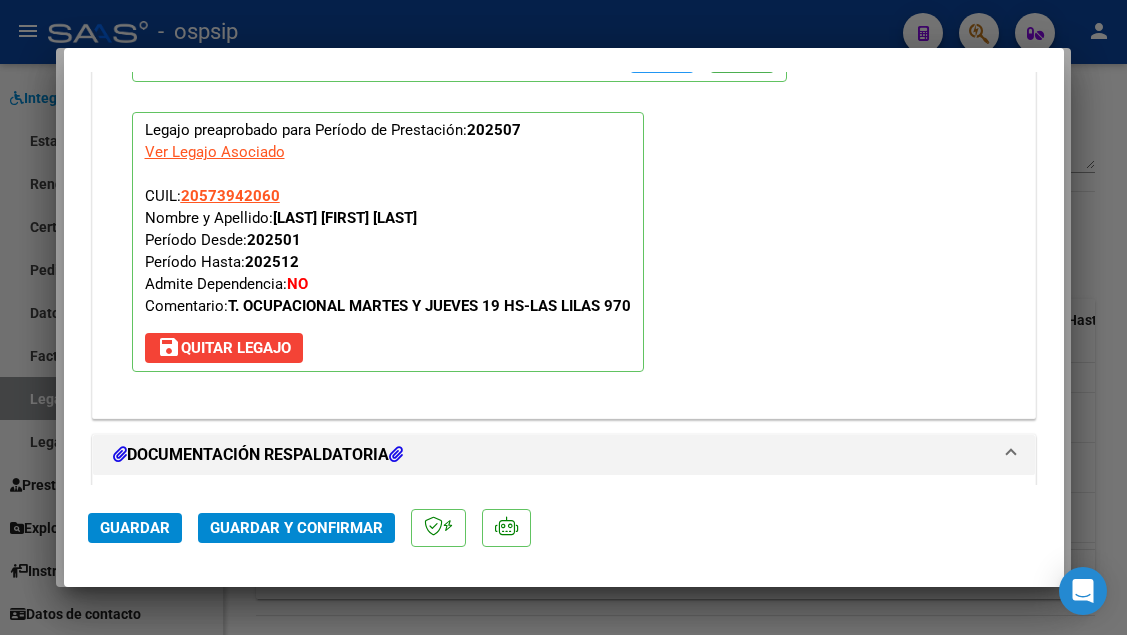 click on "Guardar y Confirmar" 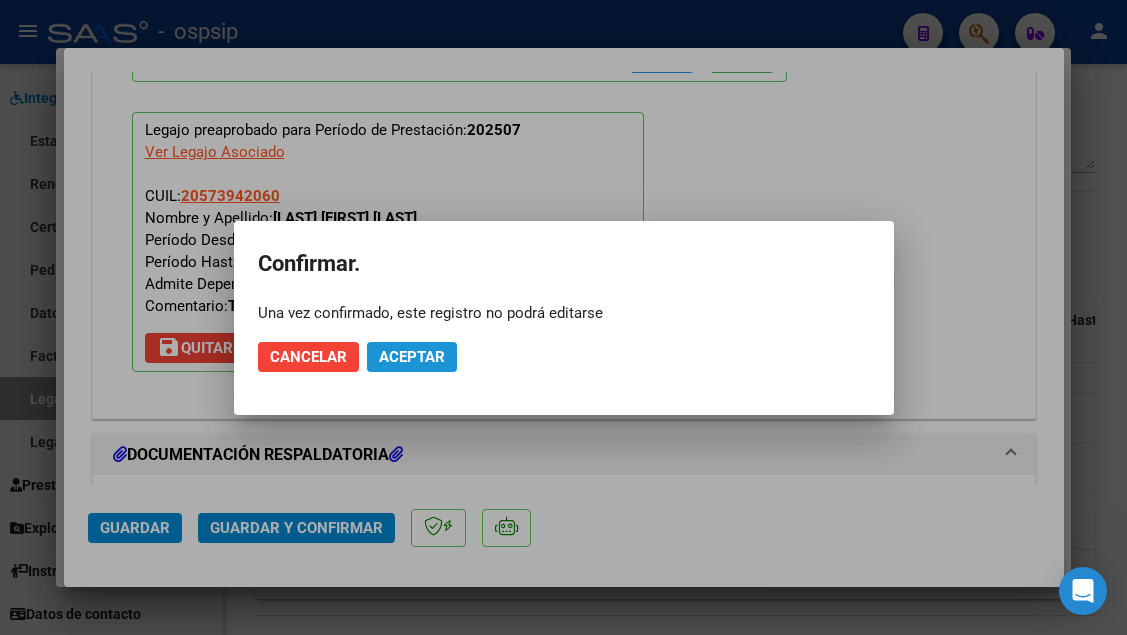 click on "Aceptar" 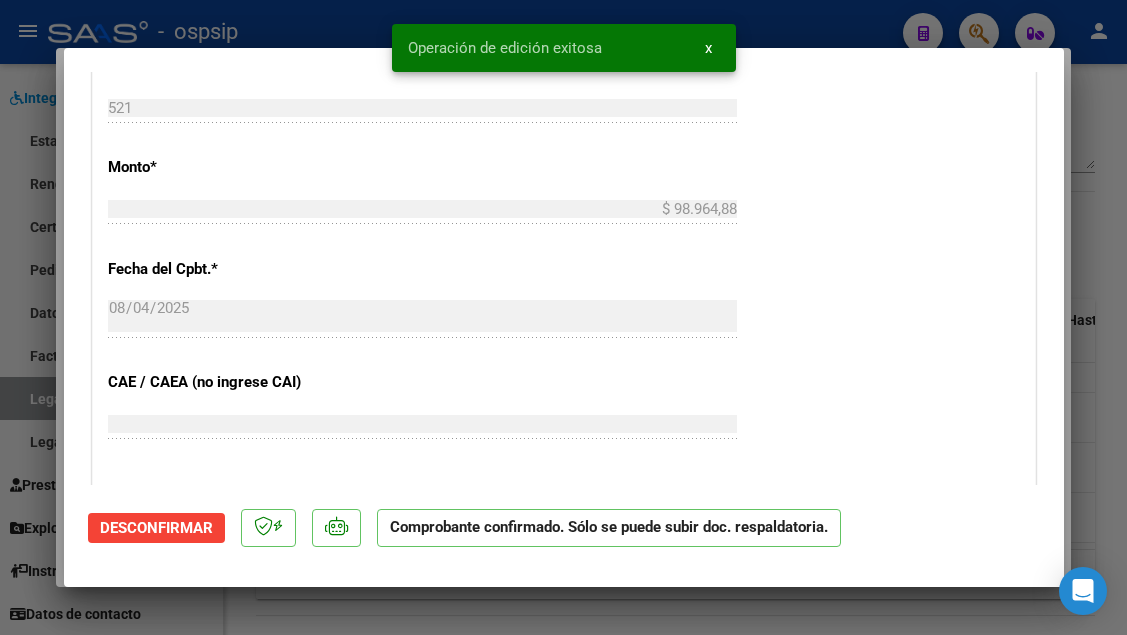 scroll, scrollTop: 819, scrollLeft: 0, axis: vertical 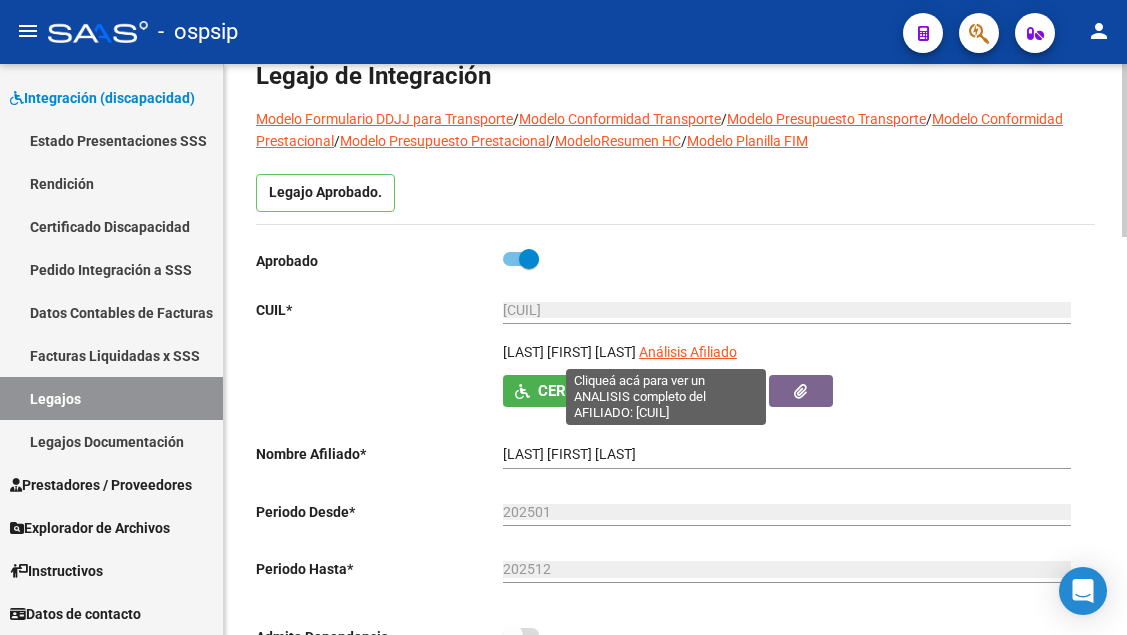 click on "Análisis Afiliado" 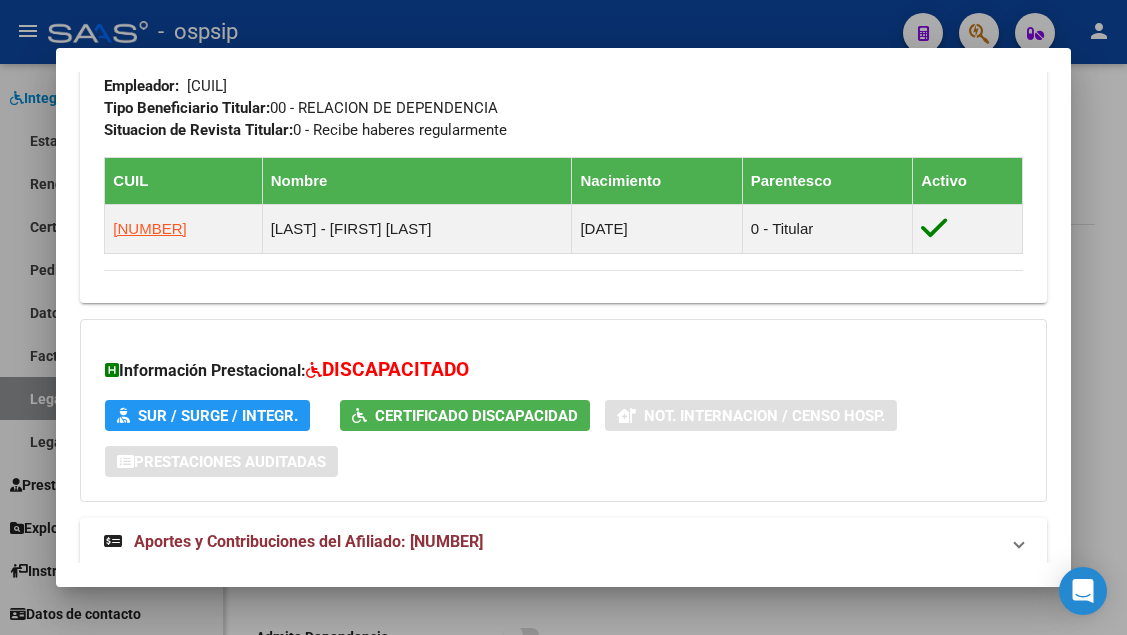 scroll, scrollTop: 1195, scrollLeft: 0, axis: vertical 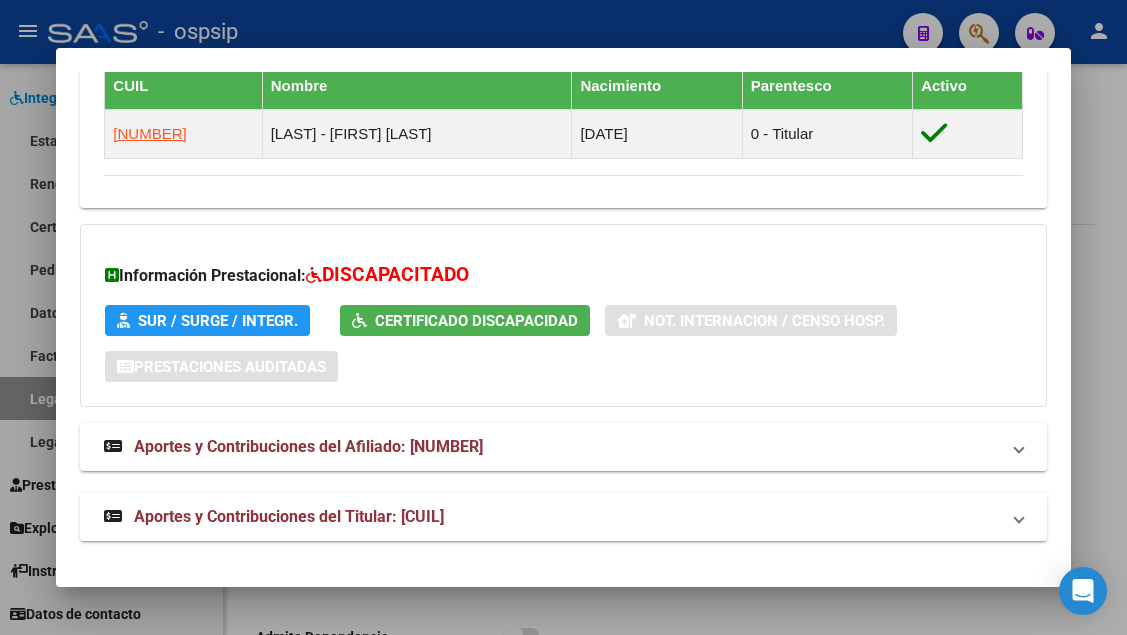 click at bounding box center [563, 317] 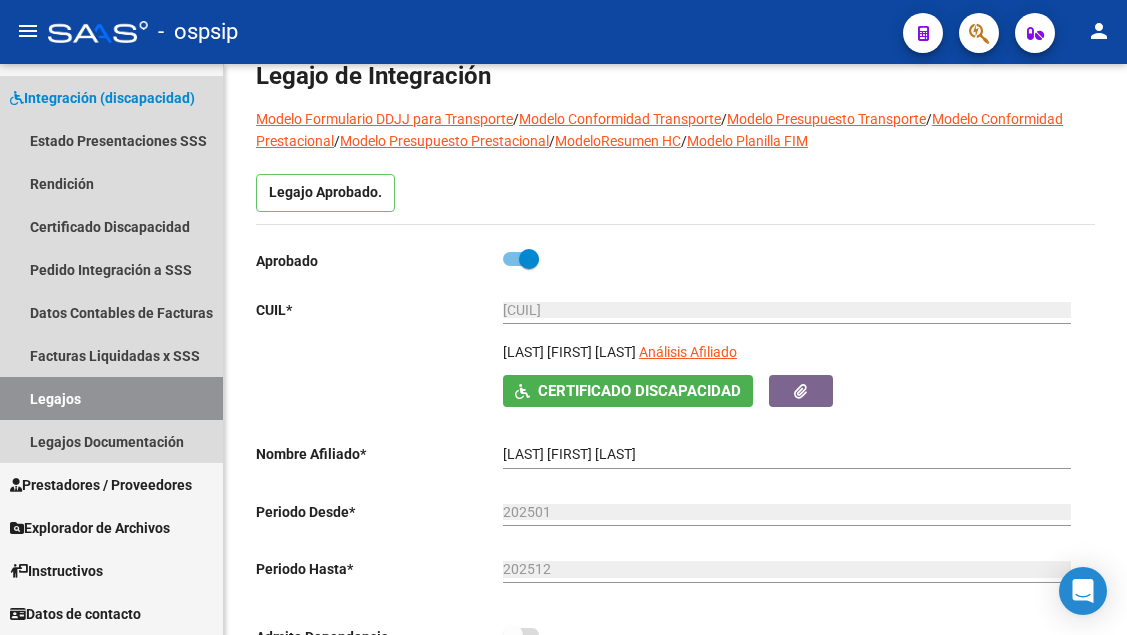 click on "Legajos" at bounding box center (111, 398) 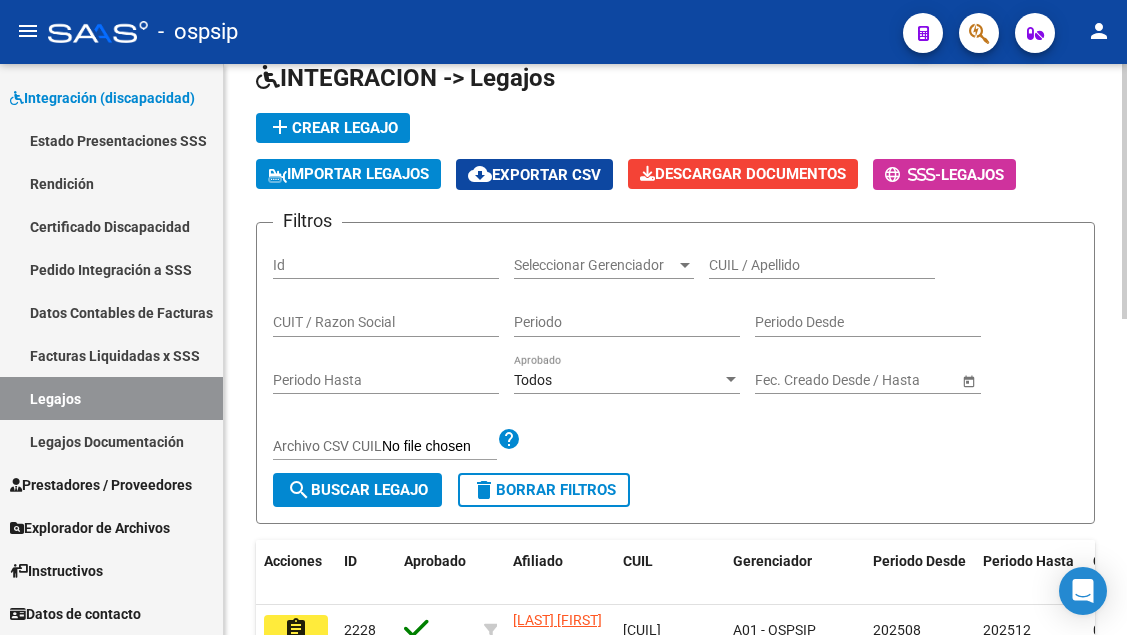 click on "CUIL / Apellido" at bounding box center (822, 265) 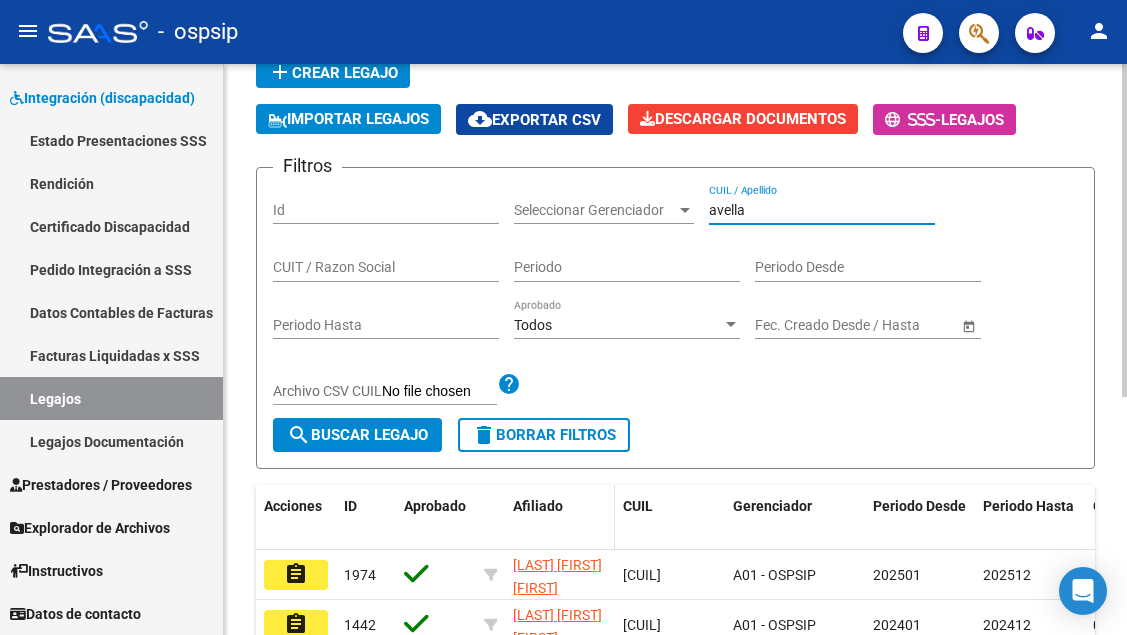 scroll, scrollTop: 200, scrollLeft: 0, axis: vertical 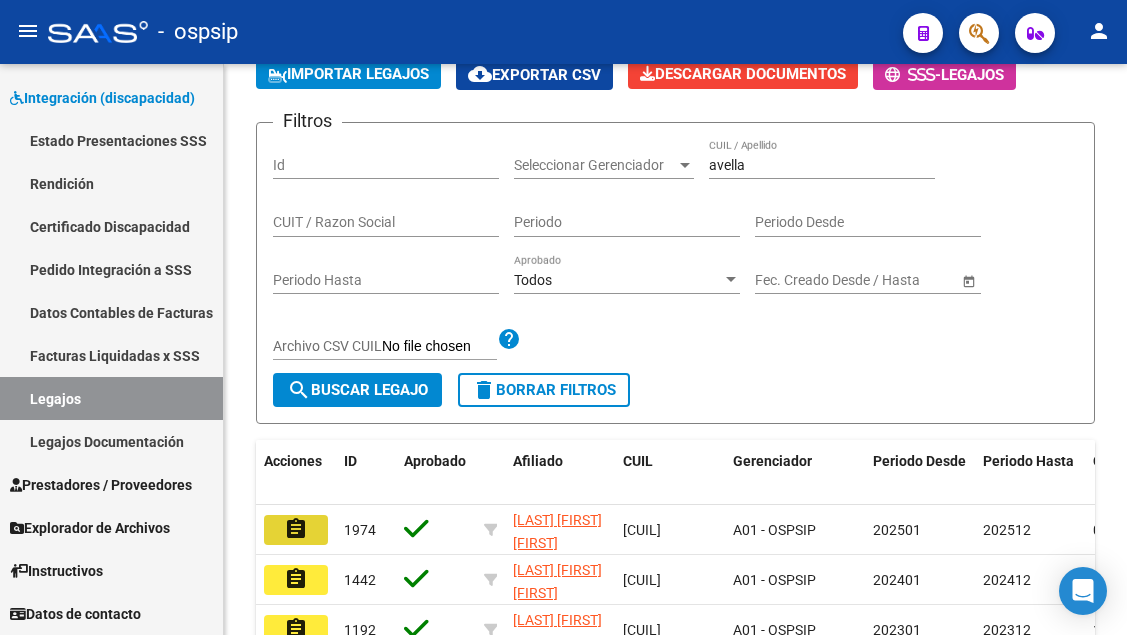 click on "assignment" 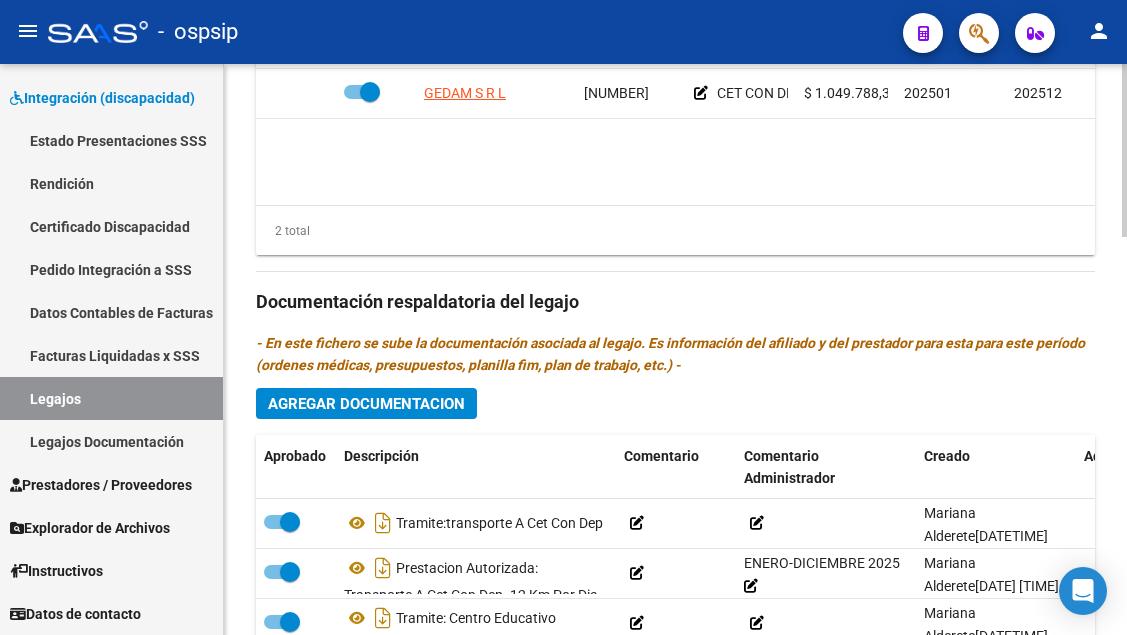 scroll, scrollTop: 1300, scrollLeft: 0, axis: vertical 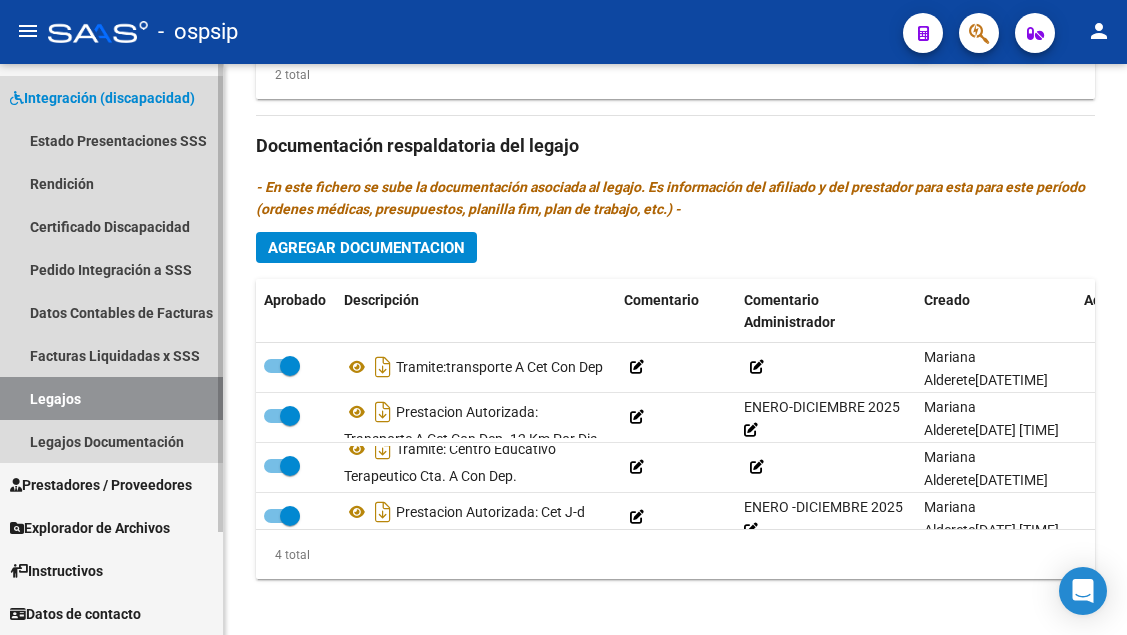 click on "Legajos" at bounding box center [111, 398] 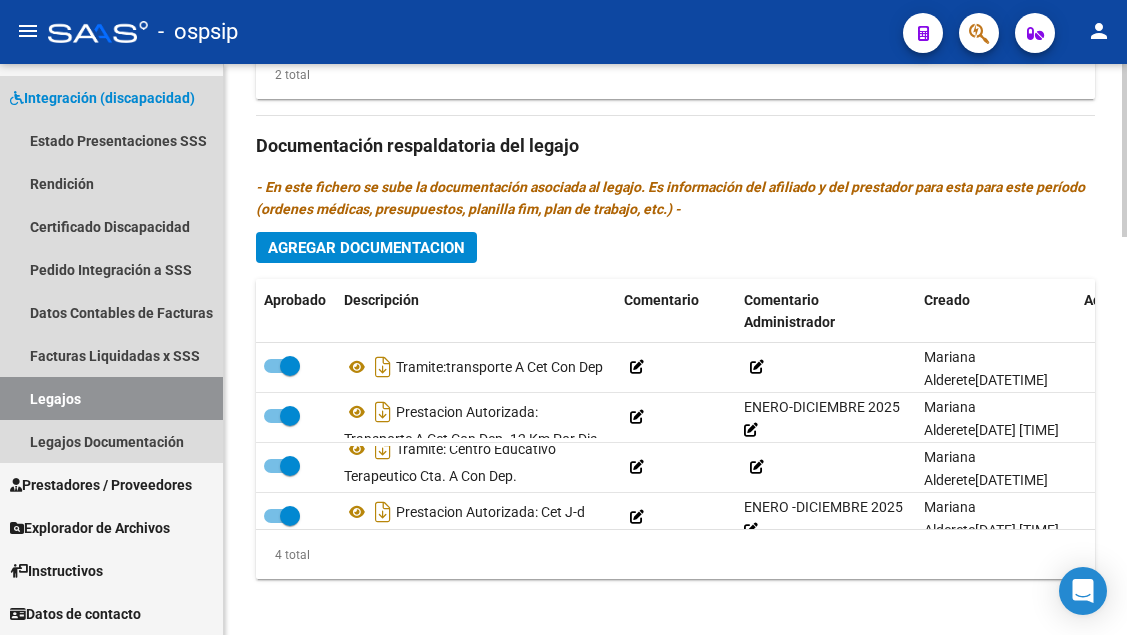 scroll, scrollTop: 0, scrollLeft: 0, axis: both 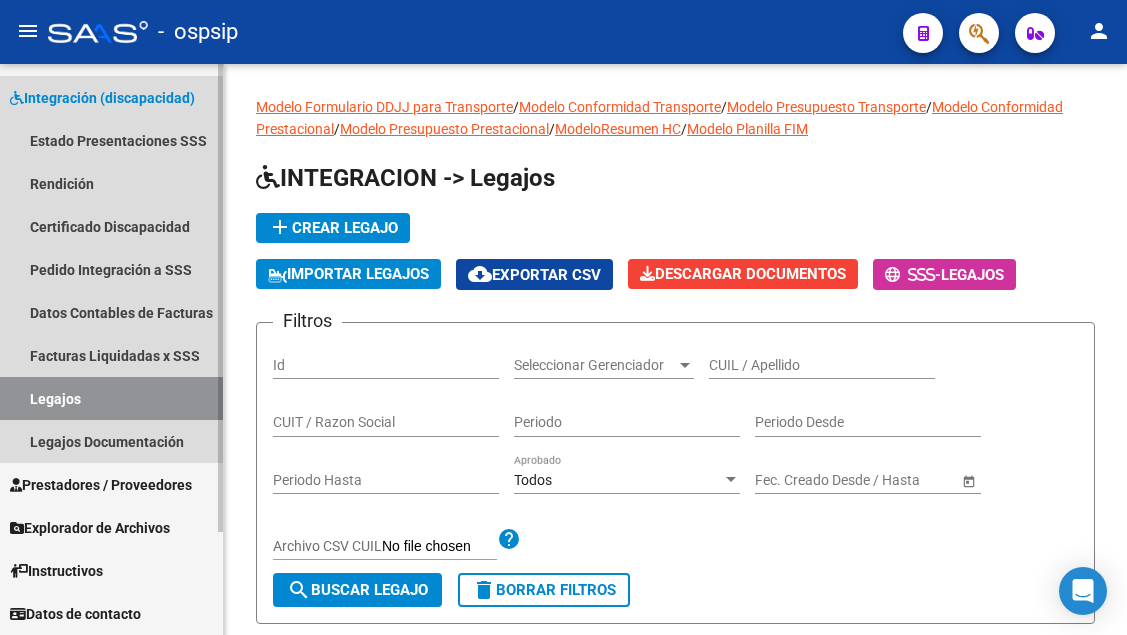 click on "Legajos" at bounding box center [111, 398] 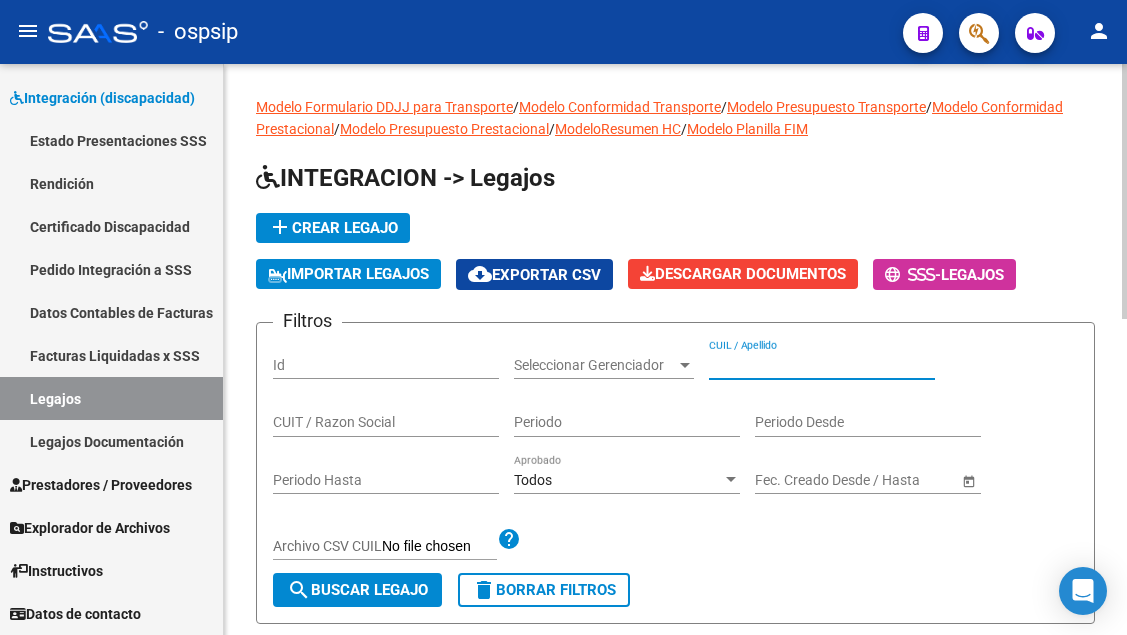 click on "CUIL / Apellido" at bounding box center [822, 365] 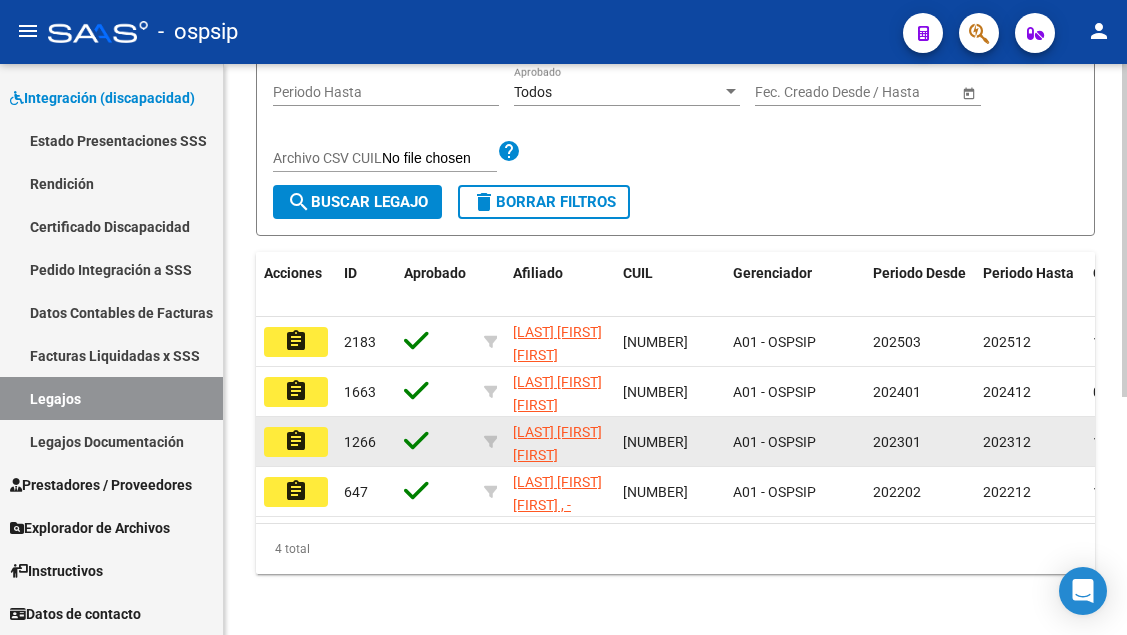 scroll, scrollTop: 400, scrollLeft: 0, axis: vertical 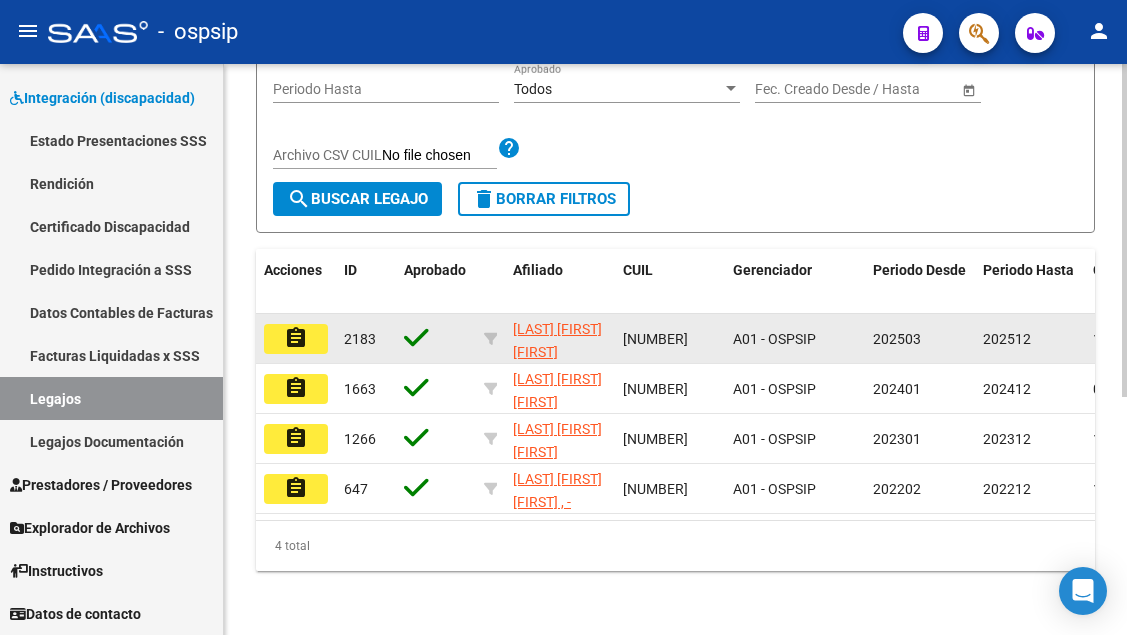 click on "assignment" 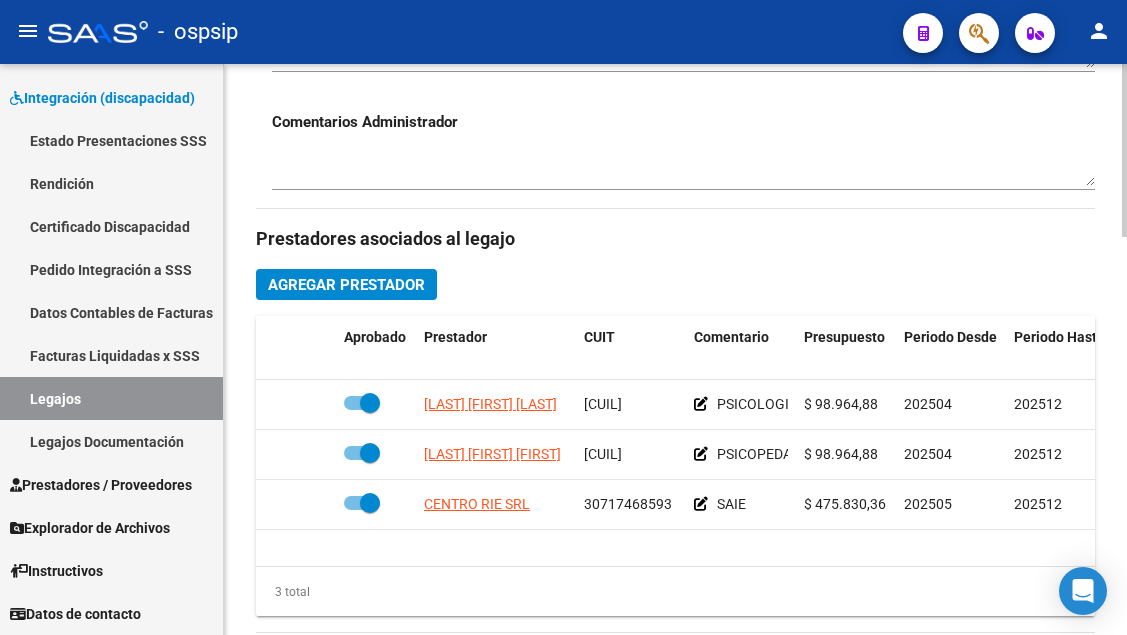 scroll, scrollTop: 800, scrollLeft: 0, axis: vertical 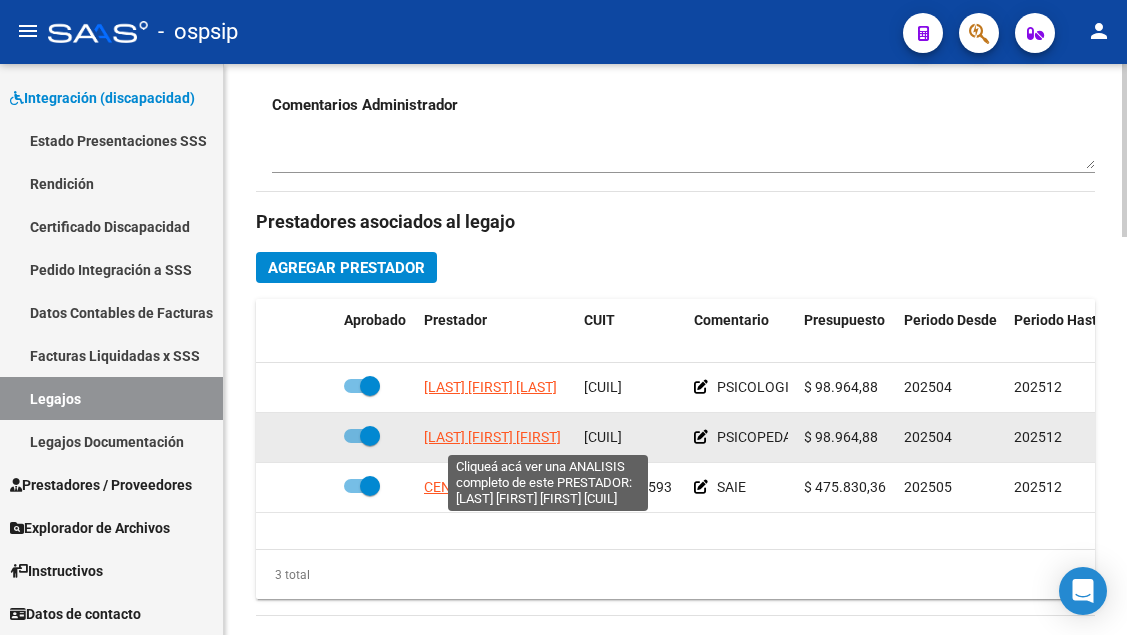 click on "JAUREGUIBERRY ANABELLA CATALINA" 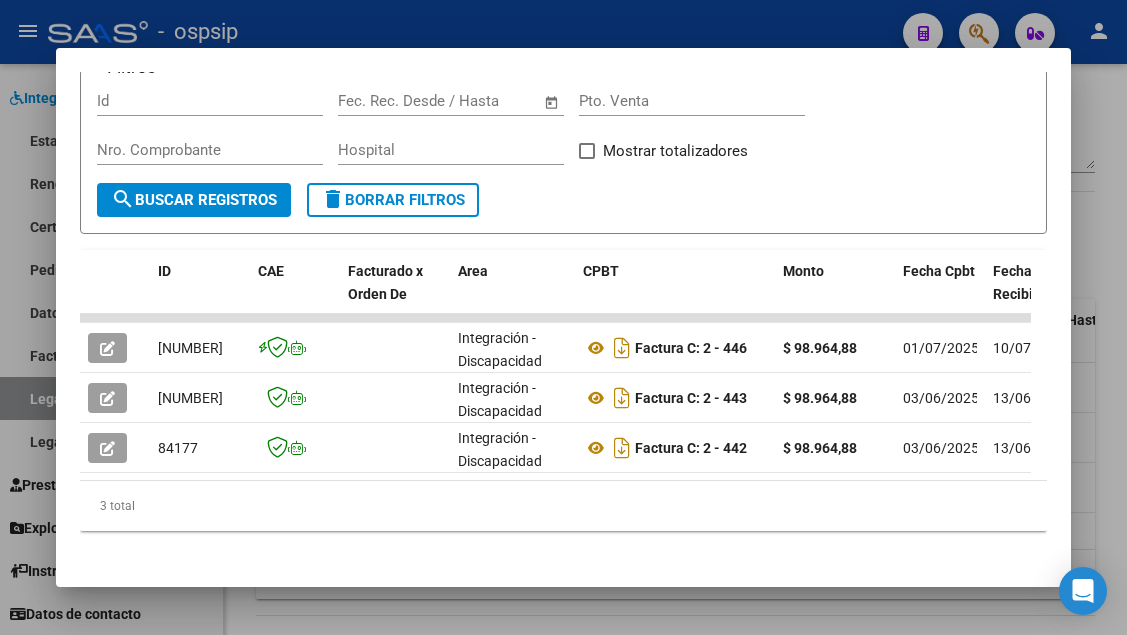 scroll, scrollTop: 361, scrollLeft: 0, axis: vertical 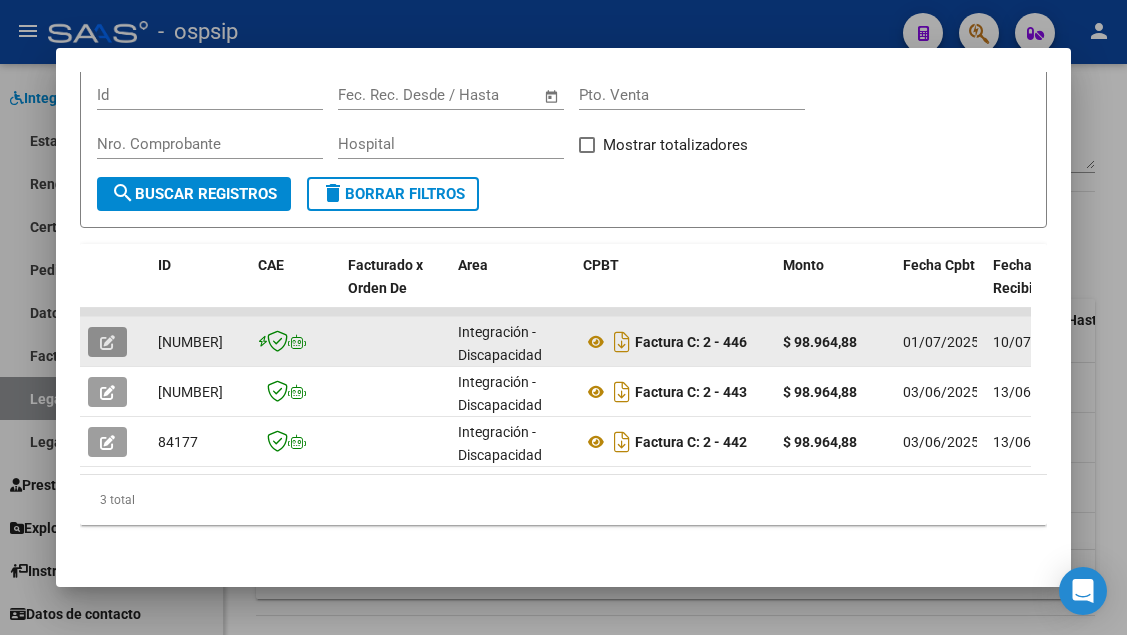 click 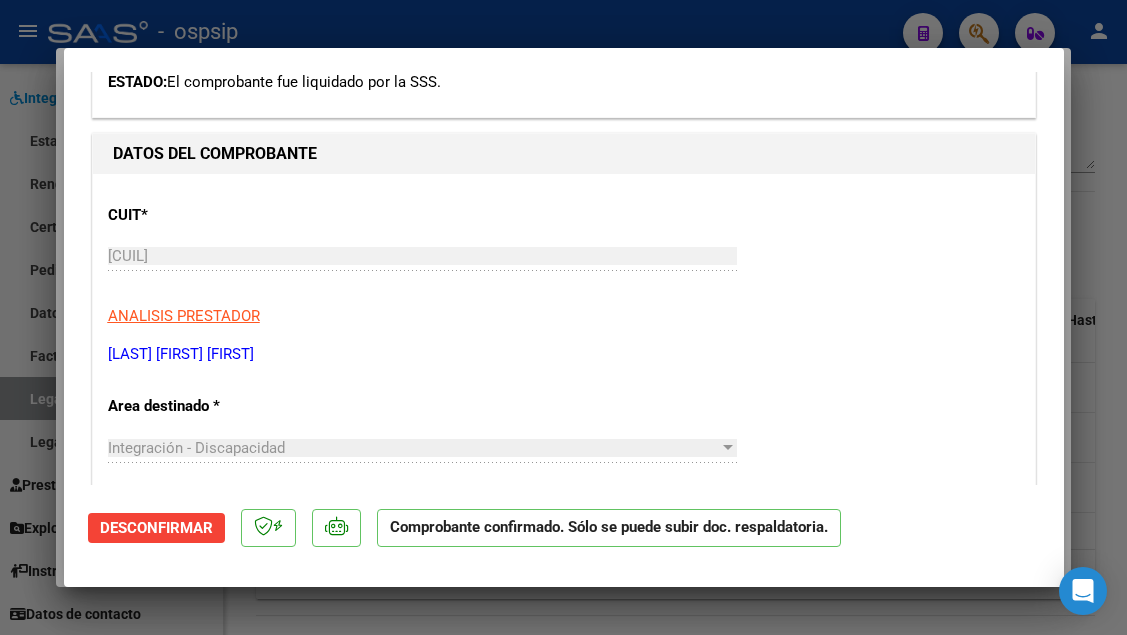 scroll, scrollTop: 200, scrollLeft: 0, axis: vertical 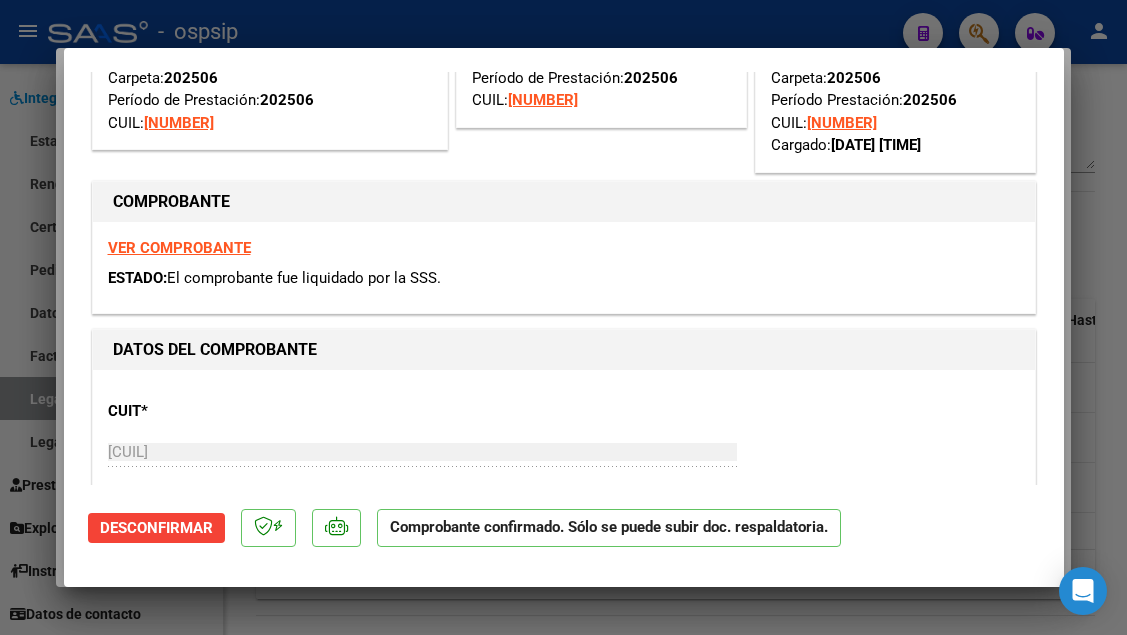 click at bounding box center (563, 317) 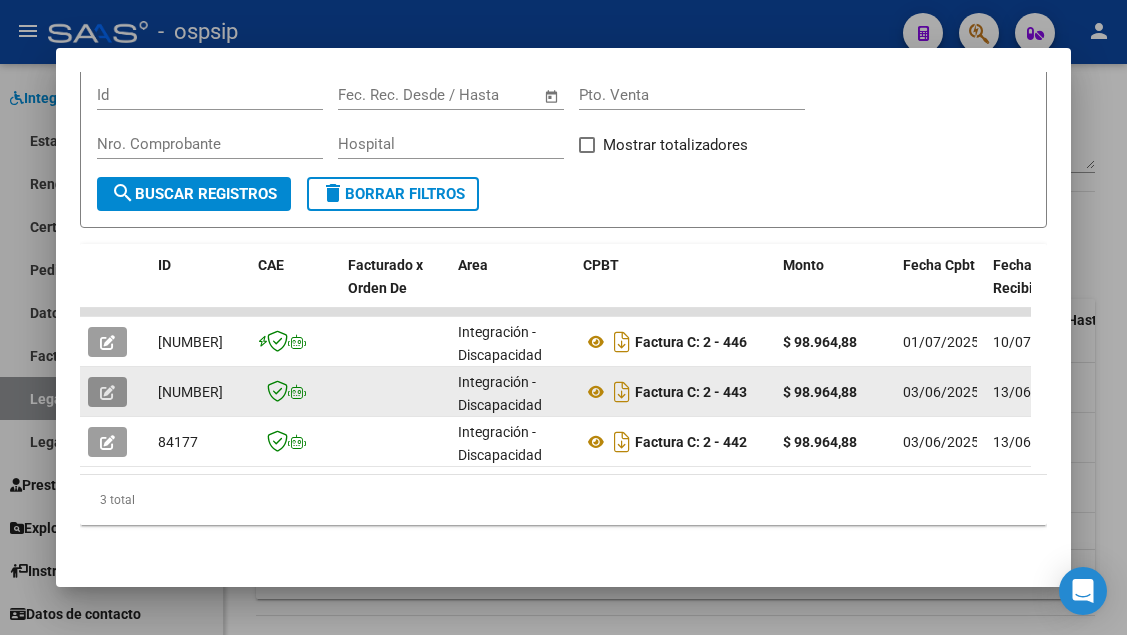 click 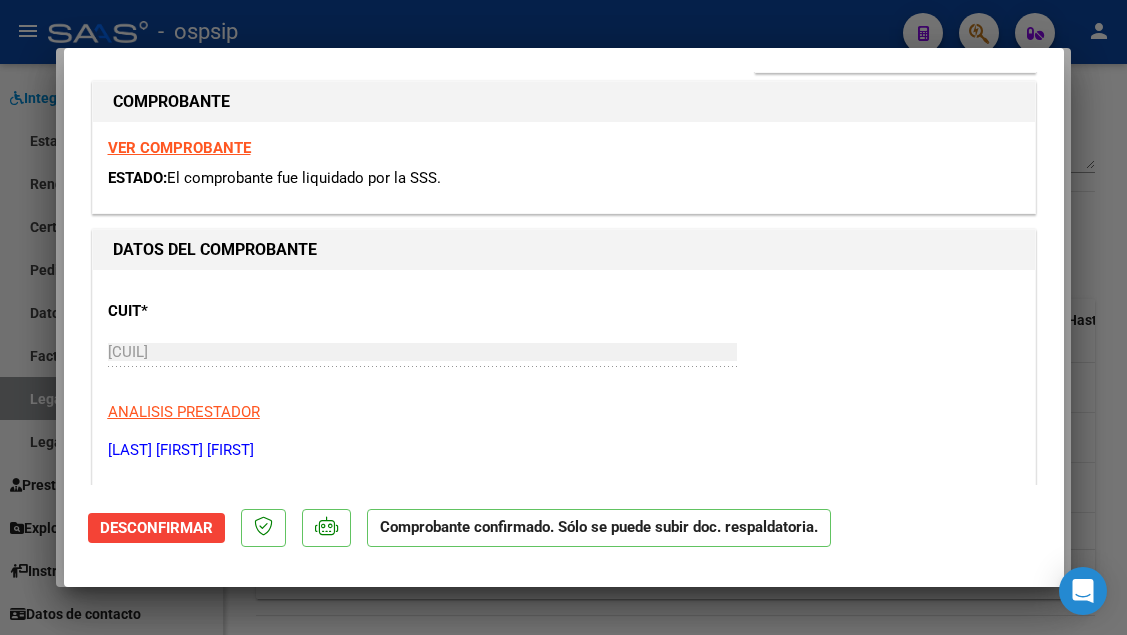 scroll, scrollTop: 700, scrollLeft: 0, axis: vertical 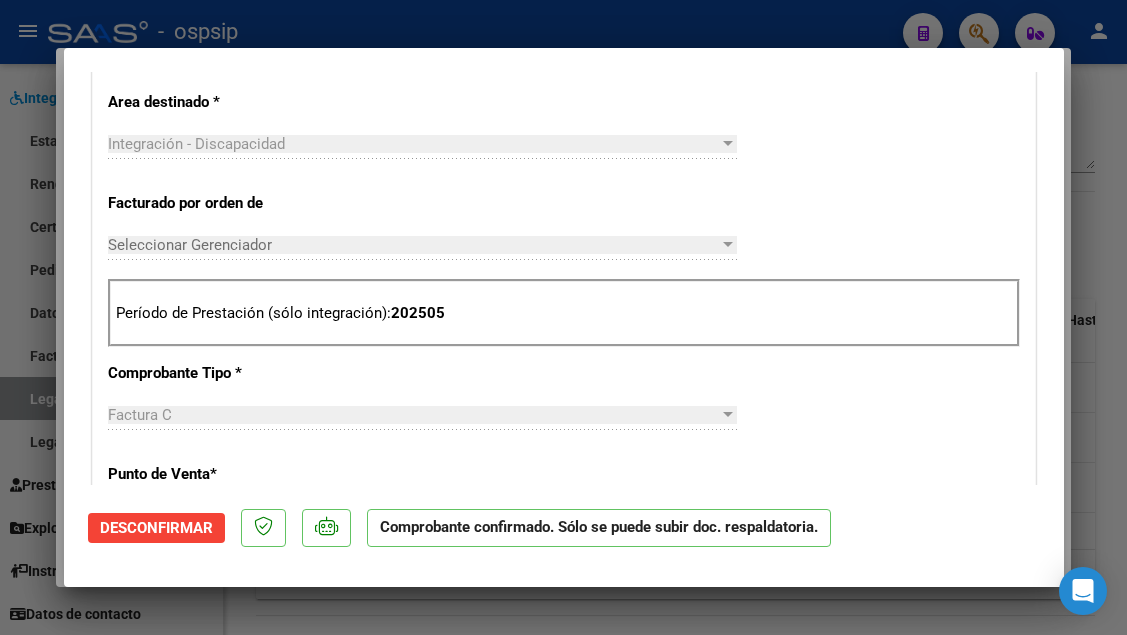 click at bounding box center (563, 317) 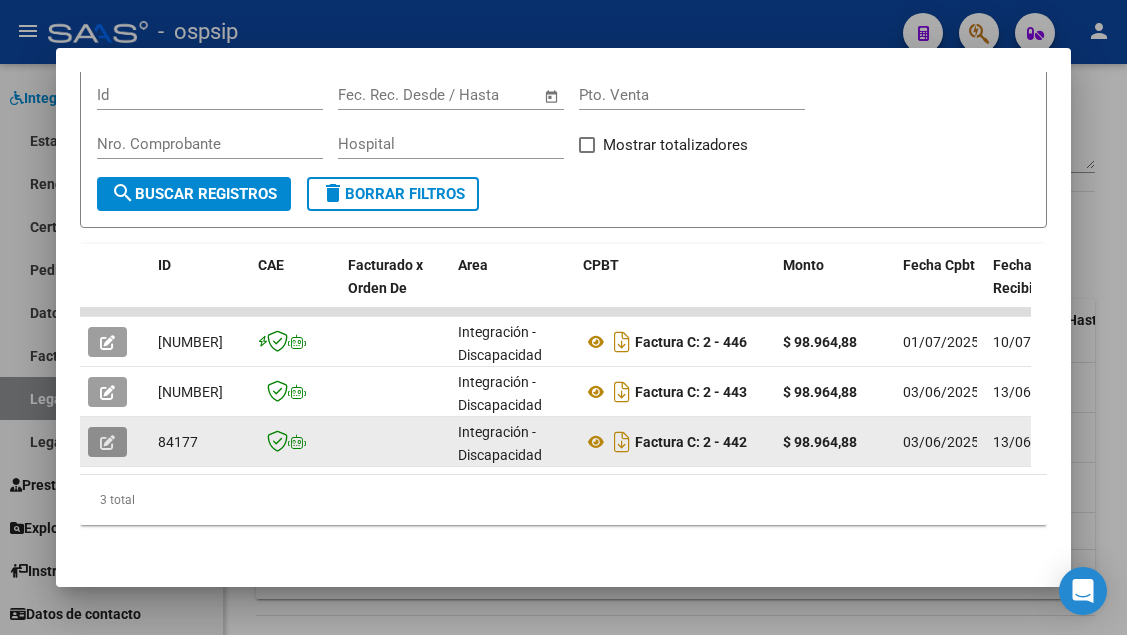 click 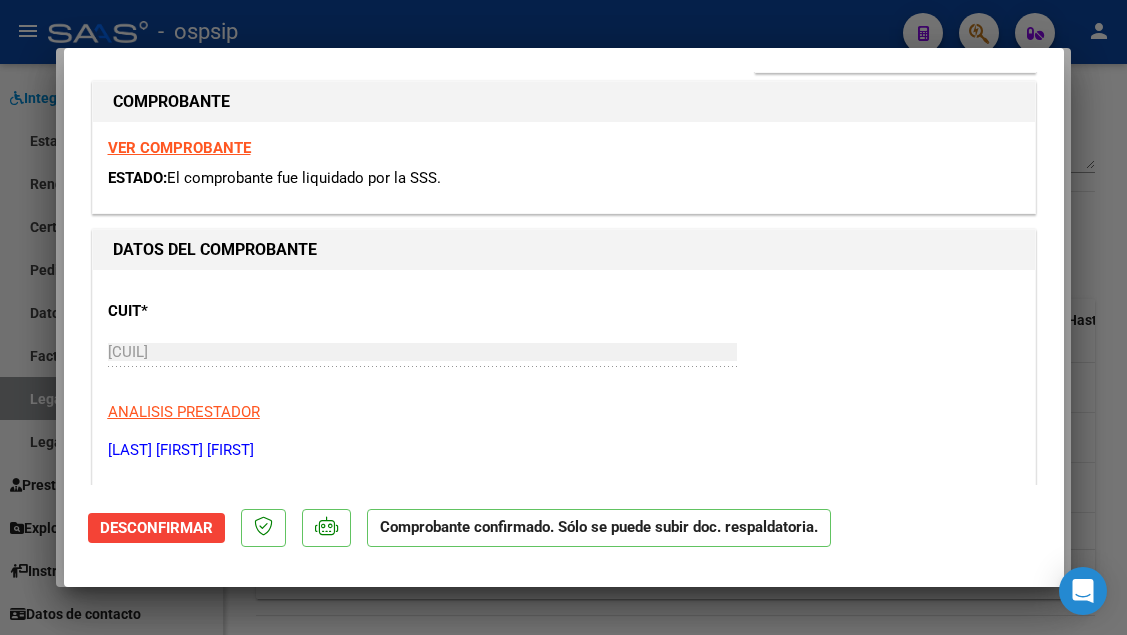 scroll, scrollTop: 600, scrollLeft: 0, axis: vertical 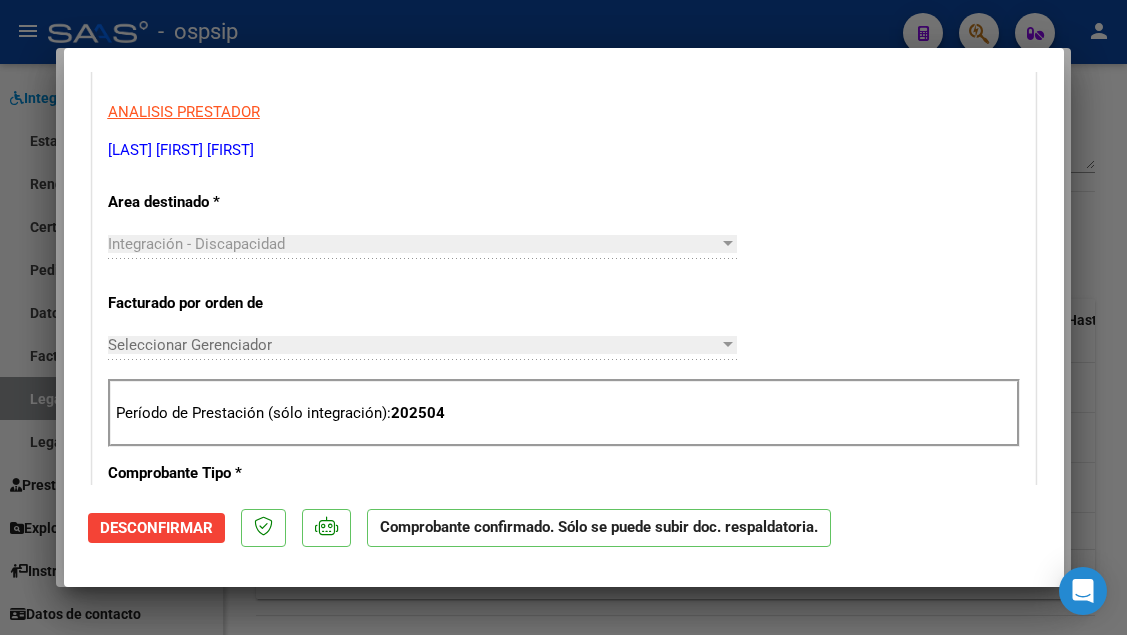 click at bounding box center (563, 317) 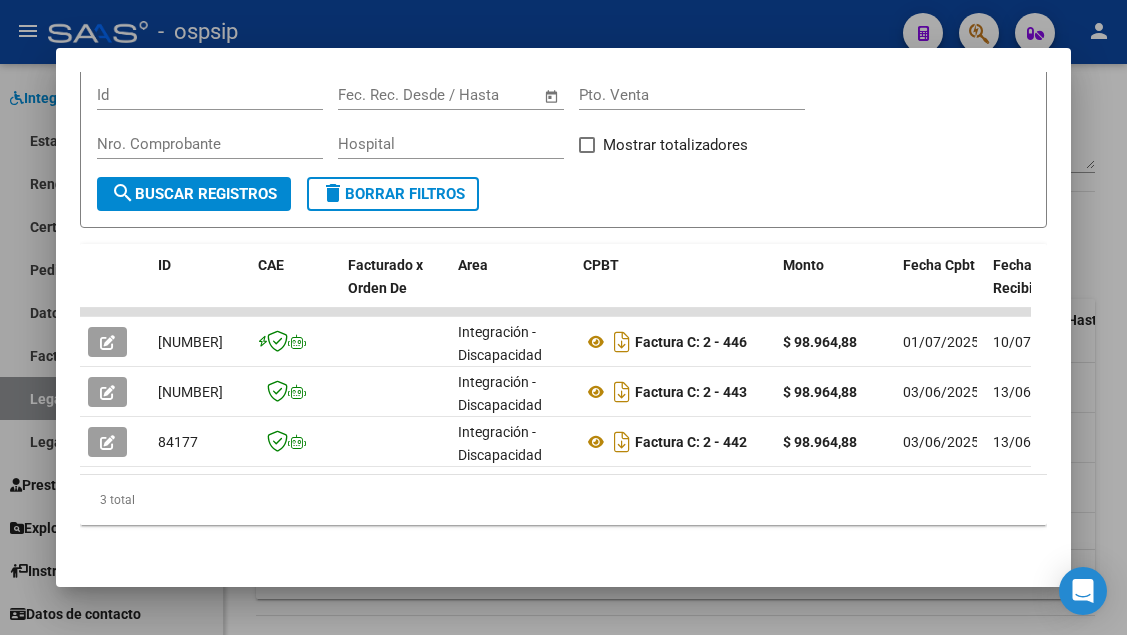 click at bounding box center [563, 317] 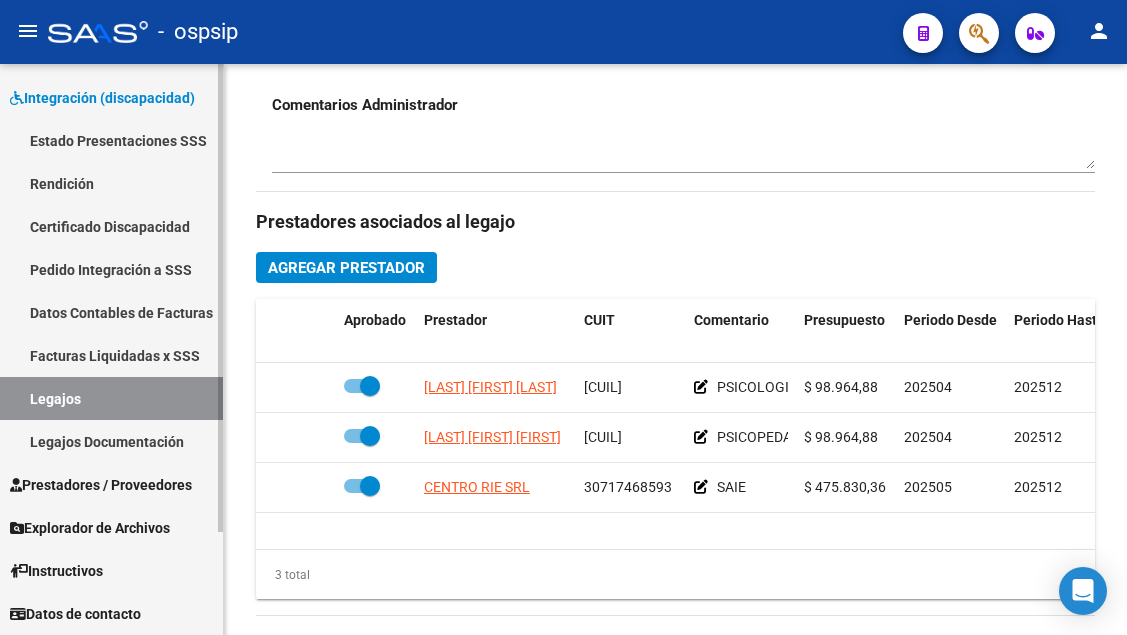 click on "Legajos" at bounding box center [111, 398] 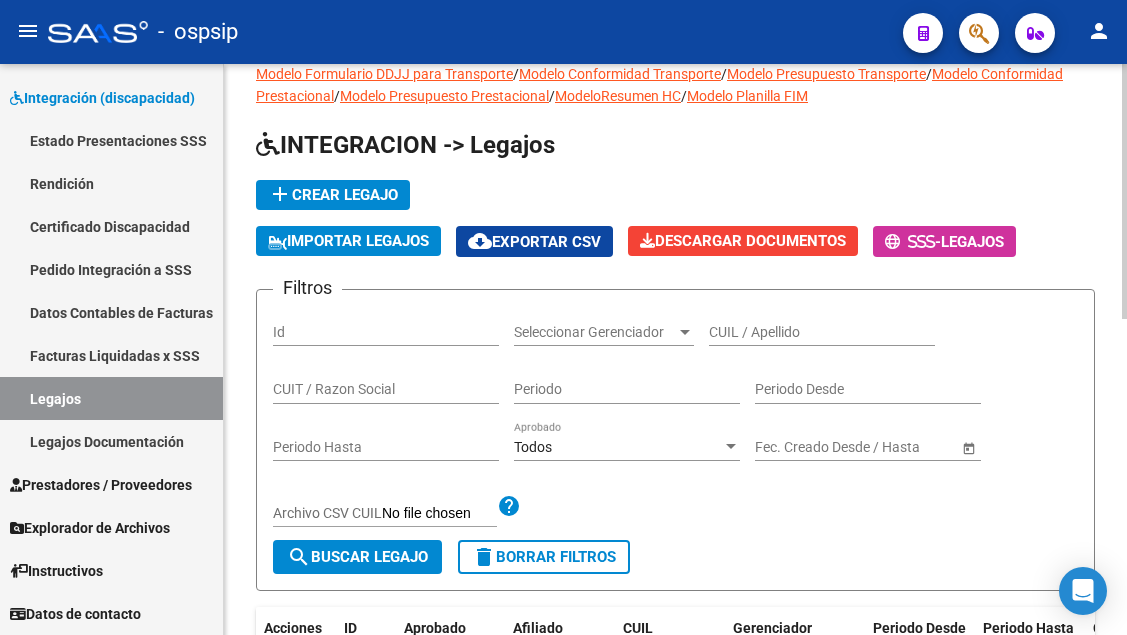 scroll, scrollTop: 0, scrollLeft: 0, axis: both 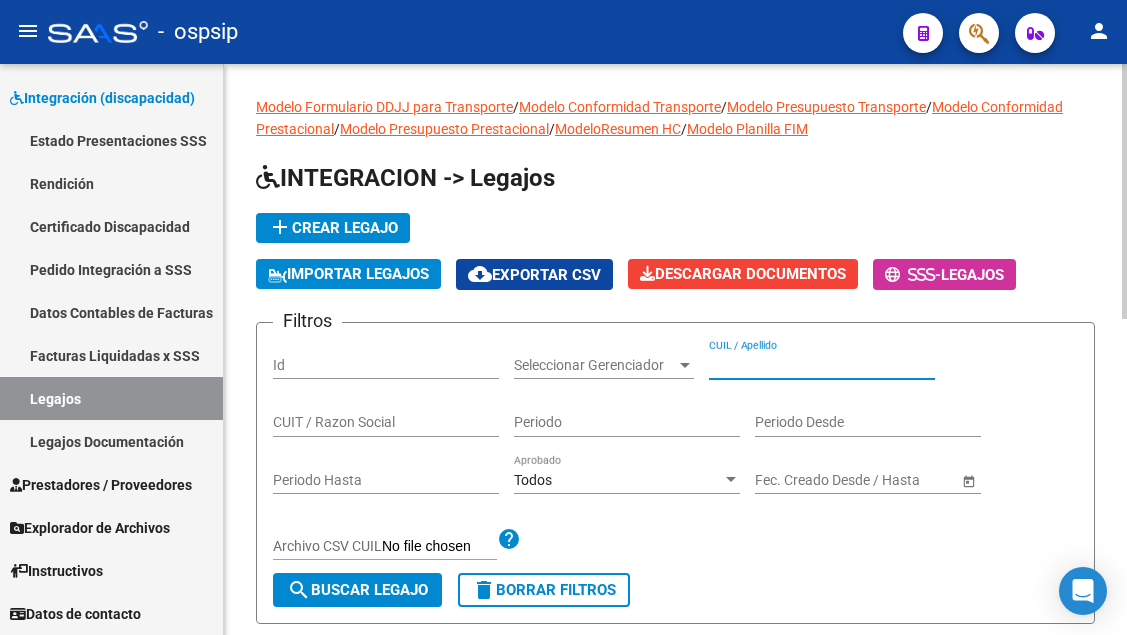 click on "CUIL / Apellido" at bounding box center [822, 365] 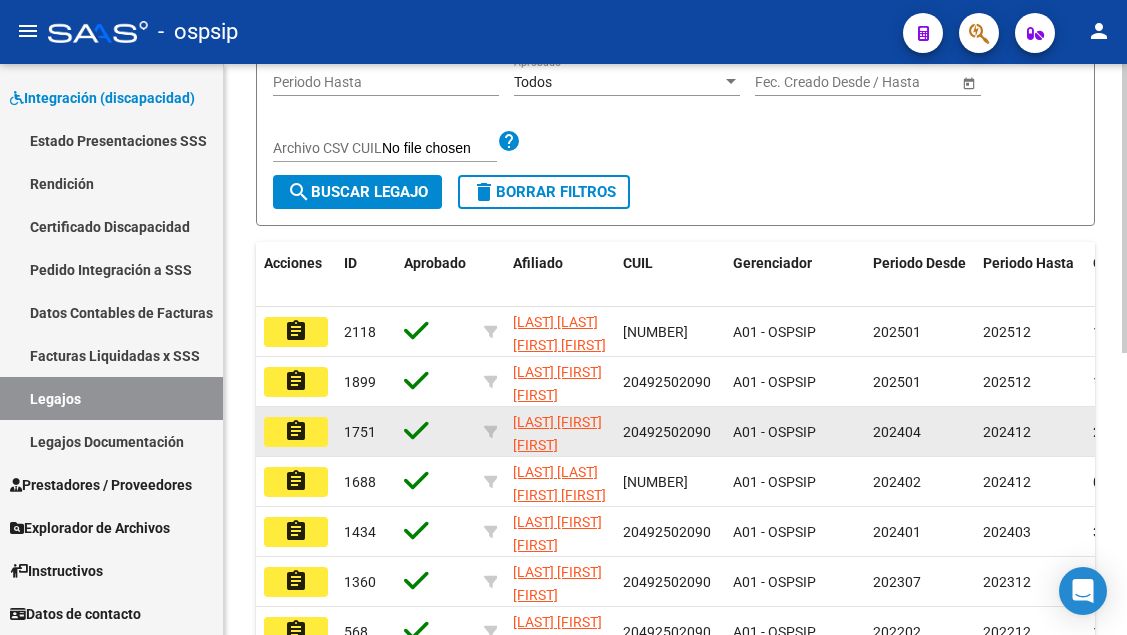 scroll, scrollTop: 400, scrollLeft: 0, axis: vertical 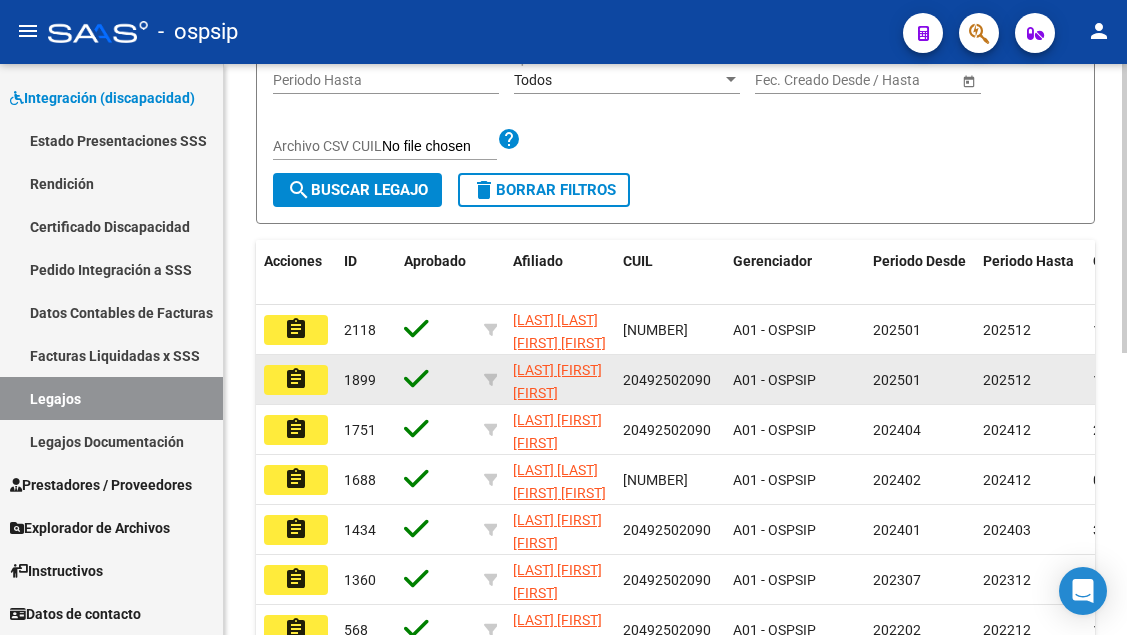 click on "assignment" 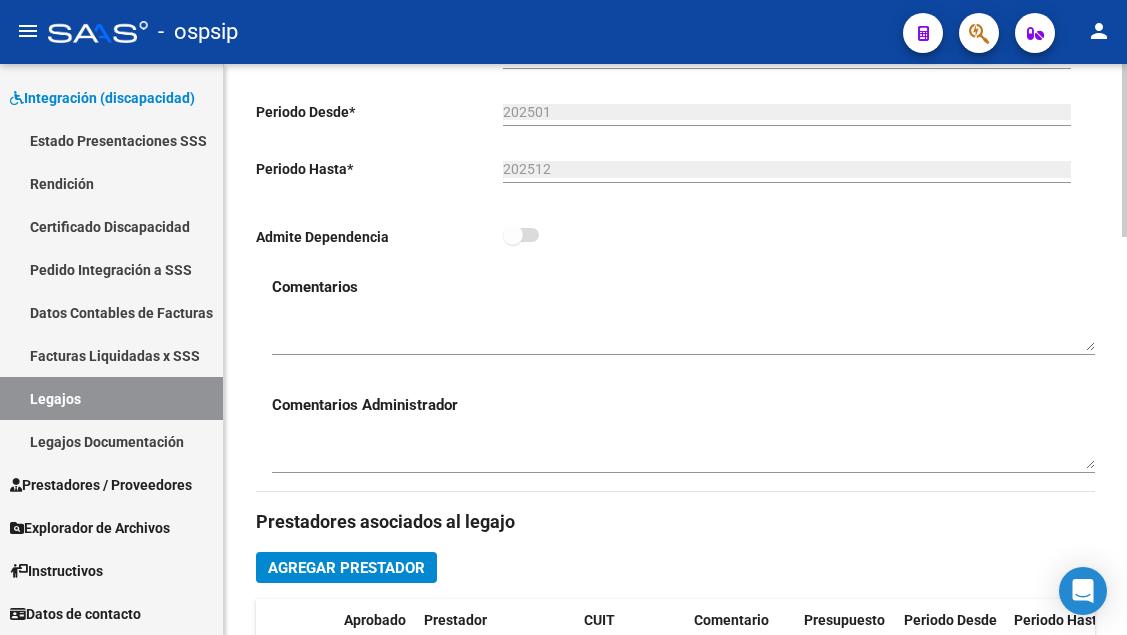 scroll, scrollTop: 700, scrollLeft: 0, axis: vertical 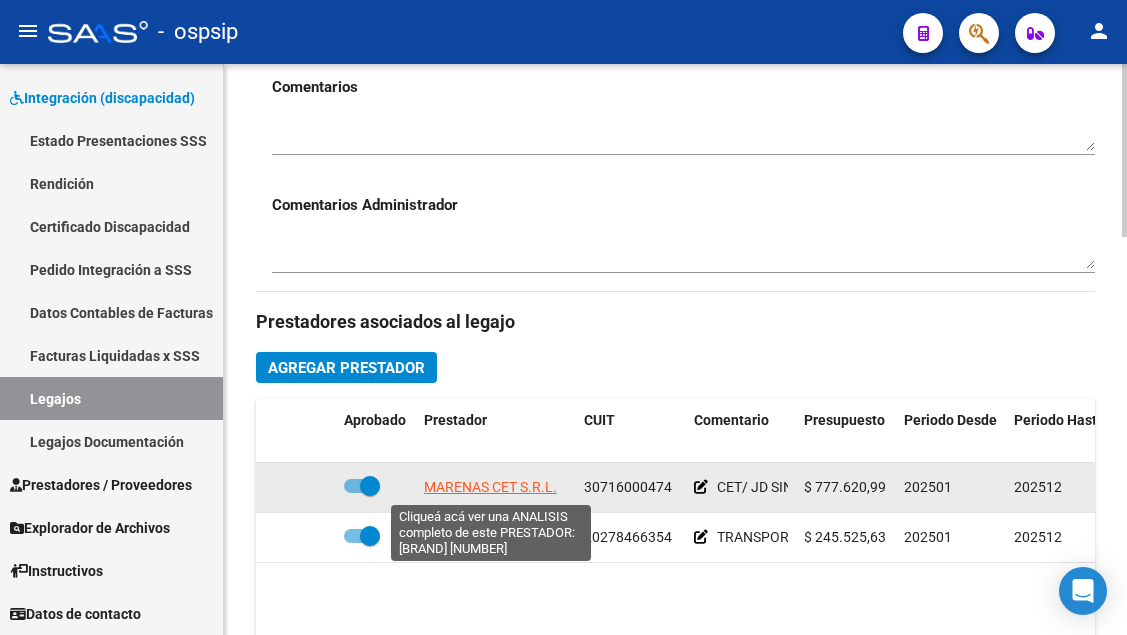 click on "MARENAS CET S.R.L." 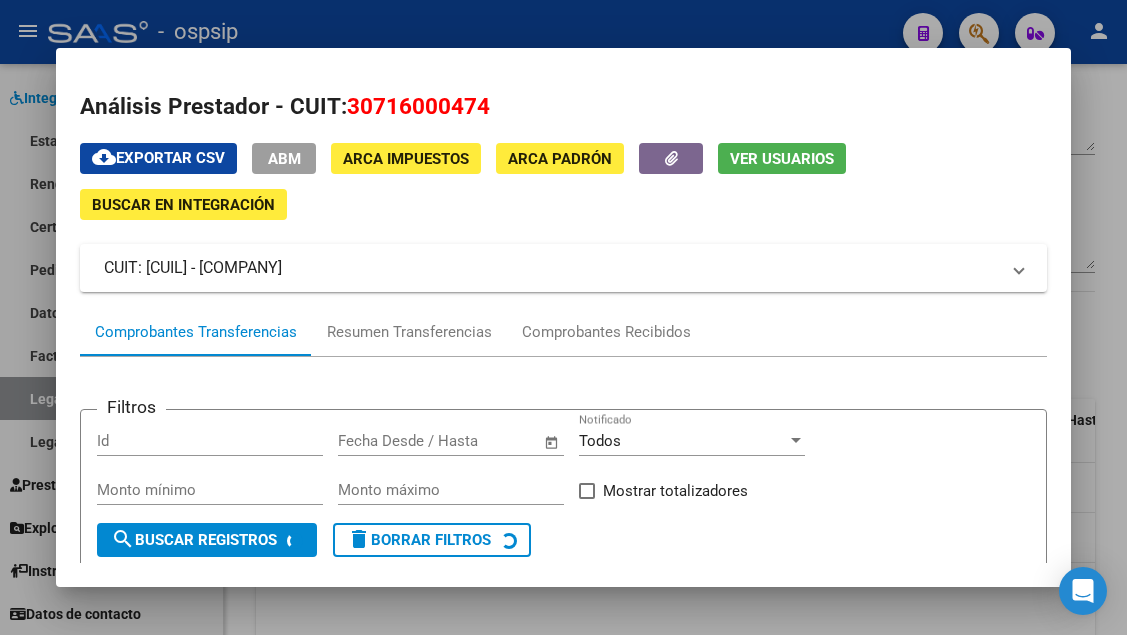 click on "Ver Usuarios" 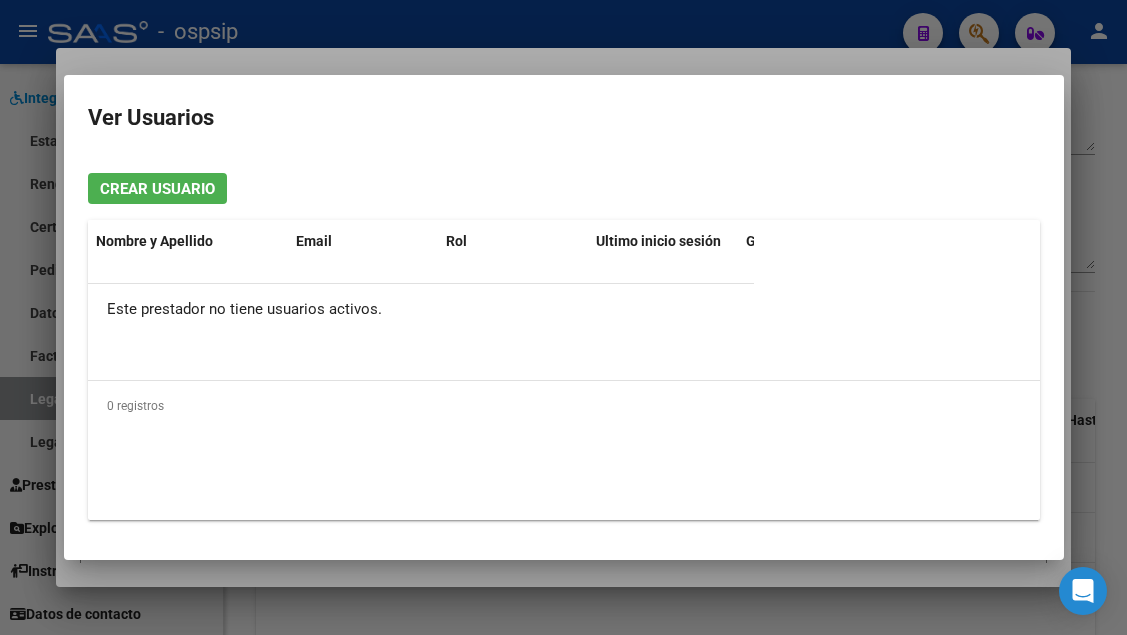 click on "Ver Usuarios Crear Usuario Nombre y Apellido Email Rol Ultimo inicio sesión Gerenciador Prestador CUIT Prestador Este prestador no tiene usuarios activos.  0 registros   1" at bounding box center [564, 317] 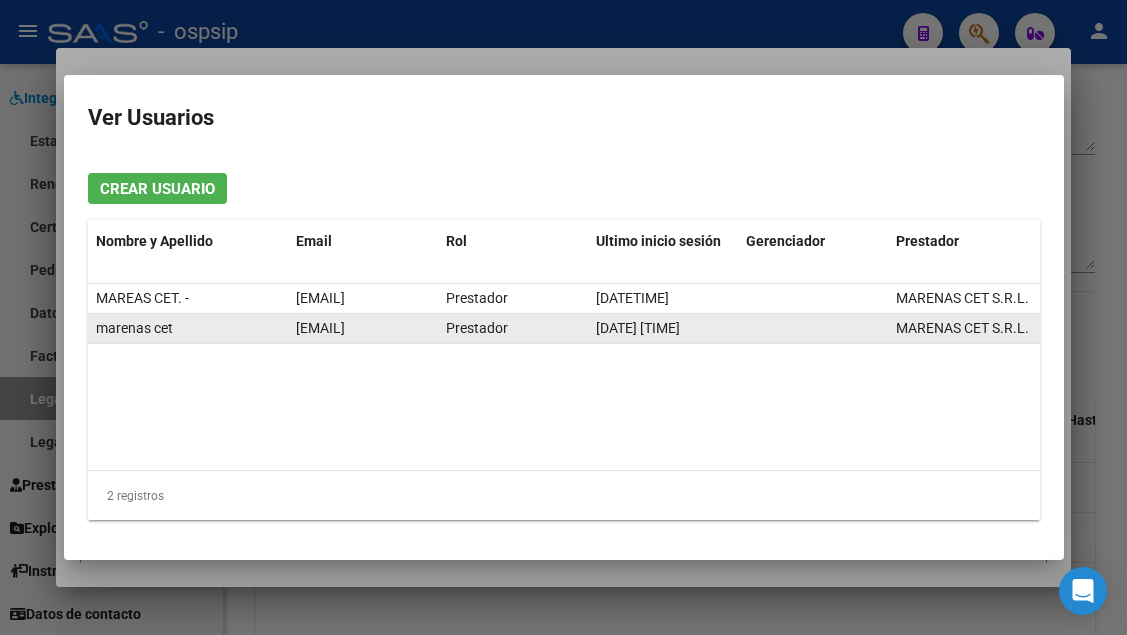 click on "marenascet@gmail.com" 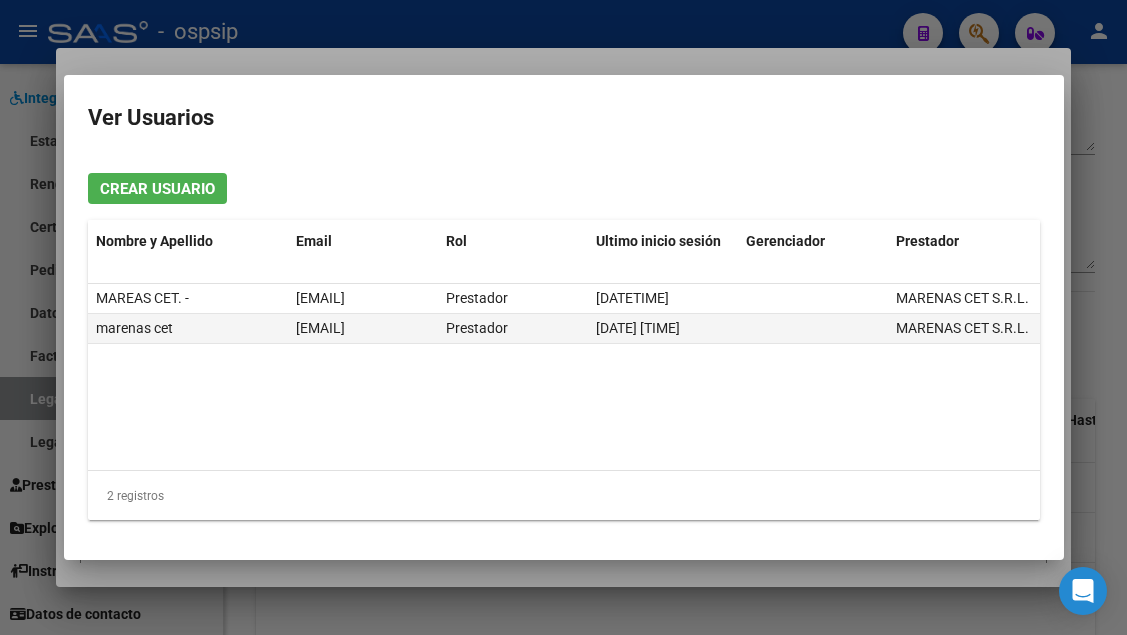 click at bounding box center (563, 317) 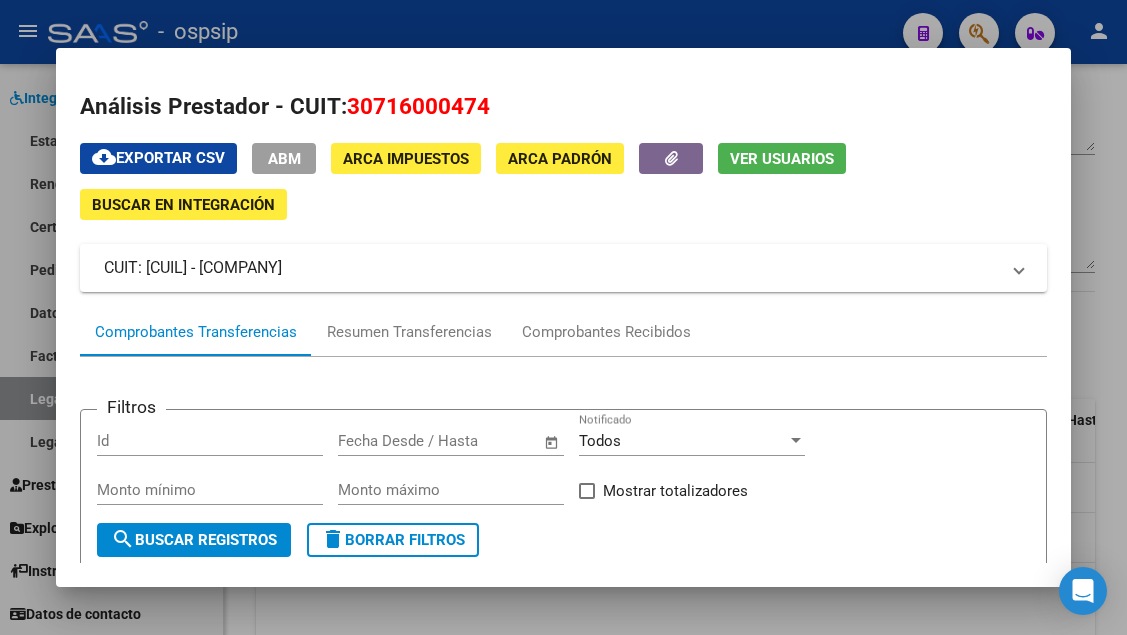 click at bounding box center (563, 317) 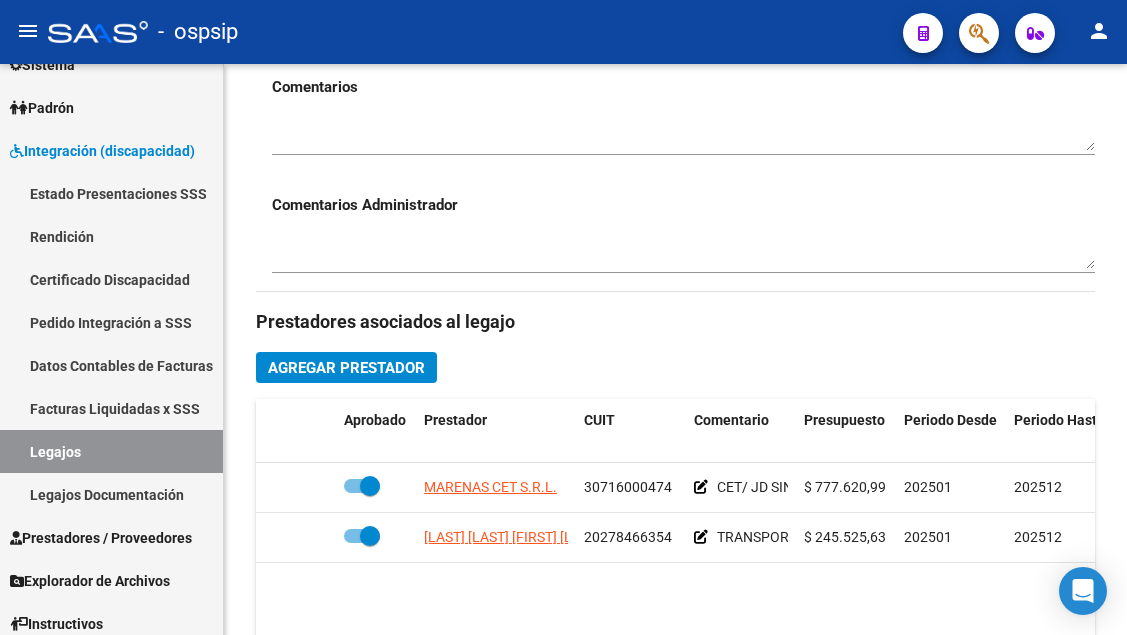 scroll, scrollTop: 25, scrollLeft: 0, axis: vertical 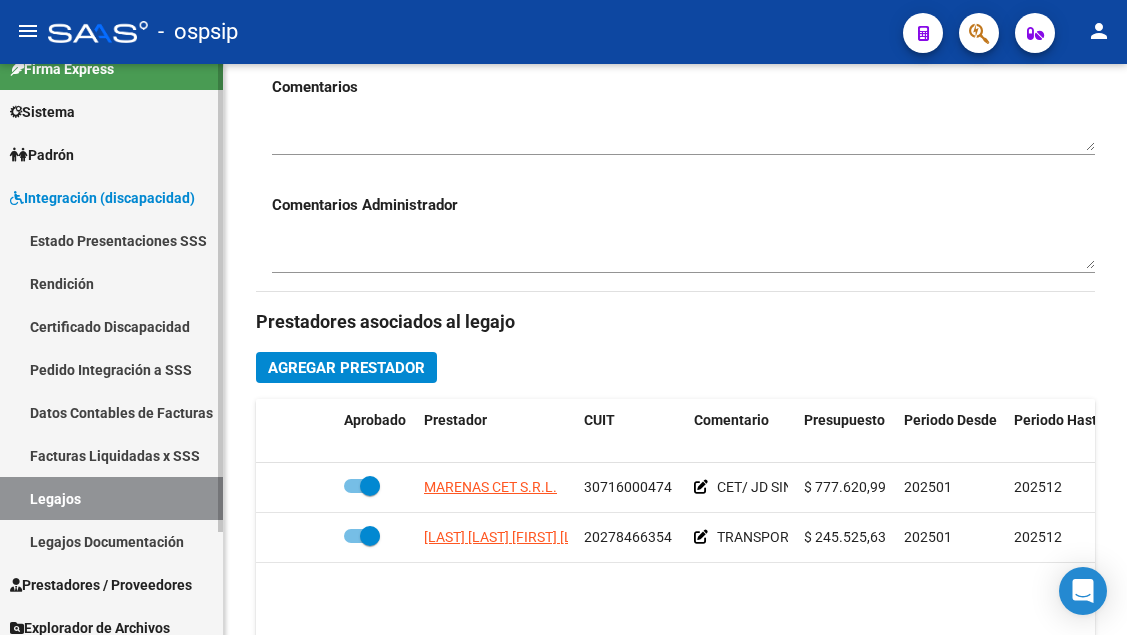 click on "Legajos" at bounding box center (111, 498) 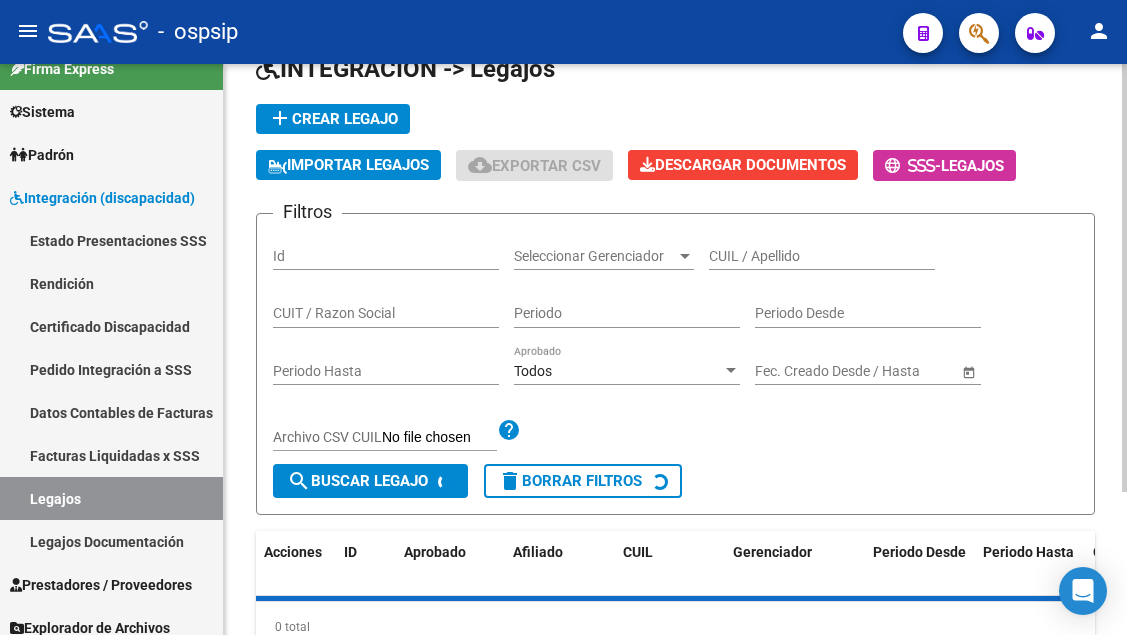 scroll, scrollTop: 0, scrollLeft: 0, axis: both 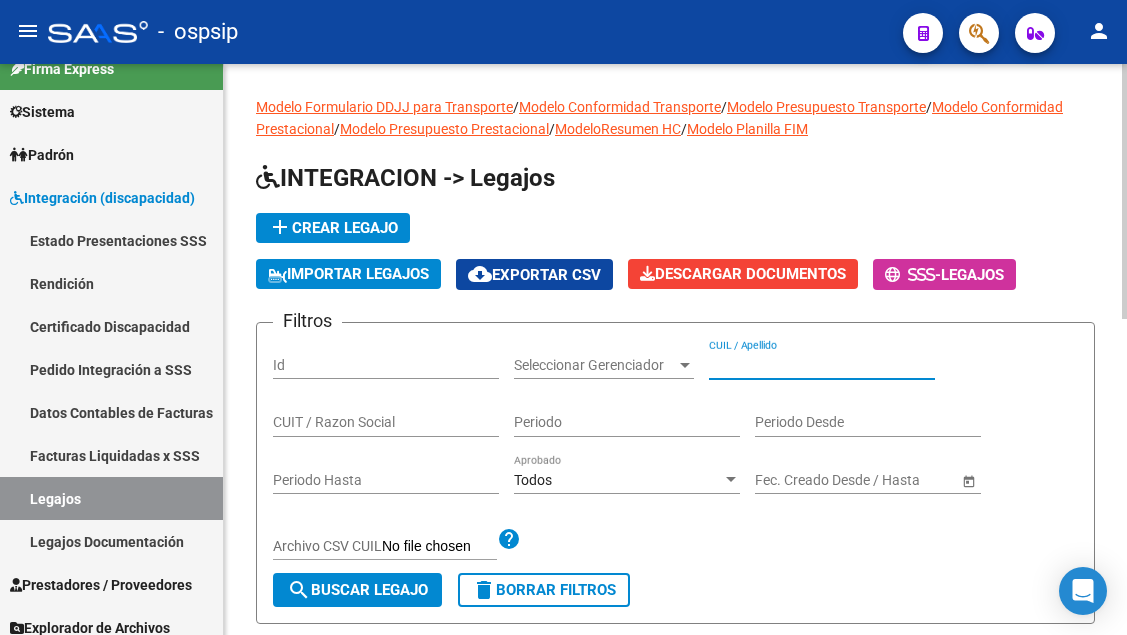 click on "CUIL / Apellido" at bounding box center [822, 365] 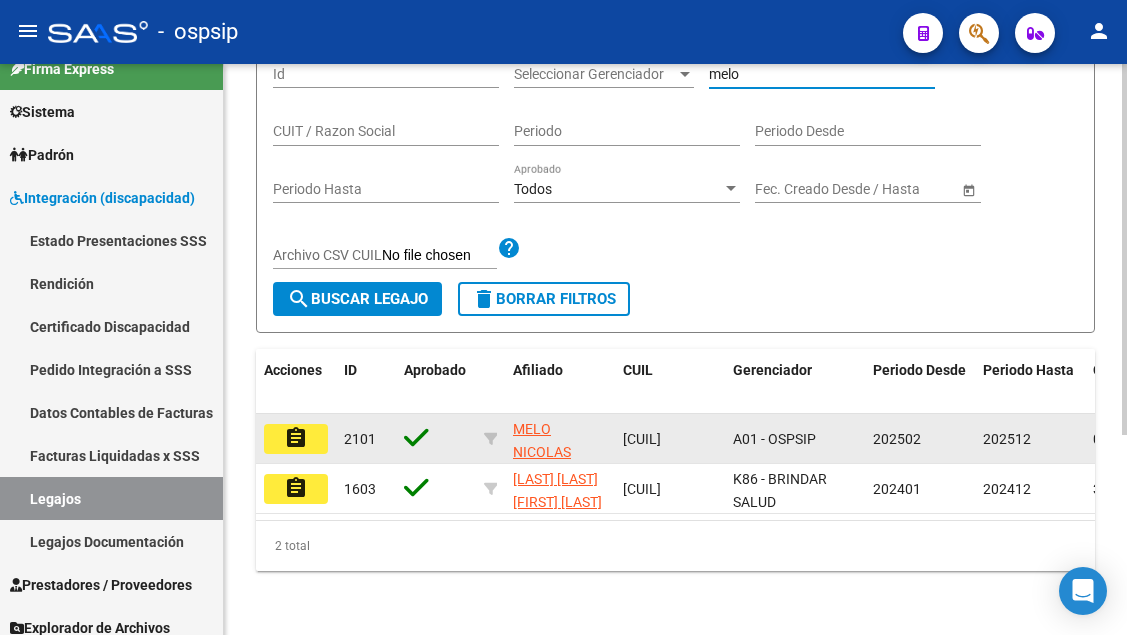 scroll, scrollTop: 300, scrollLeft: 0, axis: vertical 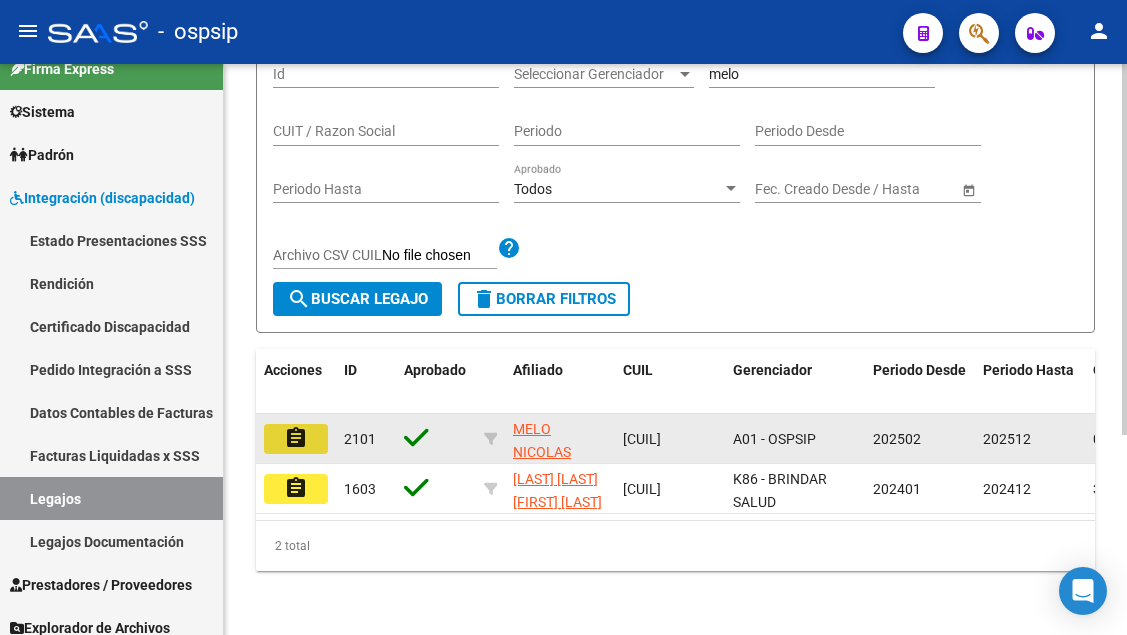 click on "assignment" 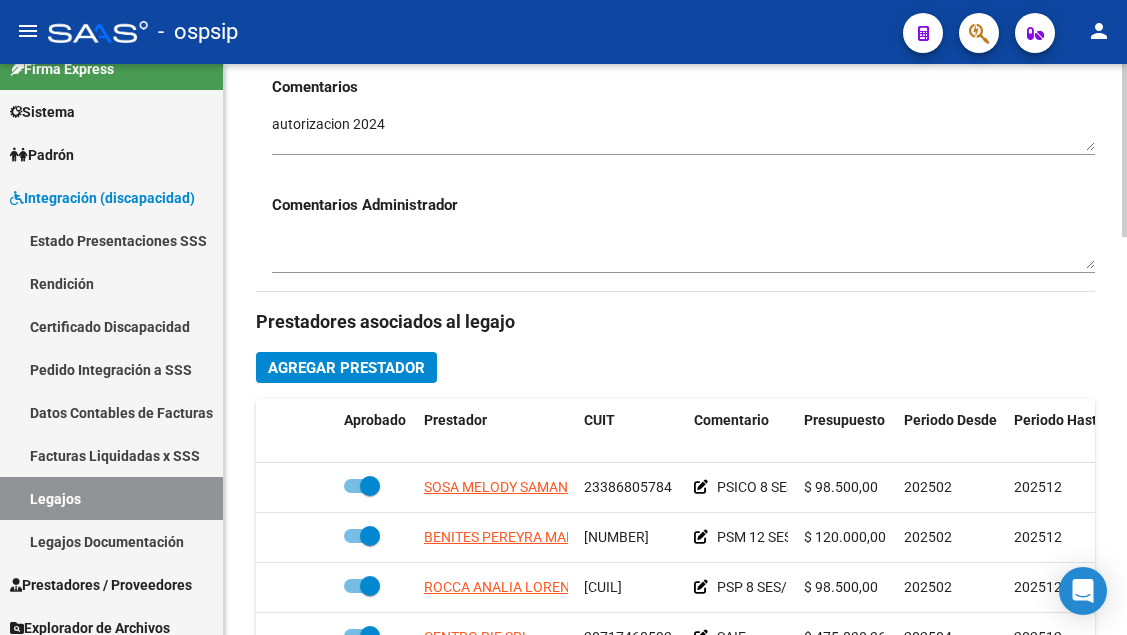 scroll, scrollTop: 1000, scrollLeft: 0, axis: vertical 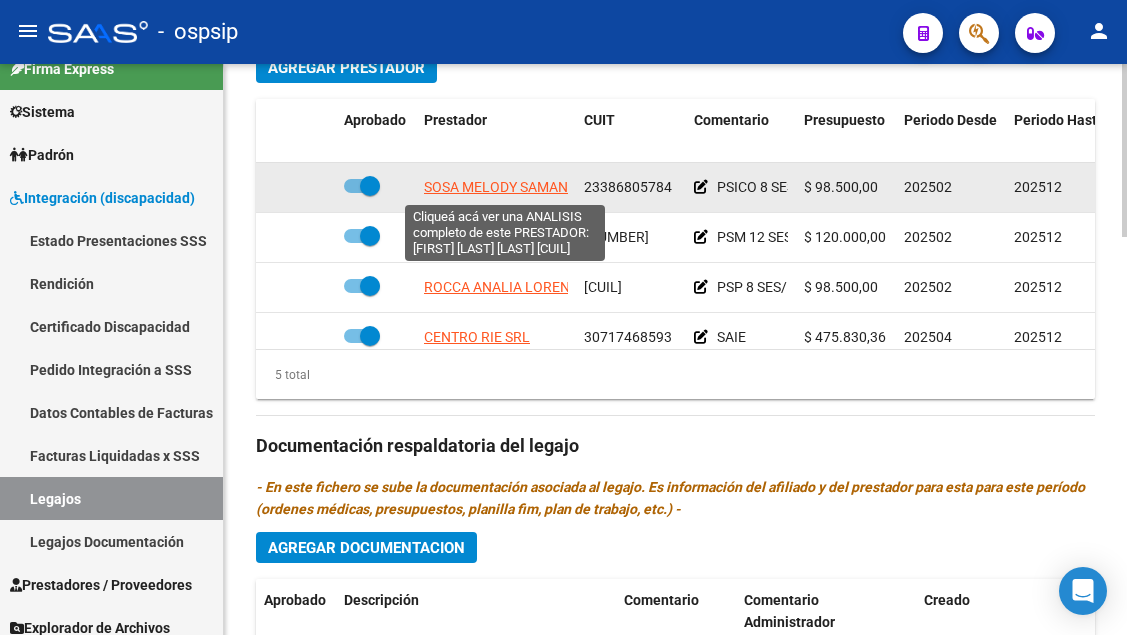 click on "SOSA MELODY SAMANTA" 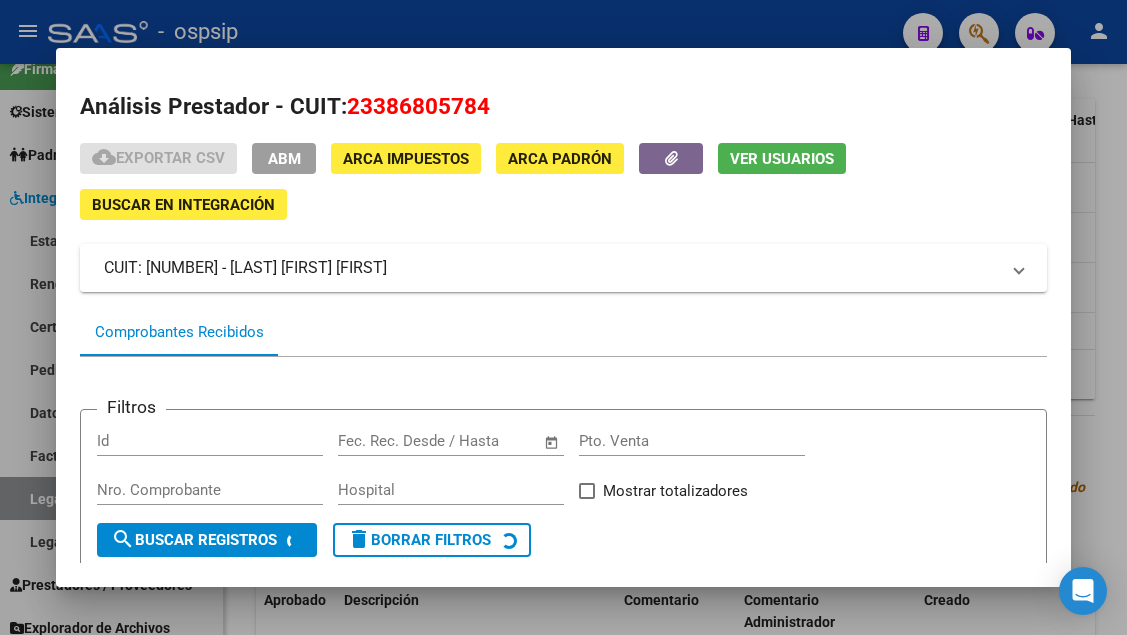 click on "Ver Usuarios" 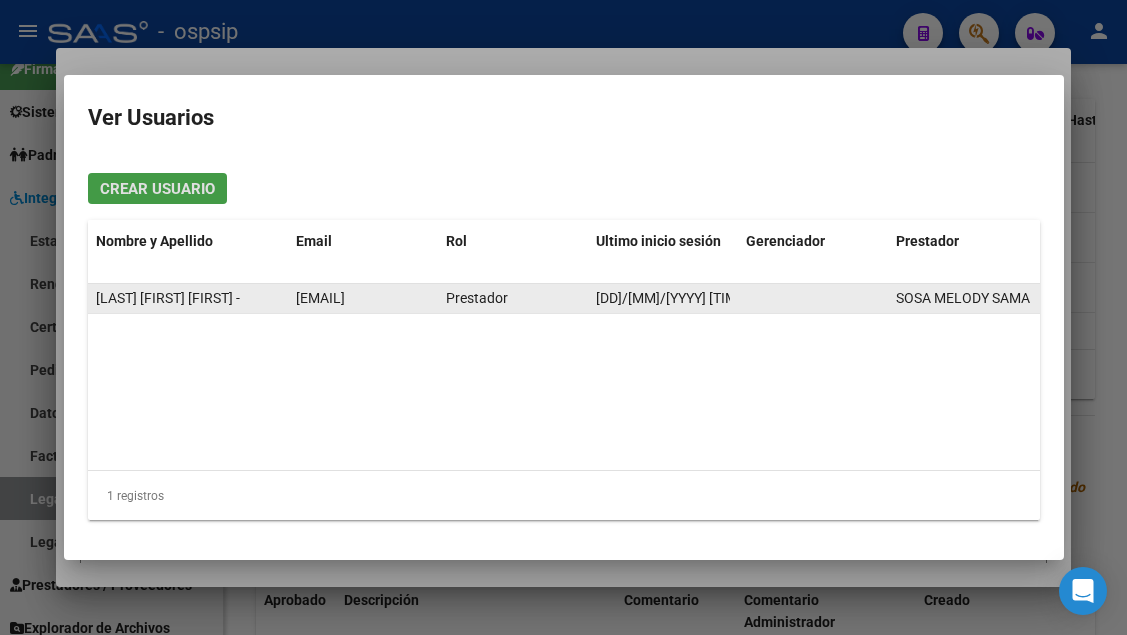 click on "[EMAIL]" 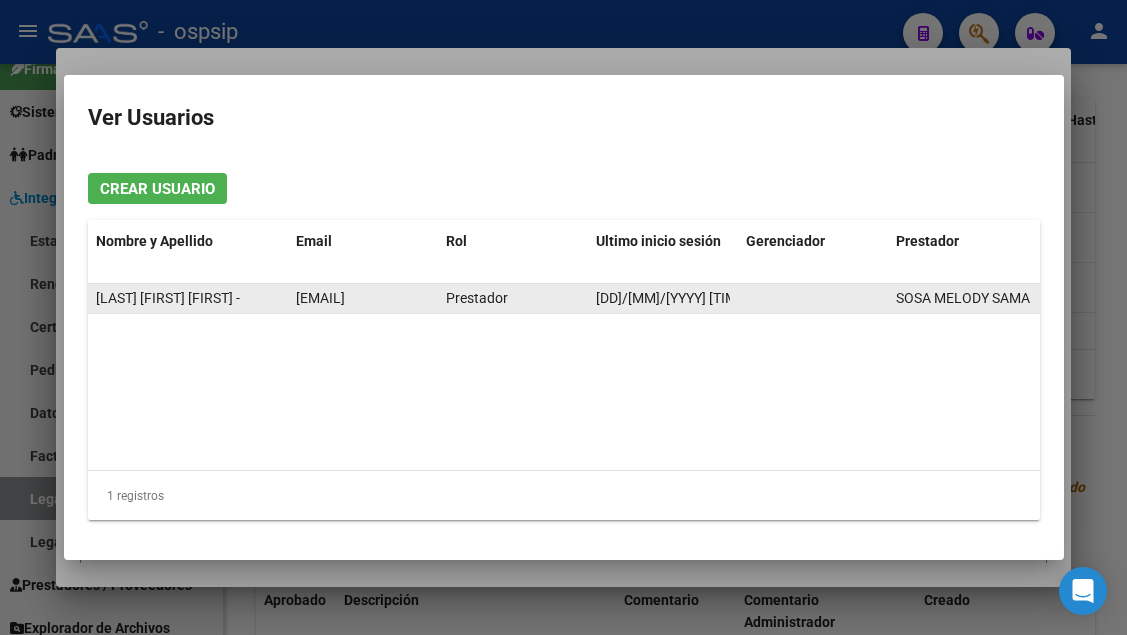 click on "[EMAIL]" 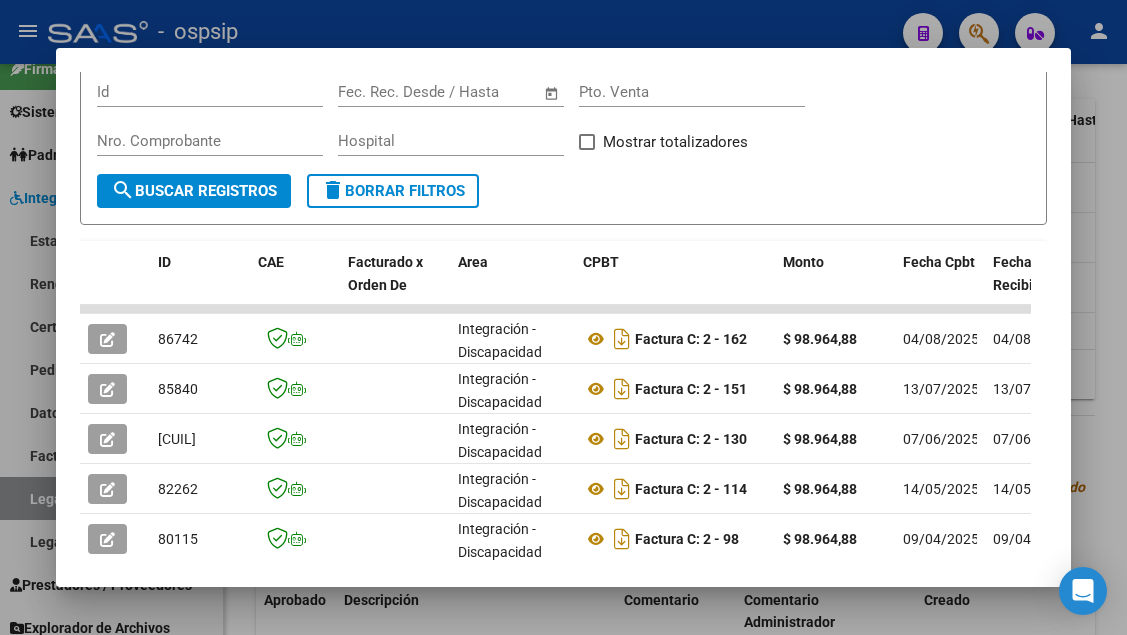 scroll, scrollTop: 500, scrollLeft: 0, axis: vertical 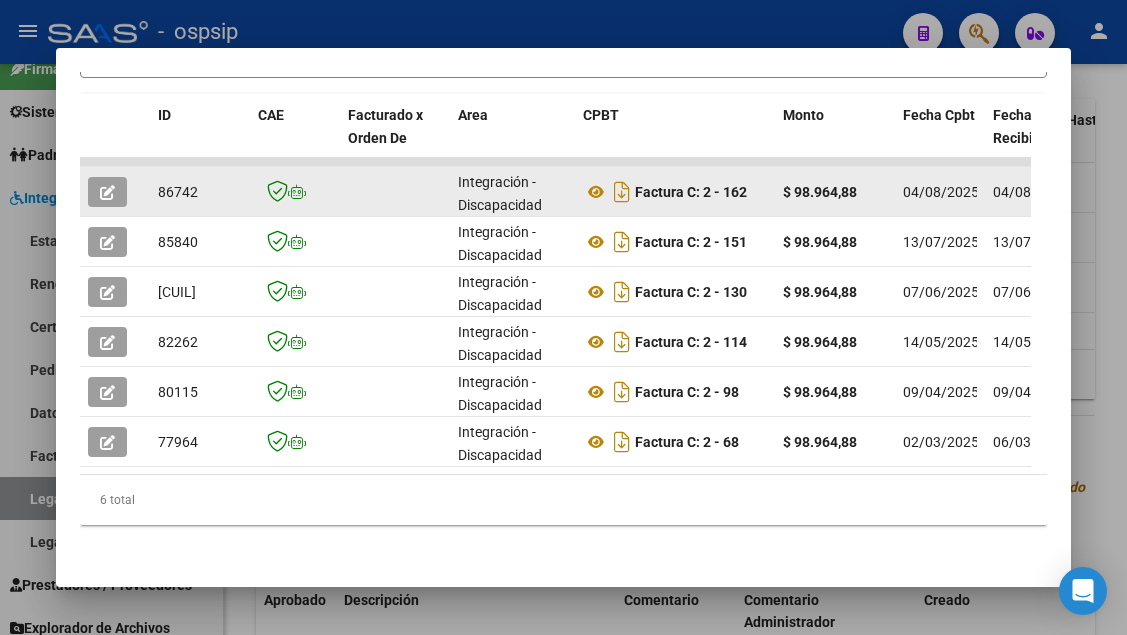 click 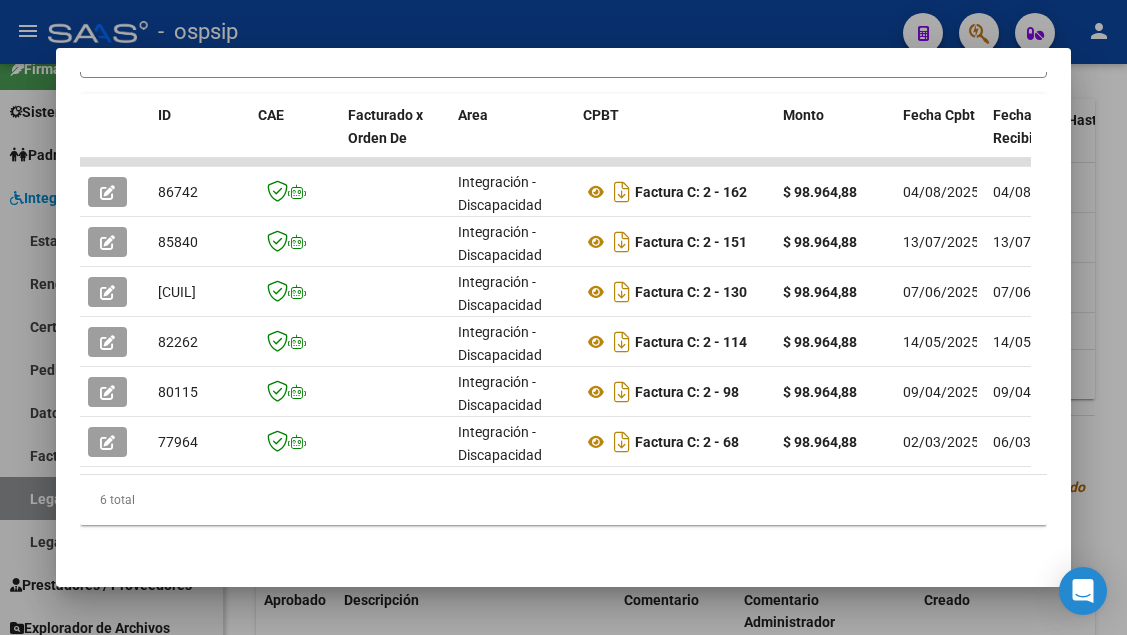click at bounding box center (563, 317) 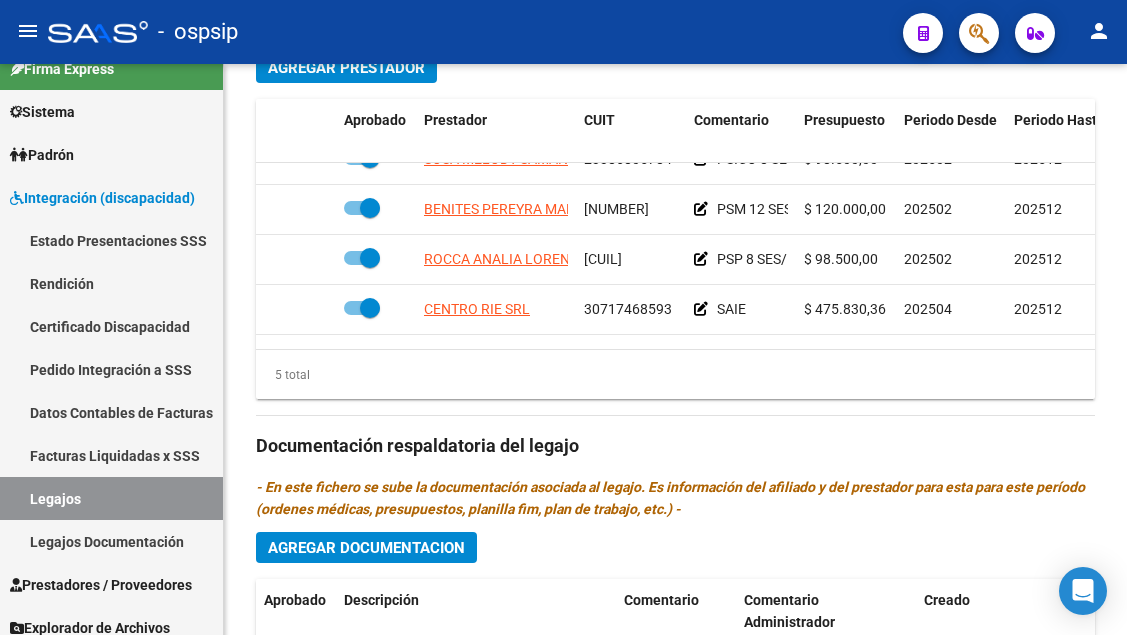 scroll, scrollTop: 0, scrollLeft: 0, axis: both 